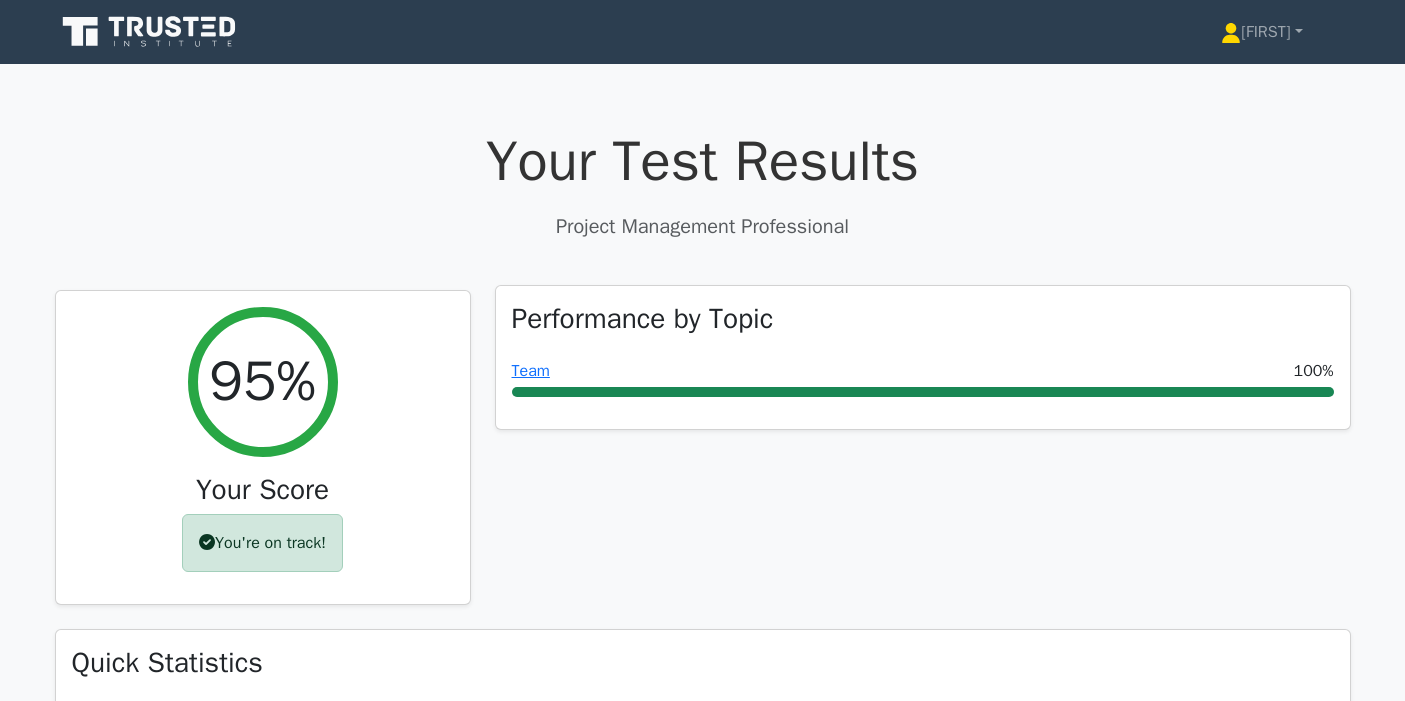 scroll, scrollTop: 0, scrollLeft: 0, axis: both 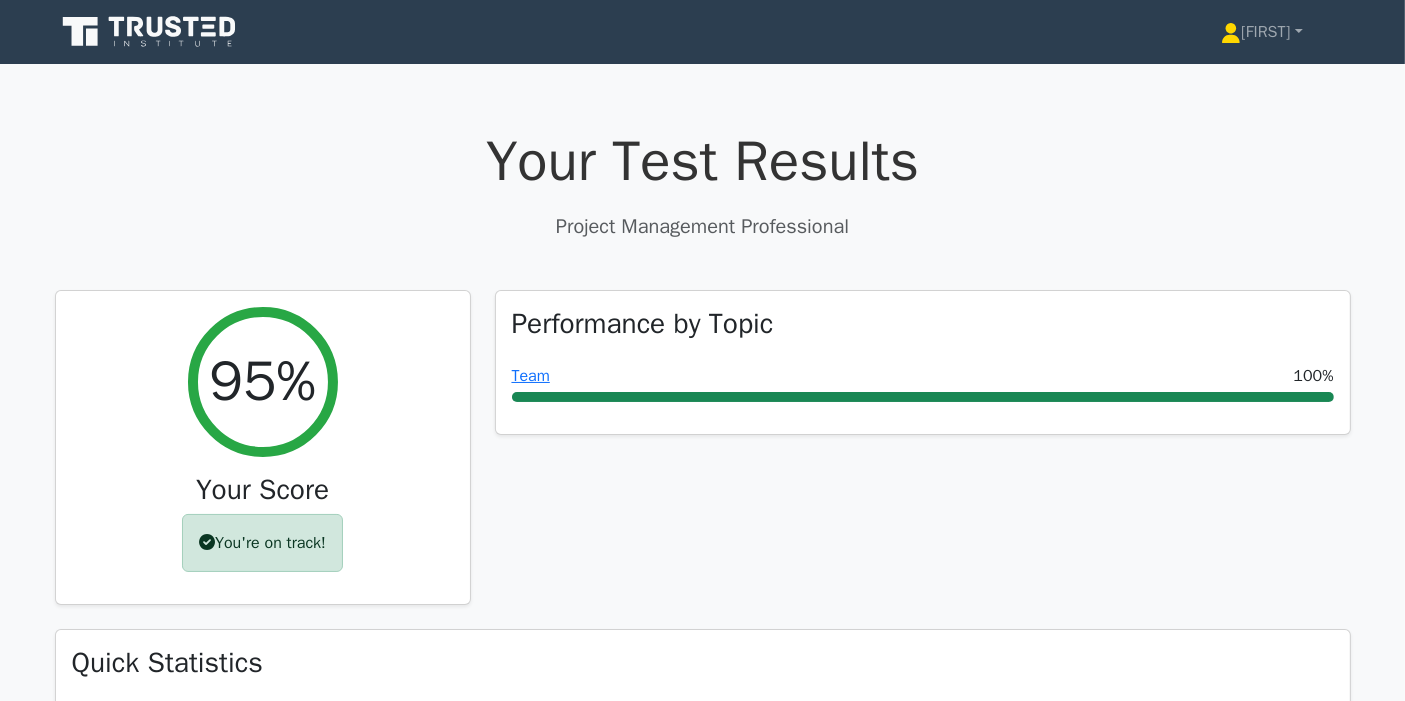 click 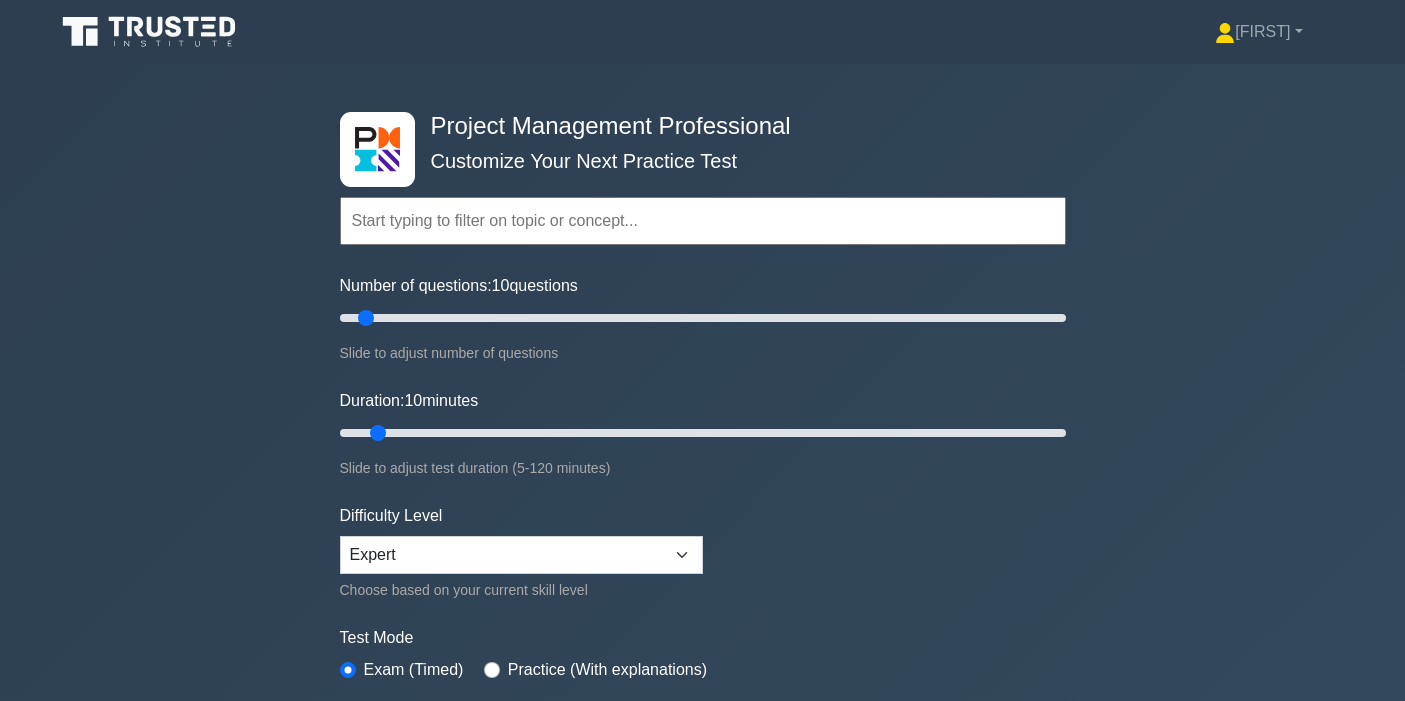 scroll, scrollTop: 0, scrollLeft: 0, axis: both 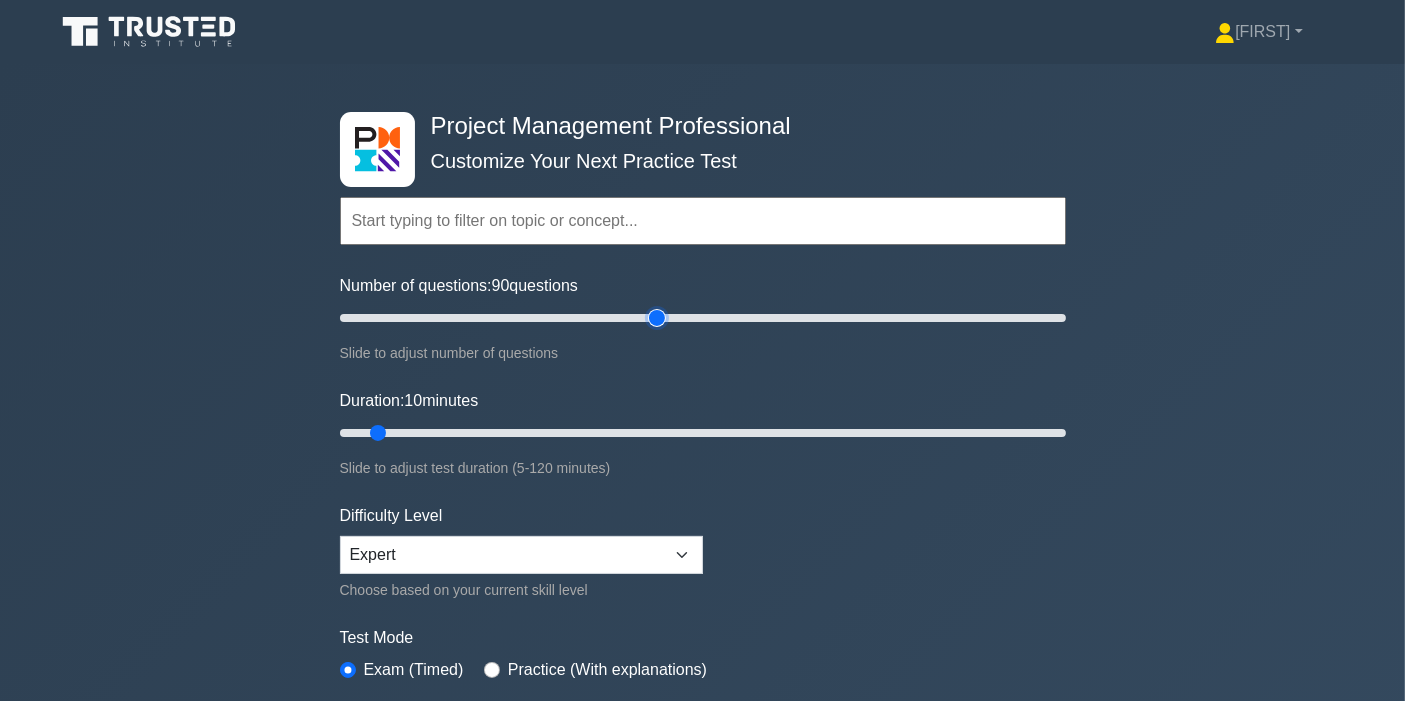 drag, startPoint x: 368, startPoint y: 318, endPoint x: 649, endPoint y: 311, distance: 281.0872 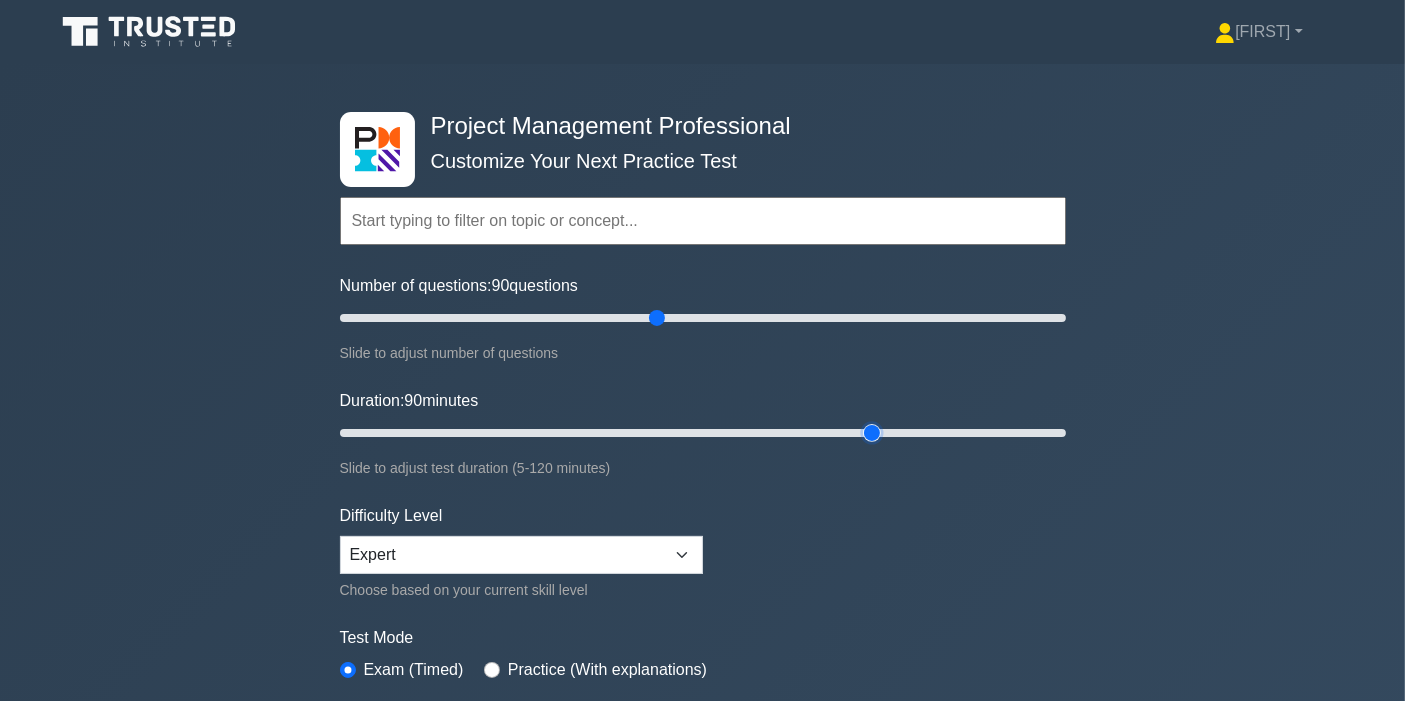 drag, startPoint x: 379, startPoint y: 428, endPoint x: 861, endPoint y: 430, distance: 482.00415 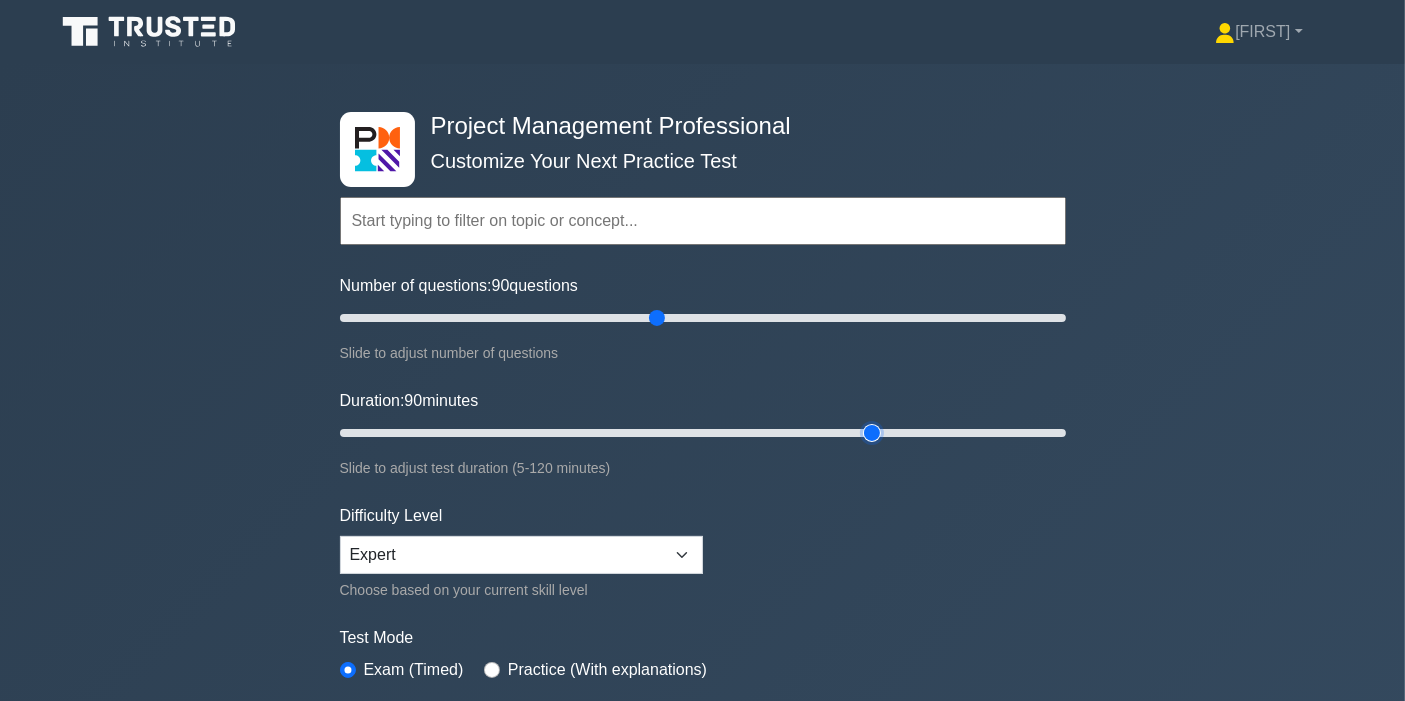 type on "90" 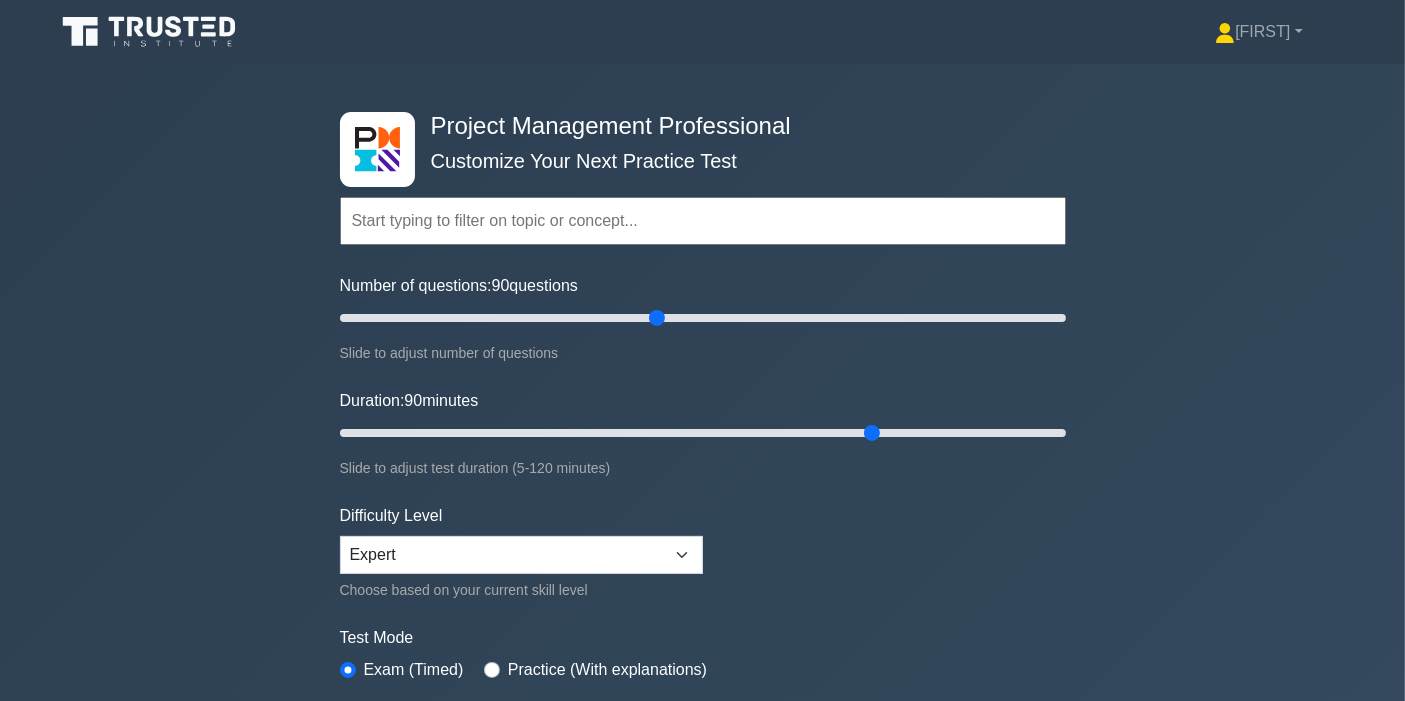 click on "Project Management Professional
Customize Your Next Practice Test
Topics
Scope Management
Time Management
Cost Management
Quality Management
Risk Management
Integration Management
Human Resource Management
Concepts" at bounding box center [702, 433] 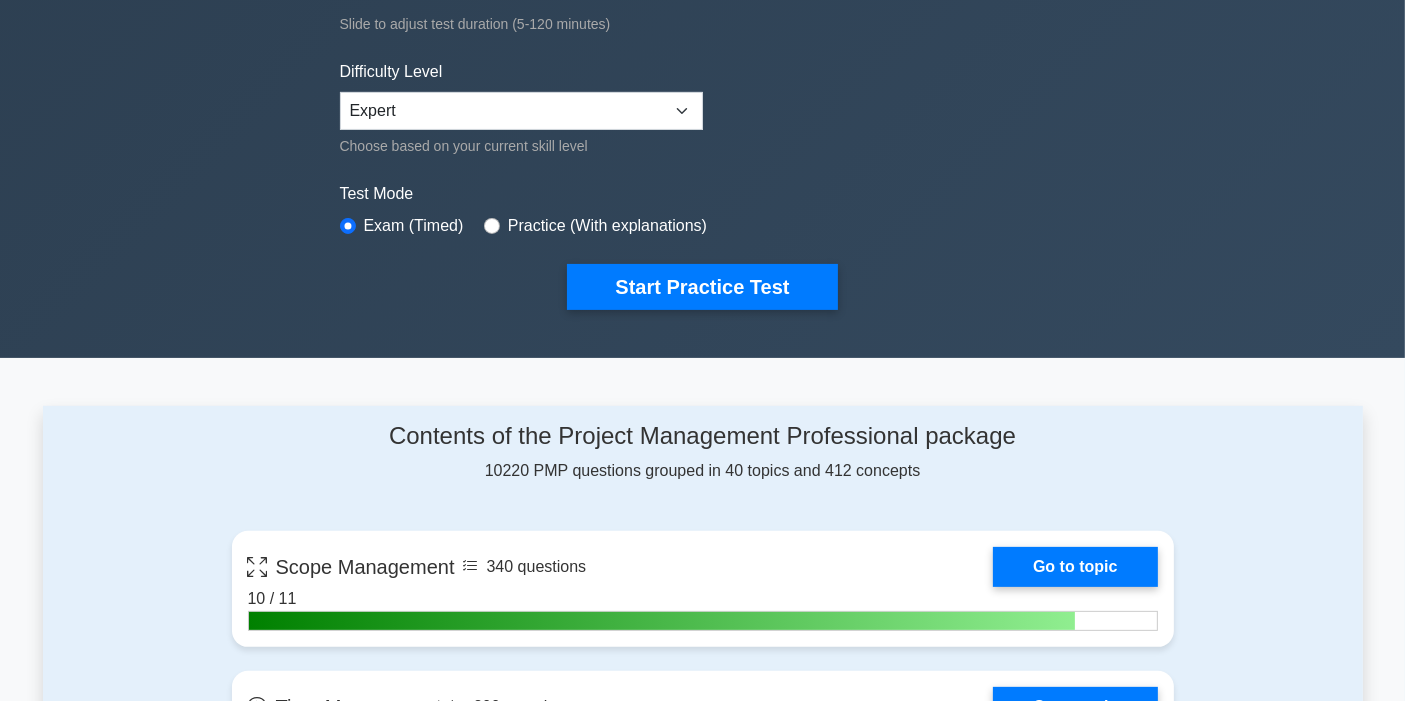 scroll, scrollTop: 222, scrollLeft: 0, axis: vertical 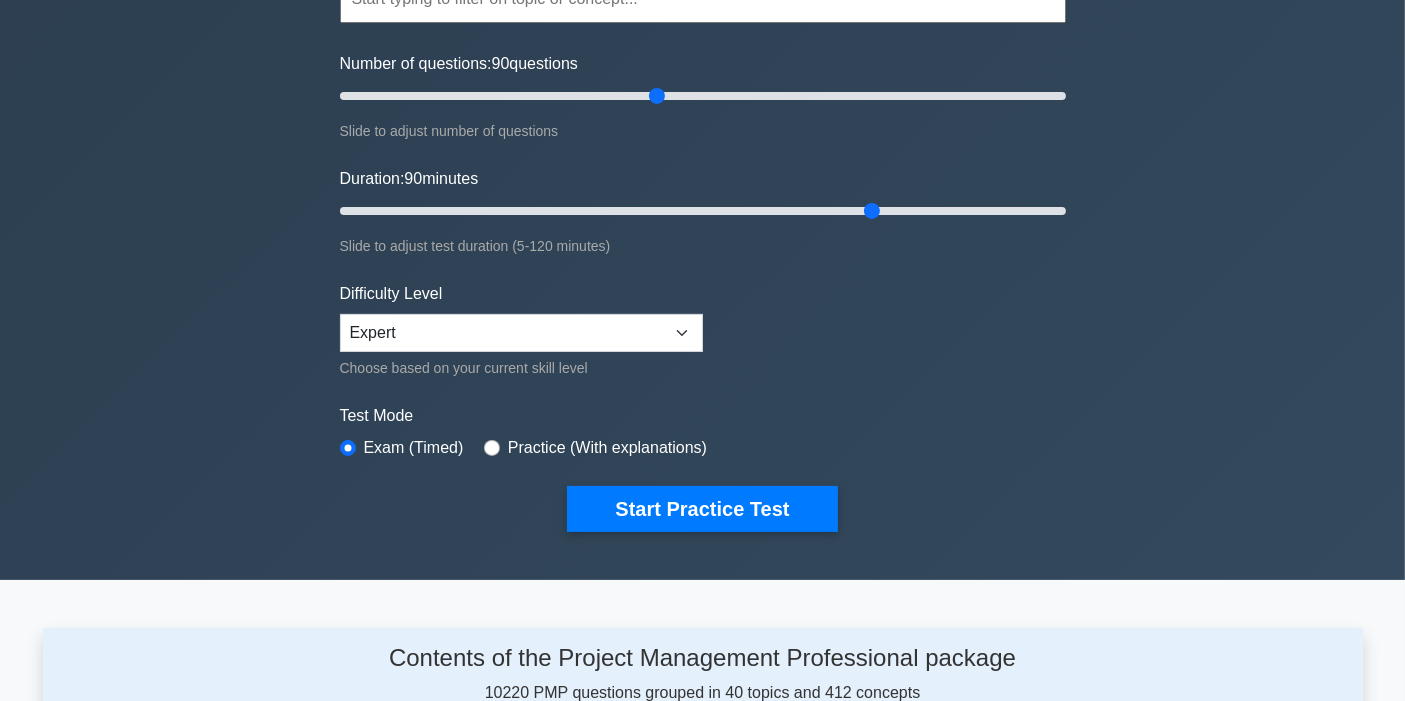 click on "Project Management Professional
Customize Your Next Practice Test
Topics
Scope Management
Time Management
Cost Management
Quality Management
Risk Management
Integration Management
Human Resource Management
Concepts" at bounding box center [702, 211] 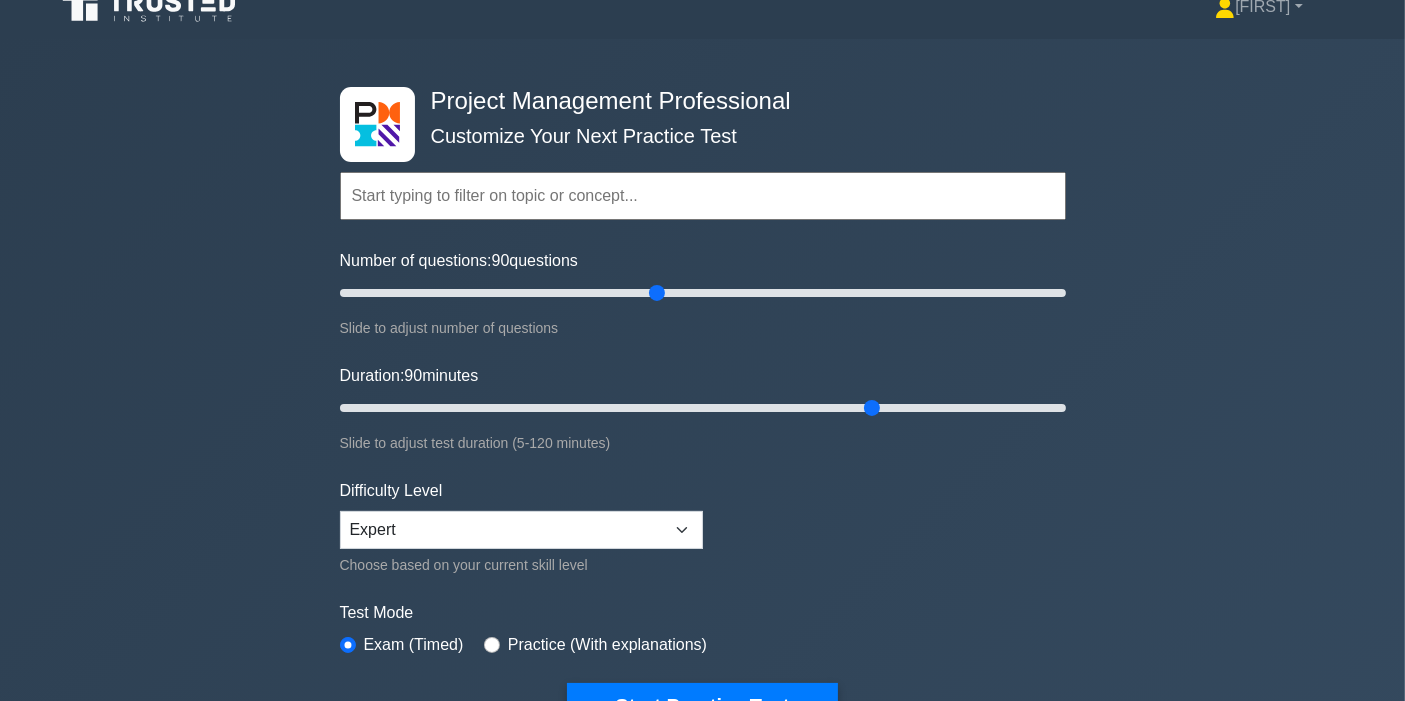 scroll, scrollTop: 0, scrollLeft: 0, axis: both 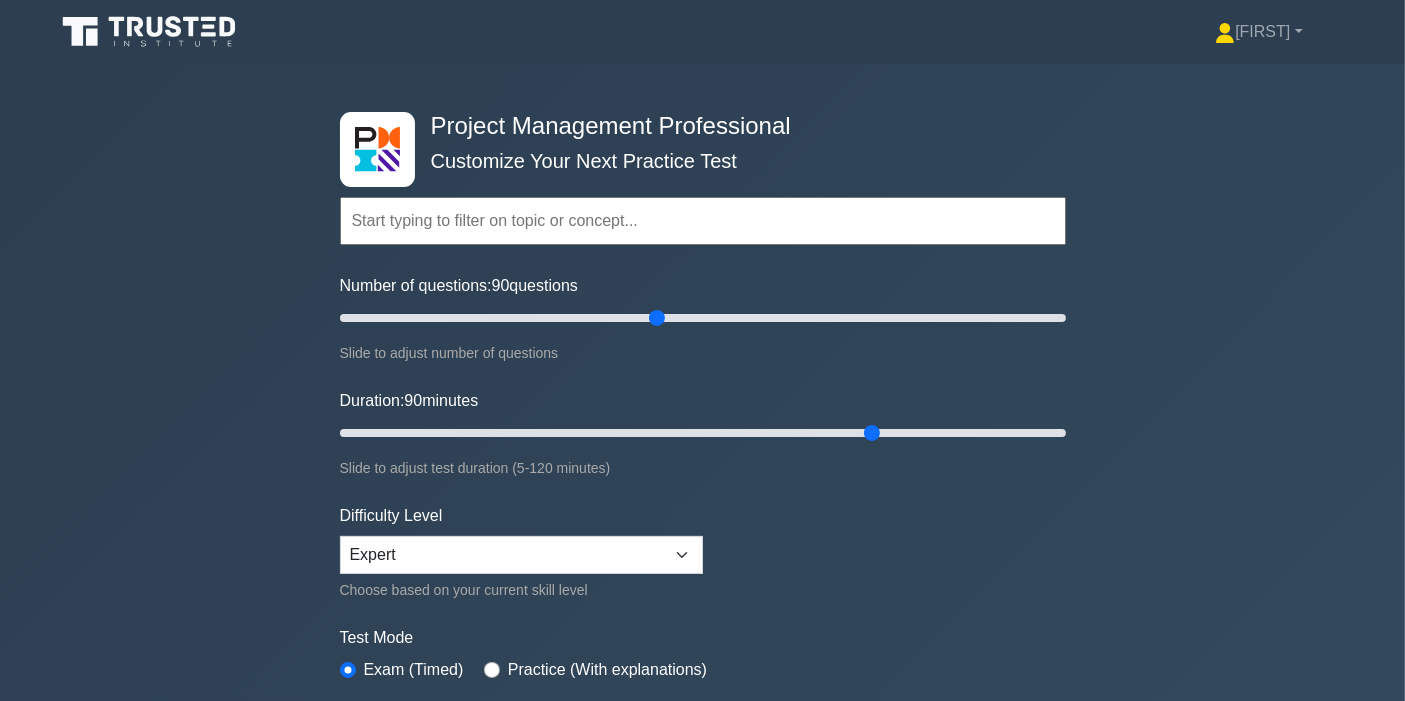 click on "Project Management Professional
Customize Your Next Practice Test
Topics
Scope Management
Time Management
Cost Management
Quality Management
Risk Management
Integration Management
Human Resource Management
Concepts" at bounding box center [702, 433] 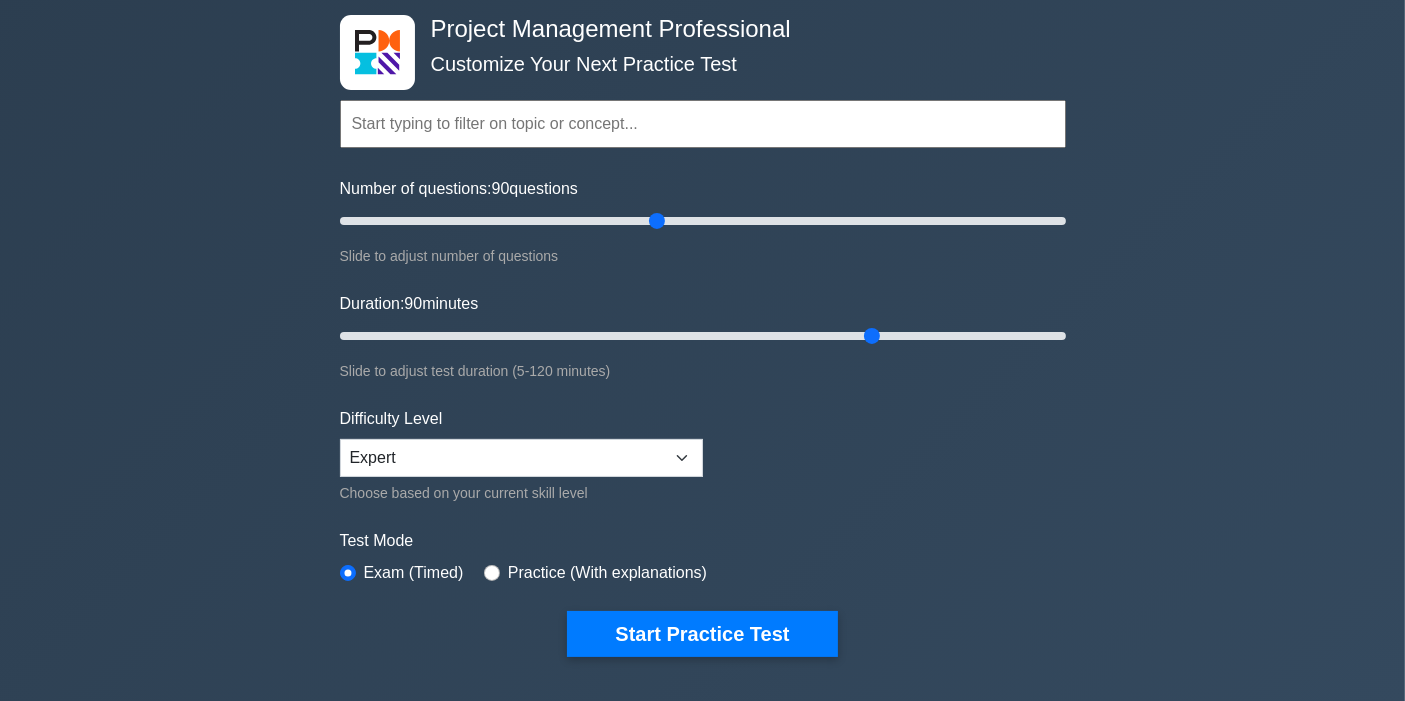 scroll, scrollTop: 222, scrollLeft: 0, axis: vertical 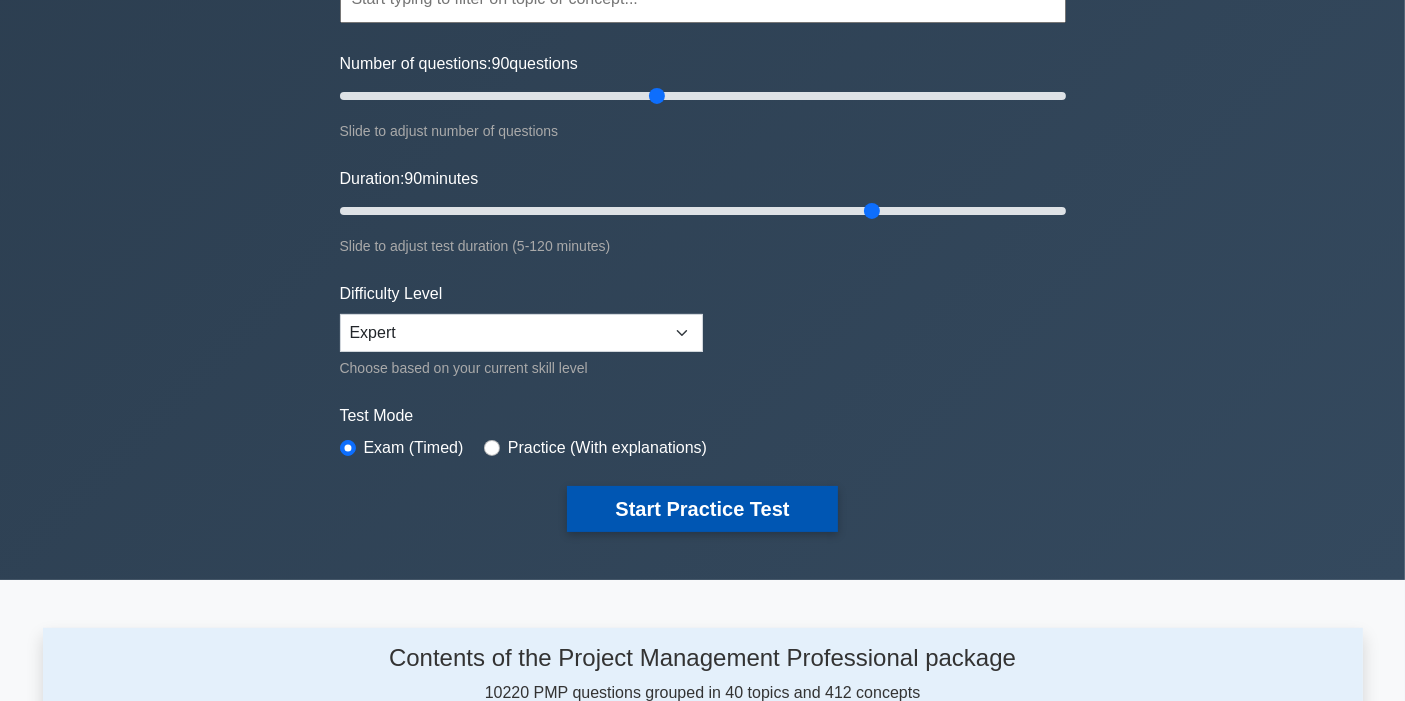 click on "Start Practice Test" at bounding box center [702, 509] 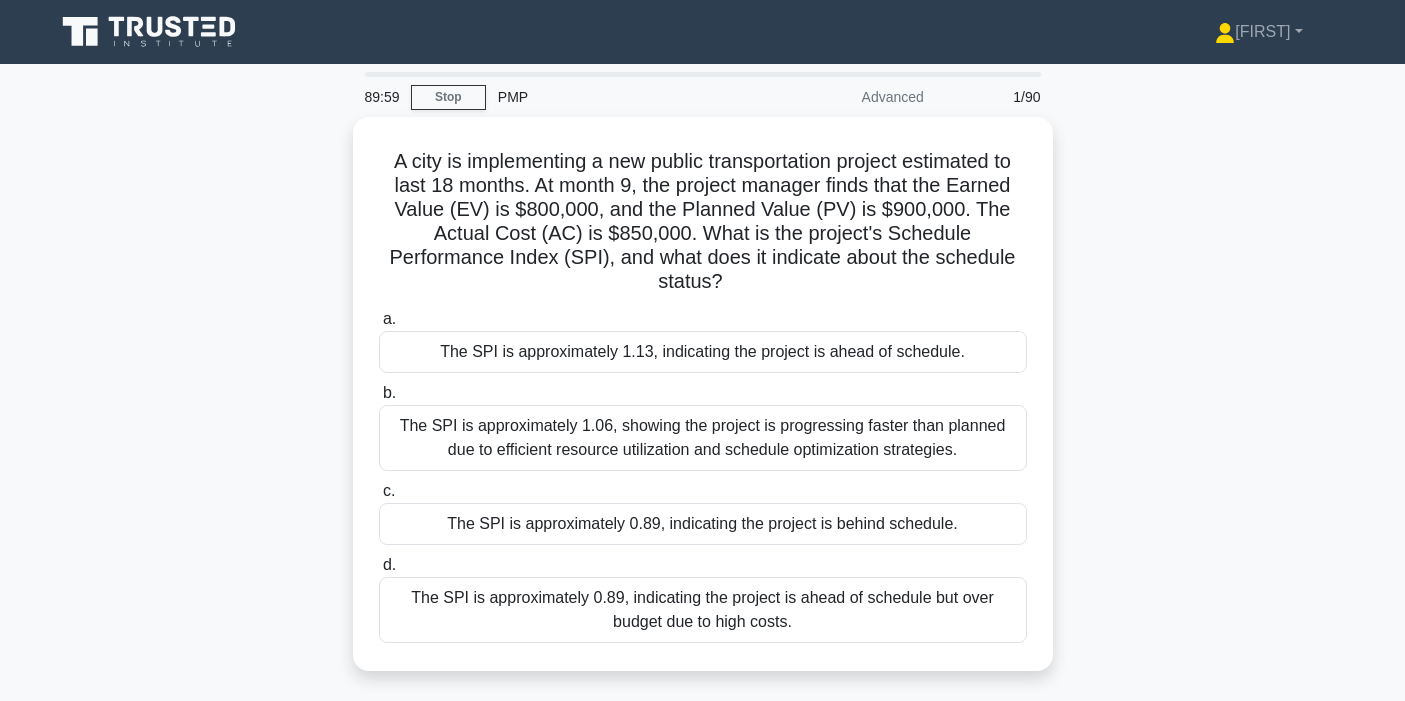 scroll, scrollTop: 0, scrollLeft: 0, axis: both 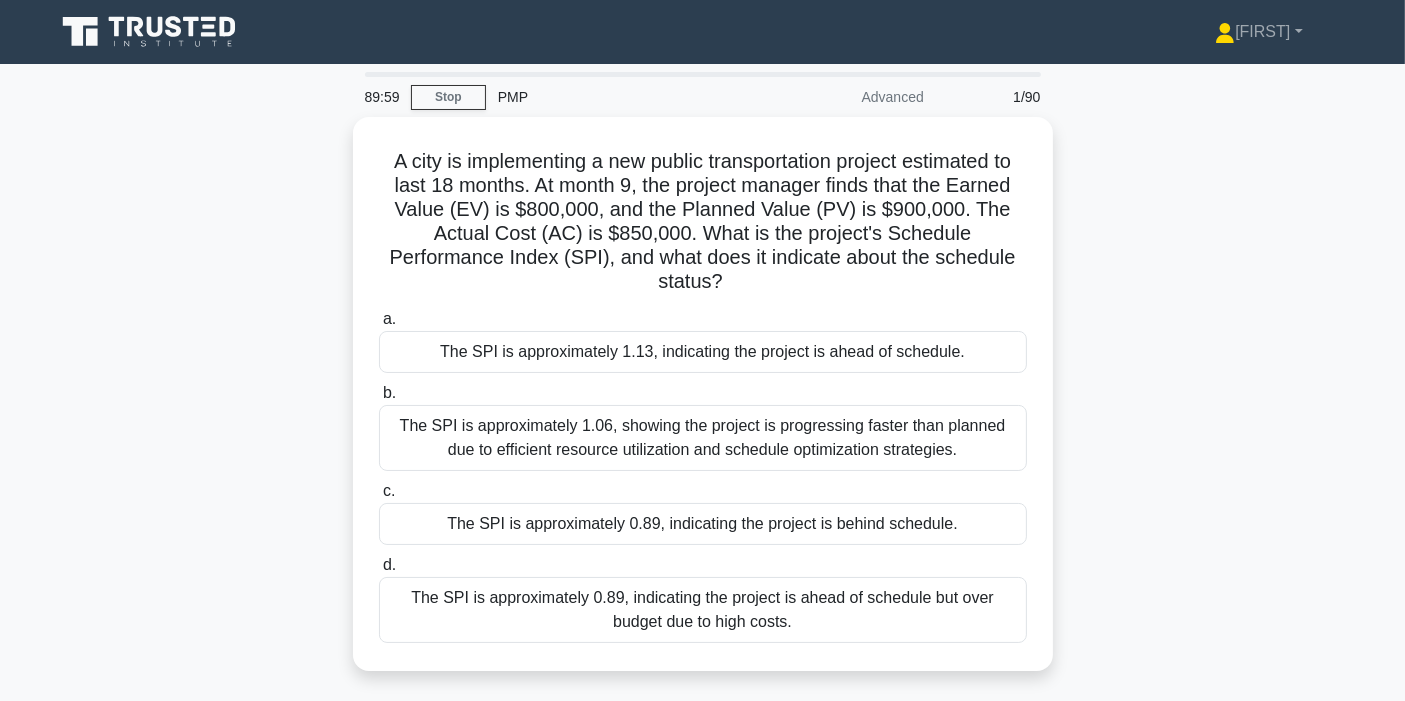 click on "A city is implementing a new public transportation project estimated to last 18 months. At month 9, the project manager finds that the Earned Value (EV) is $800,000, and the Planned Value (PV) is $900,000. The Actual Cost (AC) is $850,000. What is the project's Schedule Performance Index (SPI), and what does it indicate about the schedule status?
.spinner_0XTQ{transform-origin:center;animation:spinner_y6GP .75s linear infinite}@keyframes spinner_y6GP{100%{transform:rotate(360deg)}}
a.
b. c." at bounding box center [703, 406] 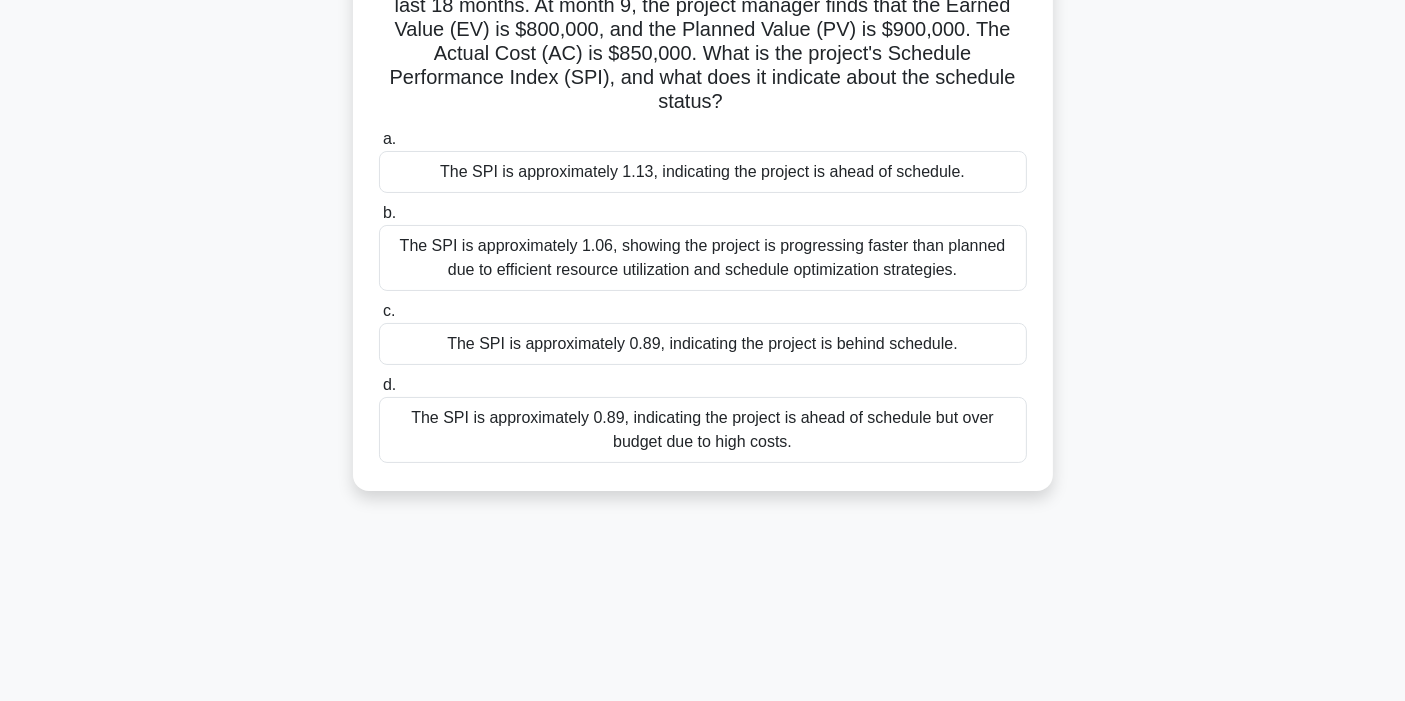 scroll, scrollTop: 0, scrollLeft: 0, axis: both 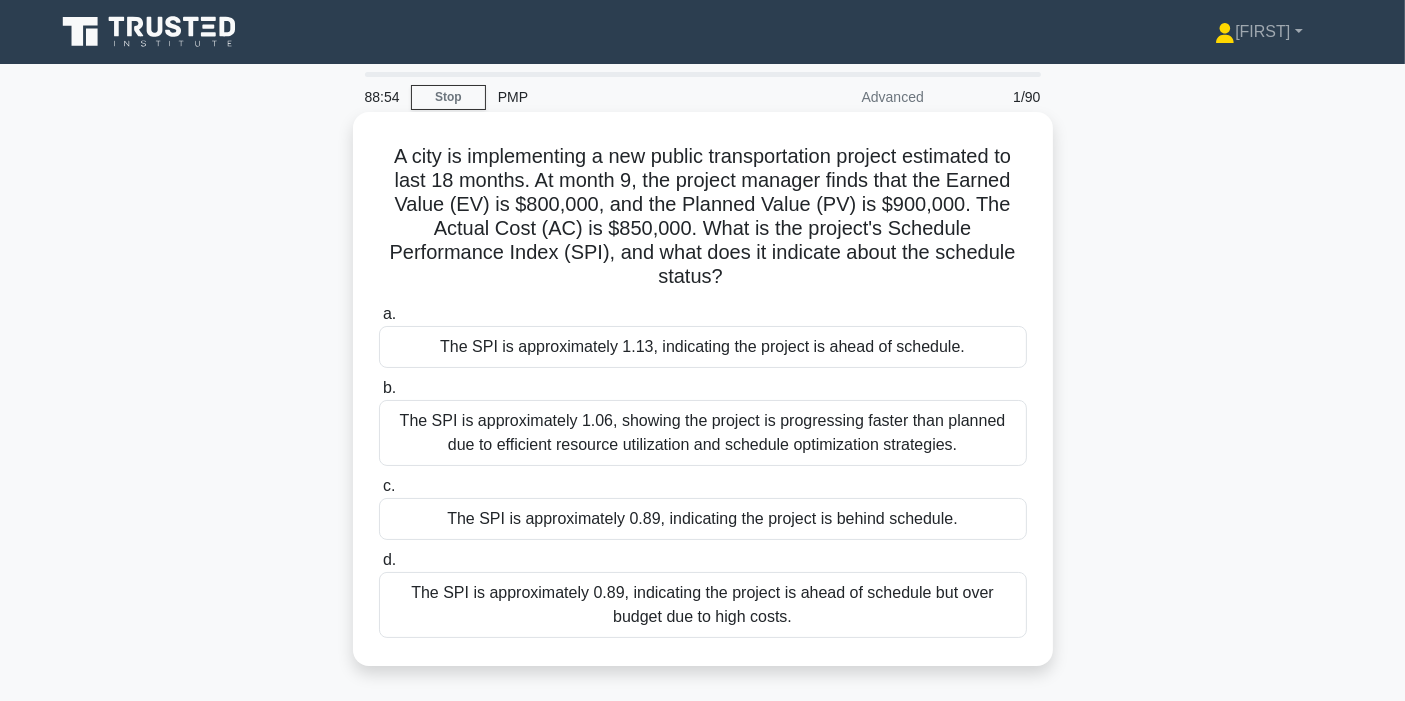 click on "The SPI is approximately 0.89, indicating the project is behind schedule." at bounding box center [703, 519] 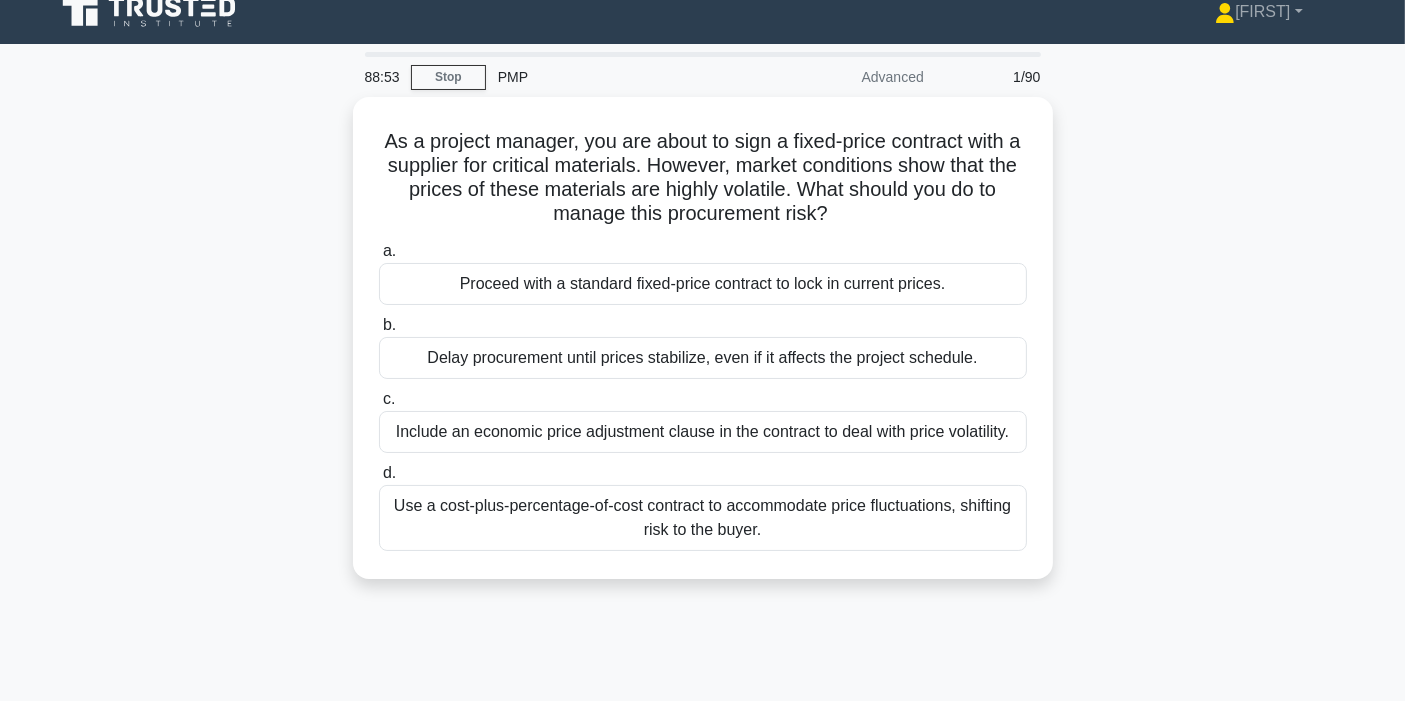 scroll, scrollTop: 0, scrollLeft: 0, axis: both 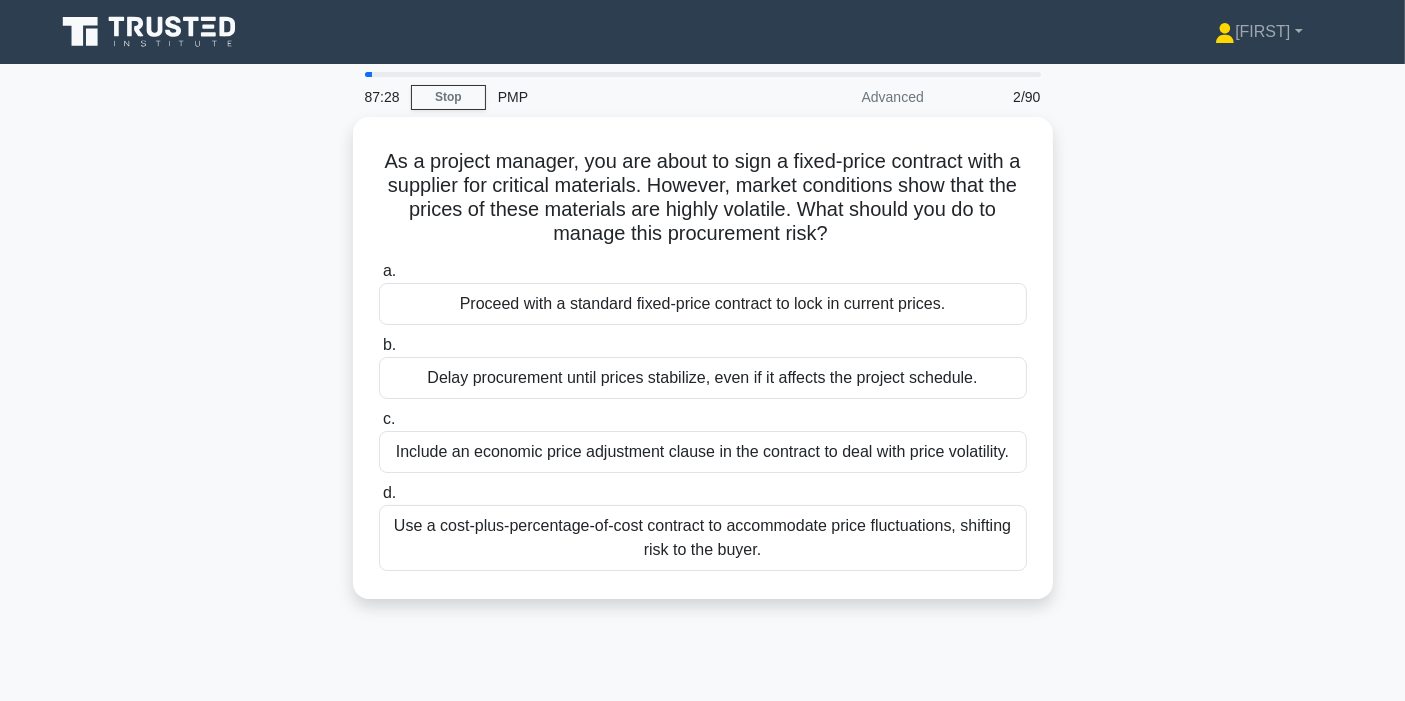 click on "As a project manager, you are about to sign a fixed-price contract with a supplier for critical materials. However, market conditions show that the prices of these materials are highly volatile. What should you do to manage this procurement risk?
.spinner_0XTQ{transform-origin:center;animation:spinner_y6GP .75s linear infinite}@keyframes spinner_y6GP{100%{transform:rotate(360deg)}}
a.
b. c. d." at bounding box center (703, 370) 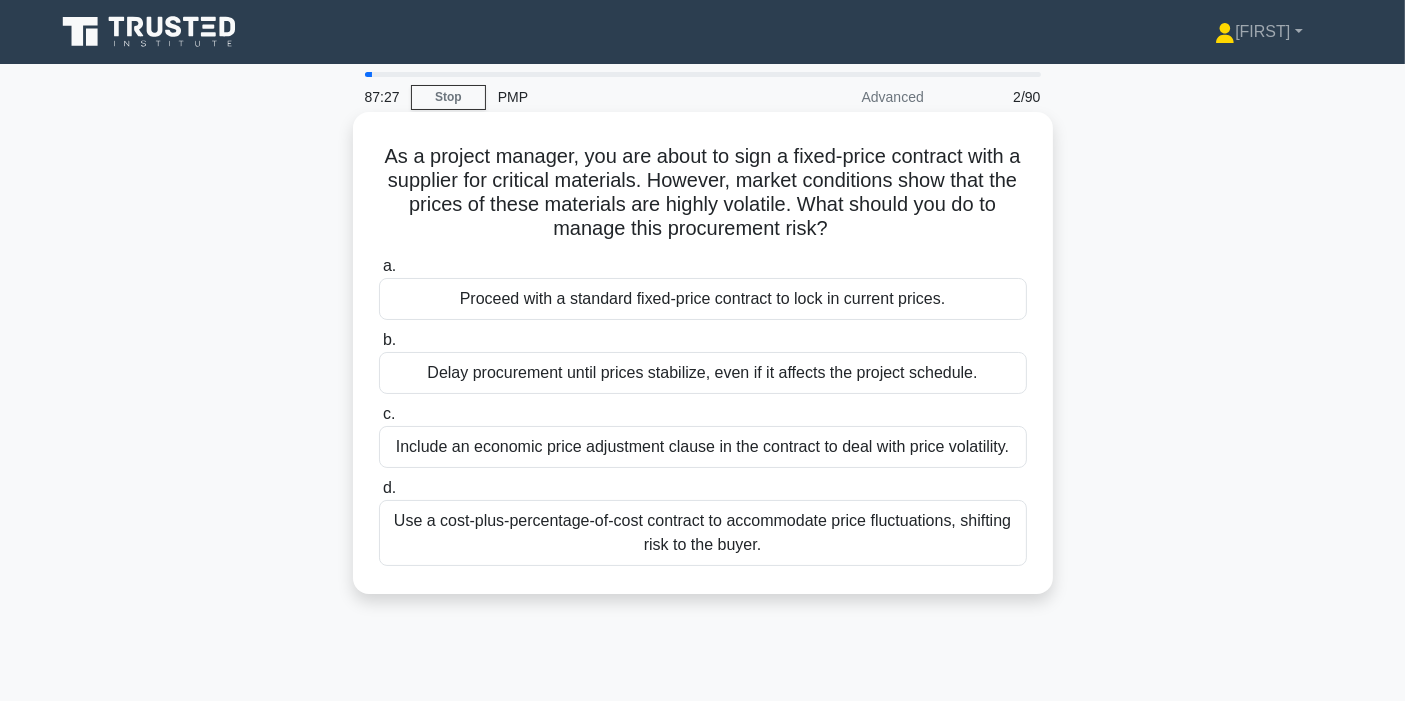 click on "Include an economic price adjustment clause in the contract to deal with price volatility." at bounding box center (703, 447) 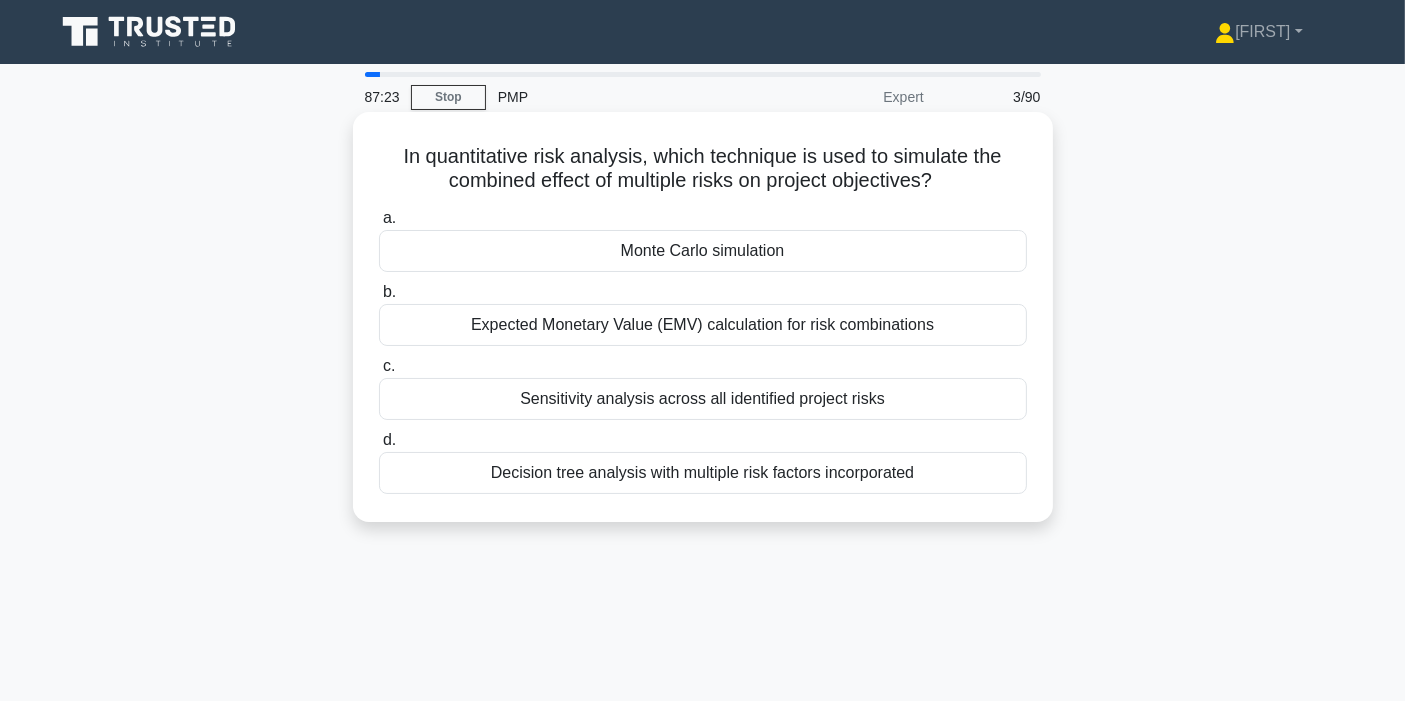 click on "In quantitative risk analysis, which technique is used to simulate the combined effect of multiple risks on project objectives?
.spinner_0XTQ{transform-origin:center;animation:spinner_y6GP .75s linear infinite}@keyframes spinner_y6GP{100%{transform:rotate(360deg)}}" at bounding box center [703, 169] 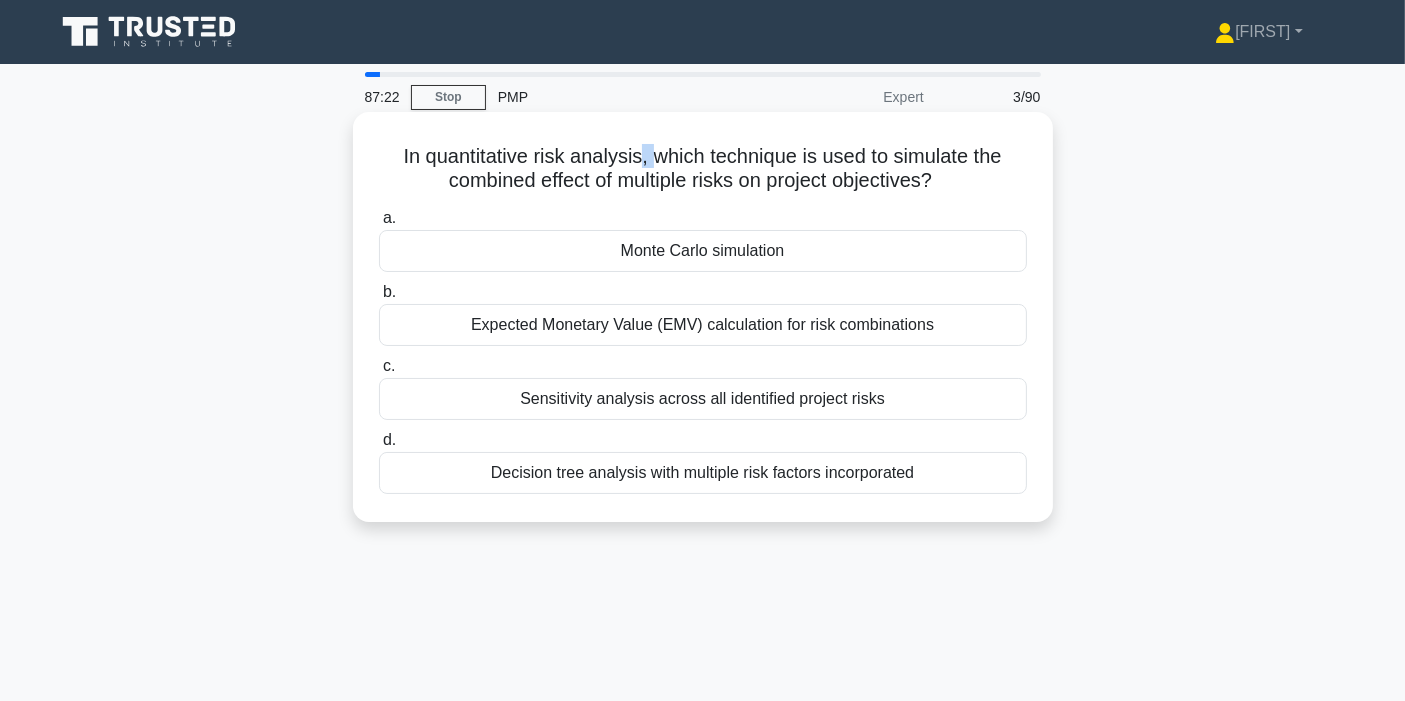 click on "In quantitative risk analysis, which technique is used to simulate the combined effect of multiple risks on project objectives?
.spinner_0XTQ{transform-origin:center;animation:spinner_y6GP .75s linear infinite}@keyframes spinner_y6GP{100%{transform:rotate(360deg)}}" at bounding box center [703, 169] 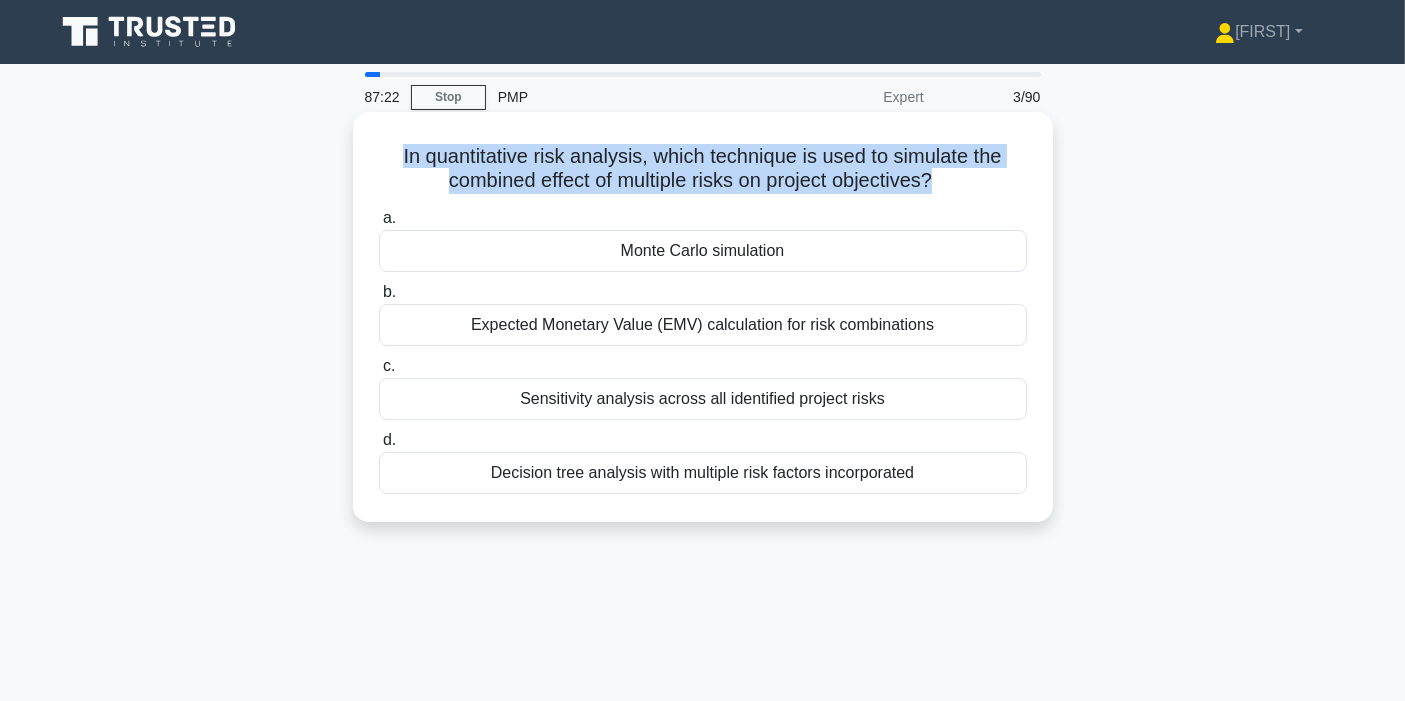 click on "In quantitative risk analysis, which technique is used to simulate the combined effect of multiple risks on project objectives?
.spinner_0XTQ{transform-origin:center;animation:spinner_y6GP .75s linear infinite}@keyframes spinner_y6GP{100%{transform:rotate(360deg)}}" at bounding box center [703, 169] 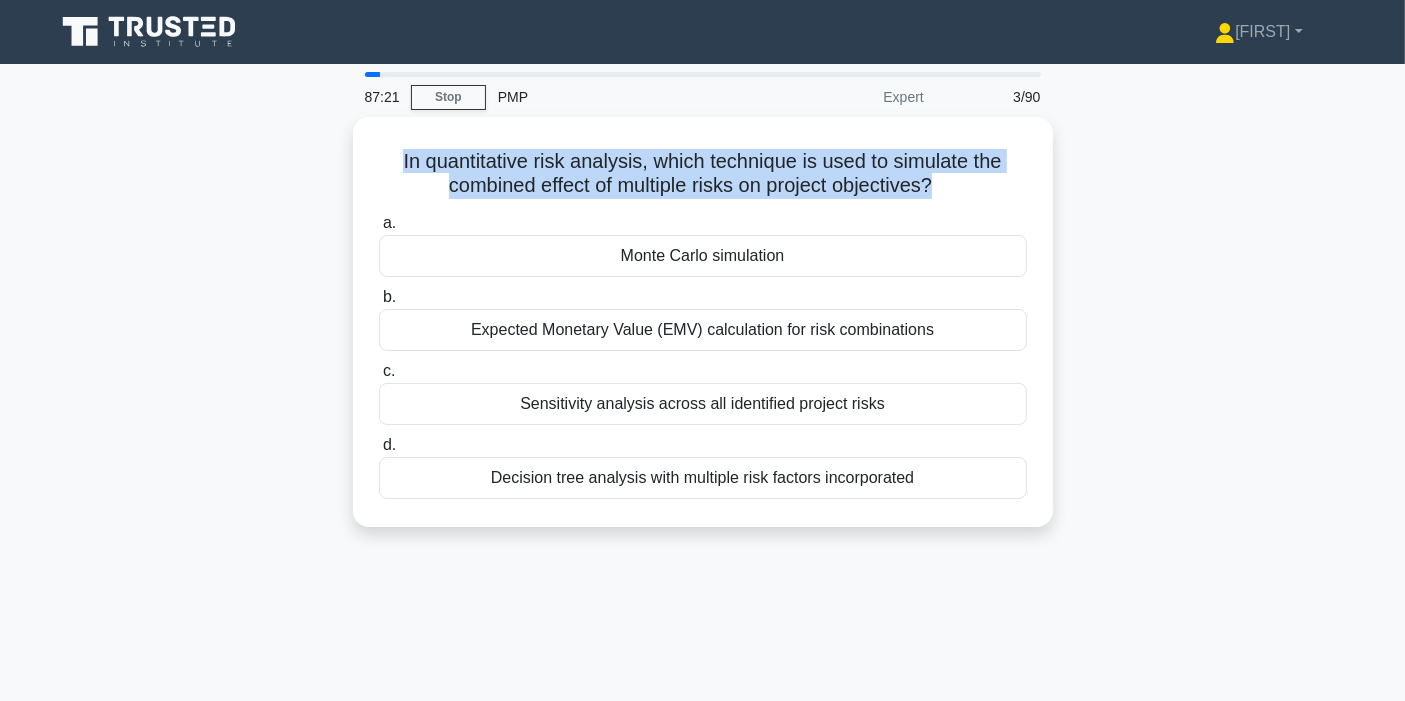 click on "In quantitative risk analysis, which technique is used to simulate the combined effect of multiple risks on project objectives?
.spinner_0XTQ{transform-origin:center;animation:spinner_y6GP .75s linear infinite}@keyframes spinner_y6GP{100%{transform:rotate(360deg)}}
a.
Monte Carlo simulation" at bounding box center (703, 334) 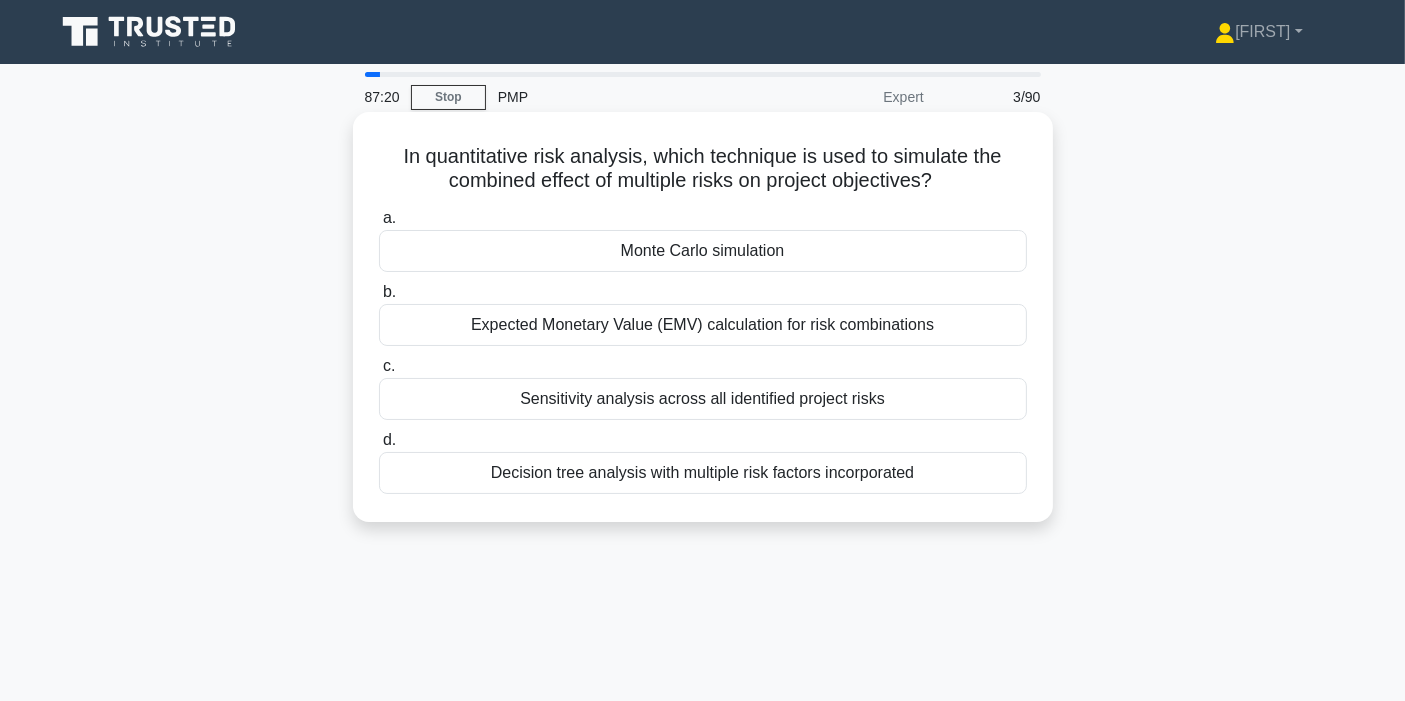 click on "In quantitative risk analysis, which technique is used to simulate the combined effect of multiple risks on project objectives?
.spinner_0XTQ{transform-origin:center;animation:spinner_y6GP .75s linear infinite}@keyframes spinner_y6GP{100%{transform:rotate(360deg)}}" at bounding box center [703, 169] 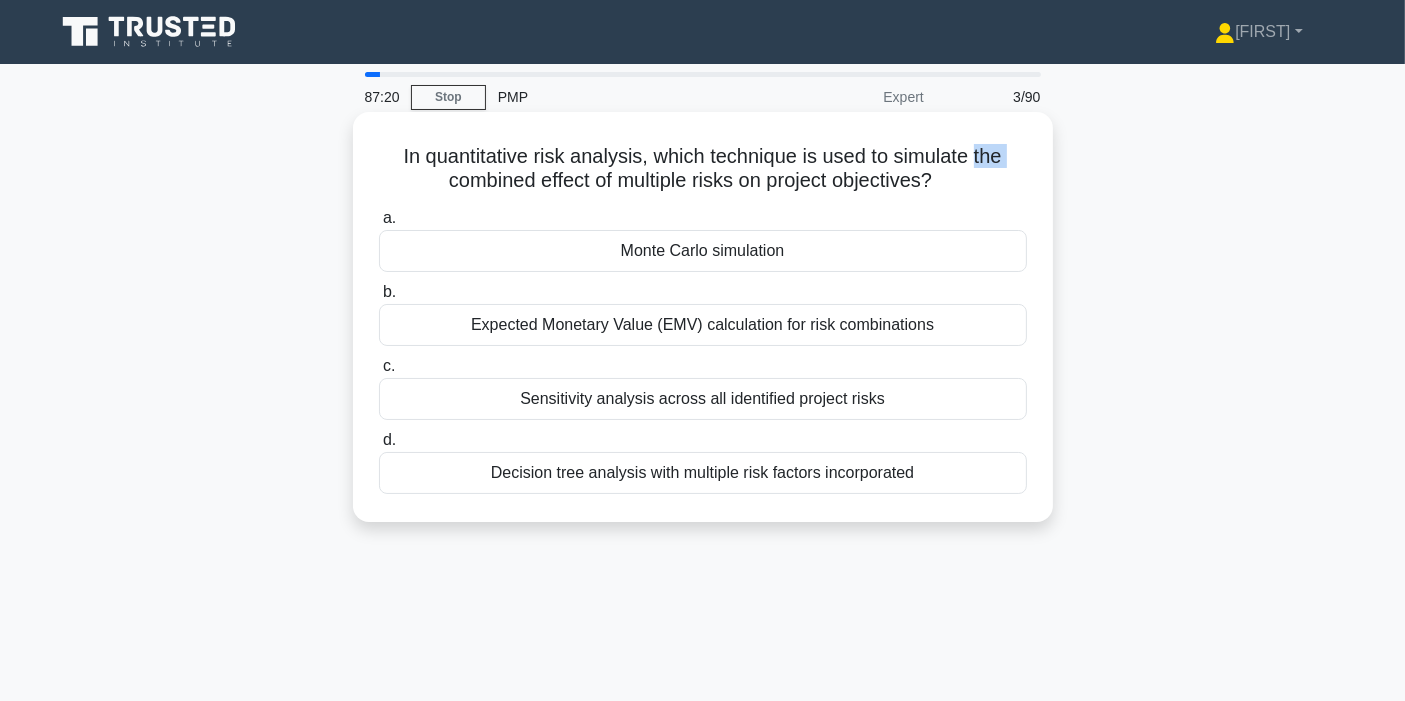 click on "In quantitative risk analysis, which technique is used to simulate the combined effect of multiple risks on project objectives?
.spinner_0XTQ{transform-origin:center;animation:spinner_y6GP .75s linear infinite}@keyframes spinner_y6GP{100%{transform:rotate(360deg)}}" at bounding box center (703, 169) 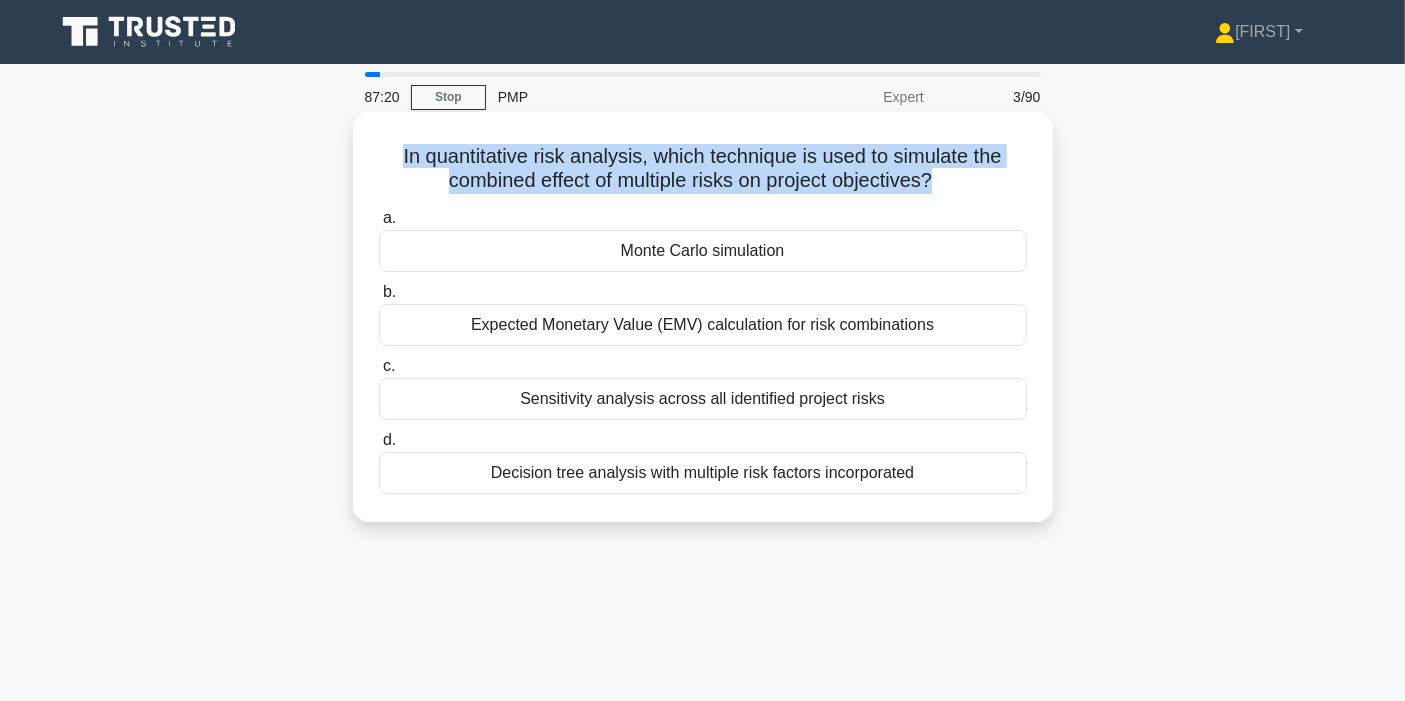 click on "In quantitative risk analysis, which technique is used to simulate the combined effect of multiple risks on project objectives?
.spinner_0XTQ{transform-origin:center;animation:spinner_y6GP .75s linear infinite}@keyframes spinner_y6GP{100%{transform:rotate(360deg)}}" at bounding box center (703, 169) 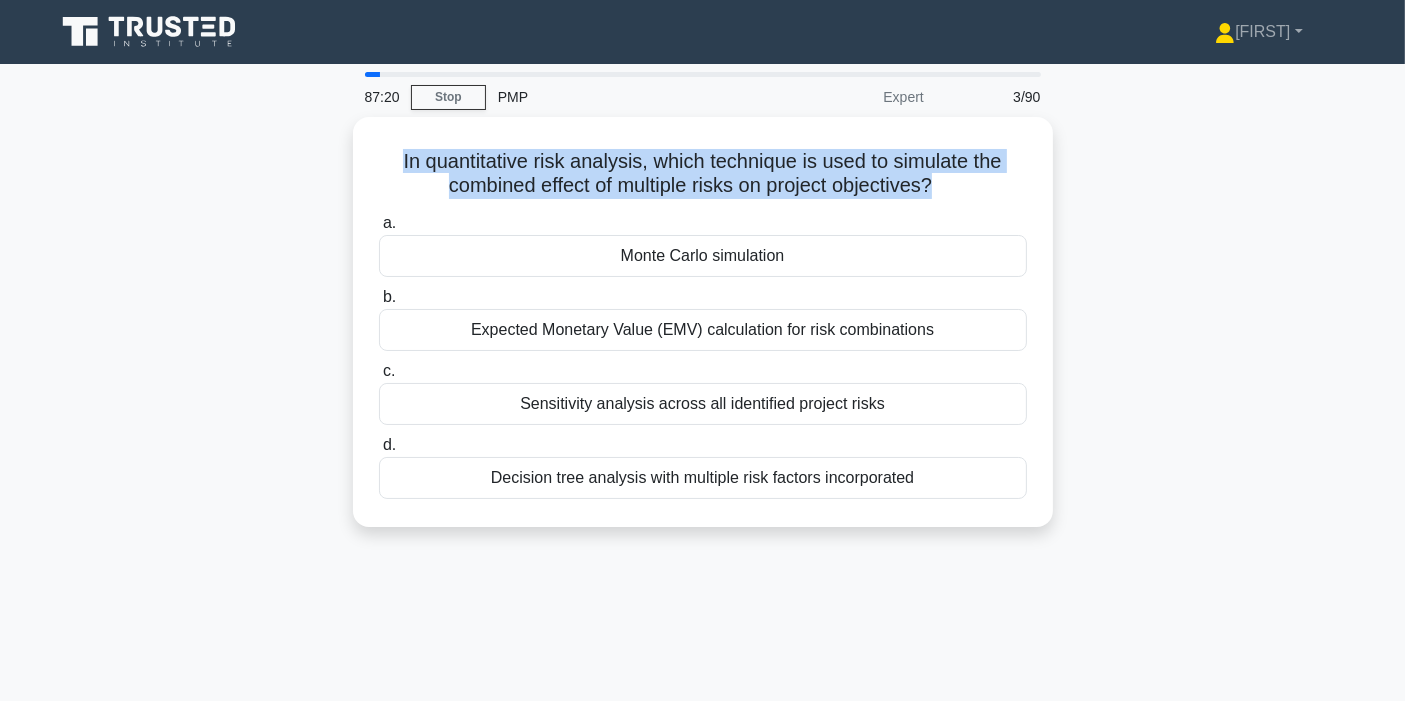 click on "In quantitative risk analysis, which technique is used to simulate the combined effect of multiple risks on project objectives?
.spinner_0XTQ{transform-origin:center;animation:spinner_y6GP .75s linear infinite}@keyframes spinner_y6GP{100%{transform:rotate(360deg)}}
a.
Monte Carlo simulation" at bounding box center (703, 334) 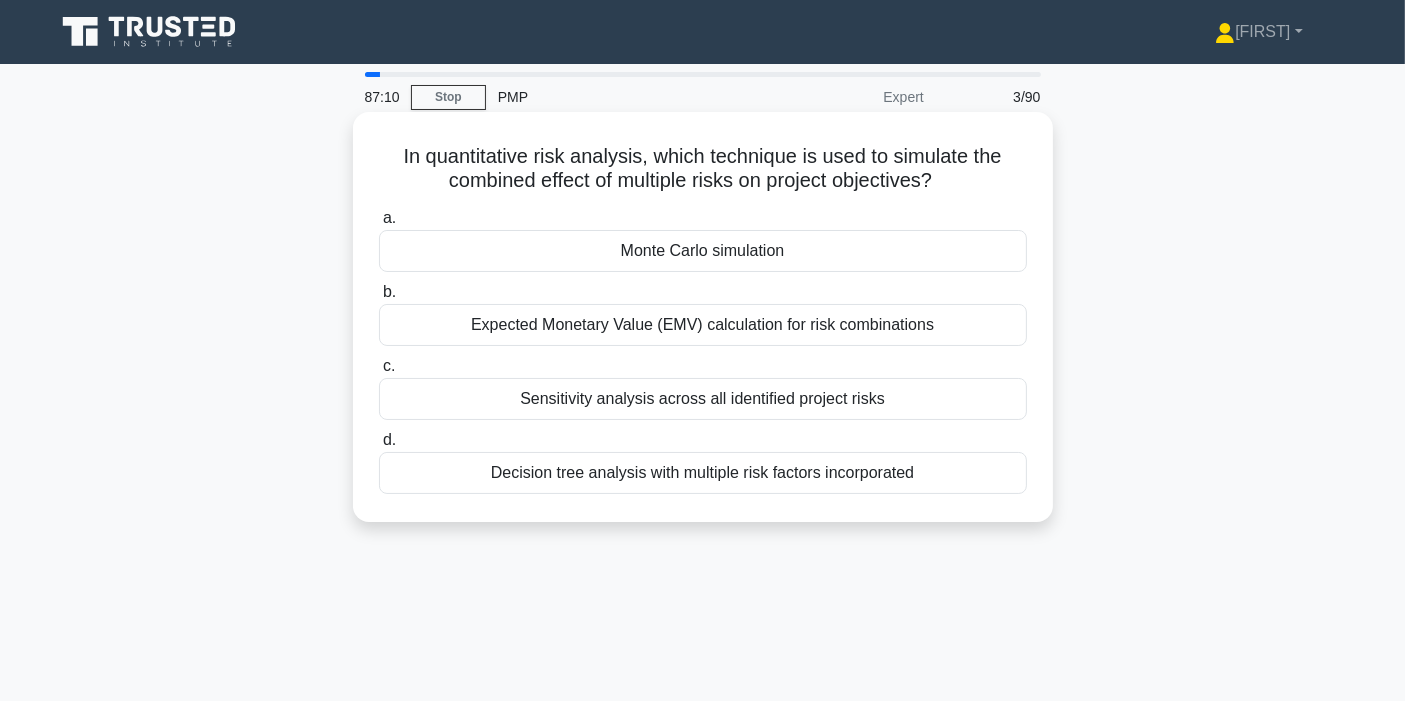 click on "In quantitative risk analysis, which technique is used to simulate the combined effect of multiple risks on project objectives?
.spinner_0XTQ{transform-origin:center;animation:spinner_y6GP .75s linear infinite}@keyframes spinner_y6GP{100%{transform:rotate(360deg)}}" at bounding box center [703, 169] 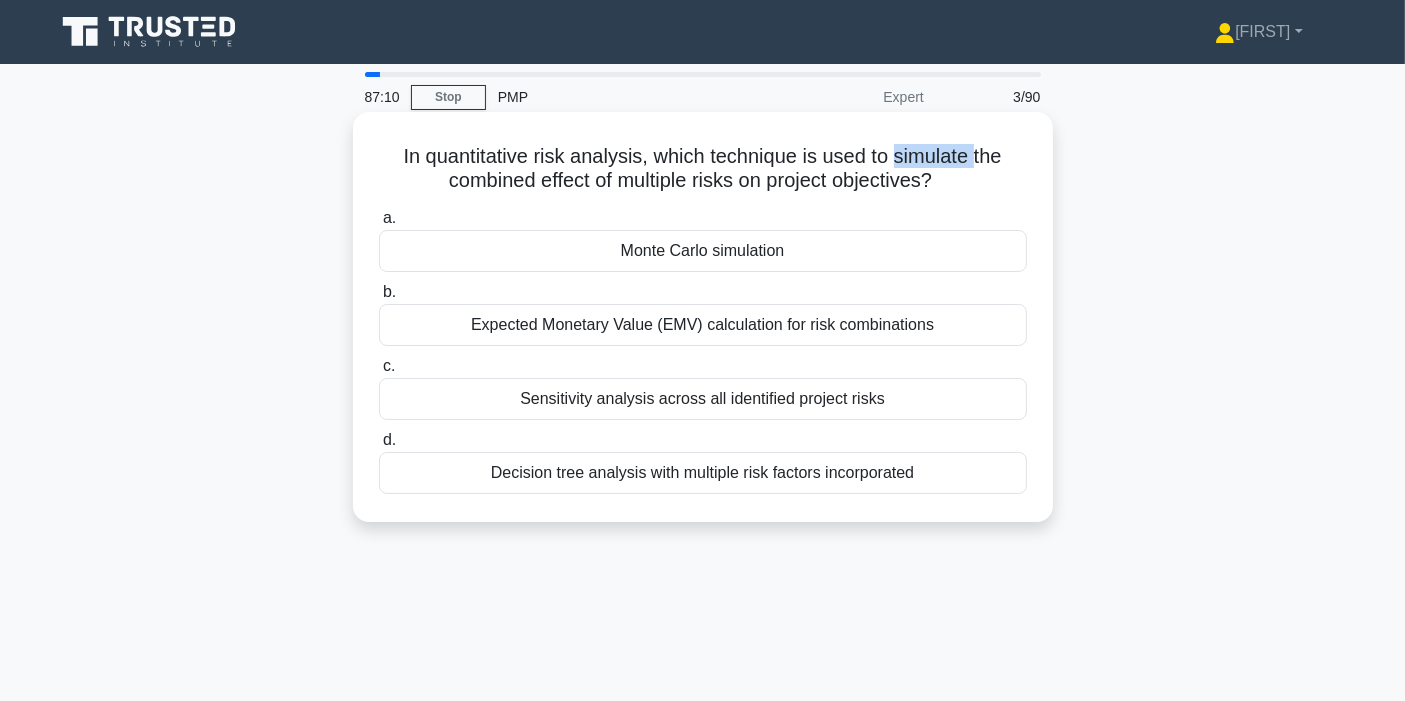 click on "In quantitative risk analysis, which technique is used to simulate the combined effect of multiple risks on project objectives?
.spinner_0XTQ{transform-origin:center;animation:spinner_y6GP .75s linear infinite}@keyframes spinner_y6GP{100%{transform:rotate(360deg)}}" at bounding box center (703, 169) 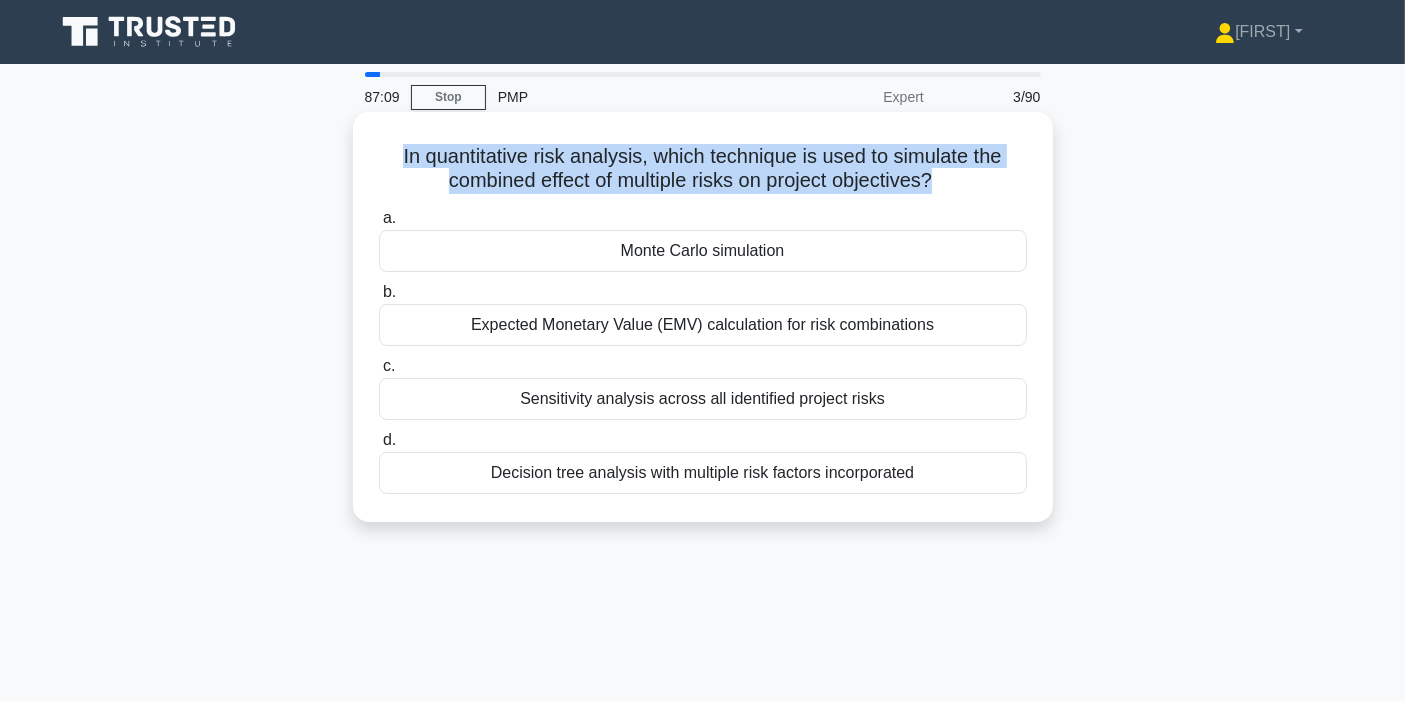 click on "In quantitative risk analysis, which technique is used to simulate the combined effect of multiple risks on project objectives?
.spinner_0XTQ{transform-origin:center;animation:spinner_y6GP .75s linear infinite}@keyframes spinner_y6GP{100%{transform:rotate(360deg)}}" at bounding box center (703, 169) 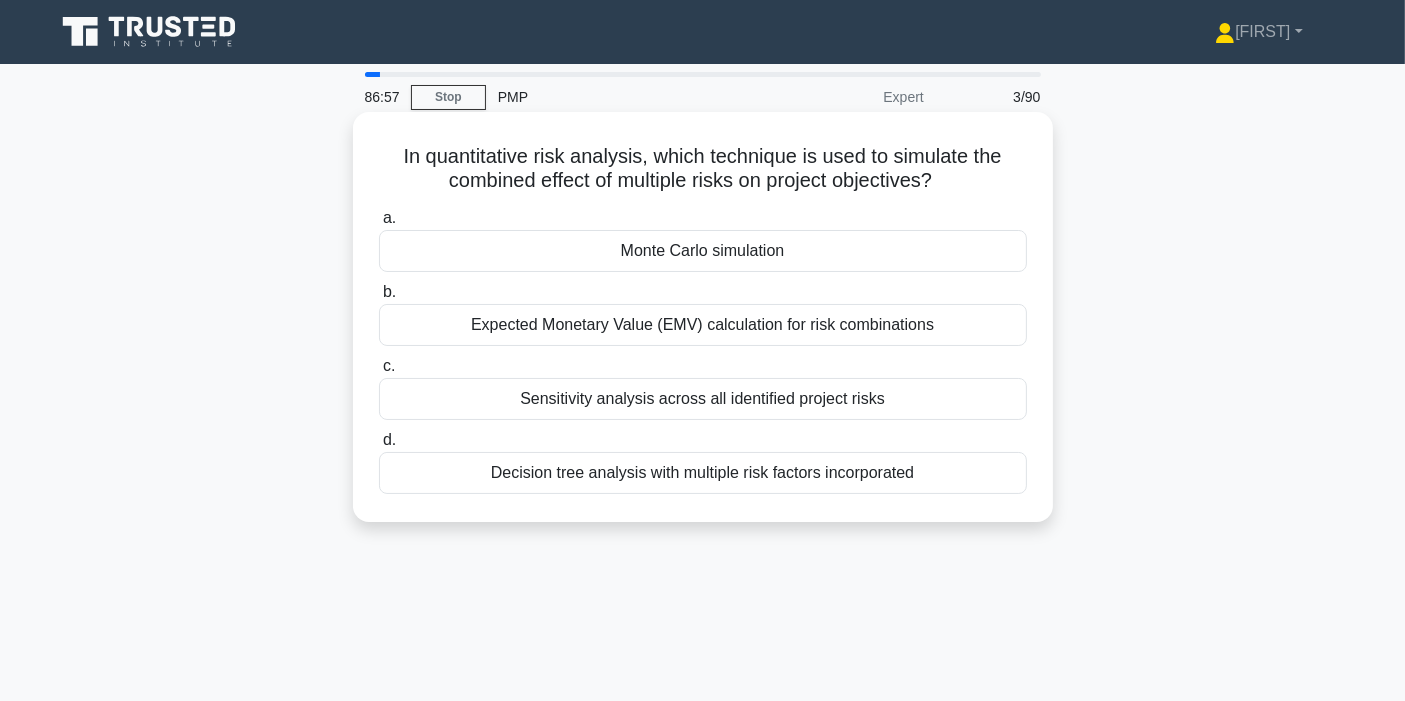 click on "In quantitative risk analysis, which technique is used to simulate the combined effect of multiple risks on project objectives?
.spinner_0XTQ{transform-origin:center;animation:spinner_y6GP .75s linear infinite}@keyframes spinner_y6GP{100%{transform:rotate(360deg)}}" at bounding box center (703, 169) 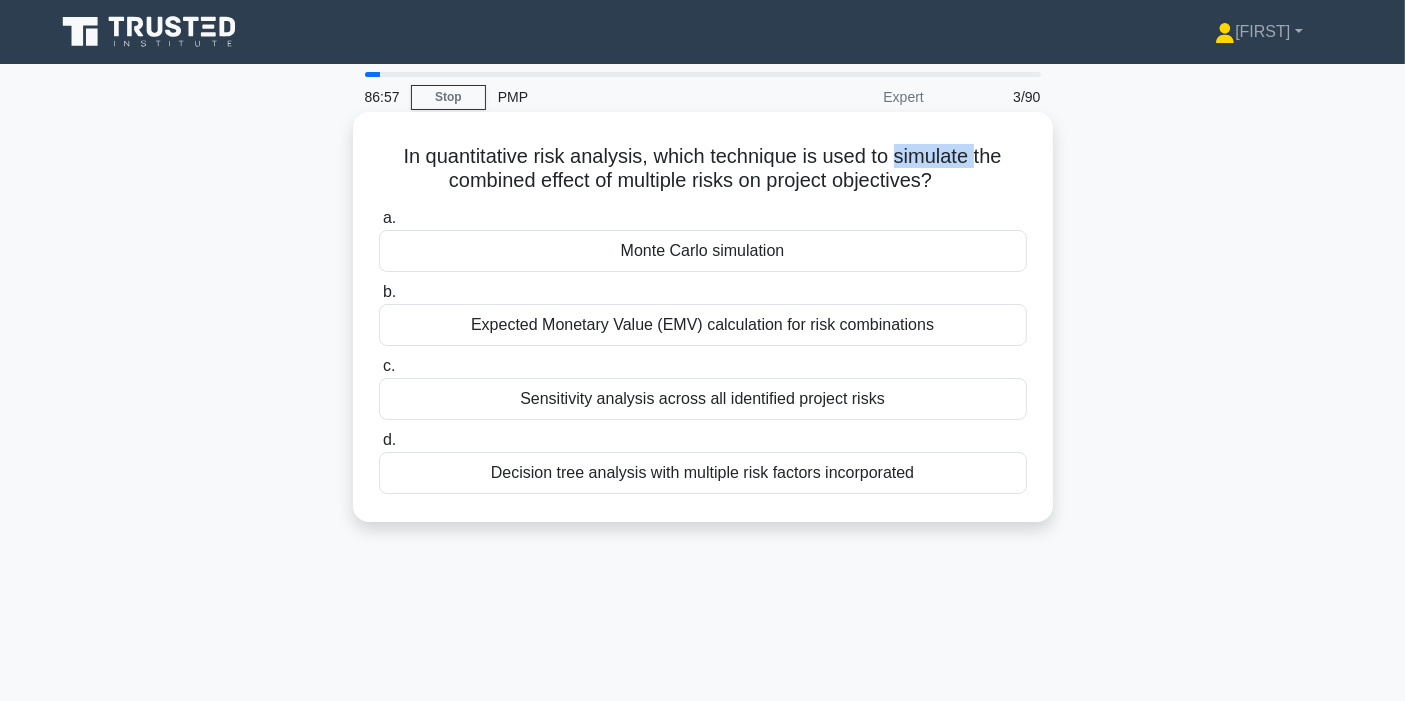 click on "In quantitative risk analysis, which technique is used to simulate the combined effect of multiple risks on project objectives?
.spinner_0XTQ{transform-origin:center;animation:spinner_y6GP .75s linear infinite}@keyframes spinner_y6GP{100%{transform:rotate(360deg)}}" at bounding box center (703, 169) 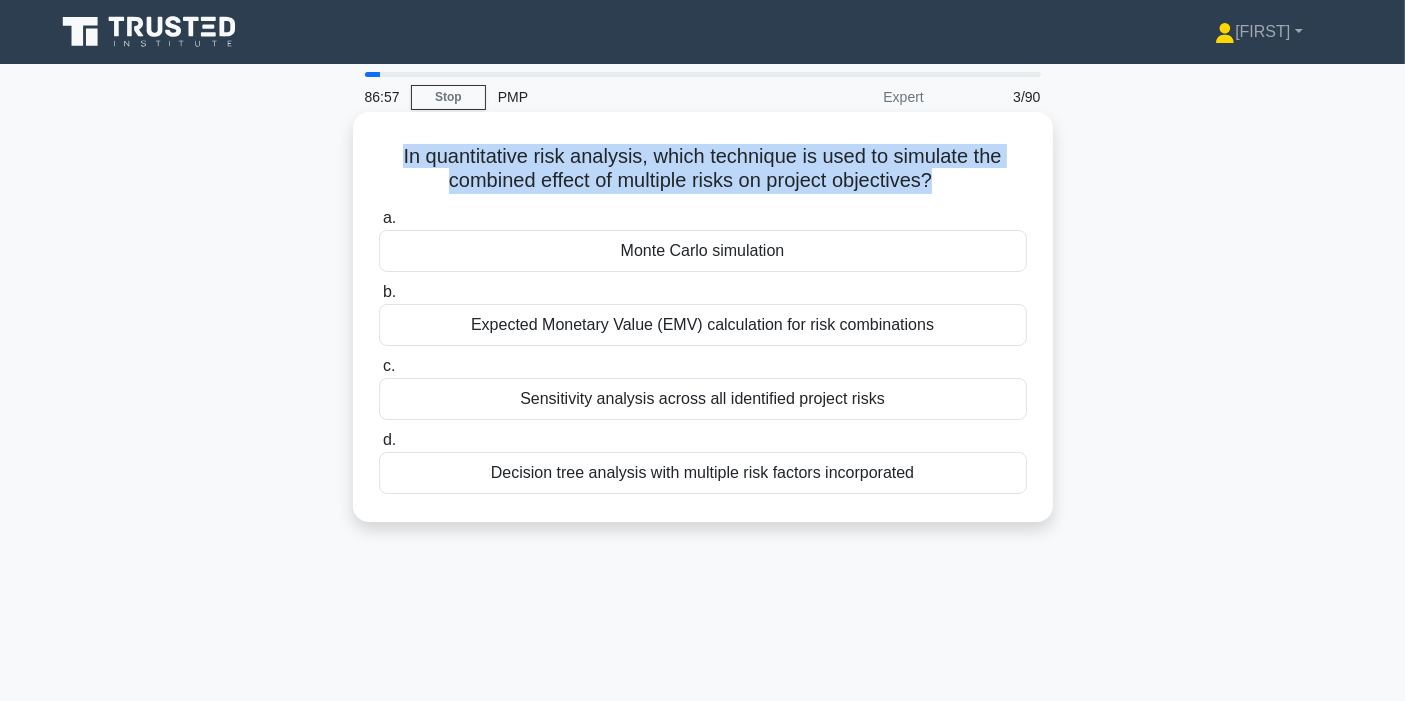 click on "In quantitative risk analysis, which technique is used to simulate the combined effect of multiple risks on project objectives?
.spinner_0XTQ{transform-origin:center;animation:spinner_y6GP .75s linear infinite}@keyframes spinner_y6GP{100%{transform:rotate(360deg)}}" at bounding box center [703, 169] 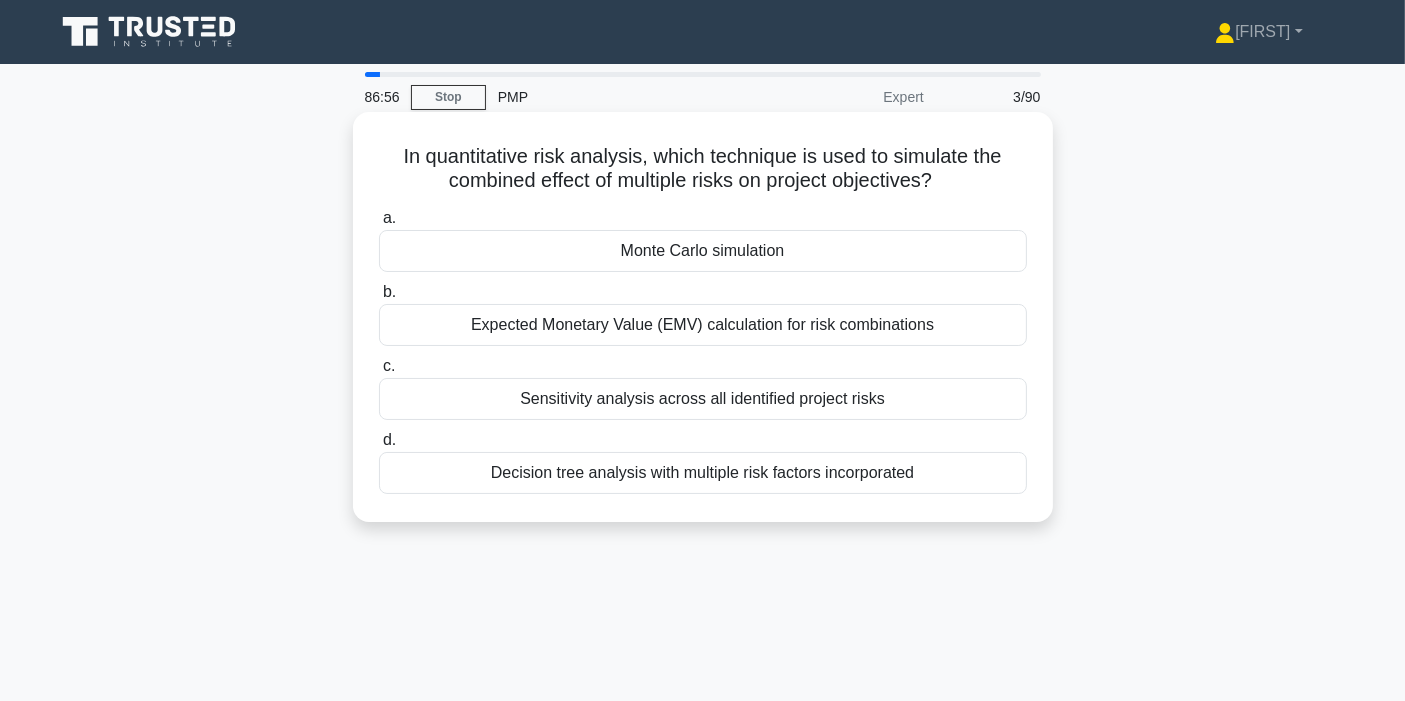 click on ".spinner_0XTQ{transform-origin:center;animation:spinner_y6GP .75s linear infinite}@keyframes spinner_y6GP{100%{transform:rotate(360deg)}}" 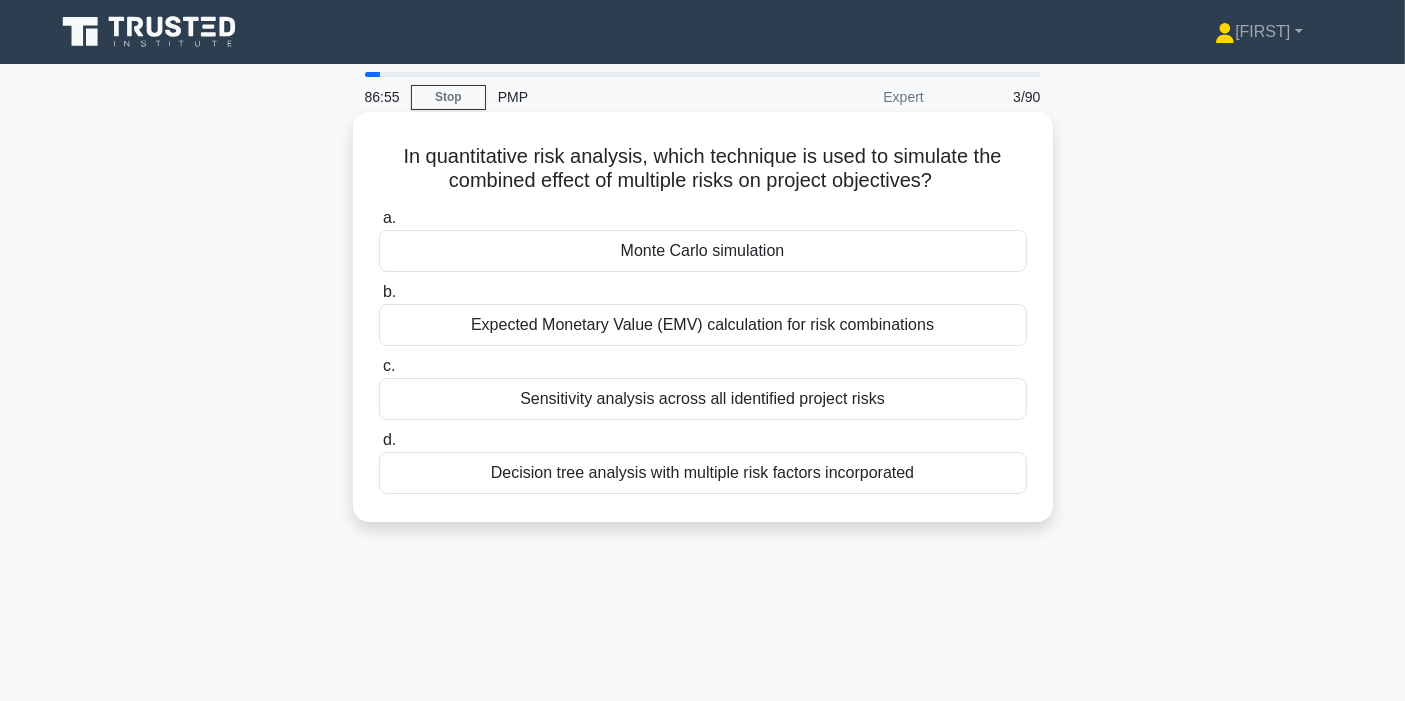 click on ".spinner_0XTQ{transform-origin:center;animation:spinner_y6GP .75s linear infinite}@keyframes spinner_y6GP{100%{transform:rotate(360deg)}}" 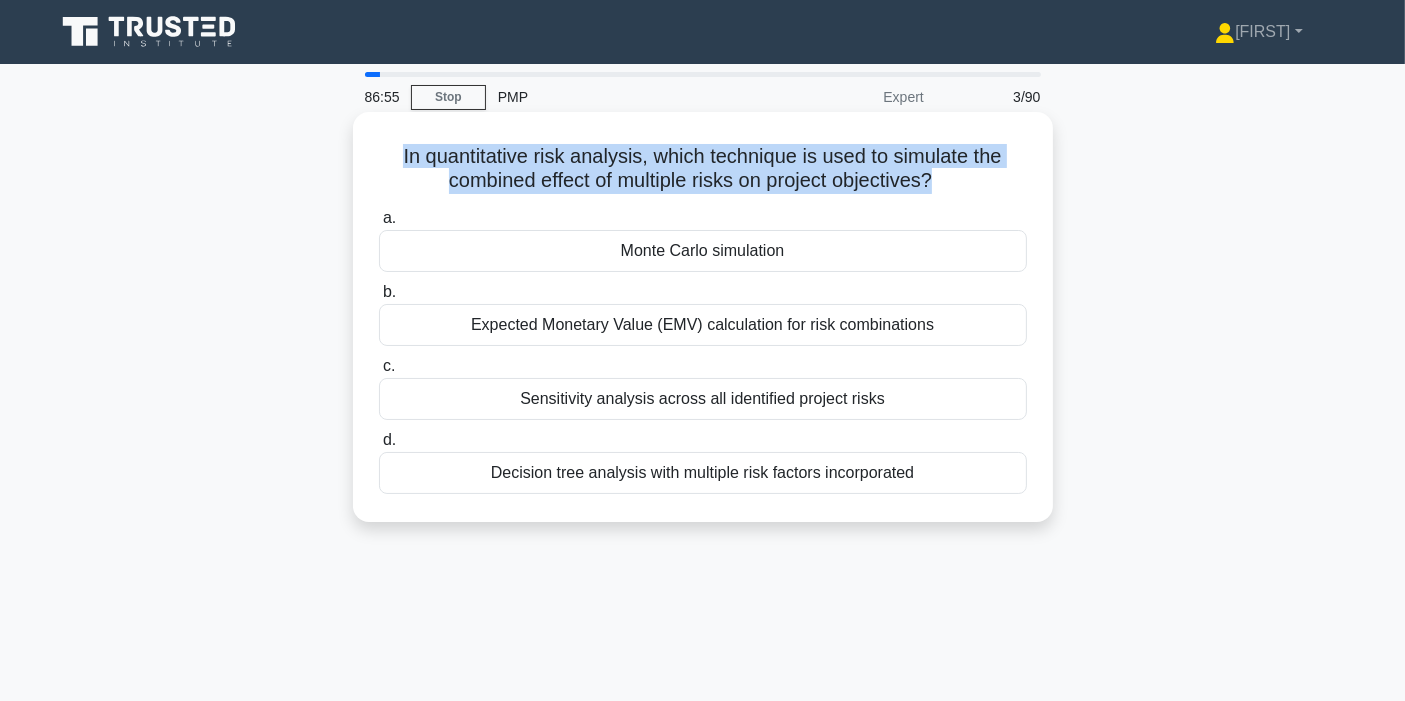 click on ".spinner_0XTQ{transform-origin:center;animation:spinner_y6GP .75s linear infinite}@keyframes spinner_y6GP{100%{transform:rotate(360deg)}}" 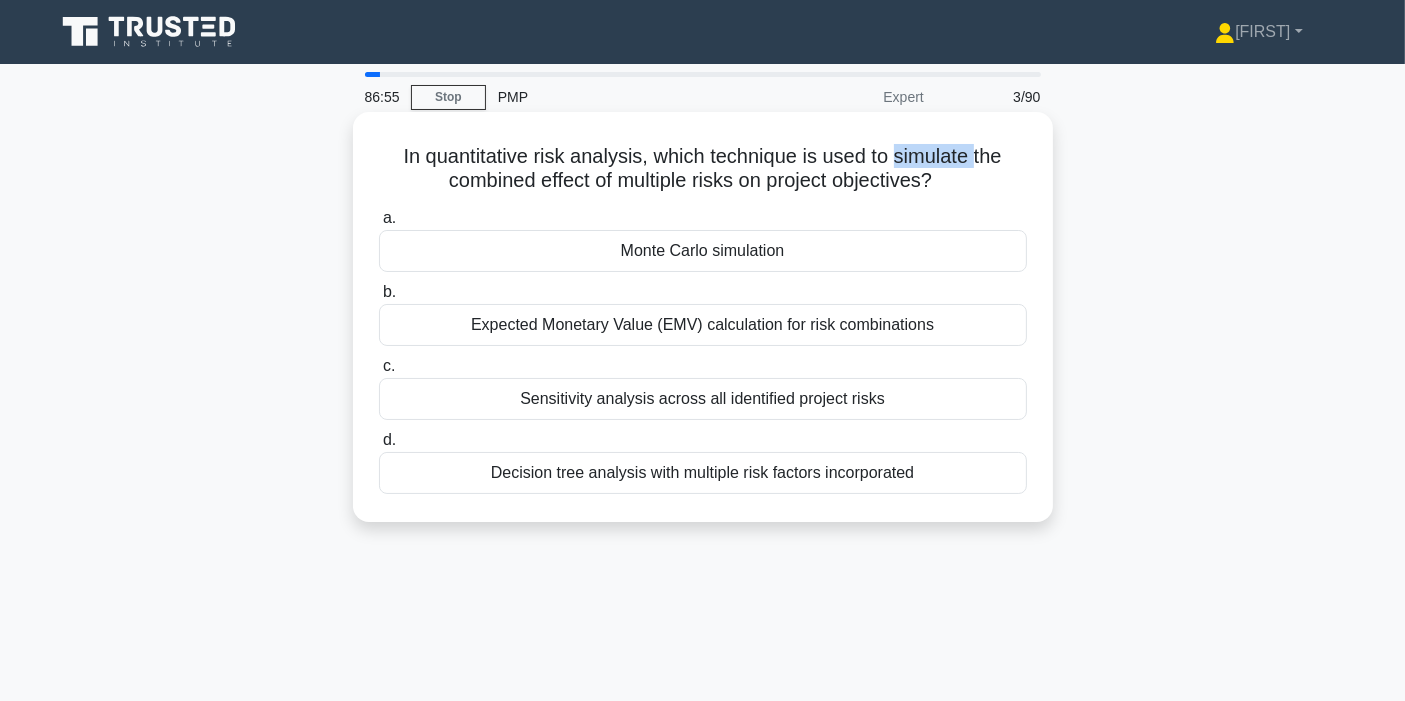 click on "In quantitative risk analysis, which technique is used to simulate the combined effect of multiple risks on project objectives?
.spinner_0XTQ{transform-origin:center;animation:spinner_y6GP .75s linear infinite}@keyframes spinner_y6GP{100%{transform:rotate(360deg)}}" at bounding box center (703, 169) 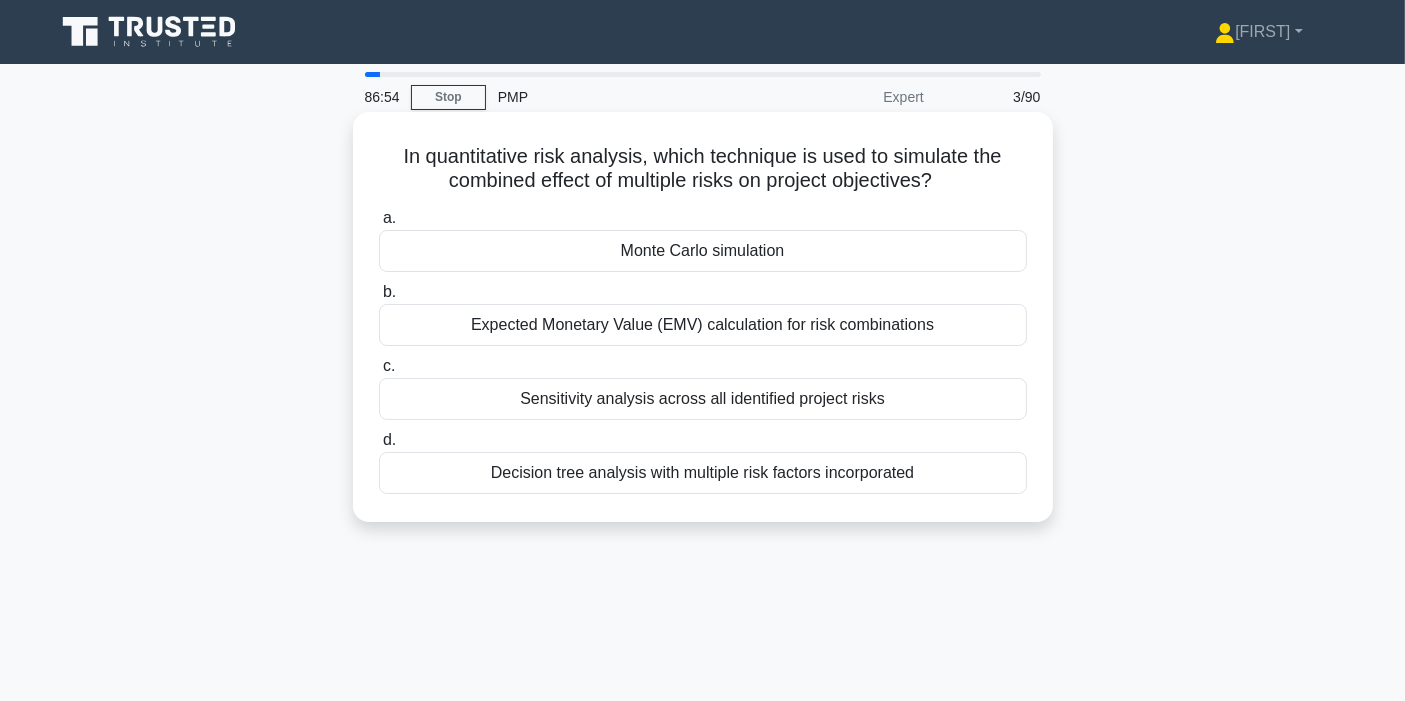 click on ".spinner_0XTQ{transform-origin:center;animation:spinner_y6GP .75s linear infinite}@keyframes spinner_y6GP{100%{transform:rotate(360deg)}}" 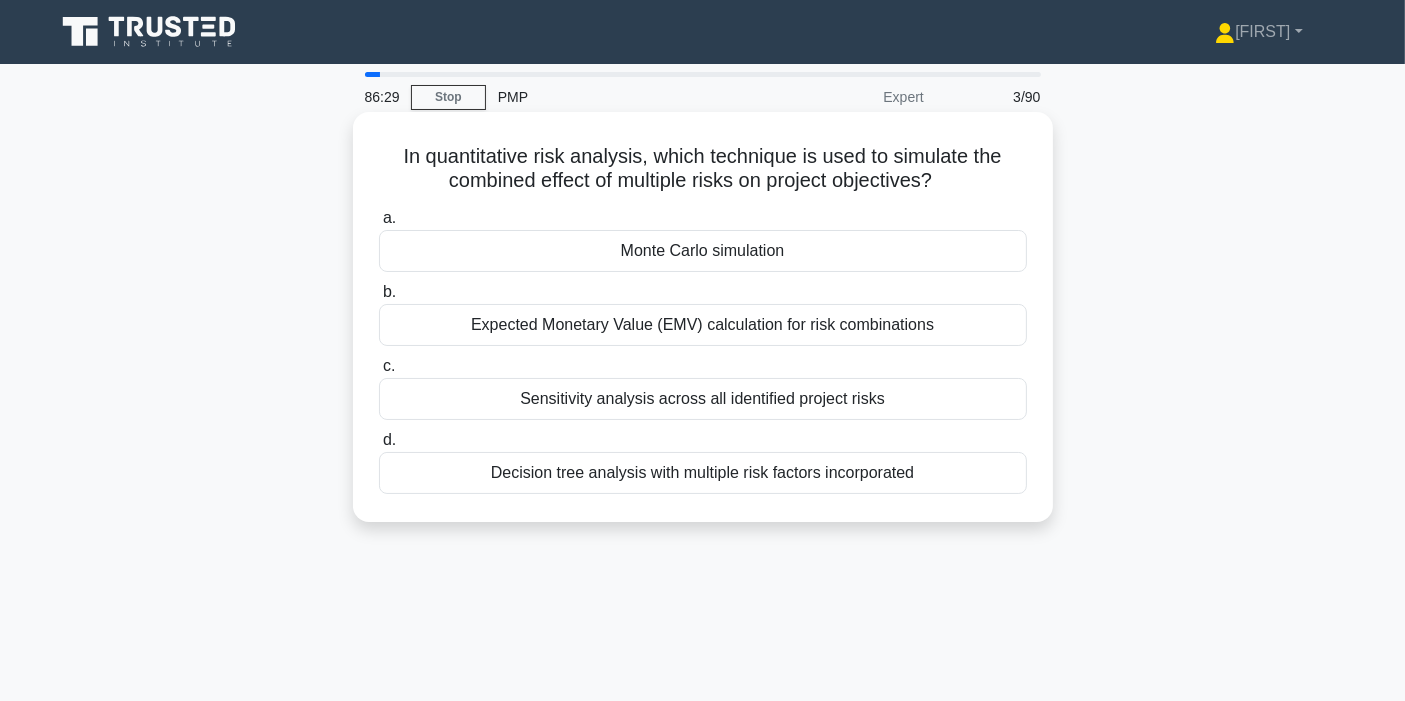 click on "Monte Carlo simulation" at bounding box center [703, 251] 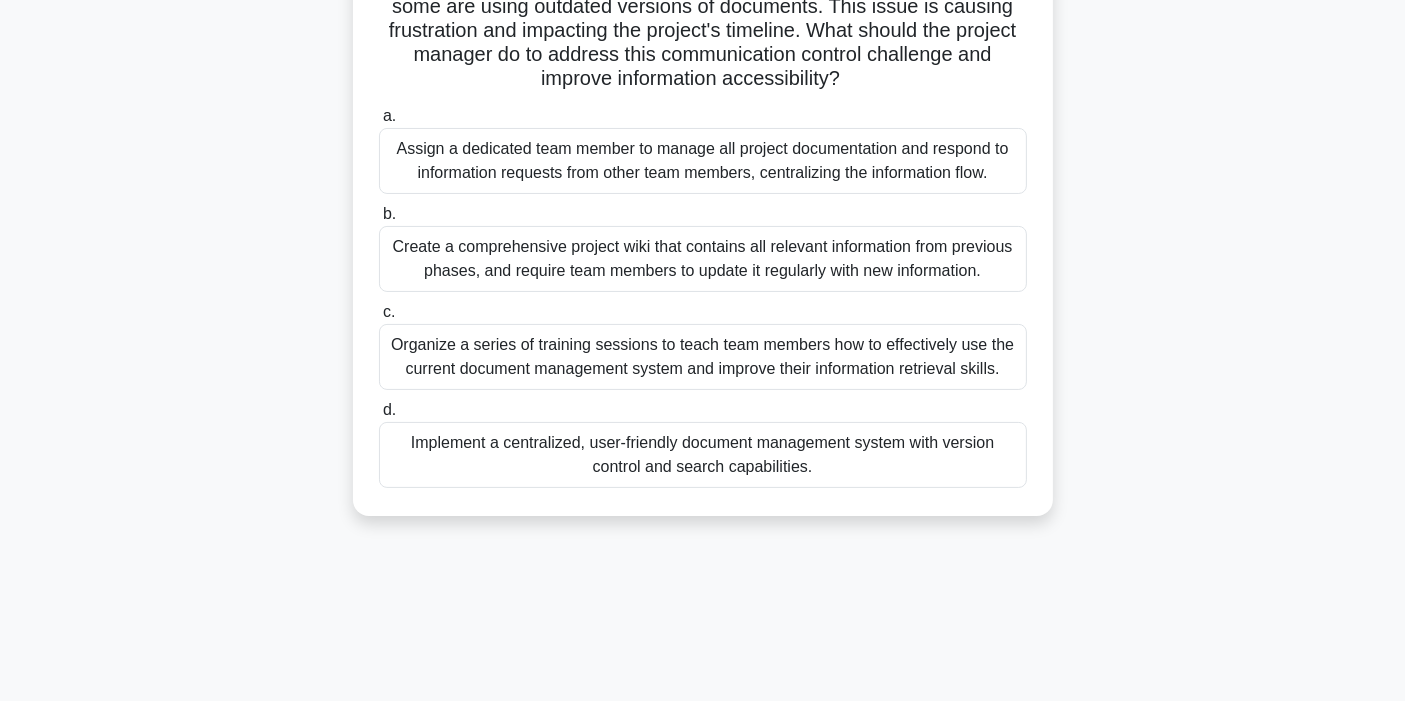 scroll, scrollTop: 222, scrollLeft: 0, axis: vertical 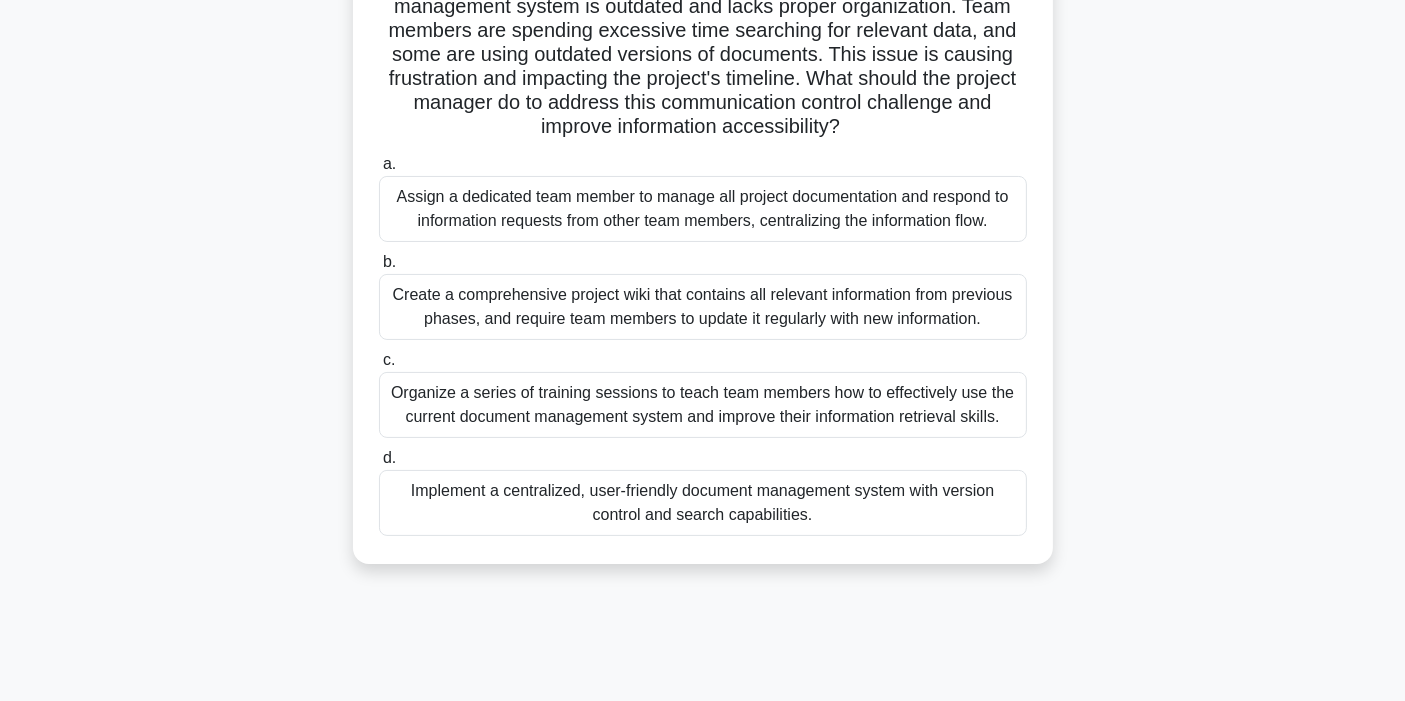 click on ".spinner_0XTQ{transform-origin:center;animation:spinner_y6GP .75s linear infinite}@keyframes spinner_y6GP{100%{transform:rotate(360deg)}}" 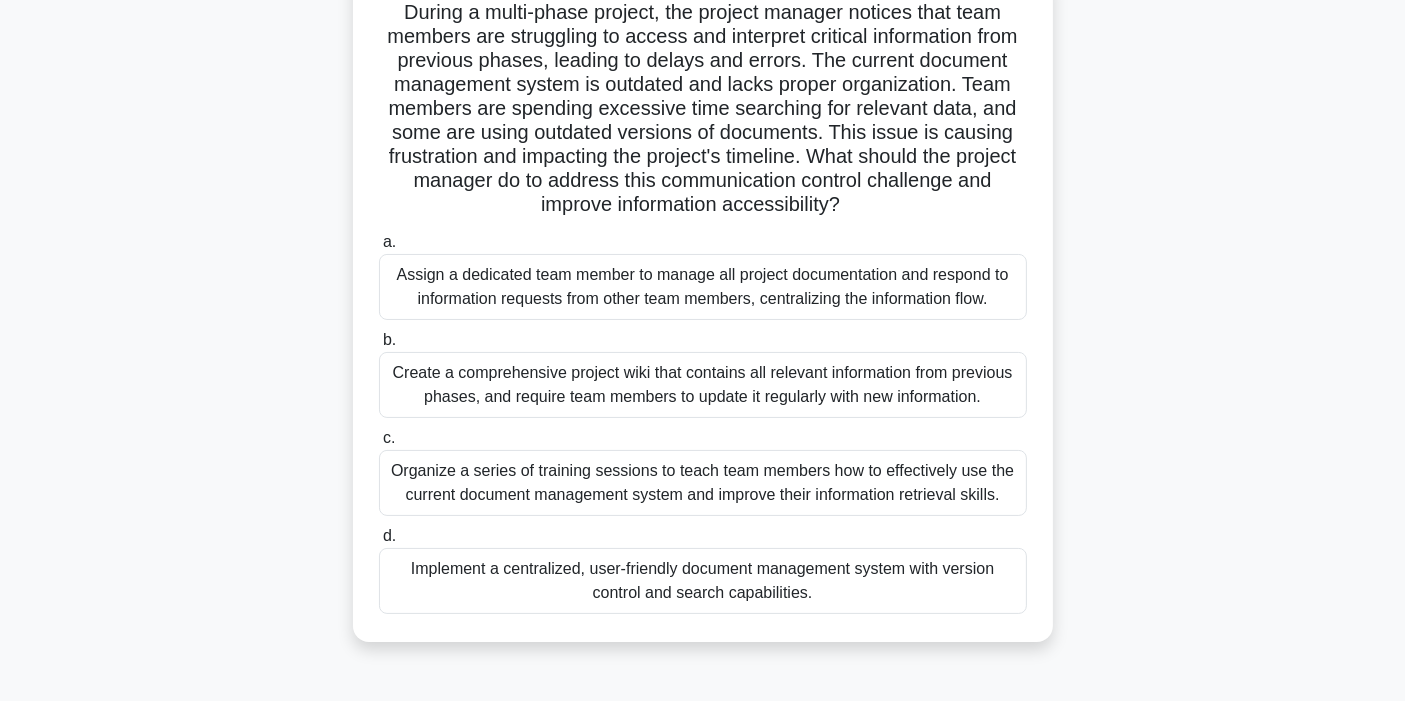 scroll, scrollTop: 111, scrollLeft: 0, axis: vertical 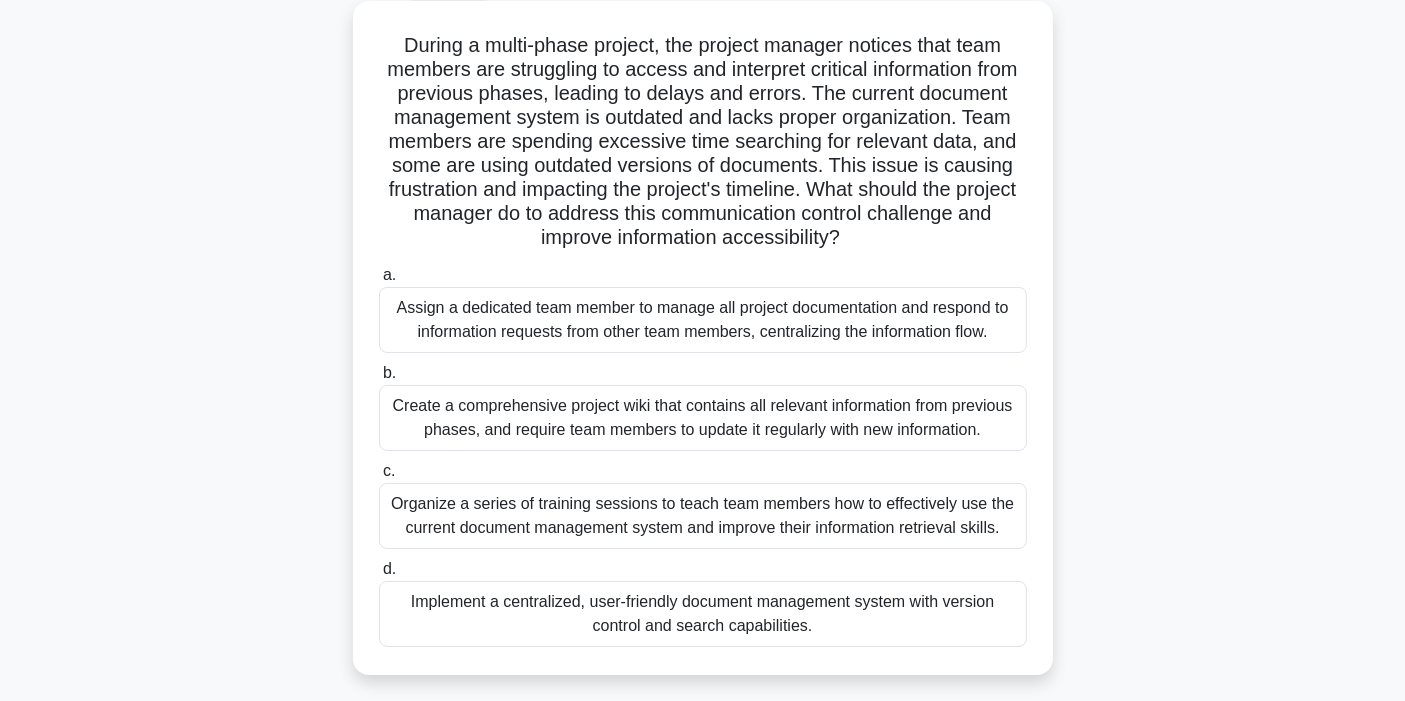 click on "During a multi-phase project, the project manager notices that team members are struggling to access and interpret critical information from previous phases, leading to delays and errors. The current document management system is outdated and lacks proper organization. Team members are spending excessive time searching for relevant data, and some are using outdated versions of documents. This issue is causing frustration and impacting the project's timeline. What should the project manager do to address this communication control challenge and improve information accessibility?
.spinner_0XTQ{transform-origin:center;animation:spinner_y6GP .75s linear infinite}@keyframes spinner_y6GP{100%{transform:rotate(360deg)}}" at bounding box center [703, 142] 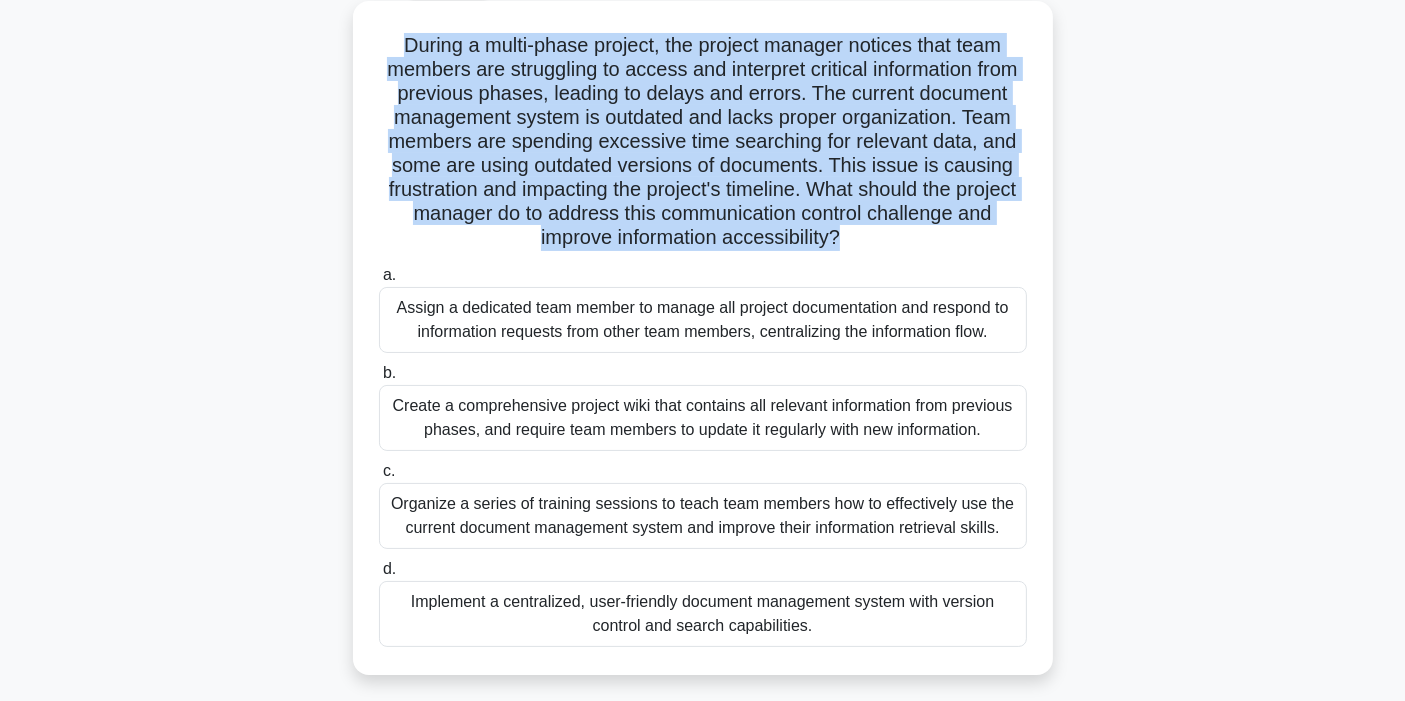 click on "During a multi-phase project, the project manager notices that team members are struggling to access and interpret critical information from previous phases, leading to delays and errors. The current document management system is outdated and lacks proper organization. Team members are spending excessive time searching for relevant data, and some are using outdated versions of documents. This issue is causing frustration and impacting the project's timeline. What should the project manager do to address this communication control challenge and improve information accessibility?
.spinner_0XTQ{transform-origin:center;animation:spinner_y6GP .75s linear infinite}@keyframes spinner_y6GP{100%{transform:rotate(360deg)}}" at bounding box center (703, 142) 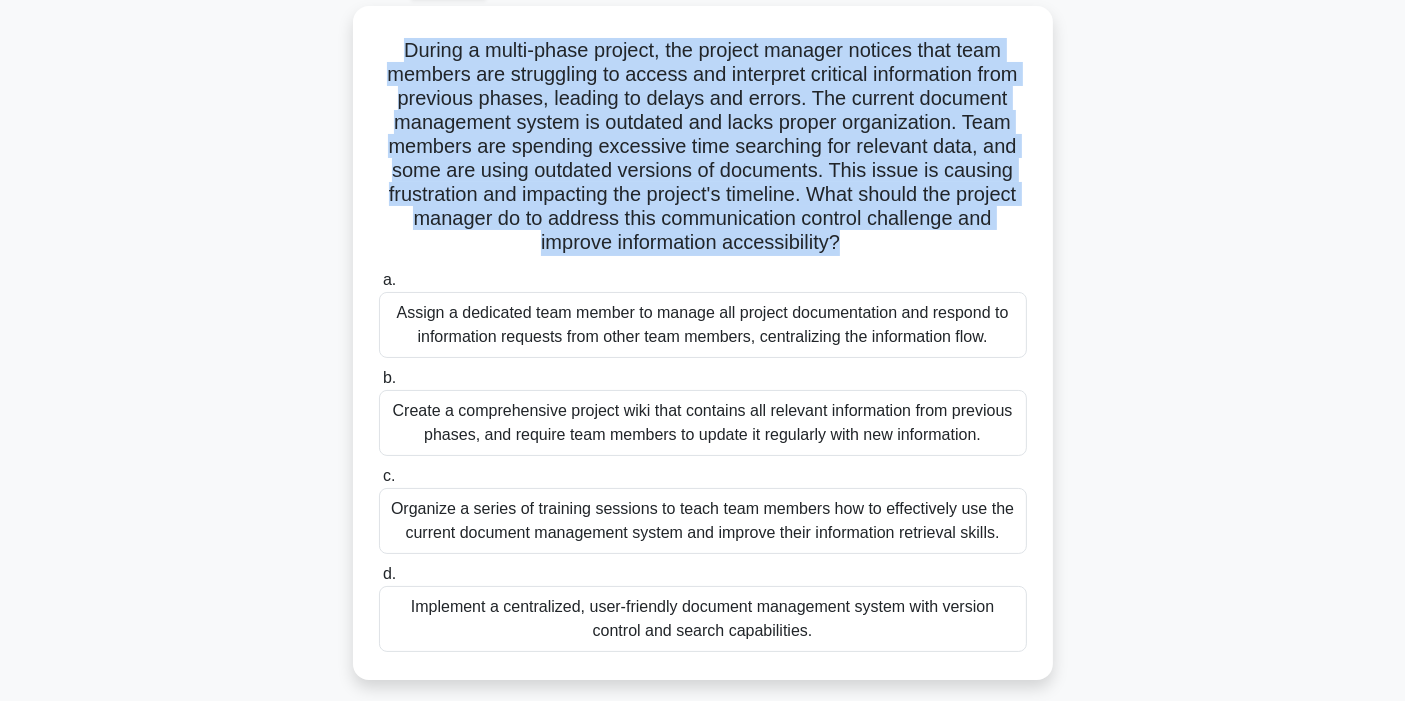 click on "During a multi-phase project, the project manager notices that team members are struggling to access and interpret critical information from previous phases, leading to delays and errors. The current document management system is outdated and lacks proper organization. Team members are spending excessive time searching for relevant data, and some are using outdated versions of documents. This issue is causing frustration and impacting the project's timeline. What should the project manager do to address this communication control challenge and improve information accessibility?
.spinner_0XTQ{transform-origin:center;animation:spinner_y6GP .75s linear infinite}@keyframes spinner_y6GP{100%{transform:rotate(360deg)}}
a." at bounding box center (703, 355) 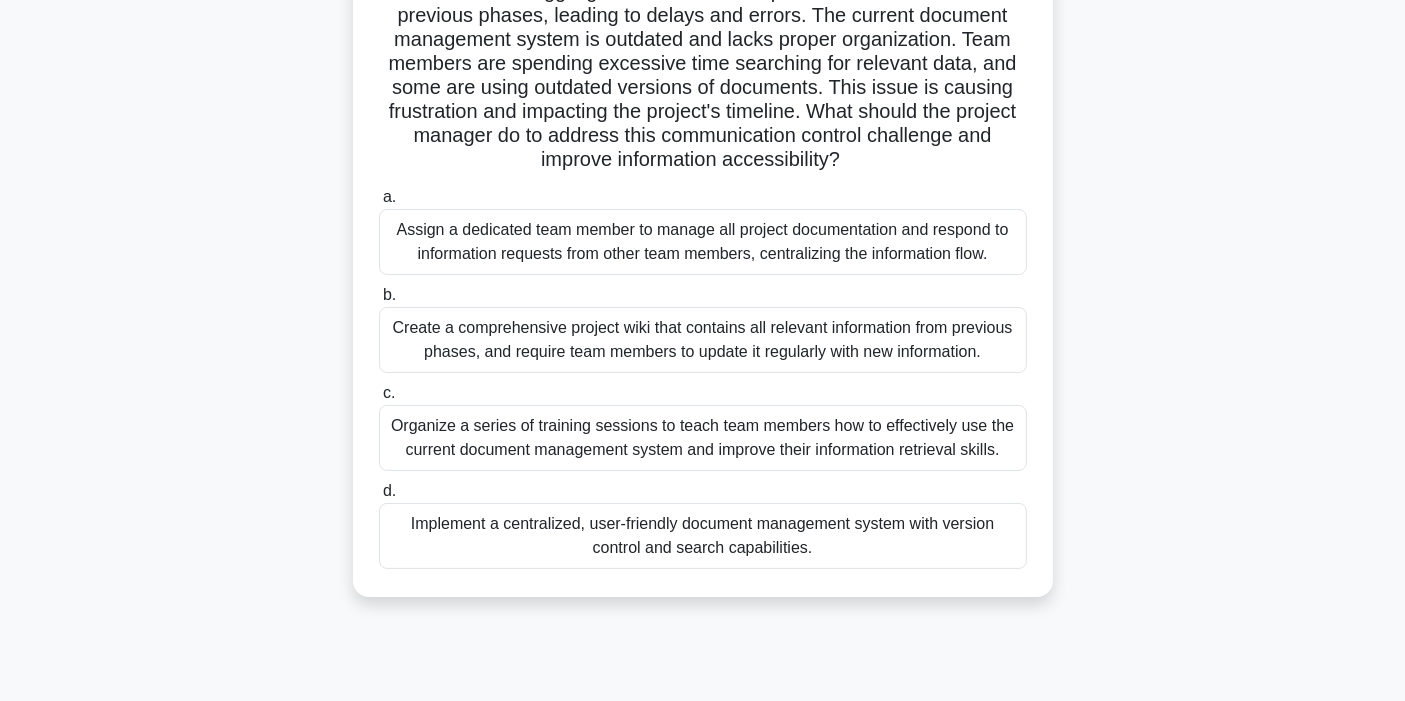scroll, scrollTop: 222, scrollLeft: 0, axis: vertical 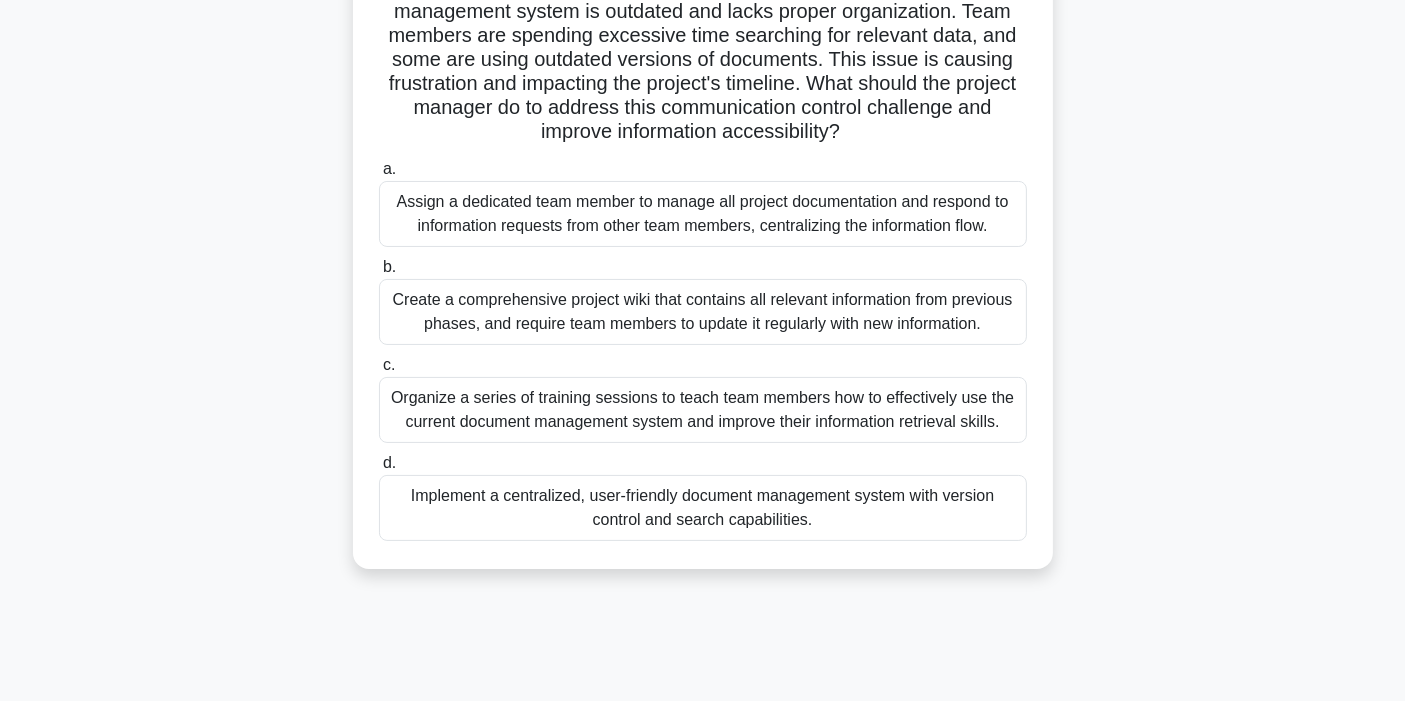 click on "During a multi-phase project, the project manager notices that team members are struggling to access and interpret critical information from previous phases, leading to delays and errors. The current document management system is outdated and lacks proper organization. Team members are spending excessive time searching for relevant data, and some are using outdated versions of documents. This issue is causing frustration and impacting the project's timeline. What should the project manager do to address this communication control challenge and improve information accessibility?
.spinner_0XTQ{transform-origin:center;animation:spinner_y6GP .75s linear infinite}@keyframes spinner_y6GP{100%{transform:rotate(360deg)}}
a." at bounding box center [703, 244] 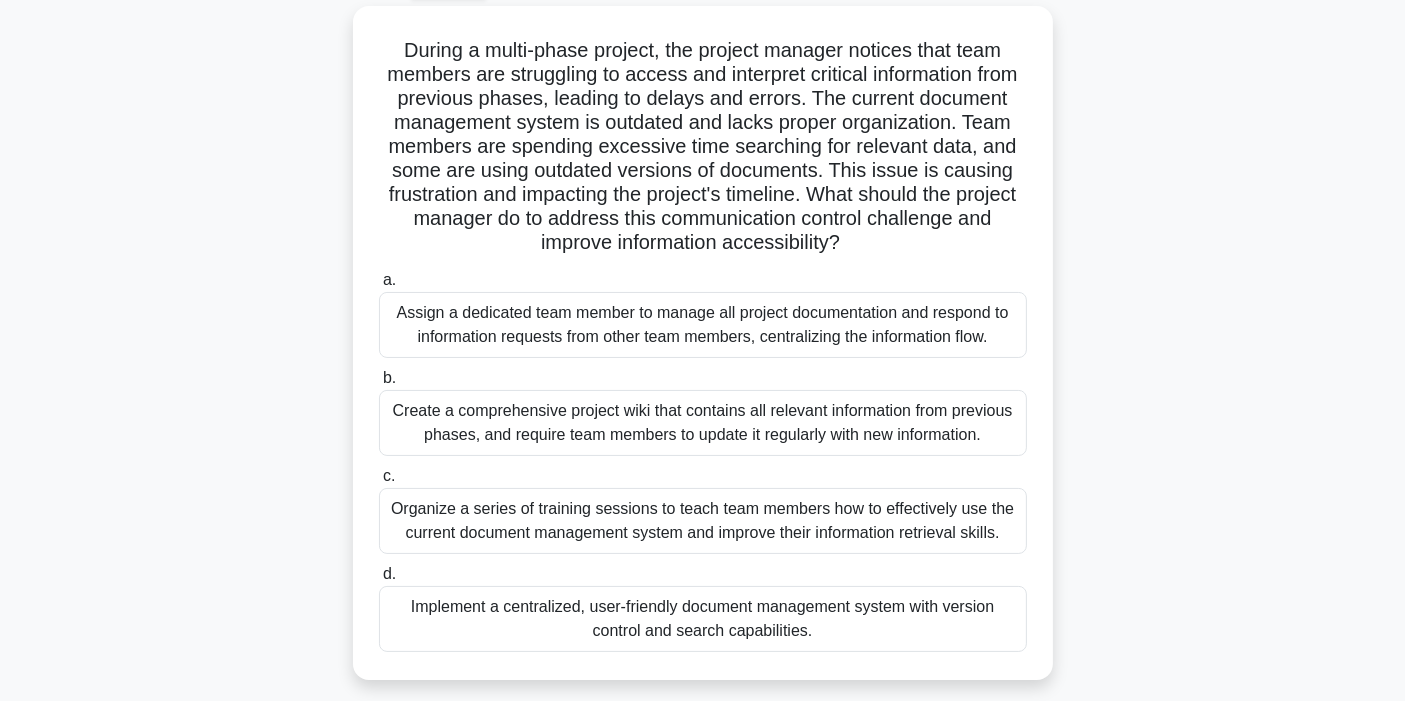 click on "During a multi-phase project, the project manager notices that team members are struggling to access and interpret critical information from previous phases, leading to delays and errors. The current document management system is outdated and lacks proper organization. Team members are spending excessive time searching for relevant data, and some are using outdated versions of documents. This issue is causing frustration and impacting the project's timeline. What should the project manager do to address this communication control challenge and improve information accessibility?
.spinner_0XTQ{transform-origin:center;animation:spinner_y6GP .75s linear infinite}@keyframes spinner_y6GP{100%{transform:rotate(360deg)}}
a." at bounding box center (703, 355) 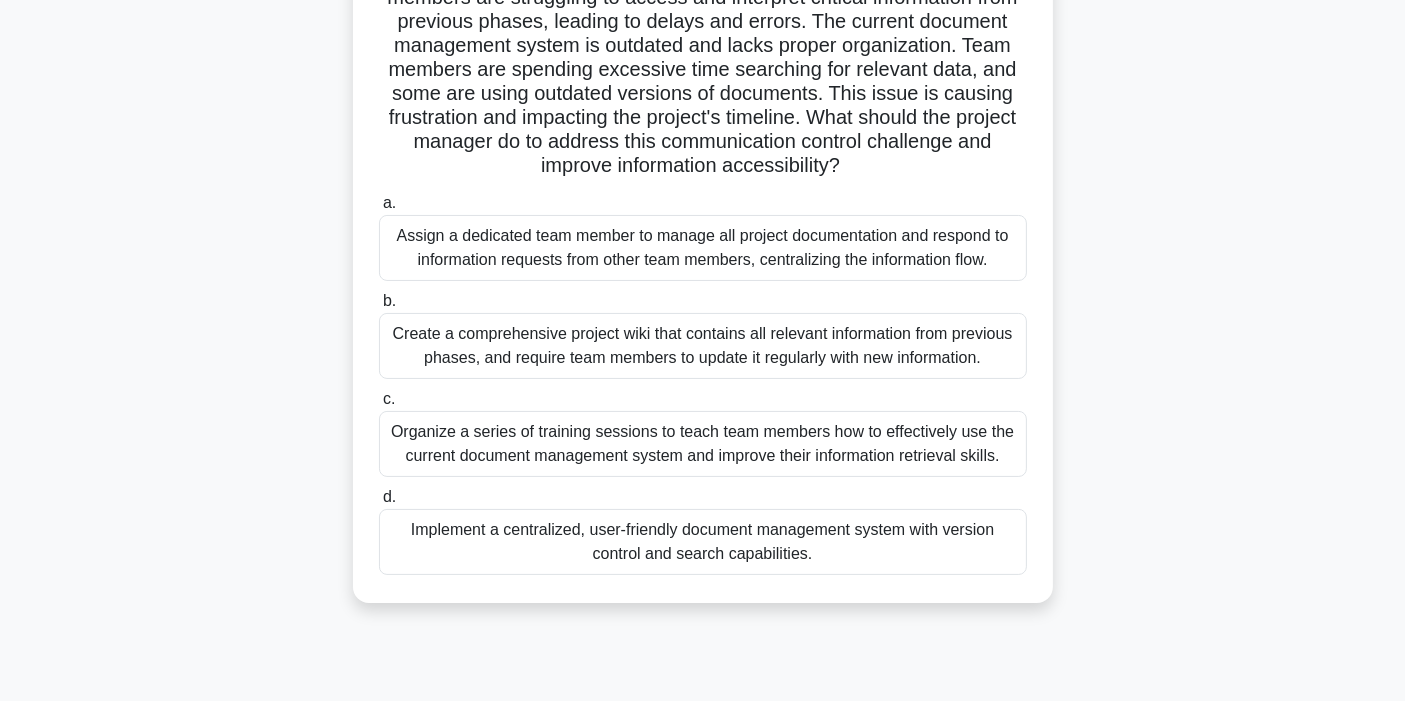 scroll, scrollTop: 222, scrollLeft: 0, axis: vertical 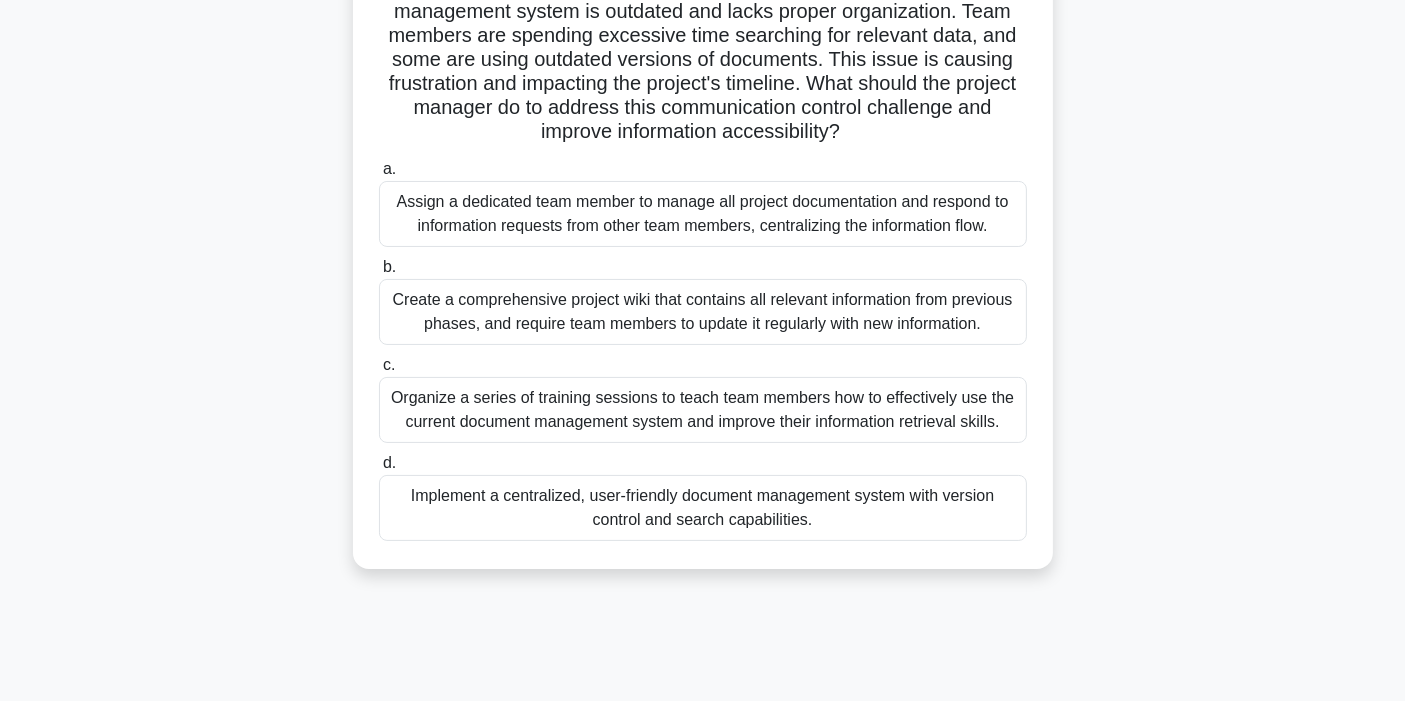 click on "During a multi-phase project, the project manager notices that team members are struggling to access and interpret critical information from previous phases, leading to delays and errors. The current document management system is outdated and lacks proper organization. Team members are spending excessive time searching for relevant data, and some are using outdated versions of documents. This issue is causing frustration and impacting the project's timeline. What should the project manager do to address this communication control challenge and improve information accessibility?
.spinner_0XTQ{transform-origin:center;animation:spinner_y6GP .75s linear infinite}@keyframes spinner_y6GP{100%{transform:rotate(360deg)}}
a." at bounding box center [703, 244] 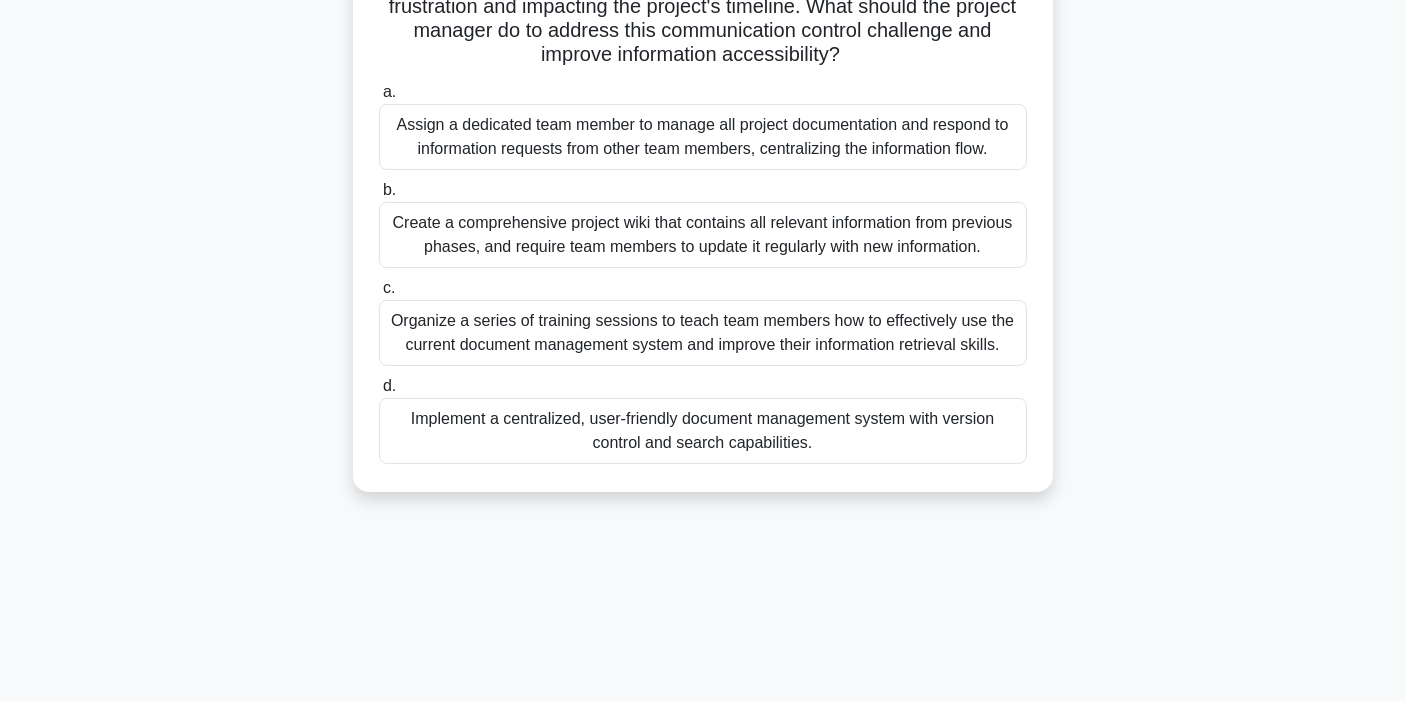 scroll, scrollTop: 333, scrollLeft: 0, axis: vertical 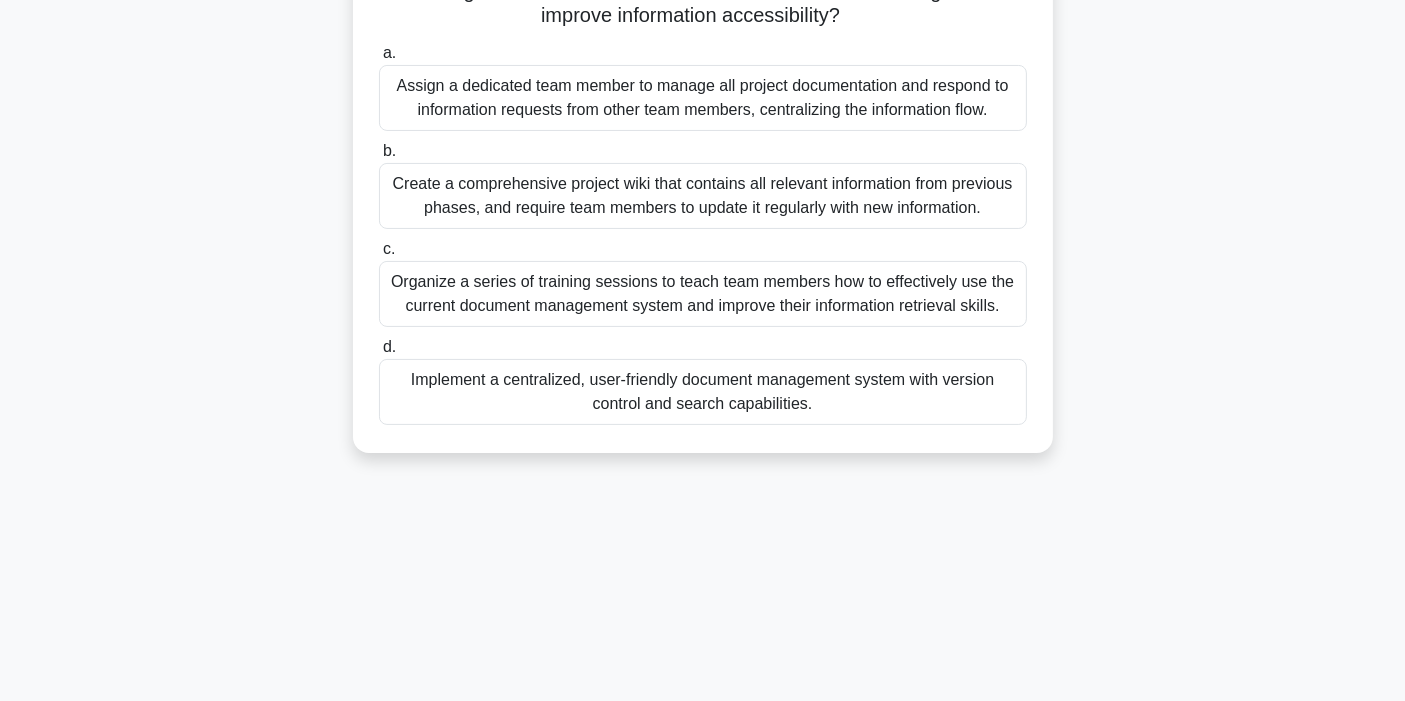 click on "Implement a centralized, user-friendly document management system with version control and search capabilities." at bounding box center (703, 392) 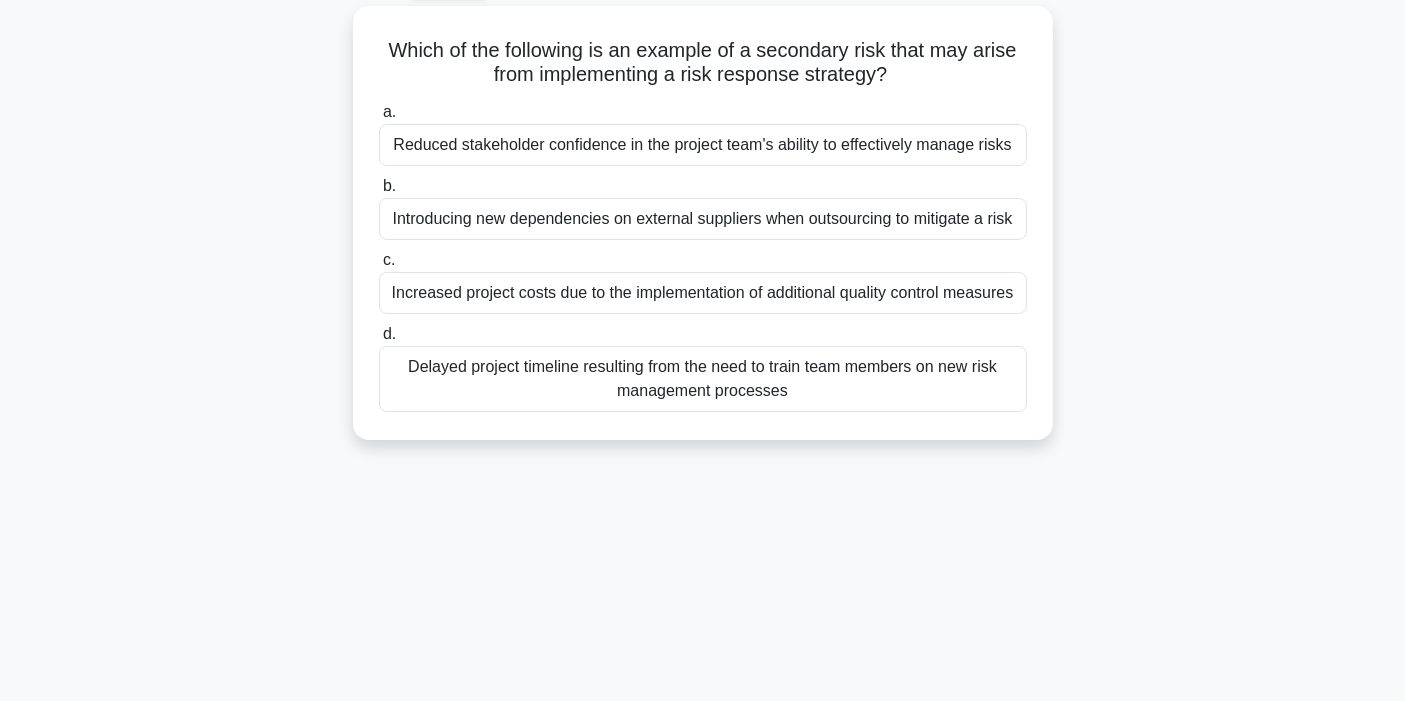 scroll, scrollTop: 0, scrollLeft: 0, axis: both 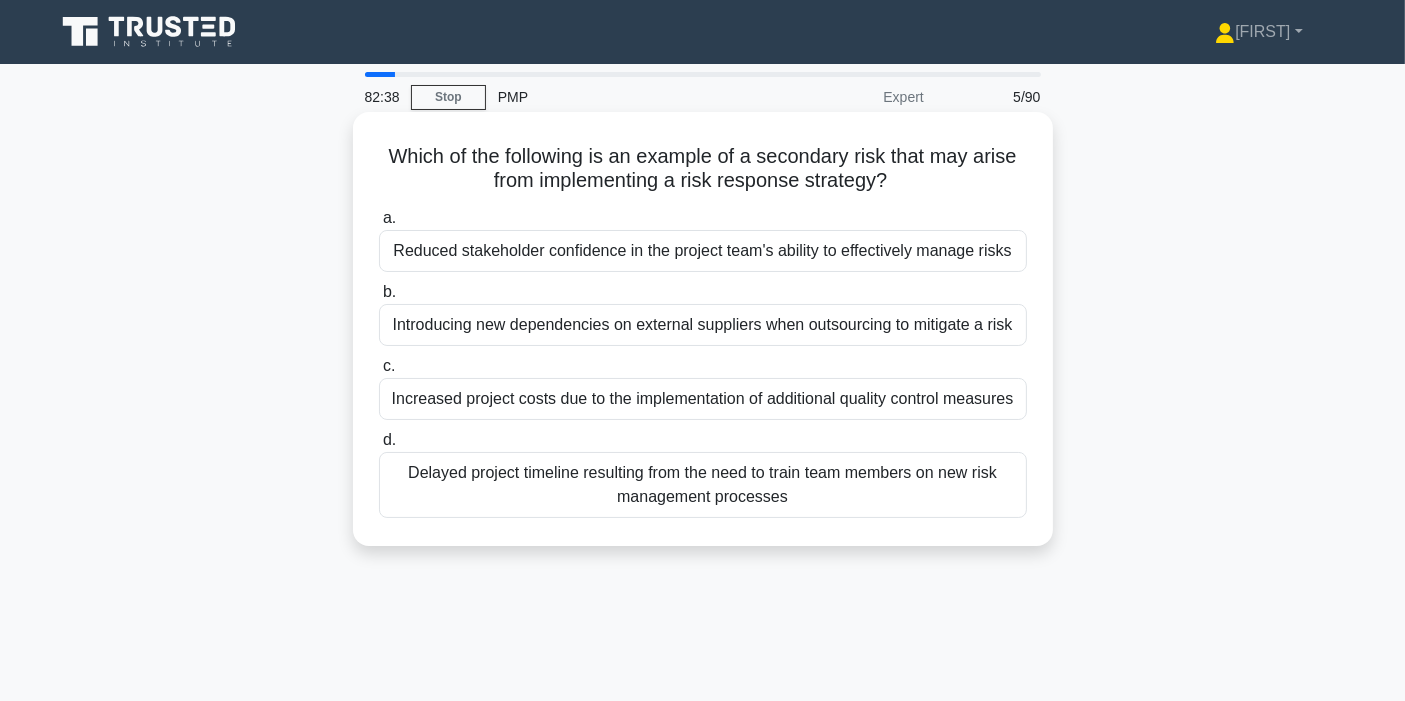 click on "Which of the following is an example of a secondary risk that may arise from implementing a risk response strategy?
.spinner_0XTQ{transform-origin:center;animation:spinner_y6GP .75s linear infinite}@keyframes spinner_y6GP{100%{transform:rotate(360deg)}}" at bounding box center [703, 169] 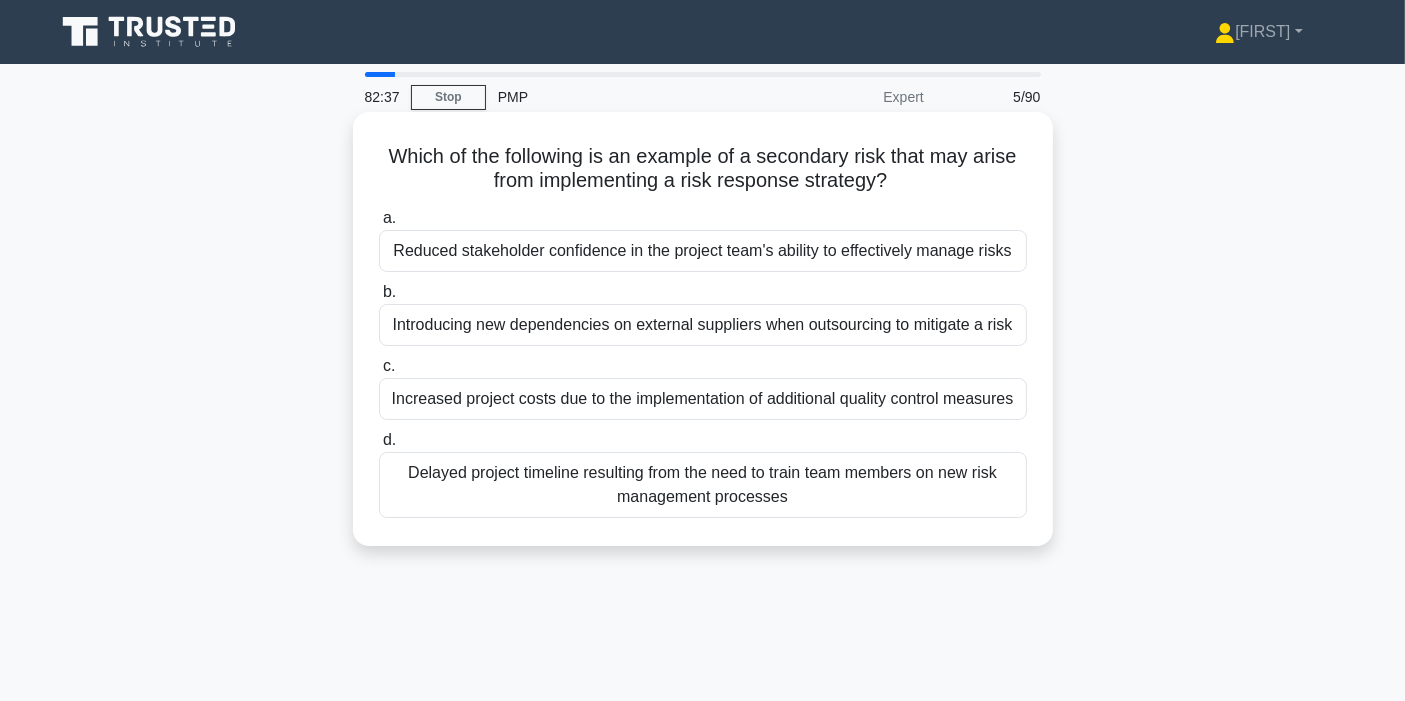 click on "Which of the following is an example of a secondary risk that may arise from implementing a risk response strategy?
.spinner_0XTQ{transform-origin:center;animation:spinner_y6GP .75s linear infinite}@keyframes spinner_y6GP{100%{transform:rotate(360deg)}}" at bounding box center (703, 169) 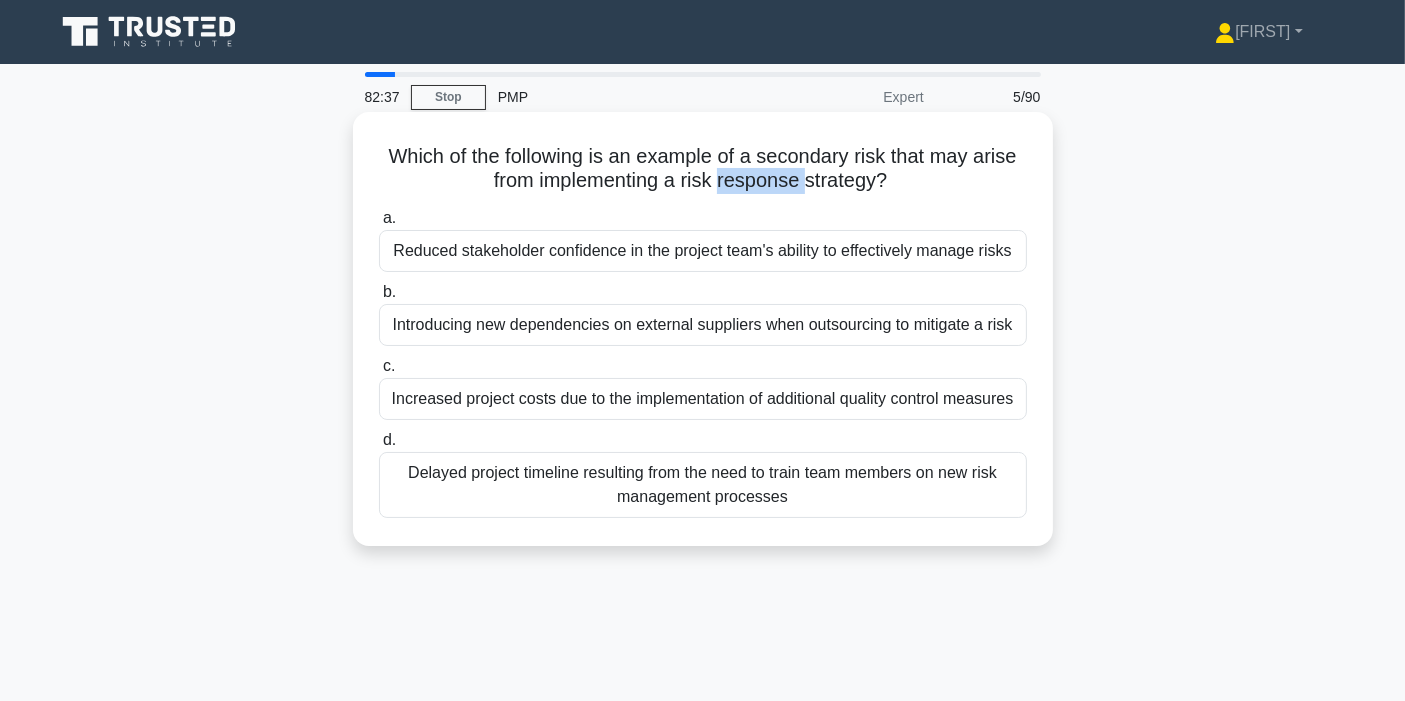 click on "Which of the following is an example of a secondary risk that may arise from implementing a risk response strategy?
.spinner_0XTQ{transform-origin:center;animation:spinner_y6GP .75s linear infinite}@keyframes spinner_y6GP{100%{transform:rotate(360deg)}}" at bounding box center (703, 169) 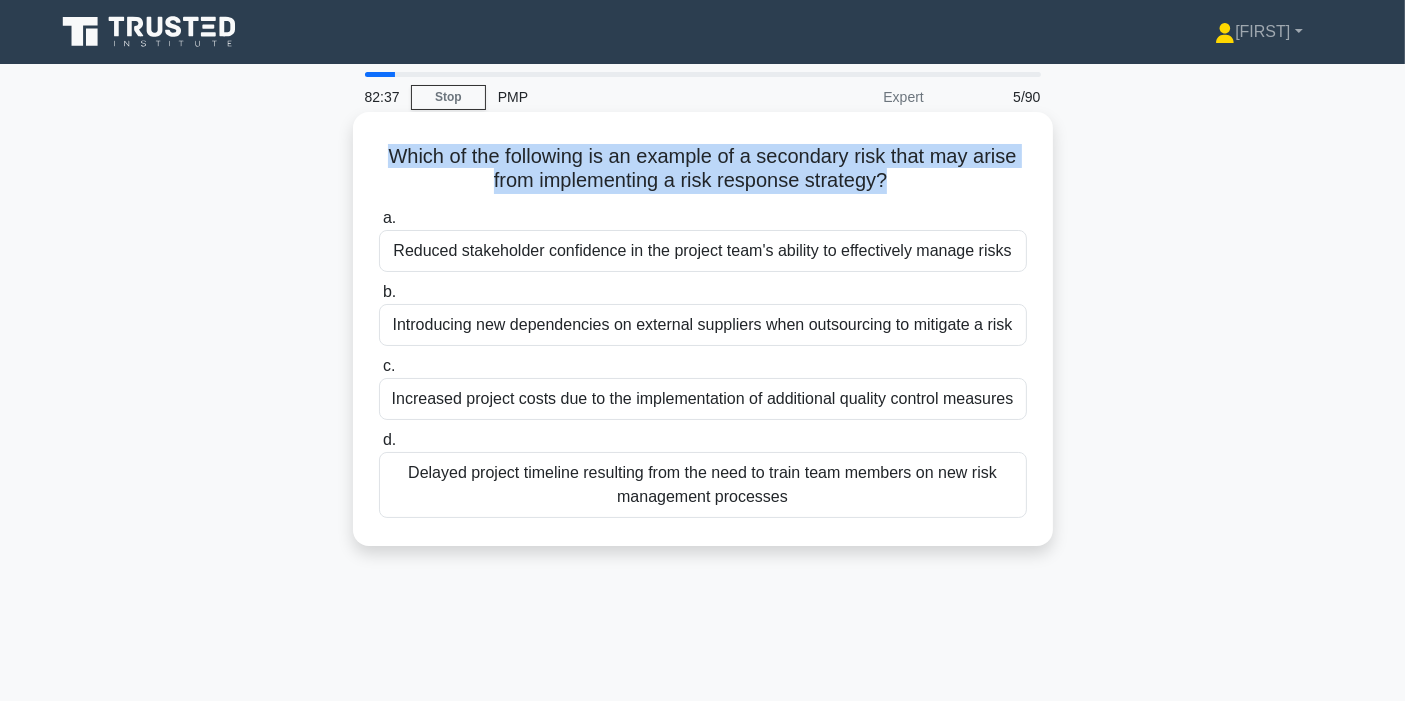 click on "Which of the following is an example of a secondary risk that may arise from implementing a risk response strategy?
.spinner_0XTQ{transform-origin:center;animation:spinner_y6GP .75s linear infinite}@keyframes spinner_y6GP{100%{transform:rotate(360deg)}}" at bounding box center (703, 169) 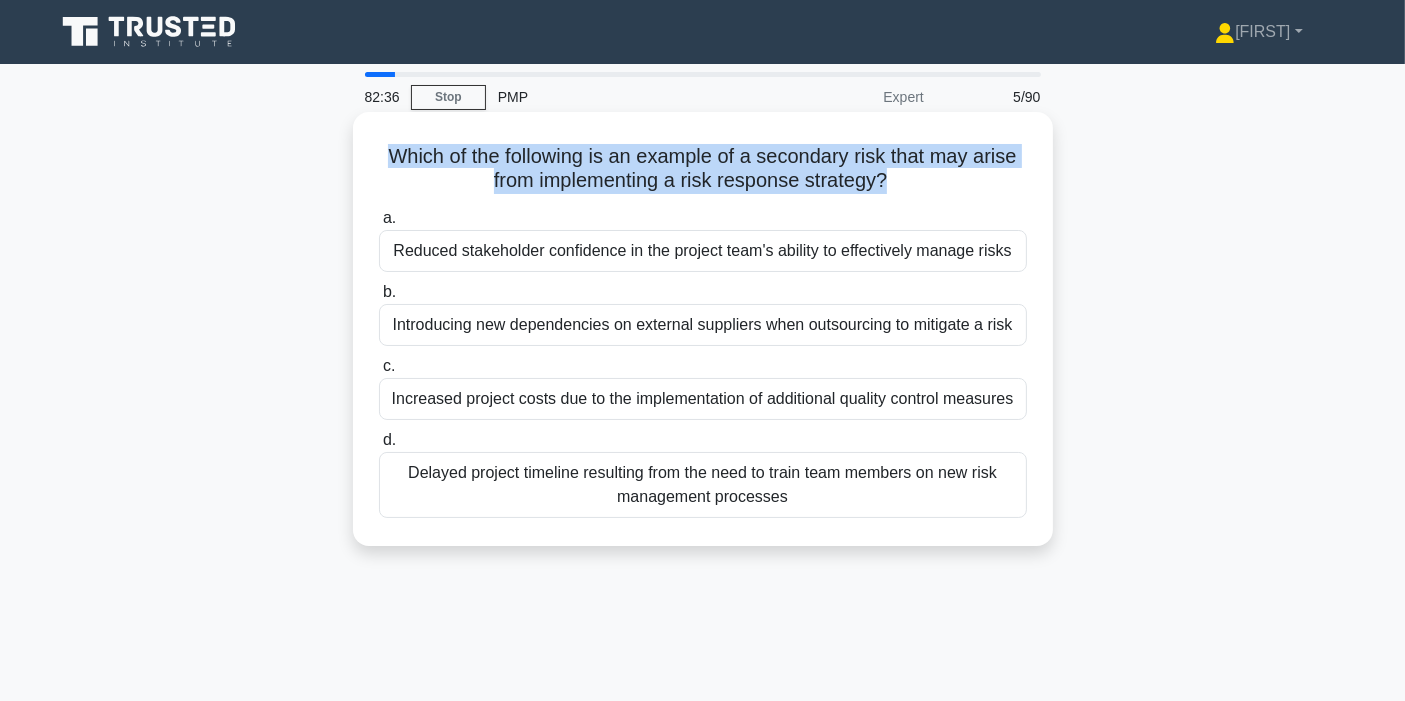 click on "Which of the following is an example of a secondary risk that may arise from implementing a risk response strategy?
.spinner_0XTQ{transform-origin:center;animation:spinner_y6GP .75s linear infinite}@keyframes spinner_y6GP{100%{transform:rotate(360deg)}}" at bounding box center [703, 169] 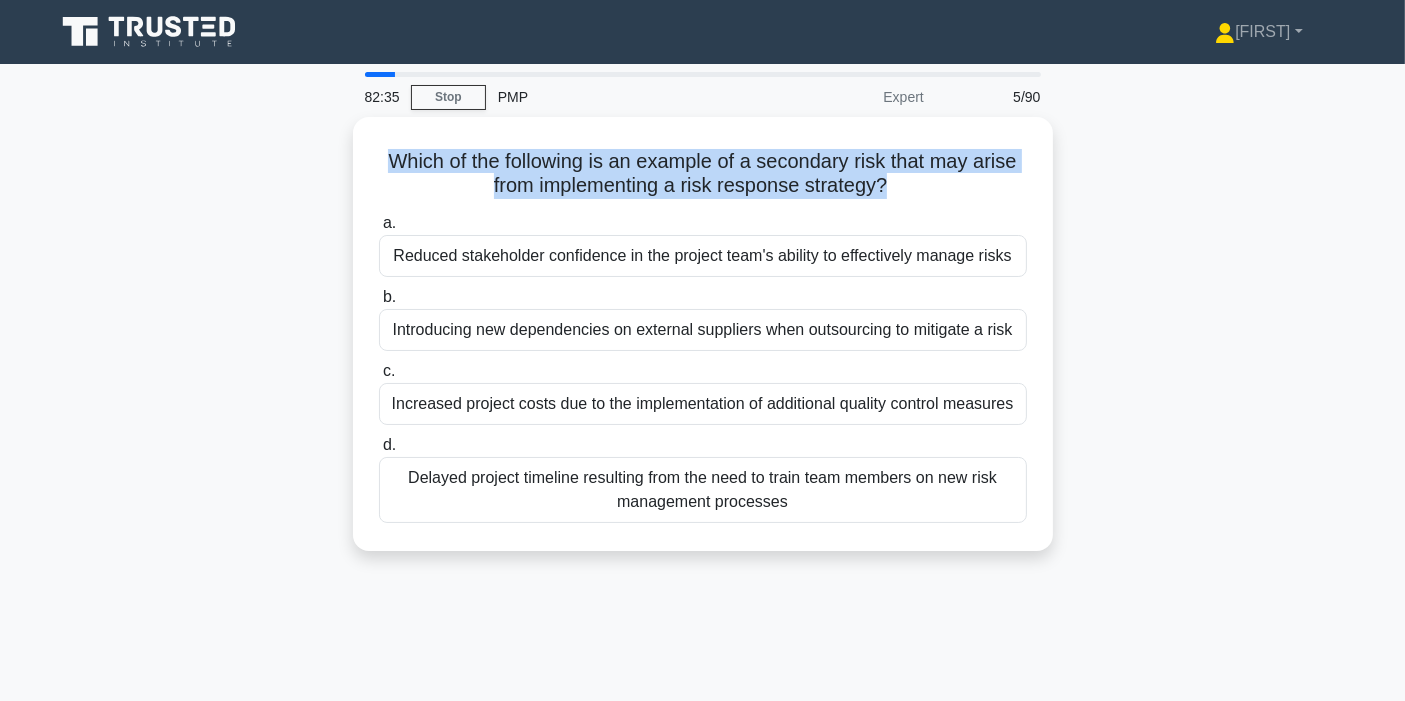 click on "Which of the following is an example of a secondary risk that may arise from implementing a risk response strategy?
.spinner_0XTQ{transform-origin:center;animation:spinner_y6GP .75s linear infinite}@keyframes spinner_y6GP{100%{transform:rotate(360deg)}}
a.
Reduced stakeholder confidence in the project team's ability to effectively manage risks
b. c. d." at bounding box center (703, 346) 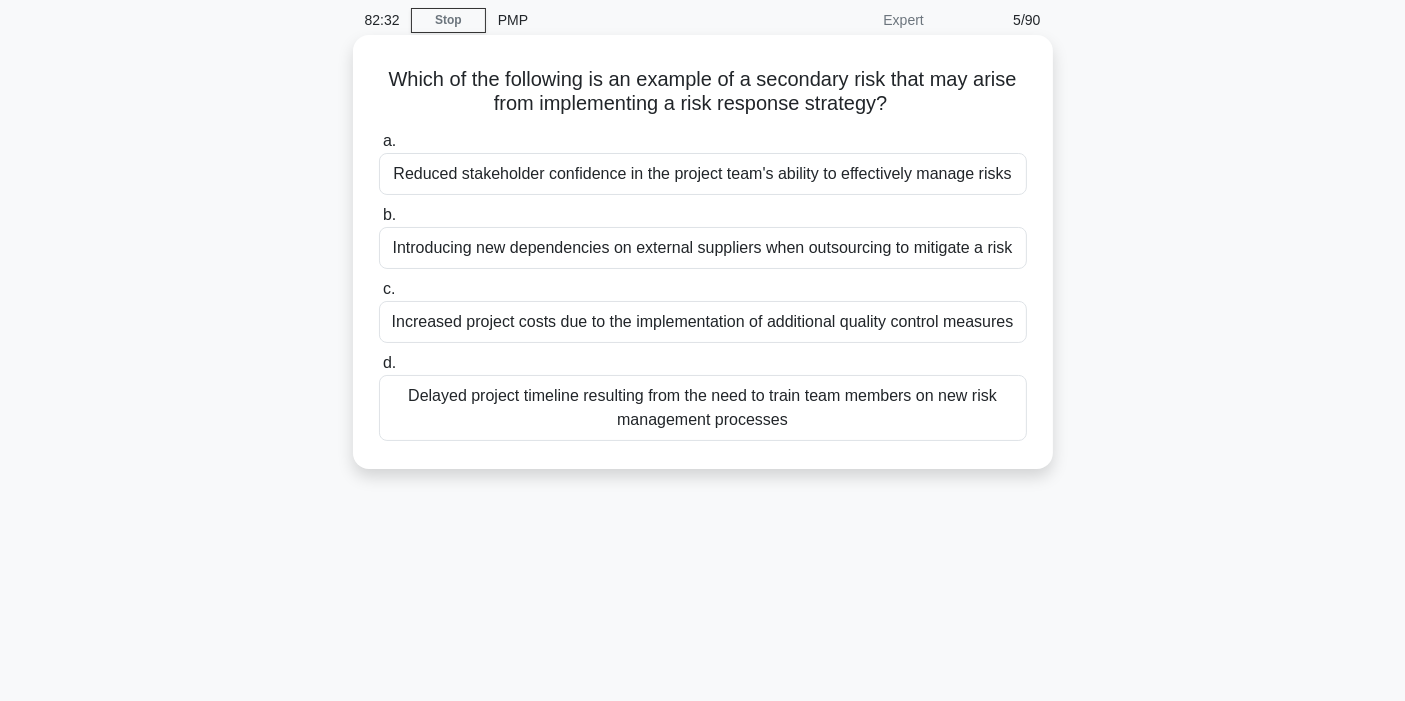 scroll, scrollTop: 111, scrollLeft: 0, axis: vertical 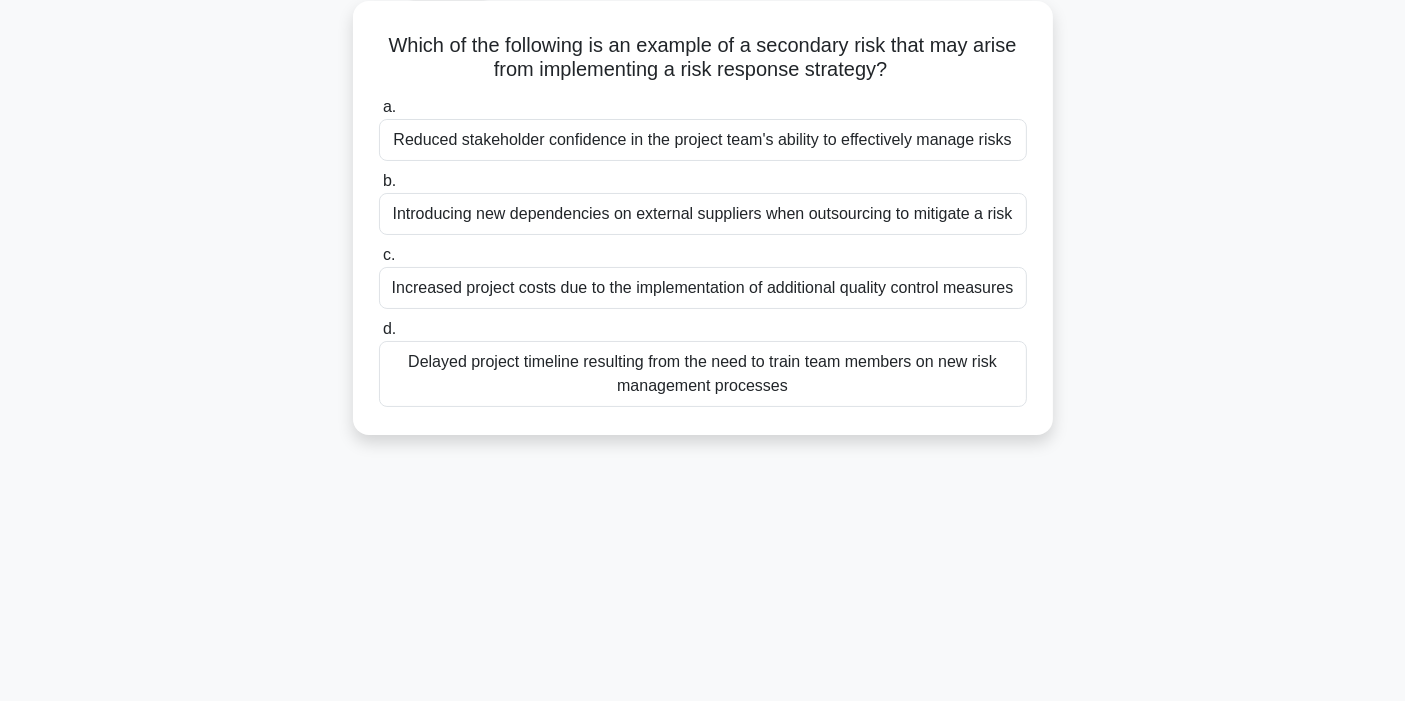 click on "Which of the following is an example of a secondary risk that may arise from implementing a risk response strategy?
.spinner_0XTQ{transform-origin:center;animation:spinner_y6GP .75s linear infinite}@keyframes spinner_y6GP{100%{transform:rotate(360deg)}}" at bounding box center [703, 58] 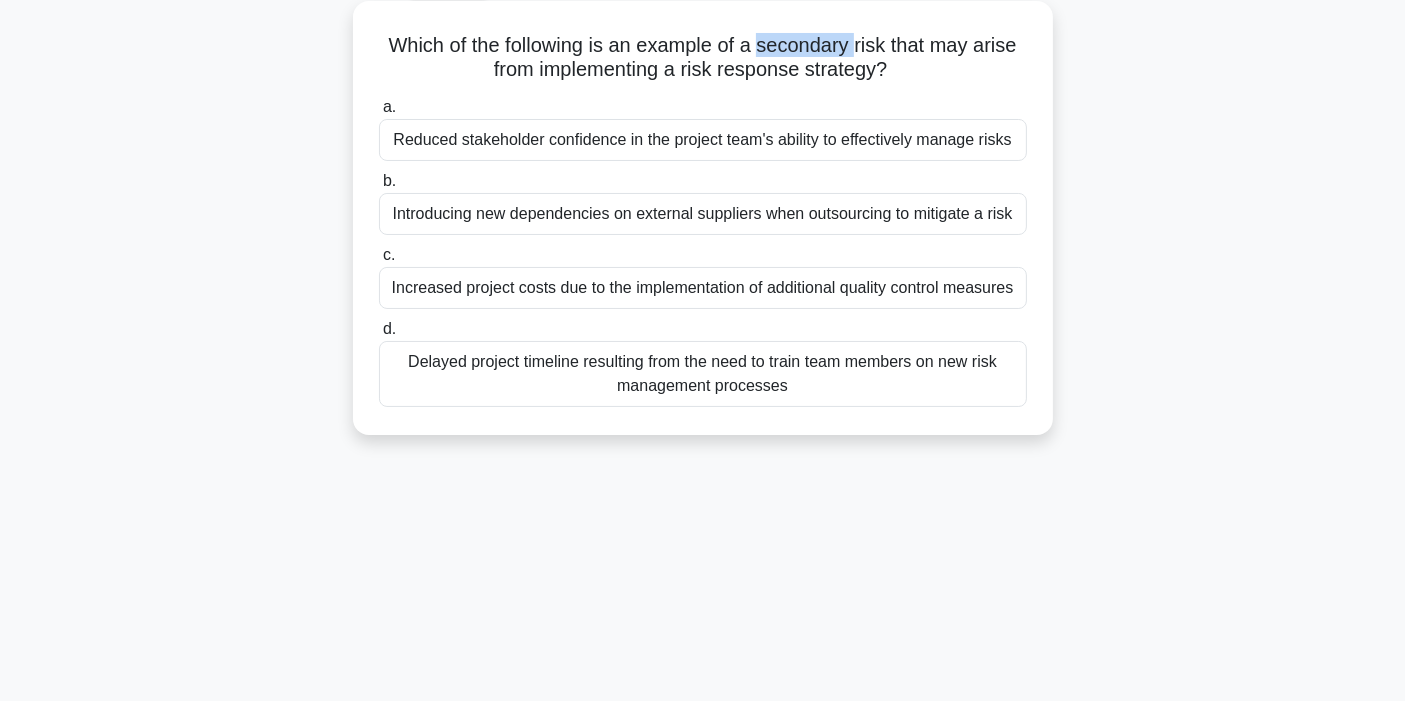 click on "Which of the following is an example of a secondary risk that may arise from implementing a risk response strategy?
.spinner_0XTQ{transform-origin:center;animation:spinner_y6GP .75s linear infinite}@keyframes spinner_y6GP{100%{transform:rotate(360deg)}}" at bounding box center [703, 58] 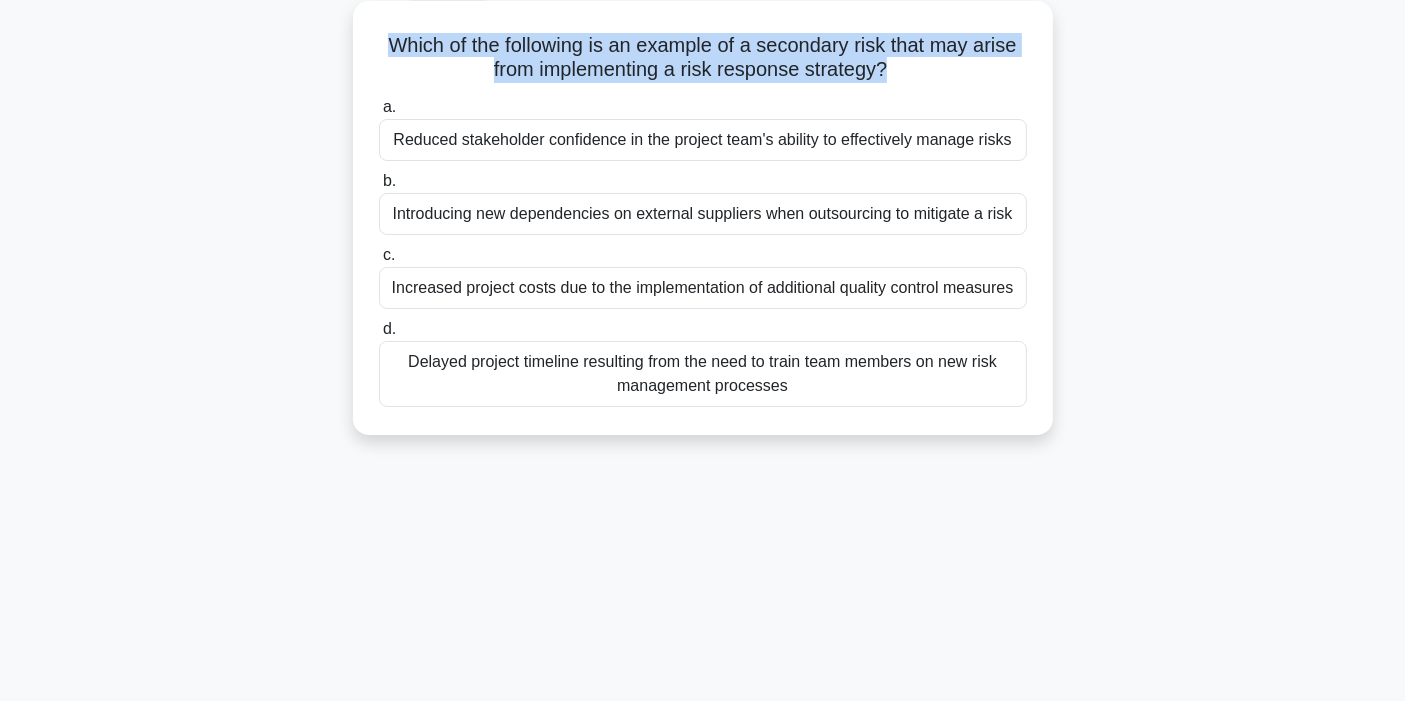click on "Which of the following is an example of a secondary risk that may arise from implementing a risk response strategy?
.spinner_0XTQ{transform-origin:center;animation:spinner_y6GP .75s linear infinite}@keyframes spinner_y6GP{100%{transform:rotate(360deg)}}" at bounding box center [703, 58] 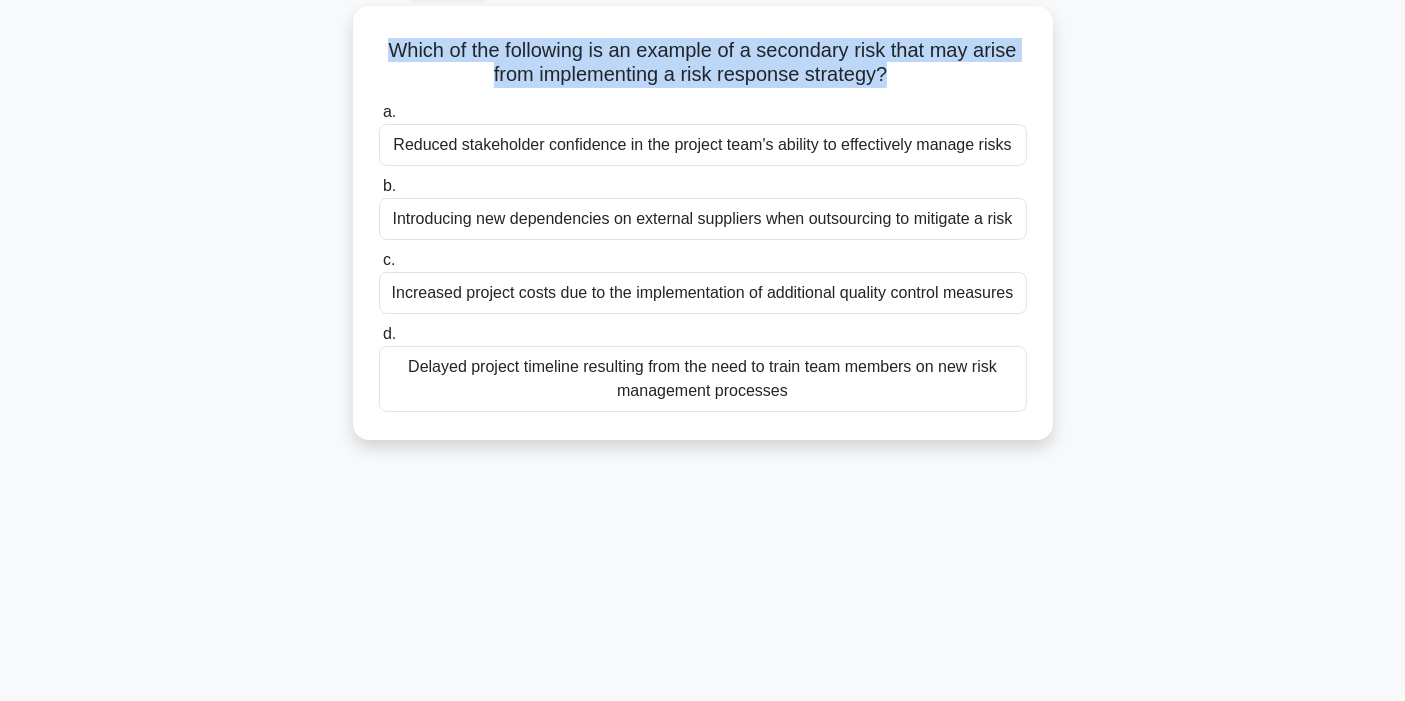 click on "Which of the following is an example of a secondary risk that may arise from implementing a risk response strategy?
.spinner_0XTQ{transform-origin:center;animation:spinner_y6GP .75s linear infinite}@keyframes spinner_y6GP{100%{transform:rotate(360deg)}}
a.
Reduced stakeholder confidence in the project team's ability to effectively manage risks
b. c. d." at bounding box center [703, 235] 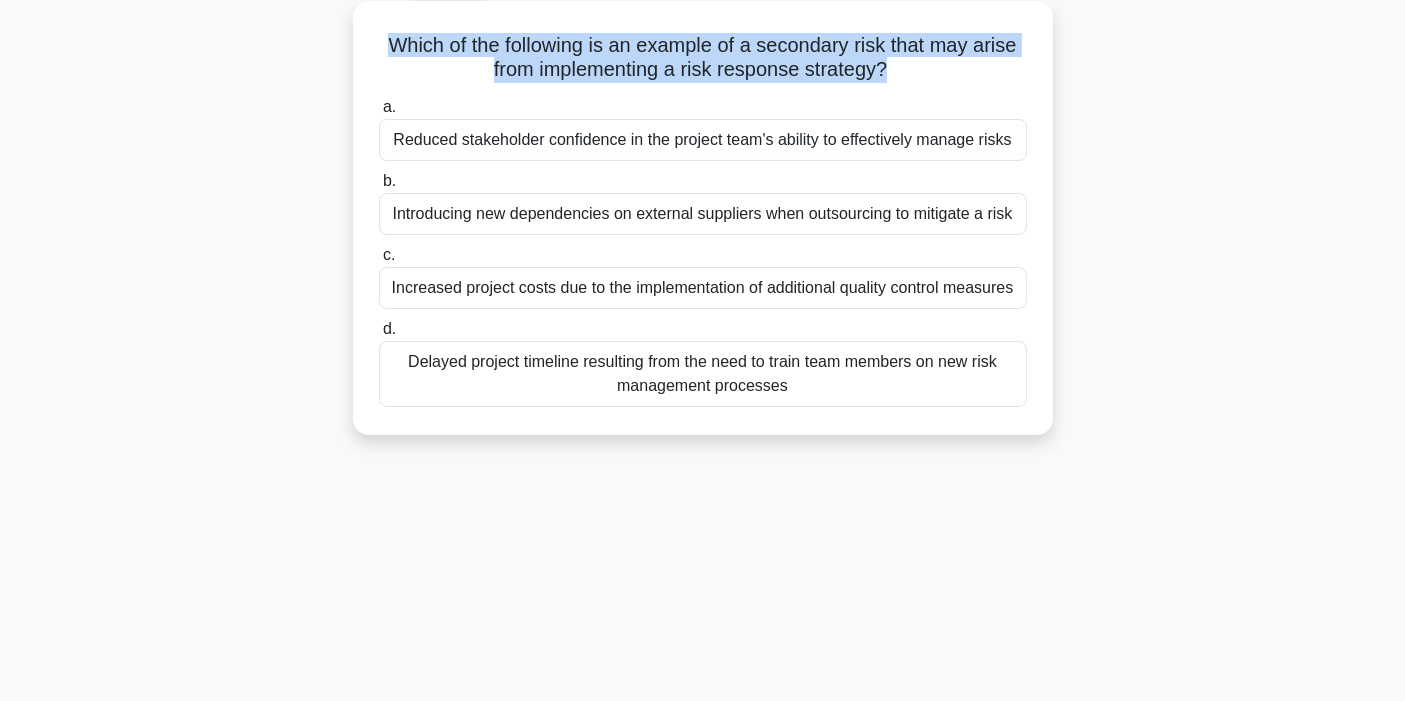 click on "Which of the following is an example of a secondary risk that may arise from implementing a risk response strategy?
.spinner_0XTQ{transform-origin:center;animation:spinner_y6GP .75s linear infinite}@keyframes spinner_y6GP{100%{transform:rotate(360deg)}}" at bounding box center (703, 58) 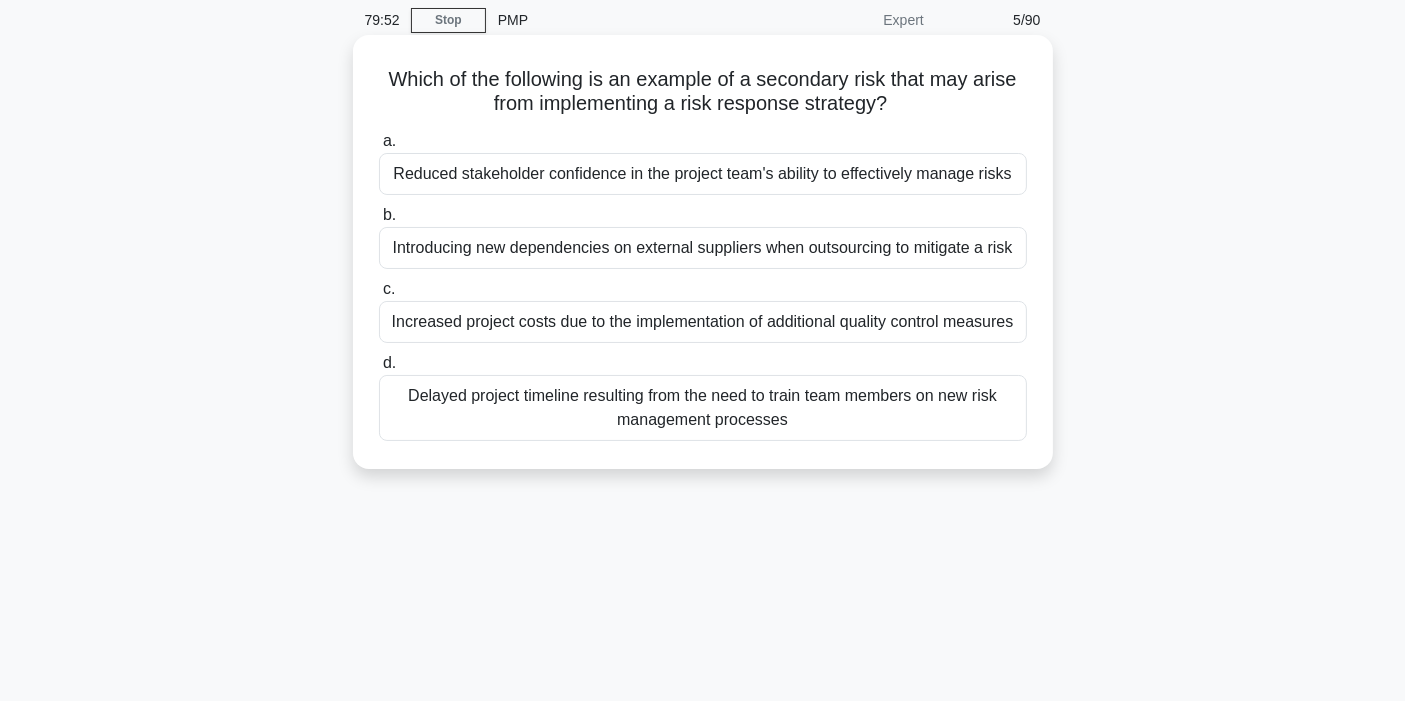 scroll, scrollTop: 111, scrollLeft: 0, axis: vertical 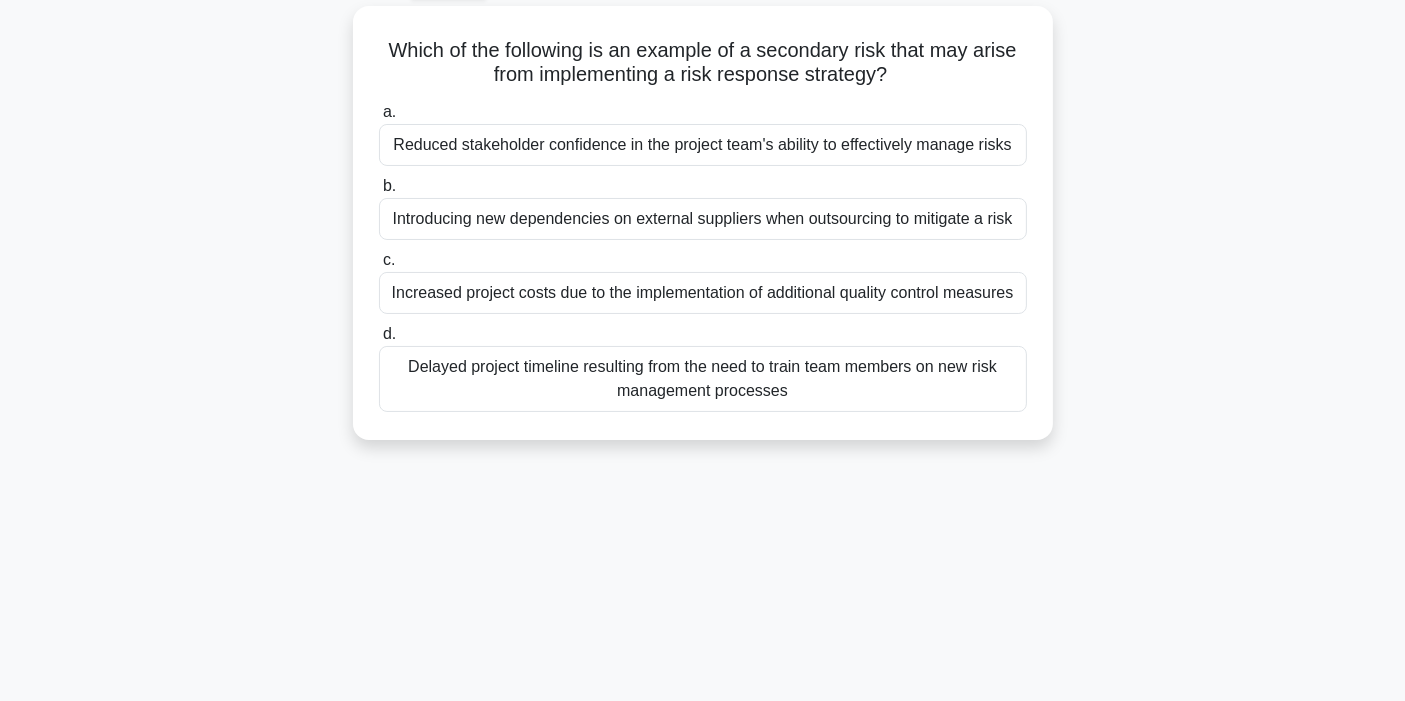 drag, startPoint x: 761, startPoint y: 110, endPoint x: 1179, endPoint y: 93, distance: 418.34555 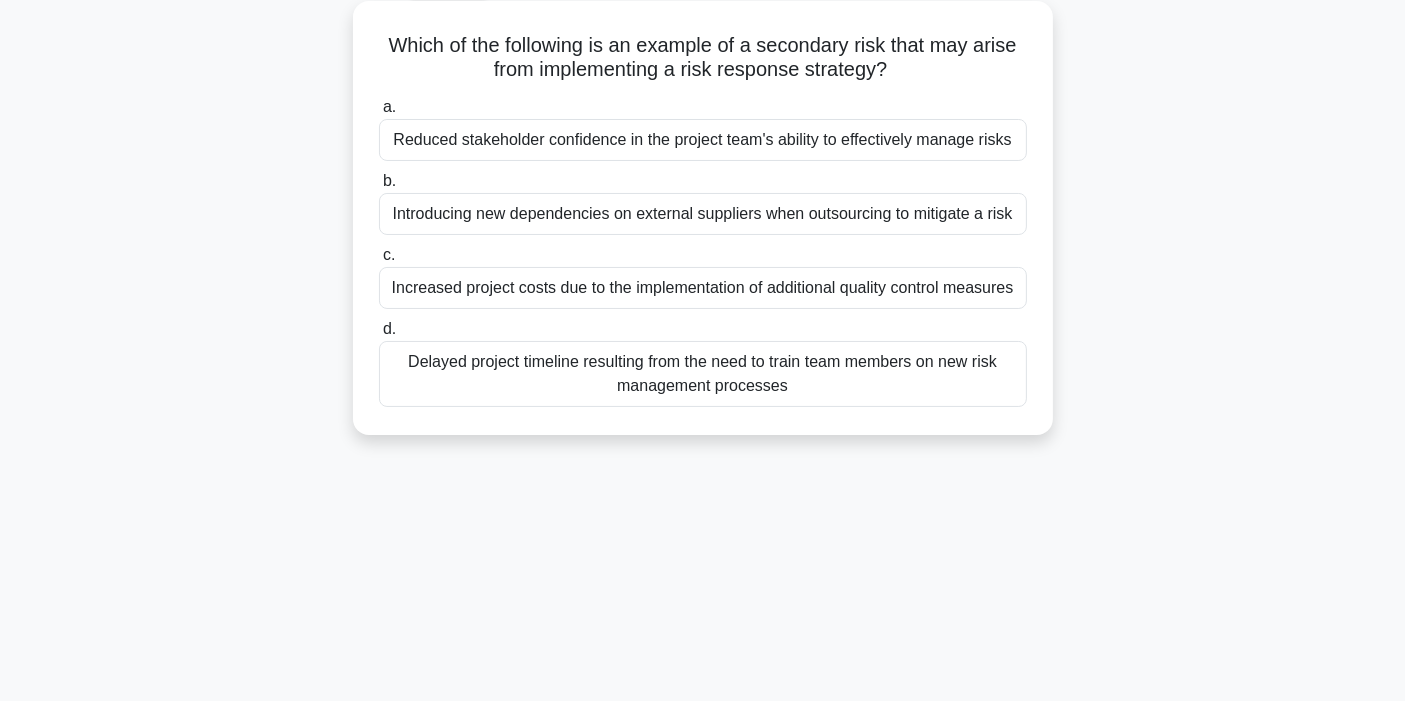 click on "Introducing new dependencies on external suppliers when outsourcing to mitigate a risk" at bounding box center (703, 214) 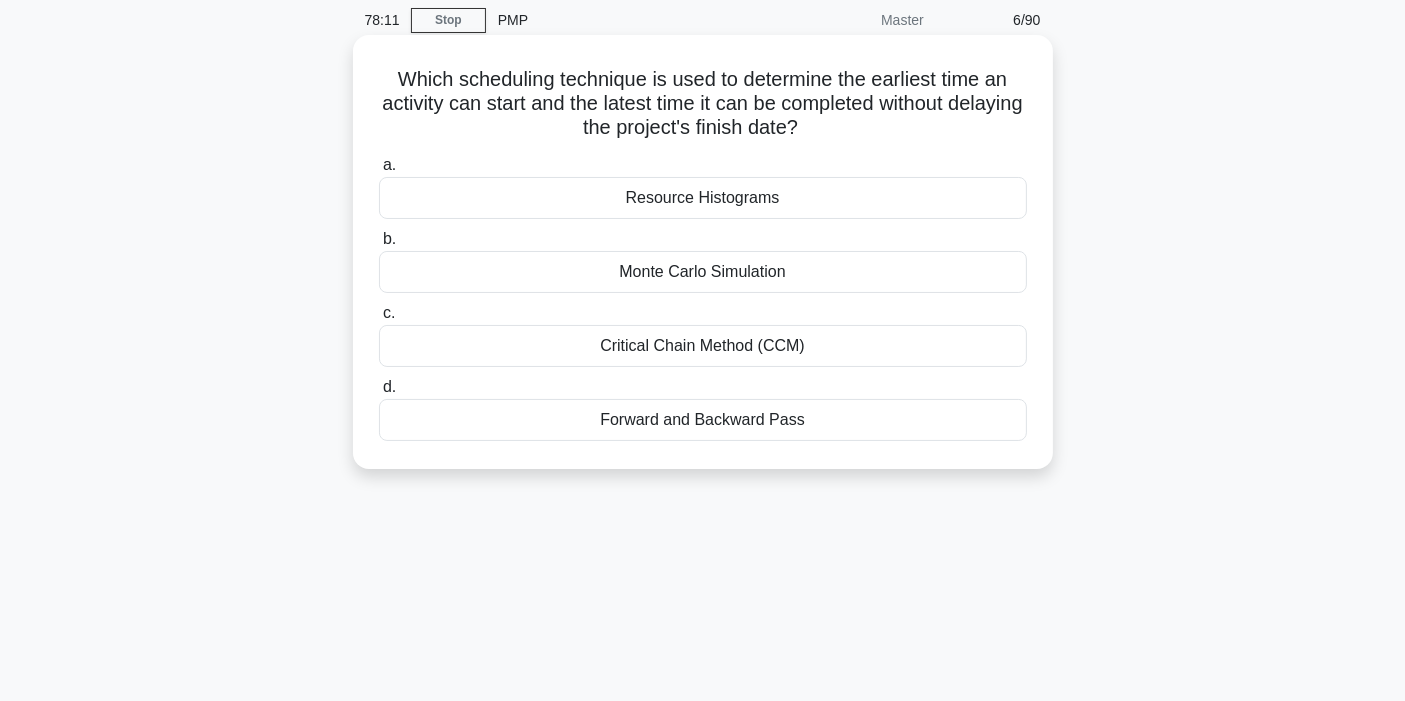 scroll, scrollTop: 111, scrollLeft: 0, axis: vertical 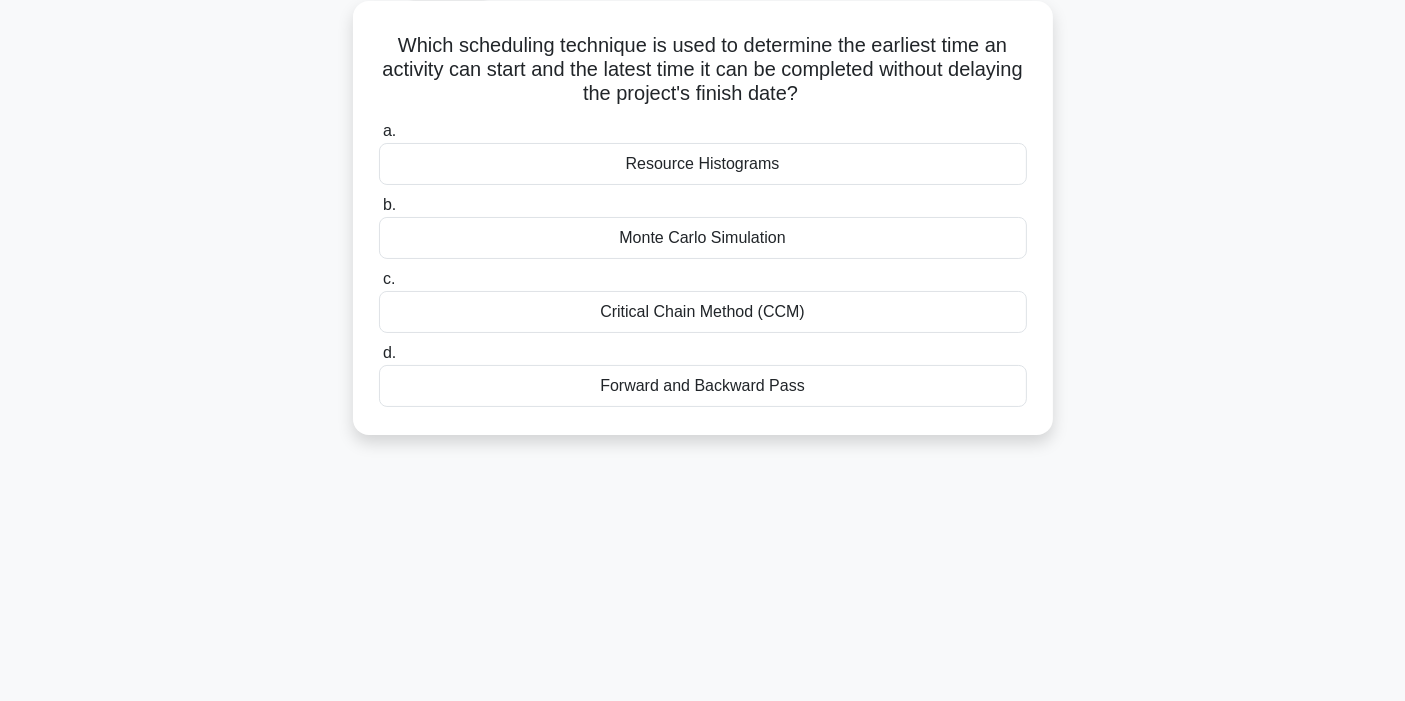 click on "Critical Chain Method (CCM)" at bounding box center (703, 312) 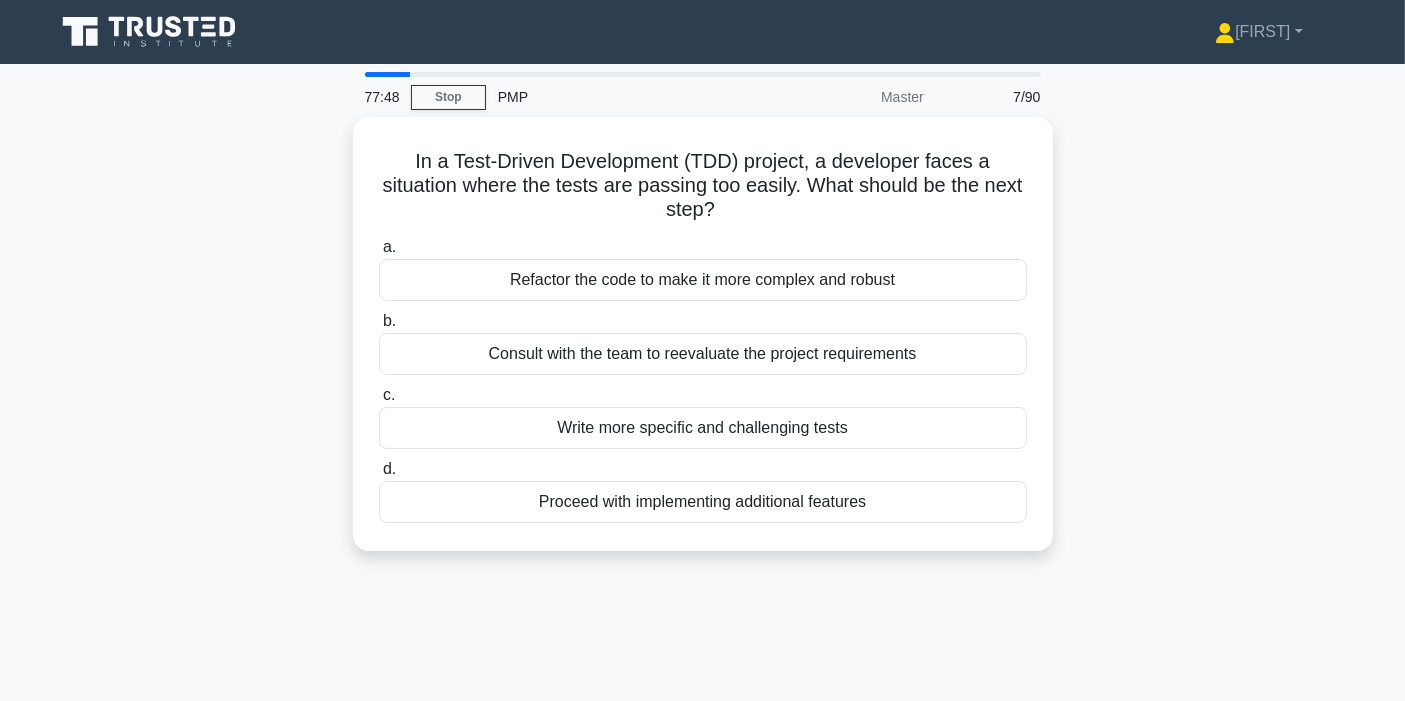 scroll, scrollTop: 111, scrollLeft: 0, axis: vertical 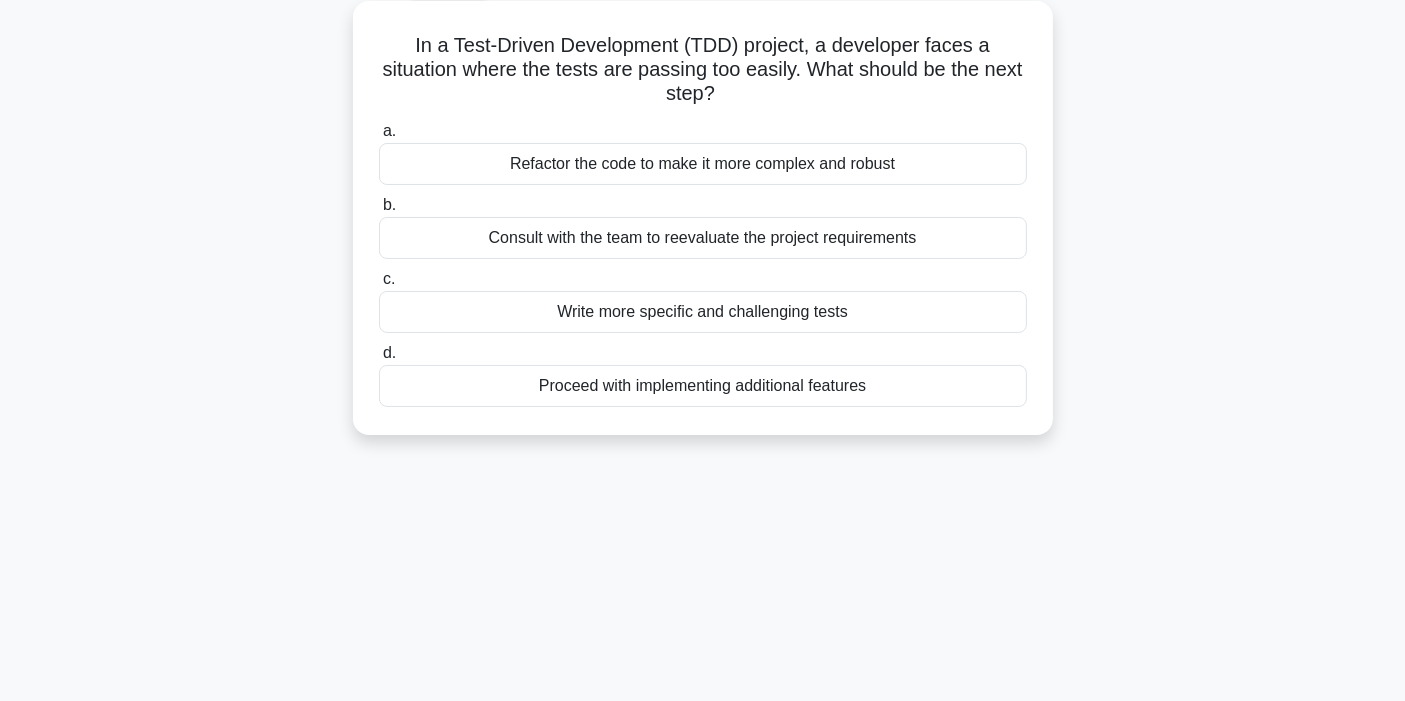 click on "Write more specific and challenging tests" at bounding box center (703, 312) 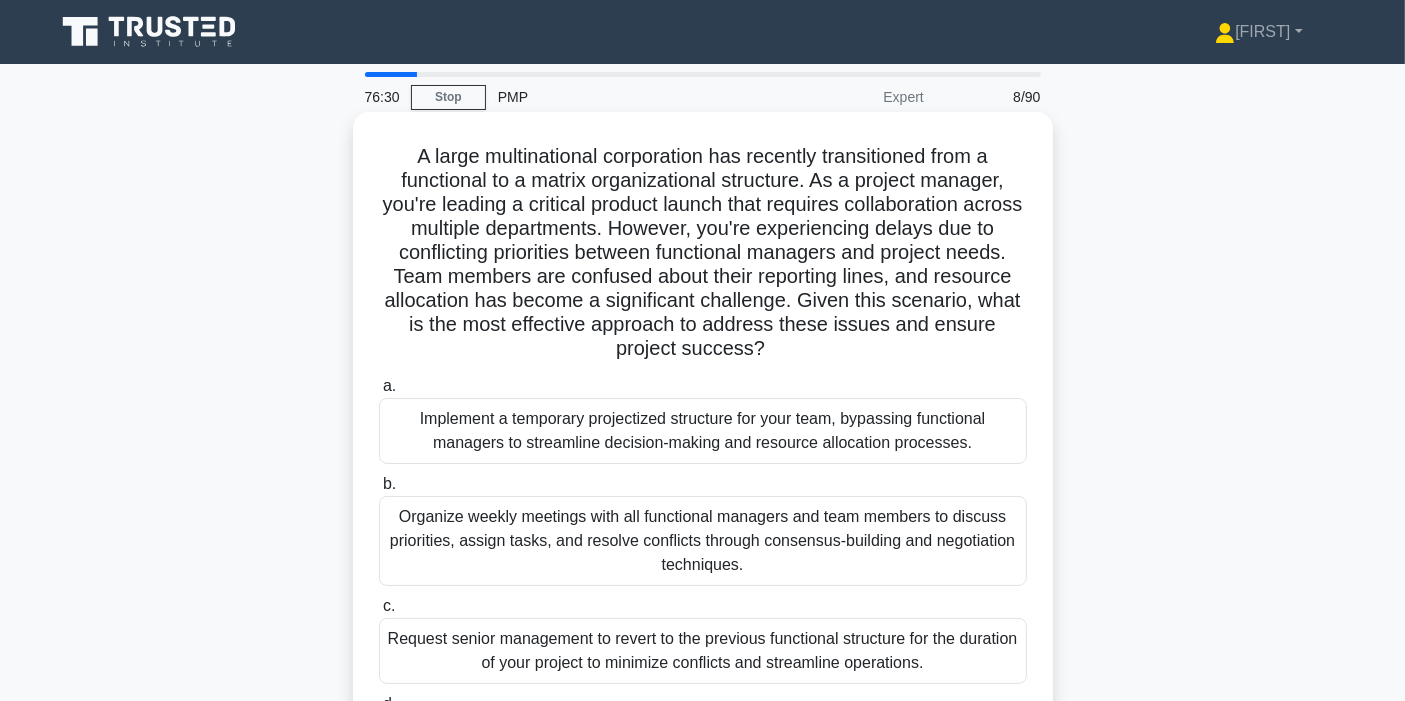 scroll, scrollTop: 222, scrollLeft: 0, axis: vertical 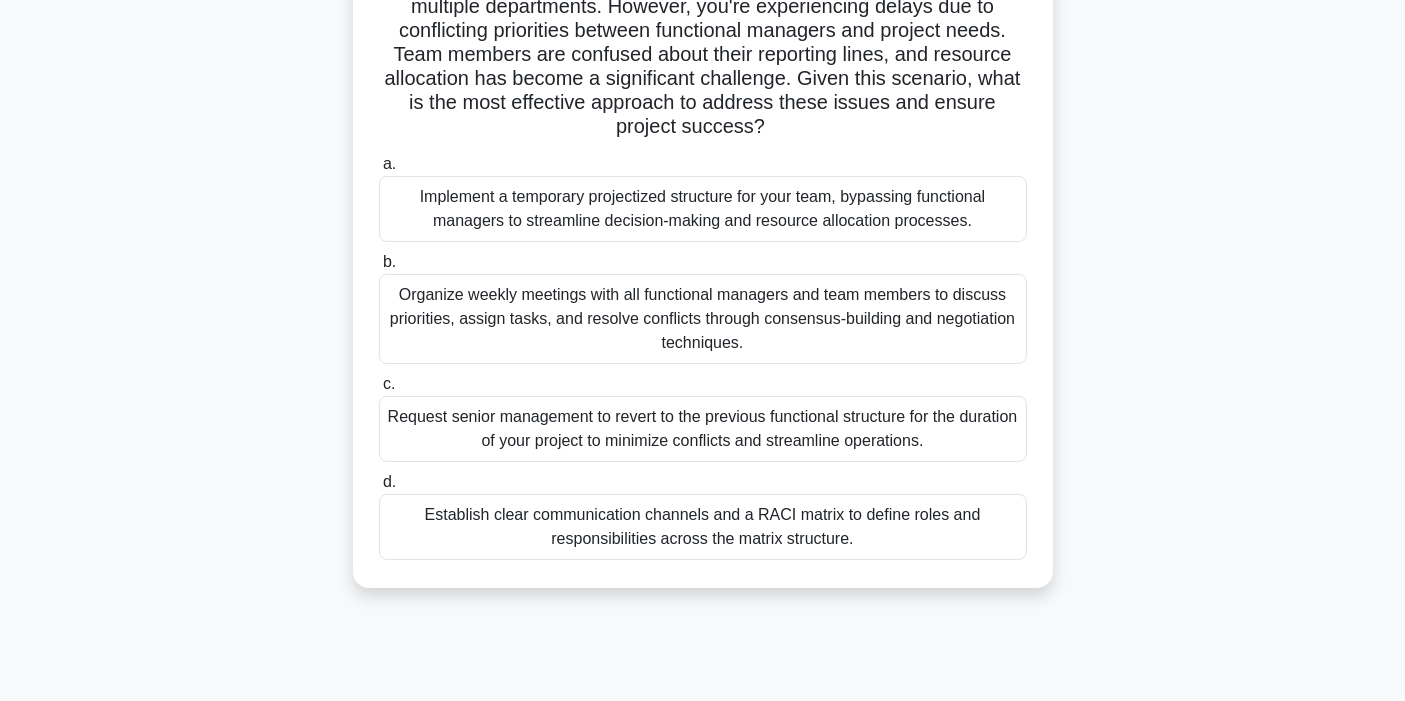 click on "Organize weekly meetings with all functional managers and team members to discuss priorities, assign tasks, and resolve conflicts through consensus-building and negotiation techniques." at bounding box center (703, 319) 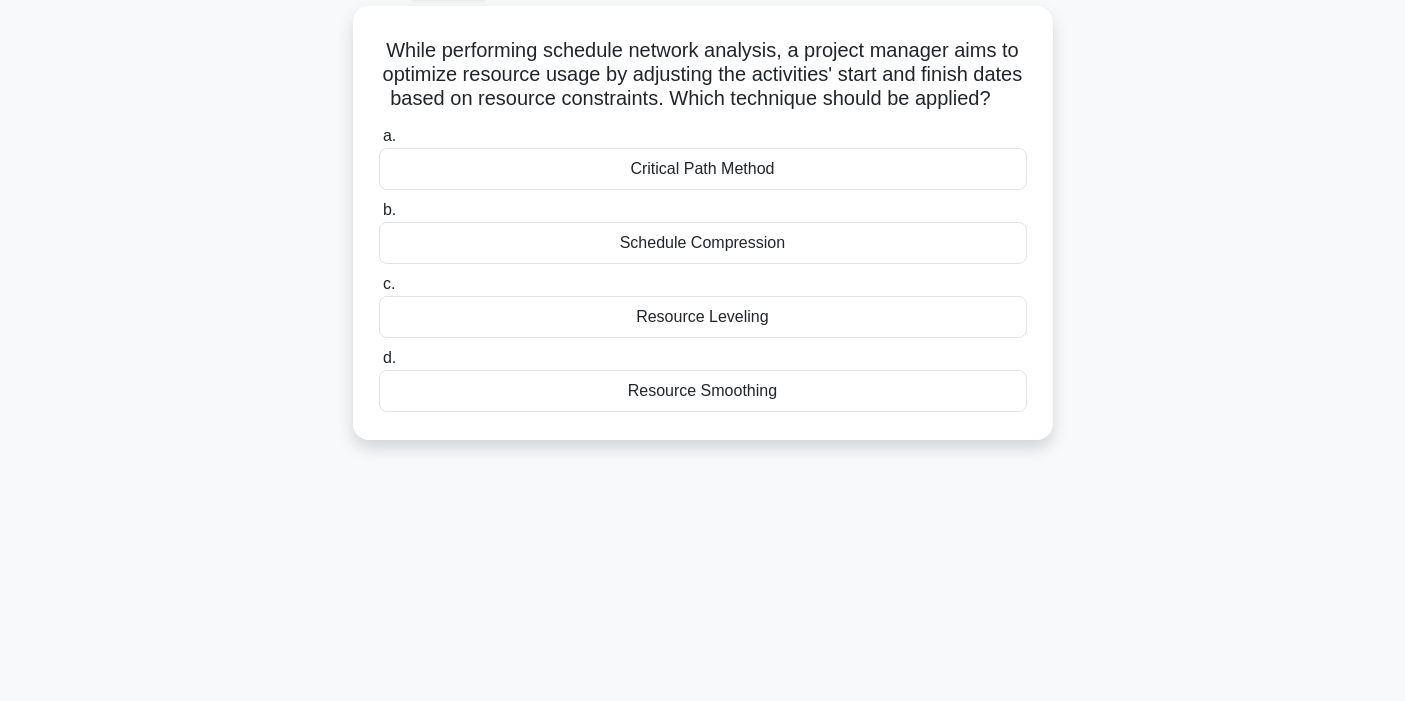 scroll, scrollTop: 0, scrollLeft: 0, axis: both 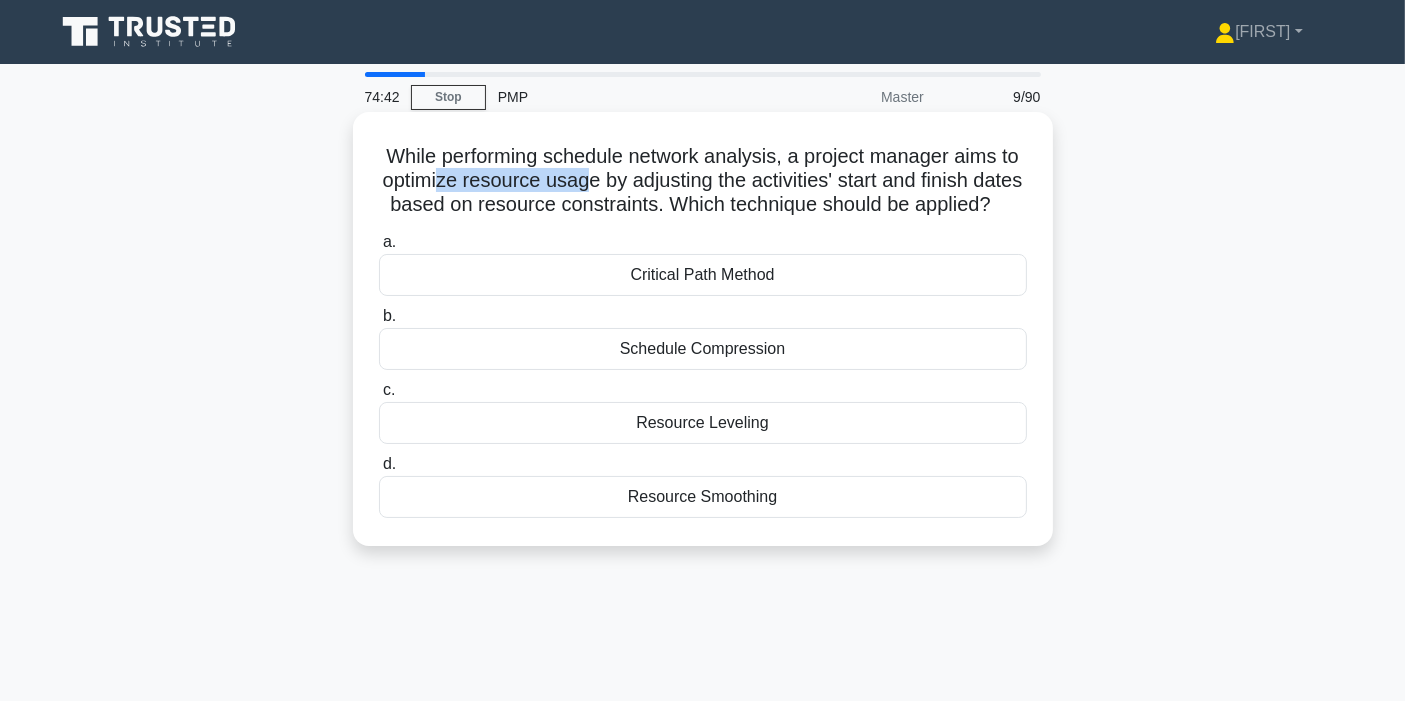 drag, startPoint x: 463, startPoint y: 183, endPoint x: 612, endPoint y: 181, distance: 149.01343 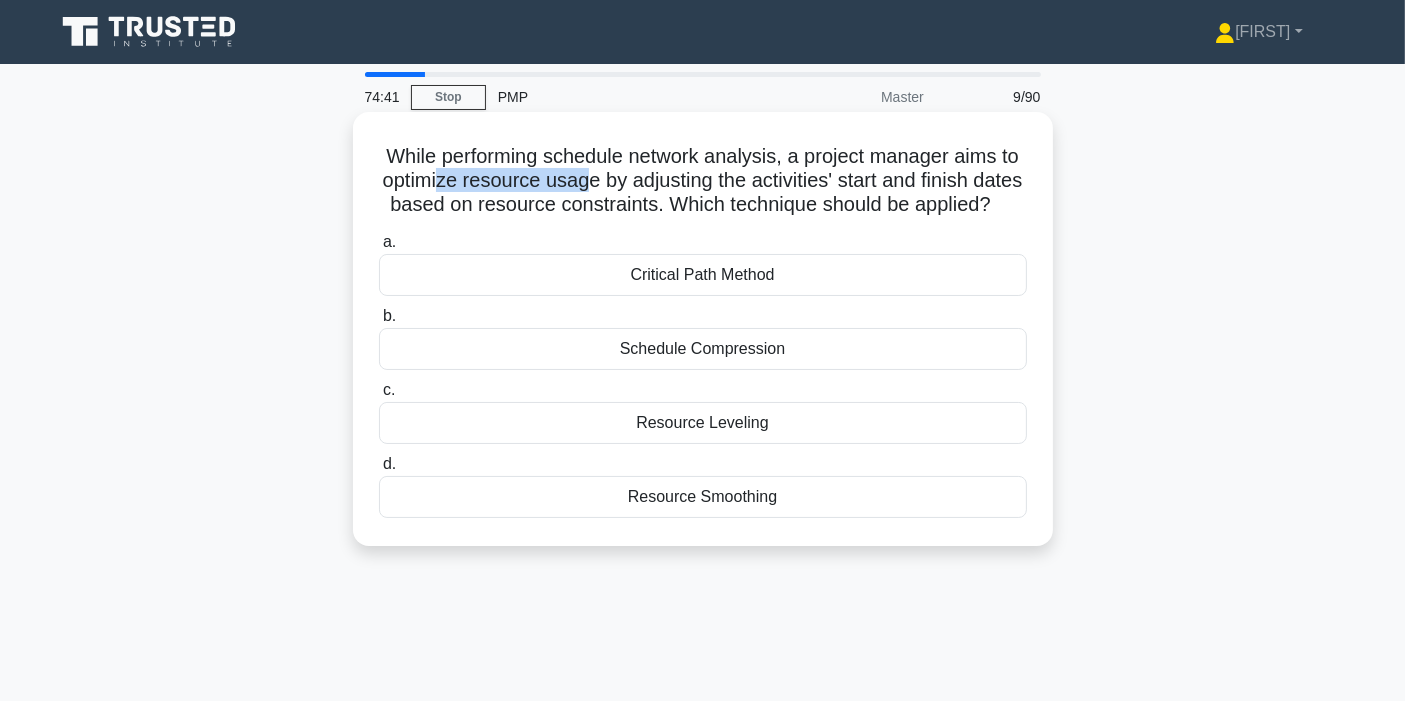 click on "While performing schedule network analysis, a project manager aims to optimize resource usage by adjusting the activities' start and finish dates based on resource constraints. Which technique should be applied?
.spinner_0XTQ{transform-origin:center;animation:spinner_y6GP .75s linear infinite}@keyframes spinner_y6GP{100%{transform:rotate(360deg)}}" at bounding box center [703, 181] 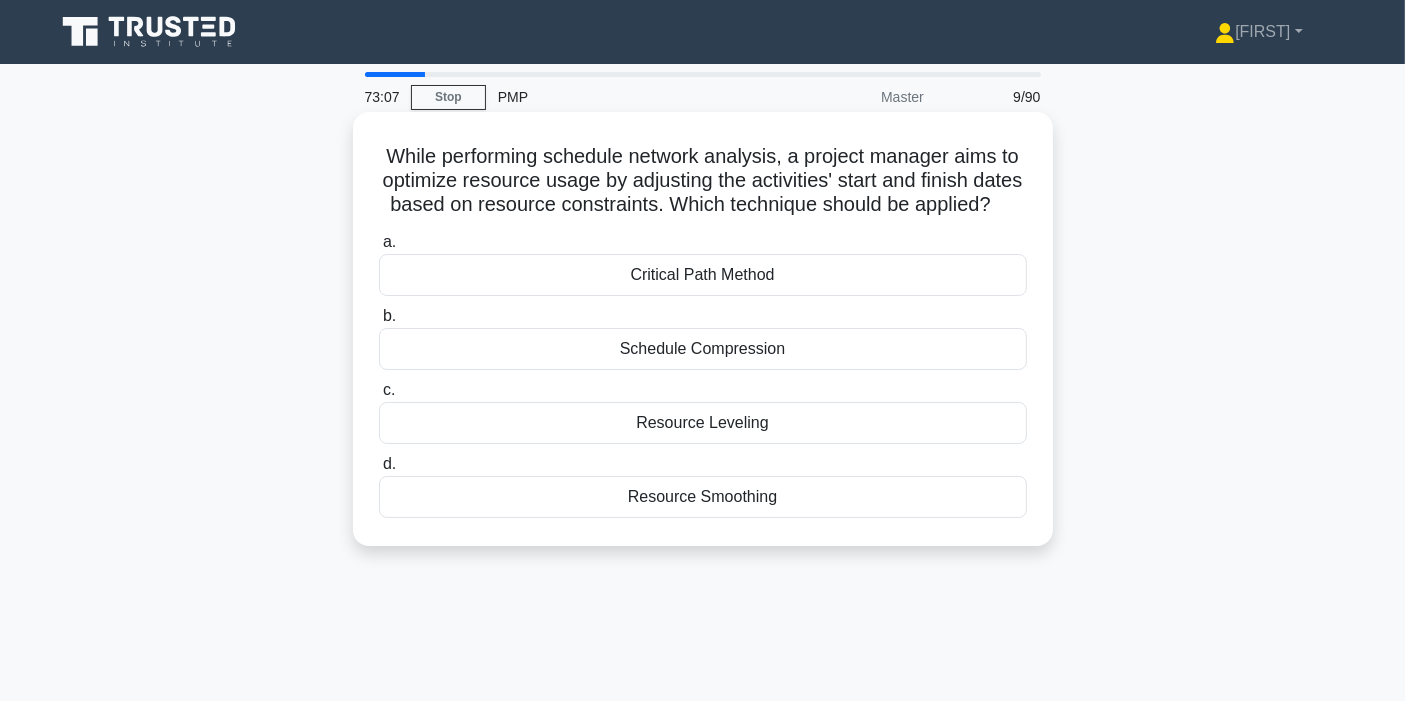 click on "Resource Smoothing" at bounding box center (703, 497) 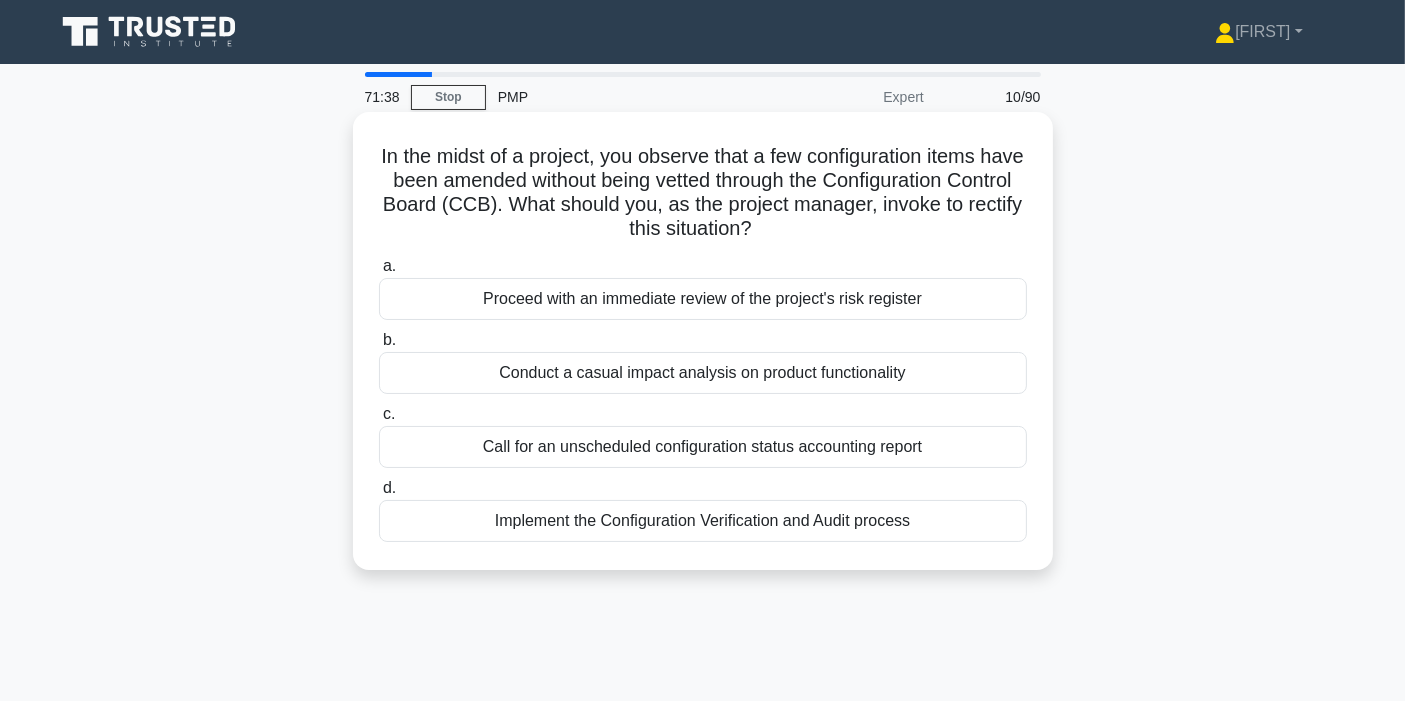 click on "Implement the Configuration Verification and Audit process" at bounding box center (703, 521) 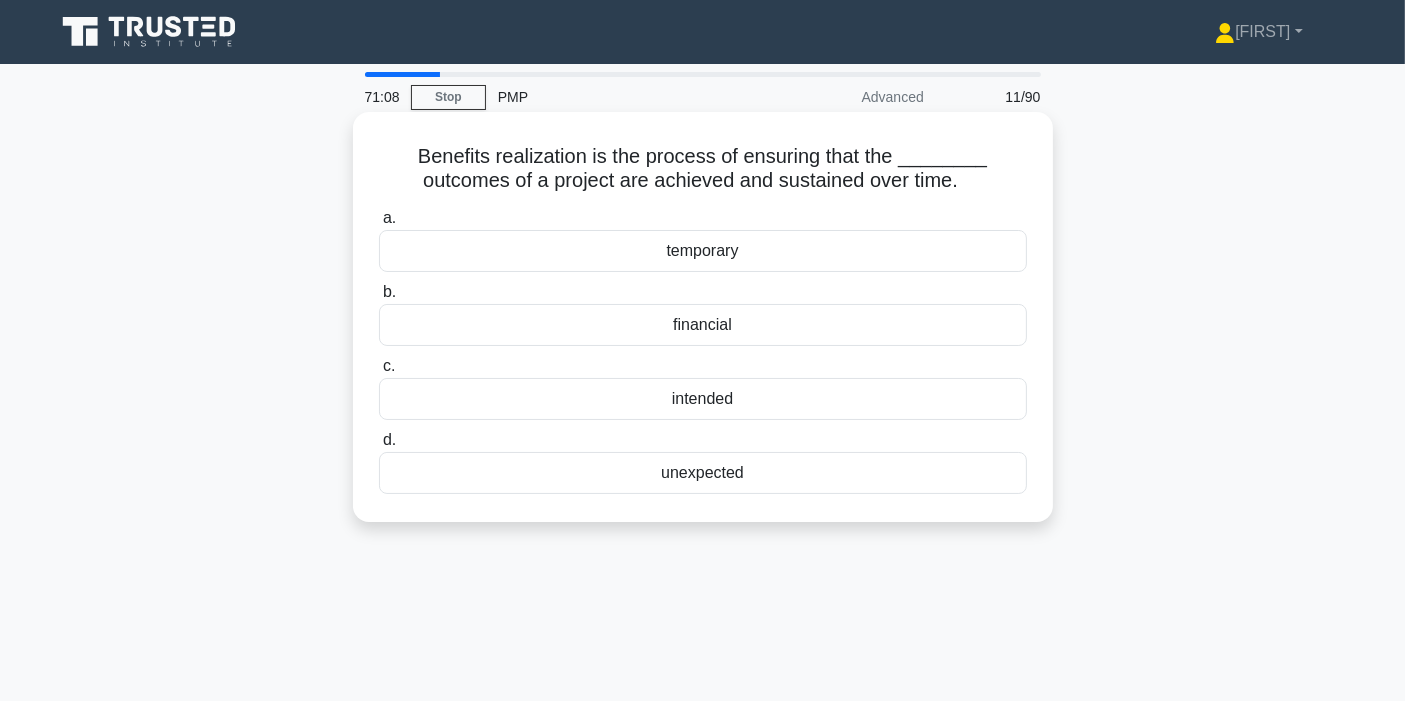click on "intended" at bounding box center [703, 399] 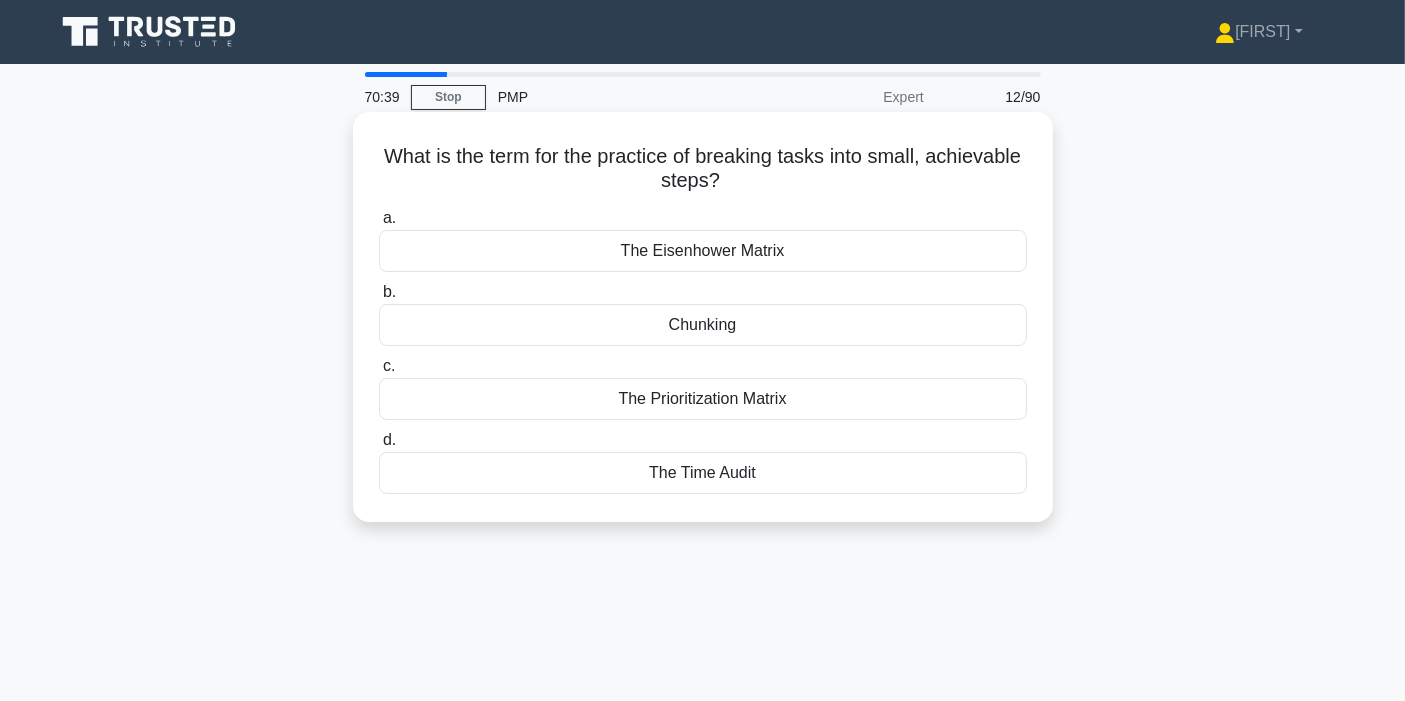 click on "What is the term for the practice of breaking tasks into small, achievable steps?
.spinner_0XTQ{transform-origin:center;animation:spinner_y6GP .75s linear infinite}@keyframes spinner_y6GP{100%{transform:rotate(360deg)}}" at bounding box center (703, 169) 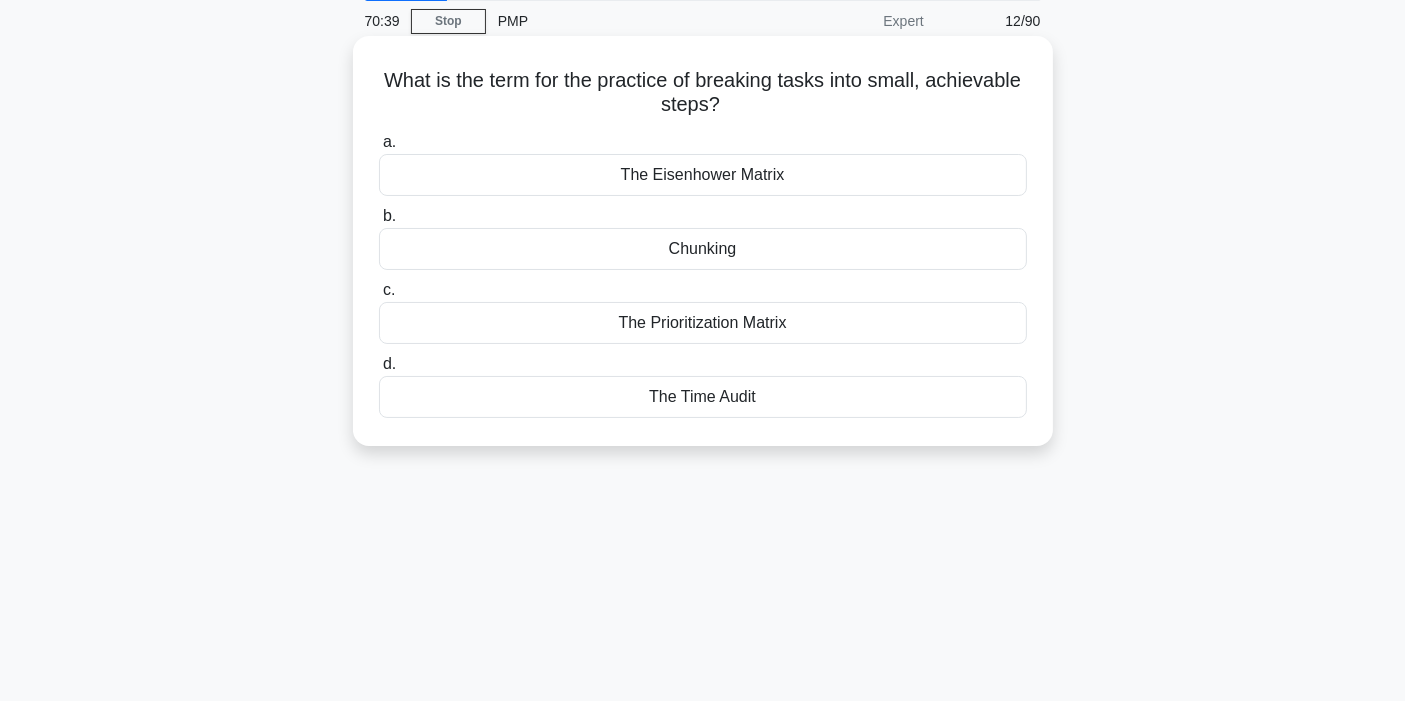 scroll, scrollTop: 111, scrollLeft: 0, axis: vertical 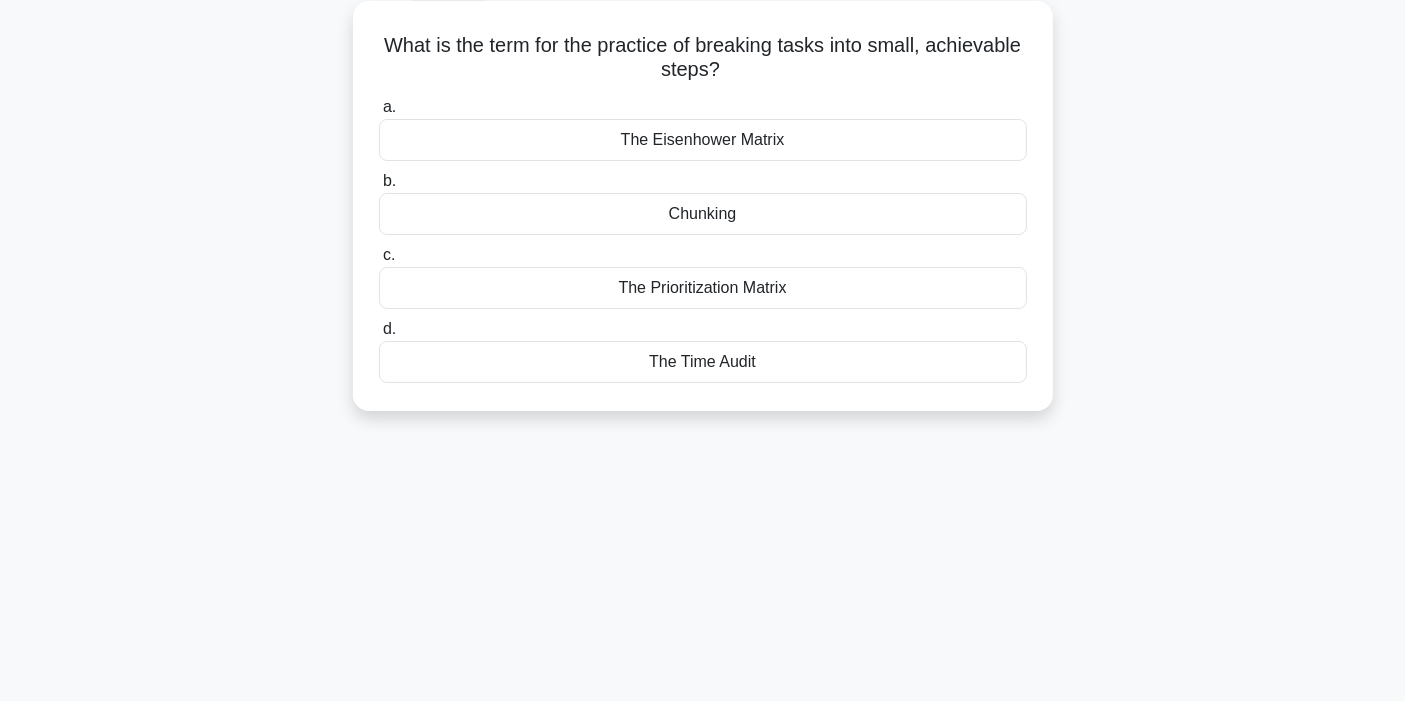 click on "Chunking" at bounding box center (703, 214) 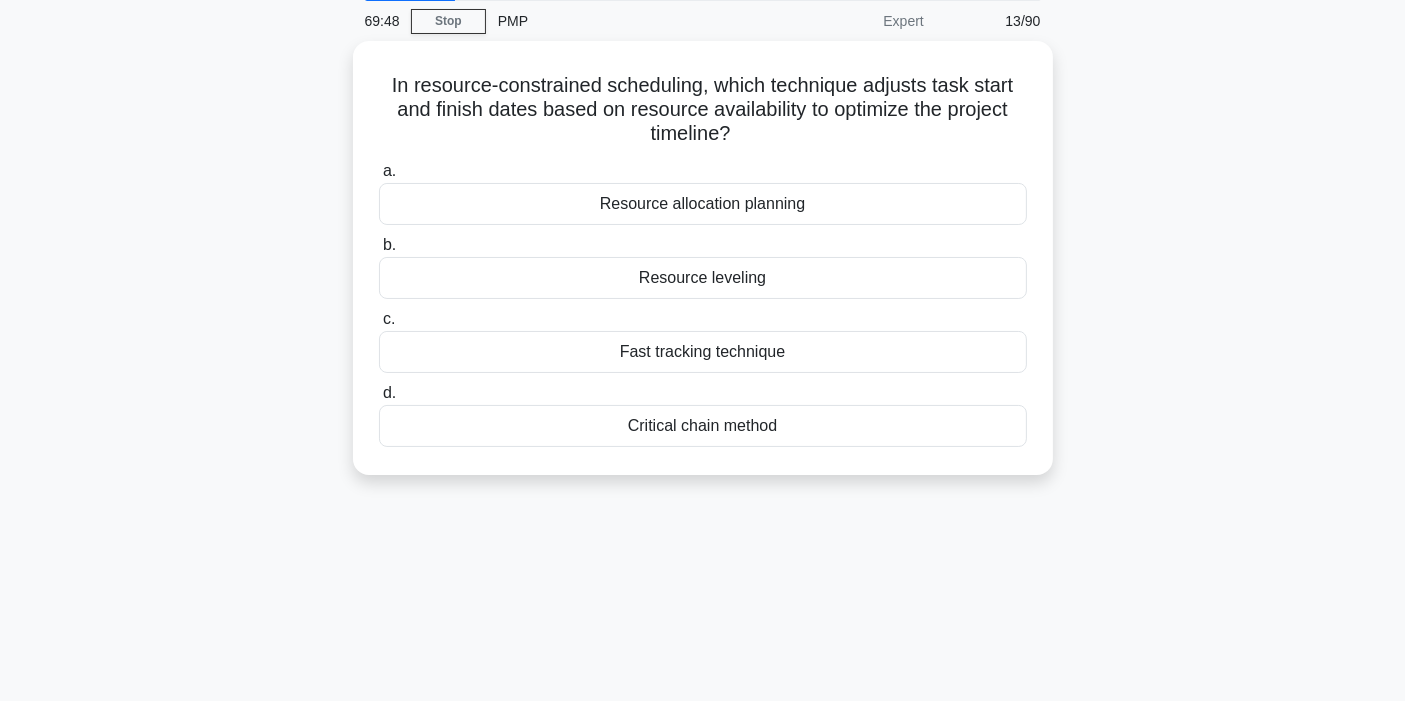 scroll, scrollTop: 111, scrollLeft: 0, axis: vertical 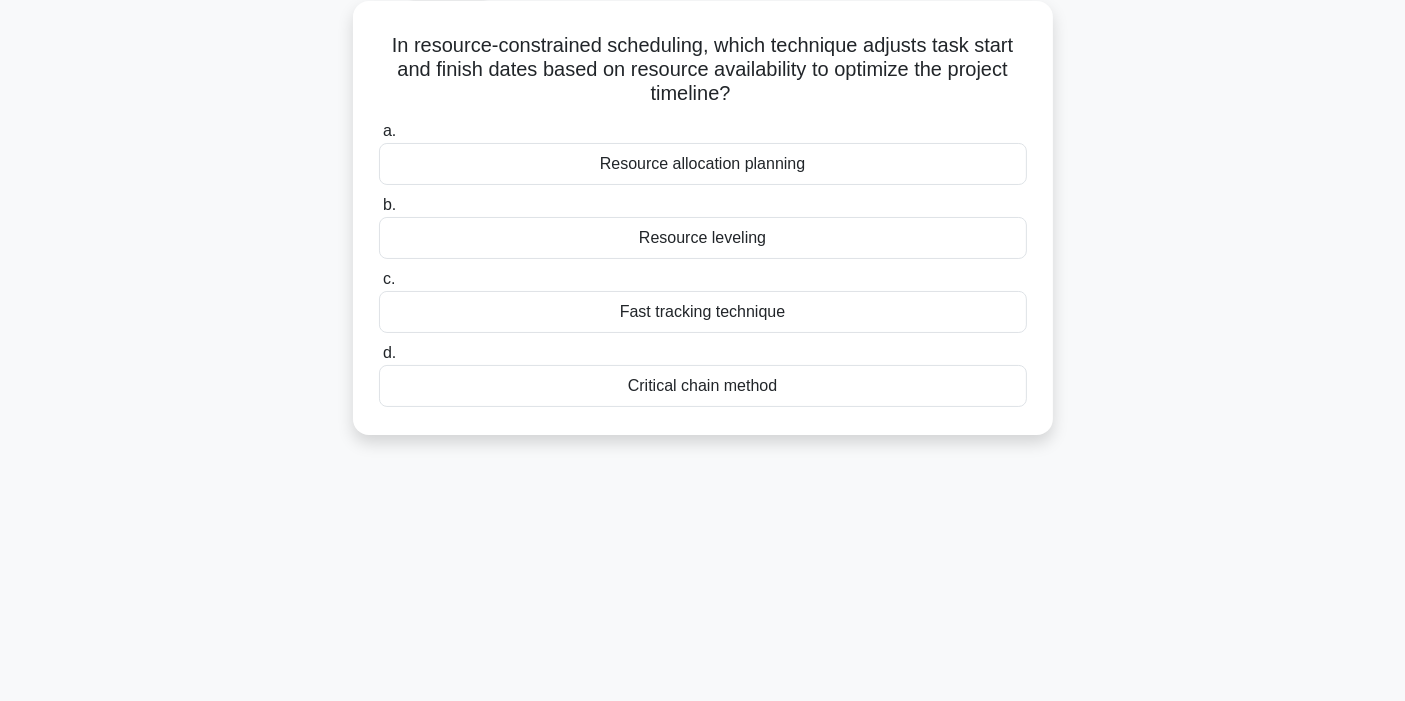click on "In resource-constrained scheduling, which technique adjusts task start and finish dates based on resource availability to optimize the project timeline?
.spinner_0XTQ{transform-origin:center;animation:spinner_y6GP .75s linear infinite}@keyframes spinner_y6GP{100%{transform:rotate(360deg)}}" at bounding box center [703, 70] 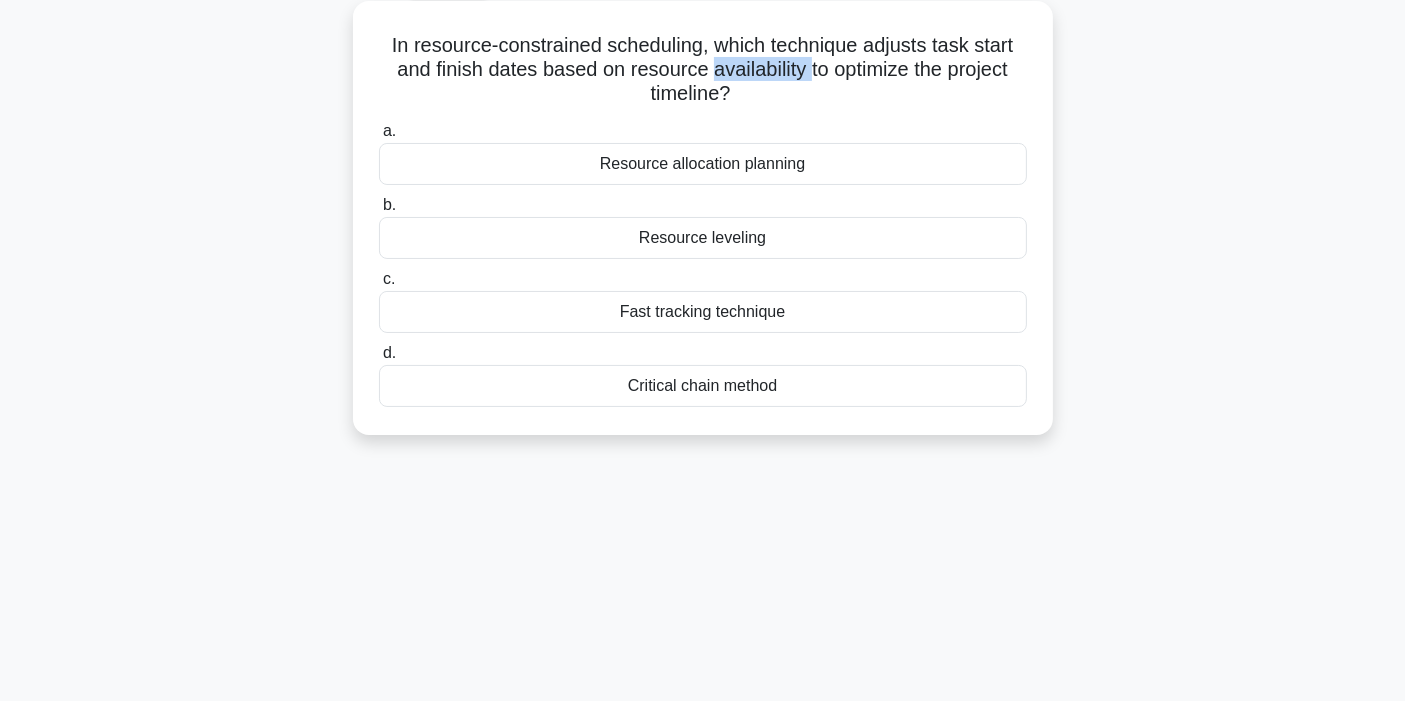 click on "In resource-constrained scheduling, which technique adjusts task start and finish dates based on resource availability to optimize the project timeline?
.spinner_0XTQ{transform-origin:center;animation:spinner_y6GP .75s linear infinite}@keyframes spinner_y6GP{100%{transform:rotate(360deg)}}" at bounding box center (703, 70) 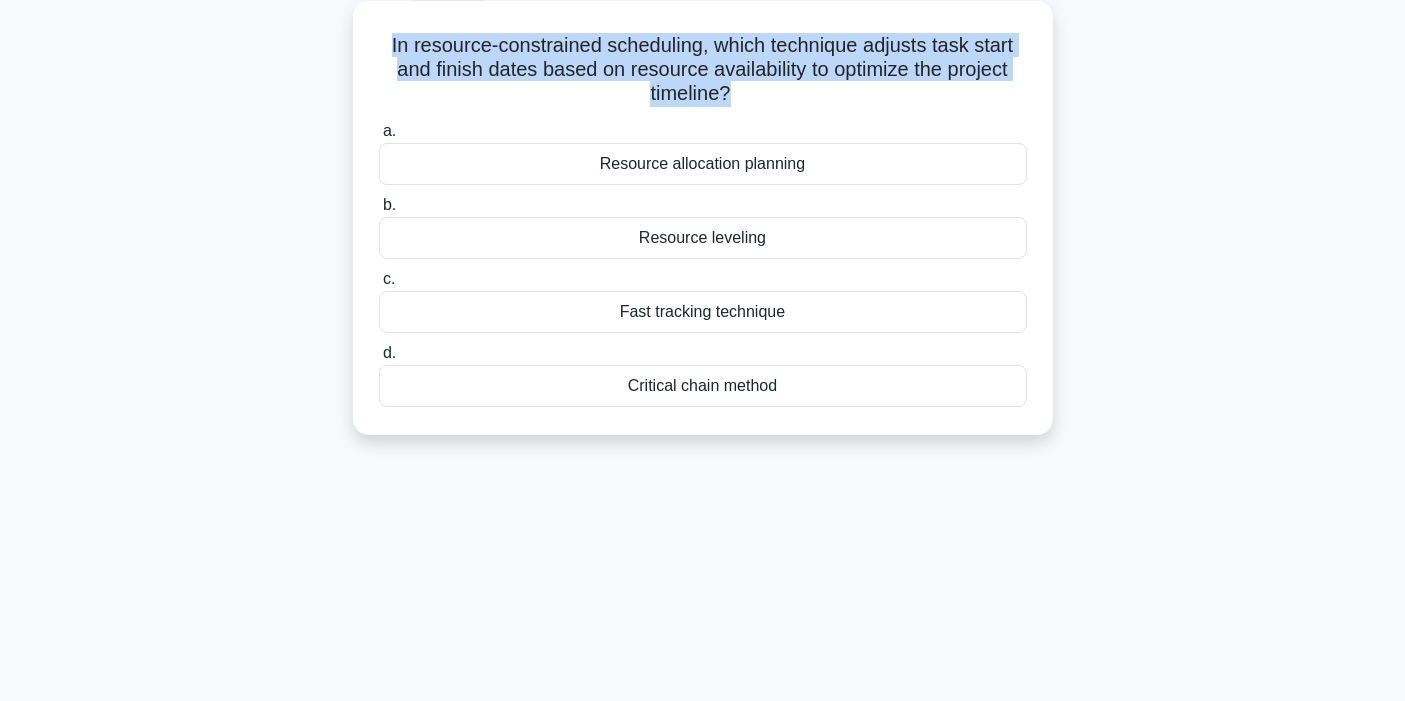 click on "In resource-constrained scheduling, which technique adjusts task start and finish dates based on resource availability to optimize the project timeline?
.spinner_0XTQ{transform-origin:center;animation:spinner_y6GP .75s linear infinite}@keyframes spinner_y6GP{100%{transform:rotate(360deg)}}" at bounding box center [703, 70] 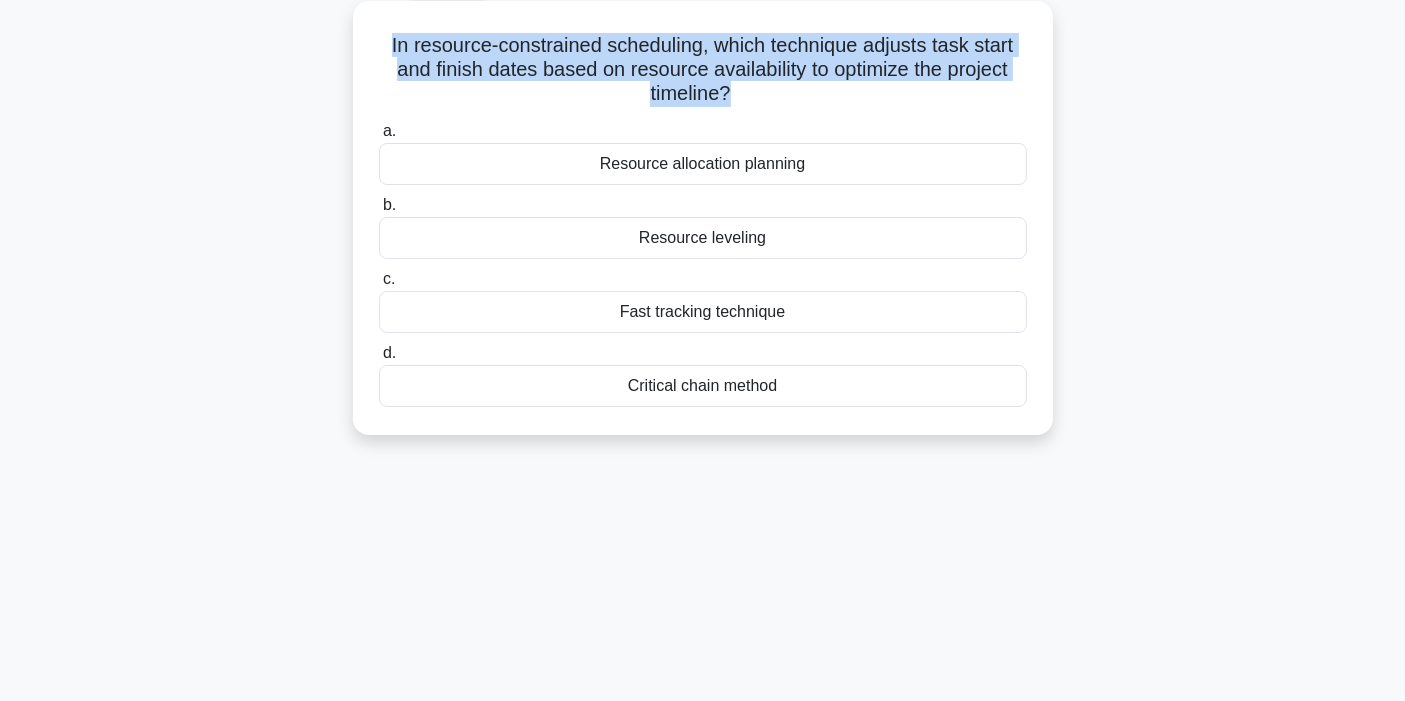 click on "In resource-constrained scheduling, which technique adjusts task start and finish dates based on resource availability to optimize the project timeline?
.spinner_0XTQ{transform-origin:center;animation:spinner_y6GP .75s linear infinite}@keyframes spinner_y6GP{100%{transform:rotate(360deg)}}" at bounding box center [703, 70] 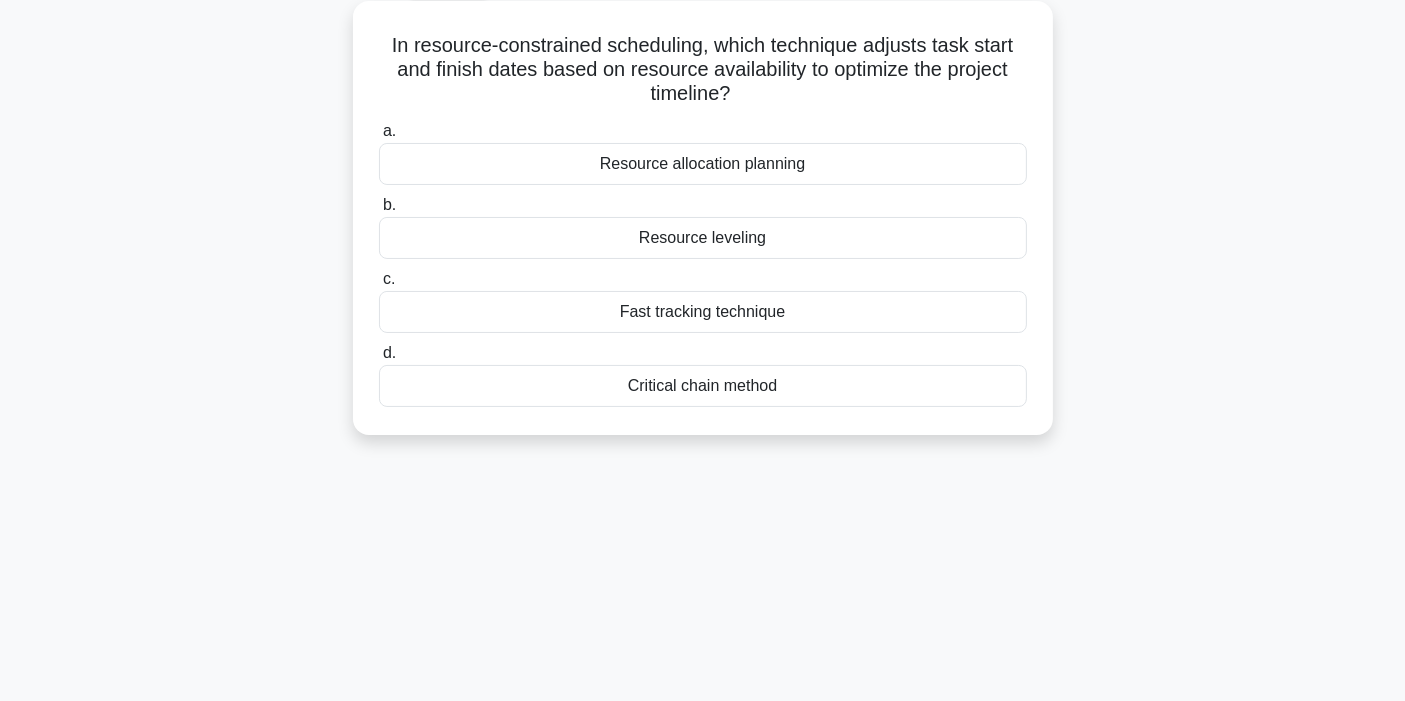 click 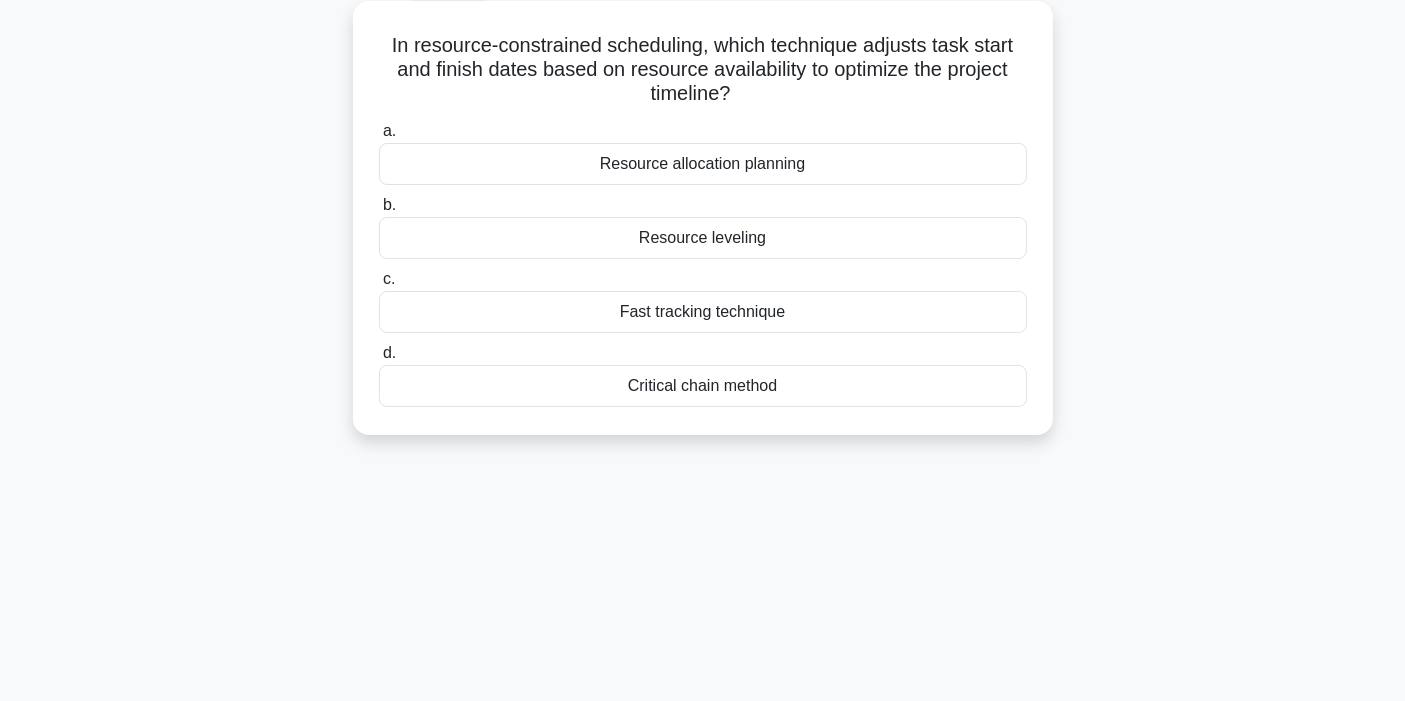 click on "Resource leveling" at bounding box center [703, 238] 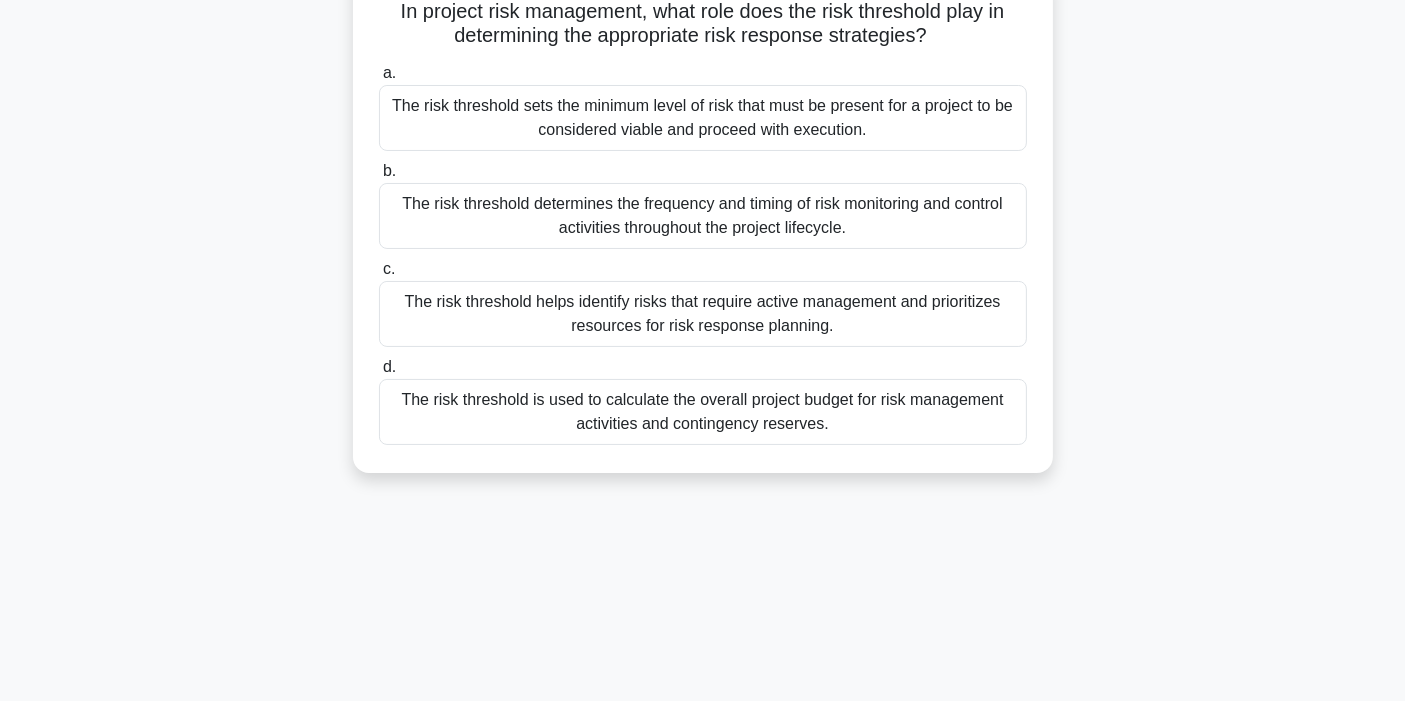 scroll, scrollTop: 111, scrollLeft: 0, axis: vertical 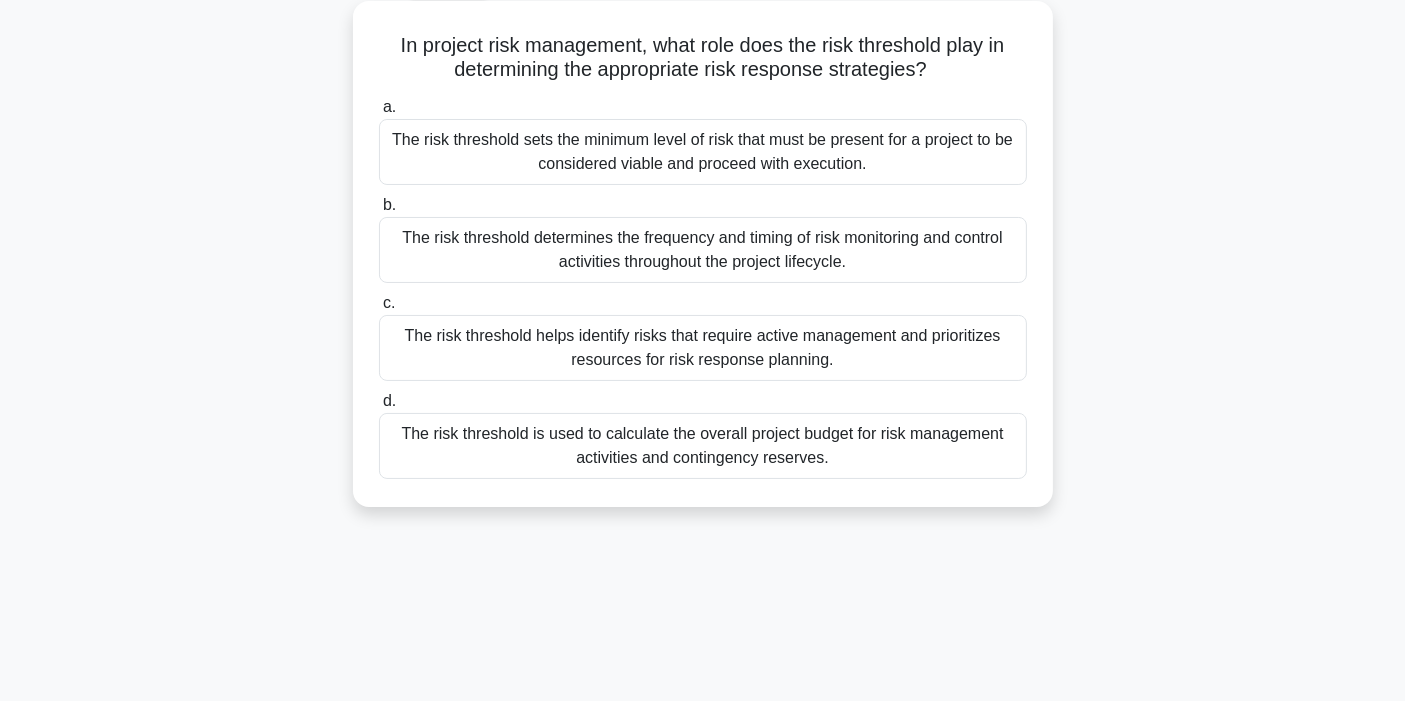 click on "The risk threshold is used to calculate the overall project budget for risk management activities and contingency reserves." at bounding box center (703, 446) 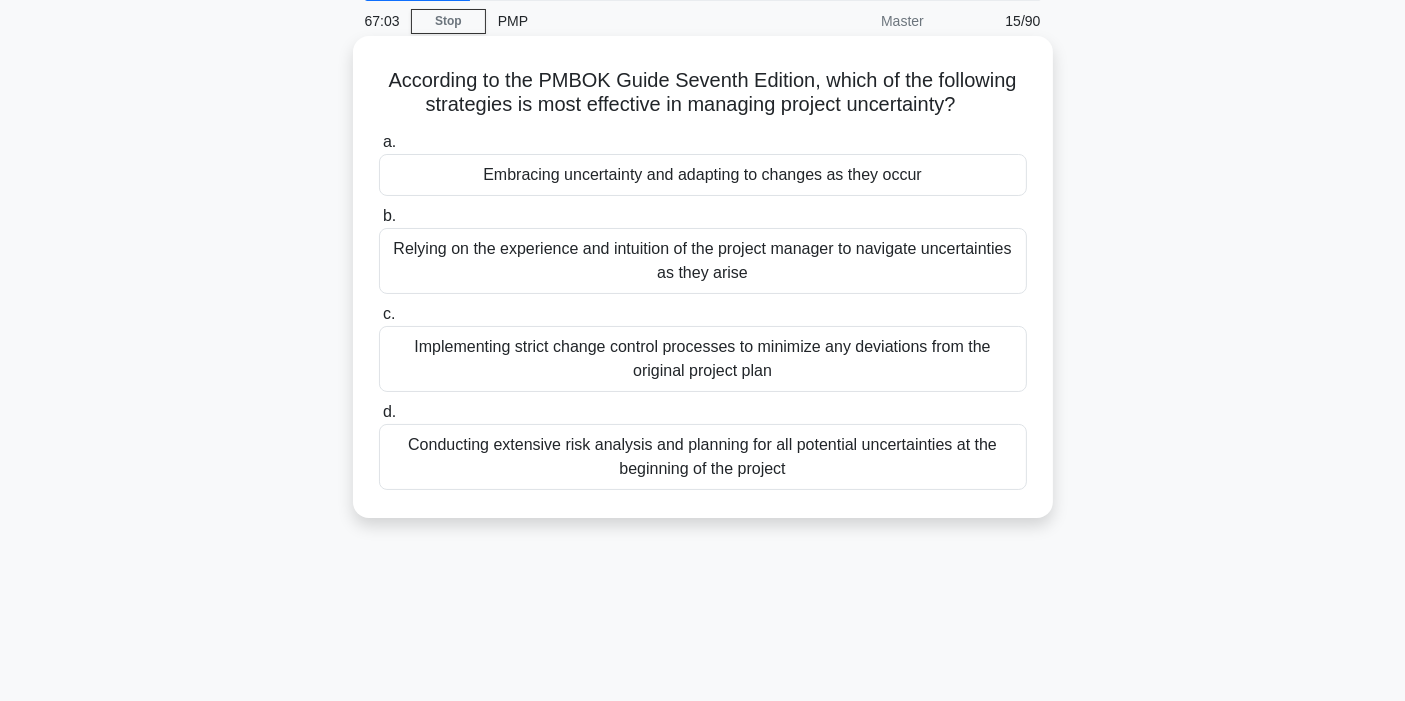 scroll, scrollTop: 111, scrollLeft: 0, axis: vertical 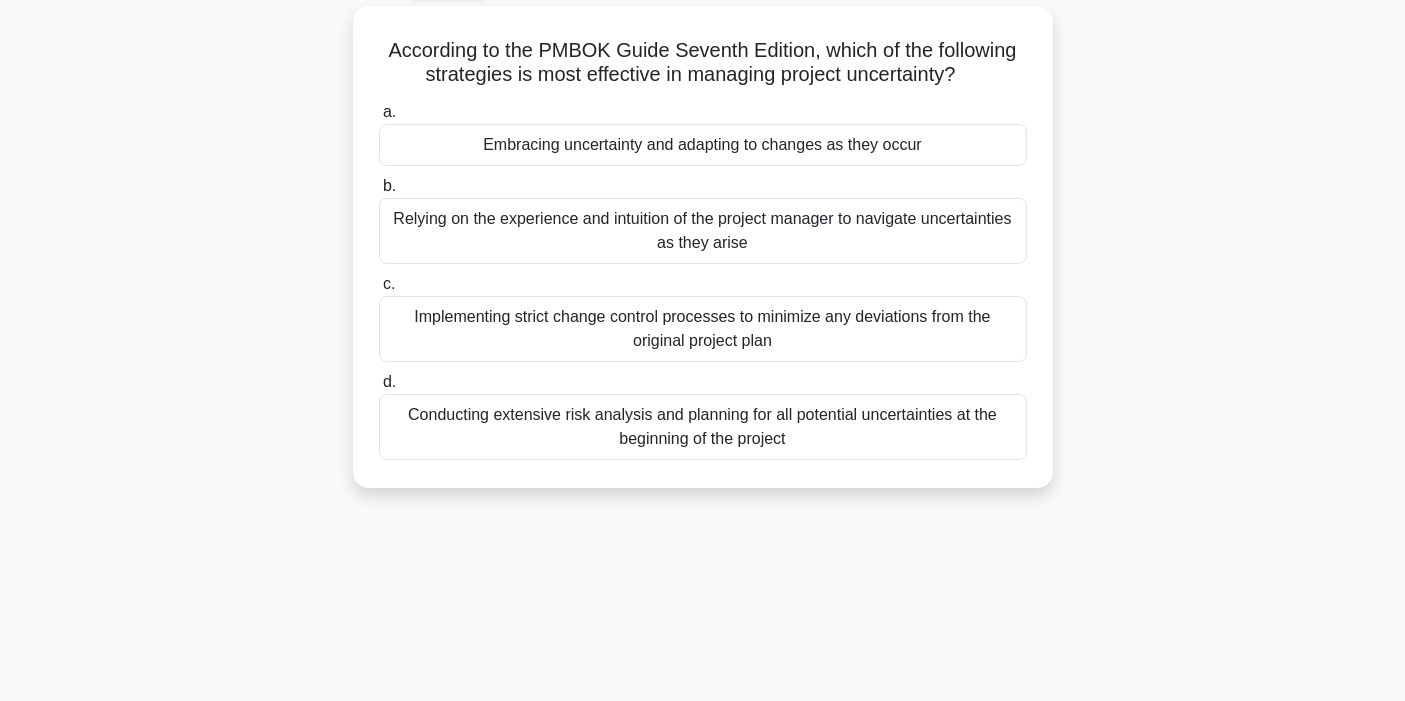 click on "According to the PMBOK Guide Seventh Edition, which of the following strategies is most effective in managing project uncertainty?
.spinner_0XTQ{transform-origin:center;animation:spinner_y6GP .75s linear infinite}@keyframes spinner_y6GP{100%{transform:rotate(360deg)}}
a.
Embracing uncertainty and adapting to changes as they occur
b. c. d." at bounding box center [703, 259] 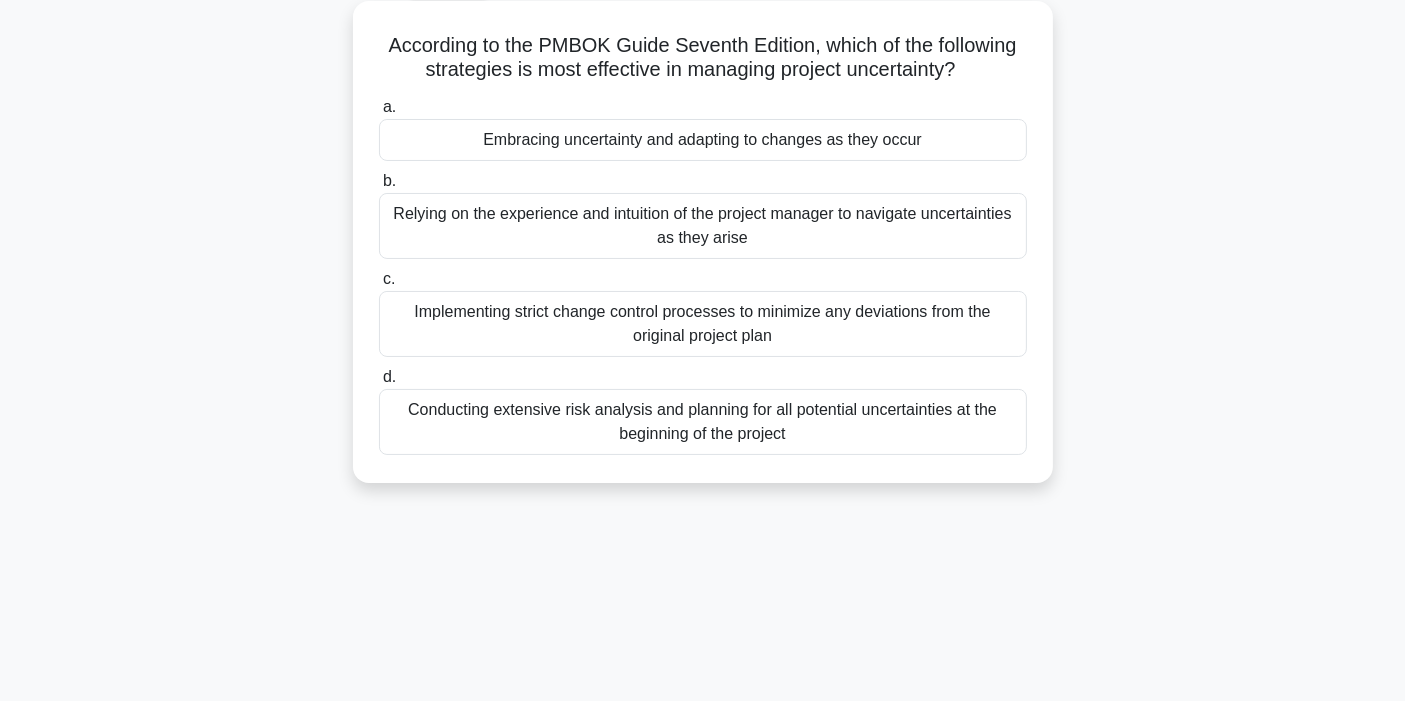 click on "Implementing strict change control processes to minimize any deviations from the original project plan" at bounding box center [703, 324] 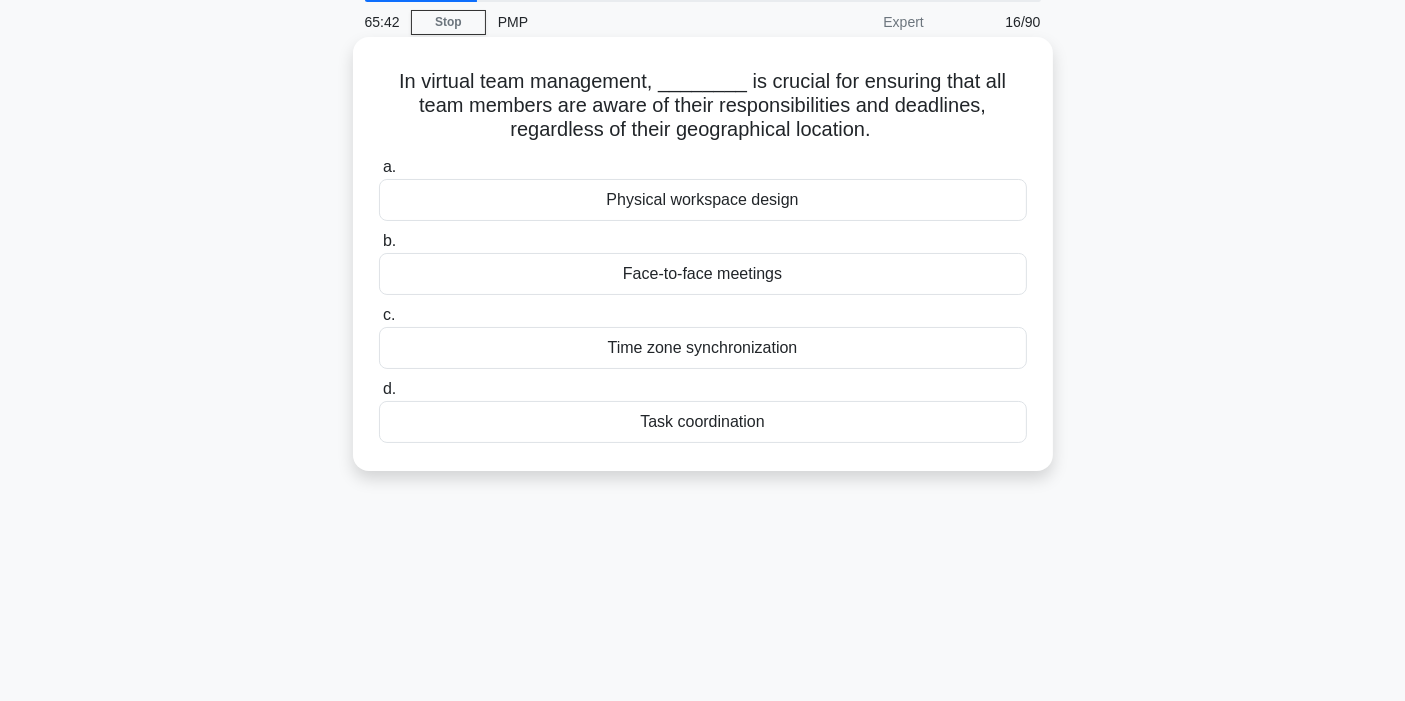 scroll, scrollTop: 111, scrollLeft: 0, axis: vertical 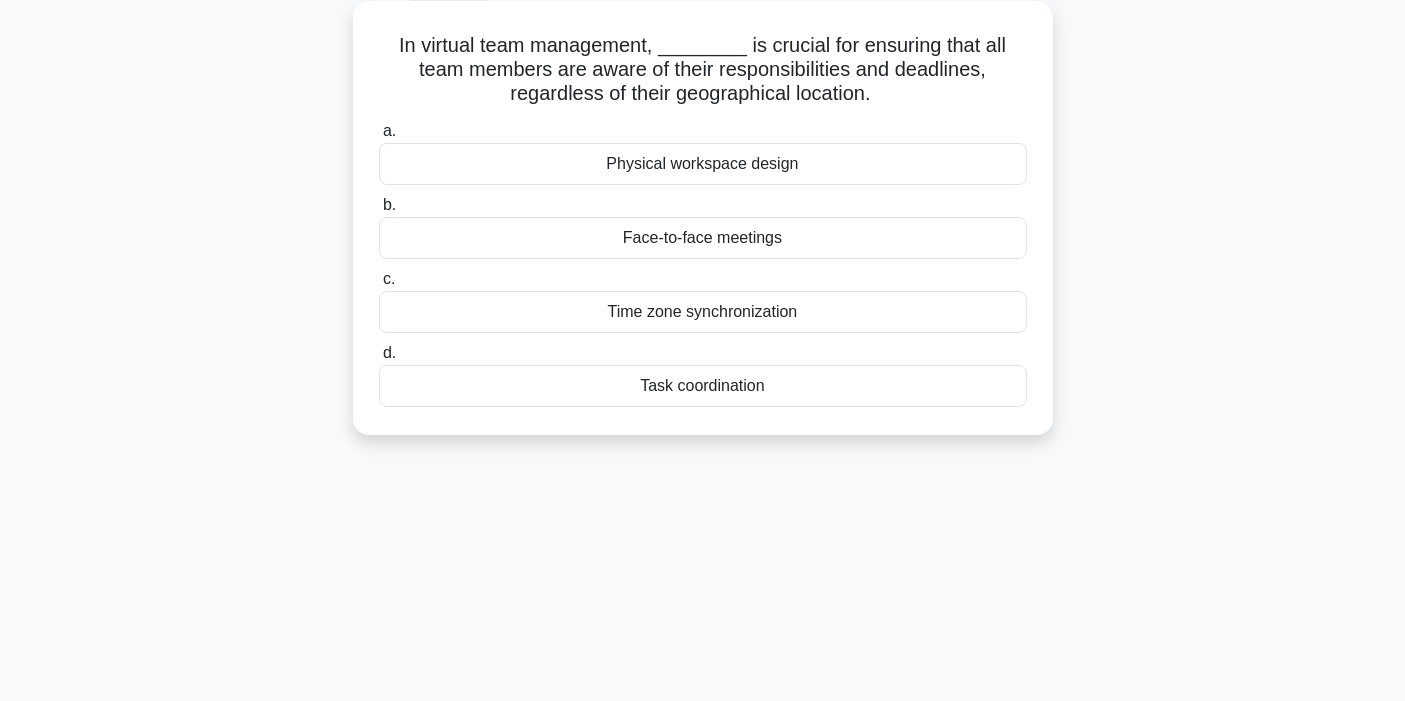 click on "Task coordination" at bounding box center [703, 386] 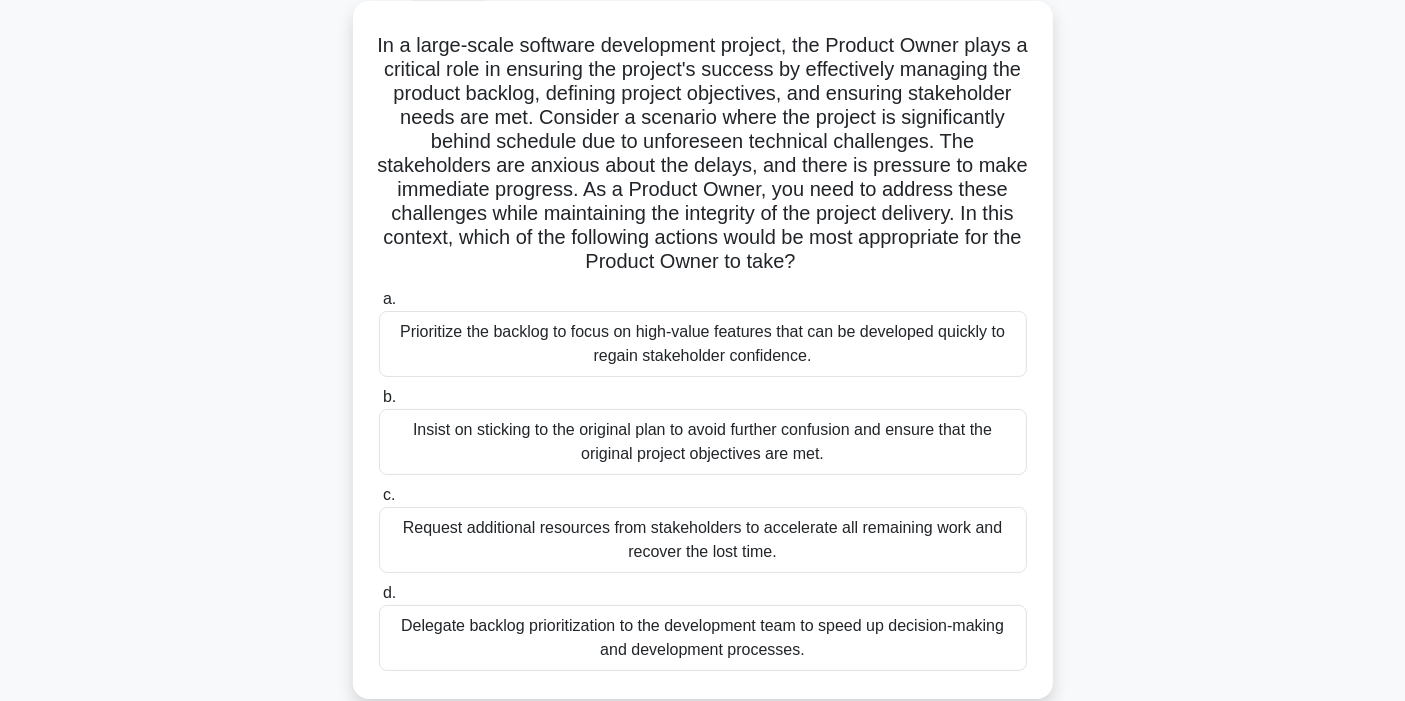 scroll, scrollTop: 222, scrollLeft: 0, axis: vertical 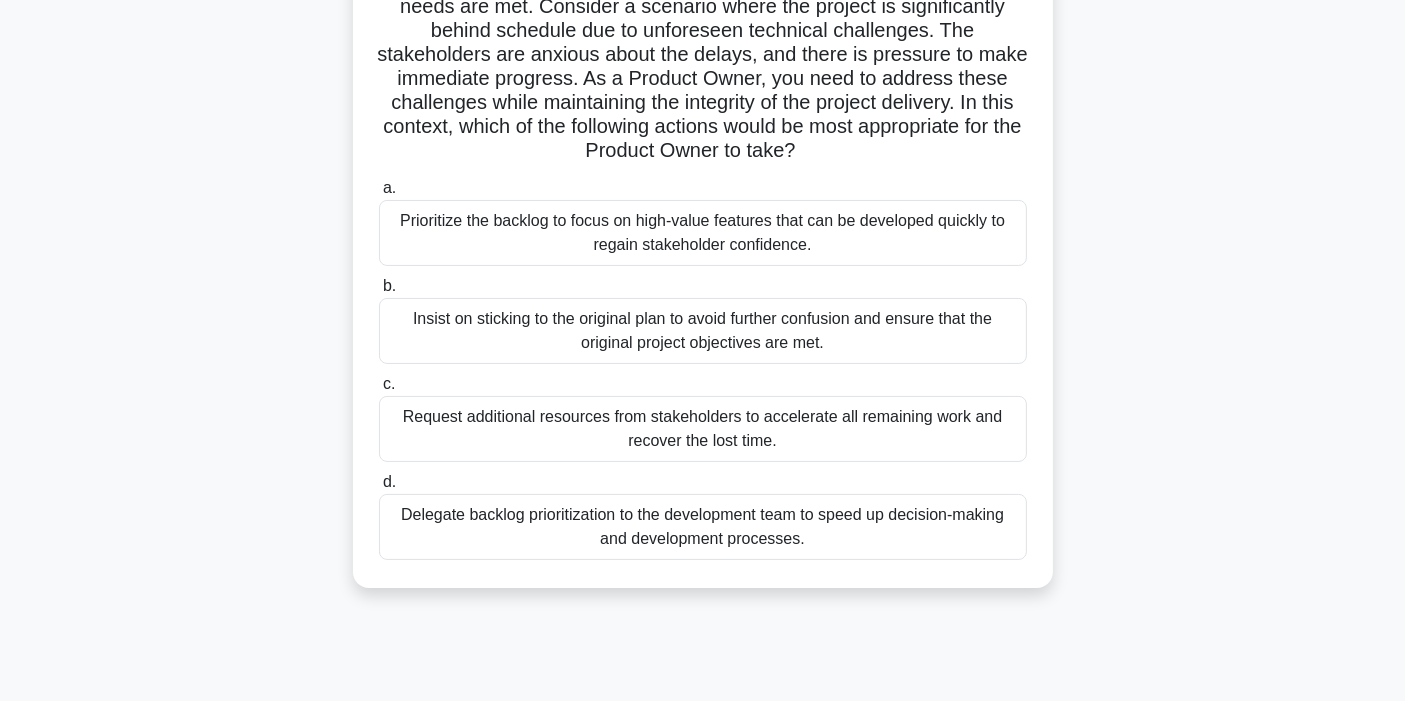 click on "Prioritize the backlog to focus on high-value features that can be developed quickly to regain stakeholder confidence." at bounding box center (703, 233) 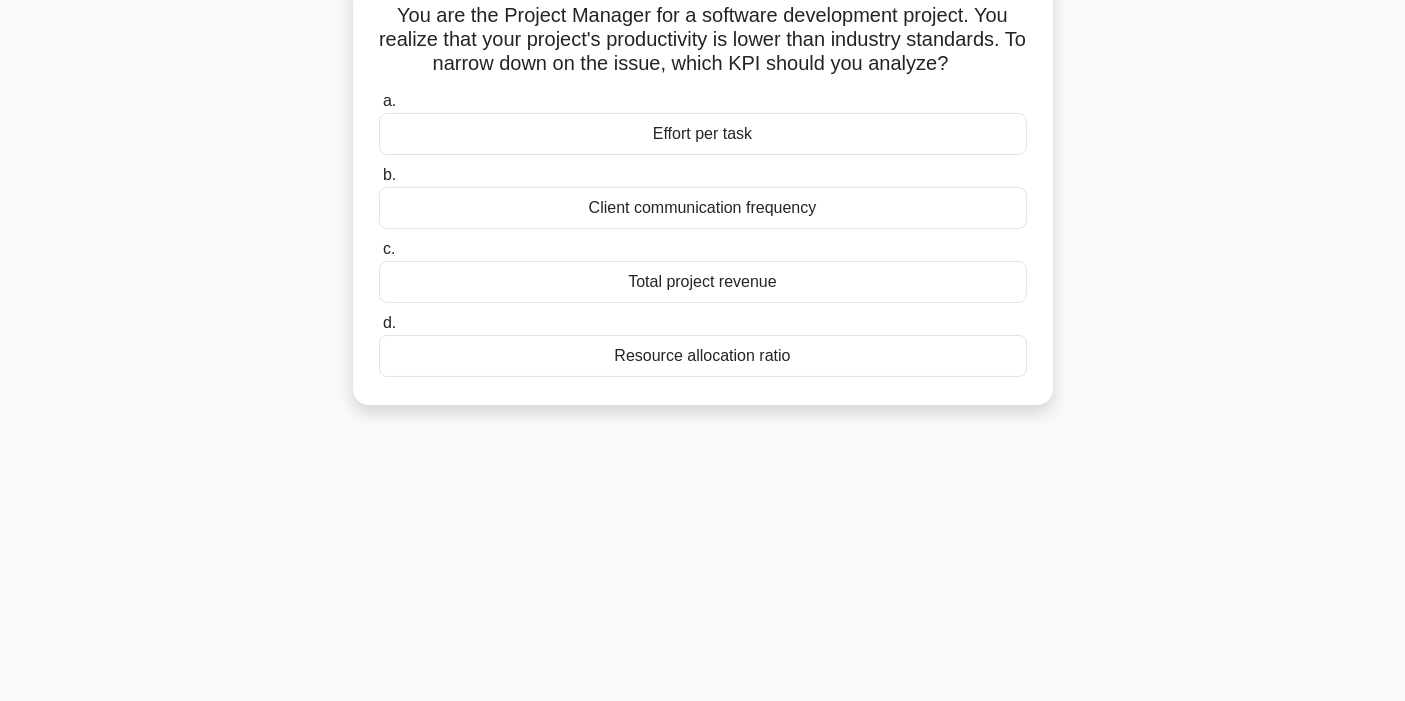 scroll, scrollTop: 0, scrollLeft: 0, axis: both 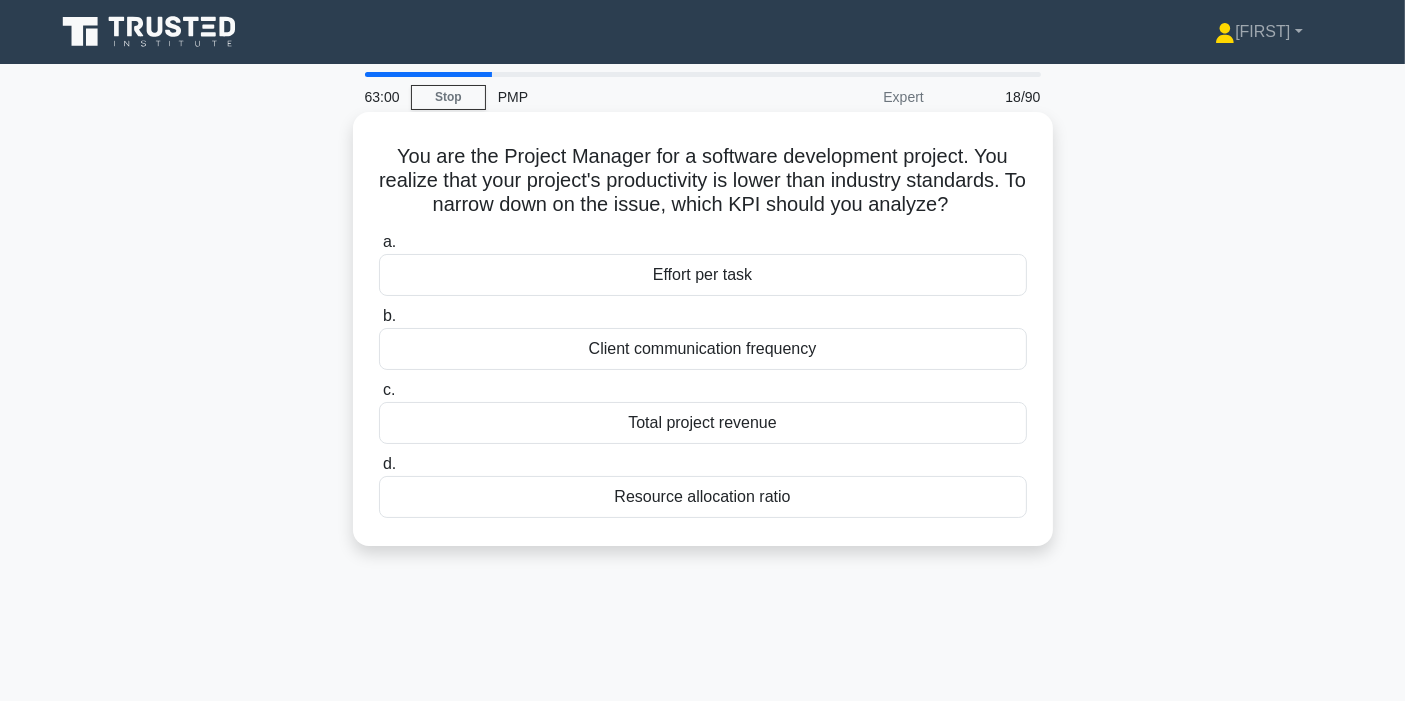 click on "Effort per task" at bounding box center (703, 275) 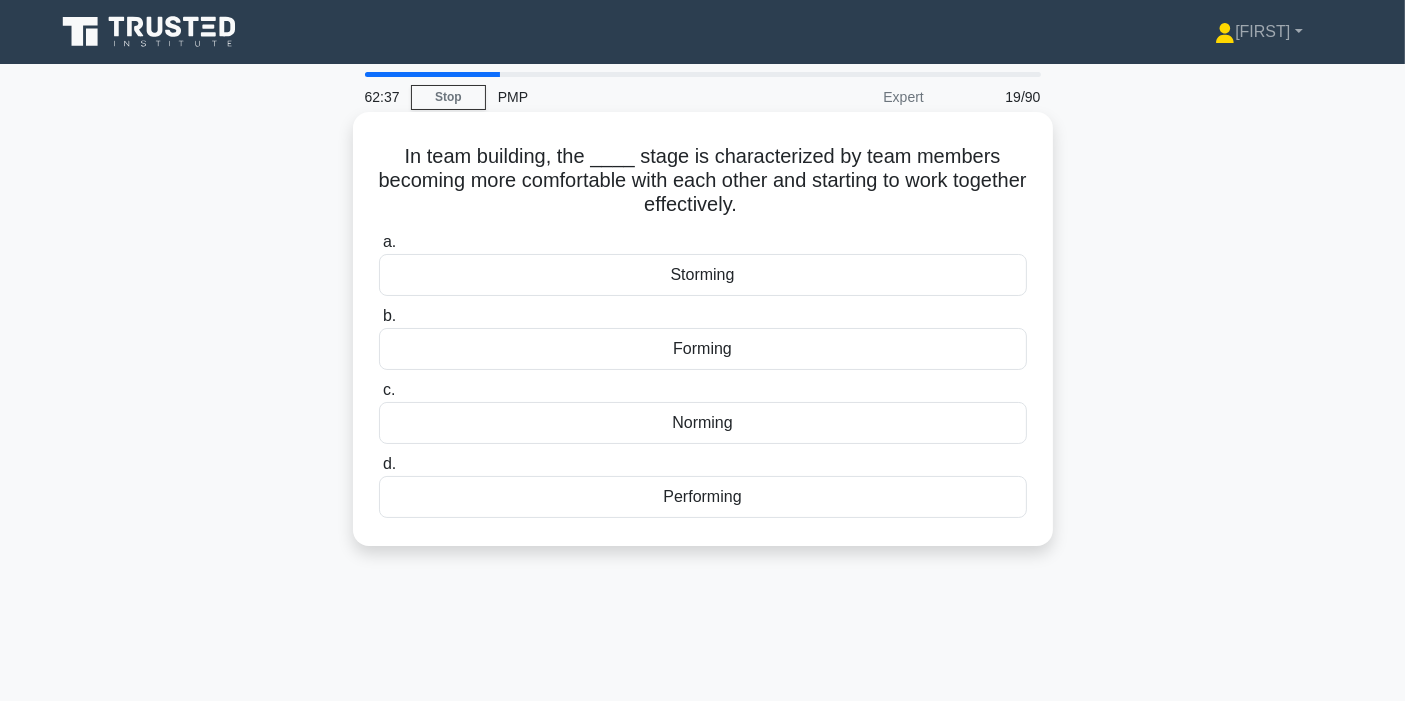 click on "Norming" at bounding box center (703, 423) 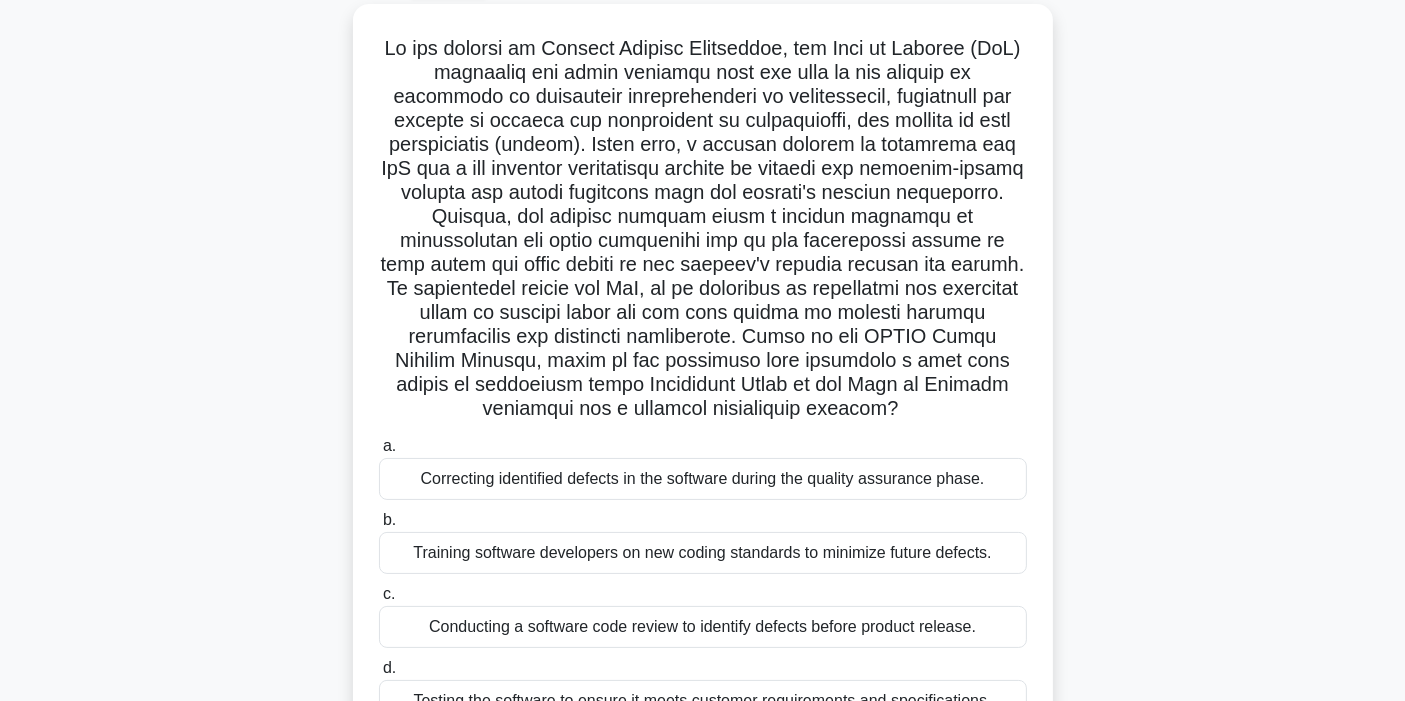 scroll, scrollTop: 222, scrollLeft: 0, axis: vertical 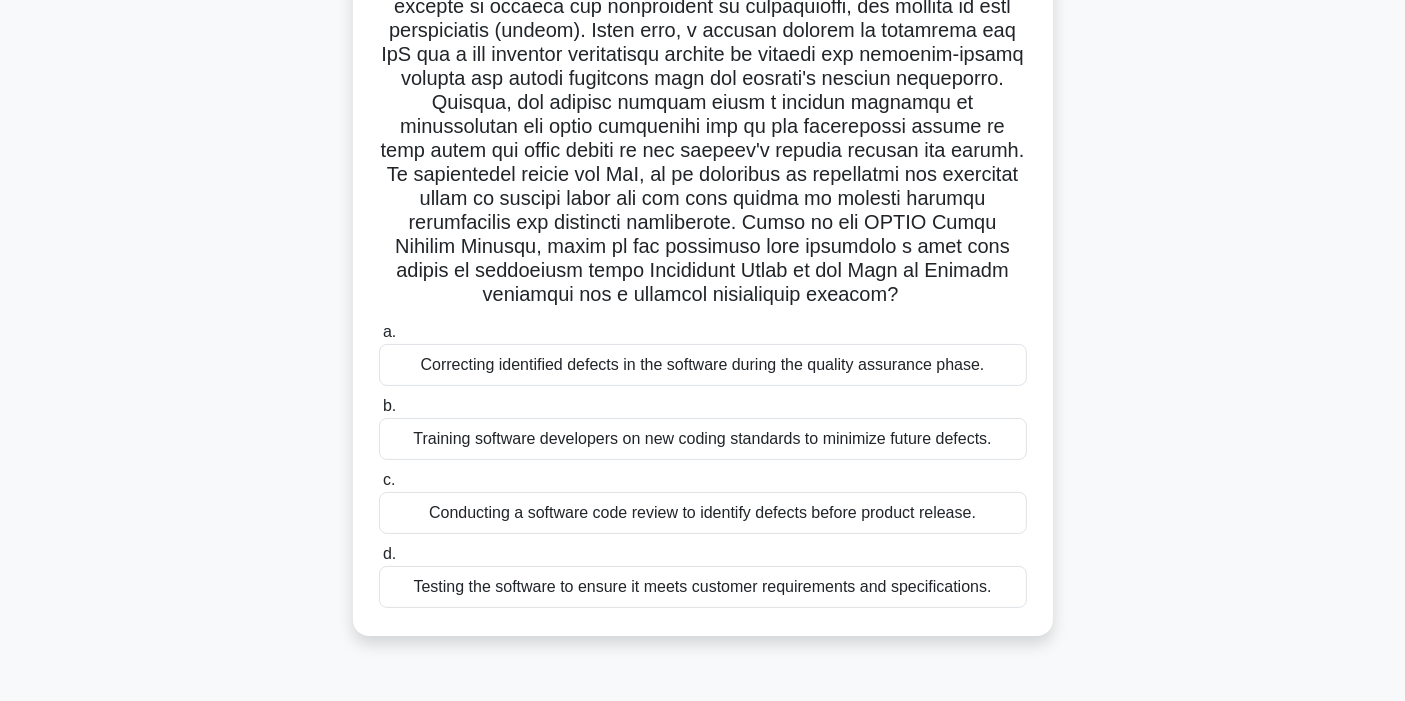 click on "Training software developers on new coding standards to minimize future defects." at bounding box center (703, 439) 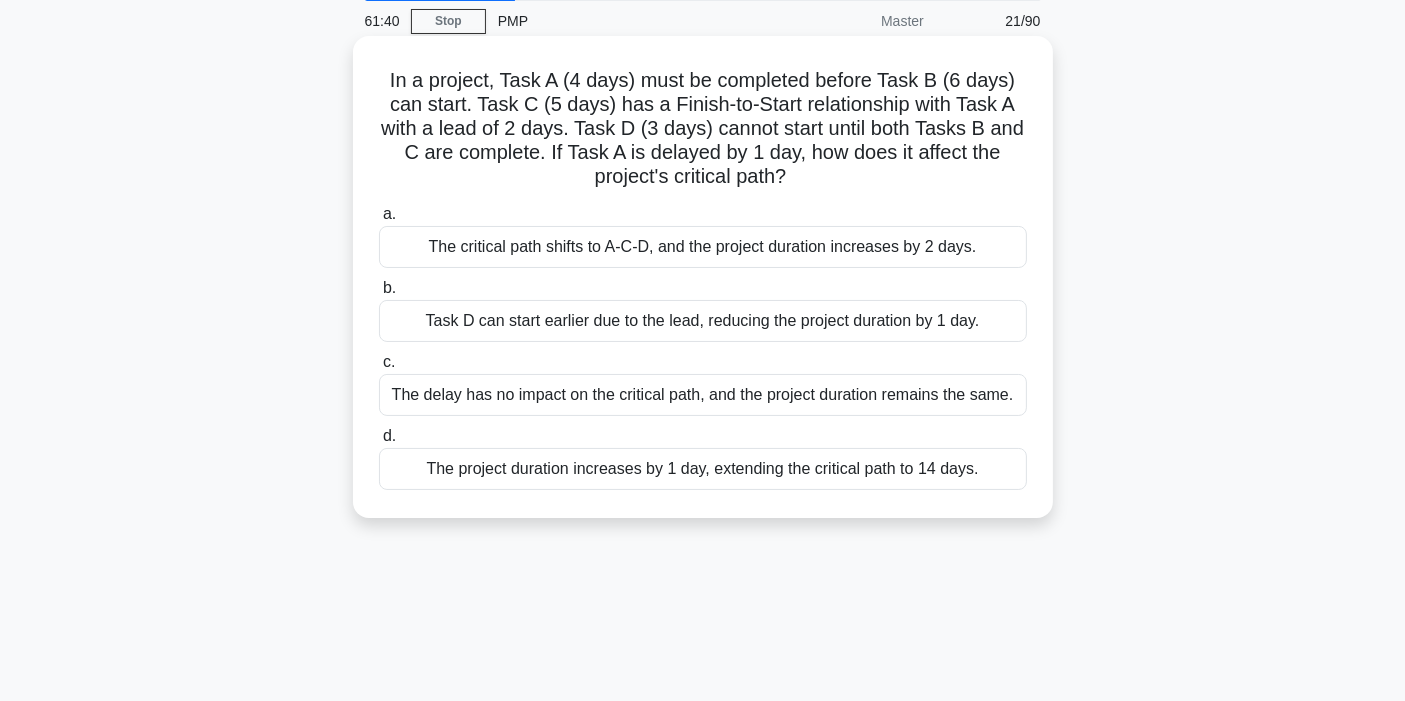 scroll, scrollTop: 111, scrollLeft: 0, axis: vertical 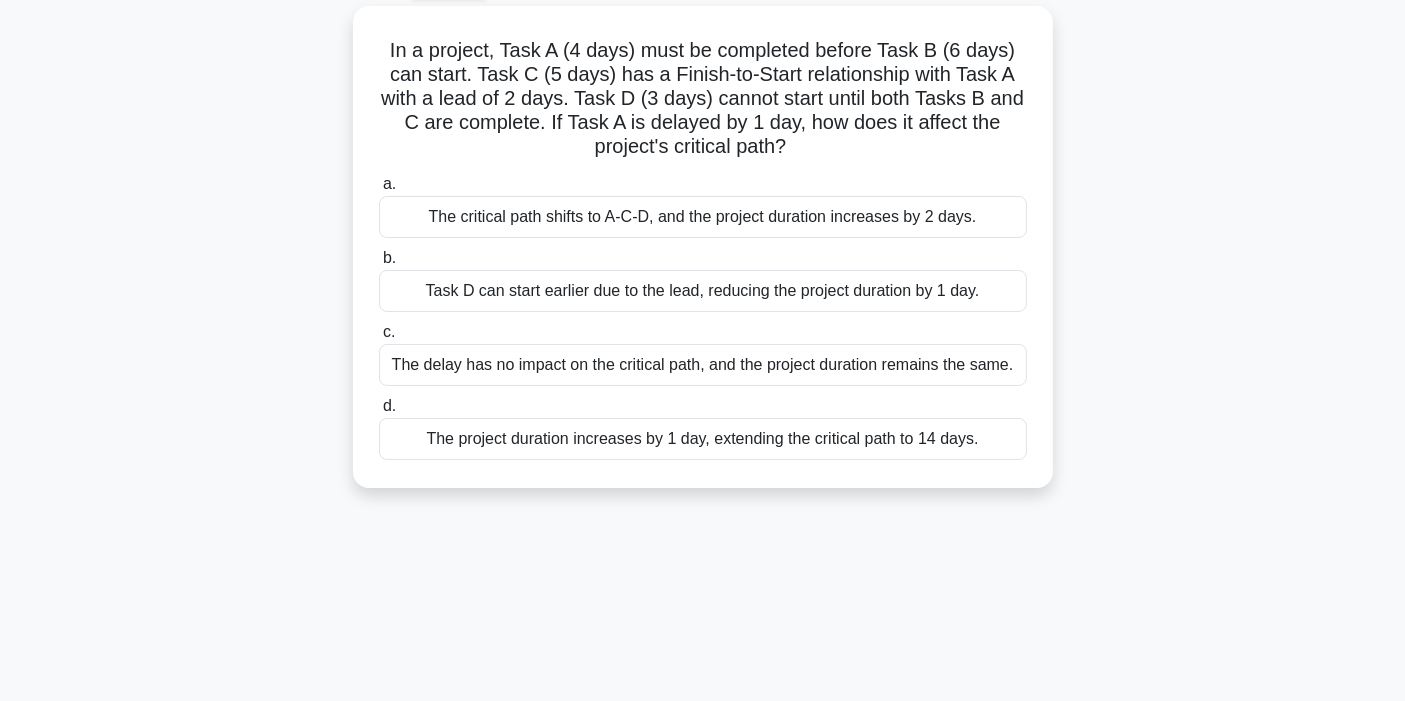 click on "In a project, Task A ([DAYS] days) must be completed before Task B ([DAYS] days) can start. Task C ([DAYS] days) has a Finish-to-Start relationship with Task A with a lead of [DAYS] days. Task D ([DAYS] days) cannot start until both Tasks B and C are complete. If Task A is delayed by [DAYS] day, how does it affect the project's critical path?
.spinner_0XTQ{transform-origin:center;animation:spinner_y6GP .75s linear infinite}@keyframes spinner_y6GP{100%{transform:rotate(360deg)}}
a.
b. c. d." at bounding box center [703, 259] 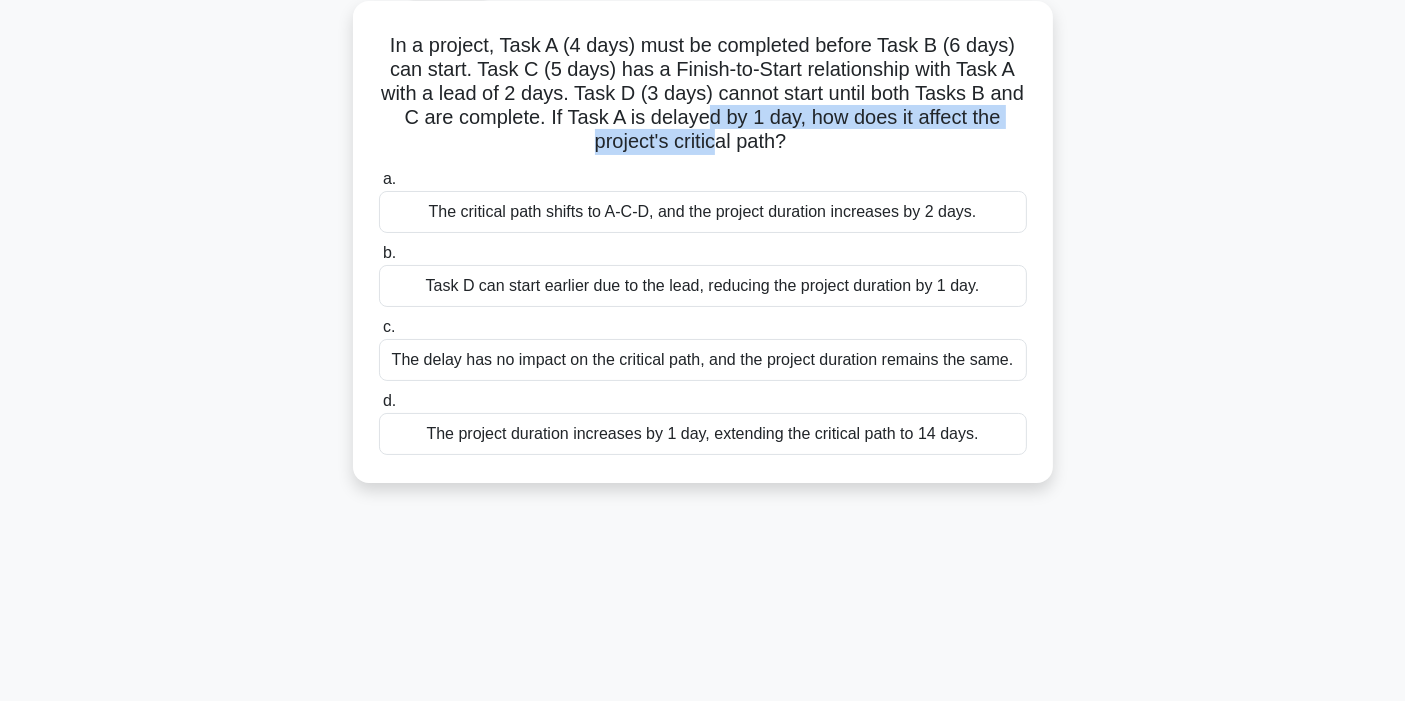 click on "In a project, Task A (4 days) must be completed before Task B (6 days) can start. Task C (5 days) has a Finish-to-Start relationship with Task A with a lead of 2 days. Task D (3 days) cannot start until both Tasks B and C are complete. If Task A is delayed by 1 day, how does it affect the project's critical path?
.spinner_0XTQ{transform-origin:center;animation:spinner_y6GP .75s linear infinite}@keyframes spinner_y6GP{100%{transform:rotate(360deg)}}" at bounding box center (703, 94) 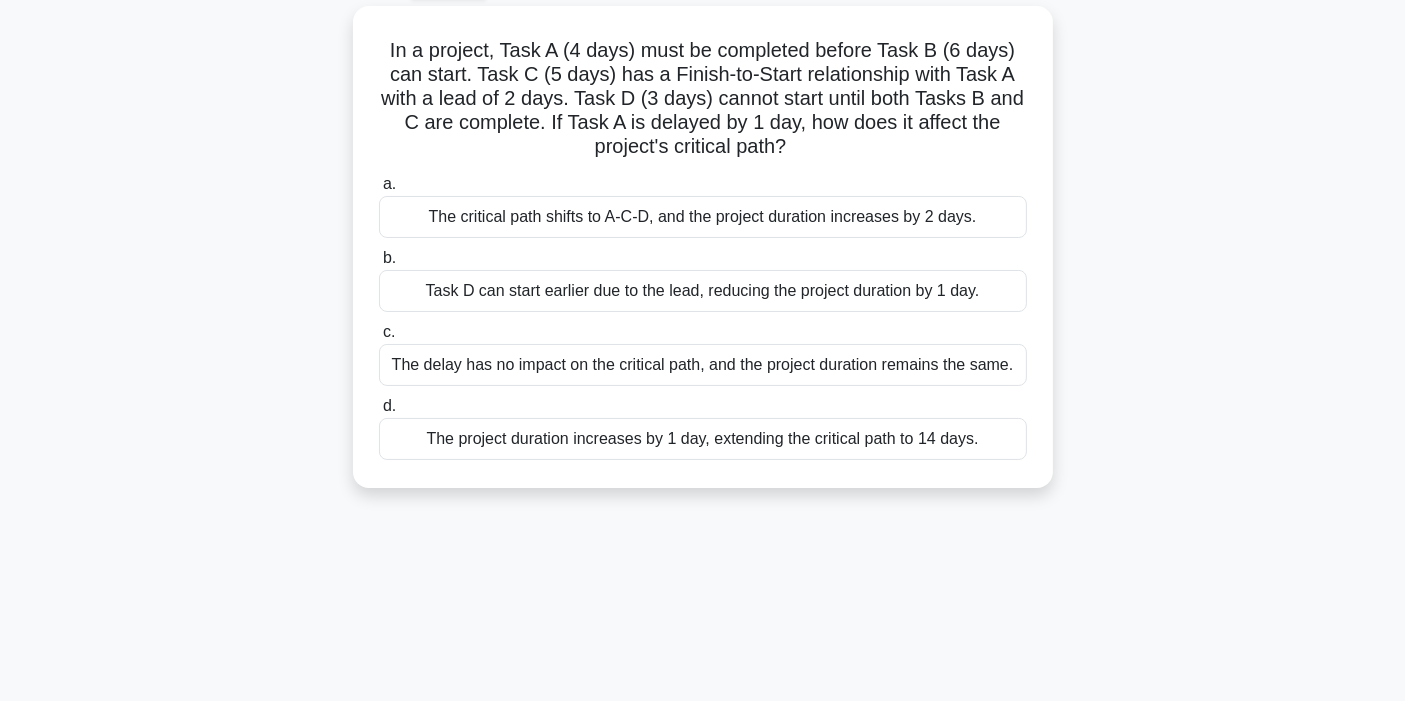 scroll, scrollTop: 222, scrollLeft: 0, axis: vertical 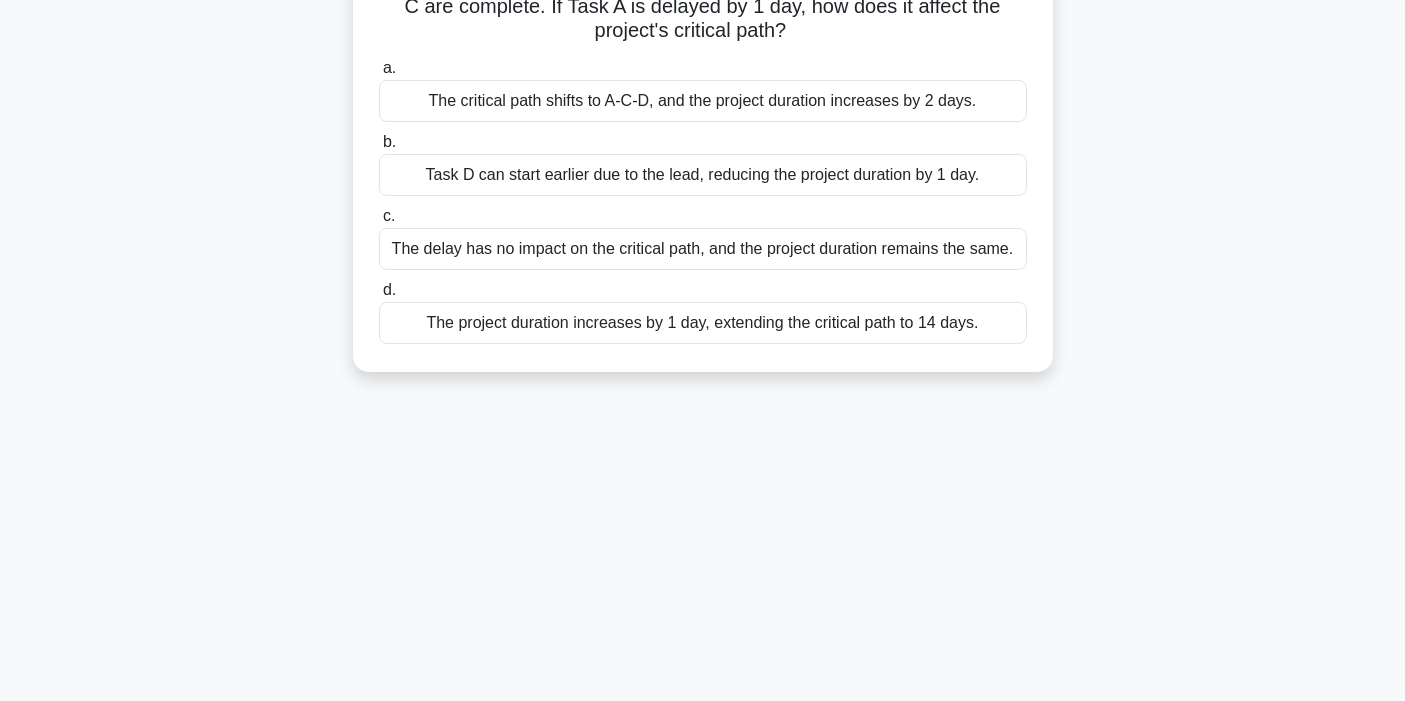 click on "The delay has no impact on the critical path, and the project duration remains the same." at bounding box center [703, 249] 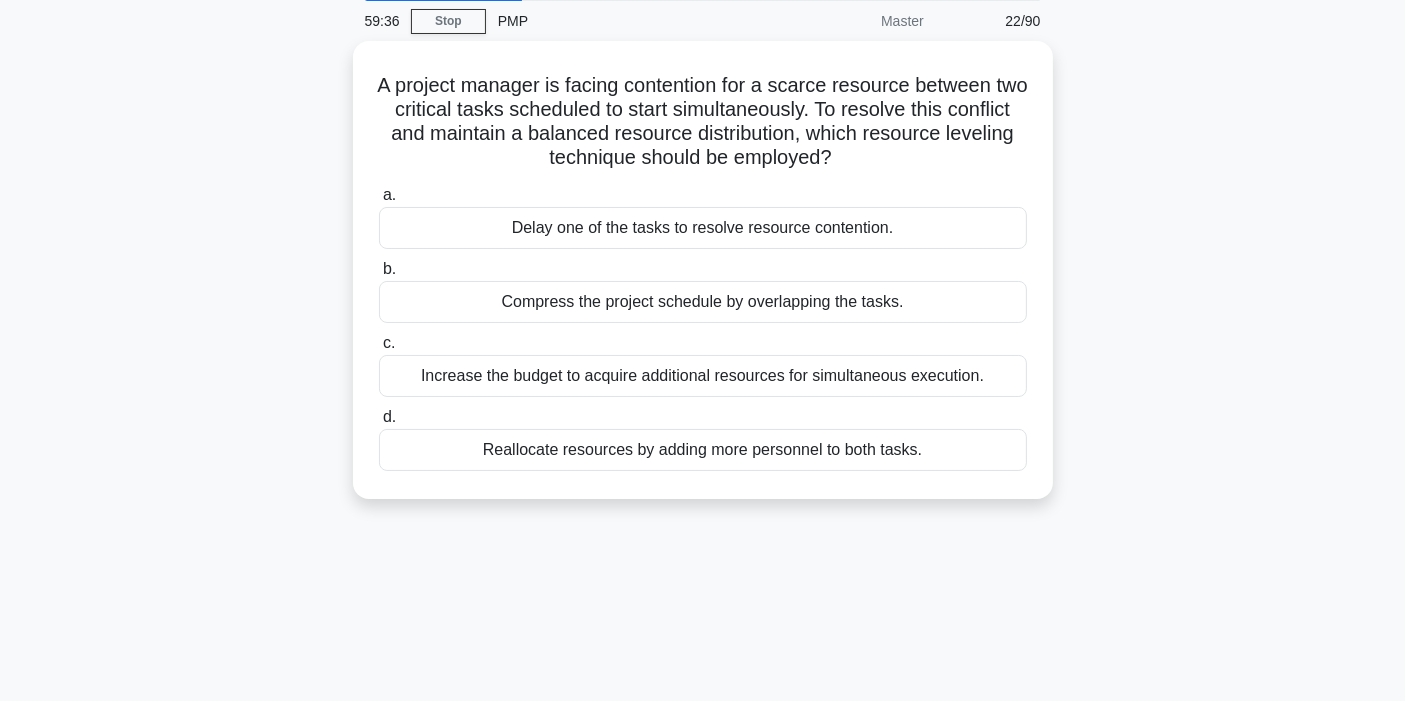 scroll, scrollTop: 111, scrollLeft: 0, axis: vertical 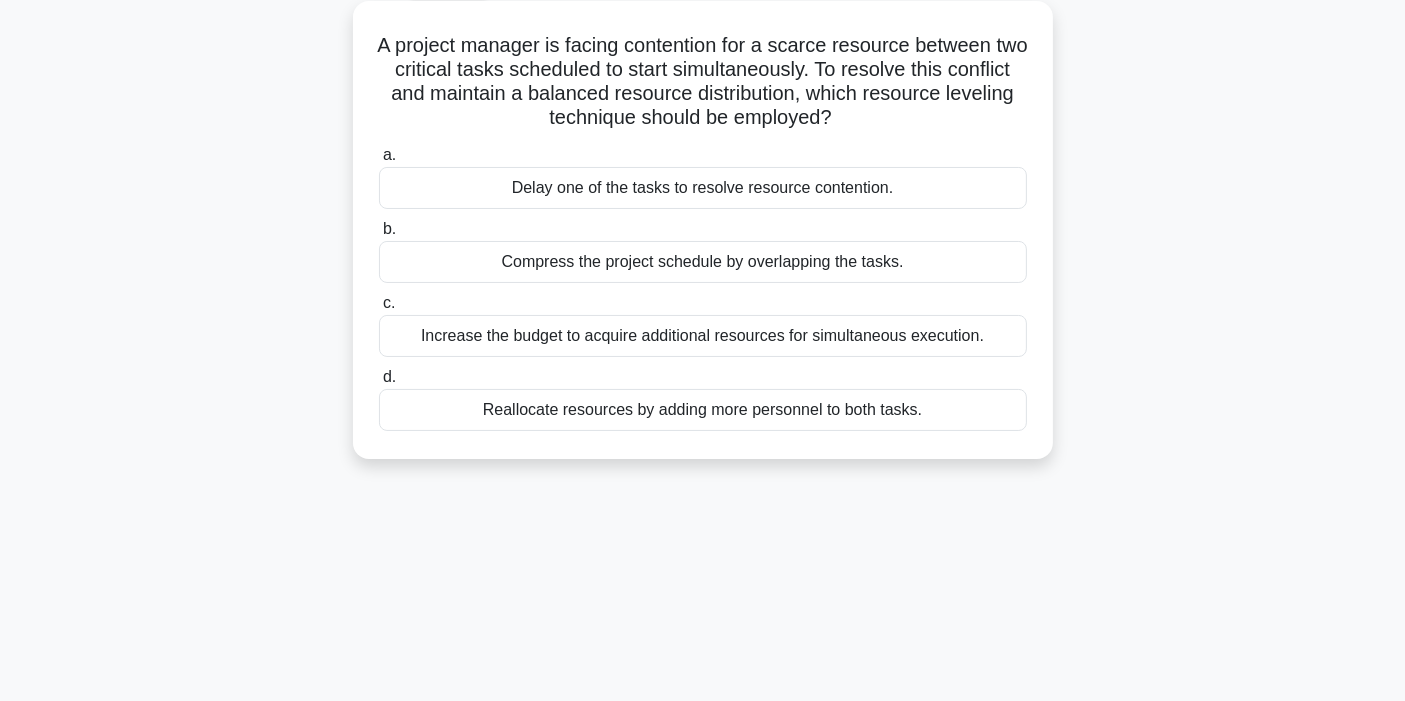 click on "Compress the project schedule by overlapping the tasks." at bounding box center (703, 262) 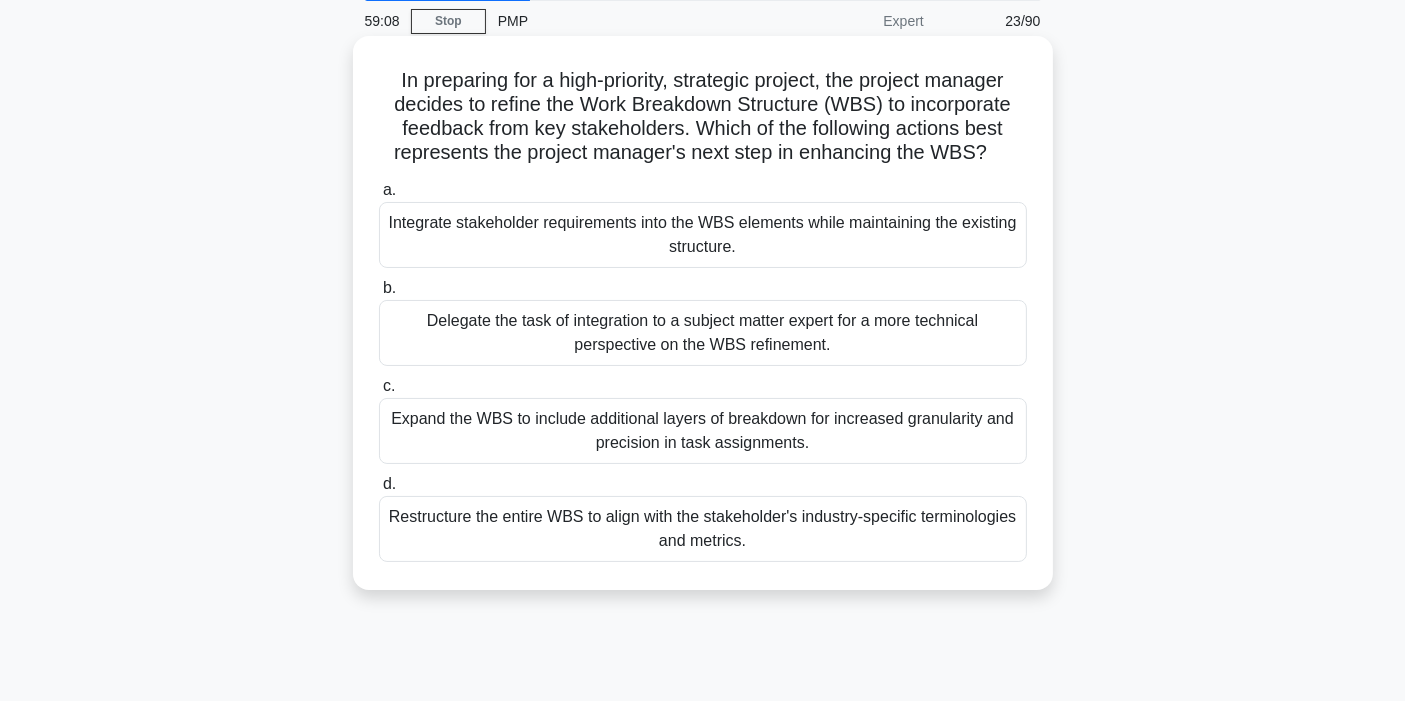 scroll, scrollTop: 111, scrollLeft: 0, axis: vertical 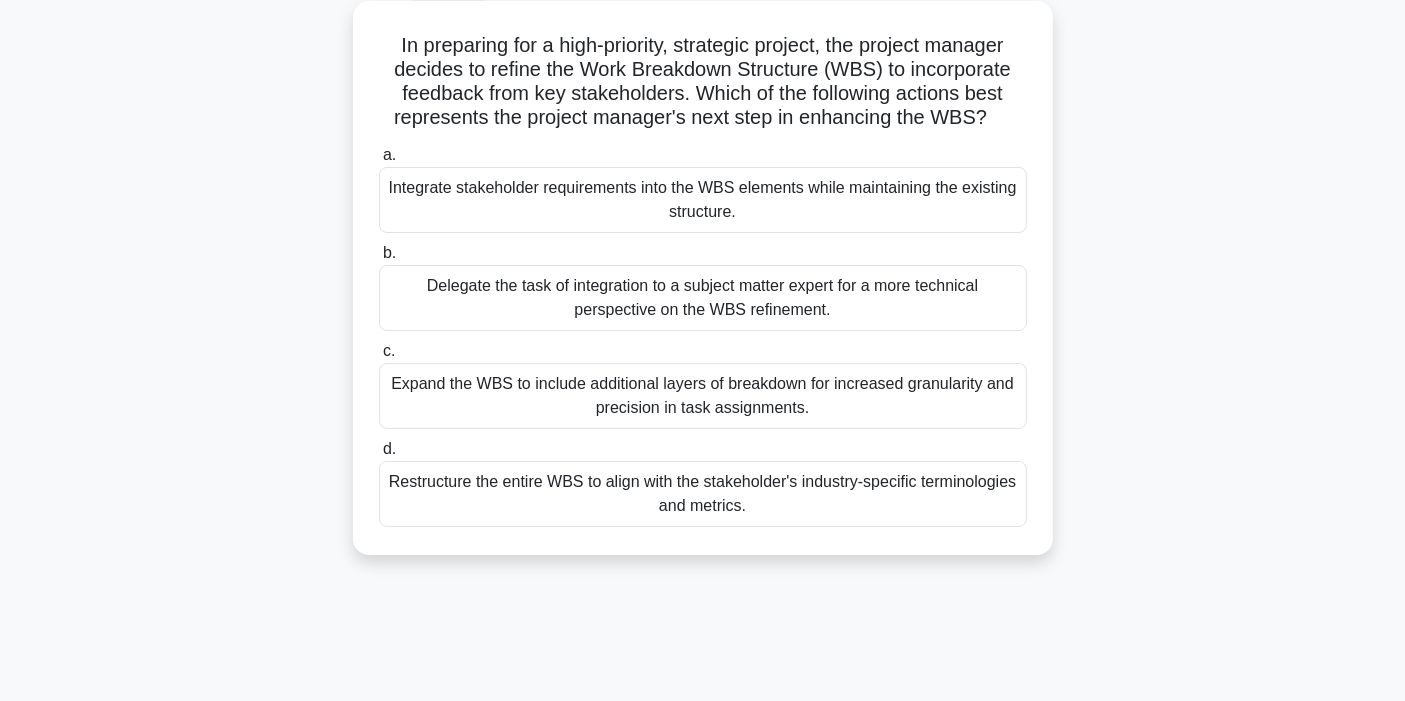 click on "In preparing for a high-priority, strategic project, the project manager decides to refine the Work Breakdown Structure (WBS) to incorporate feedback from key stakeholders. Which of the following actions best represents the project manager's next step in enhancing the WBS?
.spinner_0XTQ{transform-origin:center;animation:spinner_y6GP .75s linear infinite}@keyframes spinner_y6GP{100%{transform:rotate(360deg)}}" at bounding box center (703, 82) 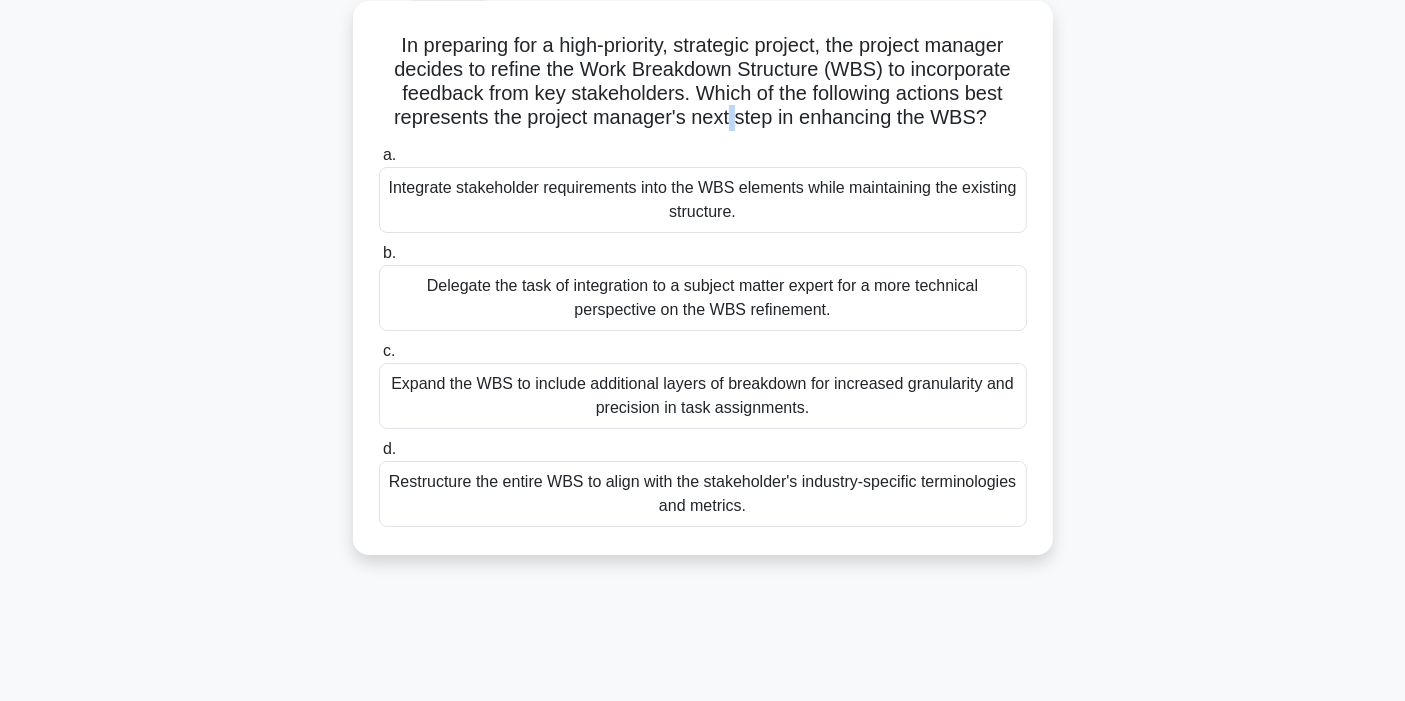 click on "In preparing for a high-priority, strategic project, the project manager decides to refine the Work Breakdown Structure (WBS) to incorporate feedback from key stakeholders. Which of the following actions best represents the project manager's next step in enhancing the WBS?
.spinner_0XTQ{transform-origin:center;animation:spinner_y6GP .75s linear infinite}@keyframes spinner_y6GP{100%{transform:rotate(360deg)}}" at bounding box center (703, 82) 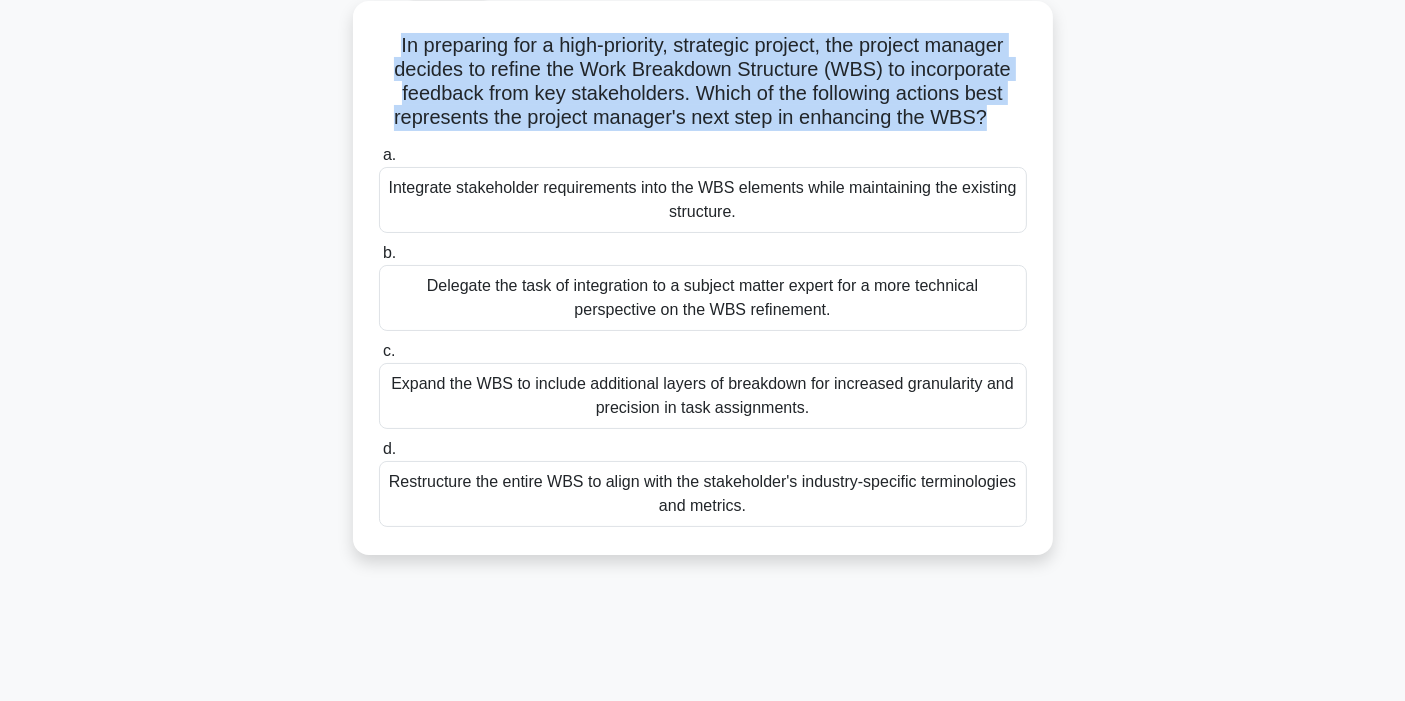 click on "In preparing for a high-priority, strategic project, the project manager decides to refine the Work Breakdown Structure (WBS) to incorporate feedback from key stakeholders. Which of the following actions best represents the project manager's next step in enhancing the WBS?
.spinner_0XTQ{transform-origin:center;animation:spinner_y6GP .75s linear infinite}@keyframes spinner_y6GP{100%{transform:rotate(360deg)}}" at bounding box center (703, 82) 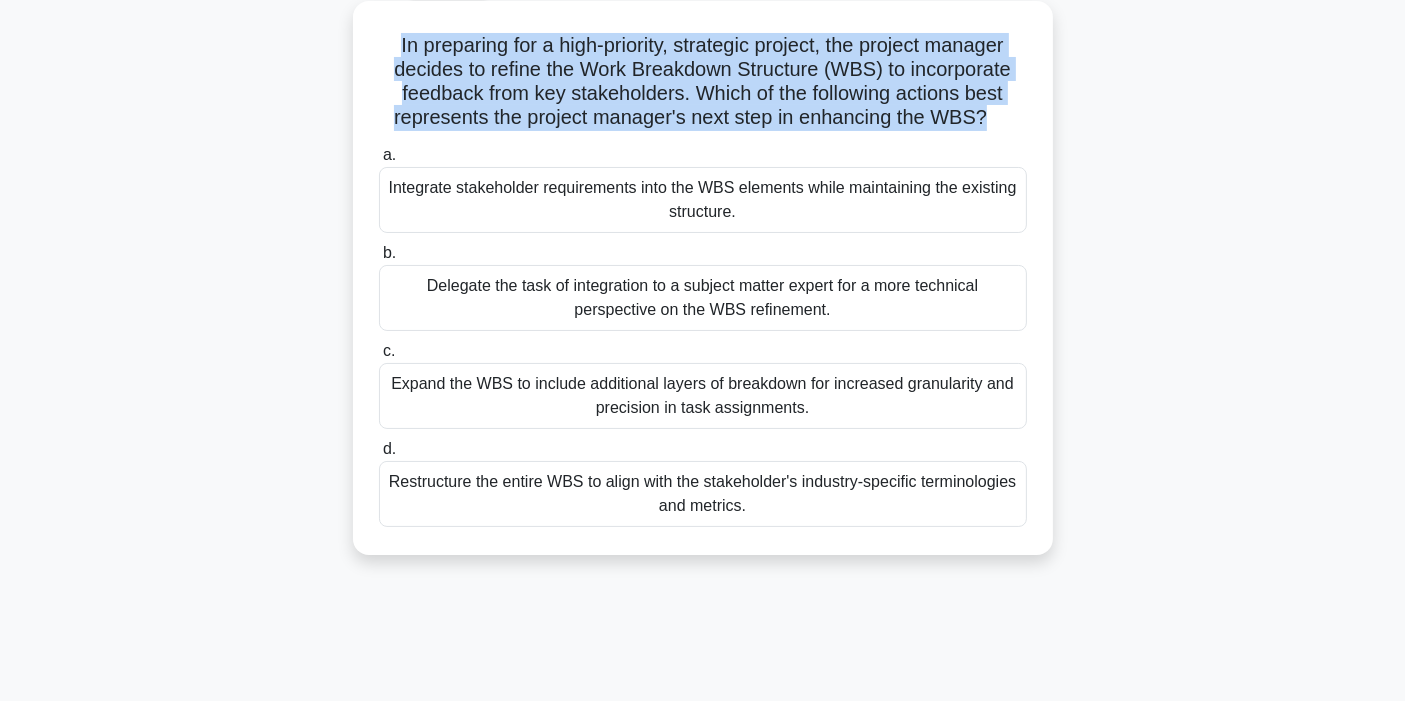 click on "In preparing for a high-priority, strategic project, the project manager decides to refine the Work Breakdown Structure (WBS) to incorporate feedback from key stakeholders. Which of the following actions best represents the project manager's next step in enhancing the WBS?
.spinner_0XTQ{transform-origin:center;animation:spinner_y6GP .75s linear infinite}@keyframes spinner_y6GP{100%{transform:rotate(360deg)}}" at bounding box center [703, 82] 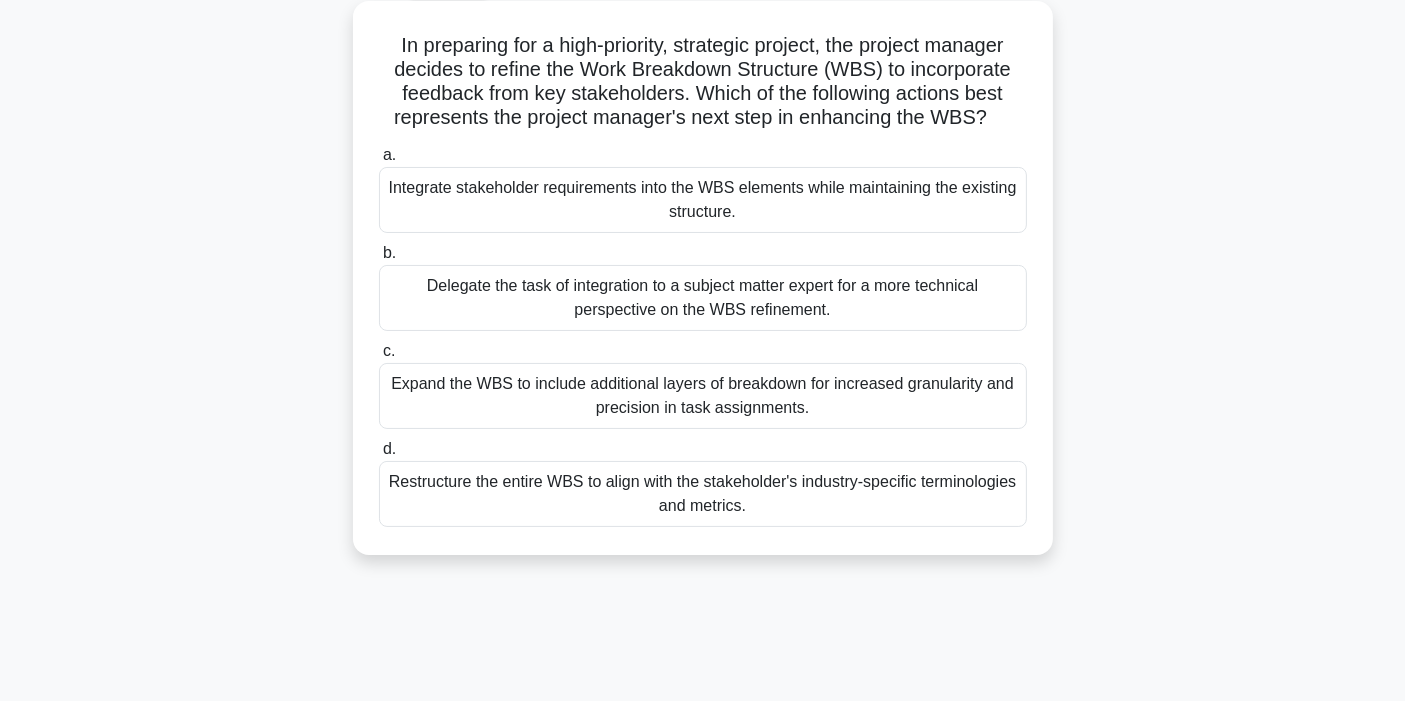 click on "Expand the WBS to include additional layers of breakdown for increased granularity and precision in task assignments." at bounding box center [703, 396] 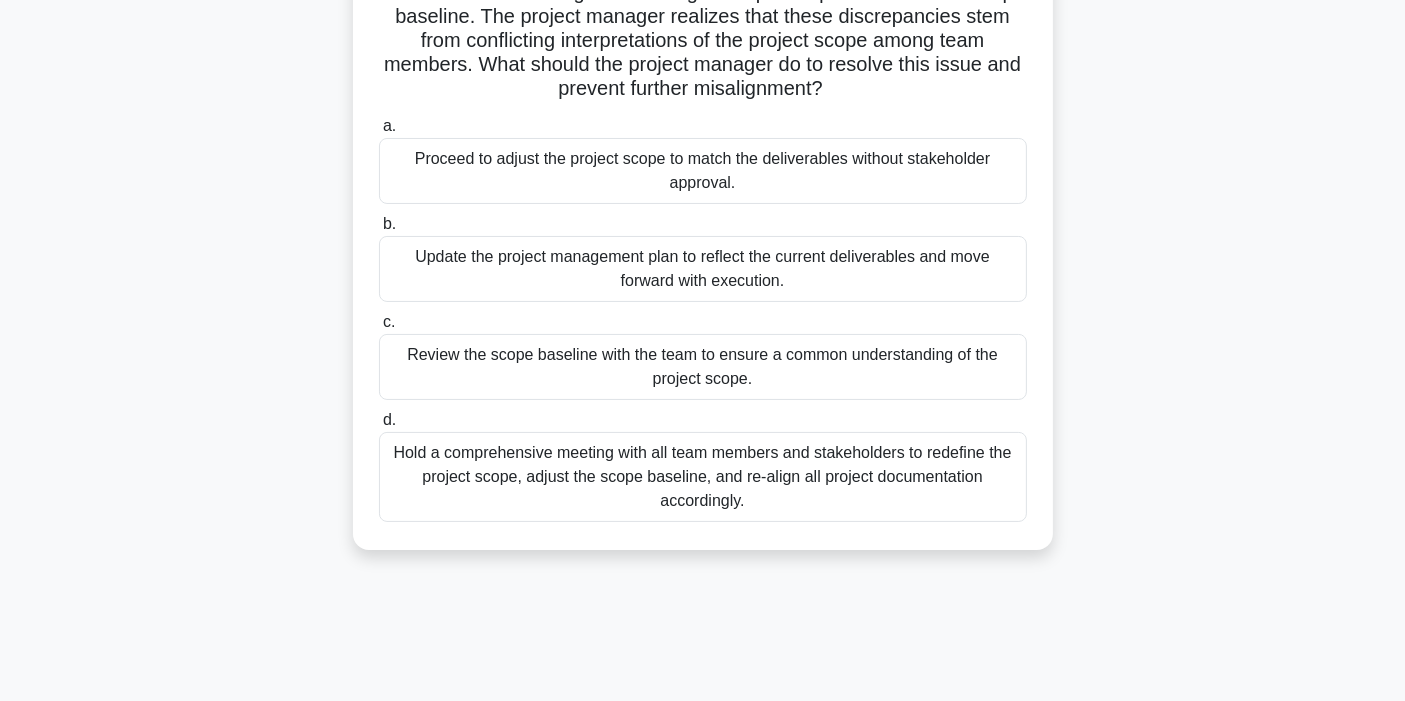 scroll, scrollTop: 222, scrollLeft: 0, axis: vertical 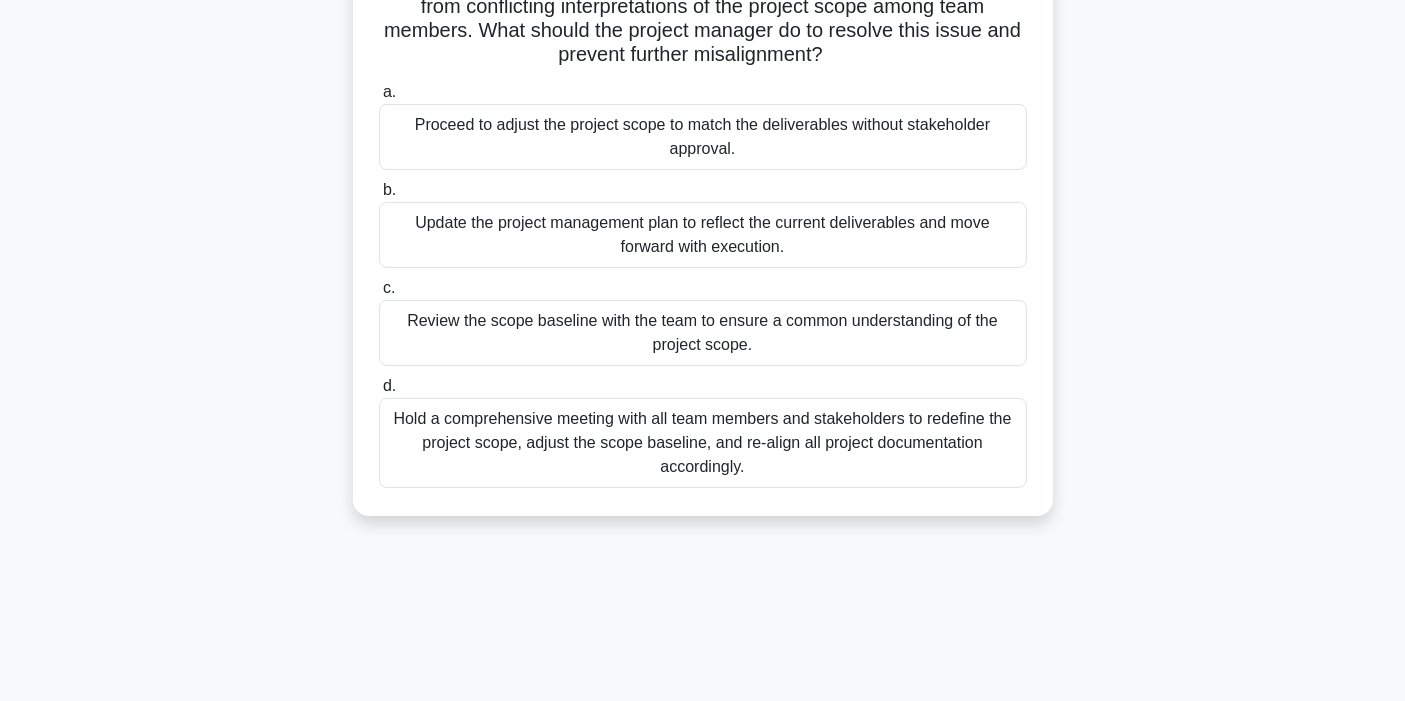 click on "Hold a comprehensive meeting with all team members and stakeholders to redefine the project scope, adjust the scope baseline, and re-align all project documentation accordingly." at bounding box center (703, 443) 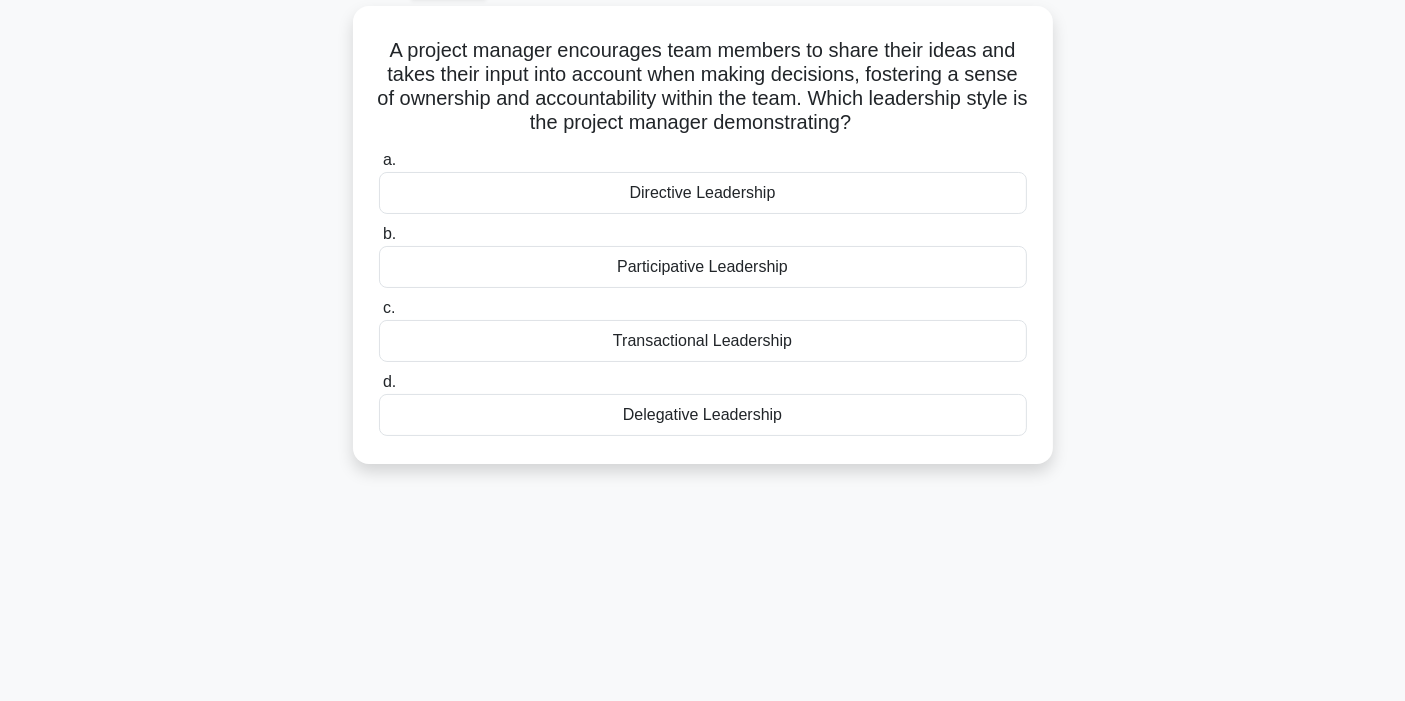 scroll, scrollTop: 0, scrollLeft: 0, axis: both 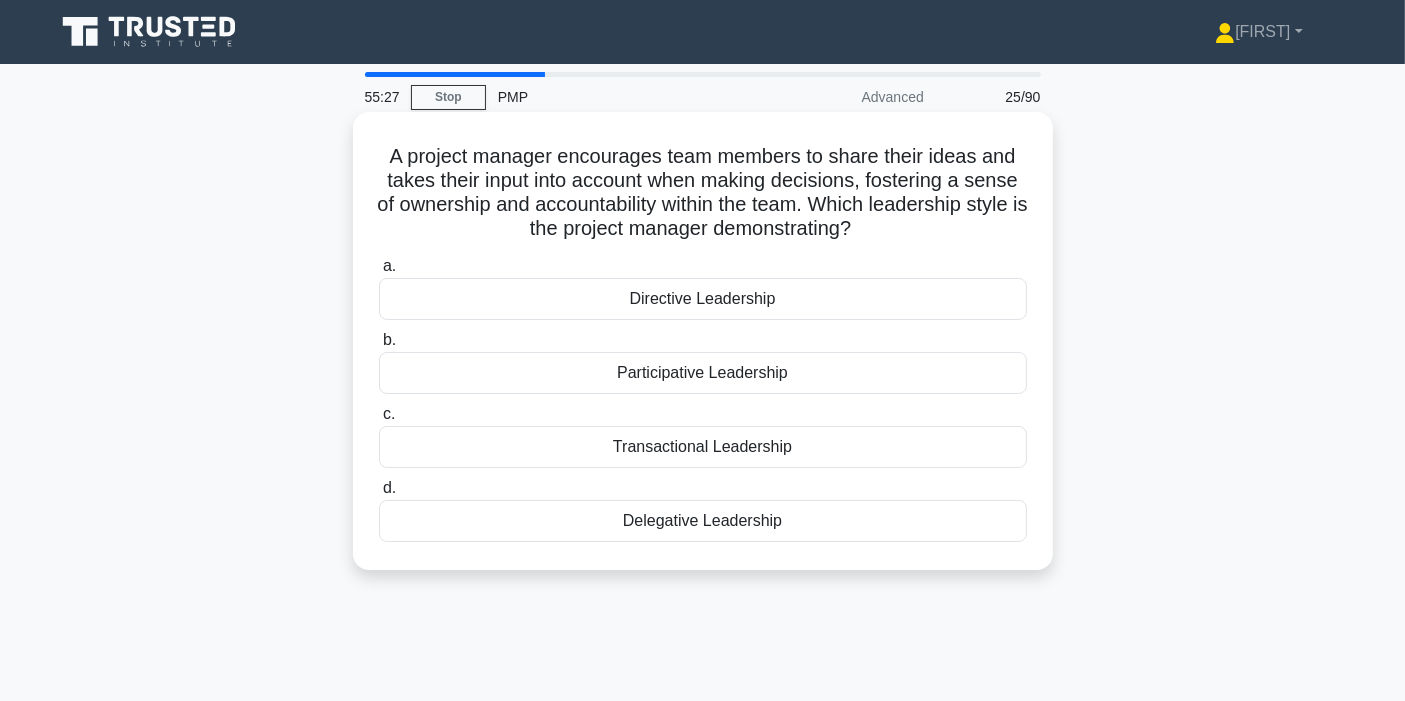 click on "Participative Leadership" at bounding box center (703, 373) 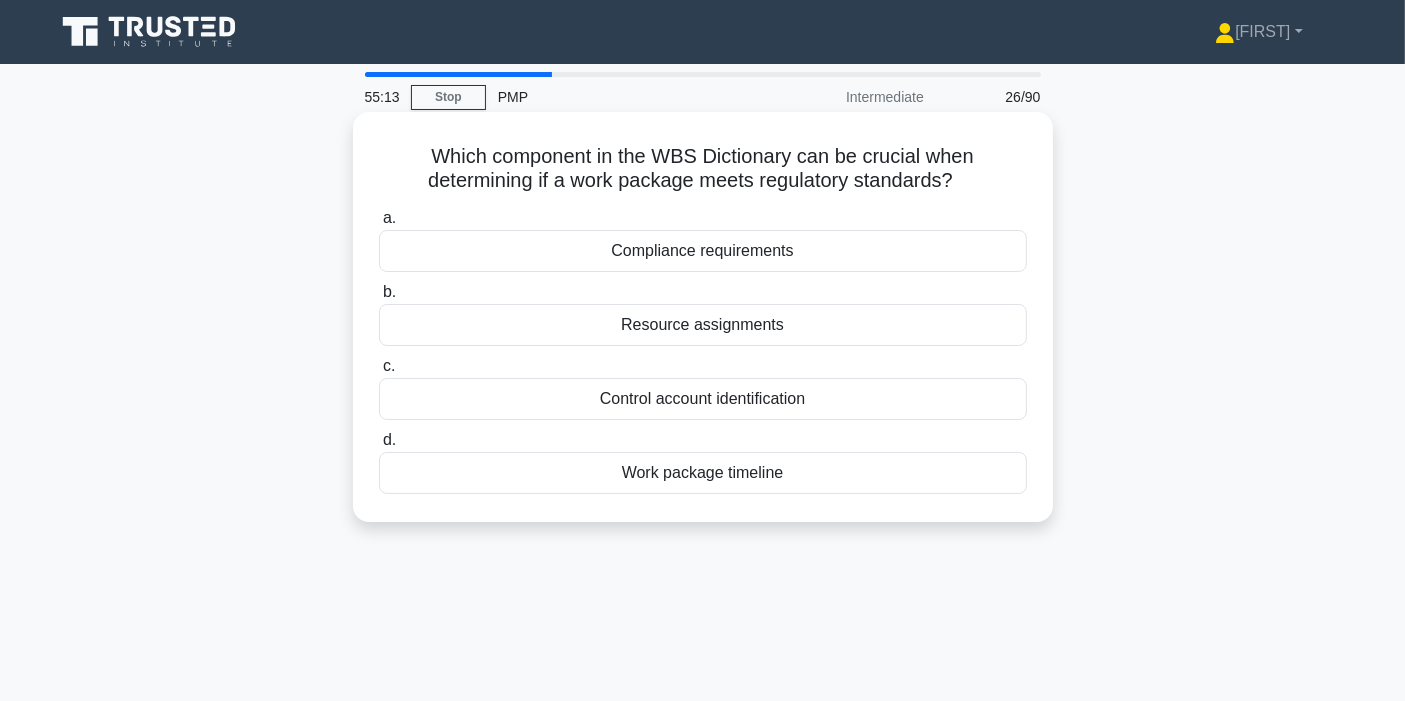 click on "Which component in the WBS Dictionary can be crucial when determining if a work package meets regulatory standards?
.spinner_0XTQ{transform-origin:center;animation:spinner_y6GP .75s linear infinite}@keyframes spinner_y6GP{100%{transform:rotate(360deg)}}" at bounding box center [703, 169] 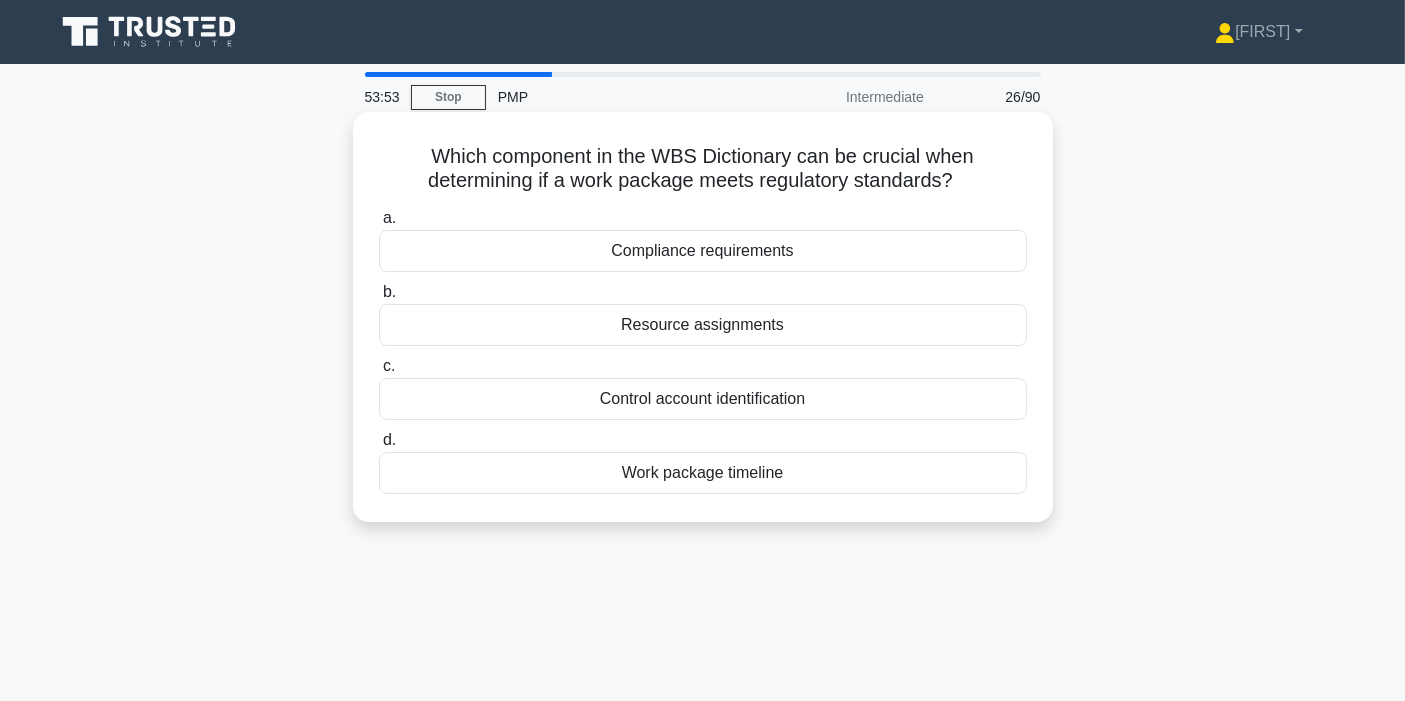 click on "Compliance requirements" at bounding box center (703, 251) 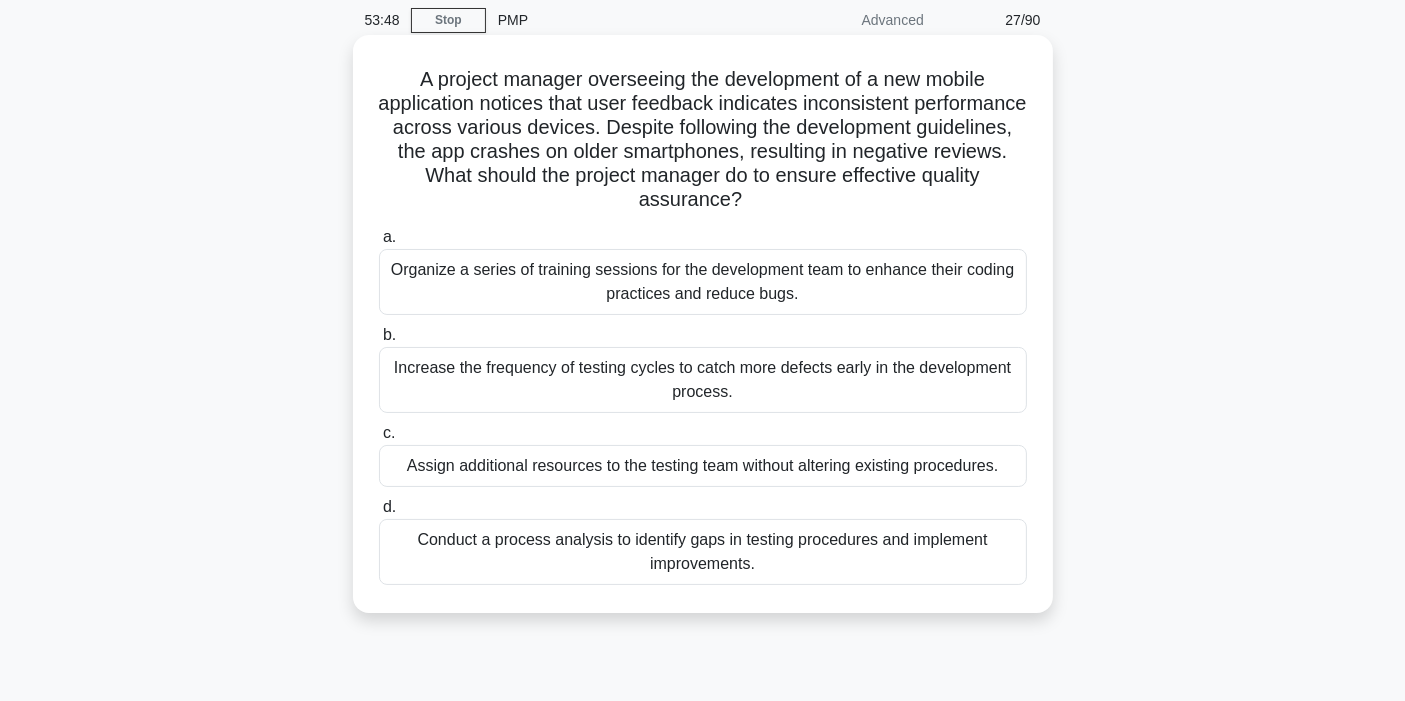 scroll, scrollTop: 111, scrollLeft: 0, axis: vertical 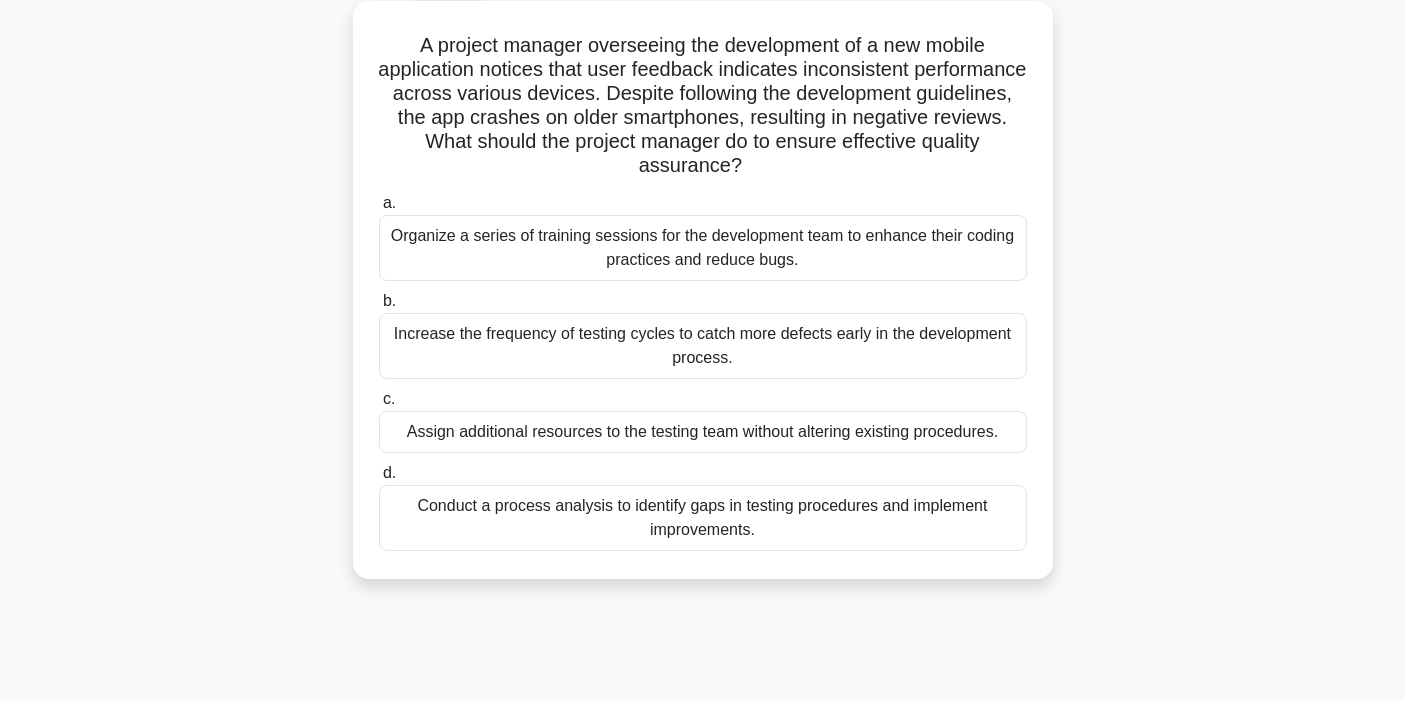 click on "Conduct a process analysis to identify gaps in testing procedures and implement improvements." at bounding box center (703, 518) 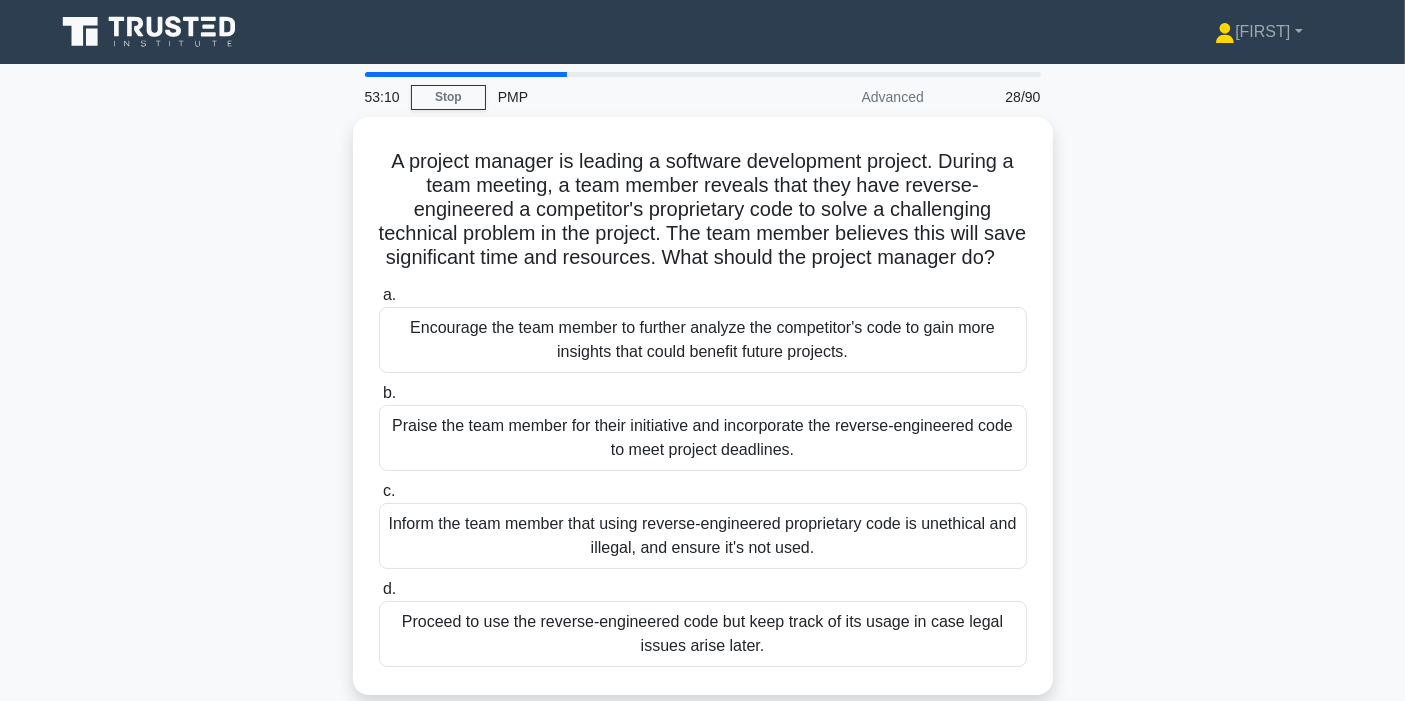 scroll, scrollTop: 111, scrollLeft: 0, axis: vertical 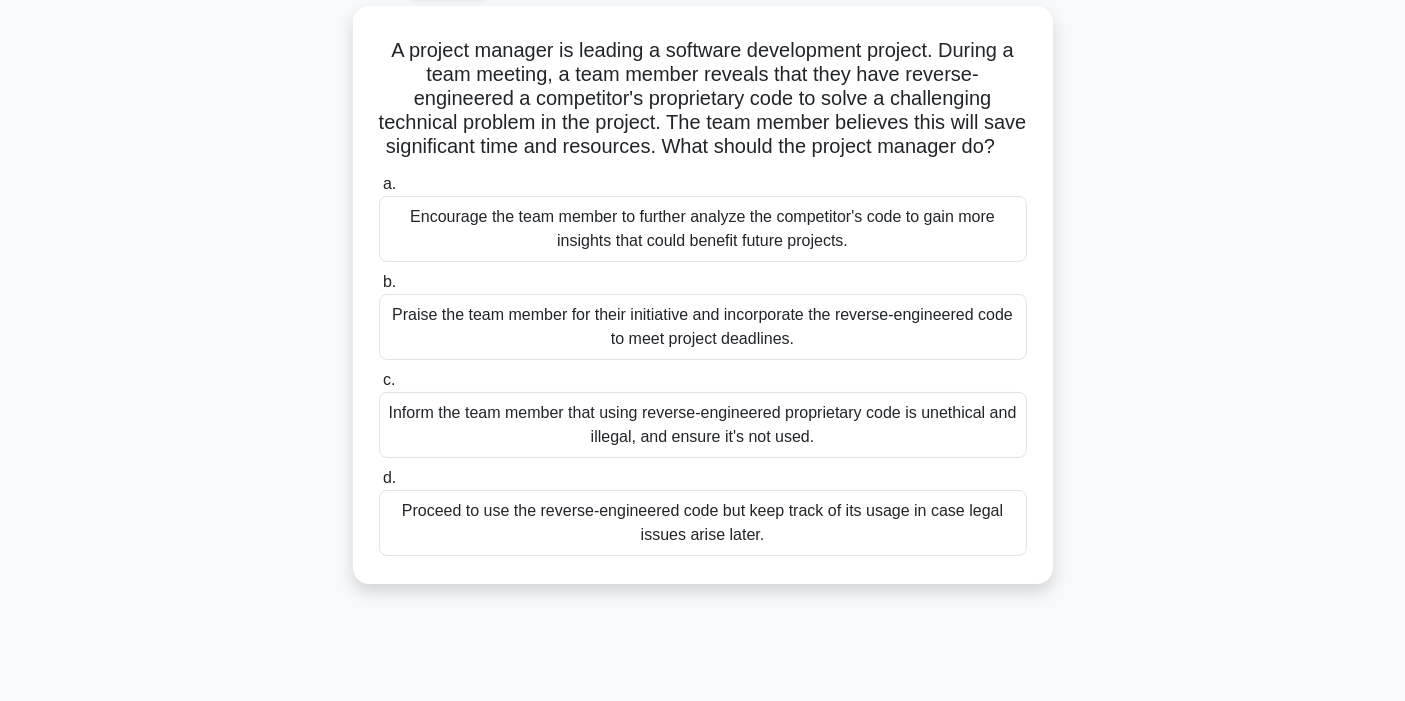 click on "Inform the team member that using reverse-engineered proprietary code is unethical and illegal, and ensure it's not used." at bounding box center (703, 425) 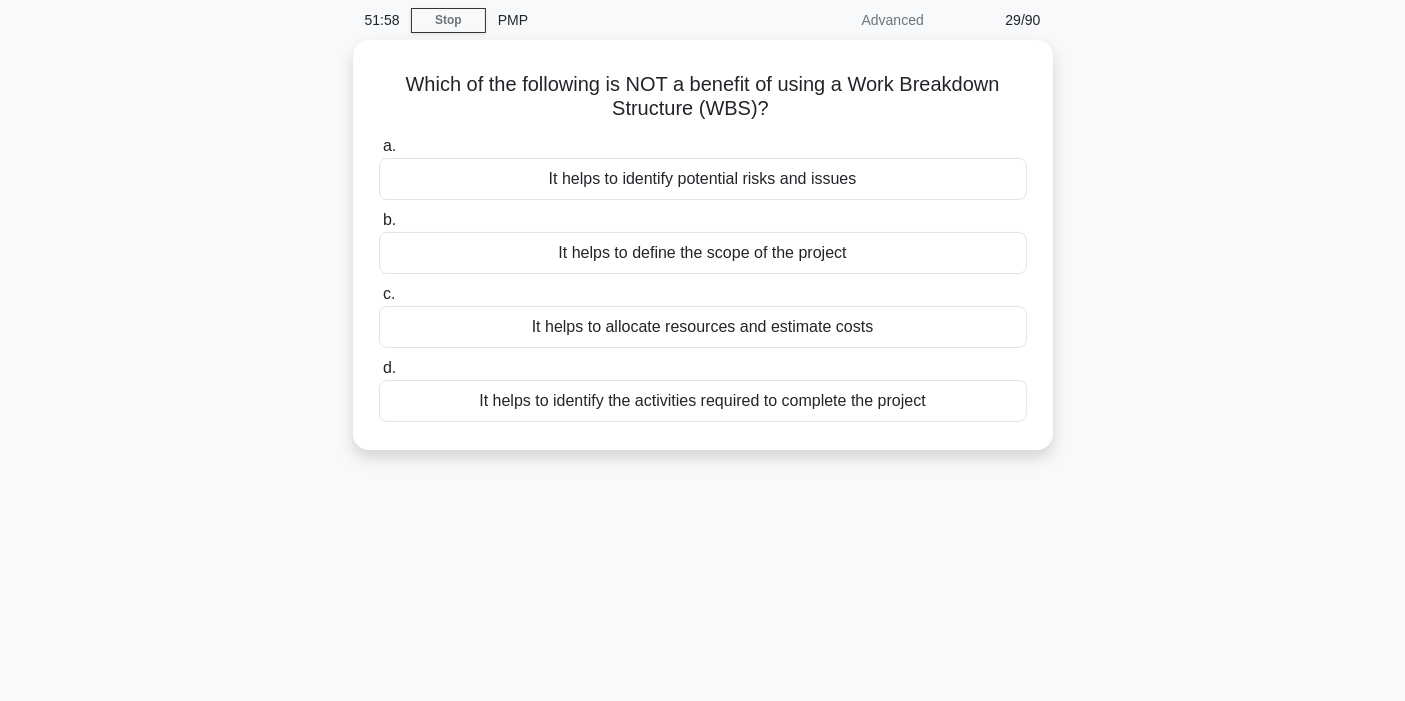 scroll, scrollTop: 111, scrollLeft: 0, axis: vertical 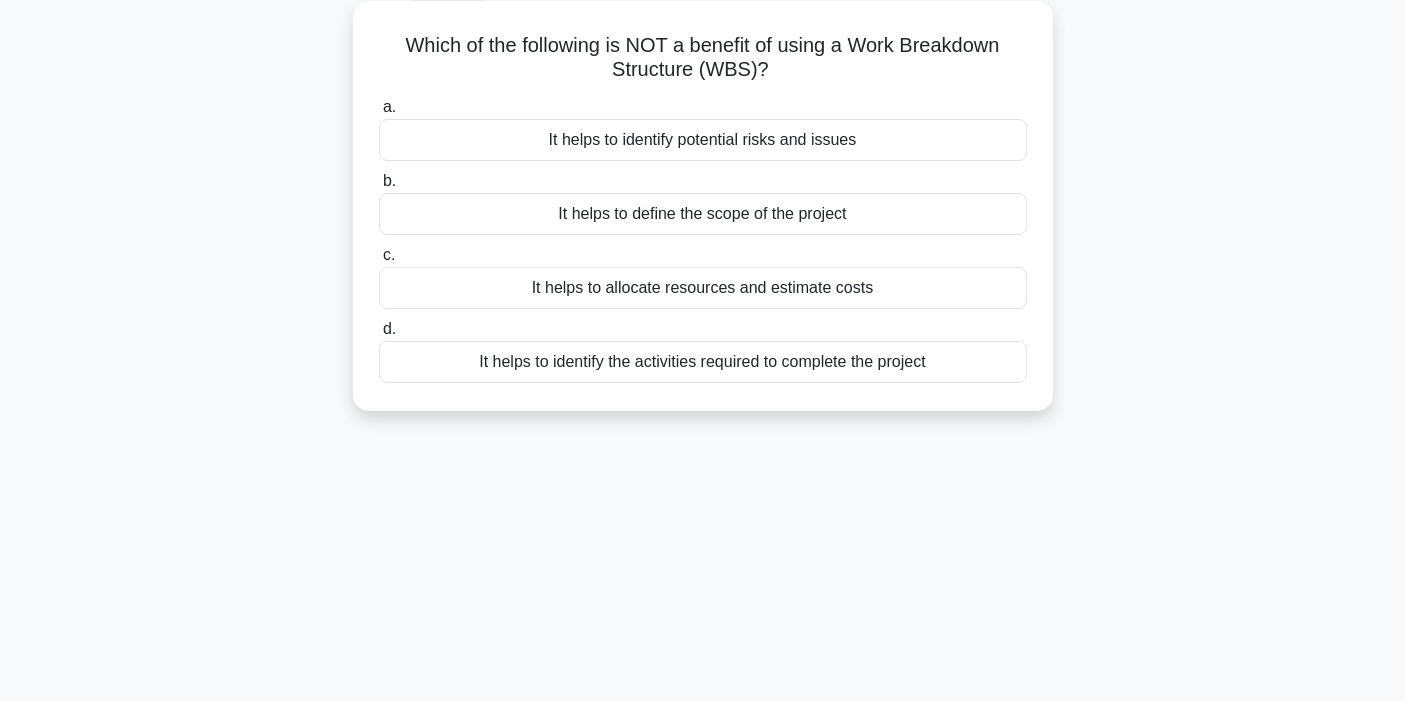 click on "It helps to identify potential risks and issues" at bounding box center [703, 140] 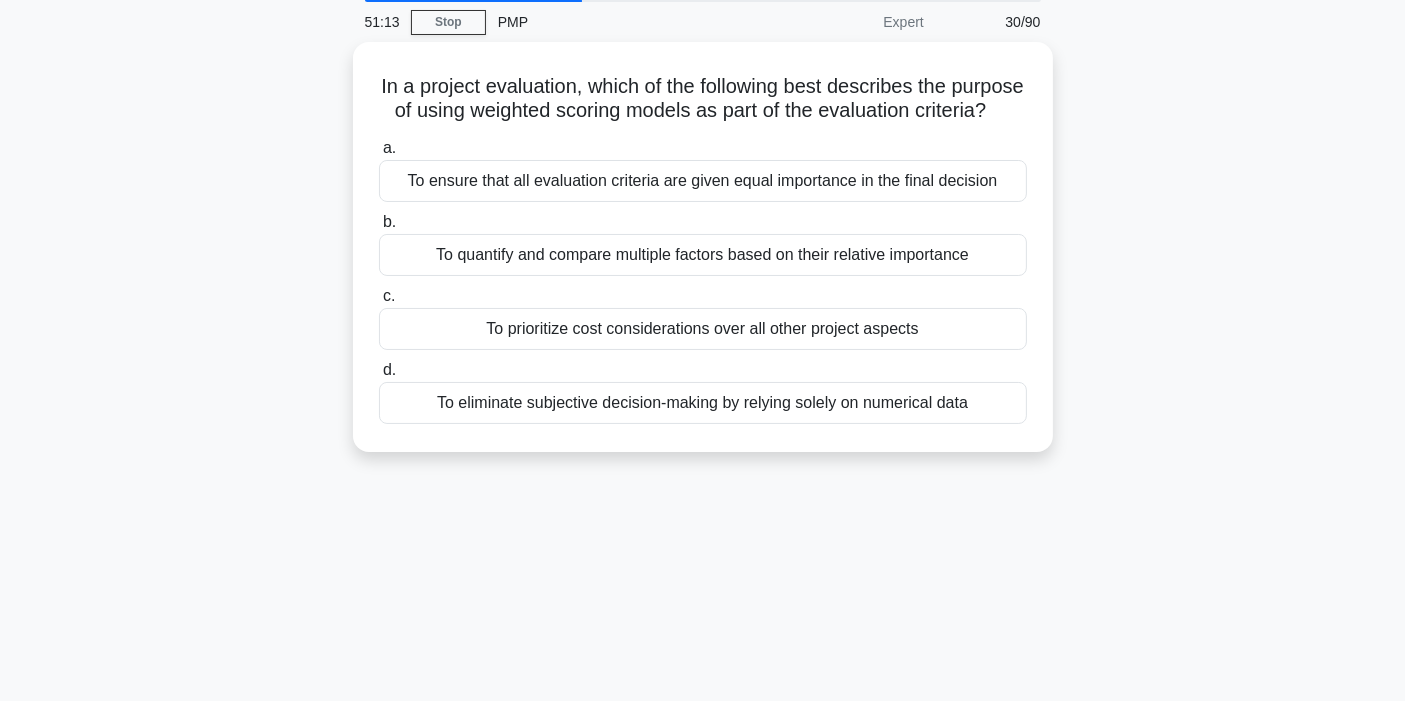 scroll, scrollTop: 111, scrollLeft: 0, axis: vertical 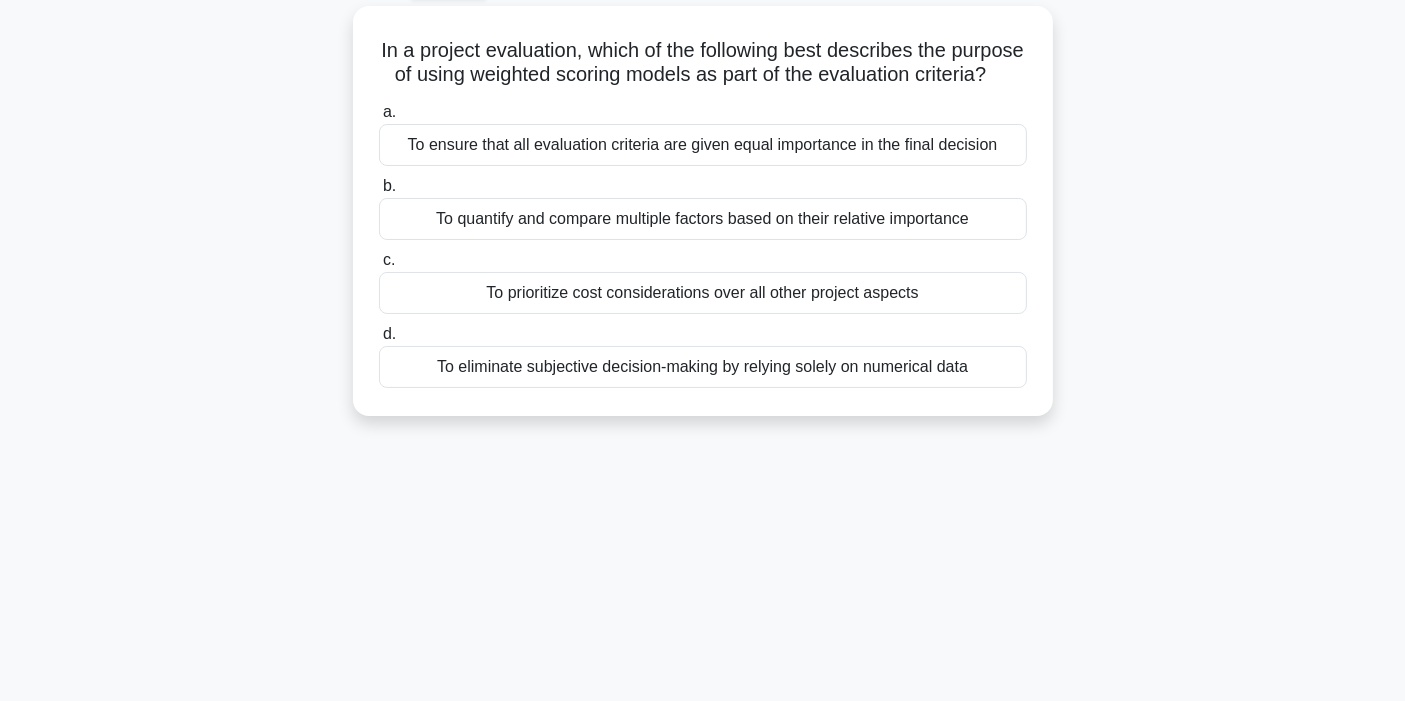 click on "In a project evaluation, which of the following best describes the purpose of using weighted scoring models as part of the evaluation criteria?
.spinner_0XTQ{transform-origin:center;animation:spinner_y6GP .75s linear infinite}@keyframes spinner_y6GP{100%{transform:rotate(360deg)}}
a.
To ensure that all evaluation criteria are given equal importance in the final decision" at bounding box center [703, 223] 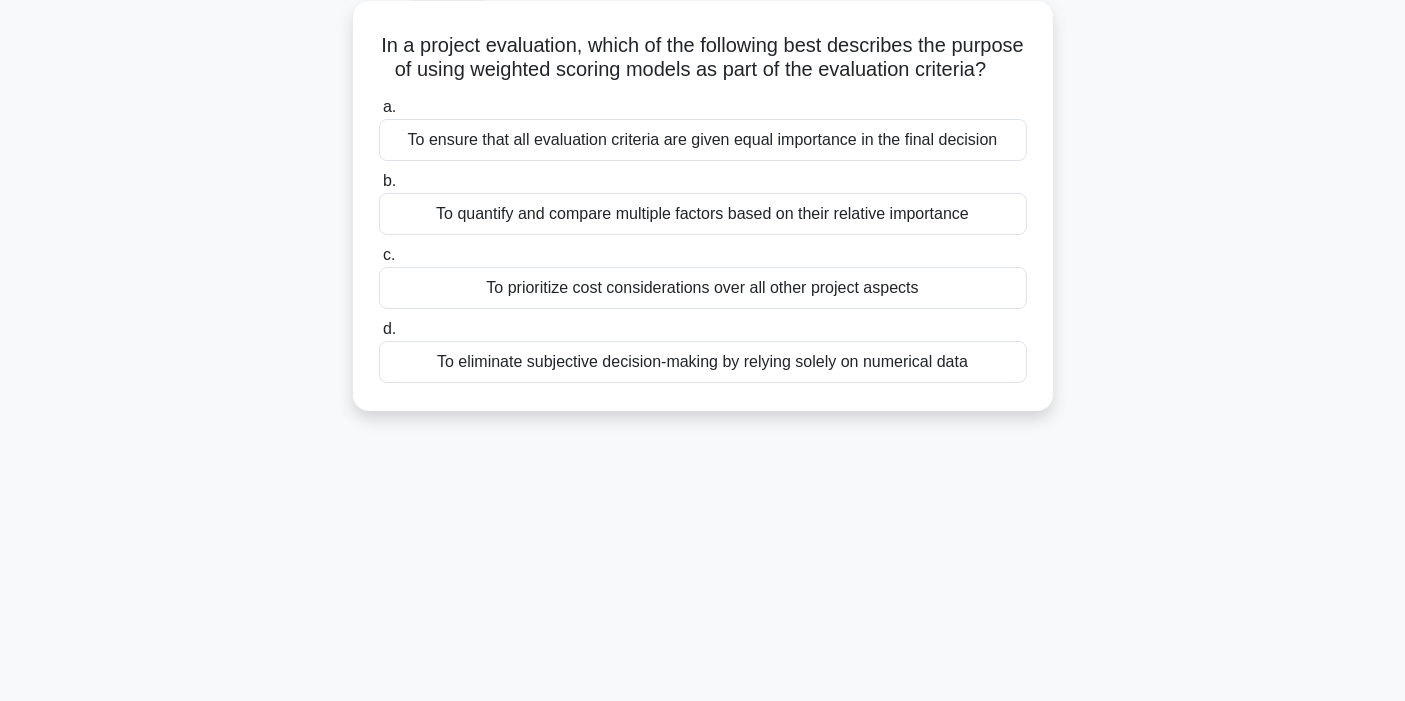 click on "To eliminate subjective decision-making by relying solely on numerical data" at bounding box center (703, 362) 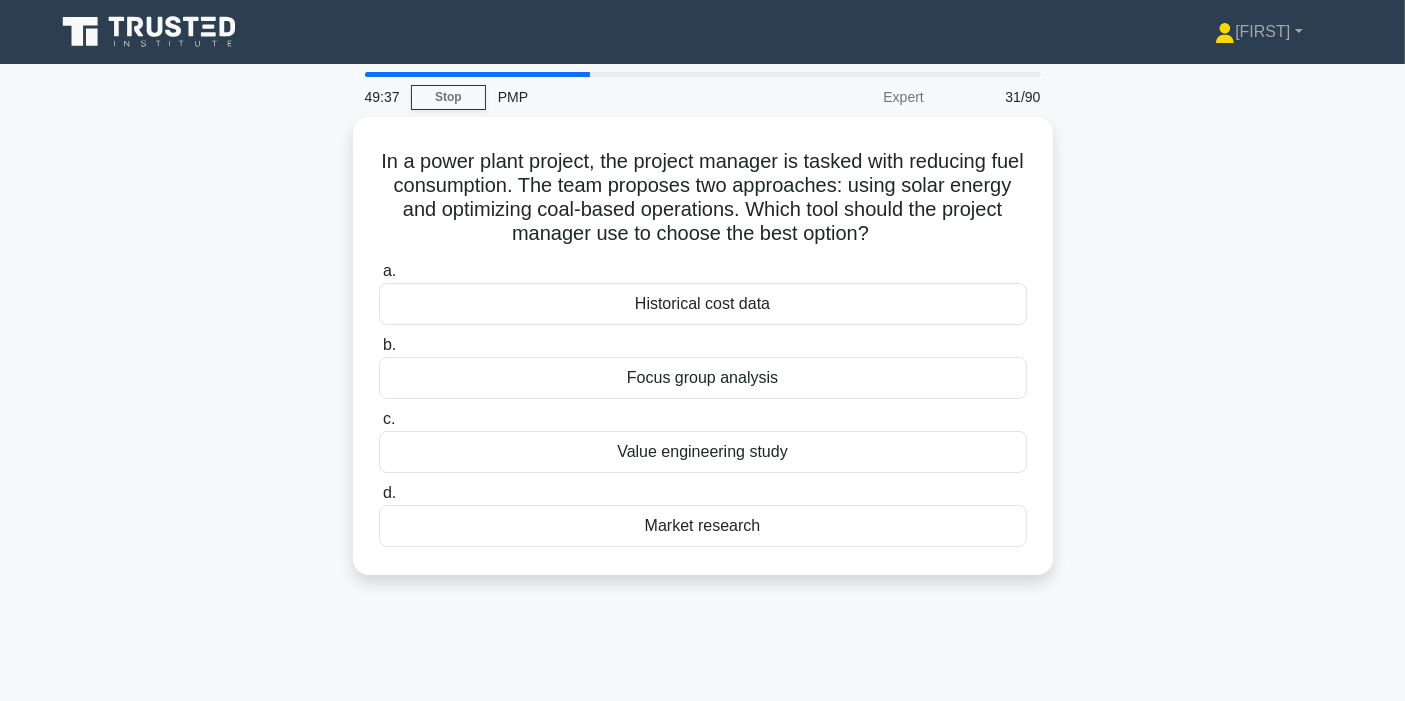 scroll, scrollTop: 111, scrollLeft: 0, axis: vertical 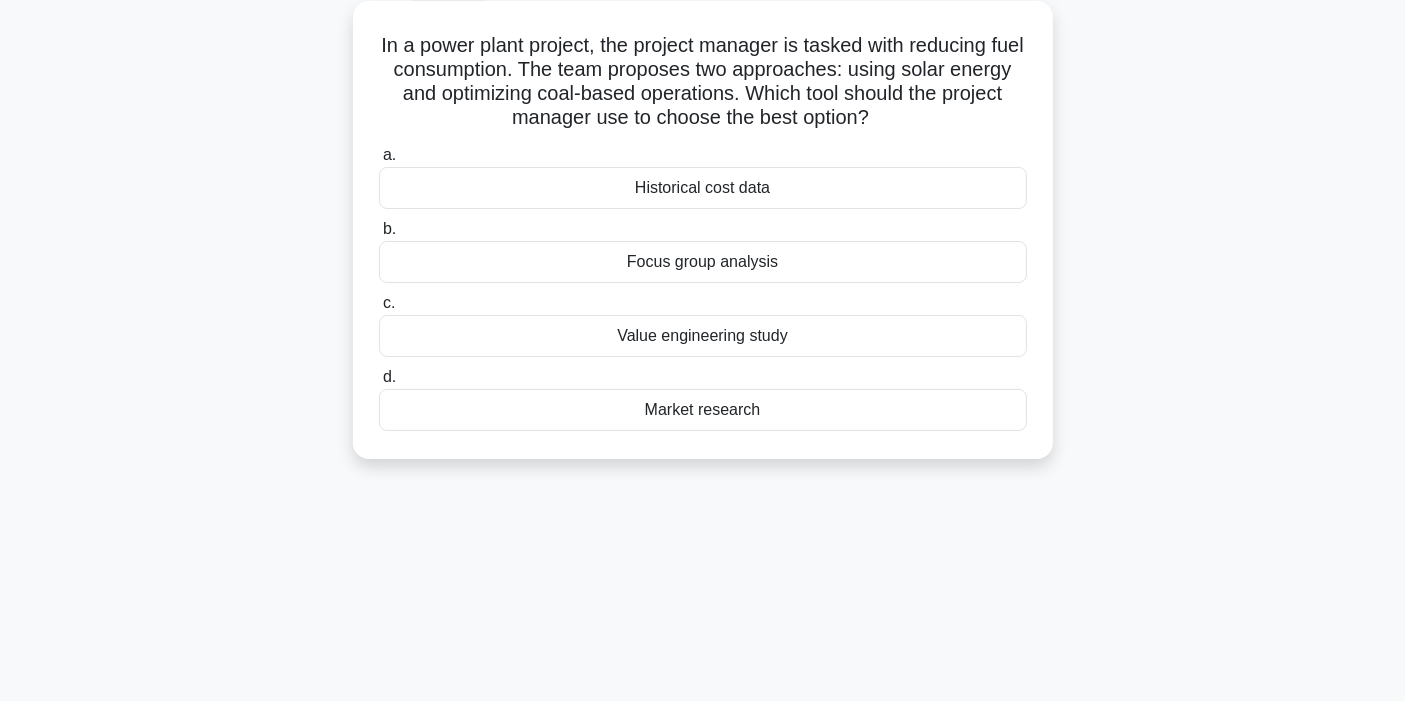 click on "In a power plant project, the project manager is tasked with reducing fuel consumption. The team proposes two approaches: using solar energy and optimizing coal-based operations. Which tool should the project manager use to choose the best option?
.spinner_0XTQ{transform-origin:center;animation:spinner_y6GP .75s linear infinite}@keyframes spinner_y6GP{100%{transform:rotate(360deg)}}" at bounding box center (703, 82) 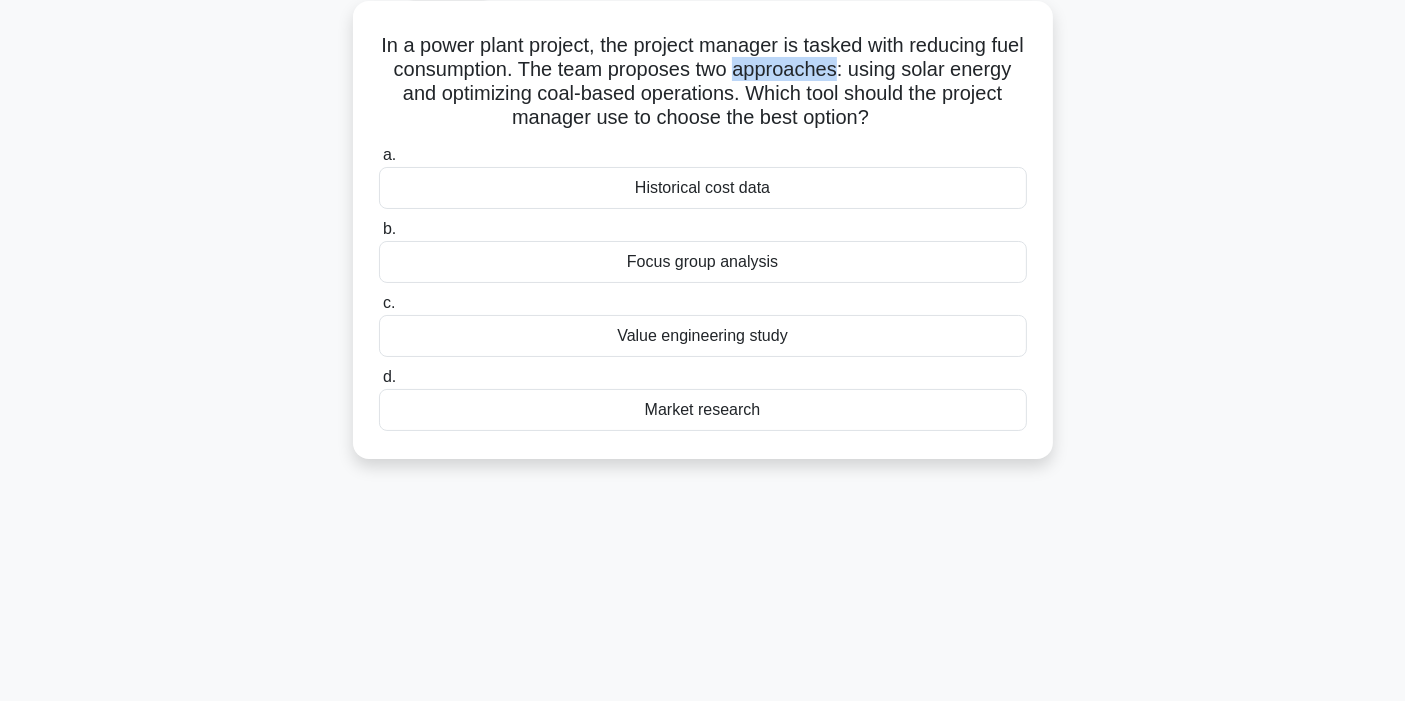 click on "In a power plant project, the project manager is tasked with reducing fuel consumption. The team proposes two approaches: using solar energy and optimizing coal-based operations. Which tool should the project manager use to choose the best option?
.spinner_0XTQ{transform-origin:center;animation:spinner_y6GP .75s linear infinite}@keyframes spinner_y6GP{100%{transform:rotate(360deg)}}" at bounding box center [703, 82] 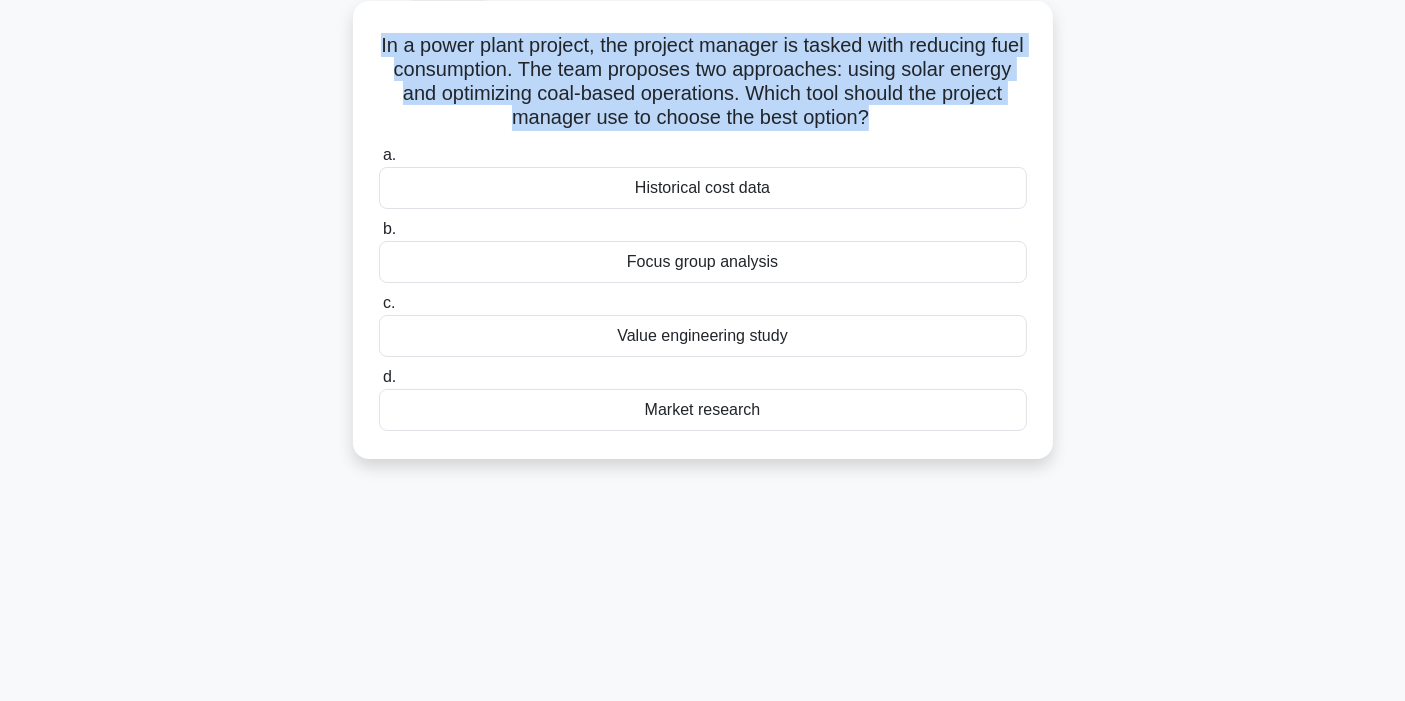 click on "In a power plant project, the project manager is tasked with reducing fuel consumption. The team proposes two approaches: using solar energy and optimizing coal-based operations. Which tool should the project manager use to choose the best option?
.spinner_0XTQ{transform-origin:center;animation:spinner_y6GP .75s linear infinite}@keyframes spinner_y6GP{100%{transform:rotate(360deg)}}" at bounding box center (703, 82) 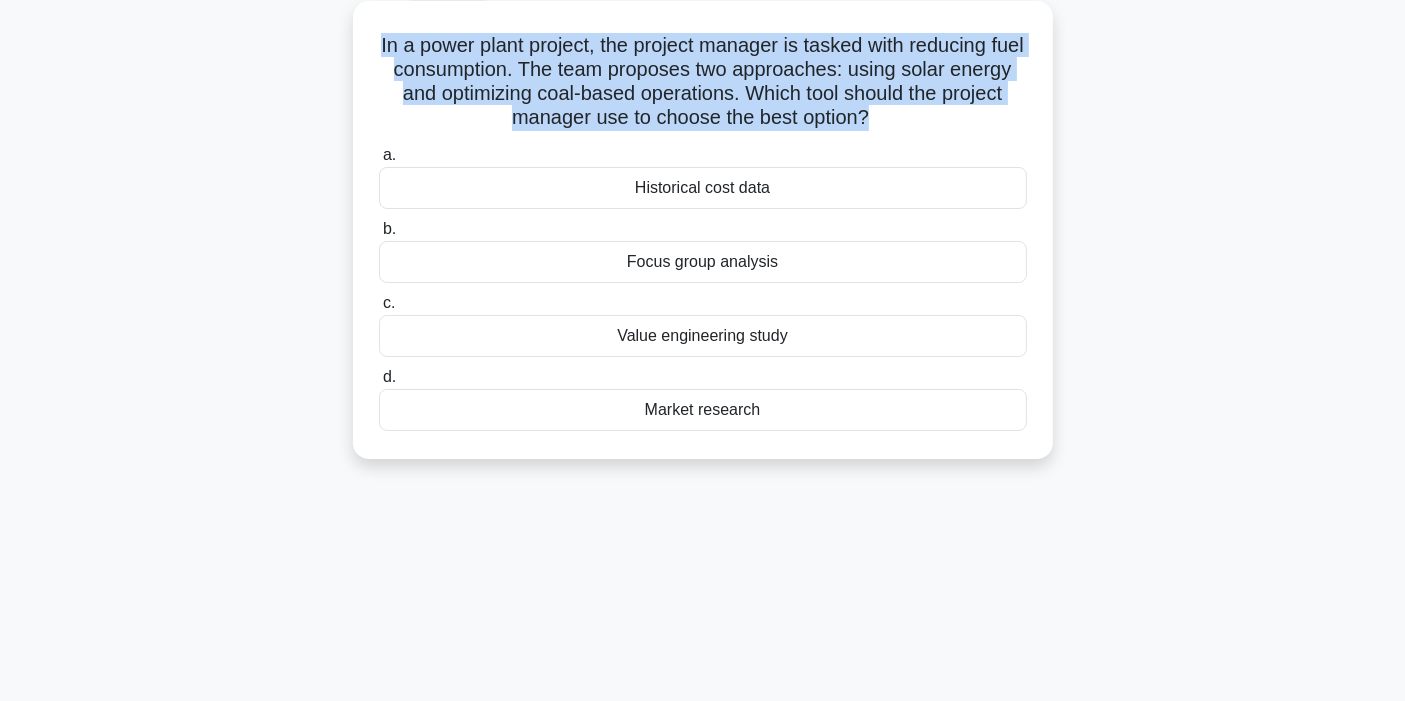 click on "In a power plant project, the project manager is tasked with reducing fuel consumption. The team proposes two approaches: using solar energy and optimizing coal-based operations. Which tool should the project manager use to choose the best option?
.spinner_0XTQ{transform-origin:center;animation:spinner_y6GP .75s linear infinite}@keyframes spinner_y6GP{100%{transform:rotate(360deg)}}" at bounding box center [703, 82] 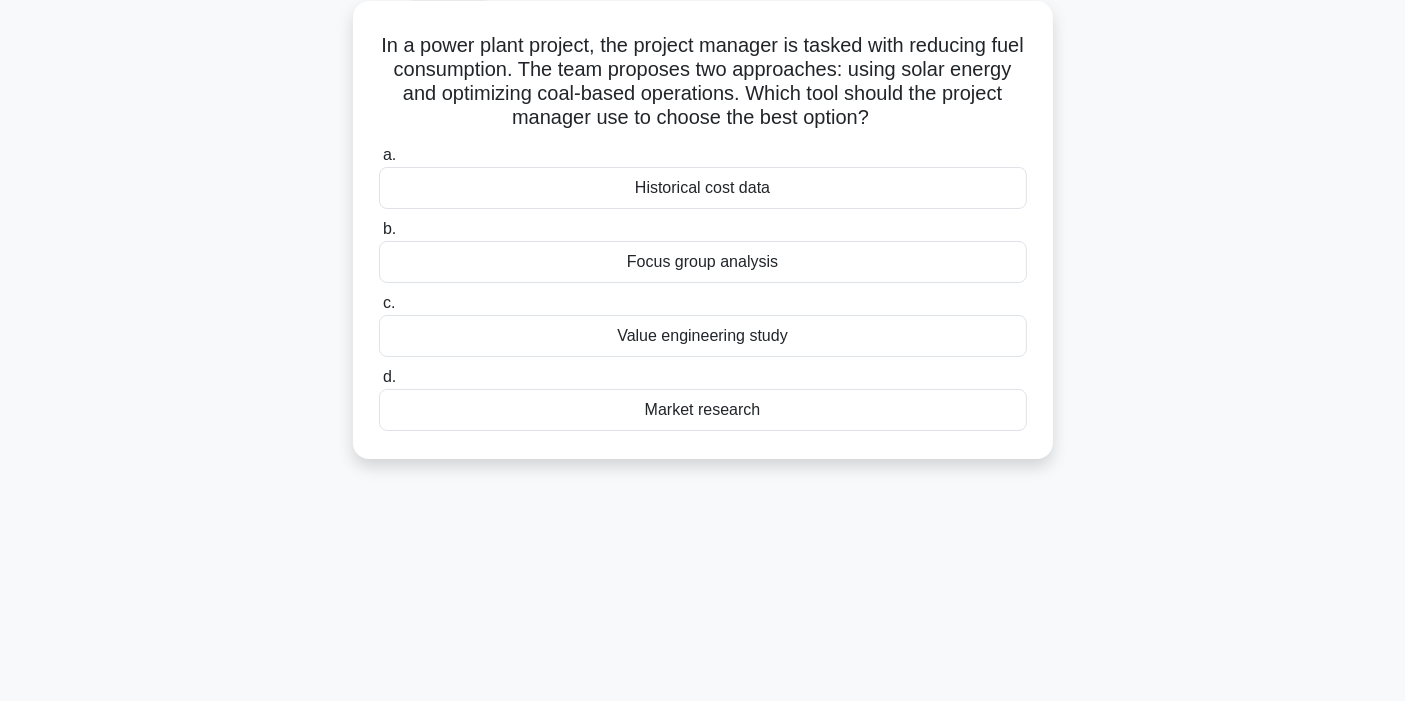 click on "Market research" at bounding box center [703, 410] 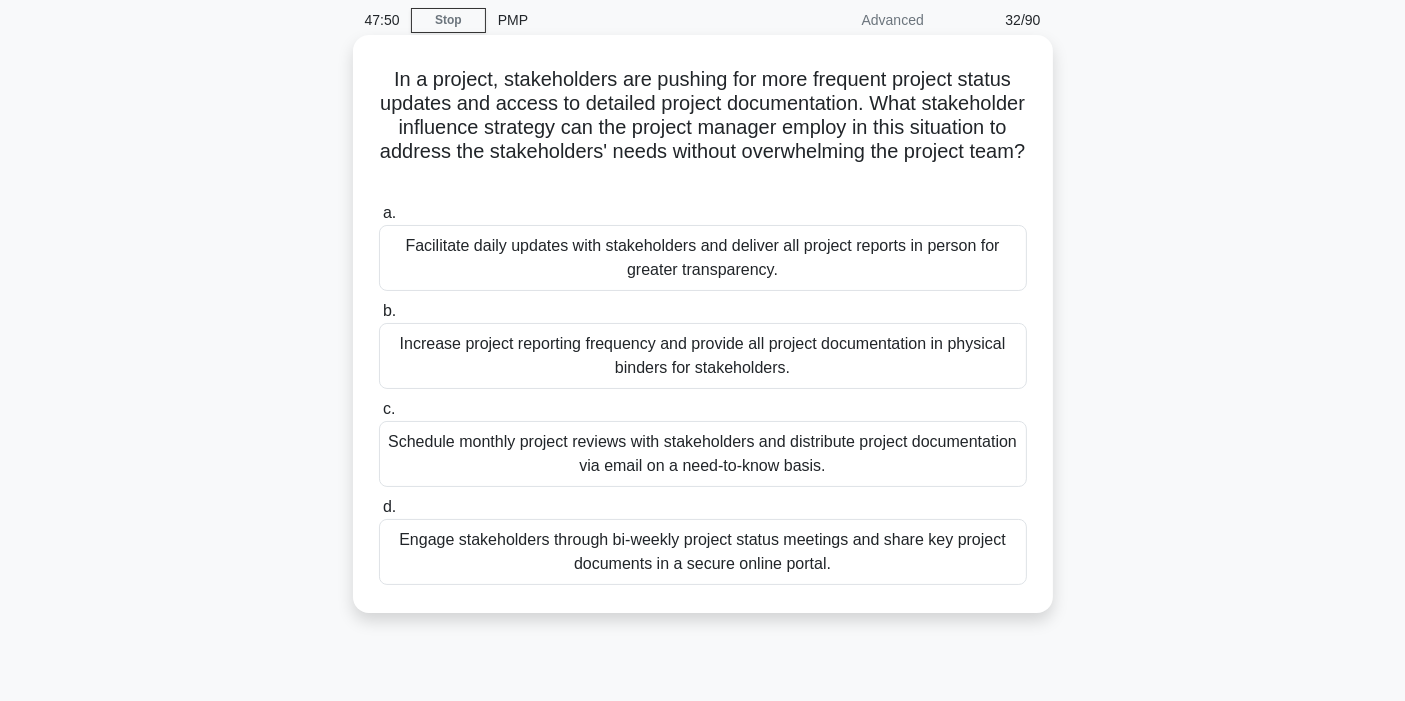scroll, scrollTop: 111, scrollLeft: 0, axis: vertical 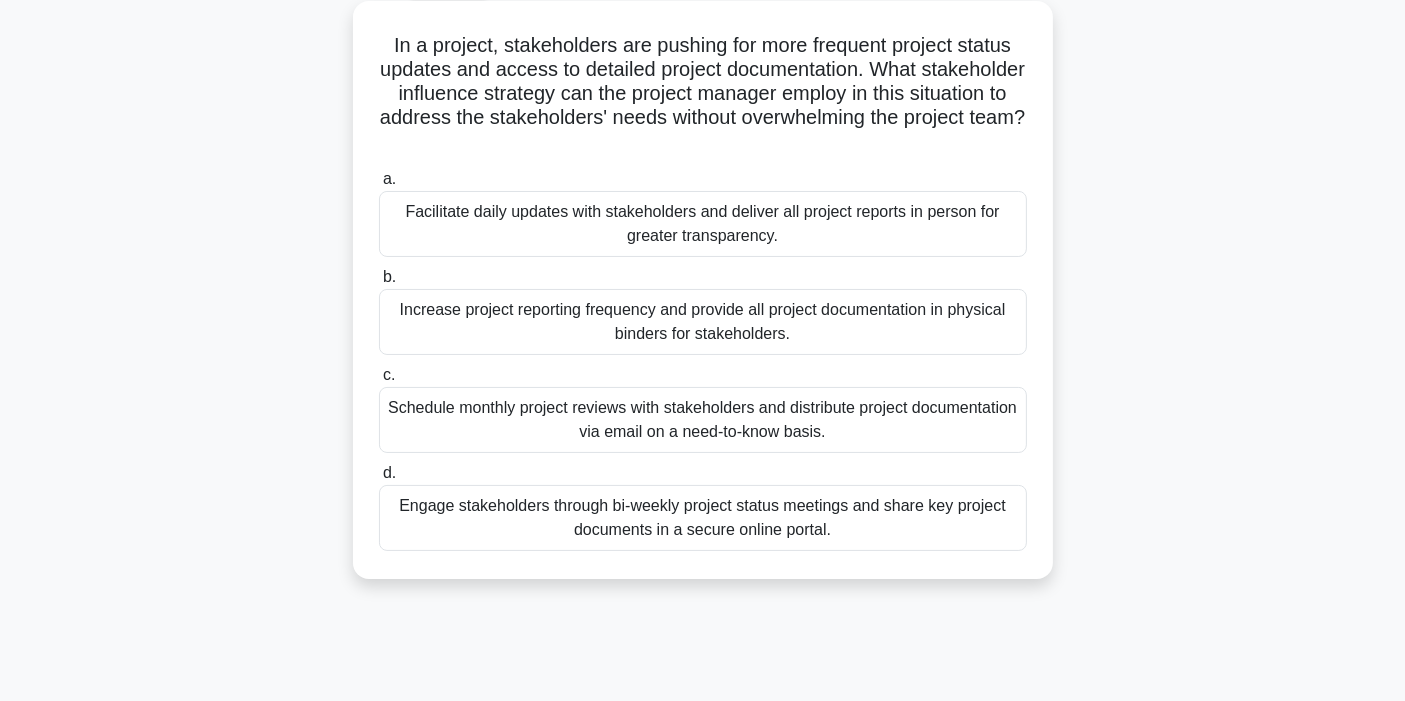 click on "Engage stakeholders through bi-weekly project status meetings and share key project documents in a secure online portal." at bounding box center [703, 518] 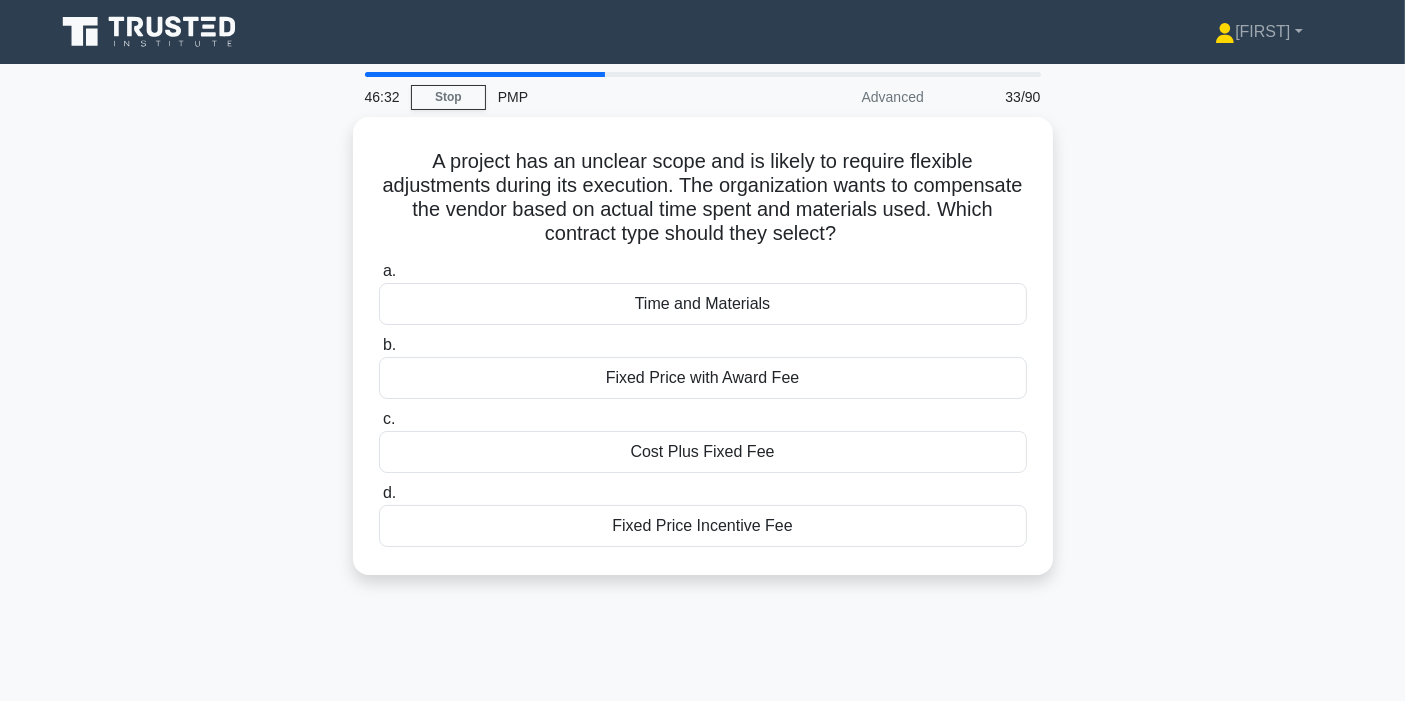 scroll, scrollTop: 111, scrollLeft: 0, axis: vertical 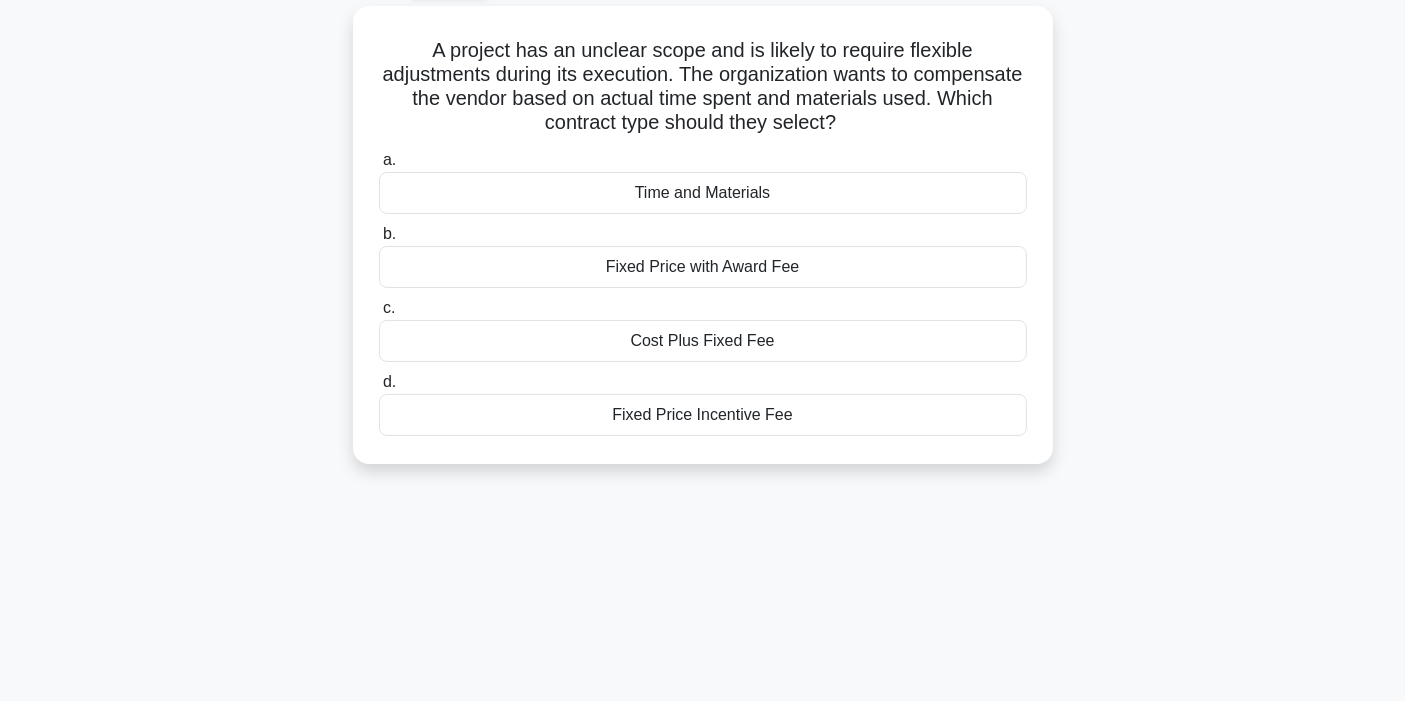 drag, startPoint x: 1410, startPoint y: 599, endPoint x: 640, endPoint y: 579, distance: 770.2597 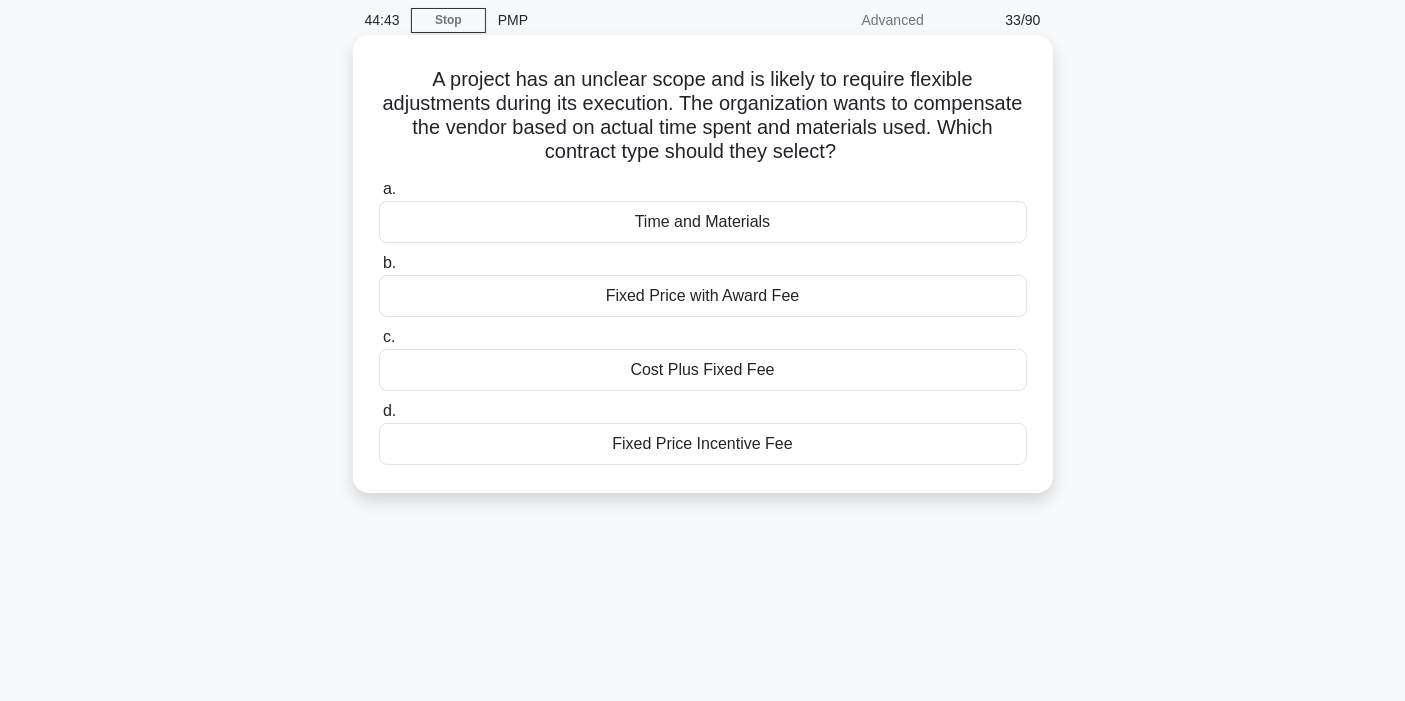 scroll, scrollTop: 111, scrollLeft: 0, axis: vertical 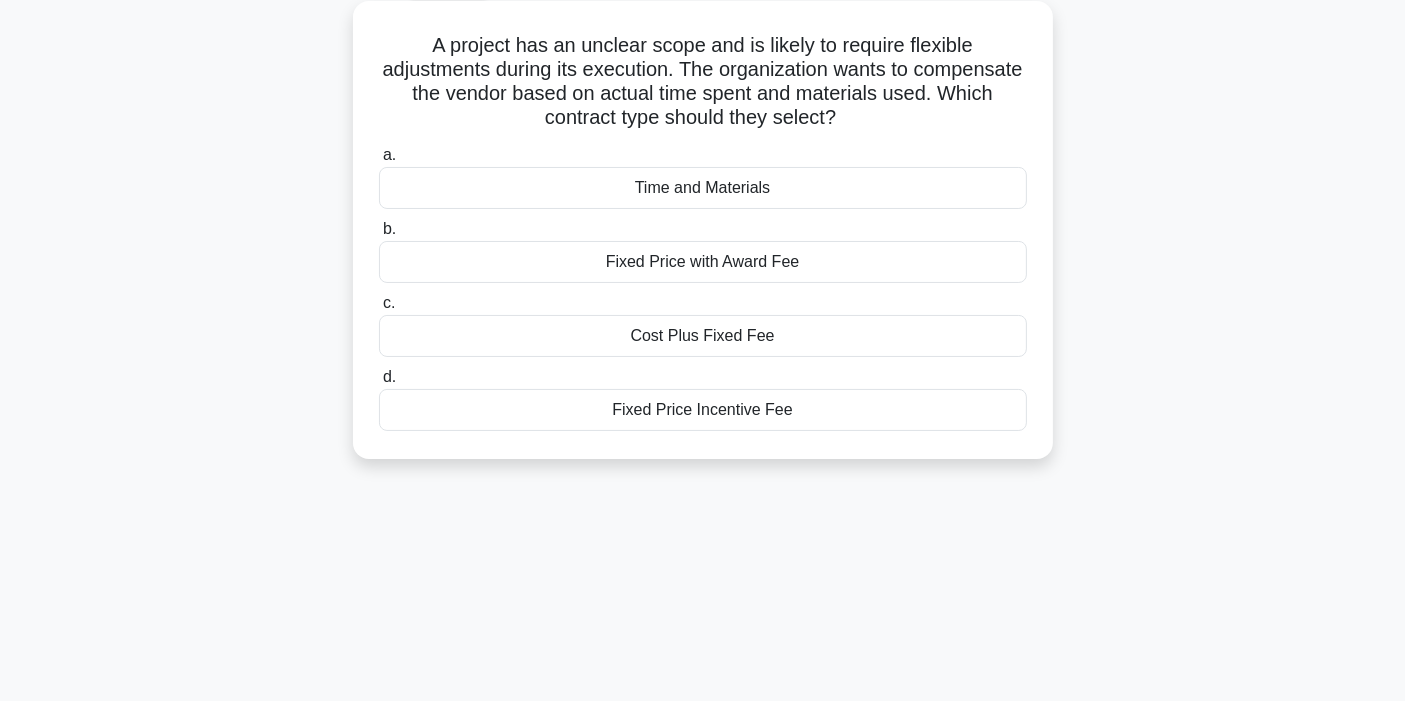 click on "Time and Materials" at bounding box center (703, 188) 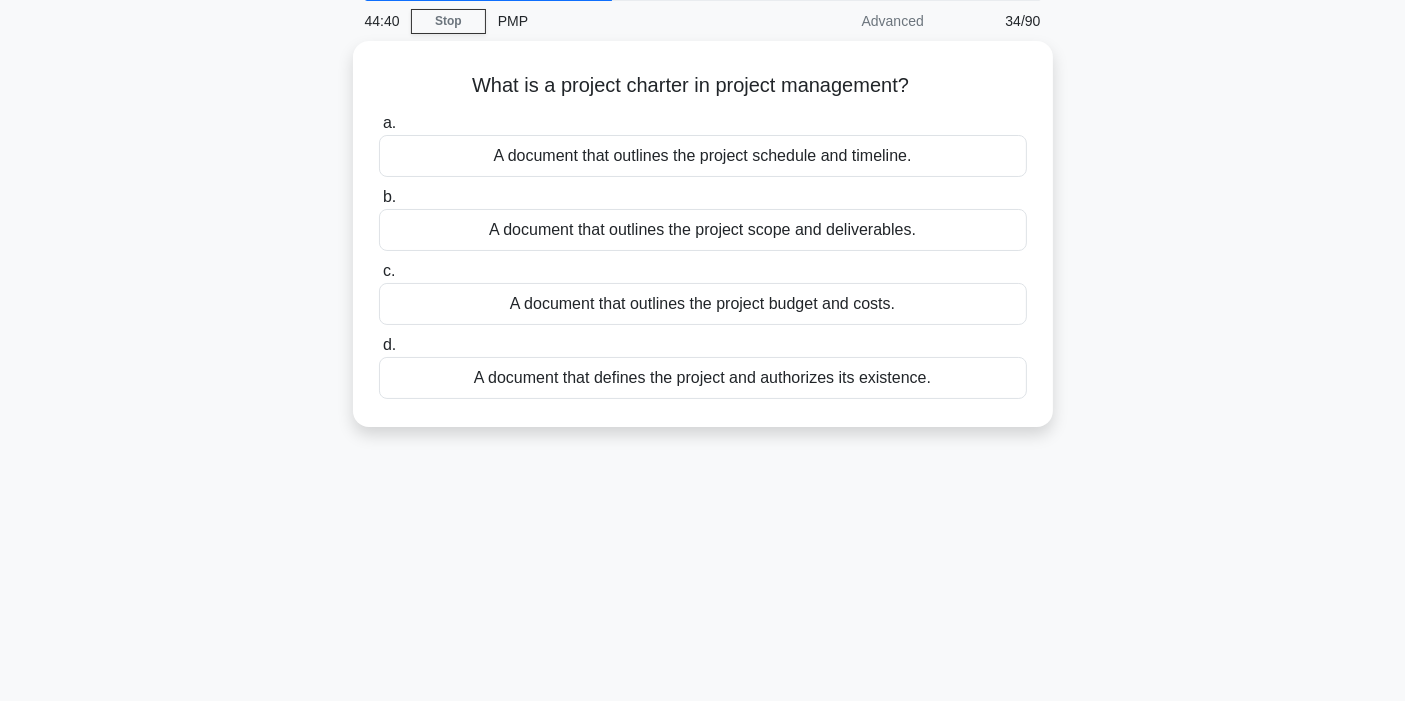 scroll, scrollTop: 111, scrollLeft: 0, axis: vertical 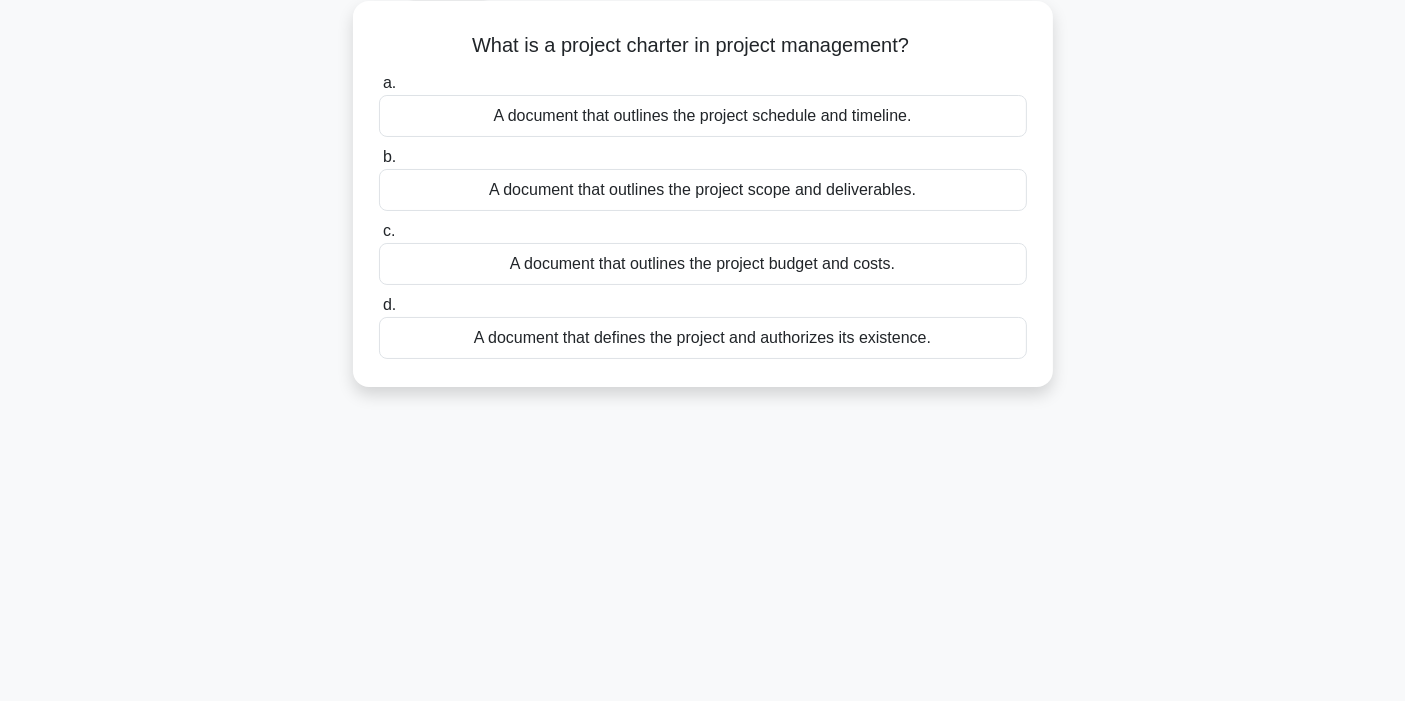 click on "A document that defines the project and authorizes its existence." at bounding box center (703, 338) 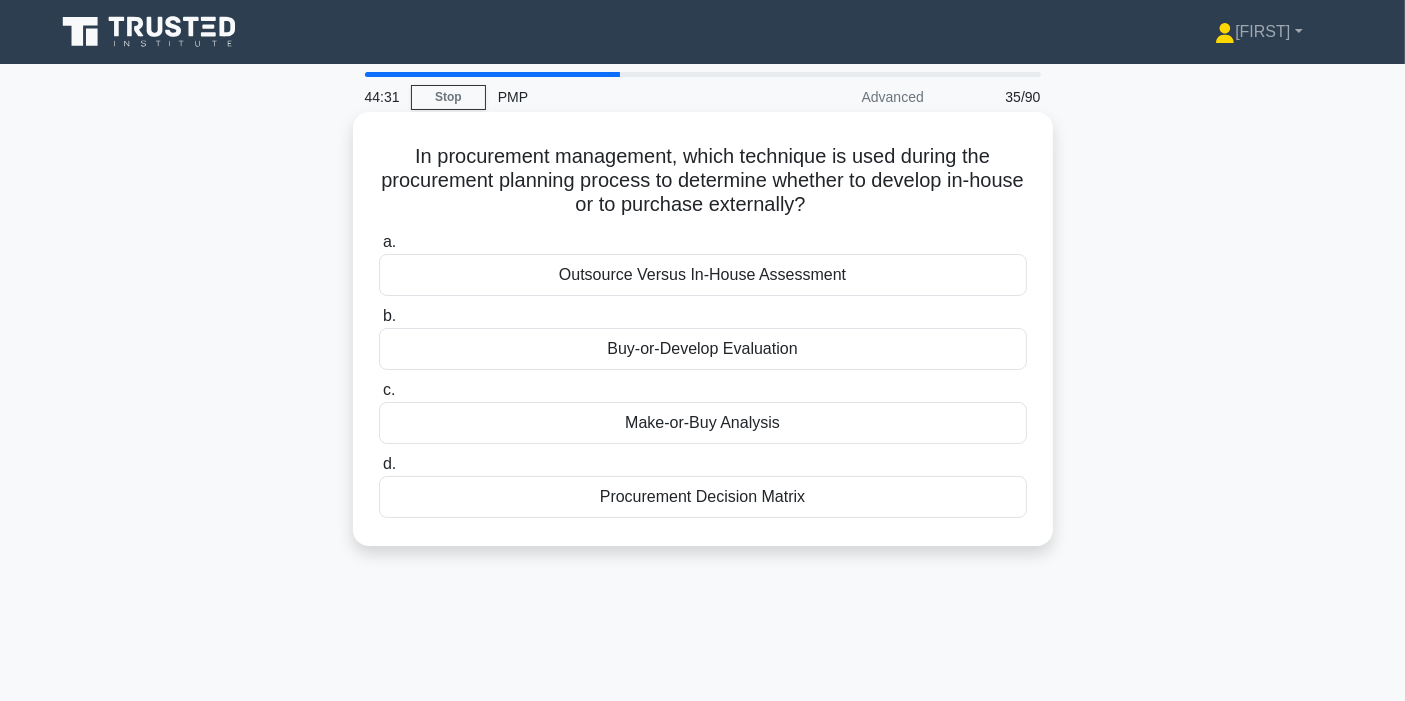 scroll, scrollTop: 111, scrollLeft: 0, axis: vertical 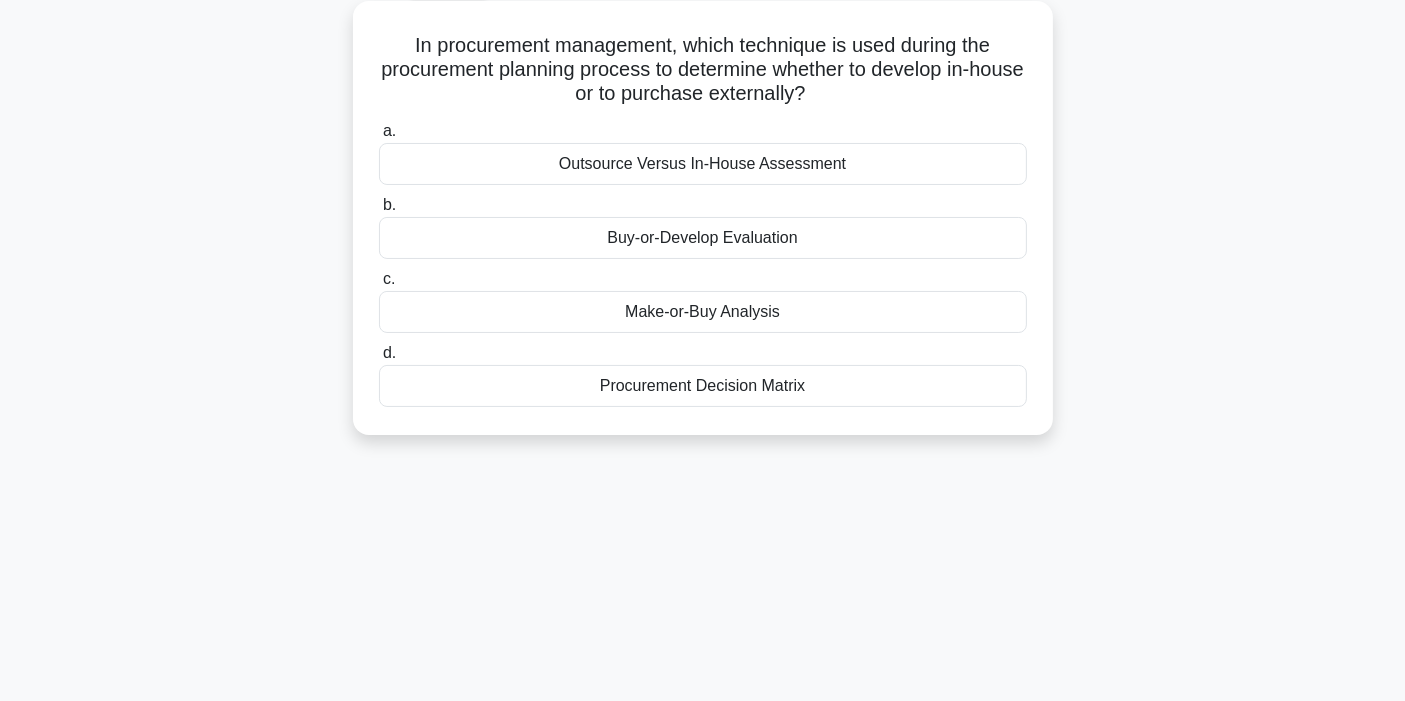 click on "Make-or-Buy Analysis" at bounding box center [703, 312] 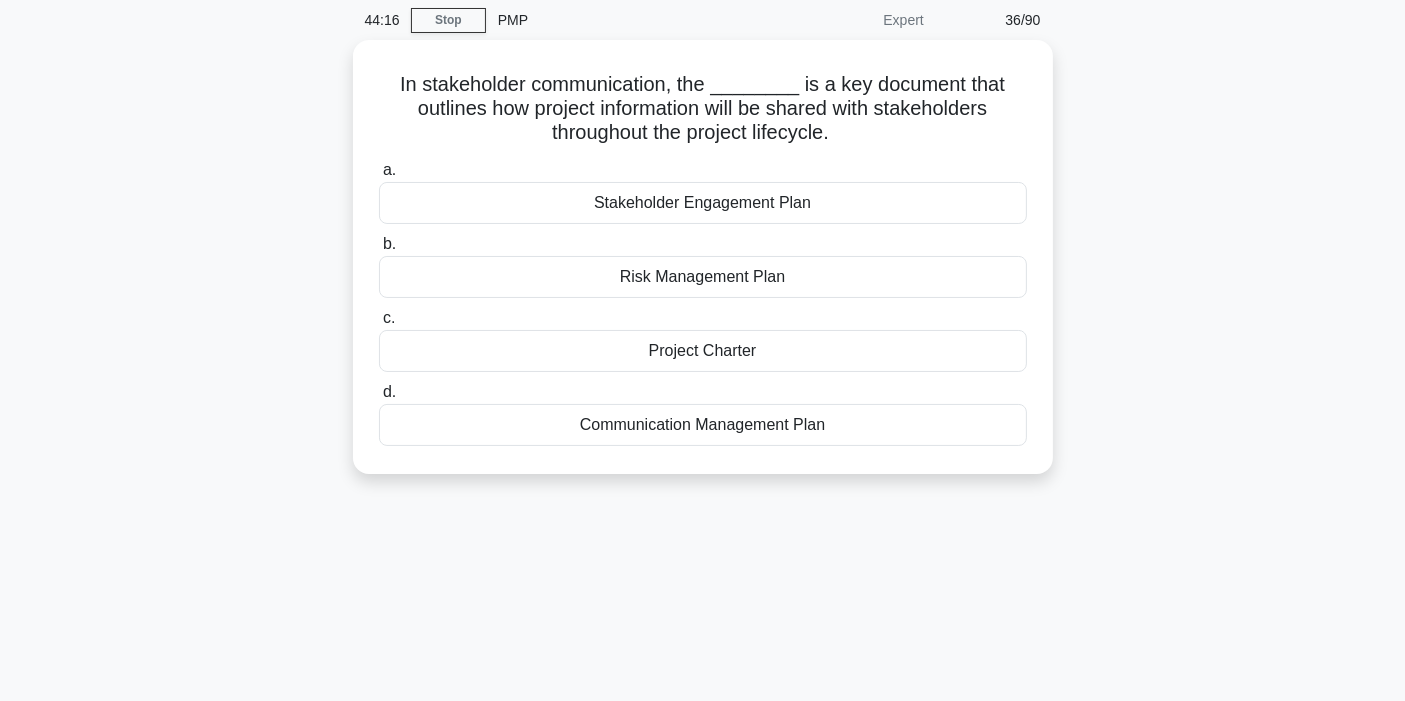 scroll, scrollTop: 111, scrollLeft: 0, axis: vertical 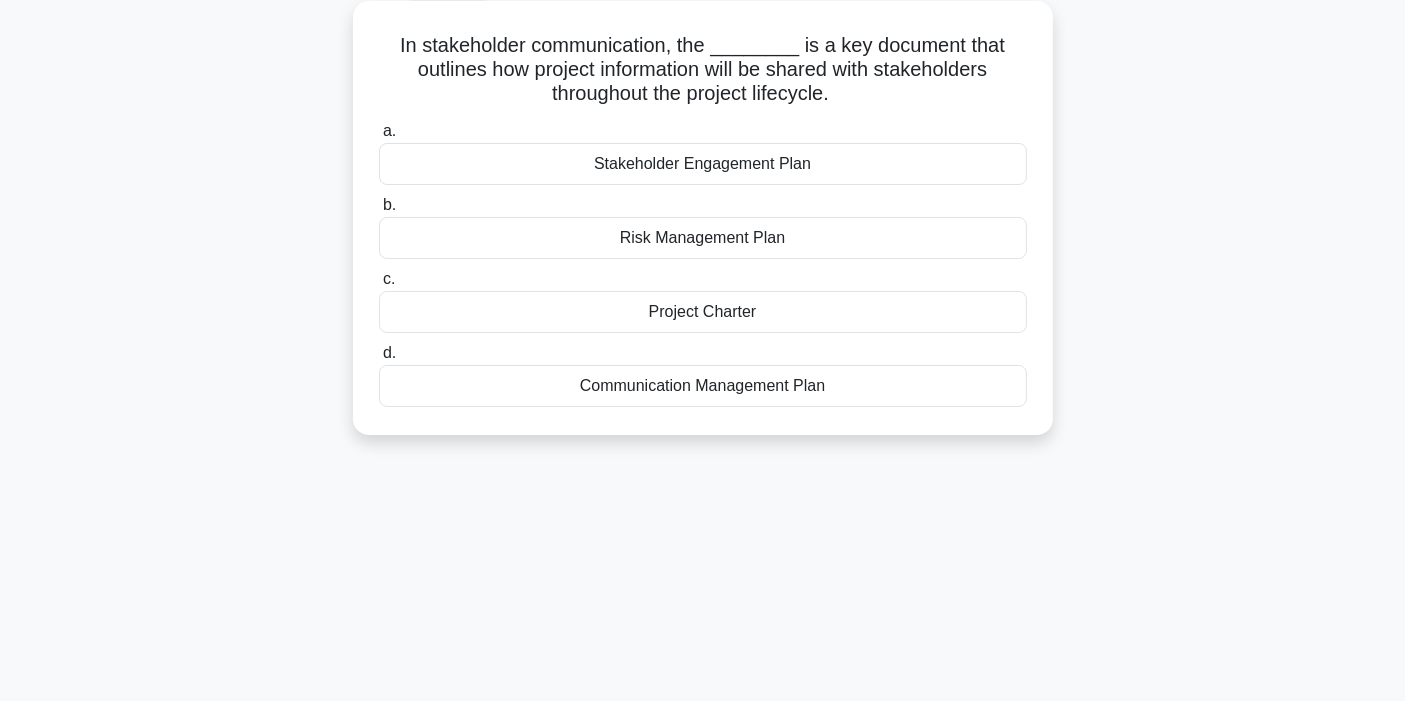 click on "Communication Management Plan" at bounding box center (703, 386) 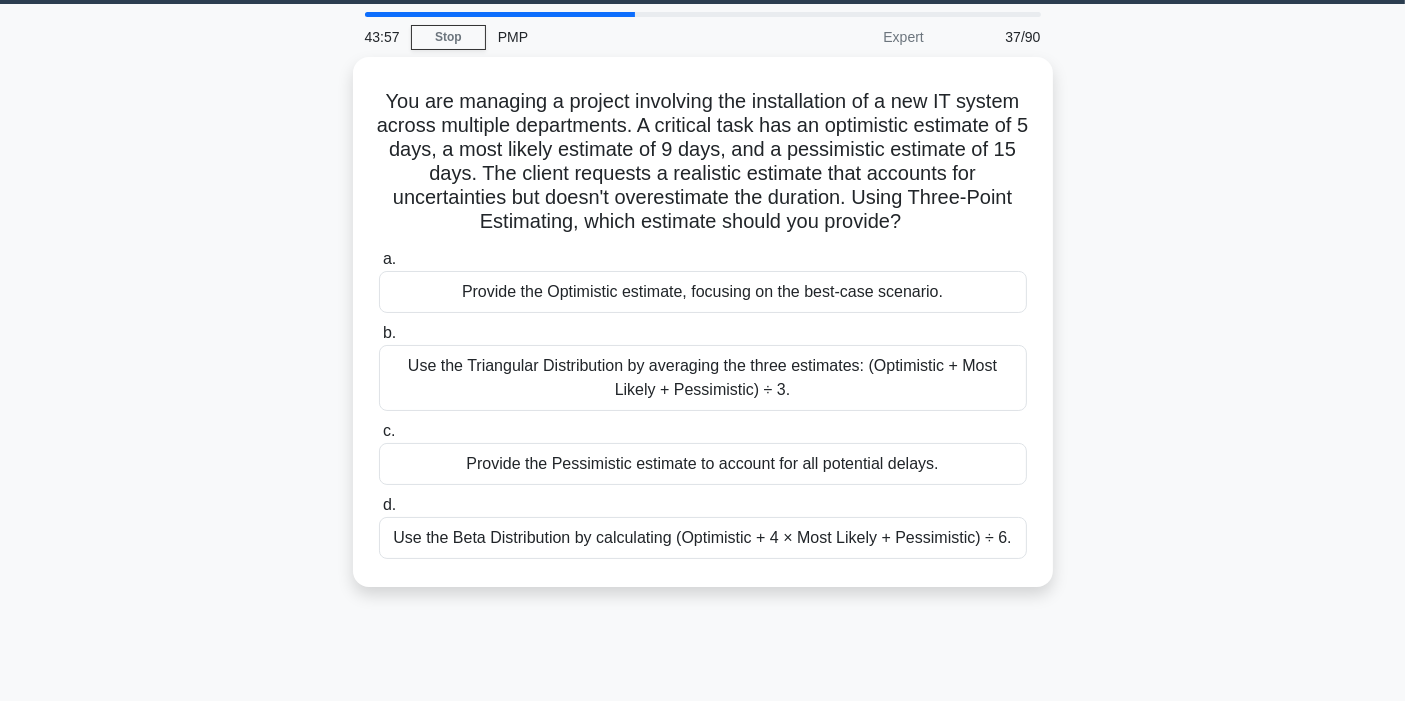 scroll, scrollTop: 111, scrollLeft: 0, axis: vertical 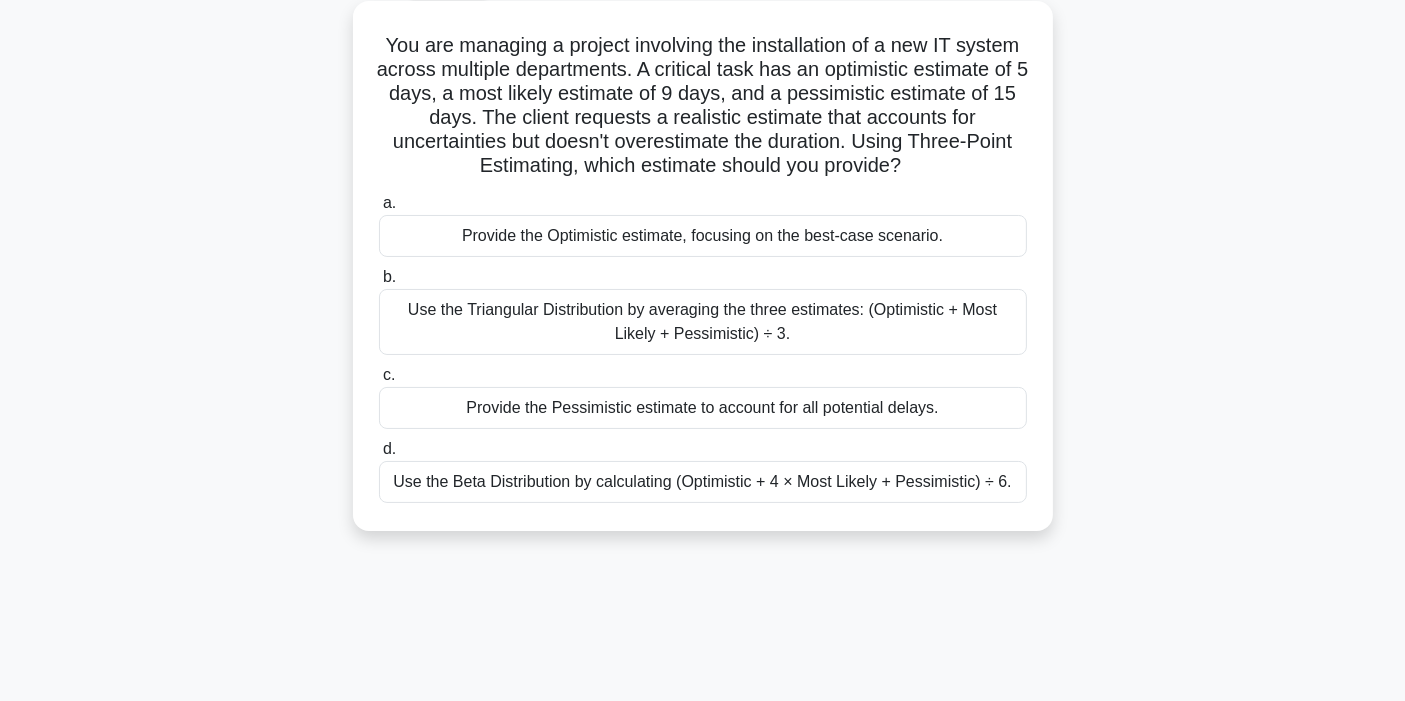 click on "Use the Beta Distribution by calculating (Optimistic + 4 × Most Likely + Pessimistic) ÷ 6." at bounding box center [703, 482] 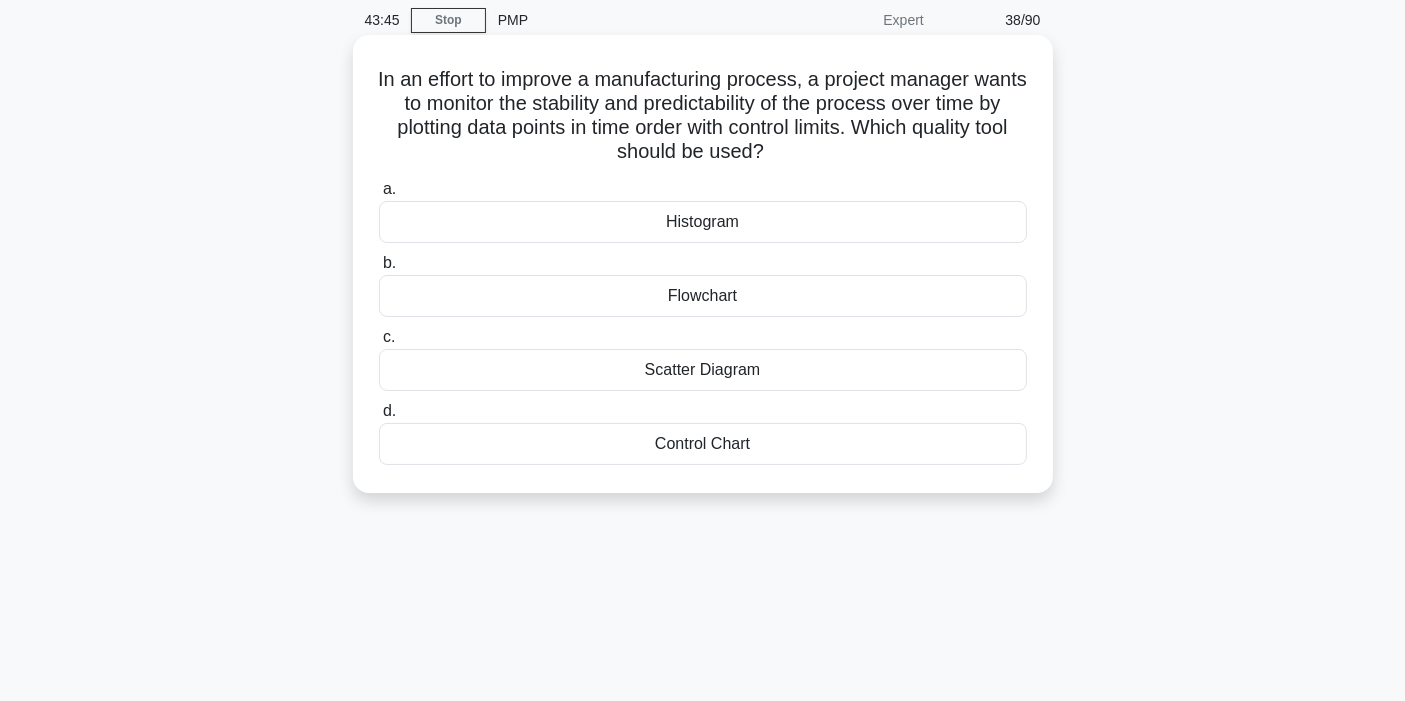 scroll, scrollTop: 111, scrollLeft: 0, axis: vertical 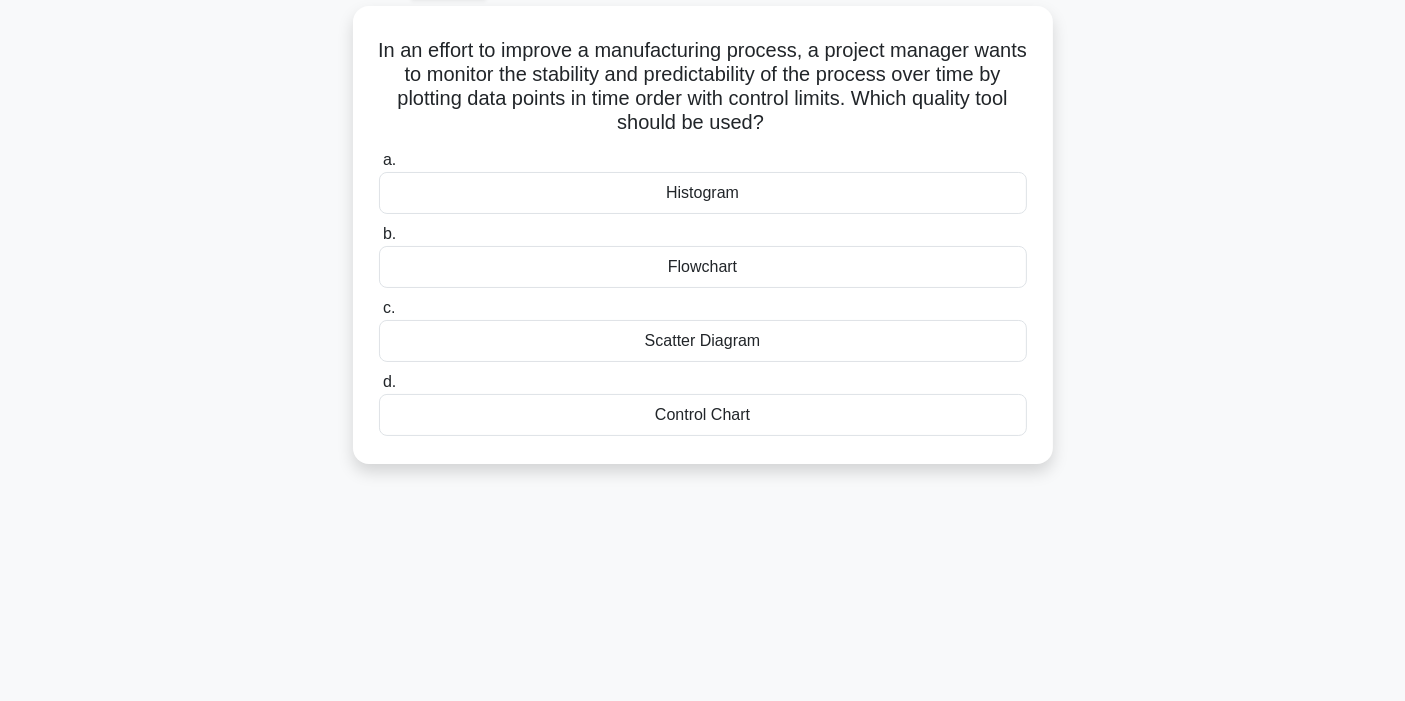 drag, startPoint x: 0, startPoint y: 558, endPoint x: 751, endPoint y: 550, distance: 751.0426 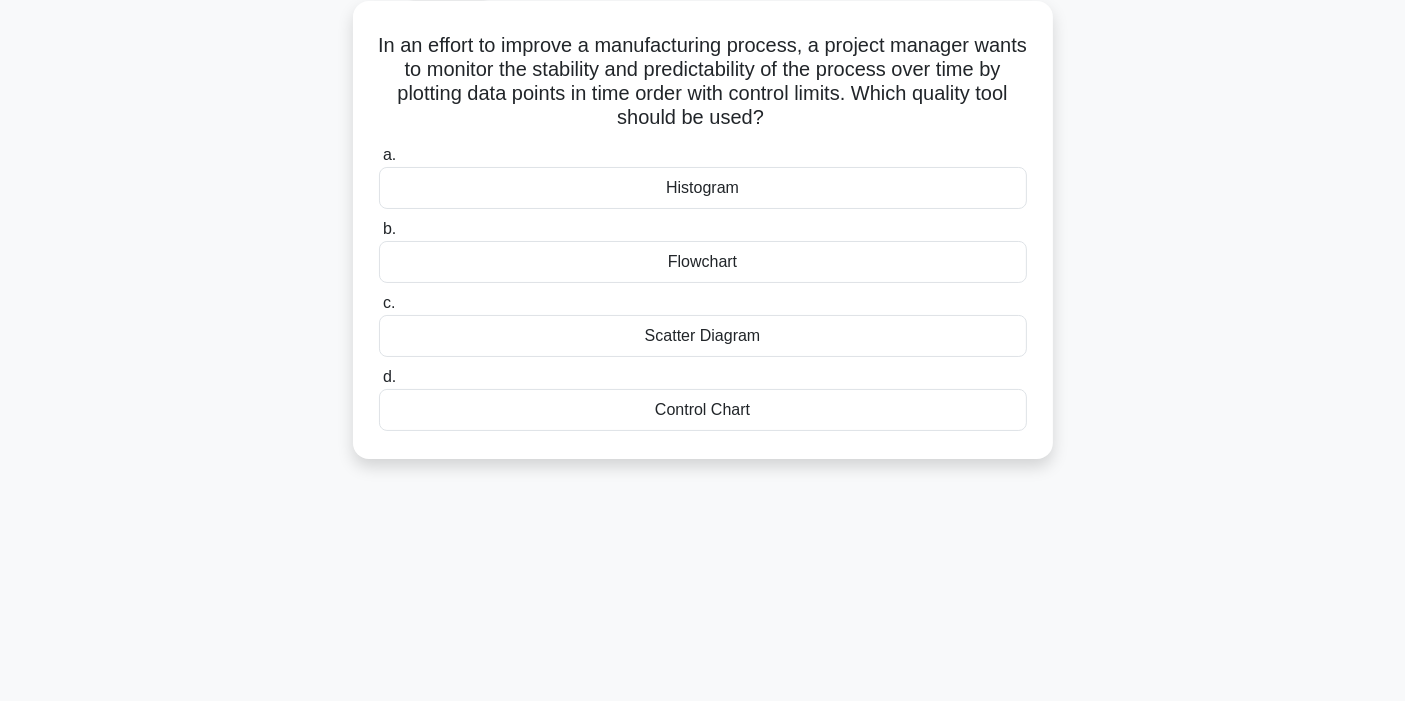 click on "Control Chart" at bounding box center [703, 410] 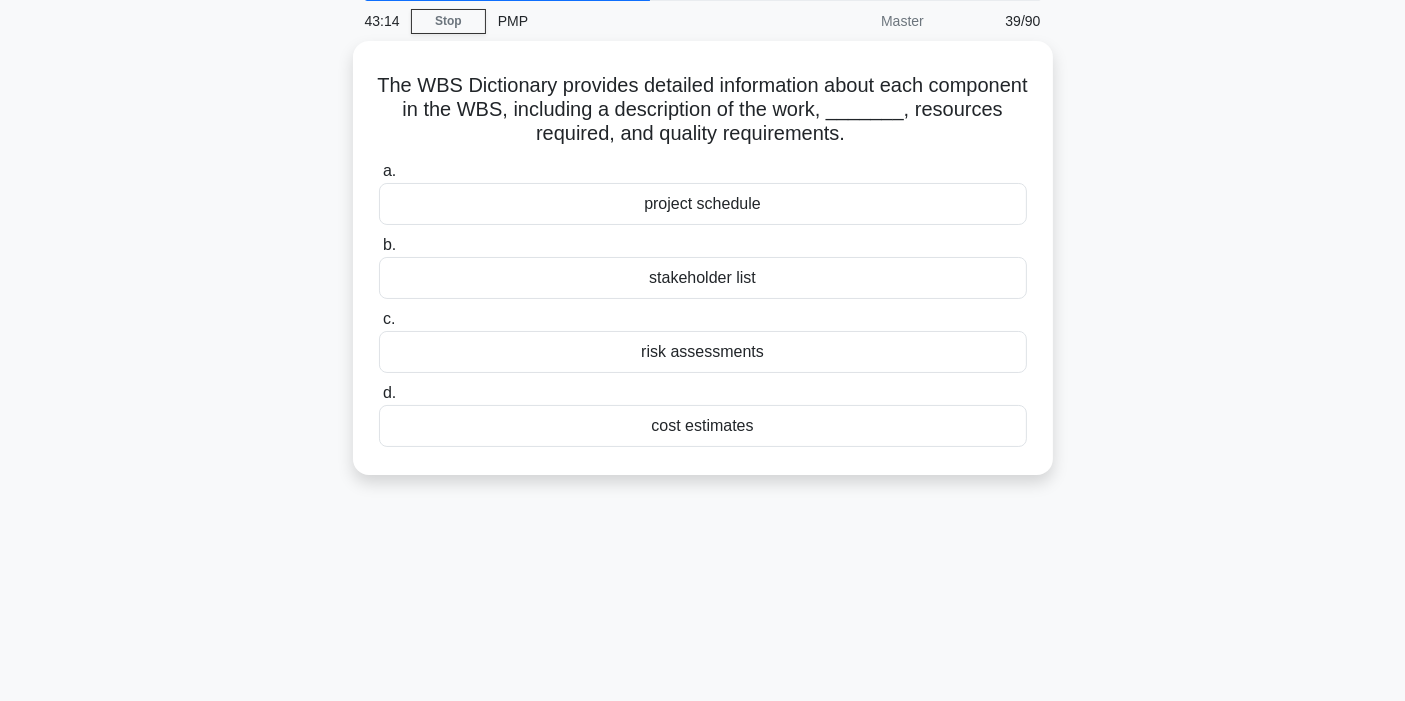 scroll, scrollTop: 111, scrollLeft: 0, axis: vertical 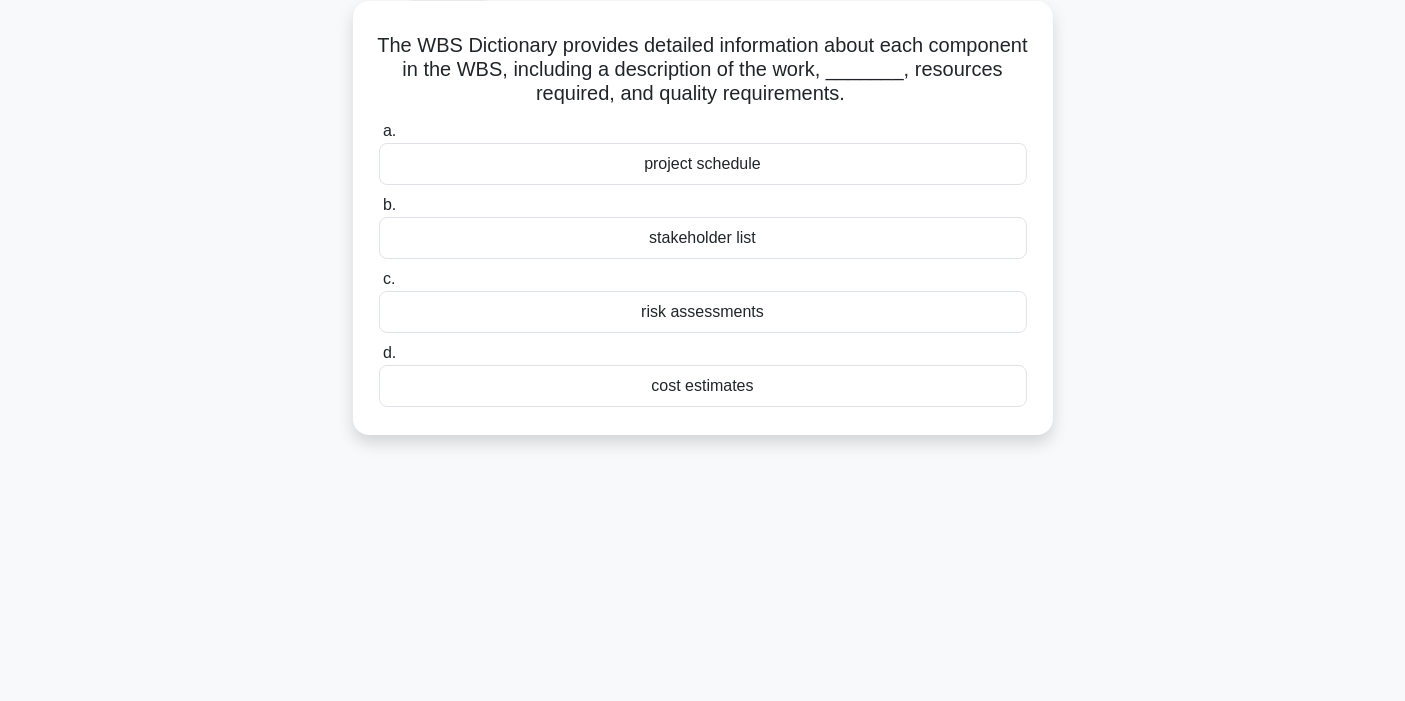 click on "risk assessments" at bounding box center [703, 312] 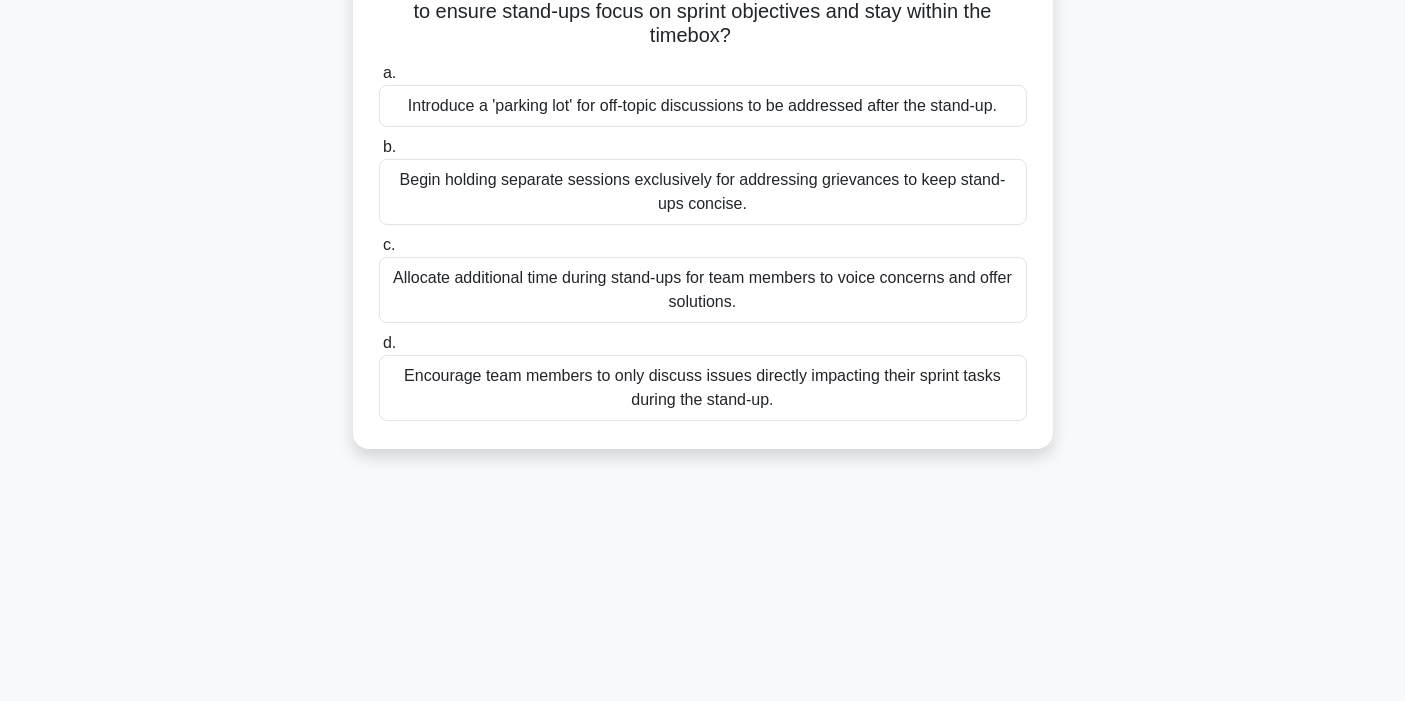 scroll, scrollTop: 111, scrollLeft: 0, axis: vertical 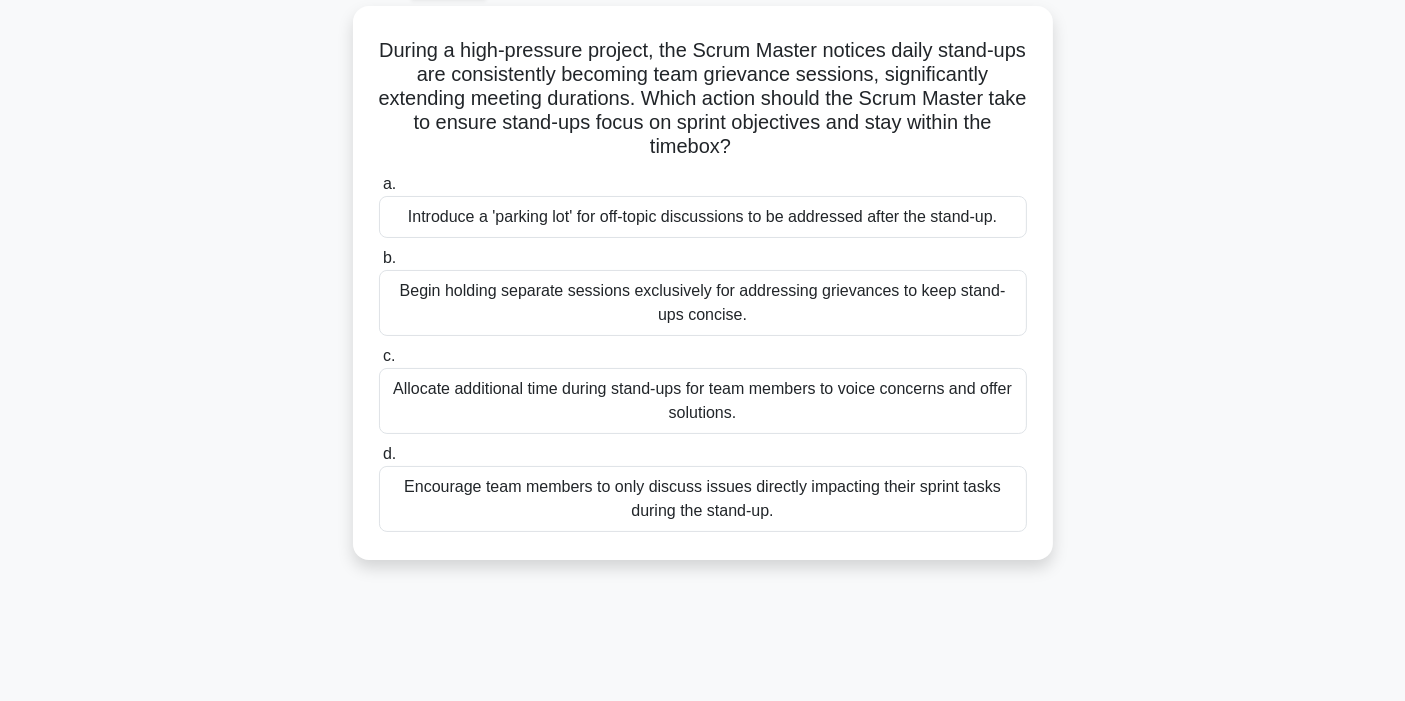 click on "During a high-pressure project, the Scrum Master notices daily stand-ups are consistently becoming team grievance sessions, significantly extending meeting durations. Which action should the Scrum Master take to ensure stand-ups focus on sprint objectives and stay within the timebox?
.spinner_0XTQ{transform-origin:center;animation:spinner_y6GP .75s linear infinite}@keyframes spinner_y6GP{100%{transform:rotate(360deg)}}
a.
b. c. d." at bounding box center (703, 295) 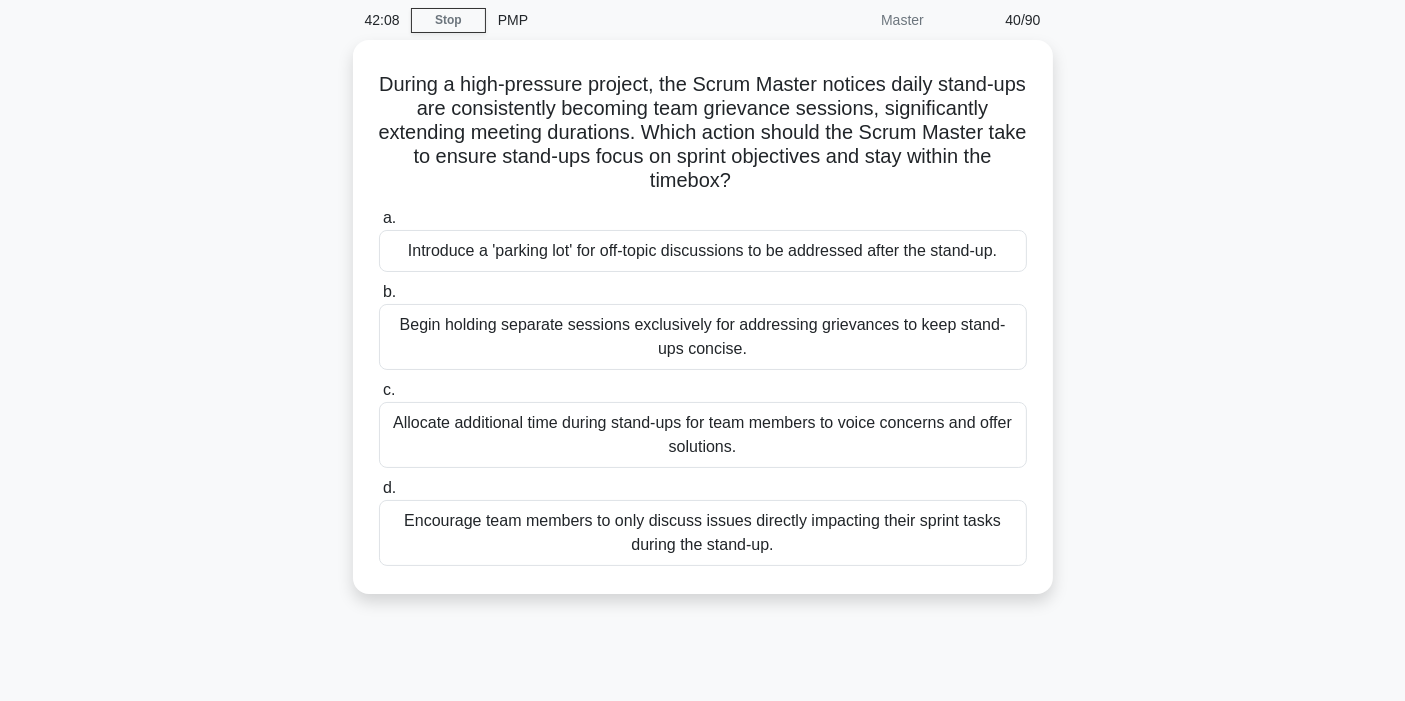 scroll, scrollTop: 111, scrollLeft: 0, axis: vertical 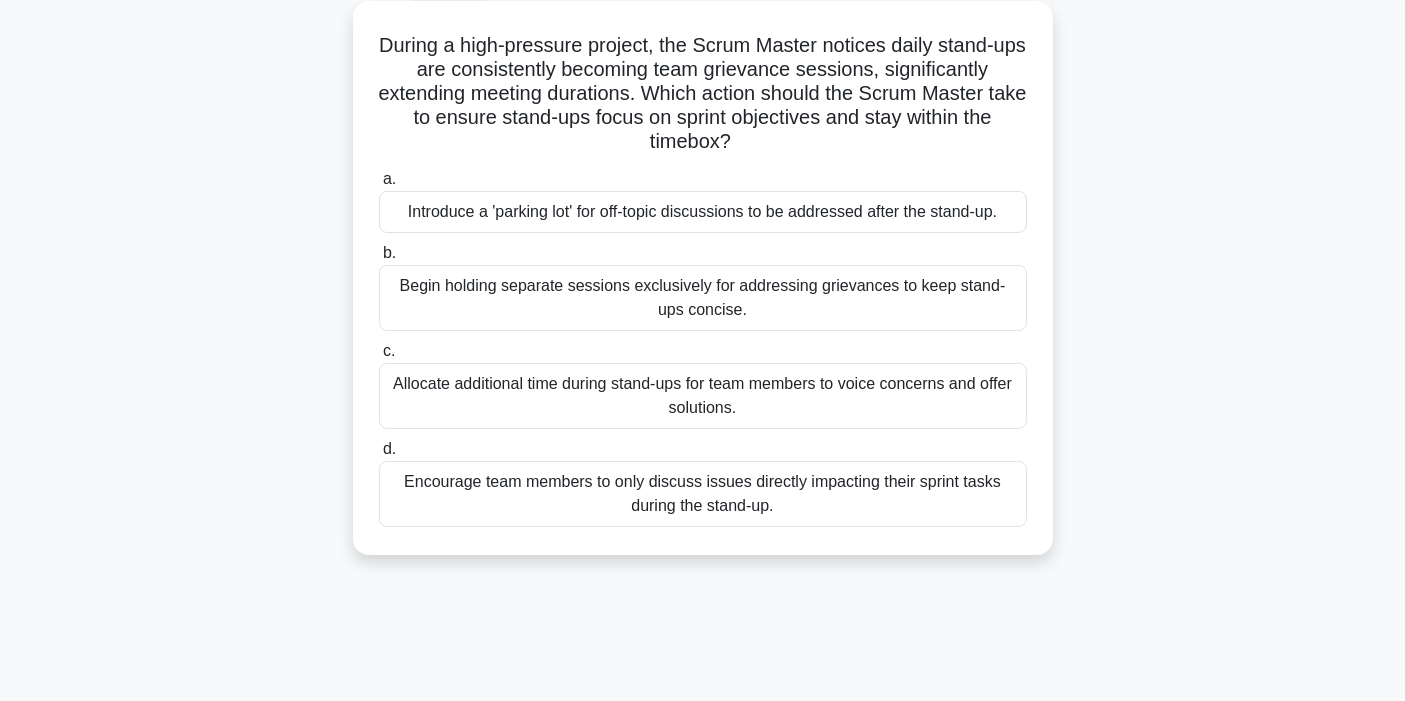 click on "During a high-pressure project, the Scrum Master notices daily stand-ups are consistently becoming team grievance sessions, significantly extending meeting durations. Which action should the Scrum Master take to ensure stand-ups focus on sprint objectives and stay within the timebox?
.spinner_0XTQ{transform-origin:center;animation:spinner_y6GP .75s linear infinite}@keyframes spinner_y6GP{100%{transform:rotate(360deg)}}" at bounding box center [703, 94] 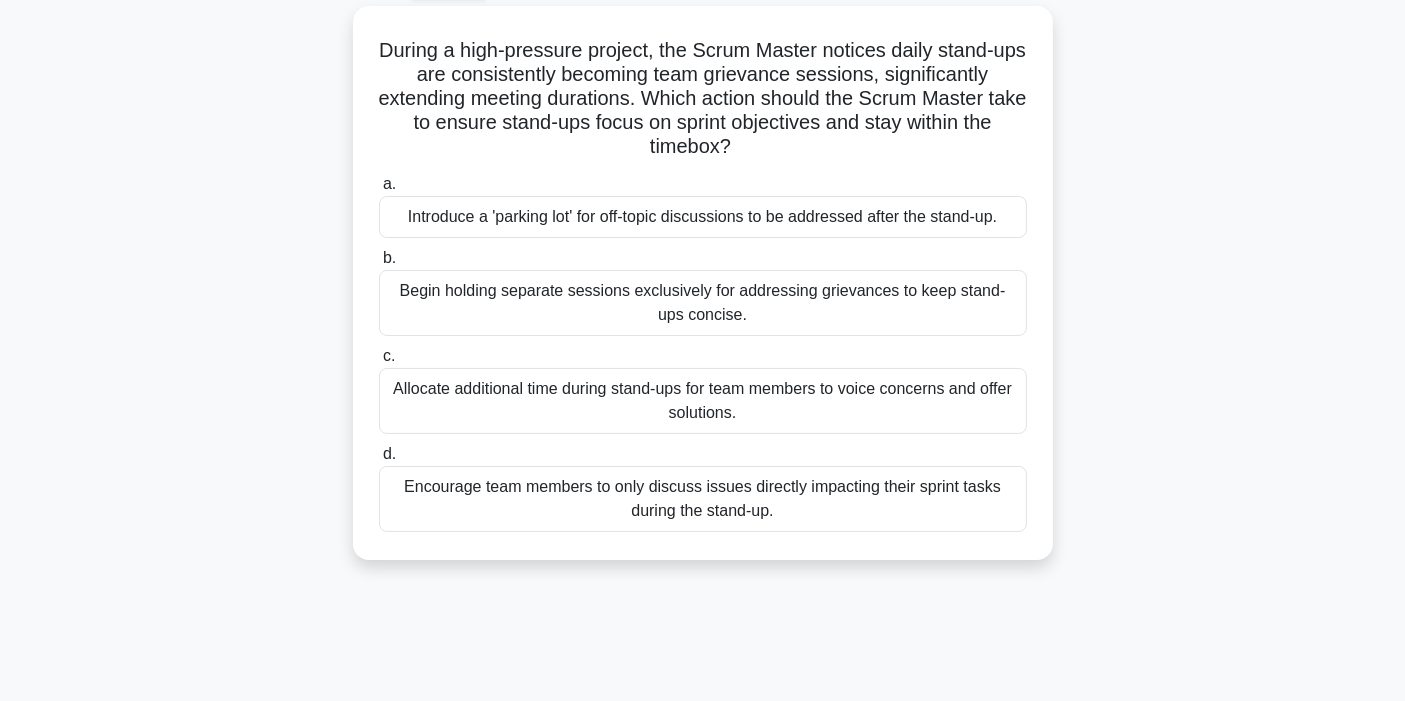 click on "During a high-pressure project, the Scrum Master notices daily stand-ups are consistently becoming team grievance sessions, significantly extending meeting durations. Which action should the Scrum Master take to ensure stand-ups focus on sprint objectives and stay within the timebox?
.spinner_0XTQ{transform-origin:center;animation:spinner_y6GP .75s linear infinite}@keyframes spinner_y6GP{100%{transform:rotate(360deg)}}
a.
b. c. d." at bounding box center (703, 295) 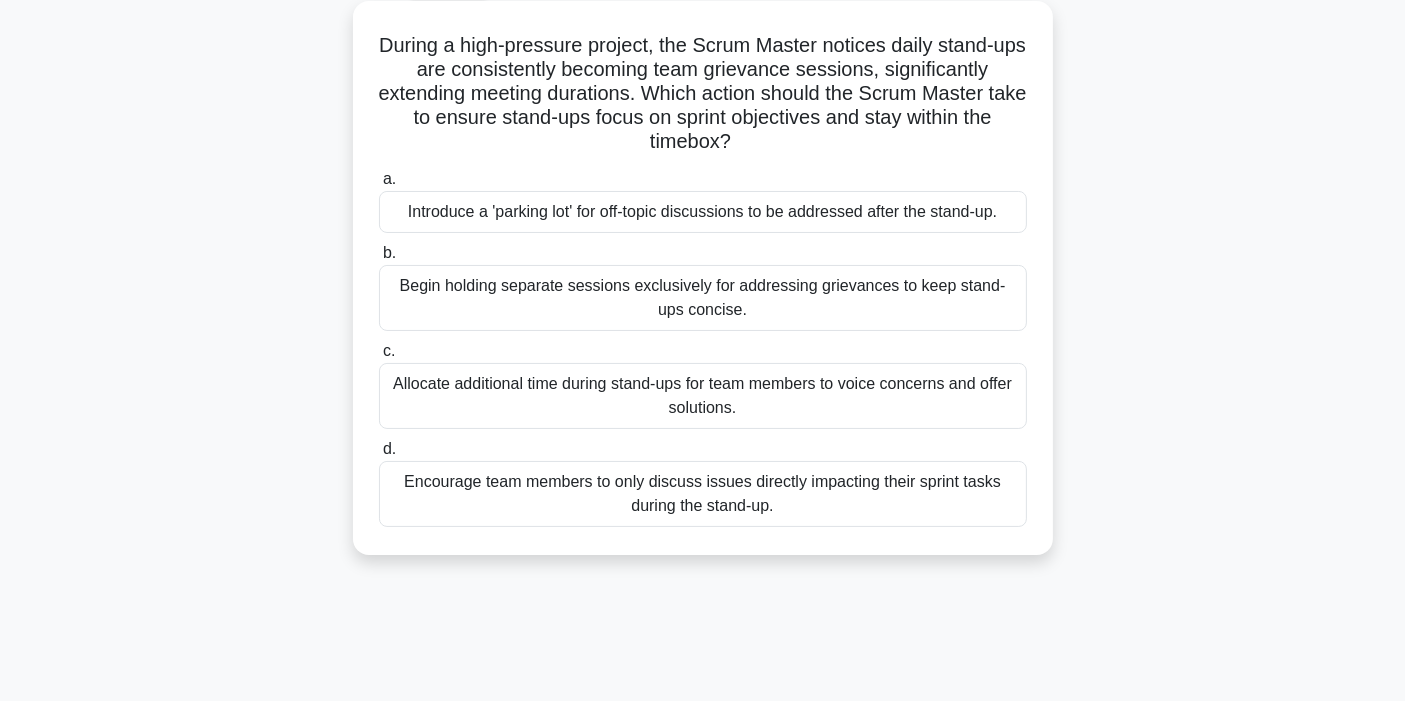 click on "Encourage team members to only discuss issues directly impacting their sprint tasks during the stand-up." at bounding box center (703, 494) 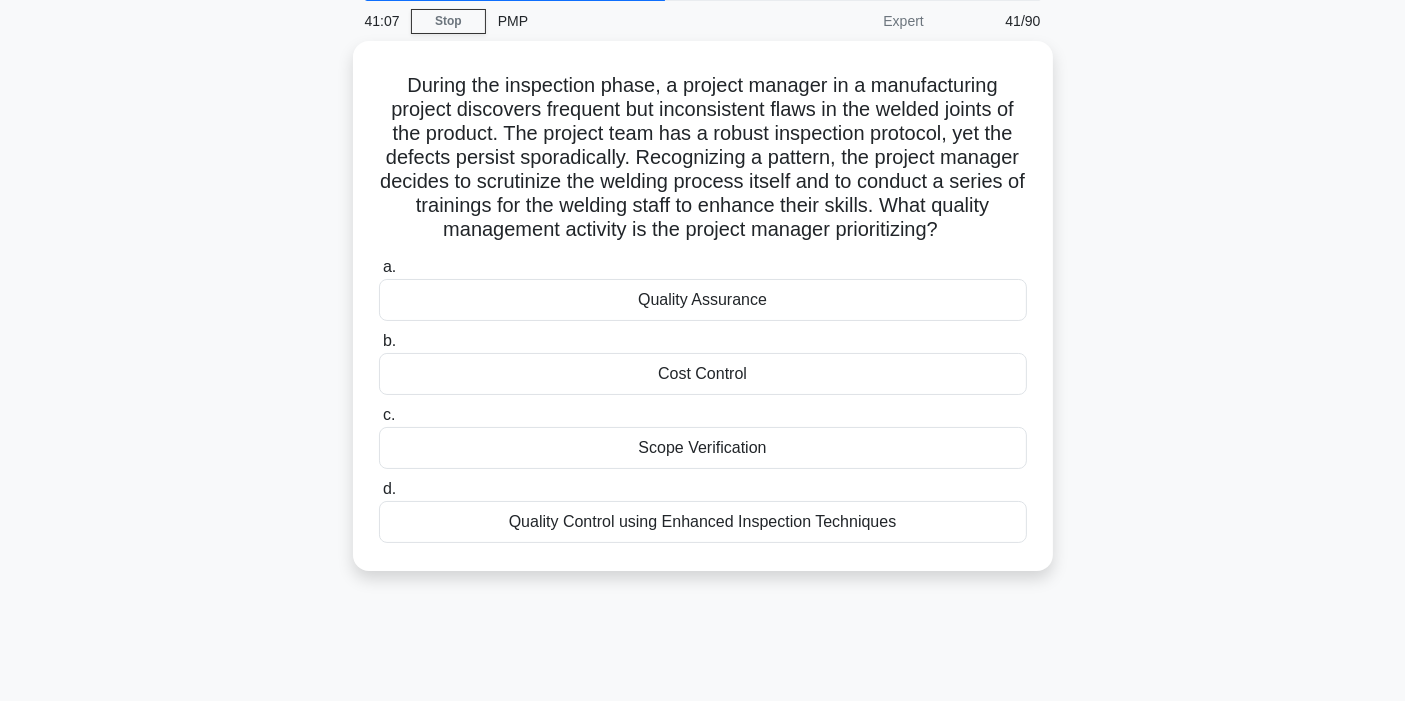 scroll, scrollTop: 111, scrollLeft: 0, axis: vertical 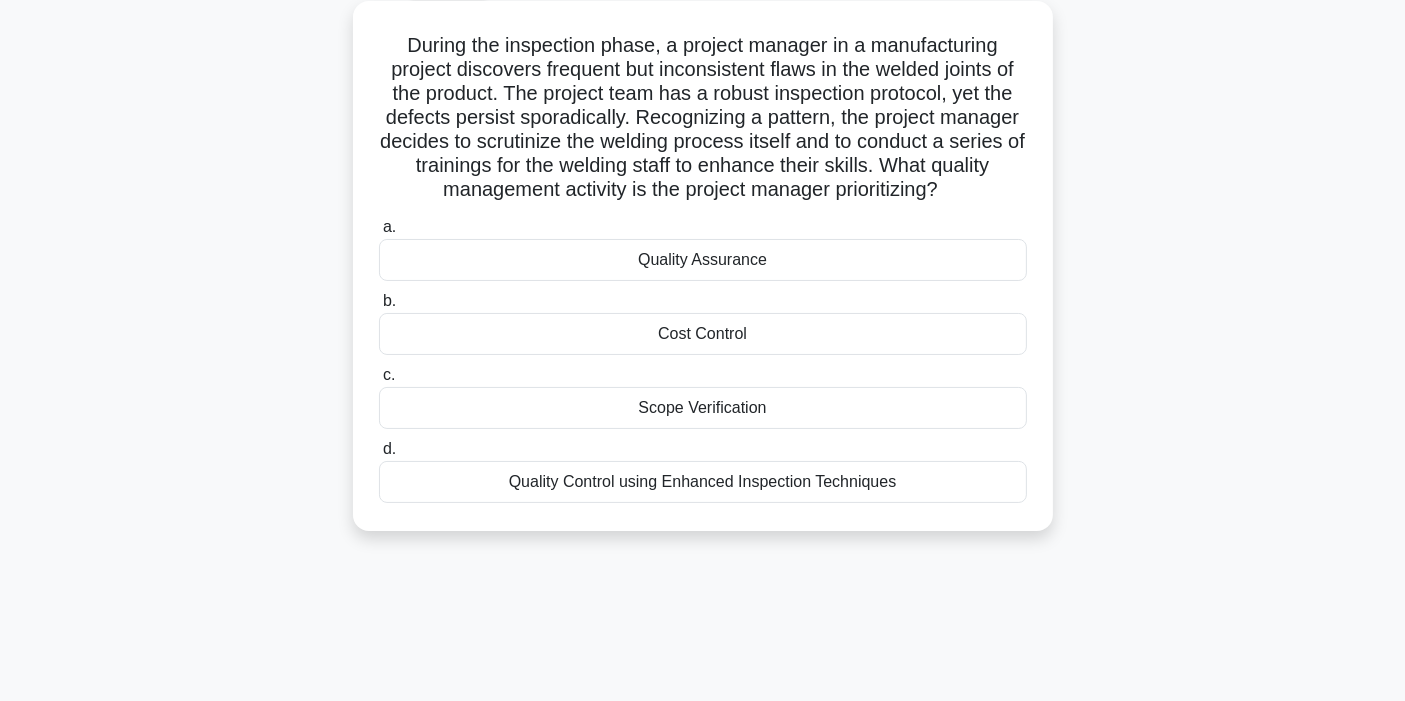 click on "Quality Assurance" at bounding box center (703, 260) 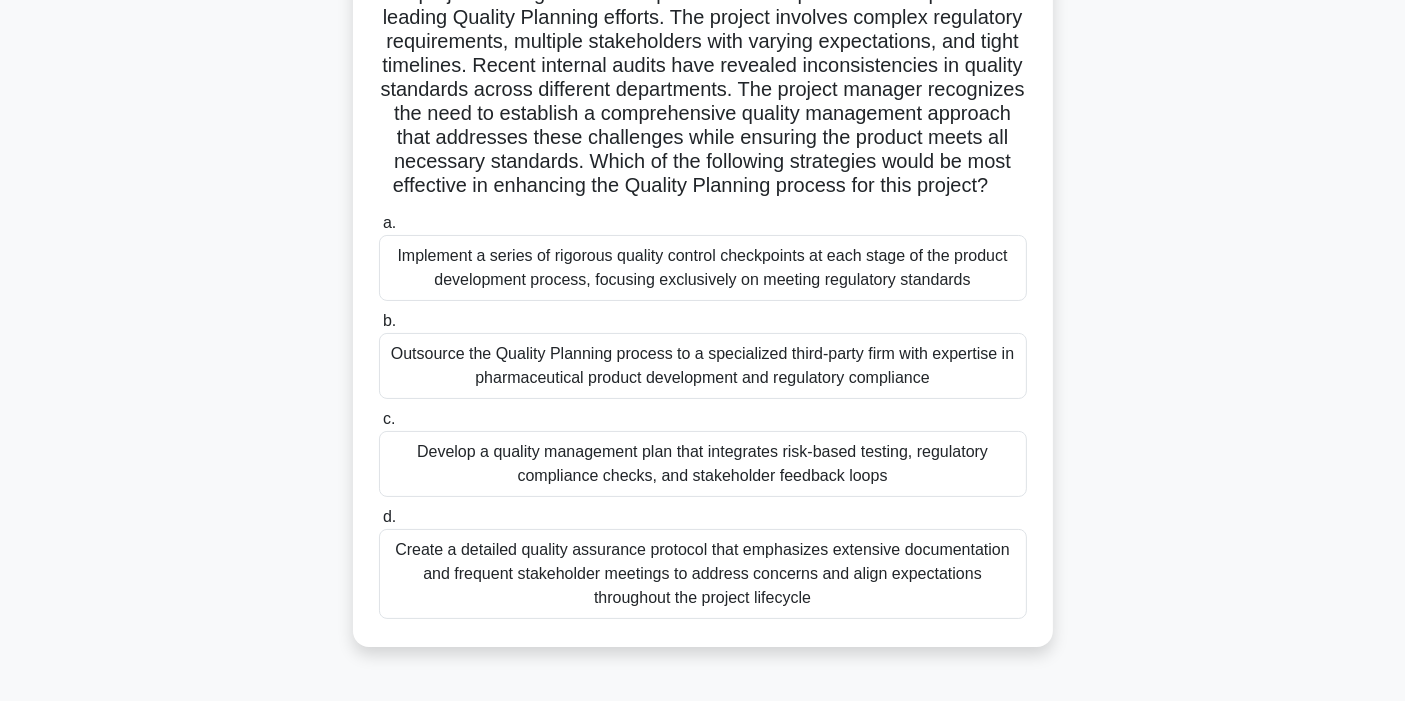 scroll, scrollTop: 222, scrollLeft: 0, axis: vertical 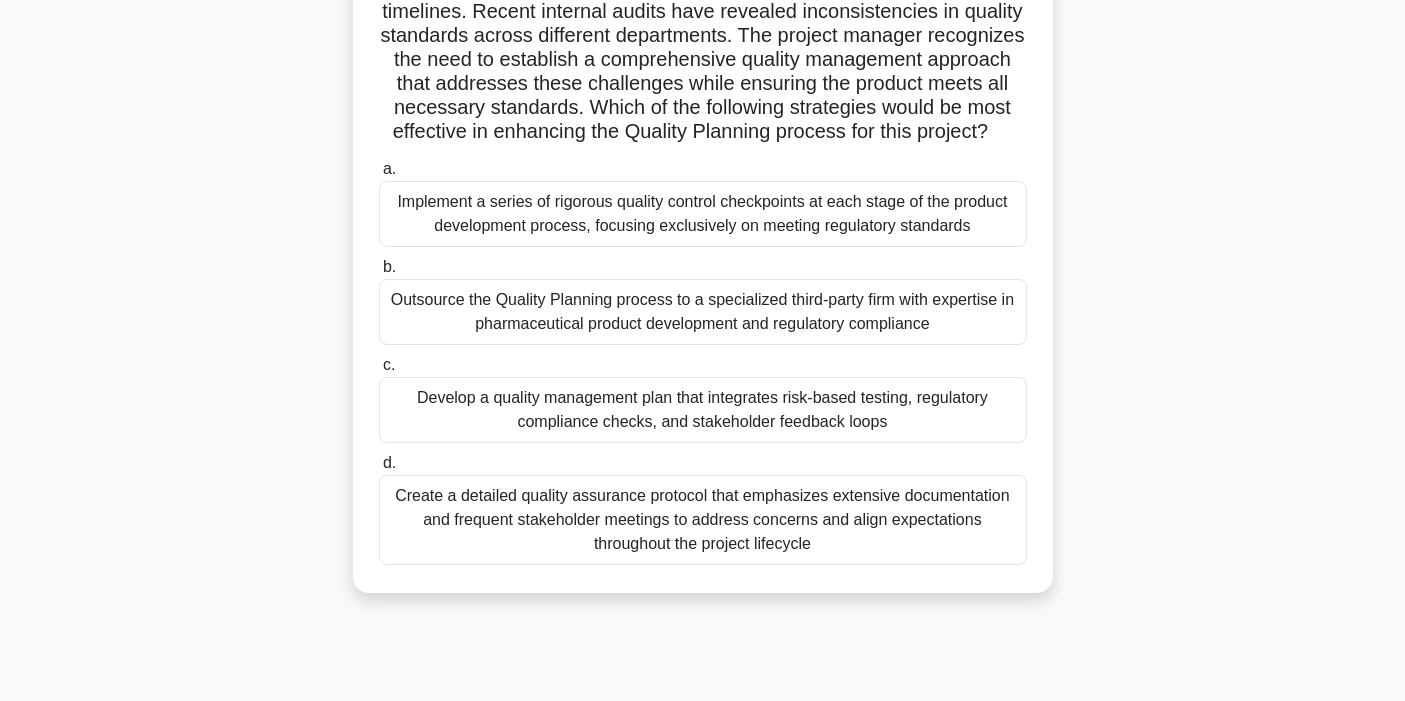 click on "A project manager for a new pharmaceutical product development is leading Quality Planning efforts. The project involves complex regulatory requirements, multiple stakeholders with varying expectations, and tight timelines. Recent internal audits have revealed inconsistencies in quality standards across different departments. The project manager recognizes the need to establish a comprehensive quality management approach that addresses these challenges while ensuring the product meets all necessary standards. Which of the following strategies would be most effective in enhancing the Quality Planning process for this project?
.spinner_0XTQ{transform-origin:center;animation:spinner_y6GP .75s linear infinite}@keyframes spinner_y6GP{100%{transform:rotate(360deg)}}
a. b. c. d." at bounding box center (703, 256) 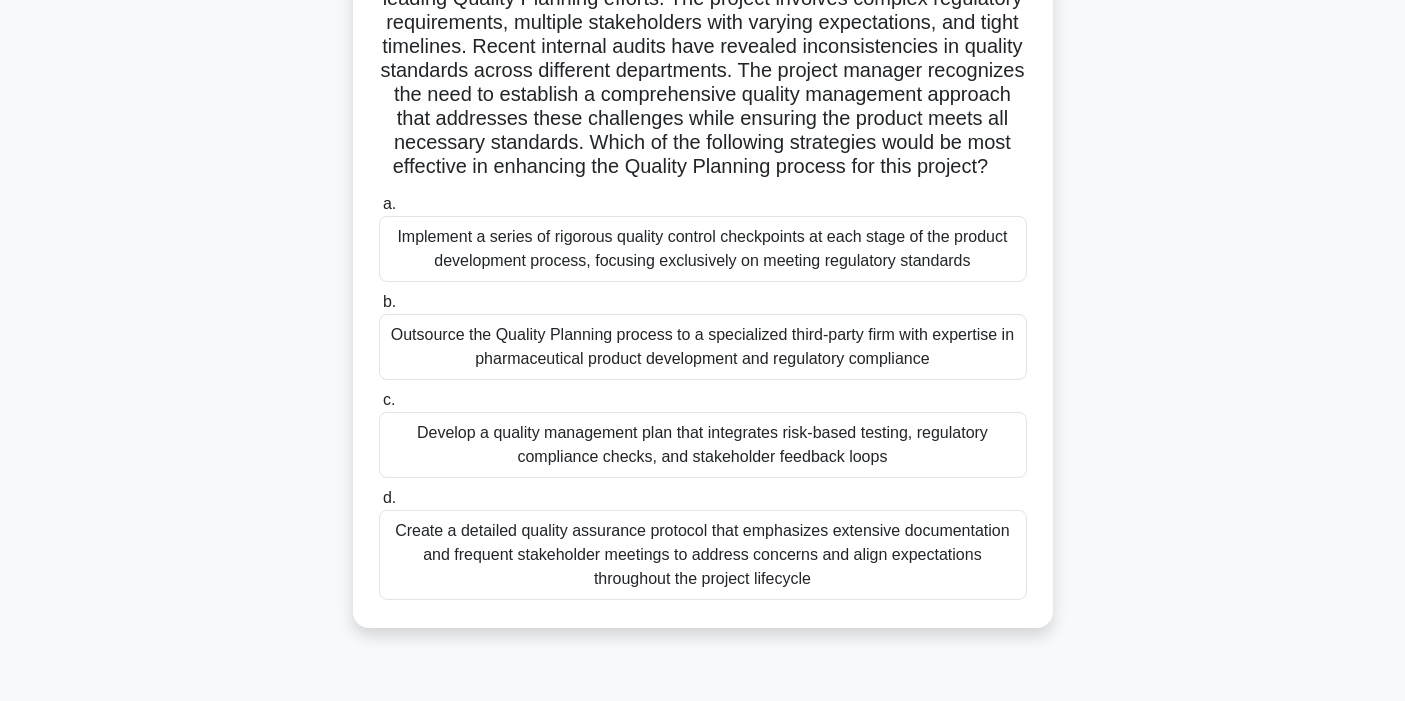 scroll, scrollTop: 222, scrollLeft: 0, axis: vertical 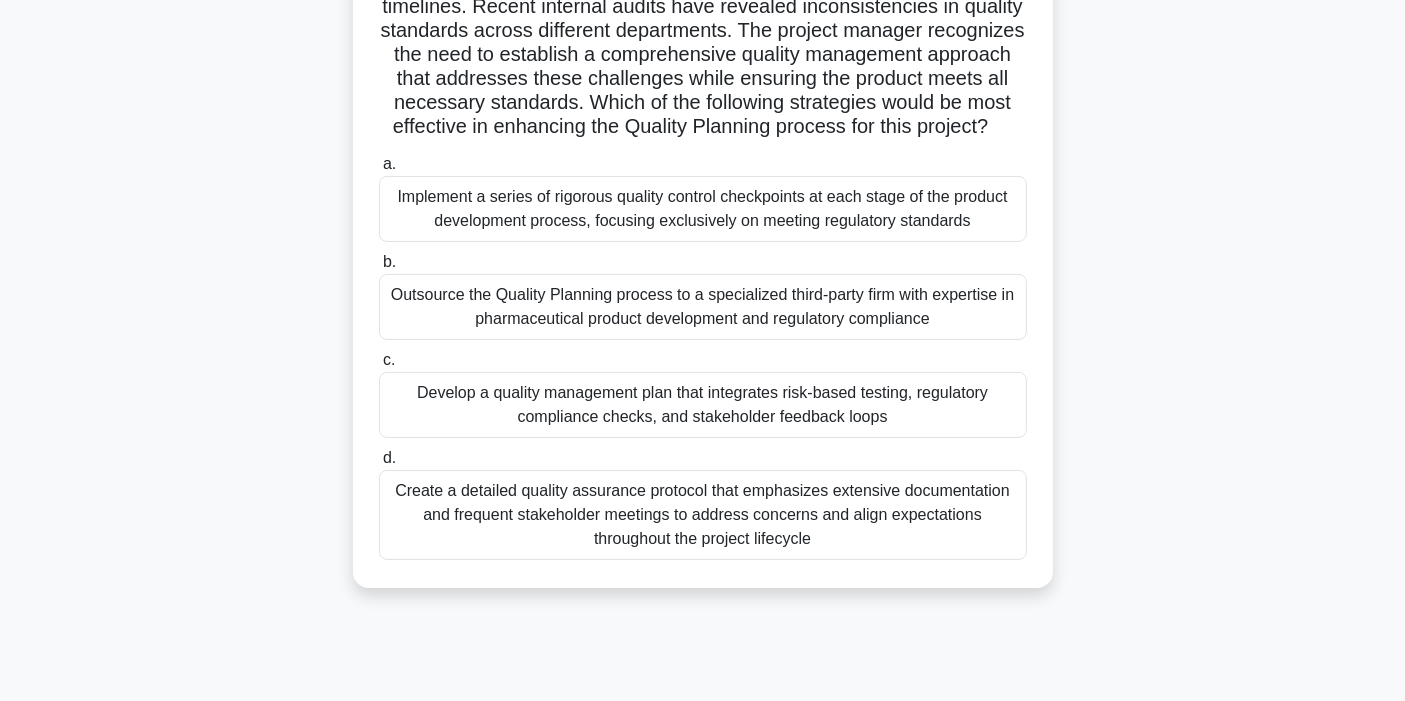 click on "Create a detailed quality assurance protocol that emphasizes extensive documentation and frequent stakeholder meetings to address concerns and align expectations throughout the project lifecycle" at bounding box center (703, 515) 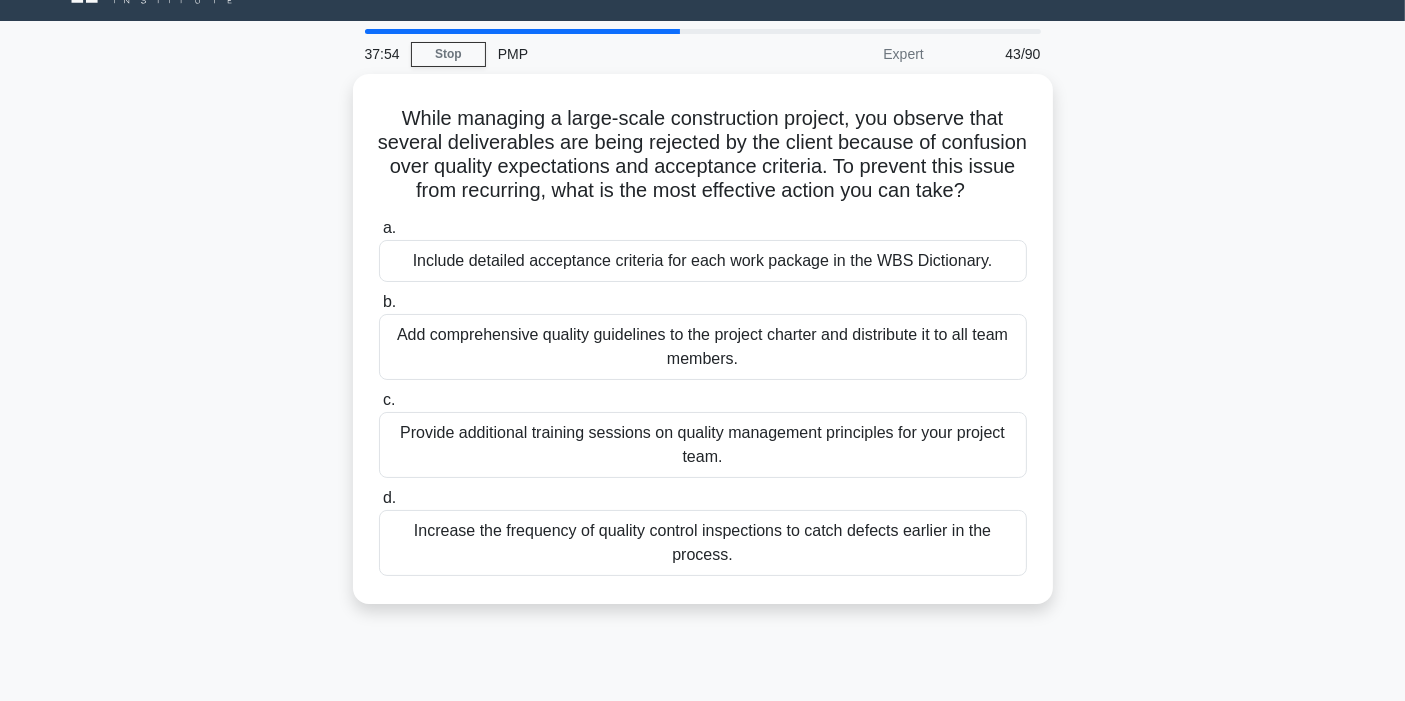 scroll, scrollTop: 0, scrollLeft: 0, axis: both 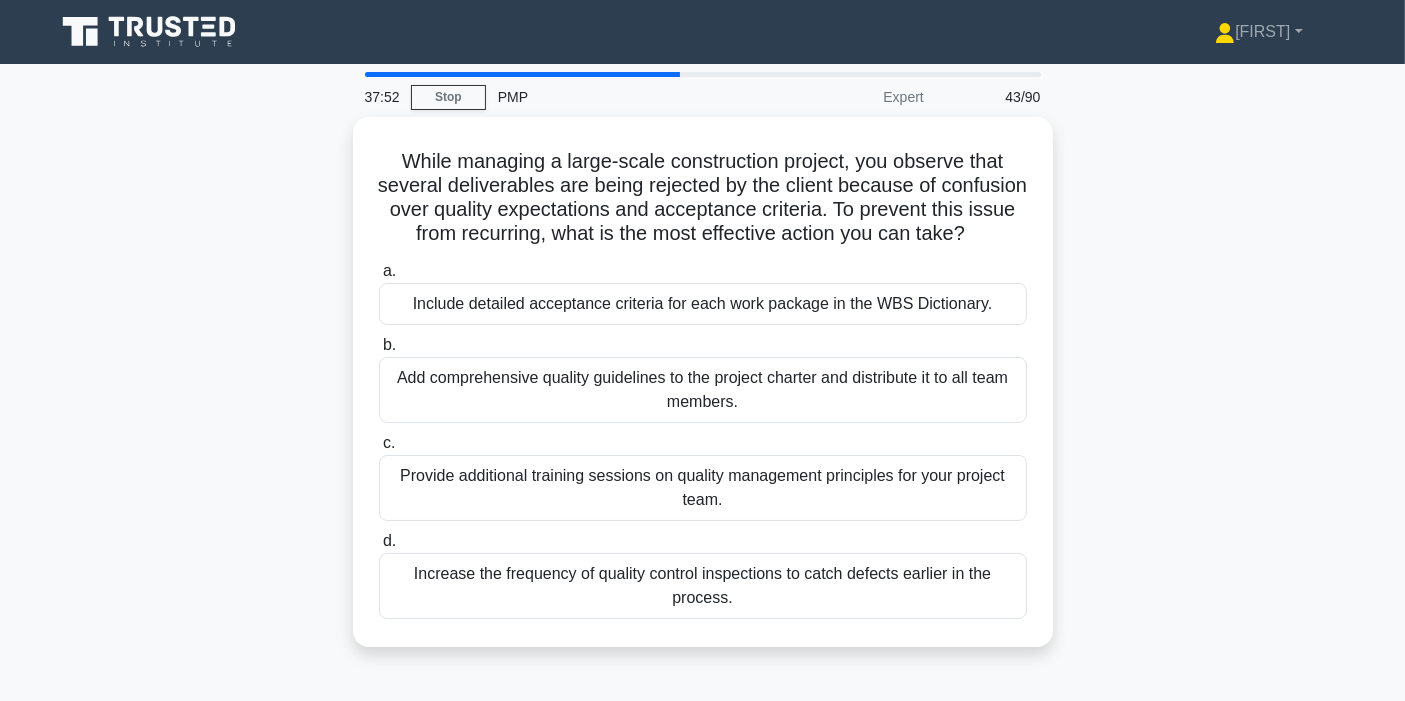 click on "While managing a large-scale construction project, you observe that several deliverables are being rejected by the client because of confusion over quality expectations and acceptance criteria. To prevent this issue from recurring, what is the most effective action you can take?
.spinner_0XTQ{transform-origin:center;animation:spinner_y6GP .75s linear infinite}@keyframes spinner_y6GP{100%{transform:rotate(360deg)}}
a.
b. c. d." at bounding box center (703, 394) 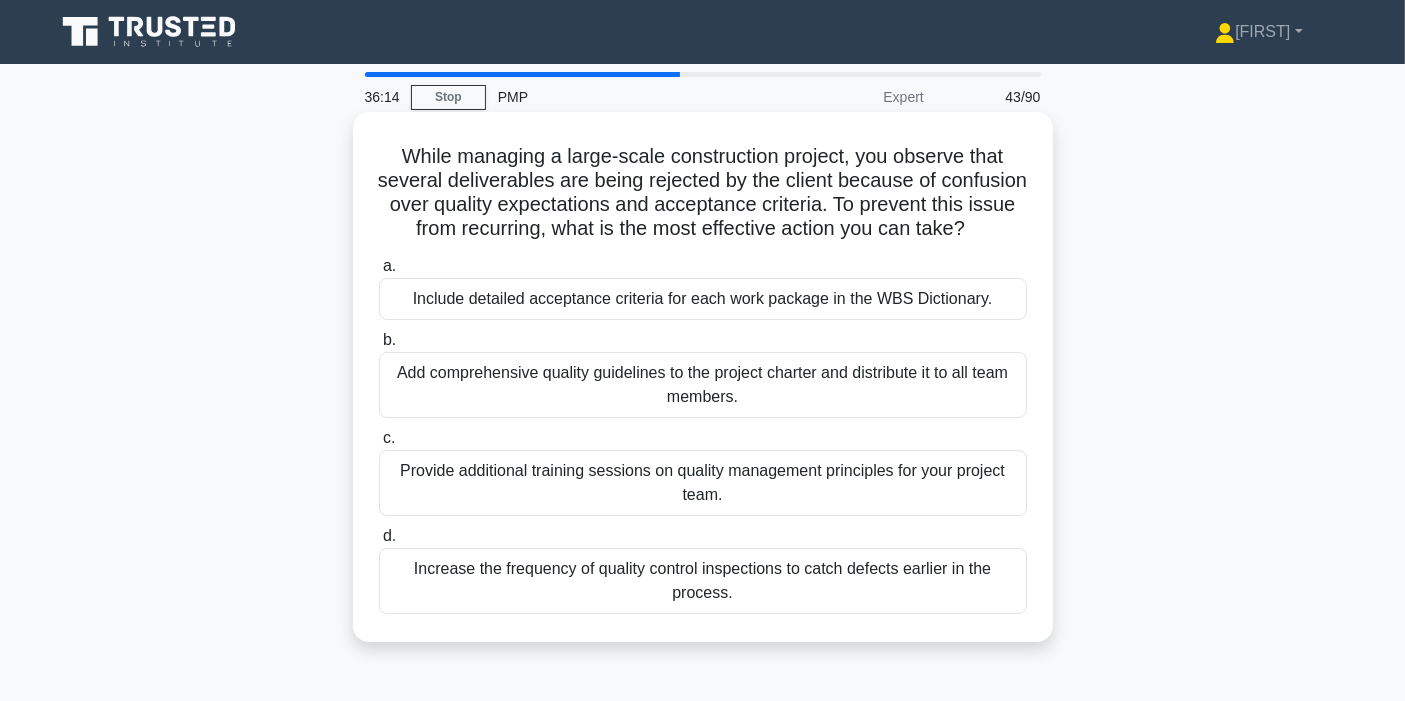 click on "Provide additional training sessions on quality management principles for your project team." at bounding box center [703, 483] 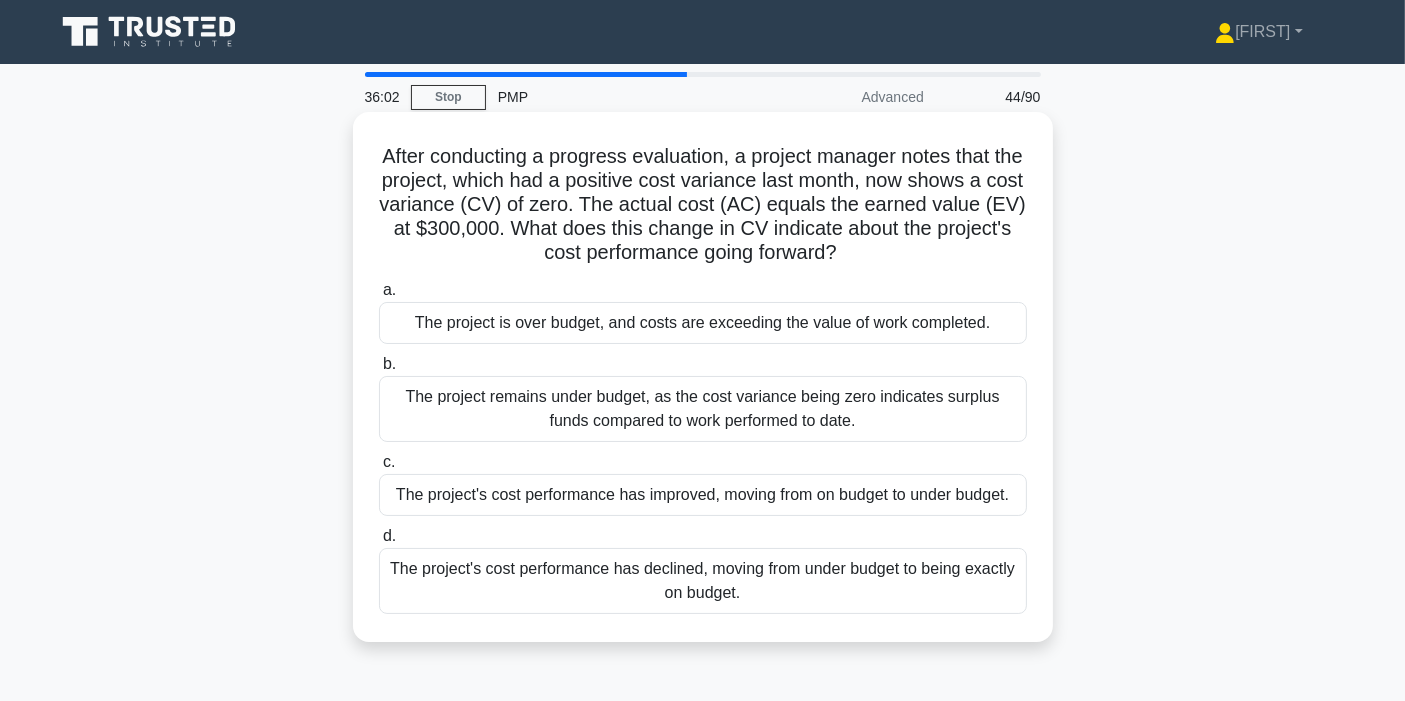 click on "After conducting a progress evaluation, a project manager notes that the project, which had a positive cost variance last month, now shows a cost variance (CV) of zero. The actual cost (AC) equals the earned value (EV) at $300,000. What does this change in CV indicate about the project's cost performance going forward?
.spinner_0XTQ{transform-origin:center;animation:spinner_y6GP .75s linear infinite}@keyframes spinner_y6GP{100%{transform:rotate(360deg)}}" at bounding box center (703, 205) 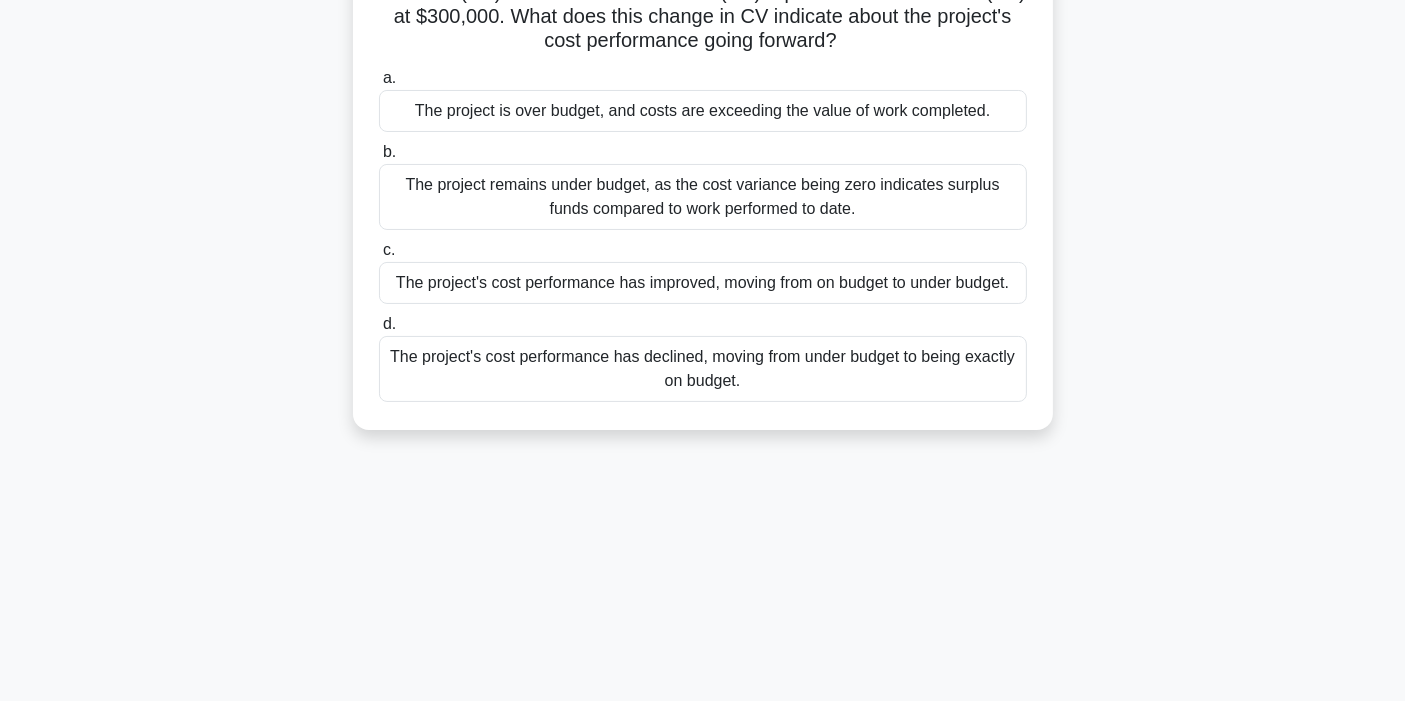 scroll, scrollTop: 222, scrollLeft: 0, axis: vertical 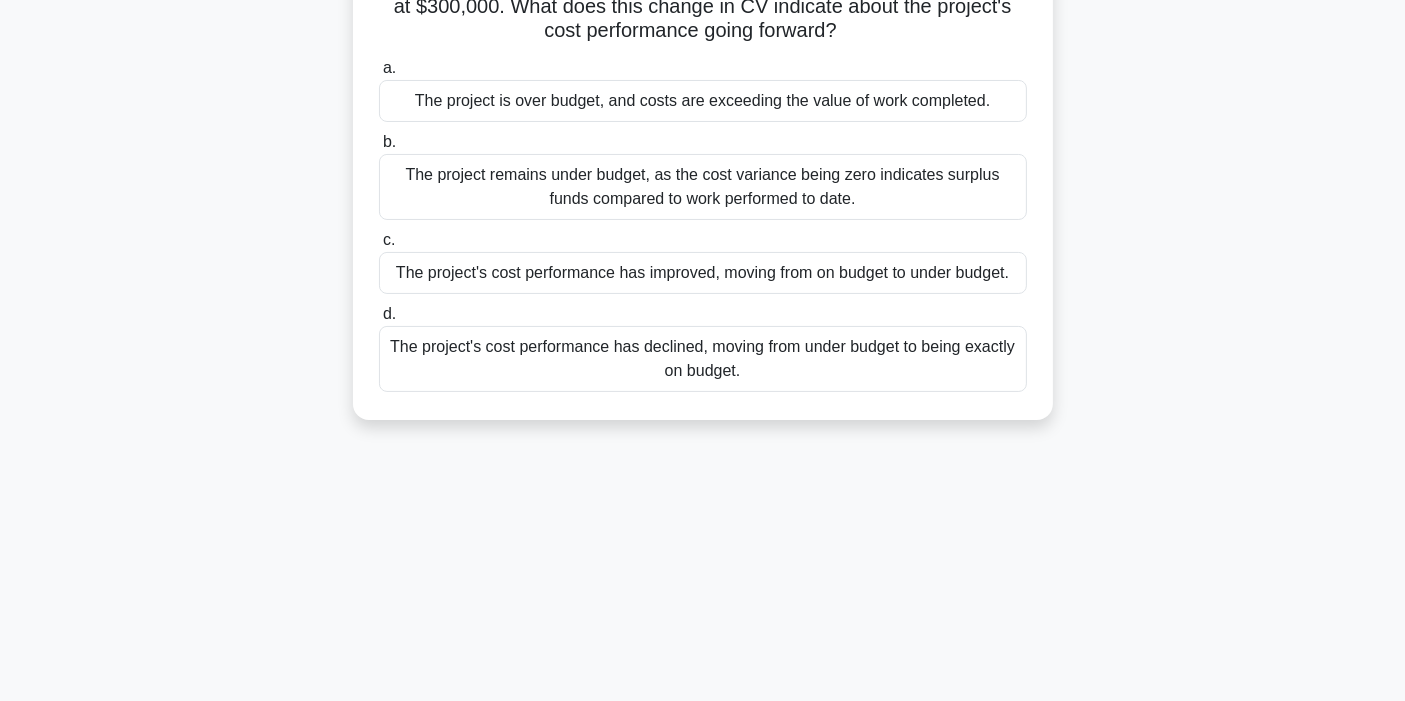click on "The project's cost performance has improved, moving from on budget to under budget." at bounding box center (703, 273) 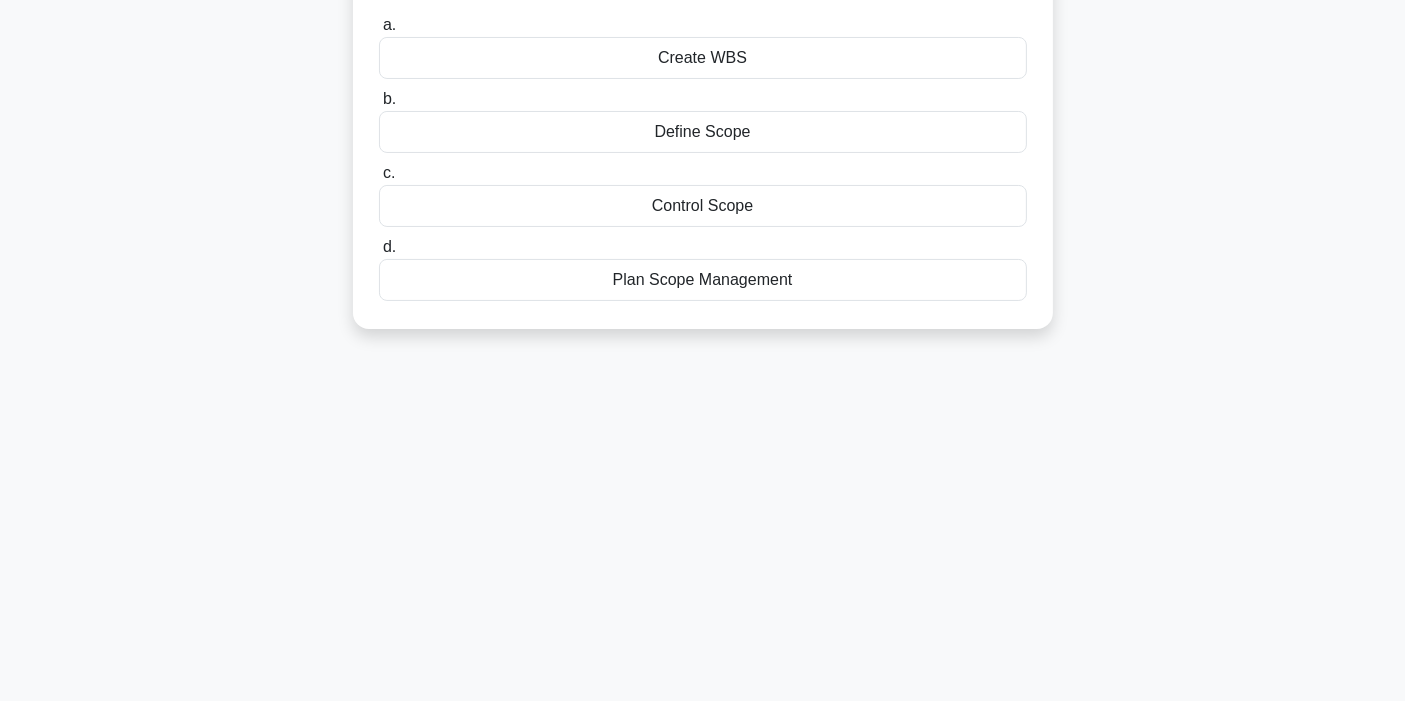 scroll, scrollTop: 0, scrollLeft: 0, axis: both 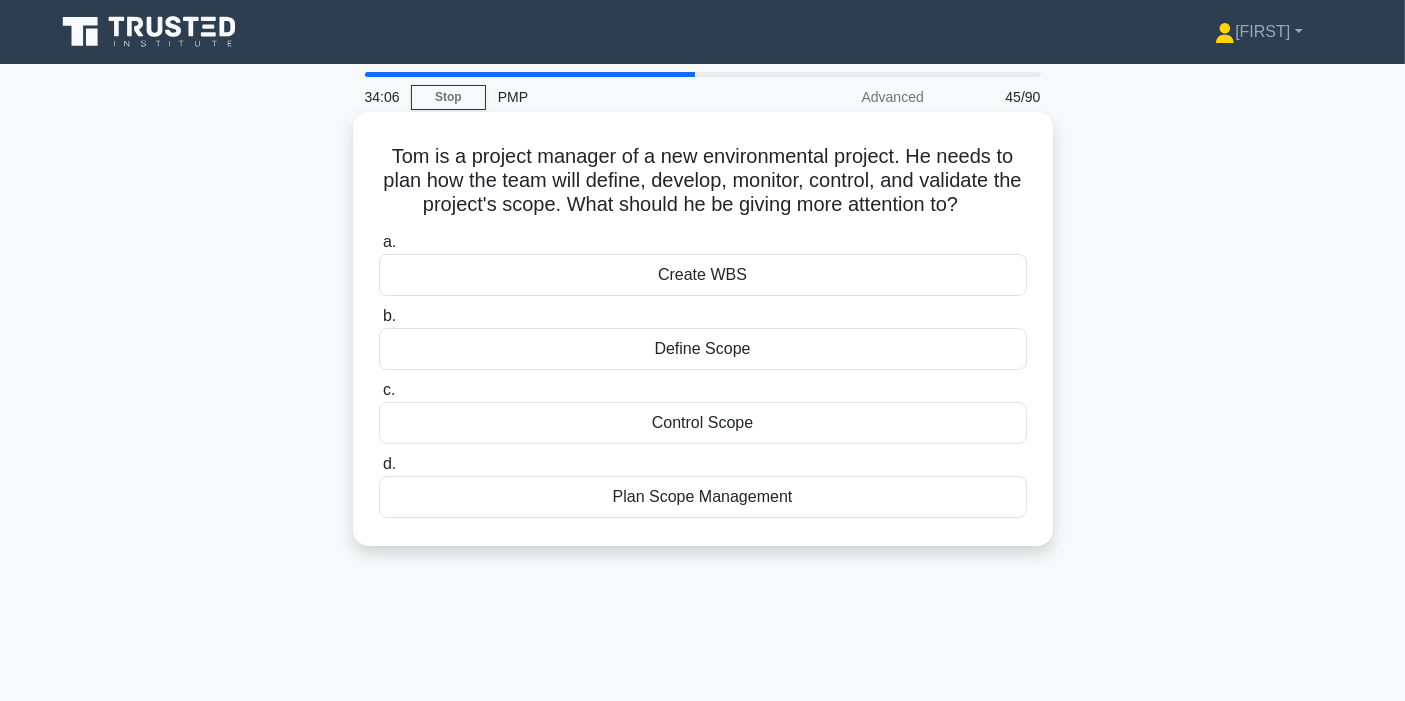 click on "Plan Scope Management" at bounding box center [703, 497] 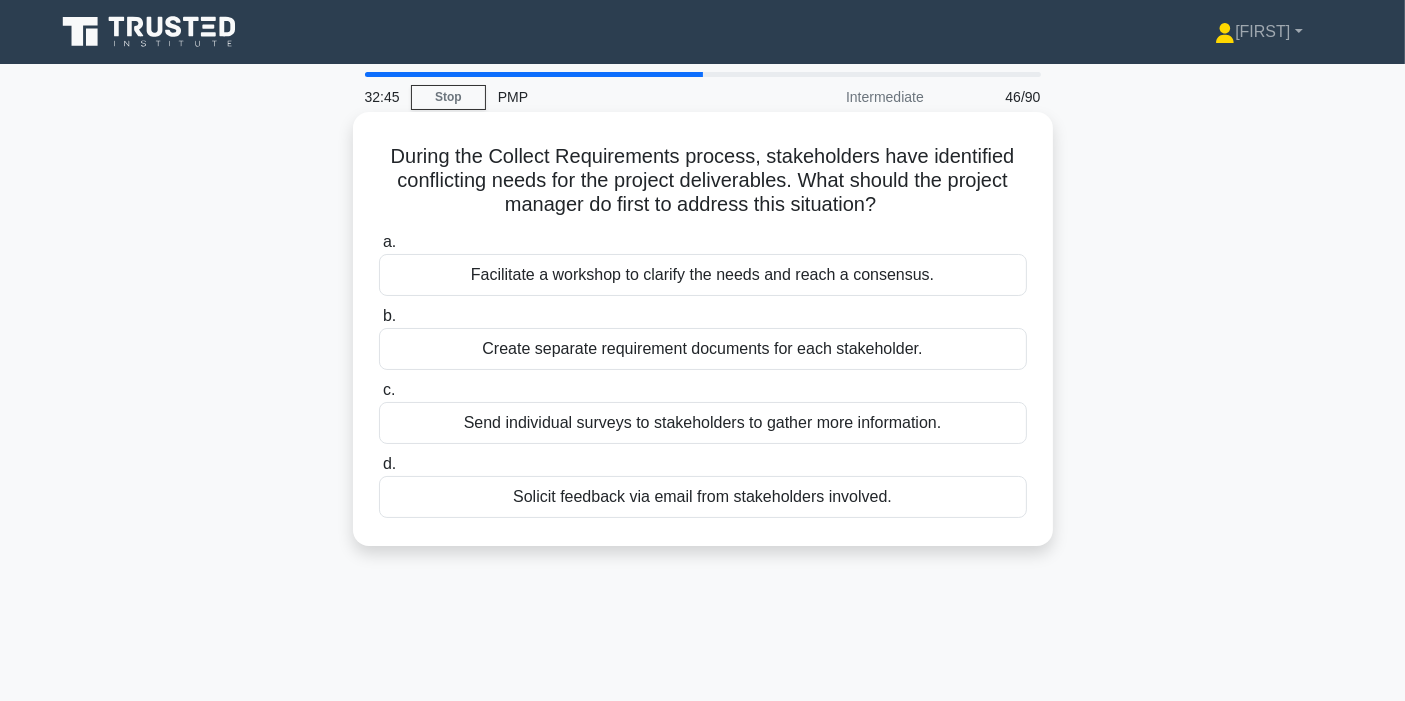 click on "Facilitate a workshop to clarify the needs and reach a consensus." at bounding box center (703, 275) 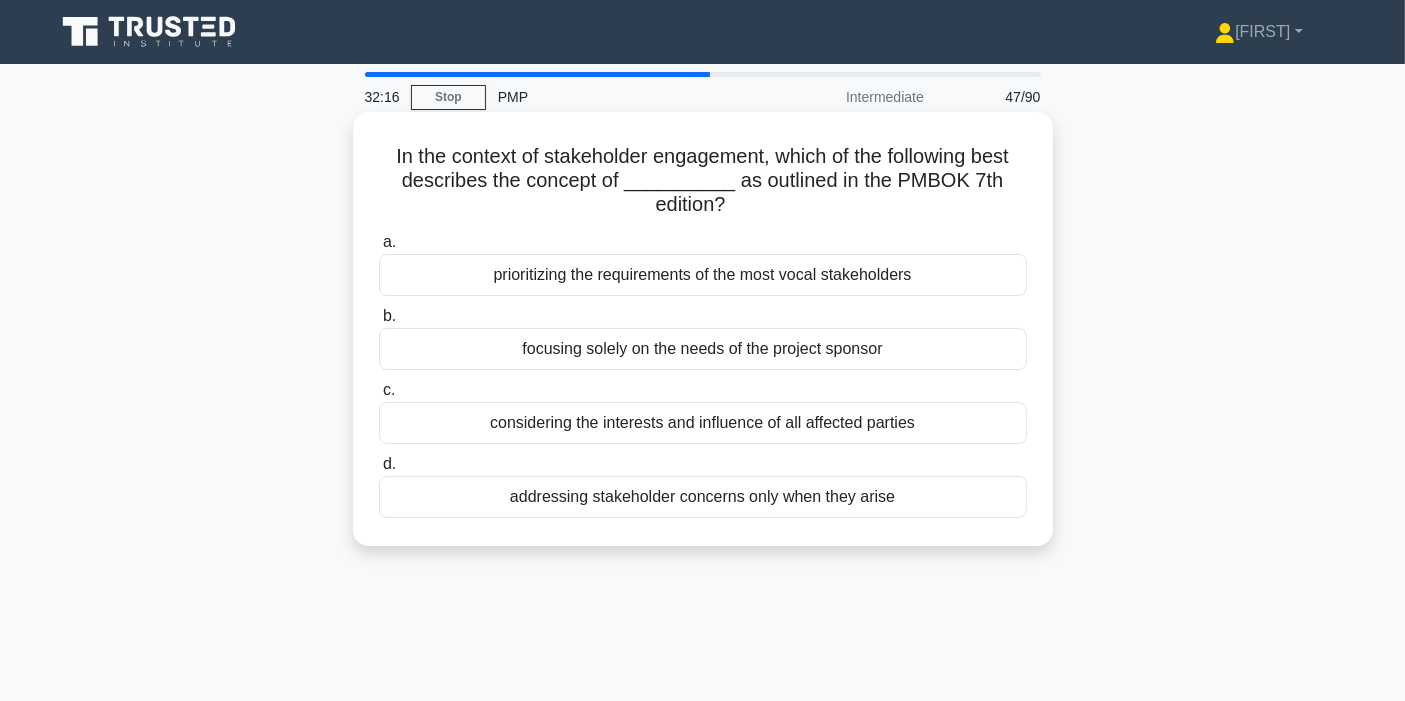 click on "considering the interests and influence of all affected parties" at bounding box center (703, 423) 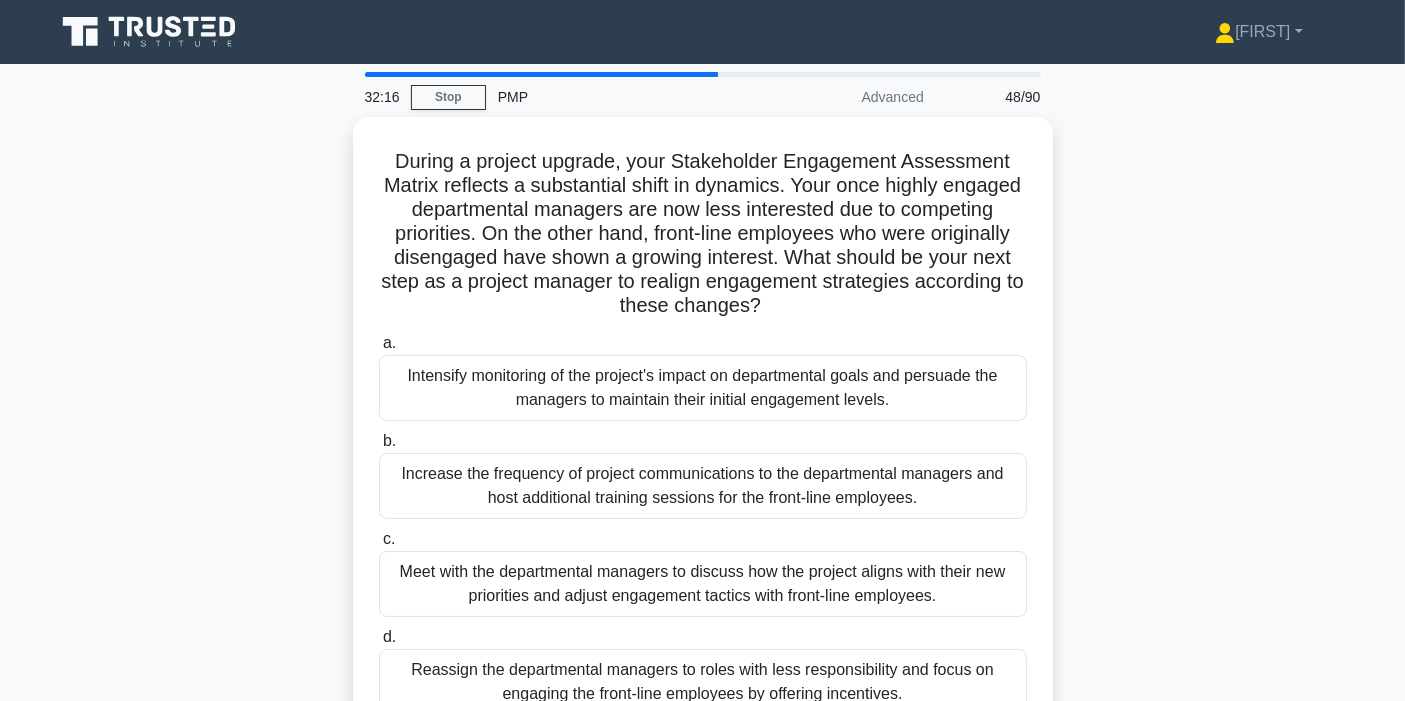 scroll, scrollTop: 111, scrollLeft: 0, axis: vertical 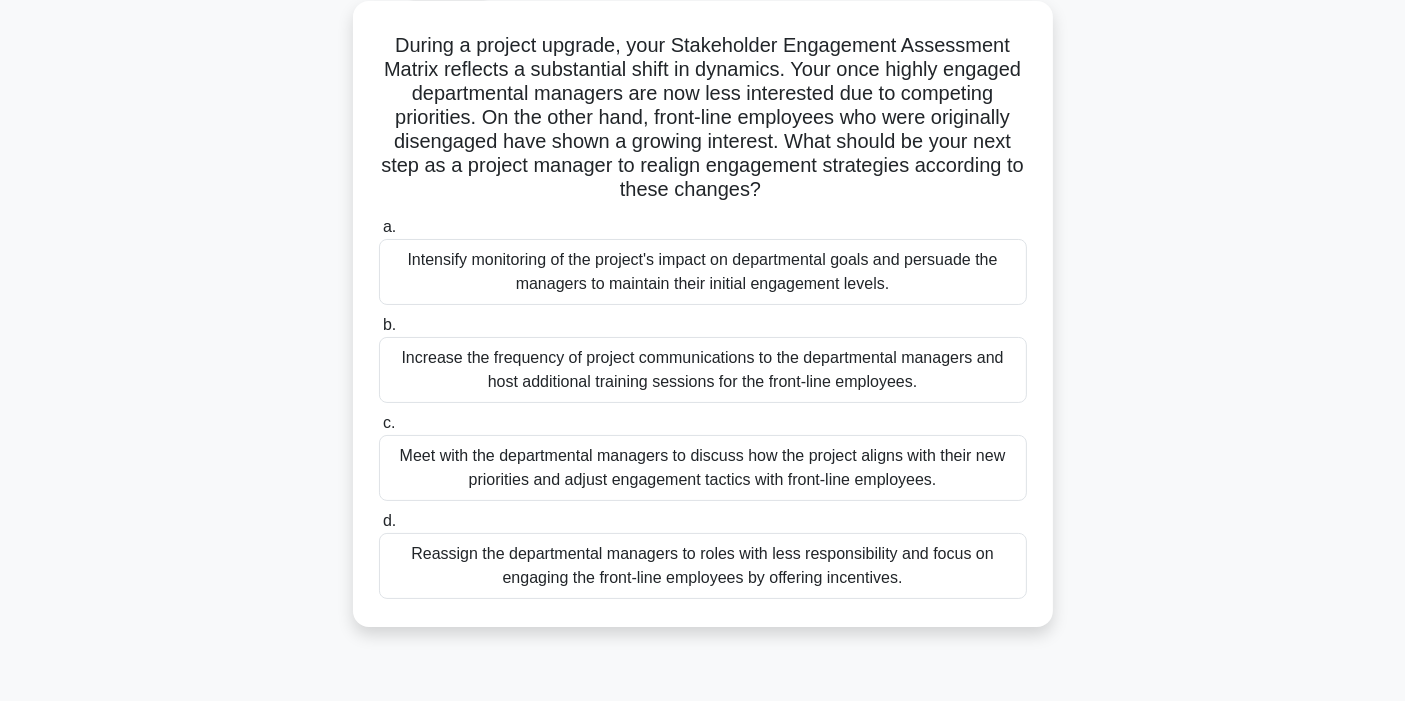 click on "Meet with the departmental managers to discuss how the project aligns with their new priorities and adjust engagement tactics with front-line employees." at bounding box center (703, 468) 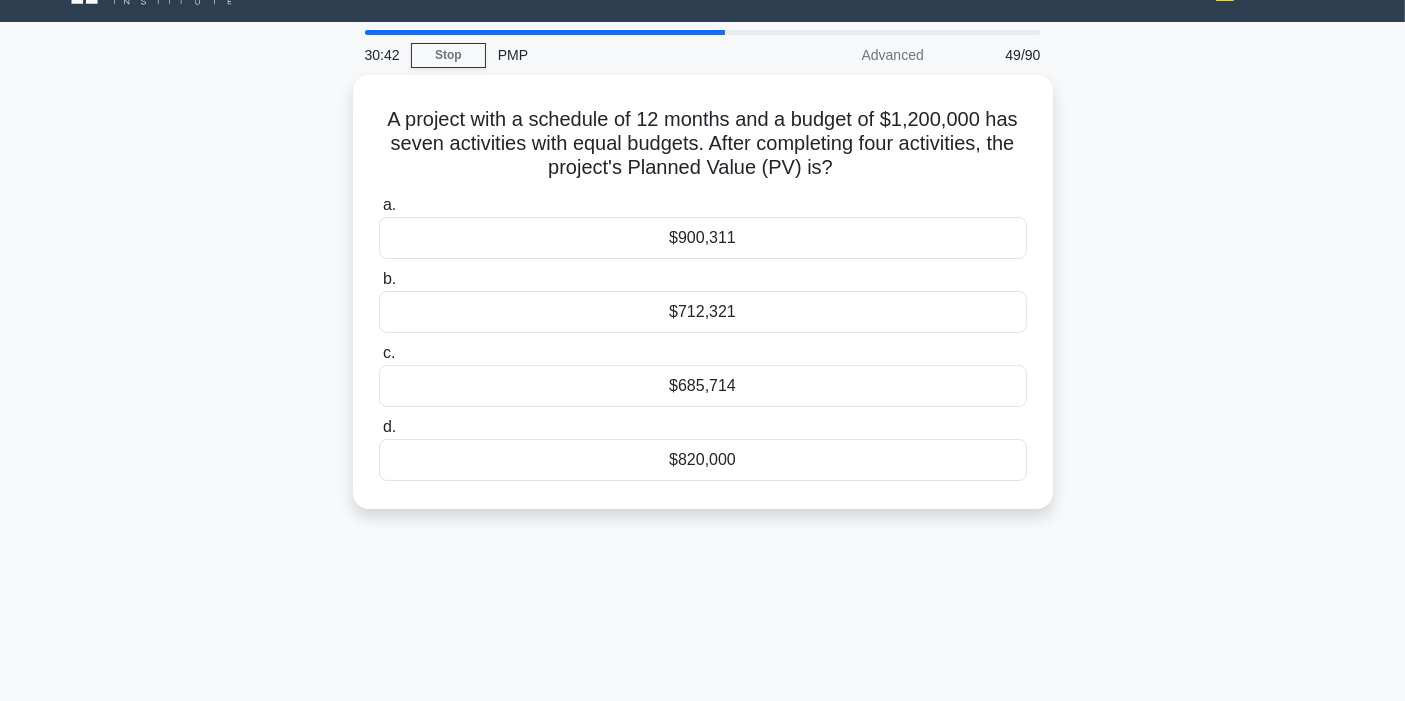scroll, scrollTop: 0, scrollLeft: 0, axis: both 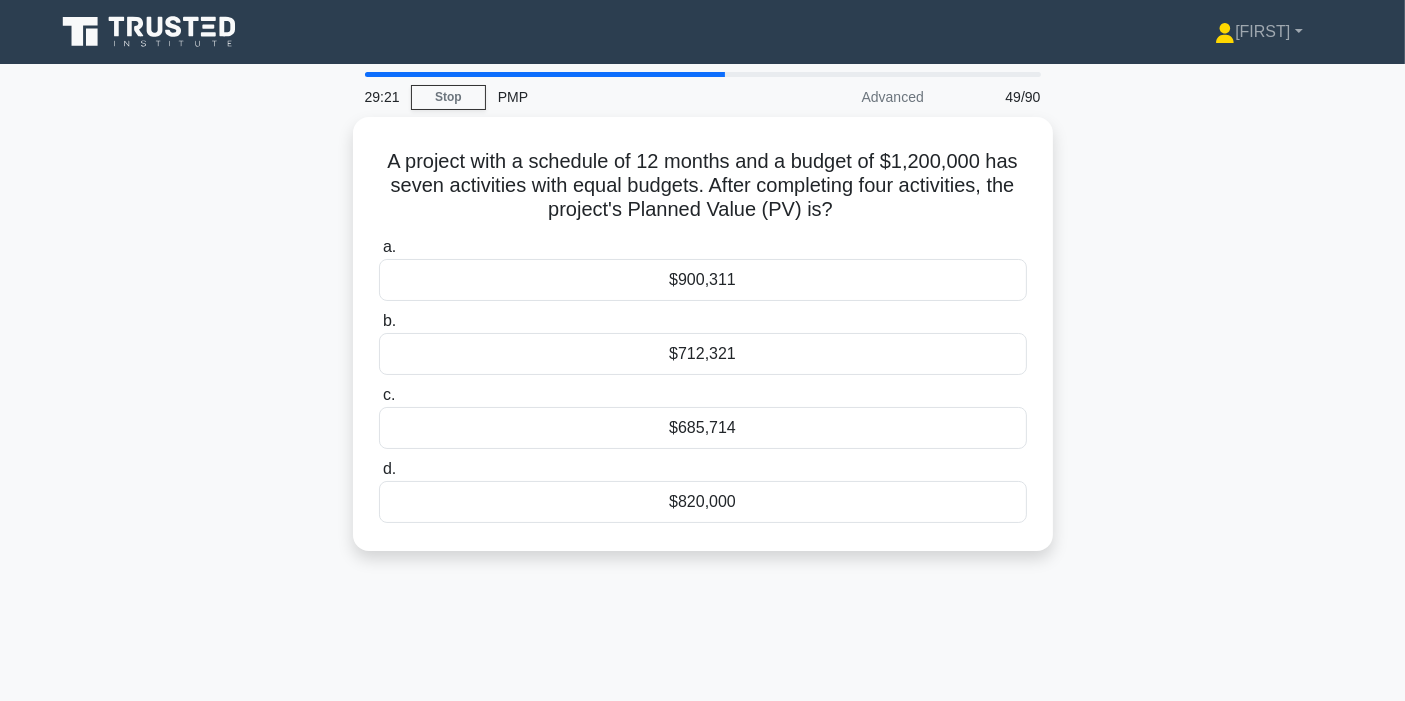 click on "A project with a schedule of [MONTHS] months and a budget of $[MONEY] has seven activities with equal budgets. After completing [NUMBER] activities, the project's Planned Value (PV) is?
.spinner_0XTQ{transform-origin:center;animation:spinner_y6GP .75s linear infinite}@keyframes spinner_y6GP{100%{transform:rotate(360deg)}}
a.
$[MONEY]
b. c. d." at bounding box center [703, 346] 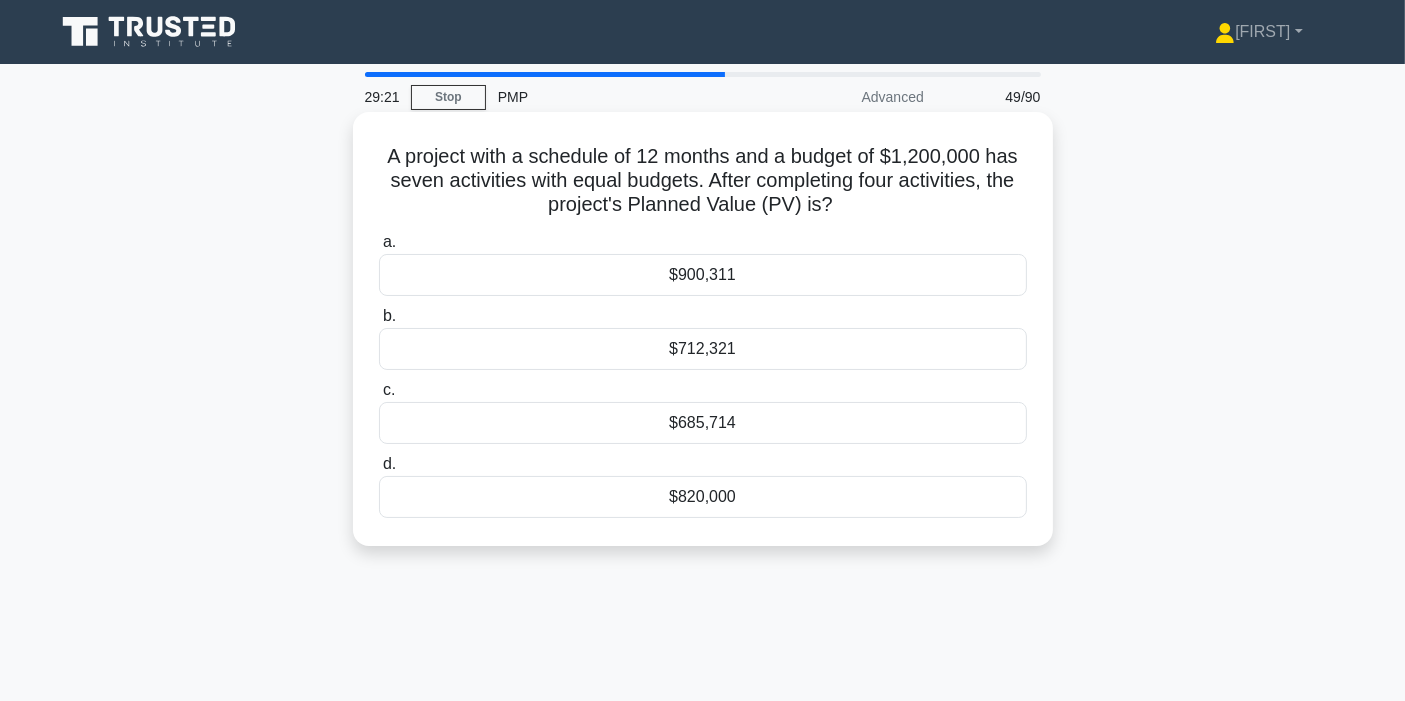 click on "$685,714" at bounding box center [703, 423] 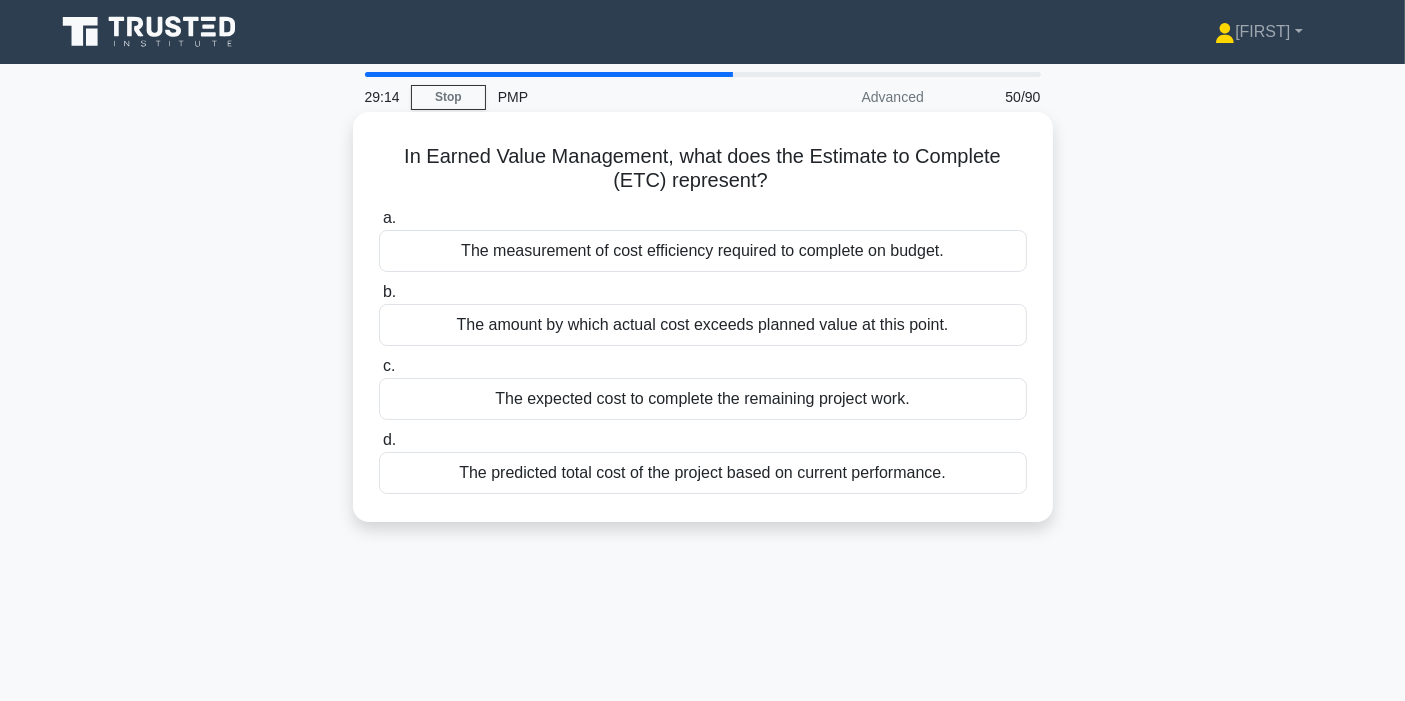 click 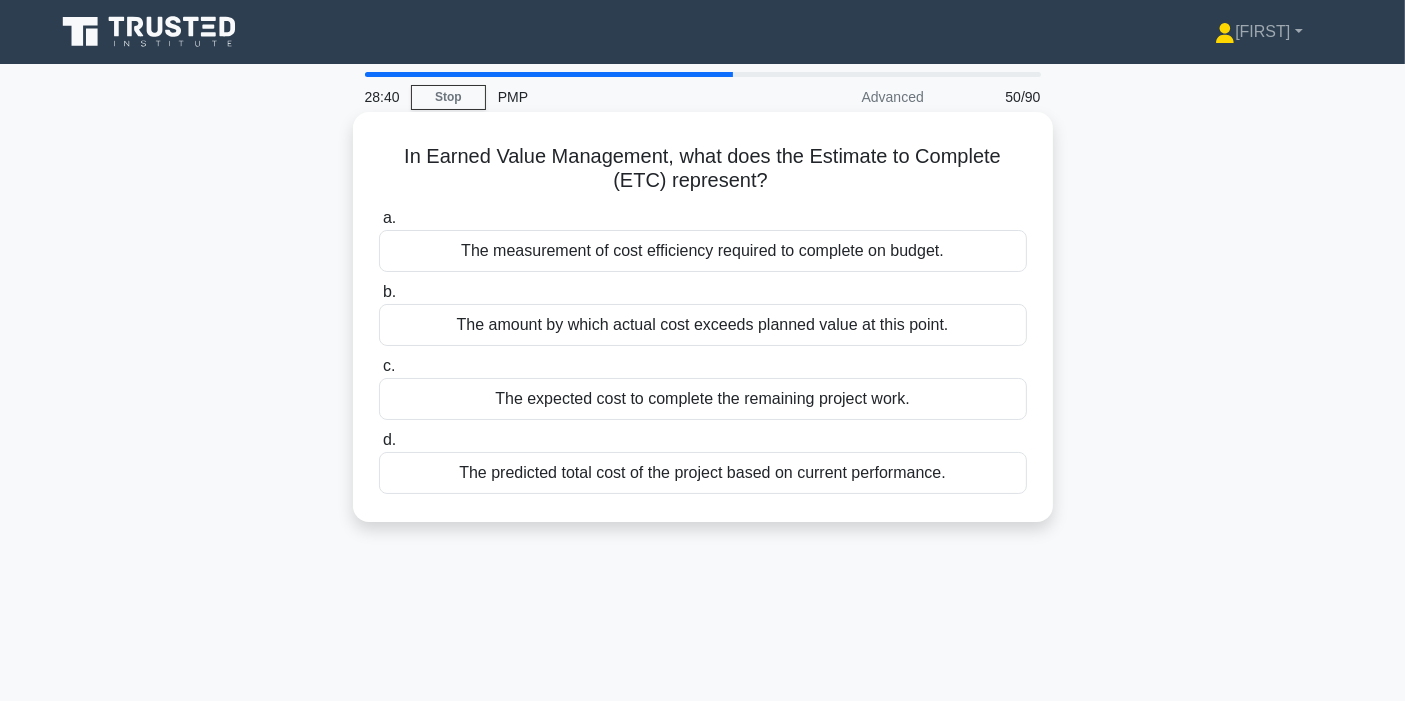 click on "The expected cost to complete the remaining project work." at bounding box center [703, 399] 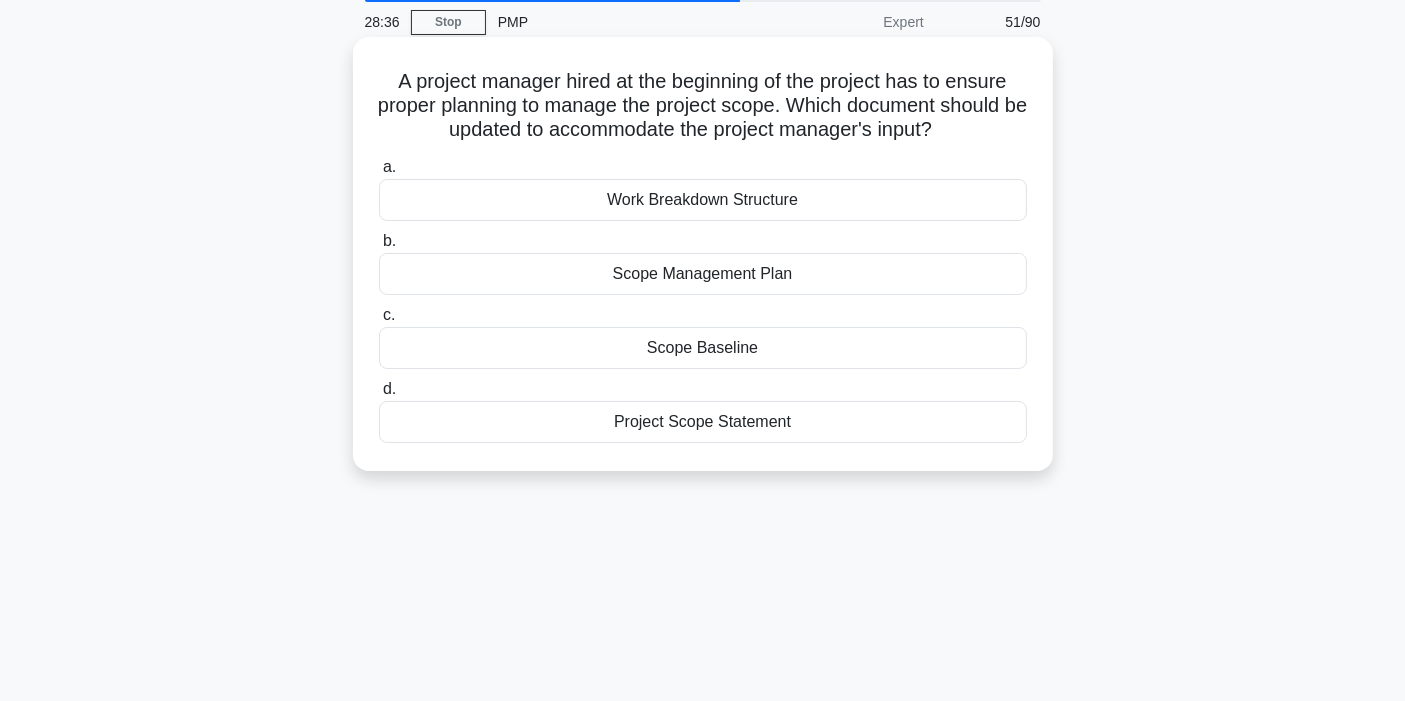 scroll, scrollTop: 111, scrollLeft: 0, axis: vertical 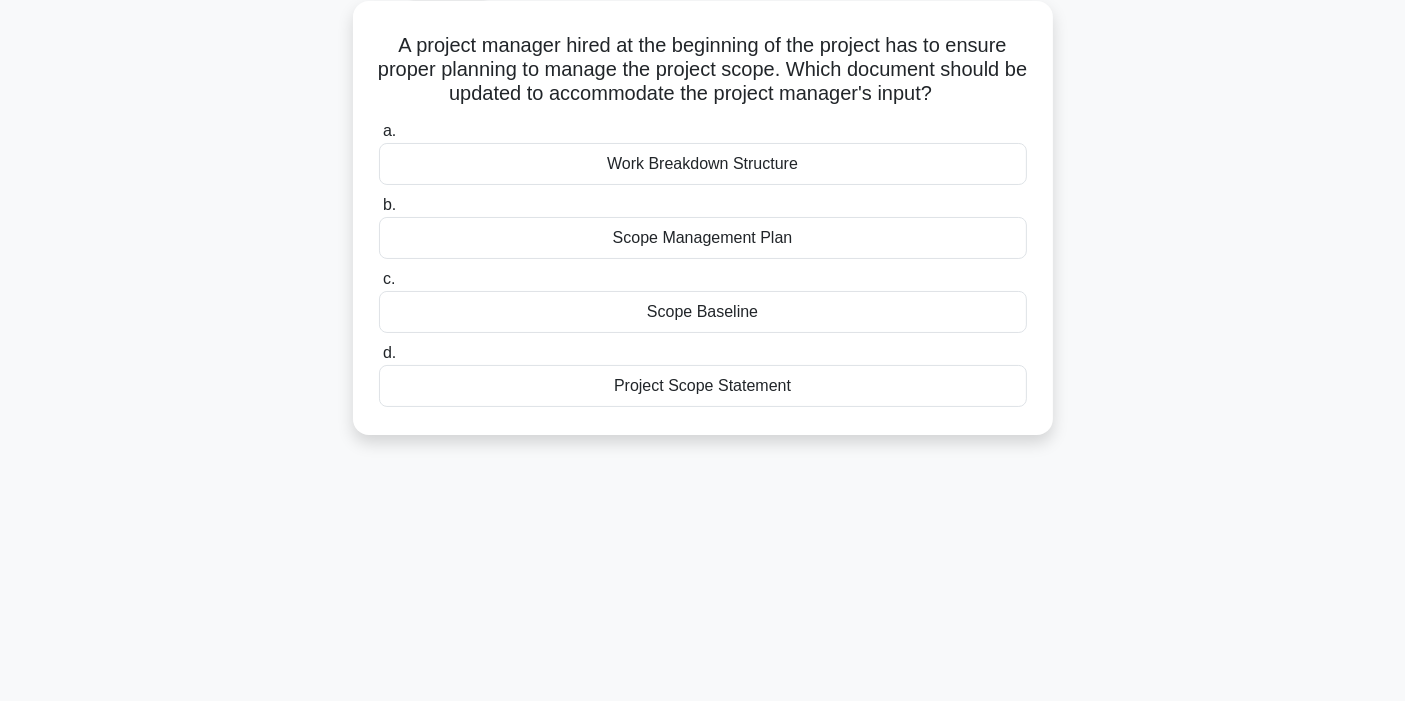 click on "A project manager hired at the beginning of the project has to ensure proper planning to manage the project scope. Which document should be updated to accommodate the project manager's input?
.spinner_0XTQ{transform-origin:center;animation:spinner_y6GP .75s linear infinite}@keyframes spinner_y6GP{100%{transform:rotate(360deg)}}" at bounding box center [703, 70] 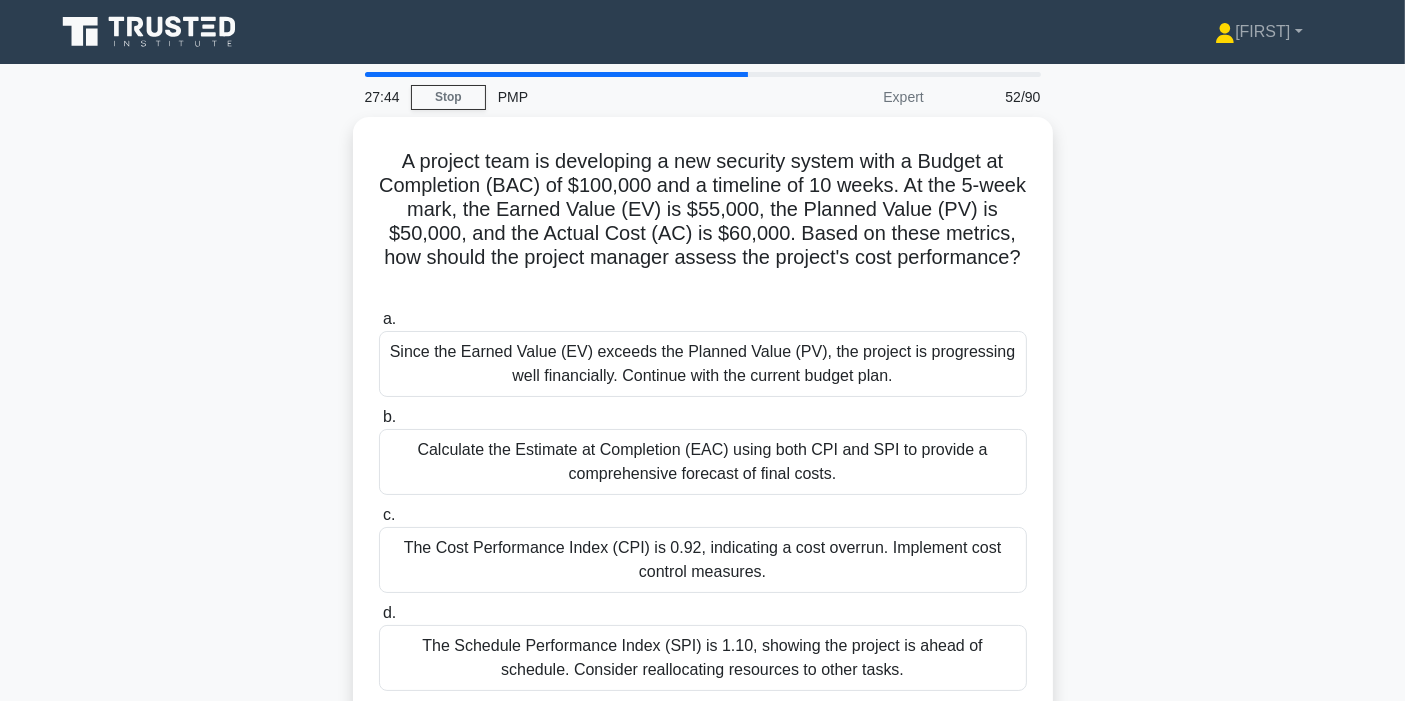 scroll, scrollTop: 111, scrollLeft: 0, axis: vertical 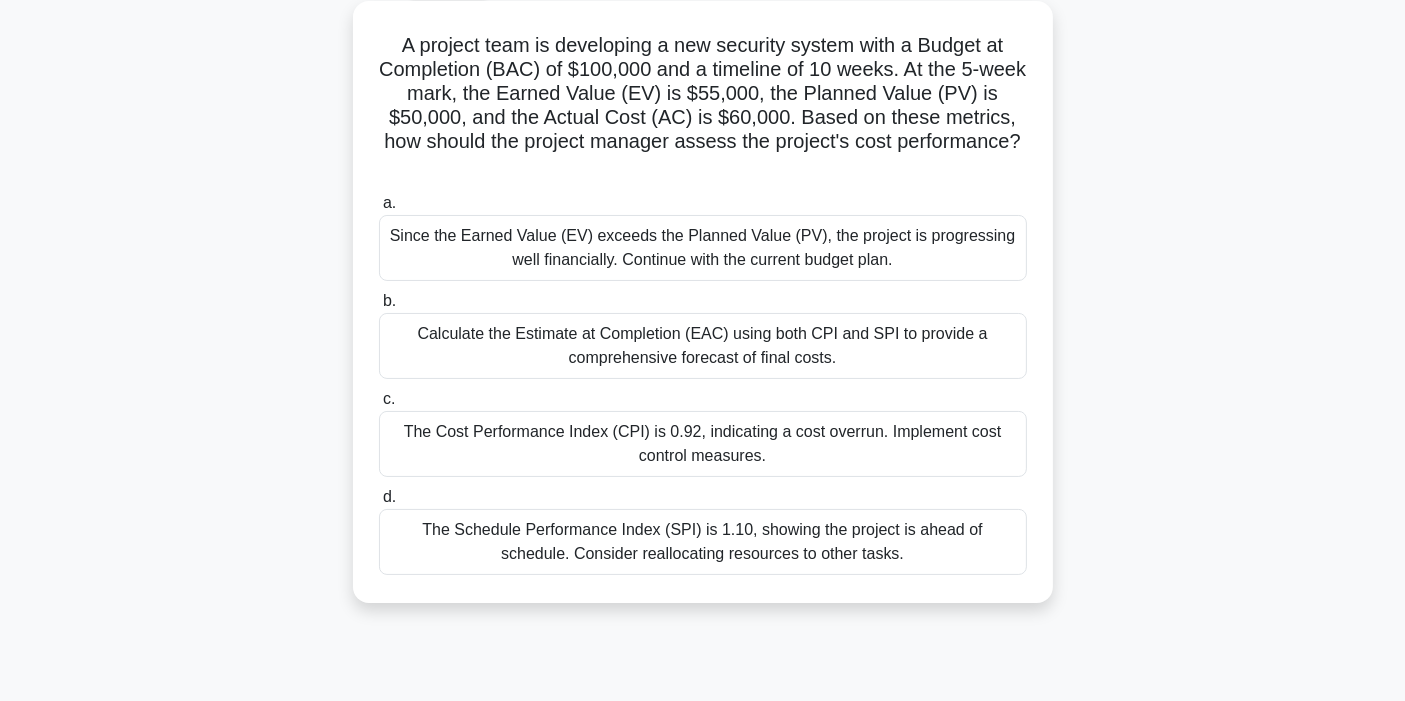 click on "The Cost Performance Index (CPI) is 0.92, indicating a cost overrun. Implement cost control measures." at bounding box center (703, 444) 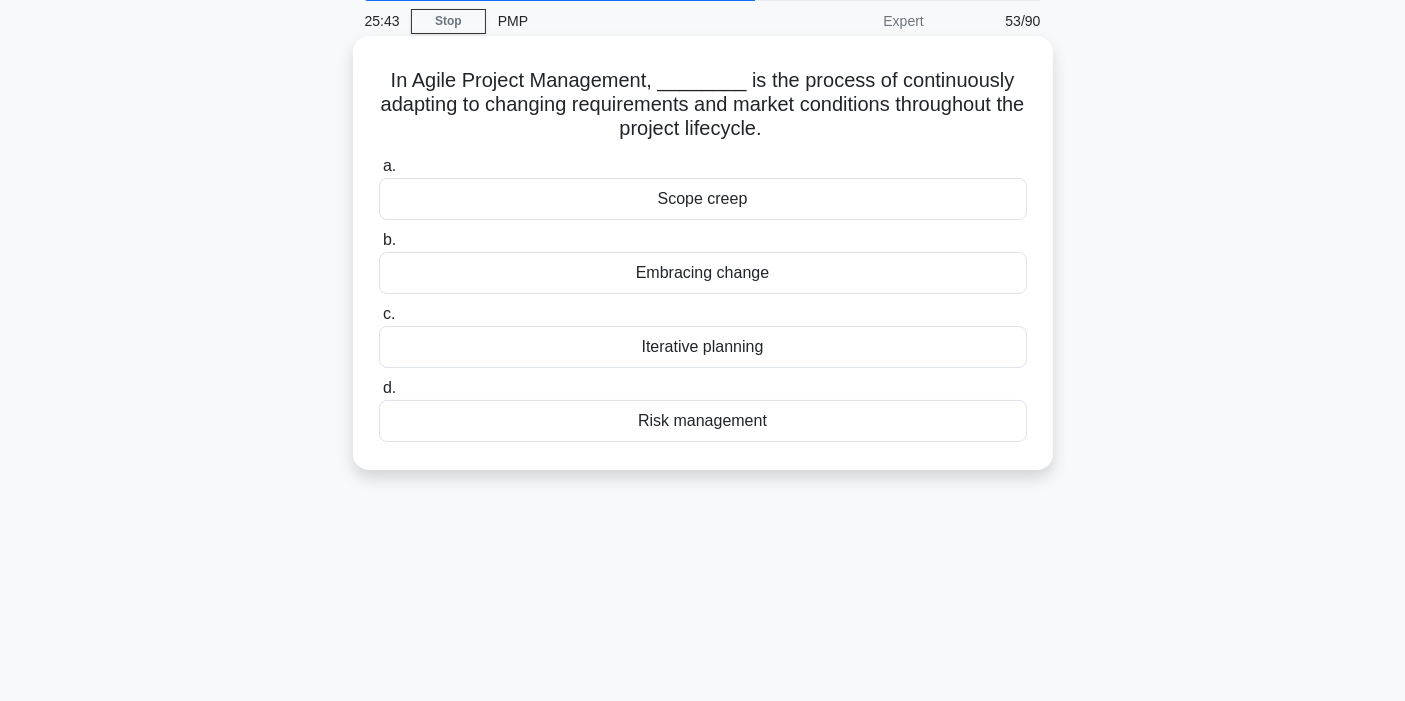 scroll, scrollTop: 111, scrollLeft: 0, axis: vertical 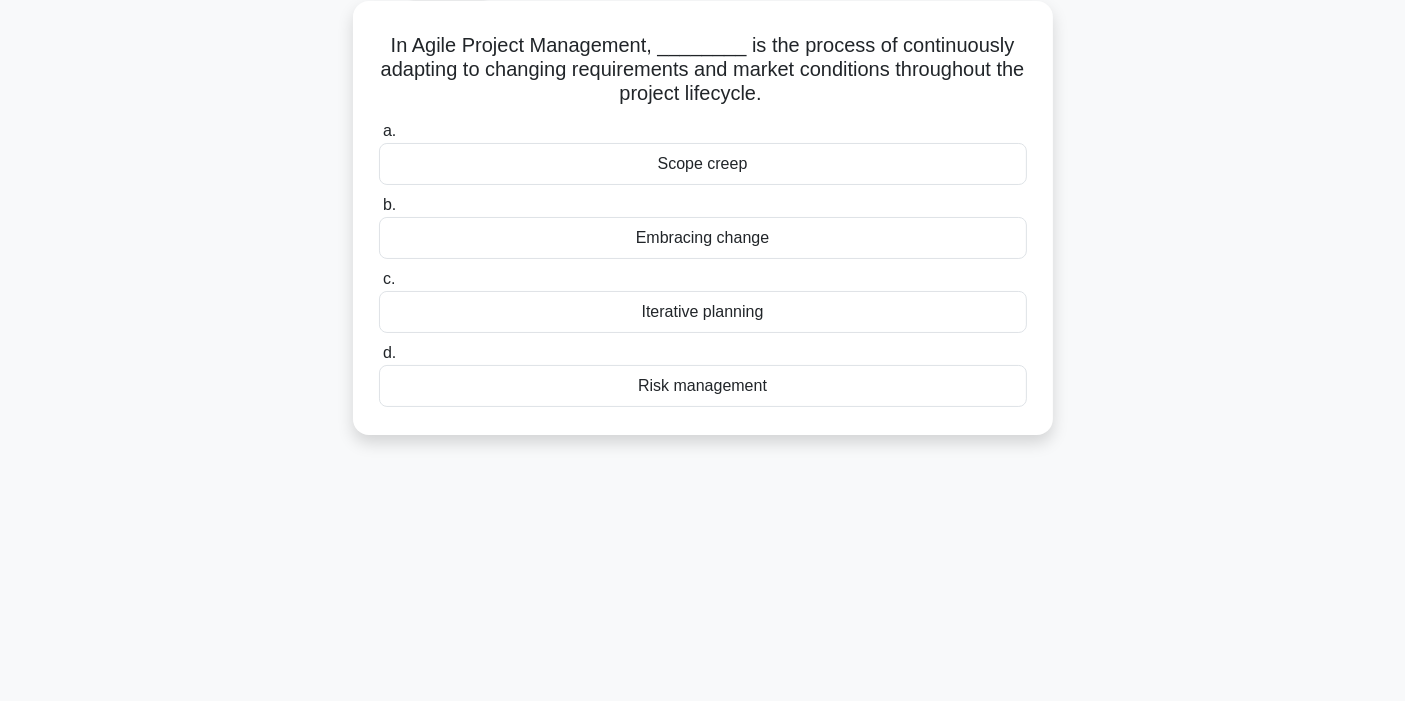 click on "Embracing change" at bounding box center [703, 238] 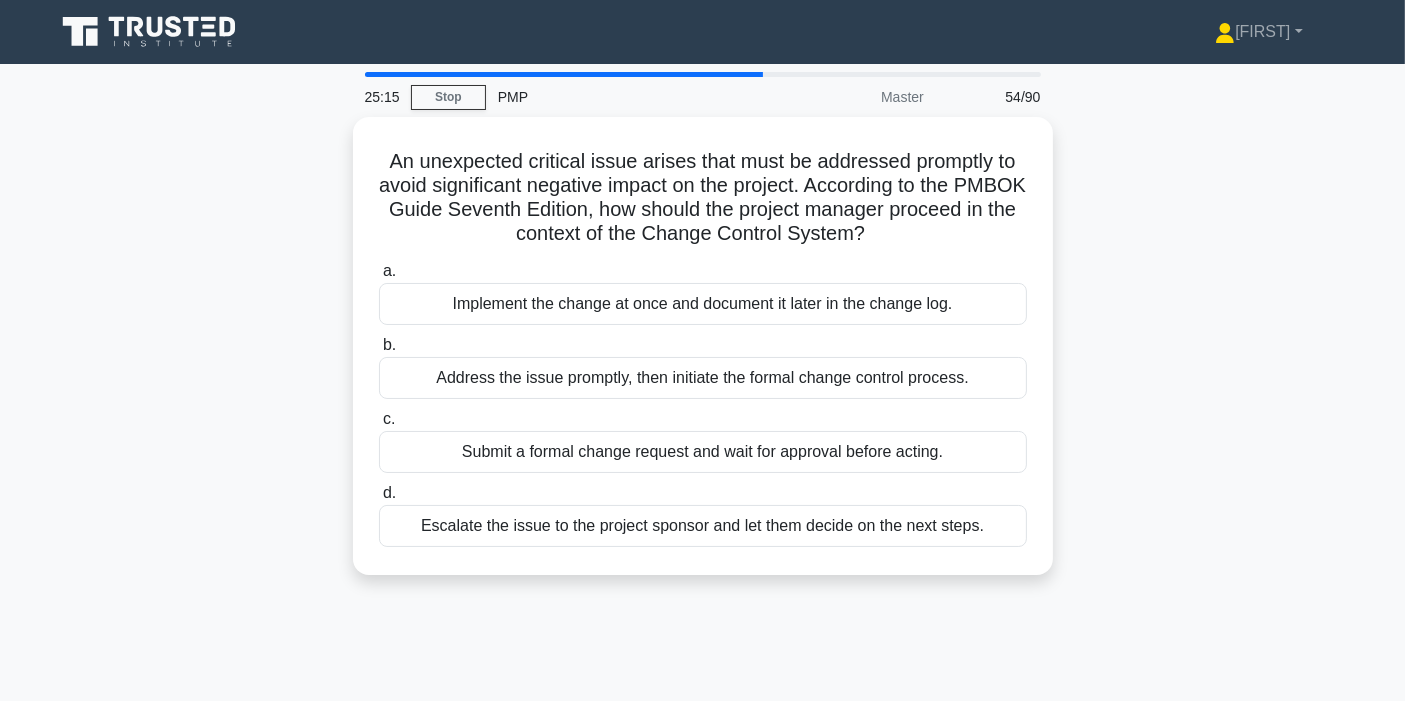 scroll, scrollTop: 111, scrollLeft: 0, axis: vertical 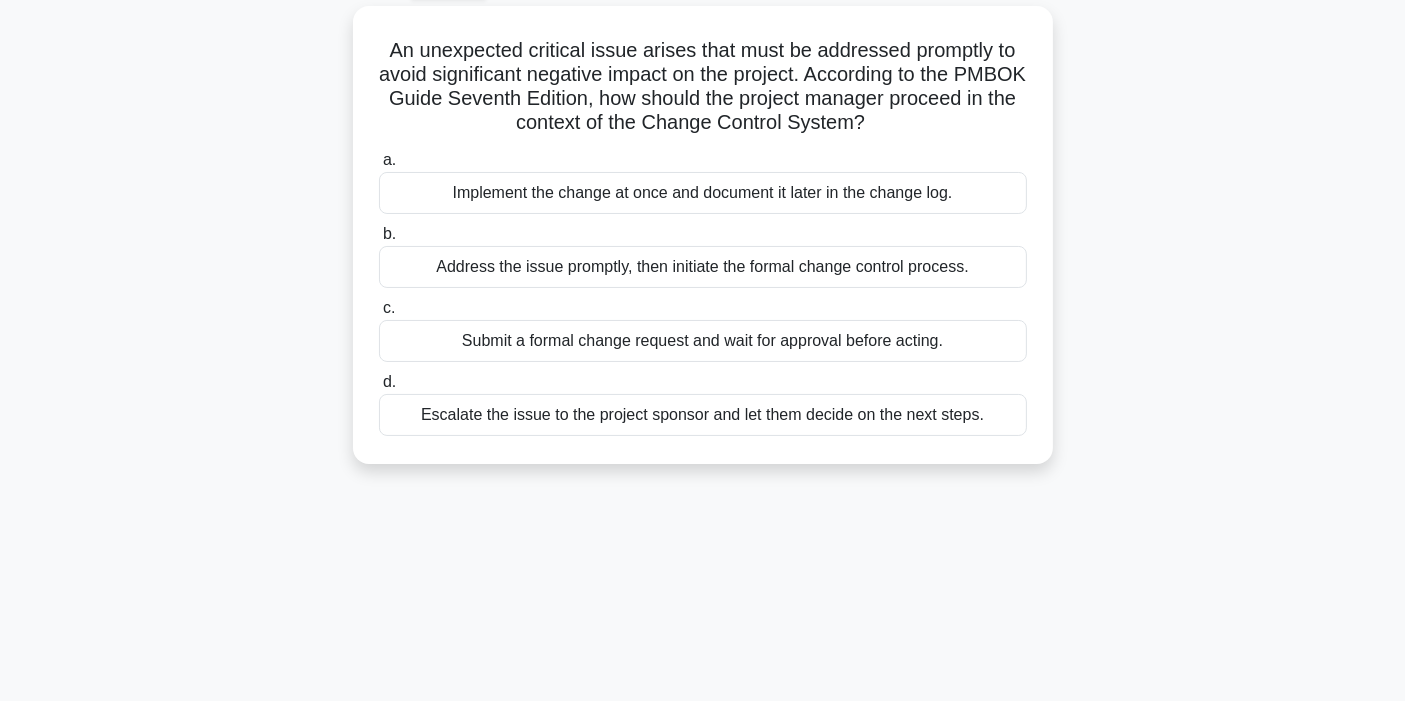 click on "An unexpected critical issue arises that must be addressed promptly to avoid significant negative impact on the project. According to the PMBOK Guide Seventh Edition, how should the project manager proceed in the context of the Change Control System?
.spinner_0XTQ{transform-origin:center;animation:spinner_y6GP .75s linear infinite}@keyframes spinner_y6GP{100%{transform:rotate(360deg)}}
a.
b. c. d." at bounding box center [703, 247] 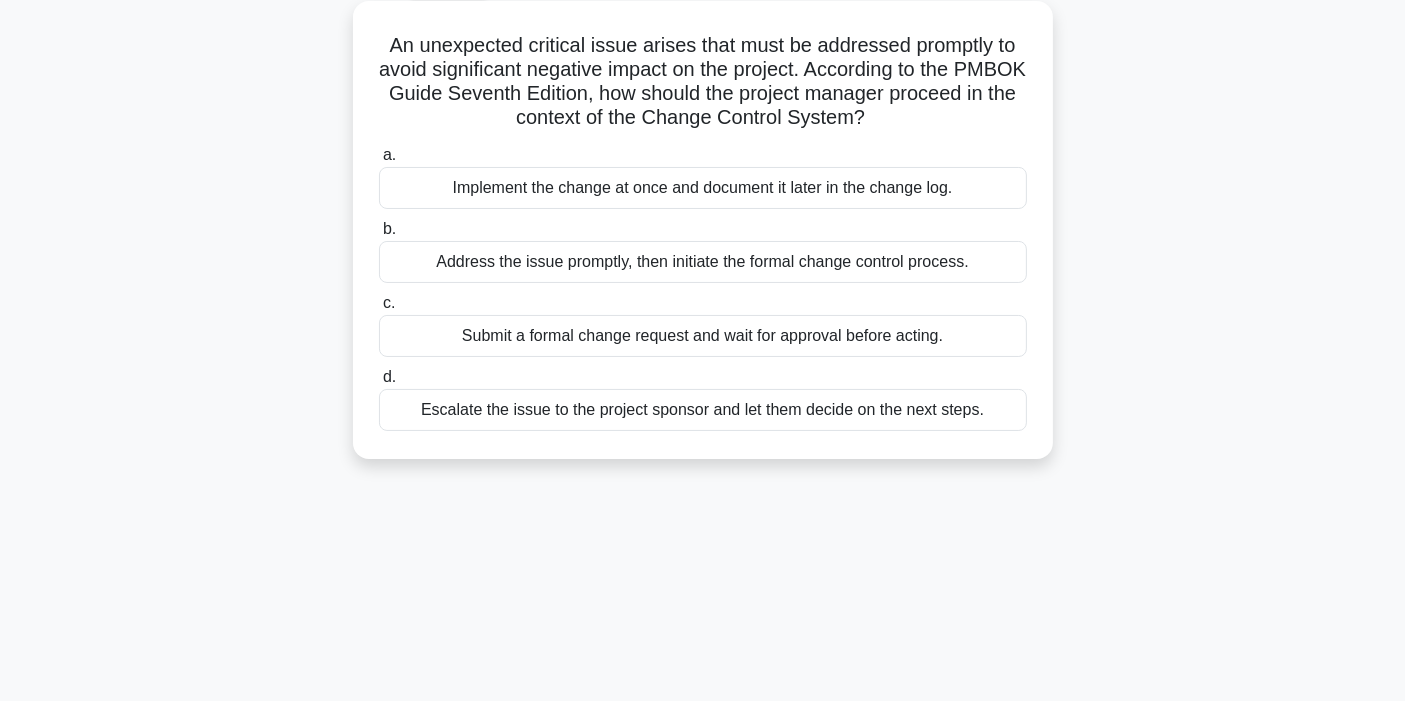 click on "An unexpected critical issue arises that must be addressed promptly to avoid significant negative impact on the project. According to the PMBOK Guide Seventh Edition, how should the project manager proceed in the context of the Change Control System?
.spinner_0XTQ{transform-origin:center;animation:spinner_y6GP .75s linear infinite}@keyframes spinner_y6GP{100%{transform:rotate(360deg)}}" at bounding box center (703, 82) 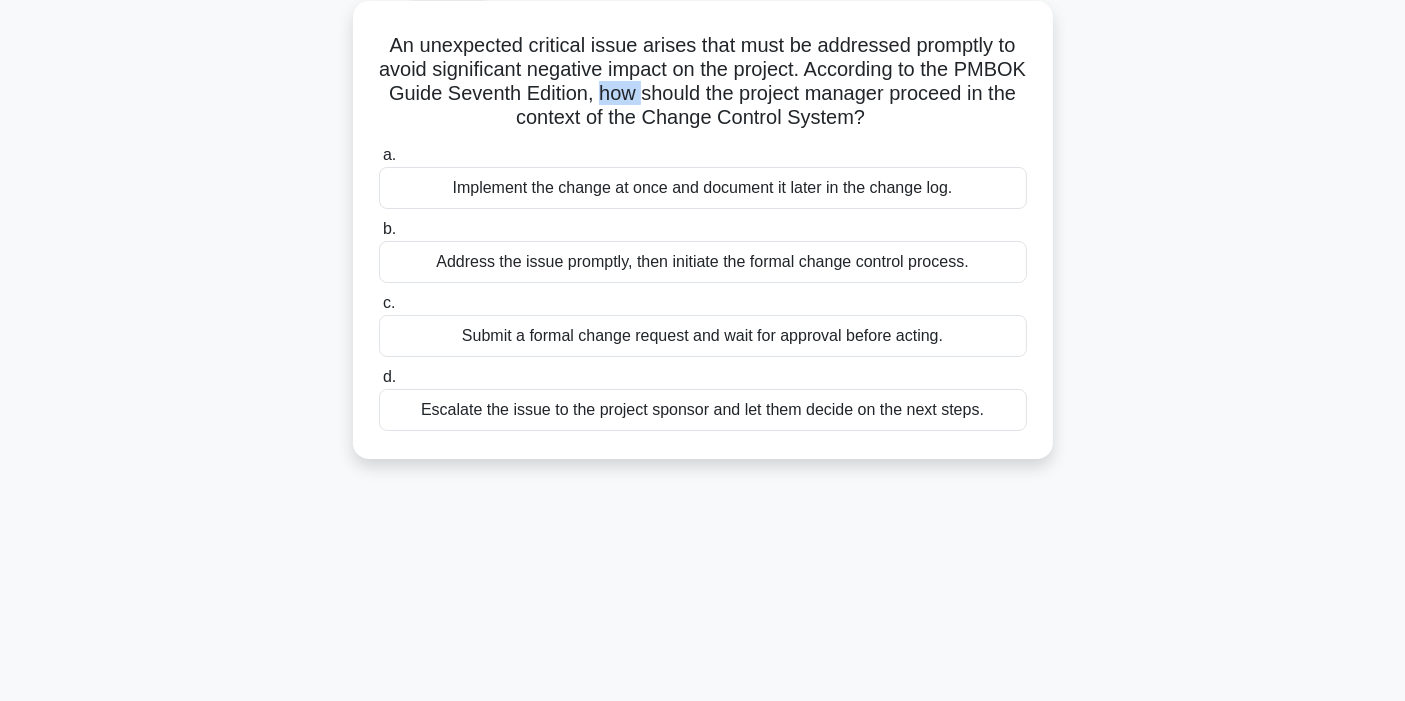 click on "An unexpected critical issue arises that must be addressed promptly to avoid significant negative impact on the project. According to the PMBOK Guide Seventh Edition, how should the project manager proceed in the context of the Change Control System?
.spinner_0XTQ{transform-origin:center;animation:spinner_y6GP .75s linear infinite}@keyframes spinner_y6GP{100%{transform:rotate(360deg)}}" at bounding box center [703, 82] 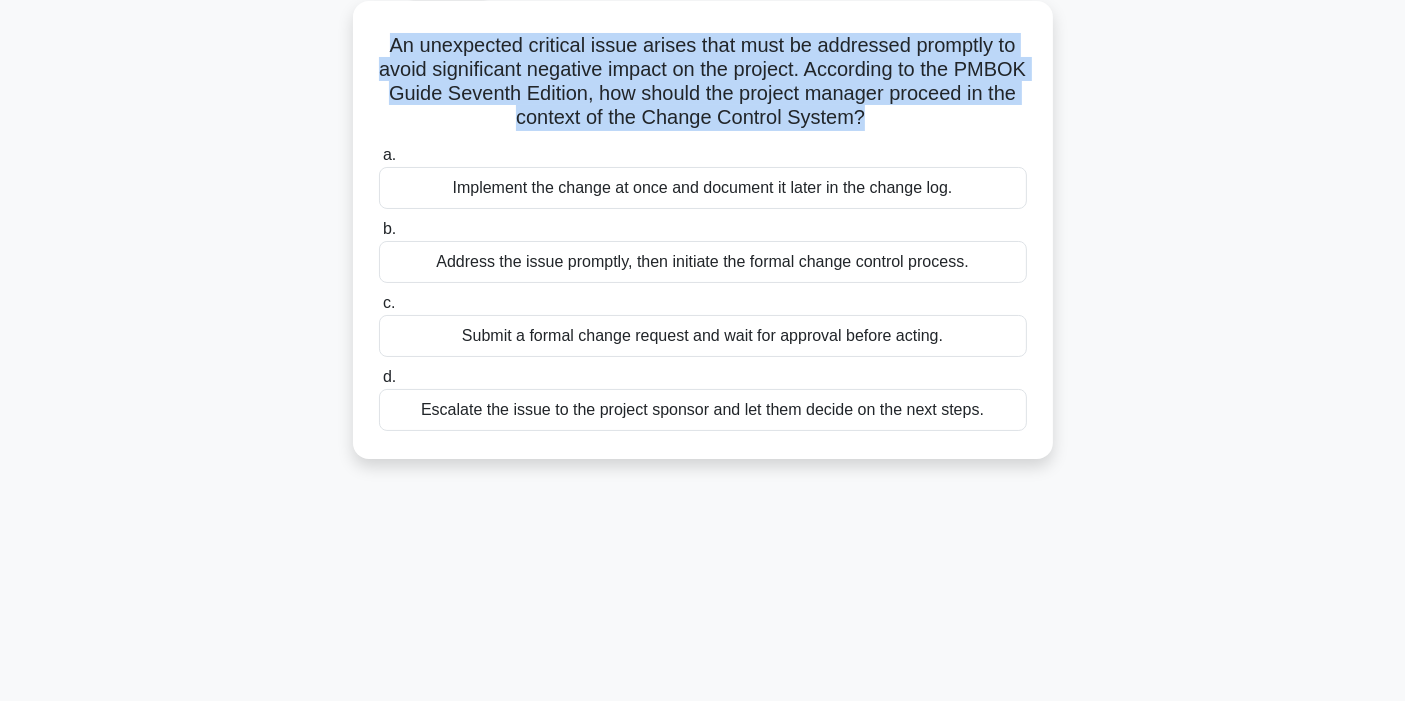 click on "An unexpected critical issue arises that must be addressed promptly to avoid significant negative impact on the project. According to the PMBOK Guide Seventh Edition, how should the project manager proceed in the context of the Change Control System?
.spinner_0XTQ{transform-origin:center;animation:spinner_y6GP .75s linear infinite}@keyframes spinner_y6GP{100%{transform:rotate(360deg)}}" at bounding box center (703, 82) 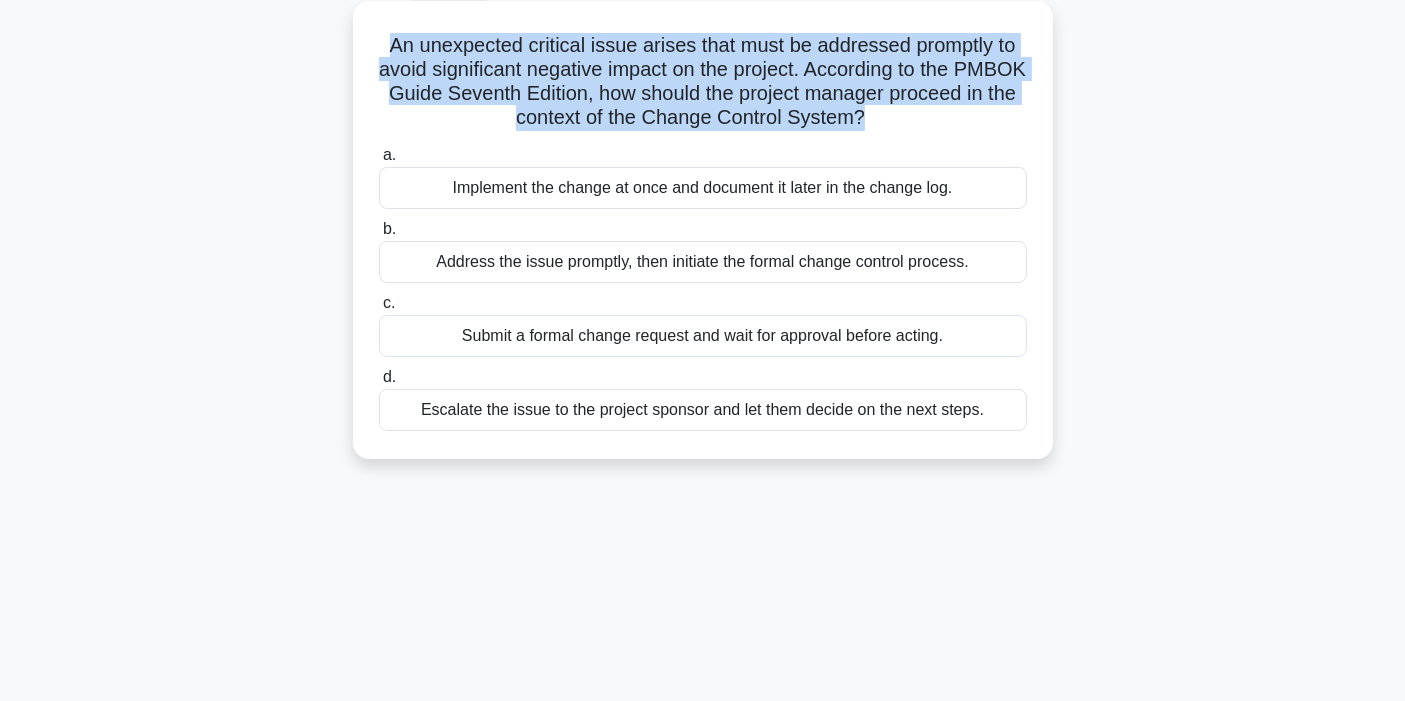 click on "An unexpected critical issue arises that must be addressed promptly to avoid significant negative impact on the project. According to the PMBOK Guide Seventh Edition, how should the project manager proceed in the context of the Change Control System?
.spinner_0XTQ{transform-origin:center;animation:spinner_y6GP .75s linear infinite}@keyframes spinner_y6GP{100%{transform:rotate(360deg)}}" at bounding box center (703, 82) 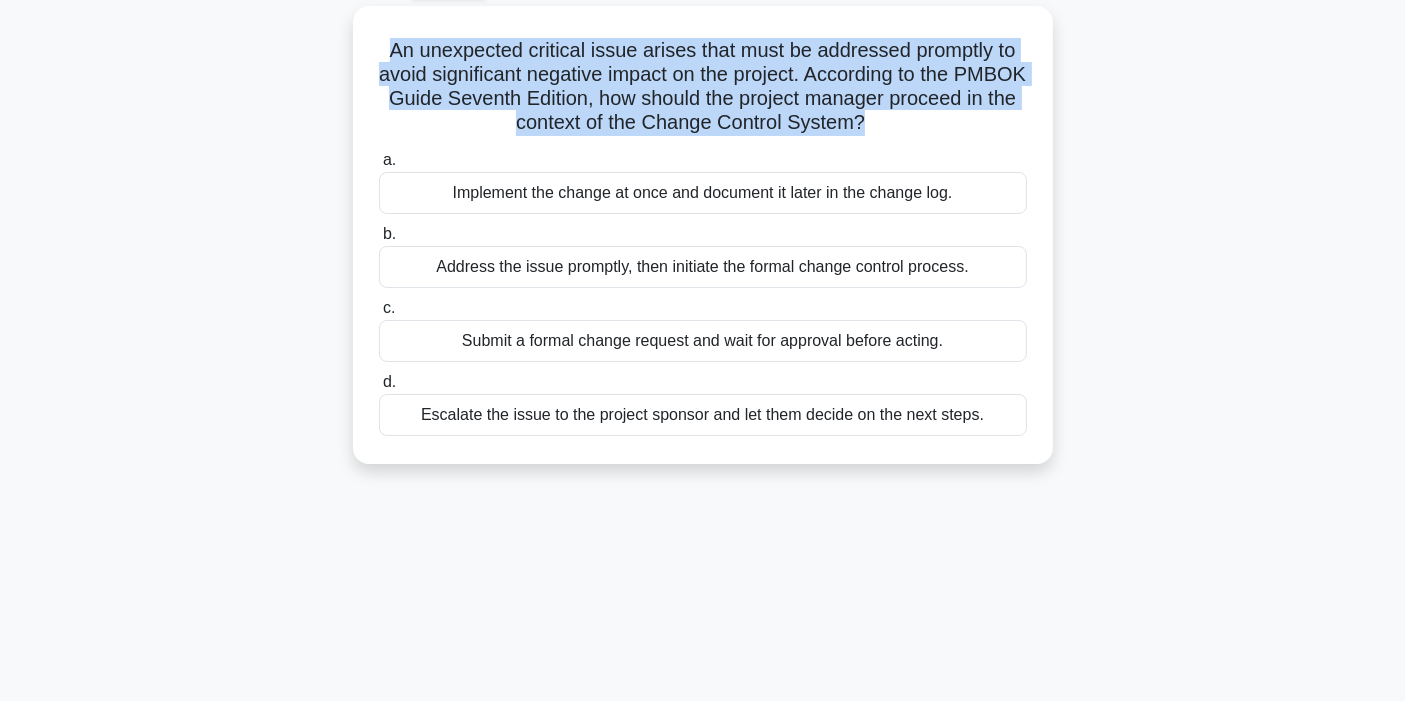 click on "An unexpected critical issue arises that must be addressed promptly to avoid significant negative impact on the project. According to the PMBOK Guide Seventh Edition, how should the project manager proceed in the context of the Change Control System?
.spinner_0XTQ{transform-origin:center;animation:spinner_y6GP .75s linear infinite}@keyframes spinner_y6GP{100%{transform:rotate(360deg)}}
a.
b. c. d." at bounding box center (703, 247) 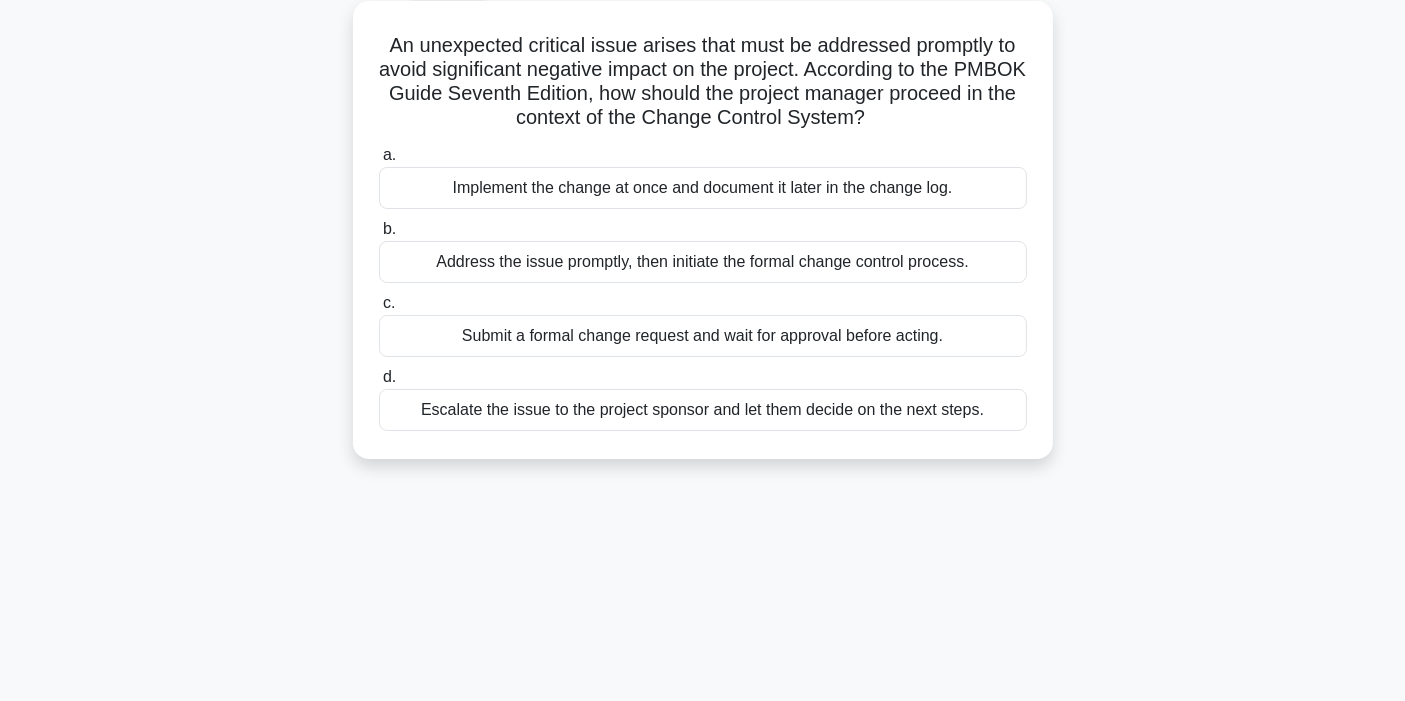click on "Submit a formal change request and wait for approval before acting." at bounding box center [703, 336] 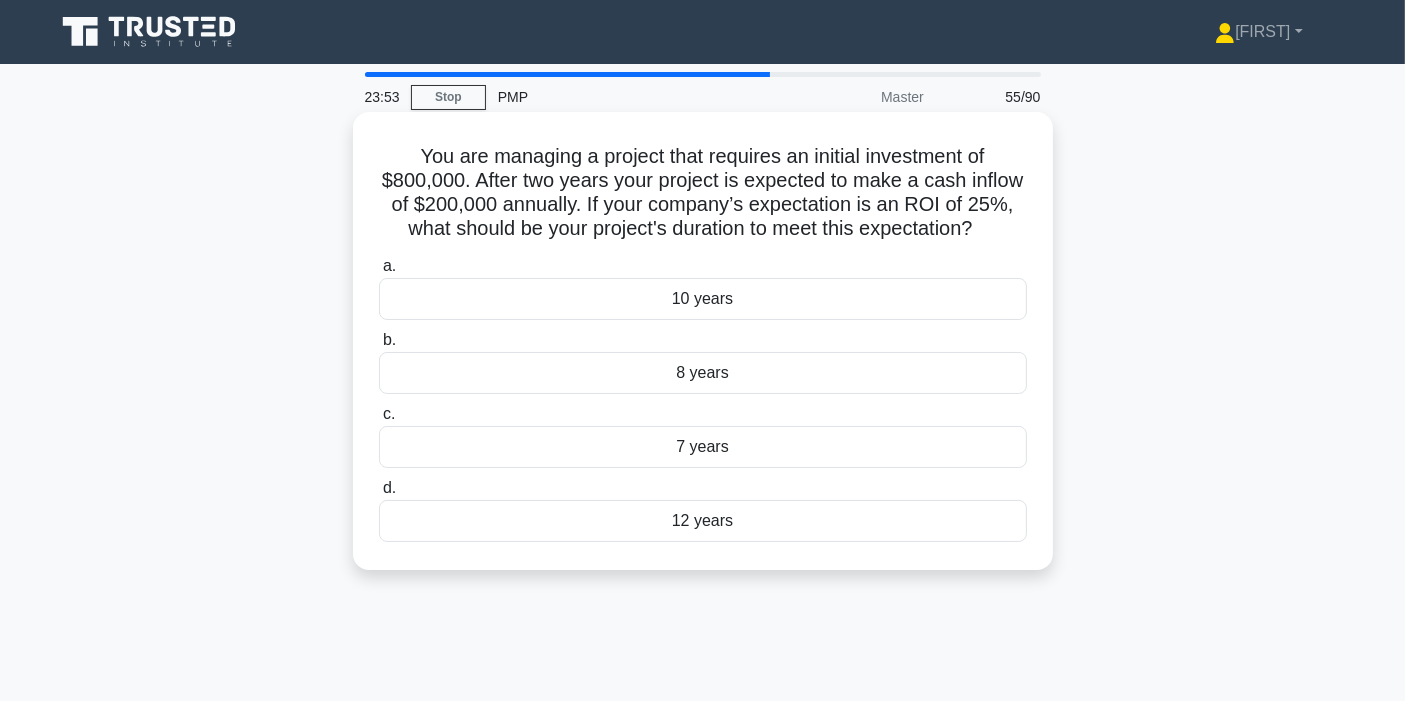 scroll, scrollTop: 111, scrollLeft: 0, axis: vertical 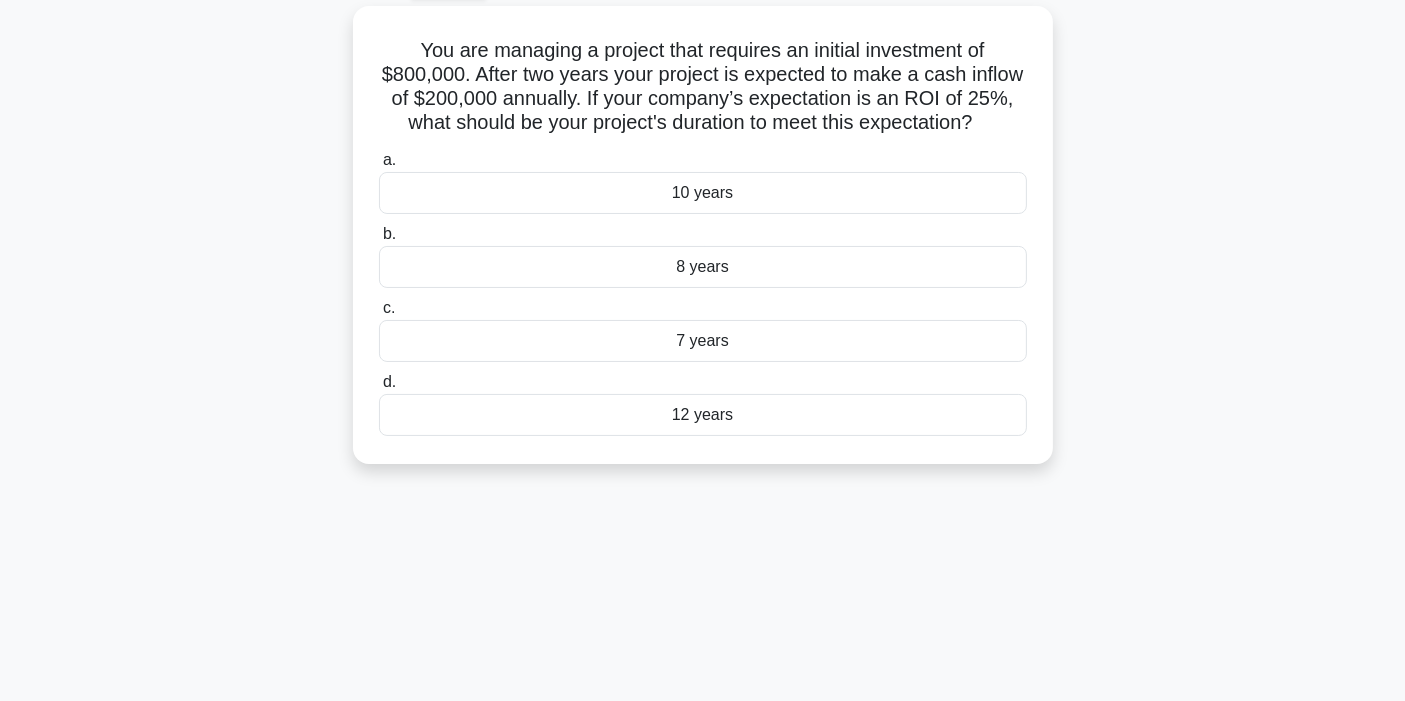 click on "[TIME]
Stop
PMP
Master
[PERCENT]/90
You are managing a project that requires an initial investment of $[MONEY]. After [YEARS] years your project is expected to make a cash inflow of $[MONEY] annually. If your company’s expectation is an ROI of [PERCENT]%, what should be your project's duration to meet this expectation?
.spinner_0XTQ{transform-origin:center;animation:spinner_y6GP .75s linear infinite}@keyframes spinner_y6GP{100%{transform:rotate(360deg)}}
a. b. c. d." at bounding box center [703, 461] 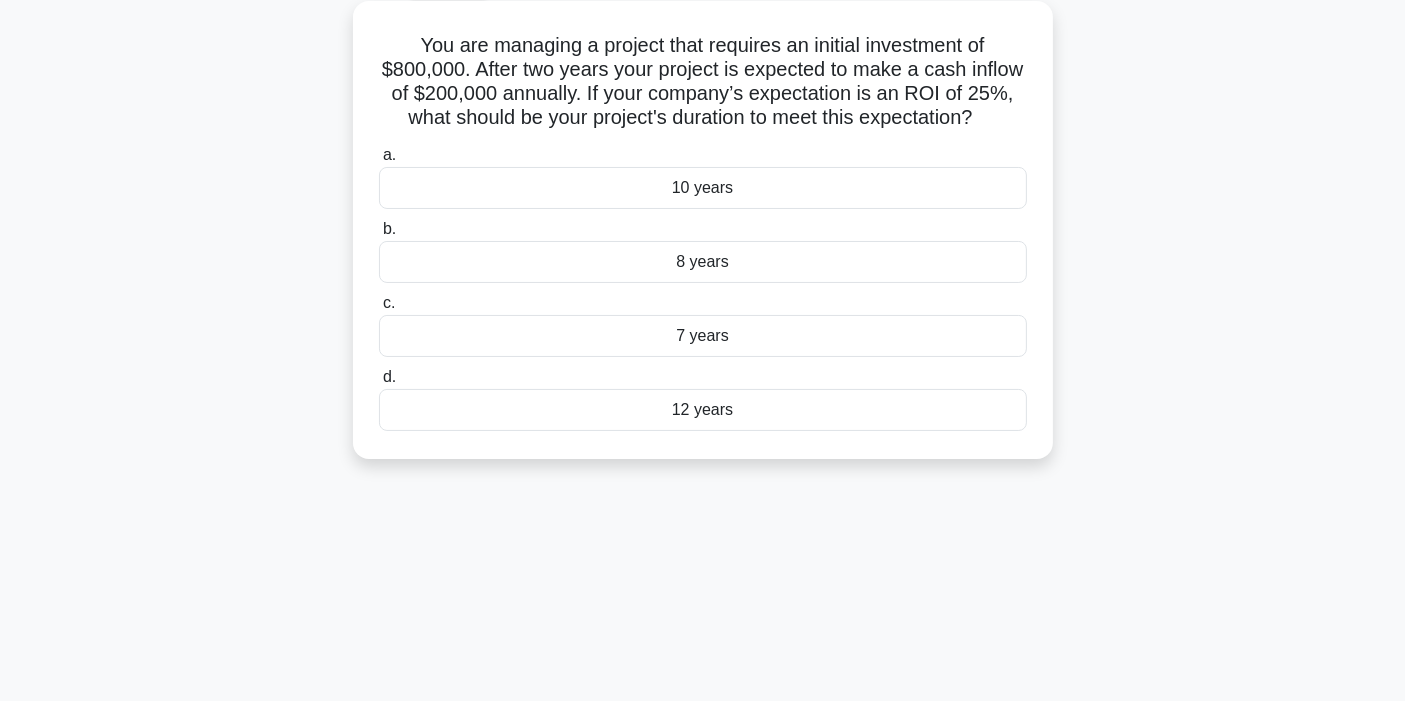 click on "8 years" at bounding box center (703, 262) 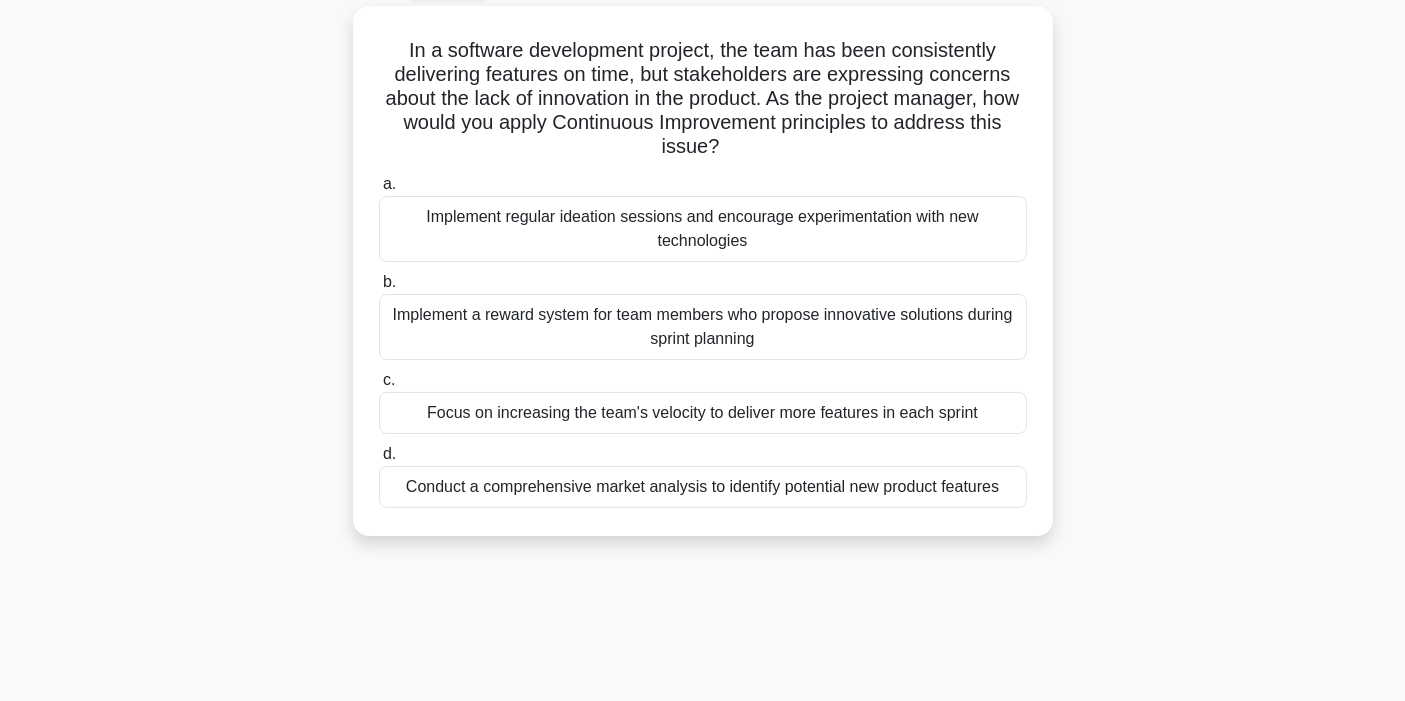 scroll, scrollTop: 0, scrollLeft: 0, axis: both 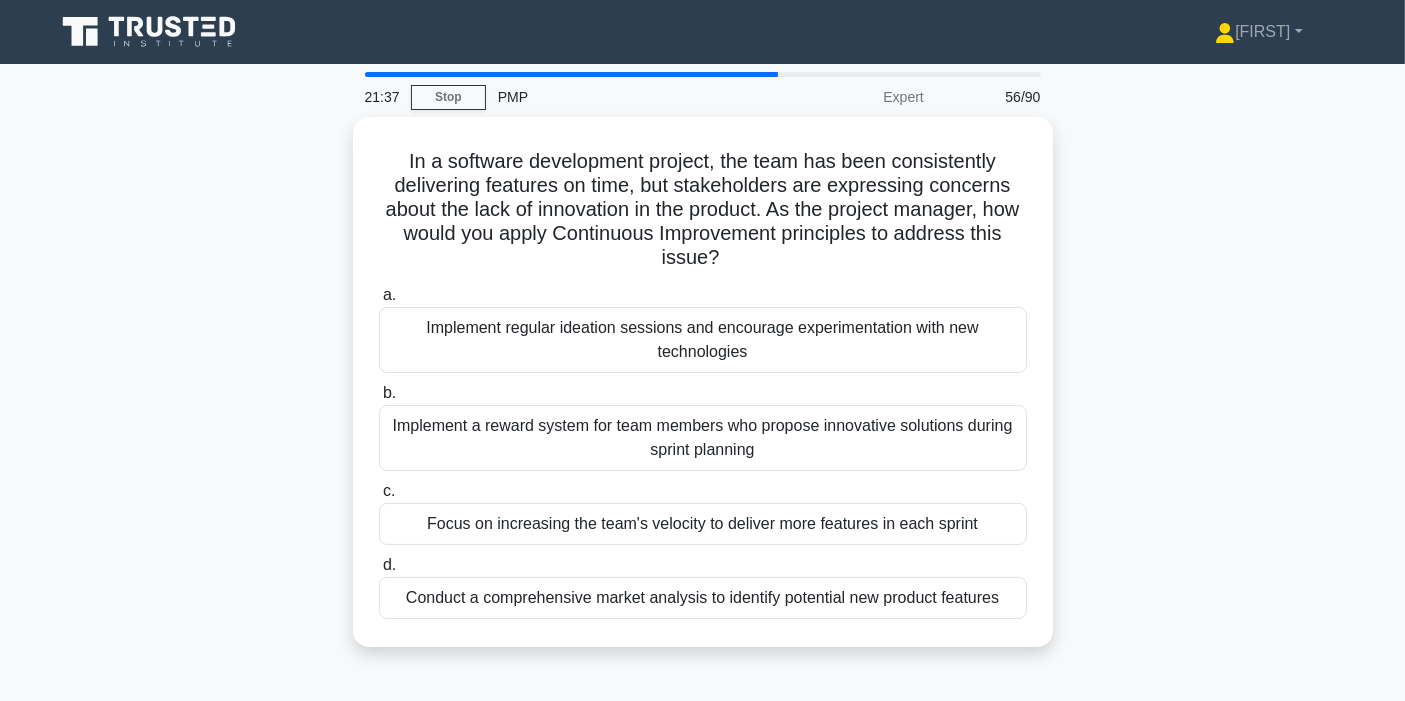 click on "In a software development project, the team has been consistently delivering features on time, but stakeholders are expressing concerns about the lack of innovation in the product. As the project manager, how would you apply Continuous Improvement principles to address this issue?
.spinner_0XTQ{transform-origin:center;animation:spinner_y6GP .75s linear infinite}@keyframes spinner_y6GP{100%{transform:rotate(360deg)}}
a.
b. c. d." at bounding box center (703, 394) 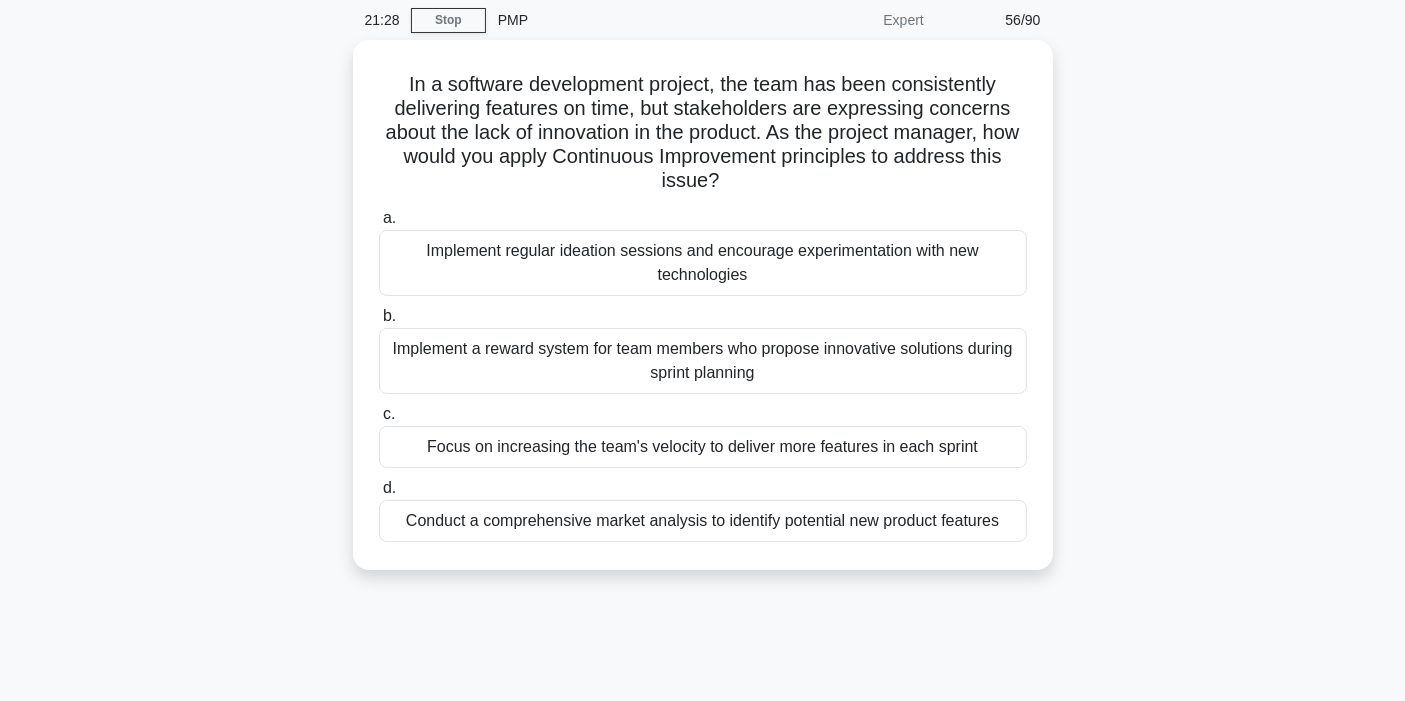 scroll, scrollTop: 111, scrollLeft: 0, axis: vertical 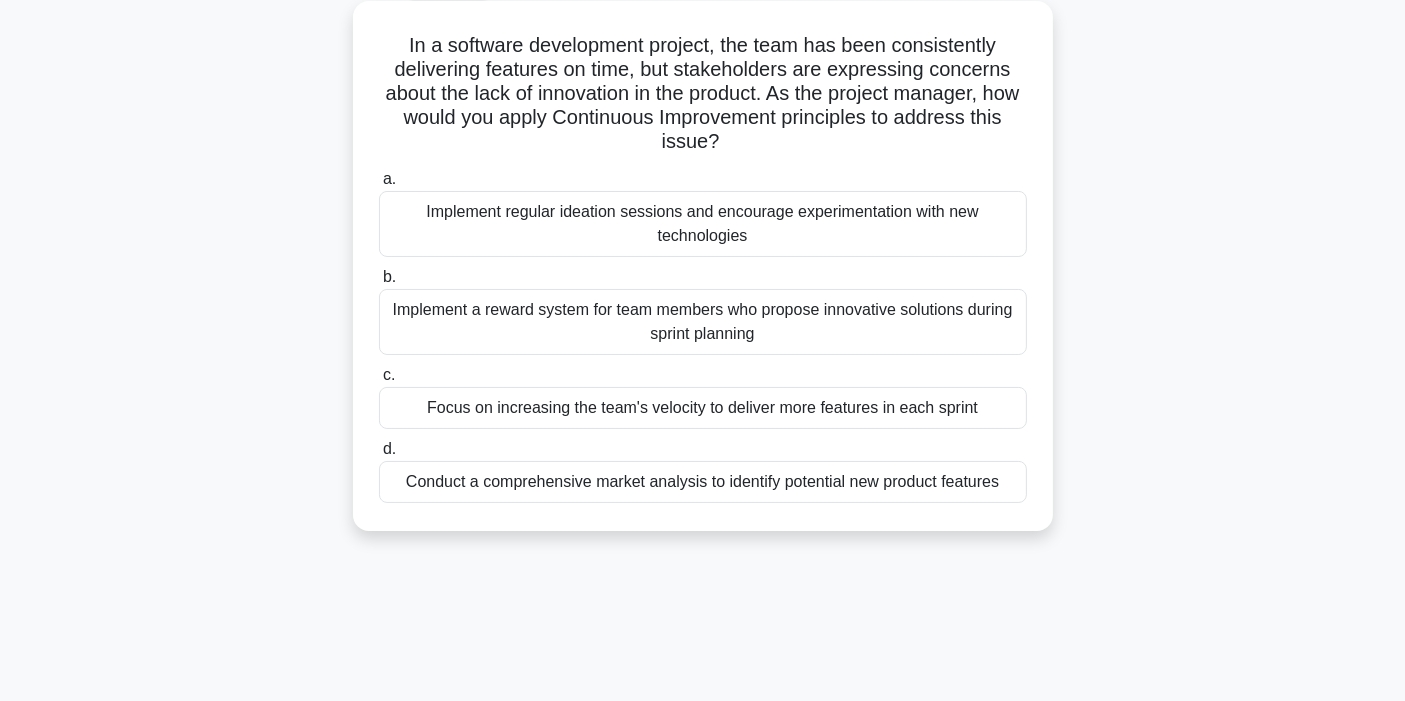 click on "Conduct a comprehensive market analysis to identify potential new product features" at bounding box center [703, 482] 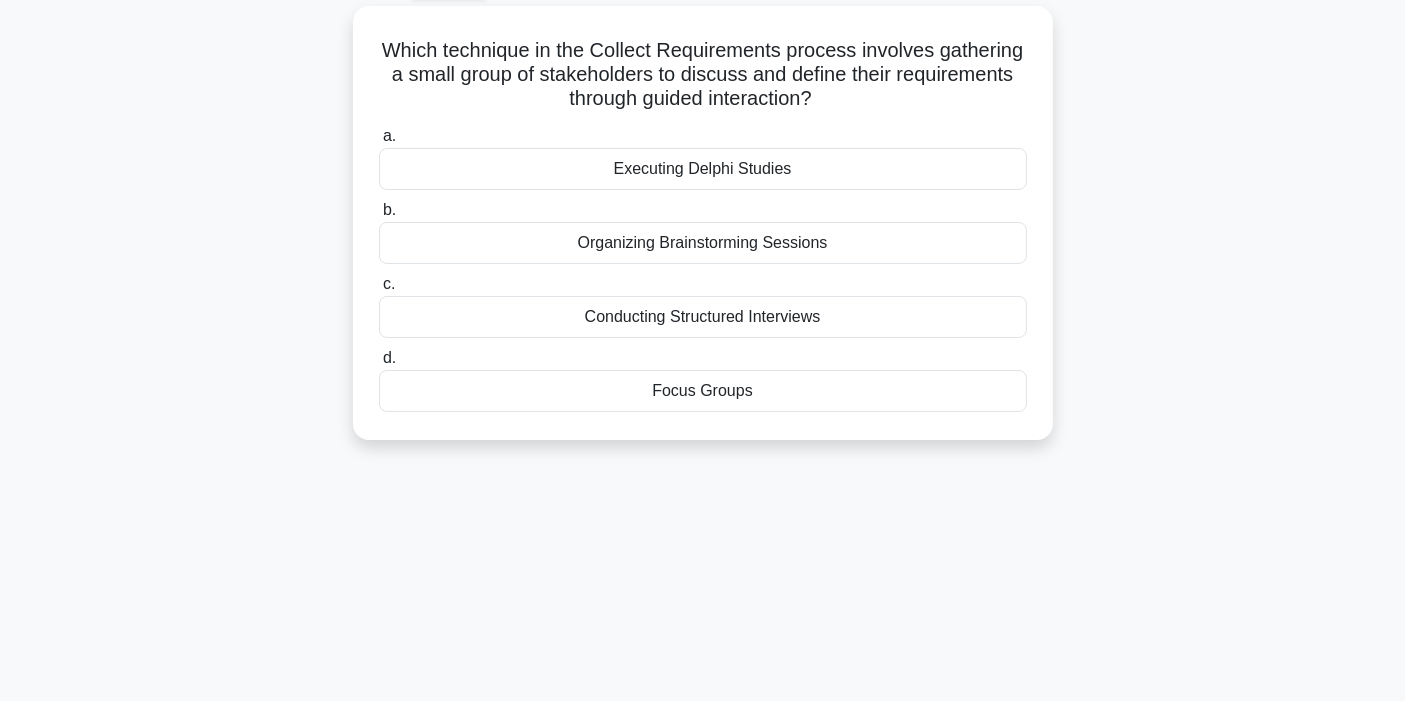 click on "Which technique in the Collect Requirements process involves gathering a small group of stakeholders to discuss and define their requirements through guided interaction?
.spinner_0XTQ{transform-origin:center;animation:spinner_y6GP .75s linear infinite}@keyframes spinner_y6GP{100%{transform:rotate(360deg)}}
a.
Executing Delphi Studies
b. c. d." at bounding box center (703, 235) 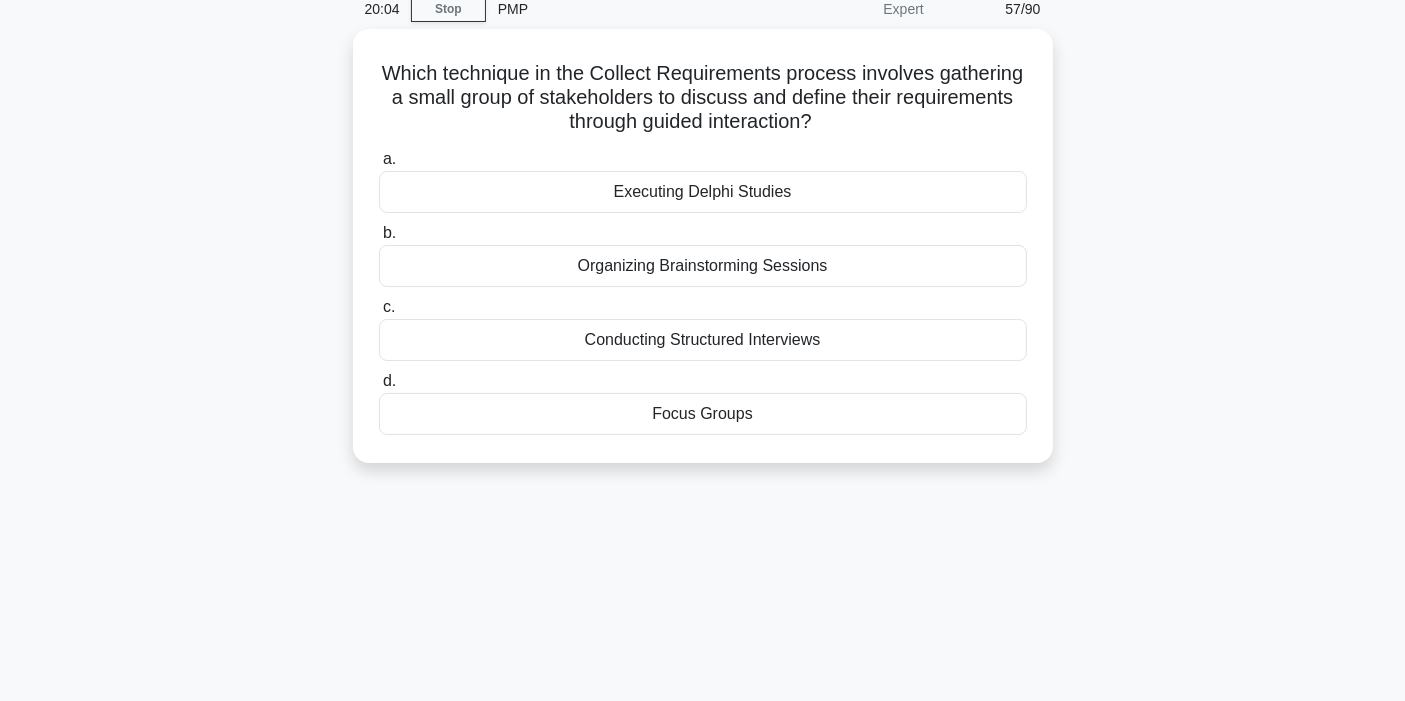 scroll, scrollTop: 133, scrollLeft: 0, axis: vertical 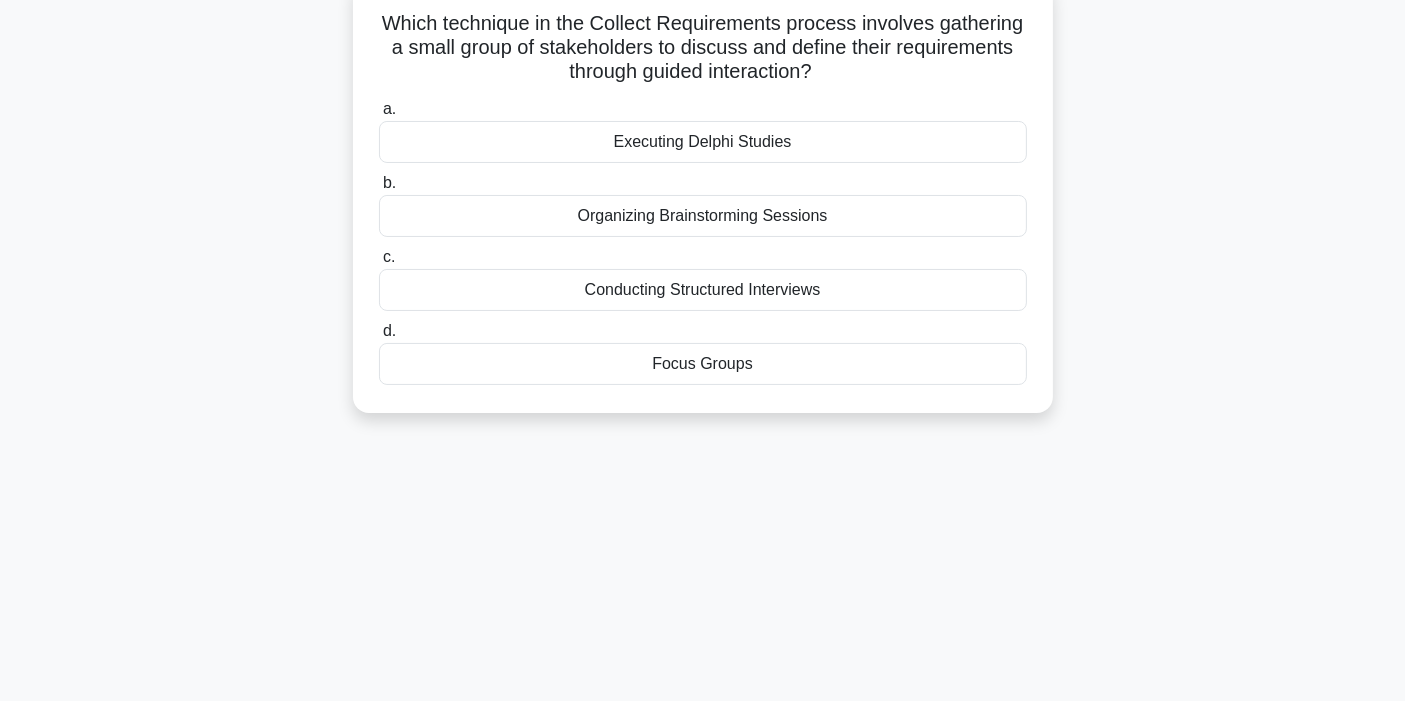 click on "Focus Groups" at bounding box center (703, 364) 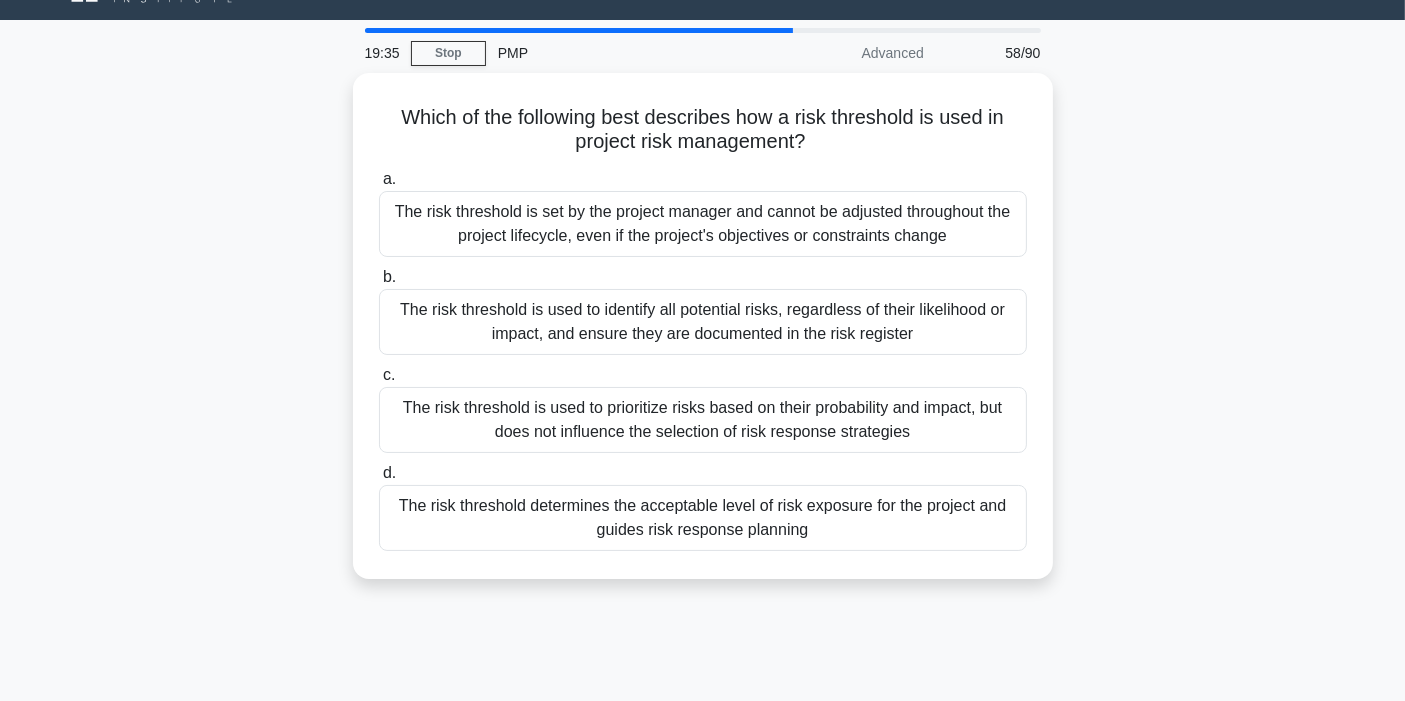 scroll, scrollTop: 88, scrollLeft: 0, axis: vertical 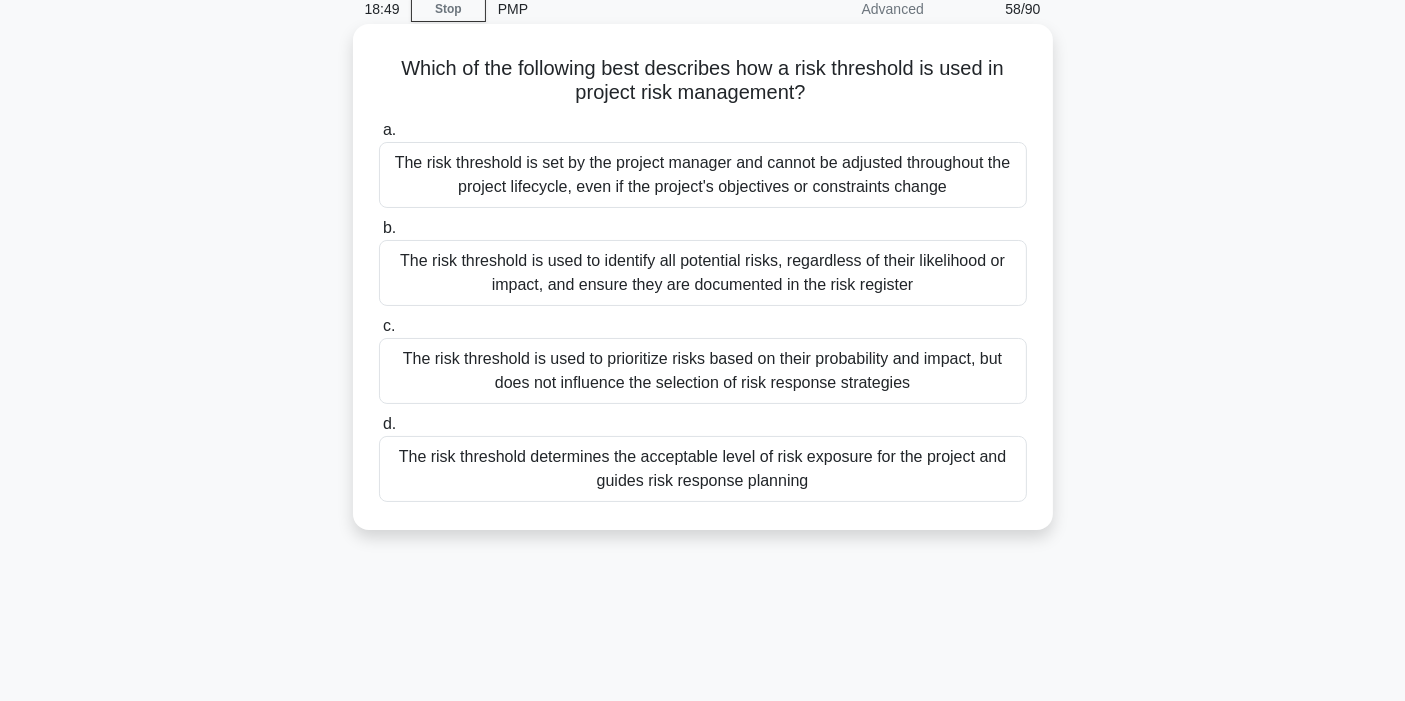 click on "The risk threshold determines the acceptable level of risk exposure for the project and guides risk response planning" at bounding box center (703, 469) 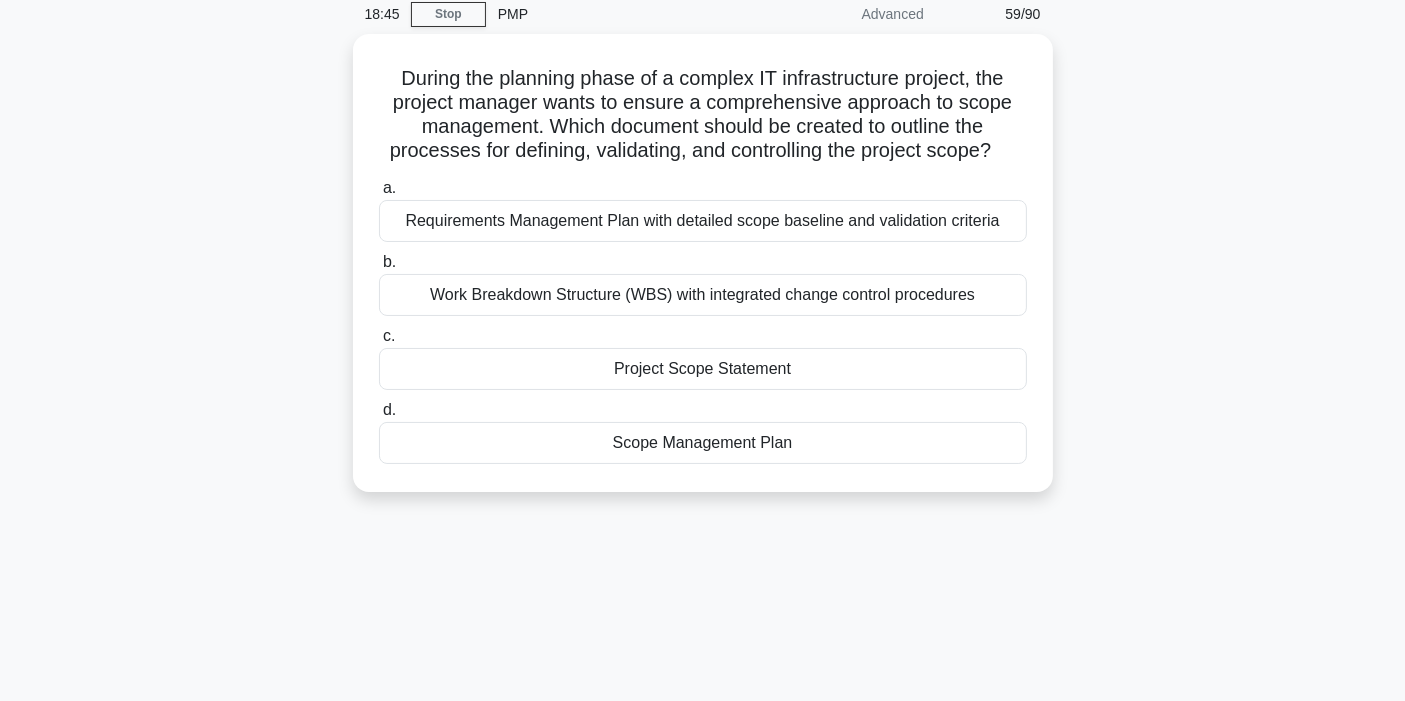 scroll, scrollTop: 88, scrollLeft: 0, axis: vertical 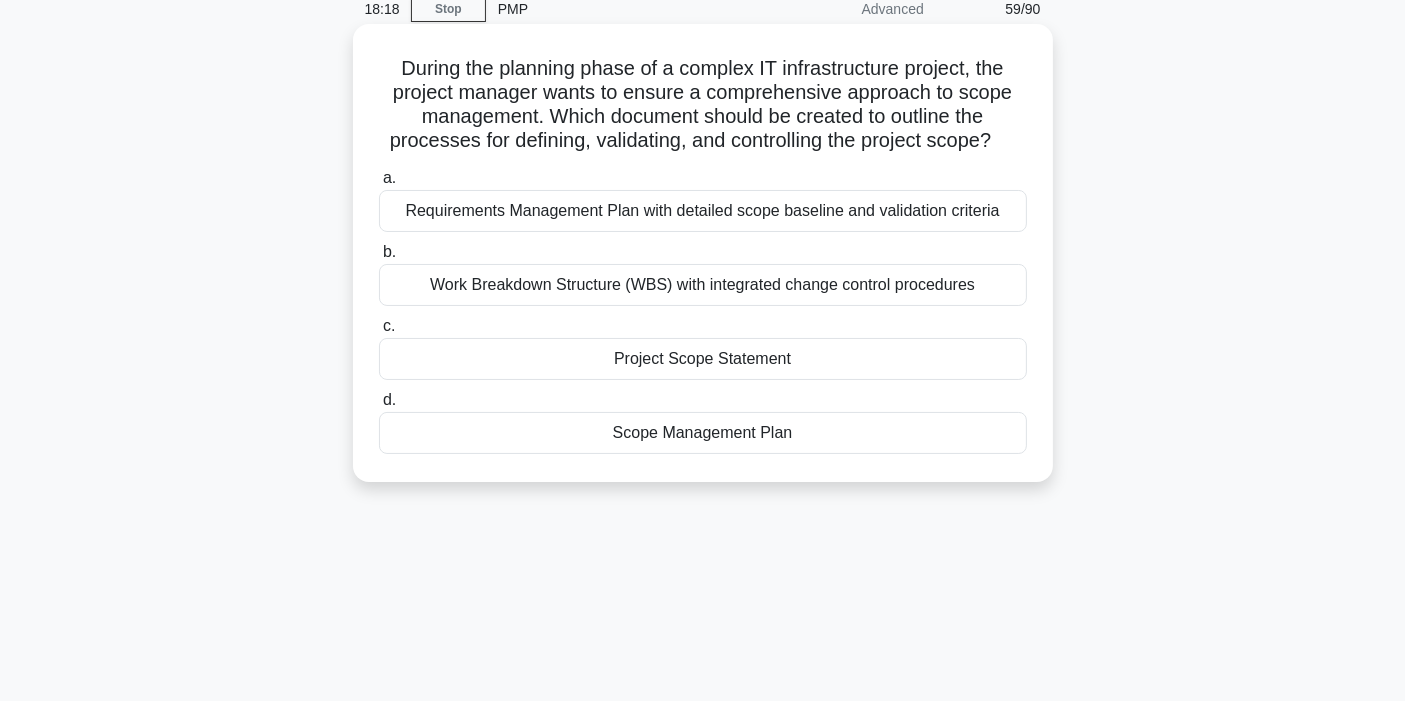 click on "Scope Management Plan" at bounding box center [703, 433] 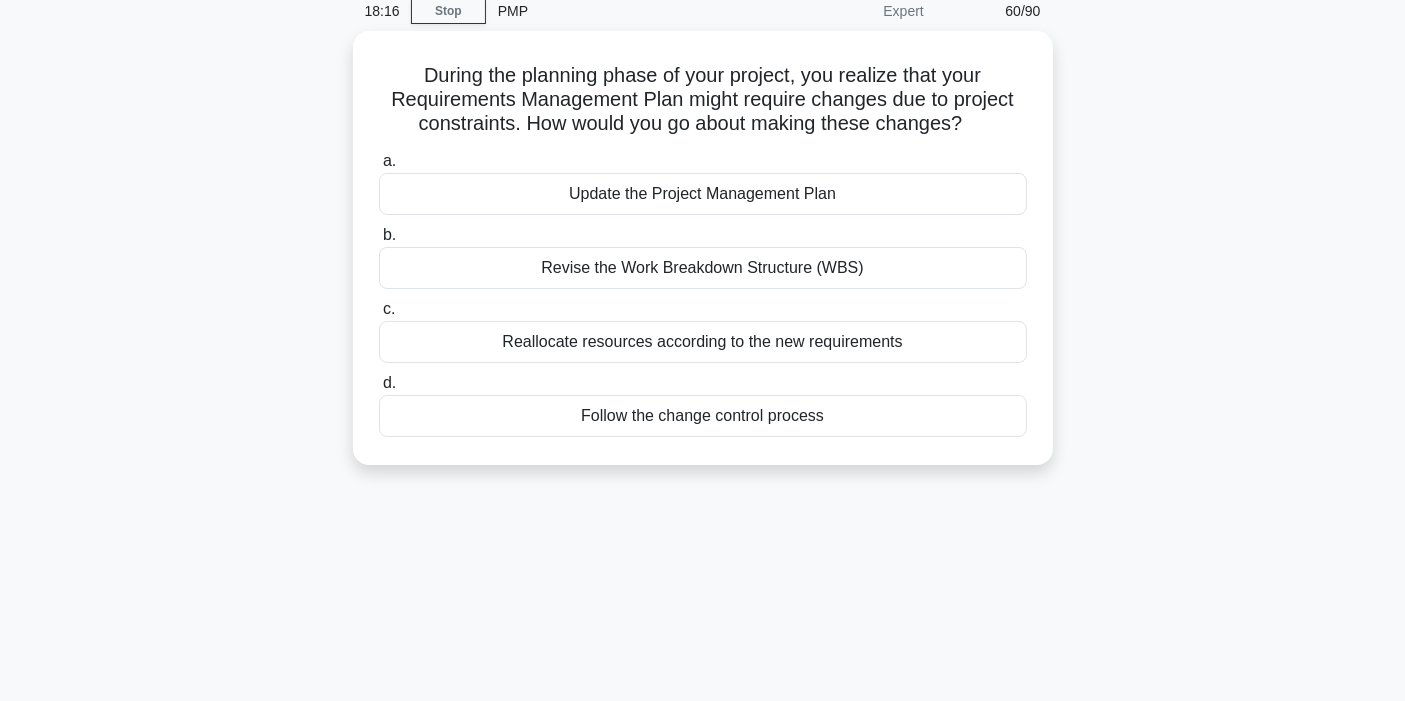 scroll, scrollTop: 88, scrollLeft: 0, axis: vertical 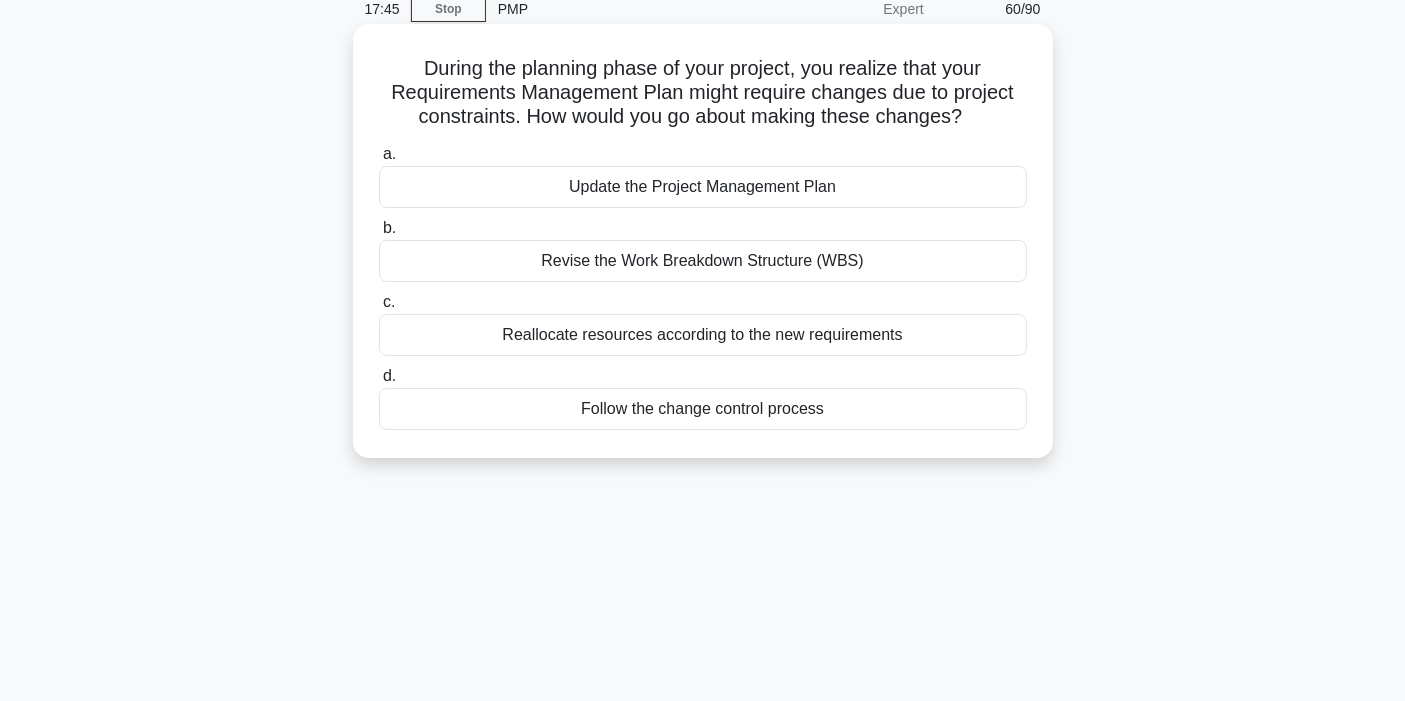 click on "Follow the change control process" at bounding box center [703, 409] 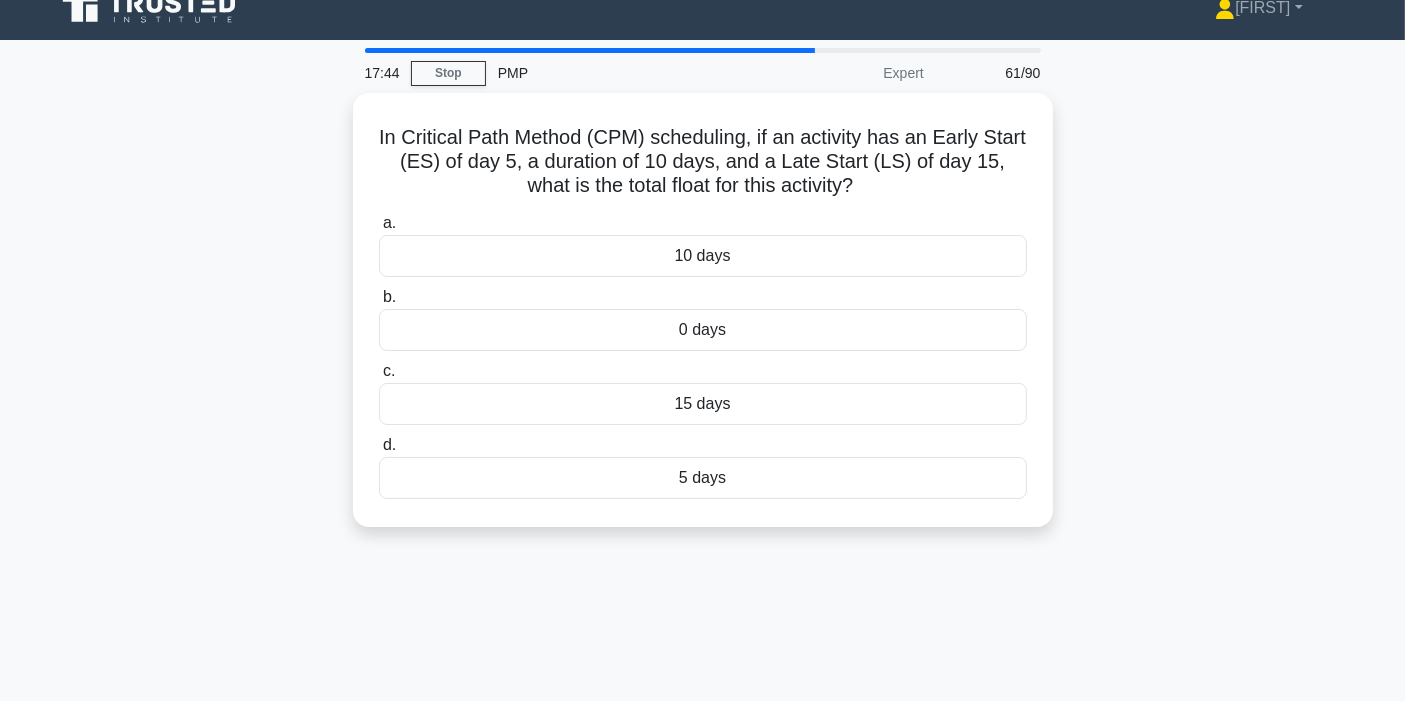 scroll, scrollTop: 0, scrollLeft: 0, axis: both 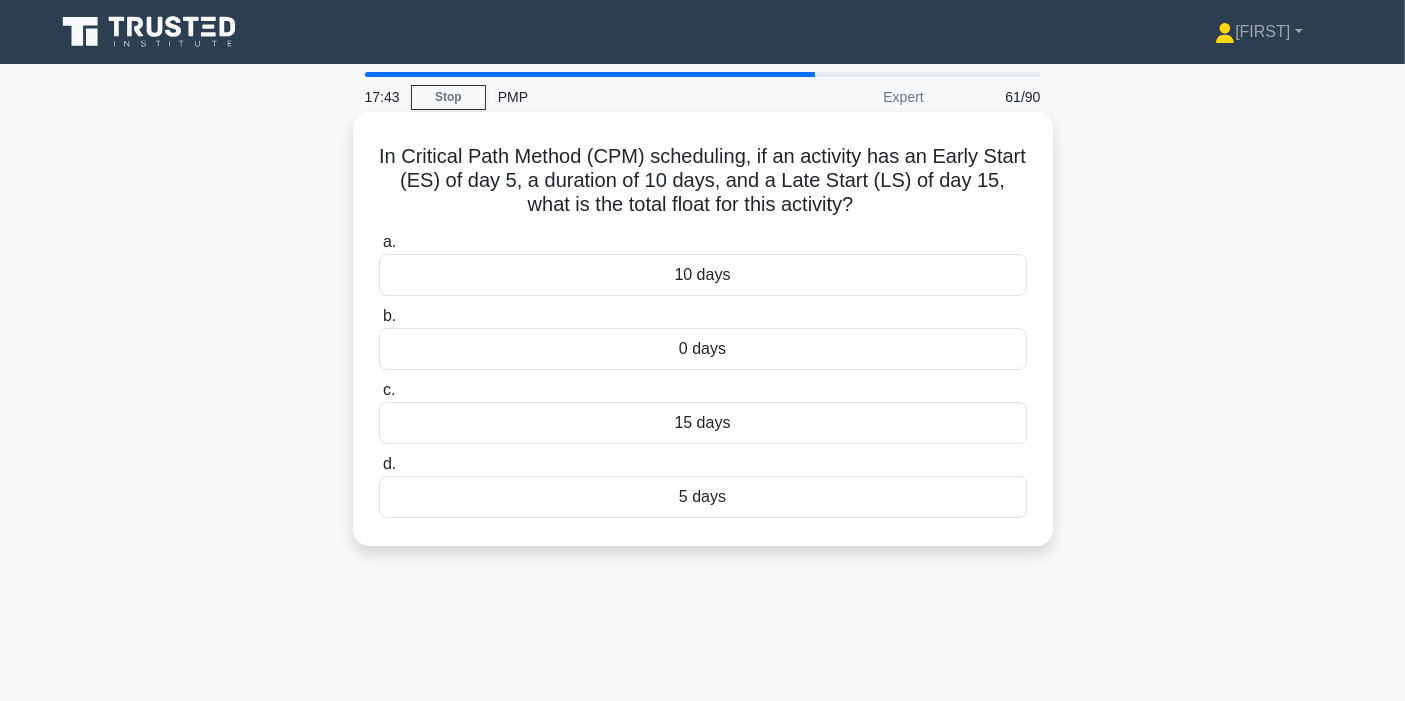 click on "In Critical Path Method (CPM) scheduling, if an activity has an Early Start (ES) of day 5, a duration of 10 days, and a Late Start (LS) of day 15, what is the total float for this activity?
.spinner_0XTQ{transform-origin:center;animation:spinner_y6GP .75s linear infinite}@keyframes spinner_y6GP{100%{transform:rotate(360deg)}}" at bounding box center [703, 181] 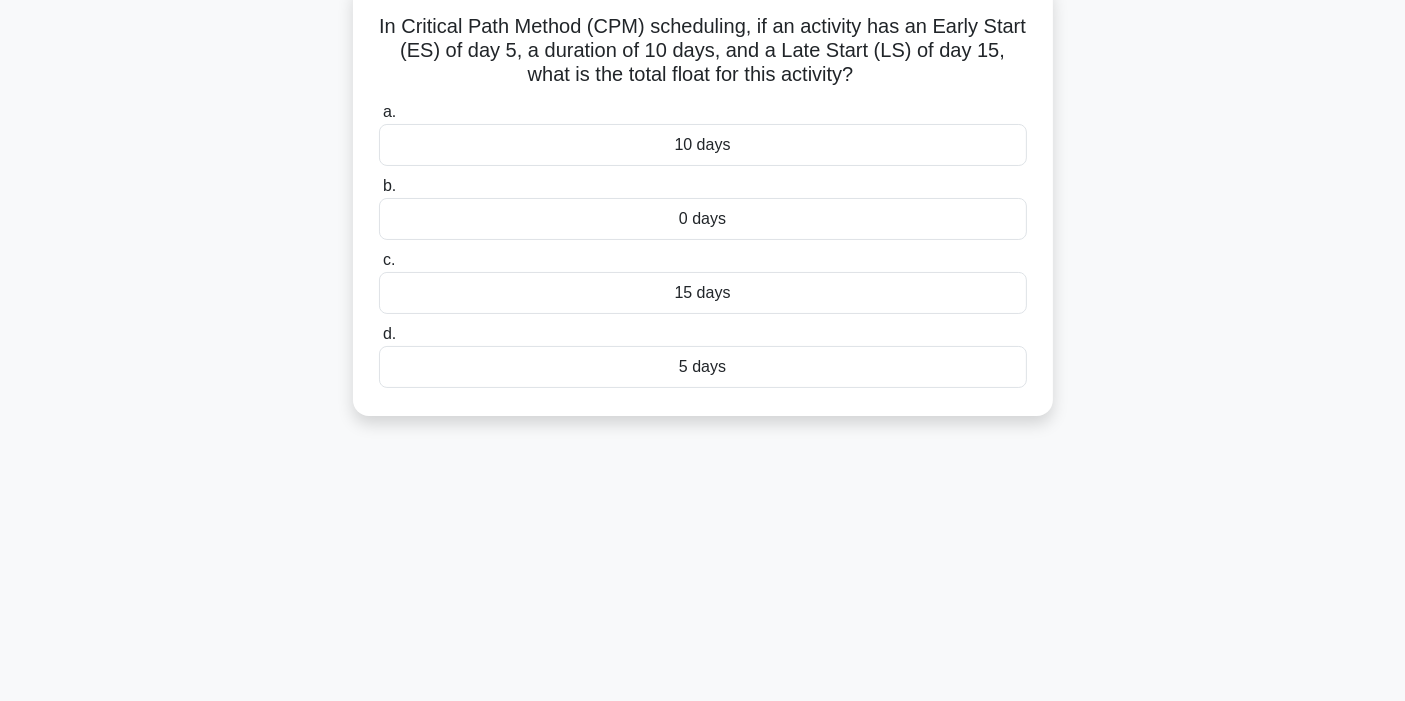 scroll, scrollTop: 133, scrollLeft: 0, axis: vertical 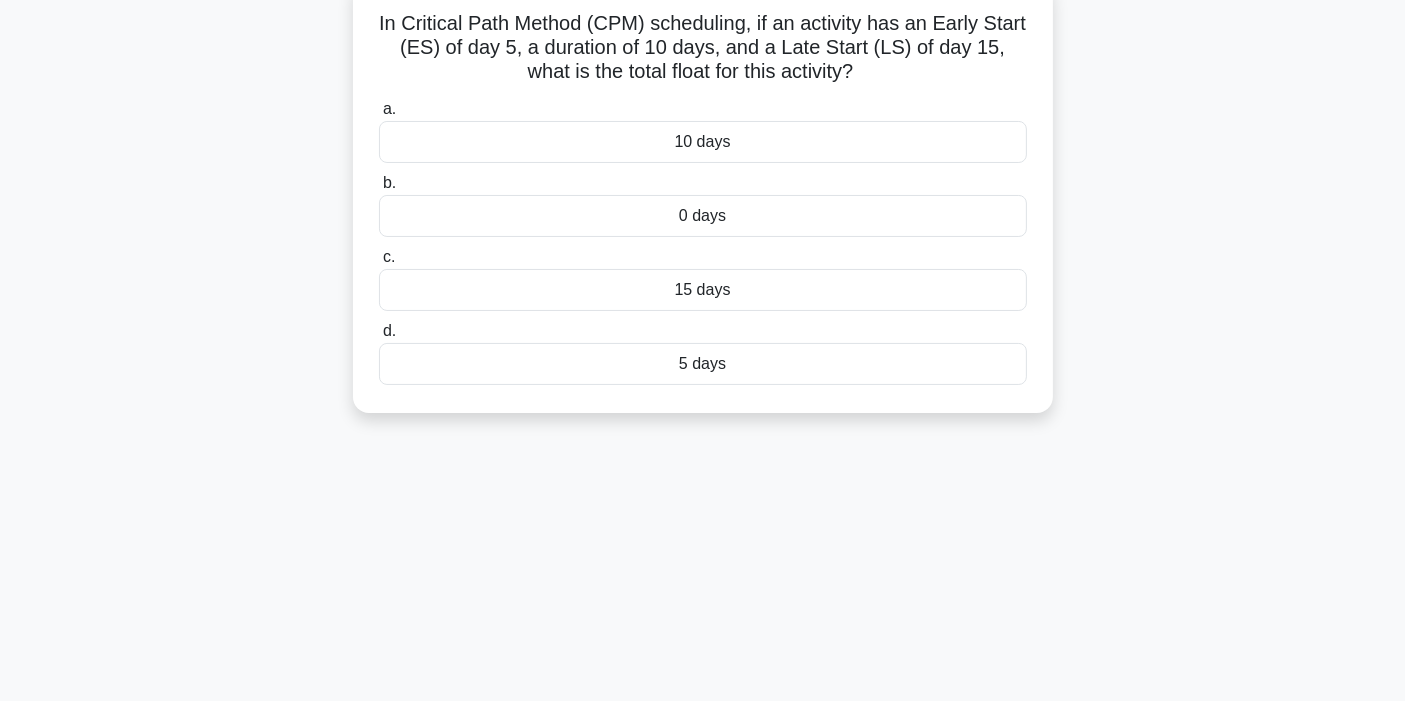 click on "10 days" at bounding box center (703, 142) 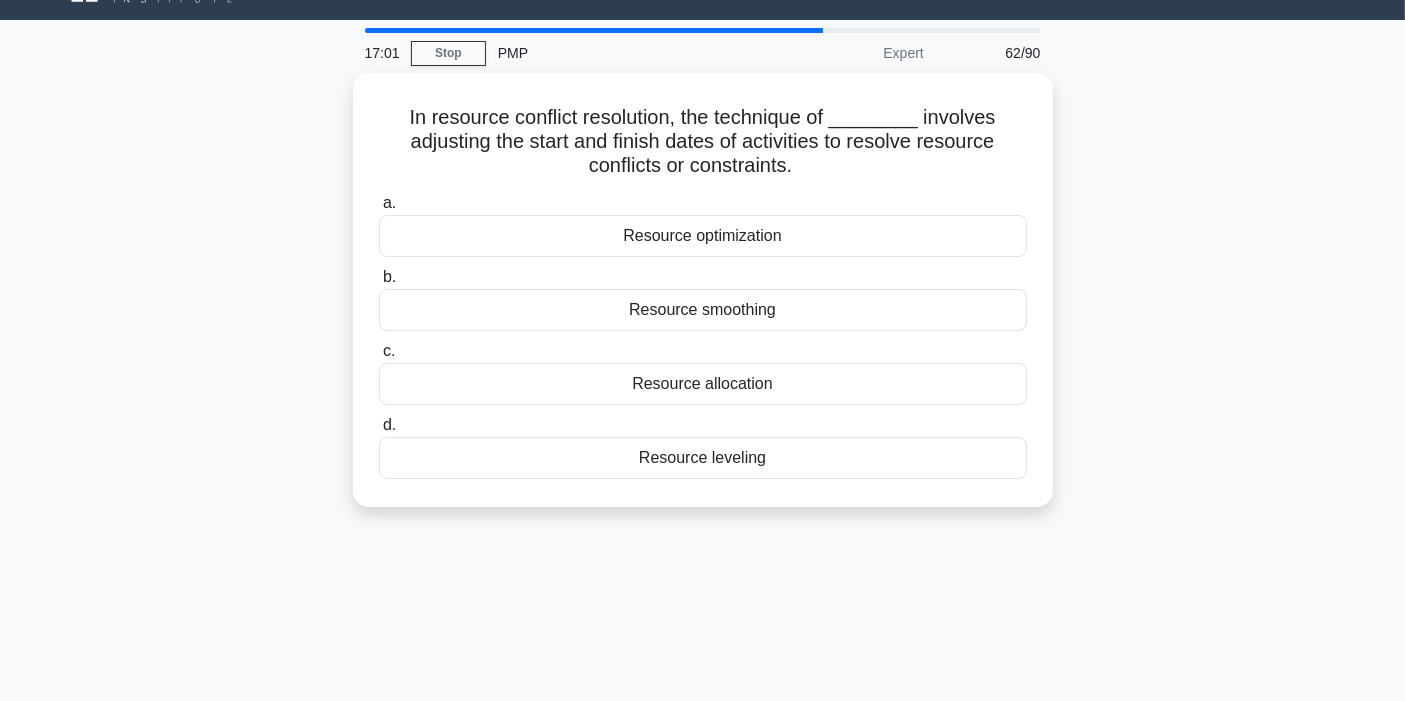scroll, scrollTop: 88, scrollLeft: 0, axis: vertical 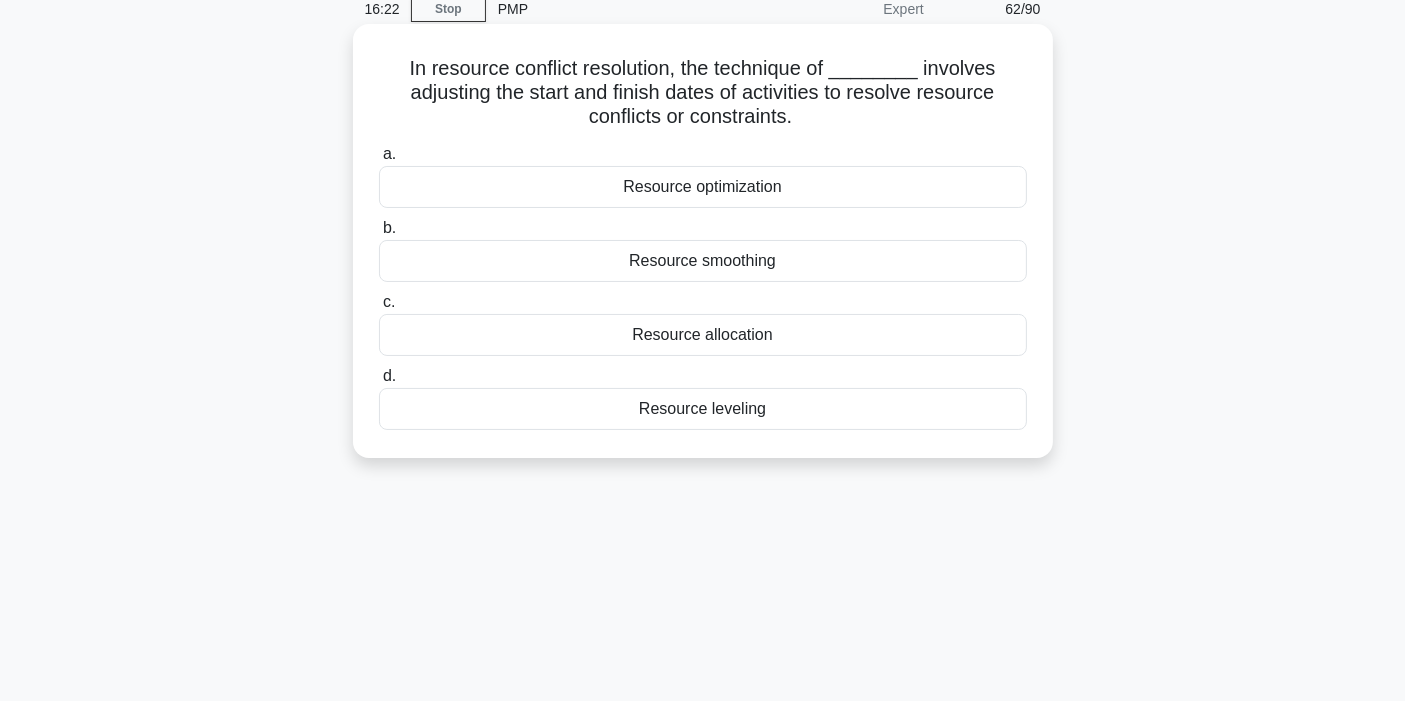 click on "Resource leveling" at bounding box center [703, 409] 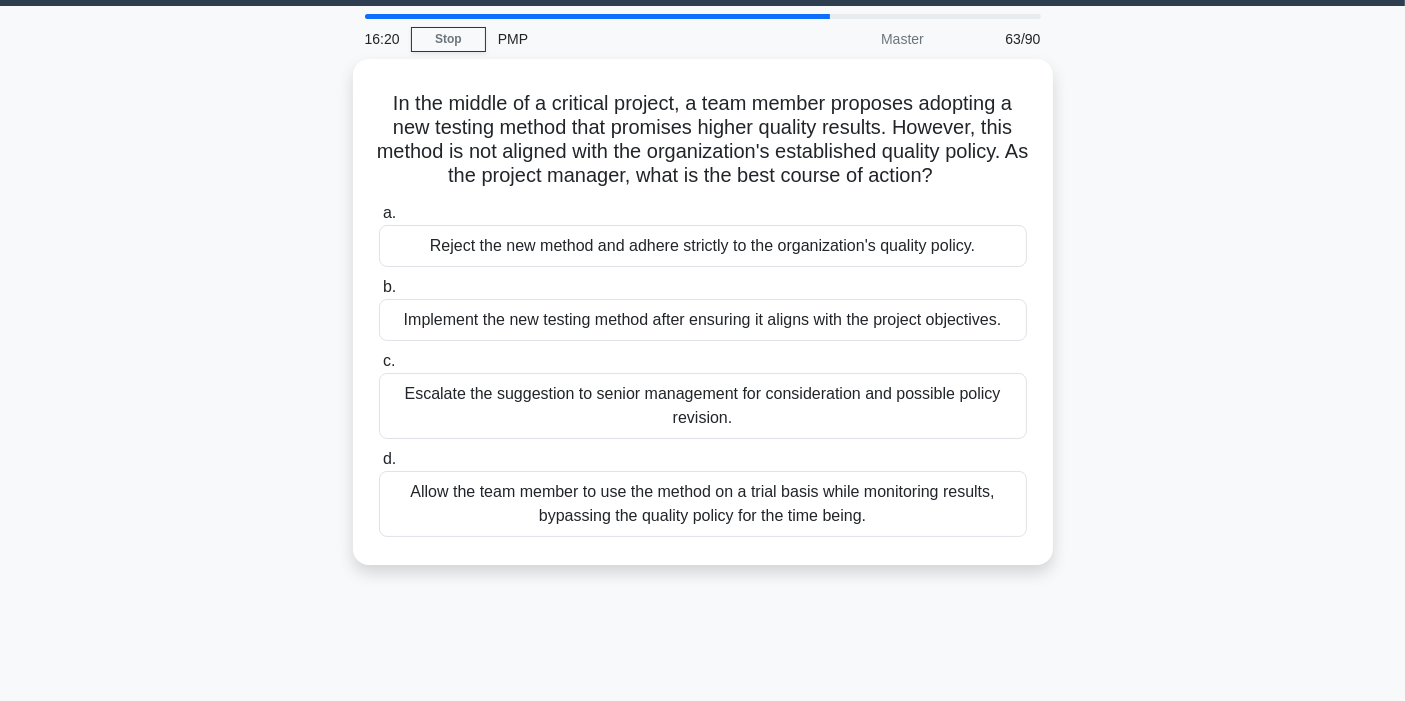 scroll, scrollTop: 88, scrollLeft: 0, axis: vertical 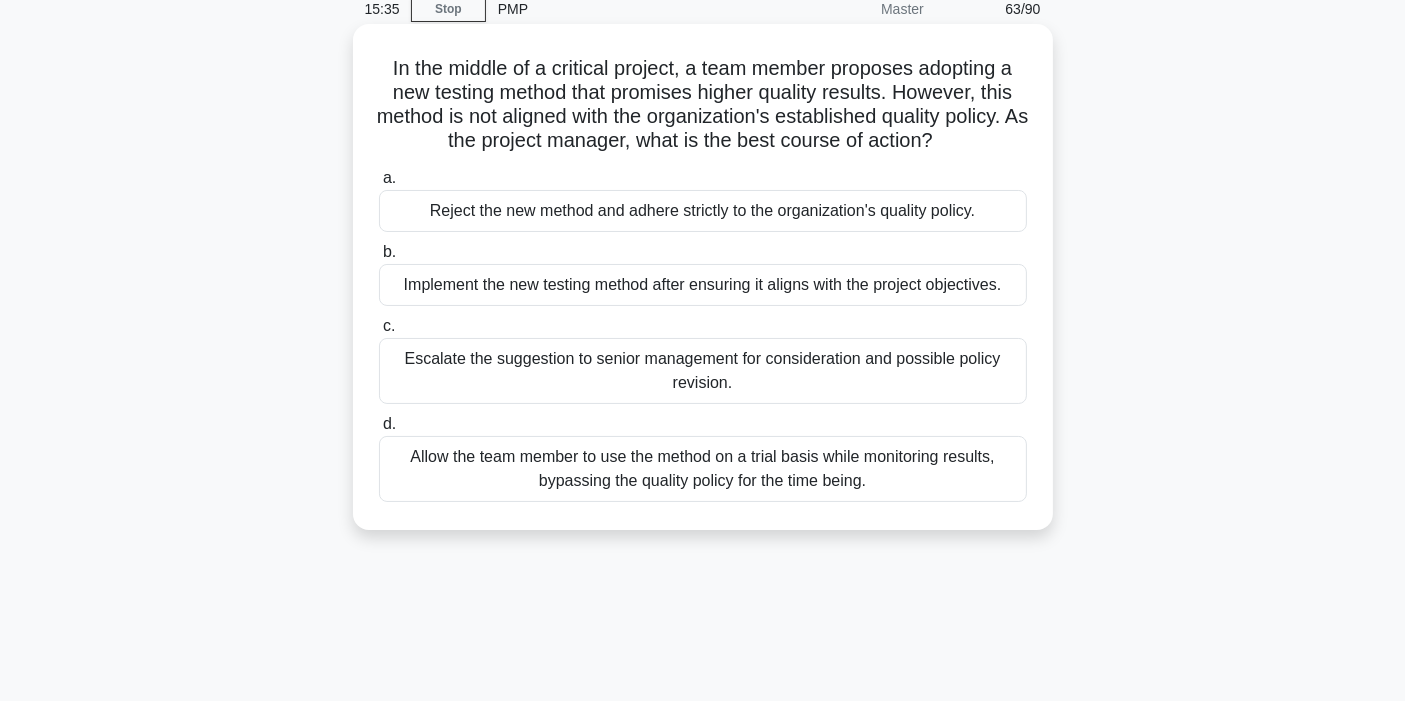 click on "Reject the new method and adhere strictly to the organization's quality policy." at bounding box center [703, 211] 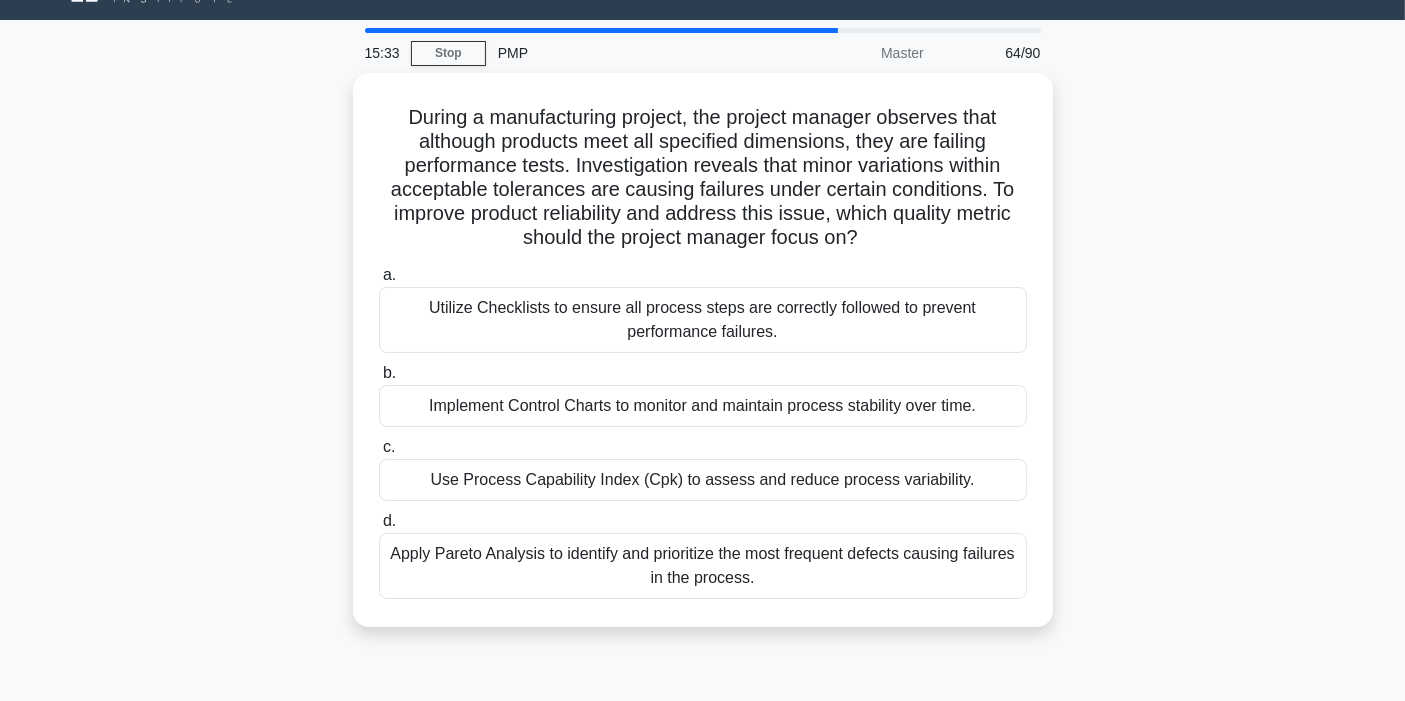 scroll, scrollTop: 88, scrollLeft: 0, axis: vertical 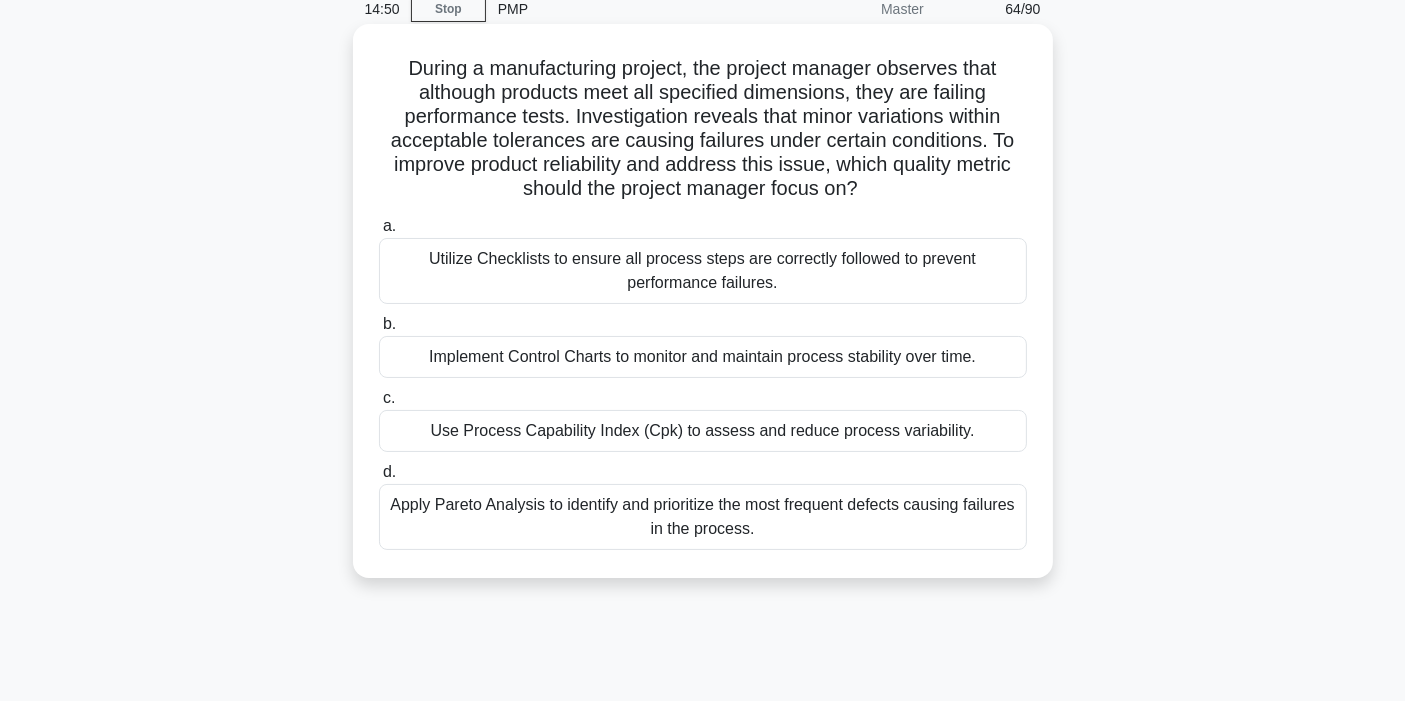 click on "During a manufacturing project, the project manager observes that although products meet all specified dimensions, they are failing performance tests. Investigation reveals that minor variations within acceptable tolerances are causing failures under certain conditions. To improve product reliability and address this issue, which quality metric should the project manager focus on?
.spinner_0XTQ{transform-origin:center;animation:spinner_y6GP .75s linear infinite}@keyframes spinner_y6GP{100%{transform:rotate(360deg)}}" at bounding box center (703, 129) 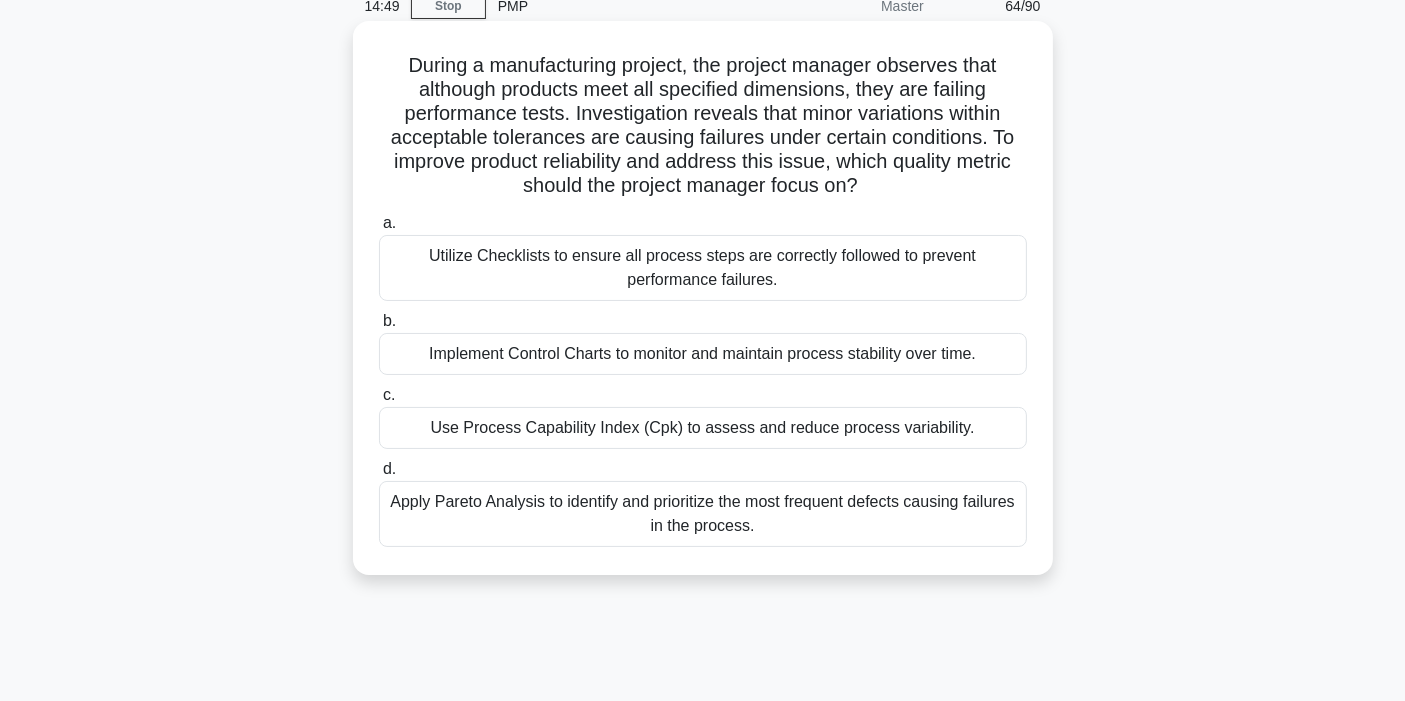 scroll, scrollTop: 88, scrollLeft: 0, axis: vertical 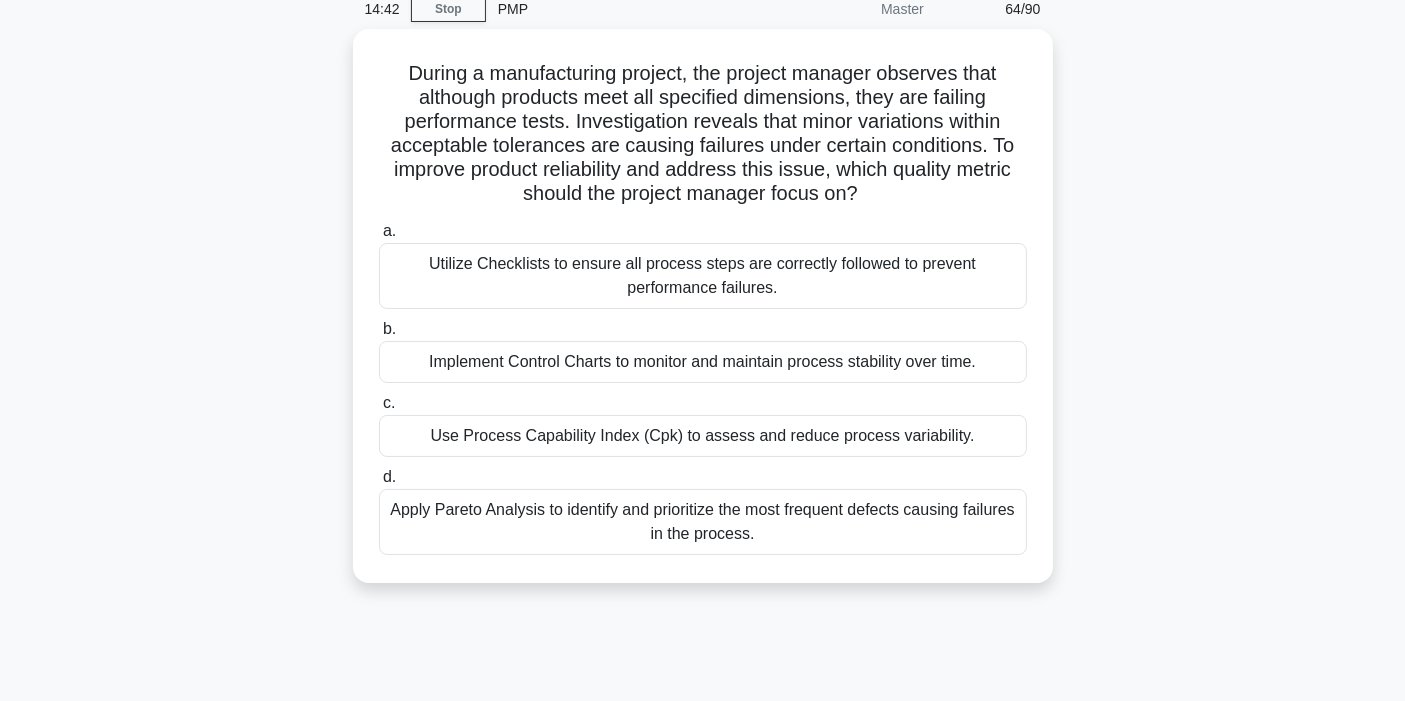 click on "During a manufacturing project, the project manager observes that although products meet all specified dimensions, they are failing performance tests. Investigation reveals that minor variations within acceptable tolerances are causing failures under certain conditions. To improve product reliability and address this issue, which quality metric should the project manager focus on?
.spinner_0XTQ{transform-origin:center;animation:spinner_y6GP .75s linear infinite}@keyframes spinner_y6GP{100%{transform:rotate(360deg)}}
a." at bounding box center [703, 318] 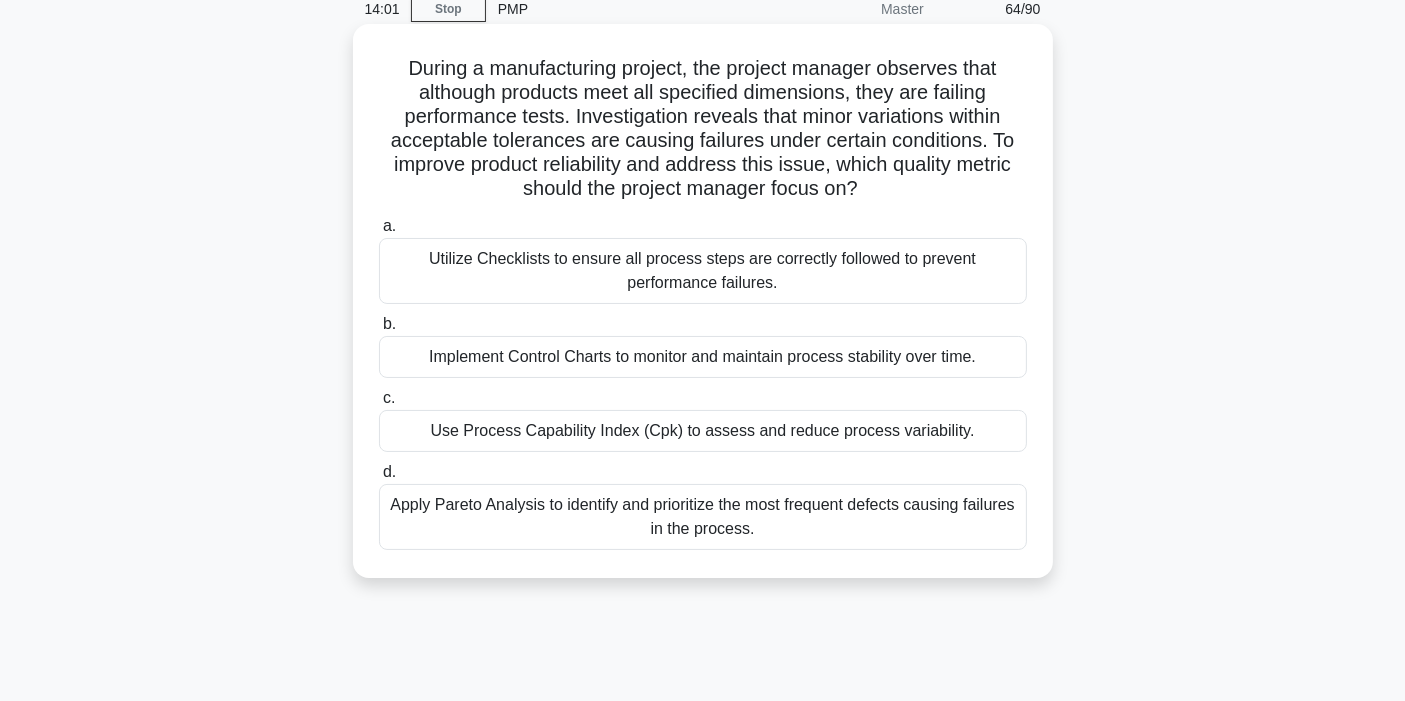 click on "Implement Control Charts to monitor and maintain process stability over time." at bounding box center [703, 357] 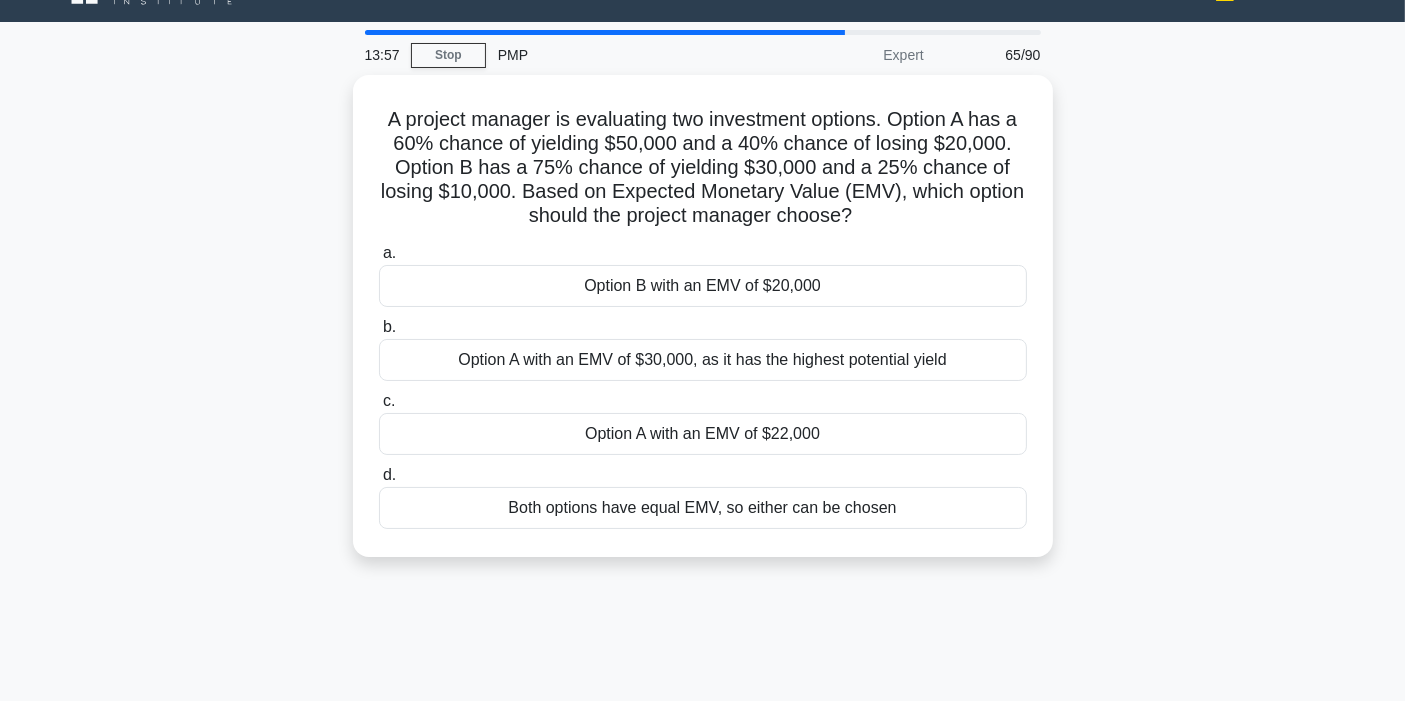 scroll, scrollTop: 44, scrollLeft: 0, axis: vertical 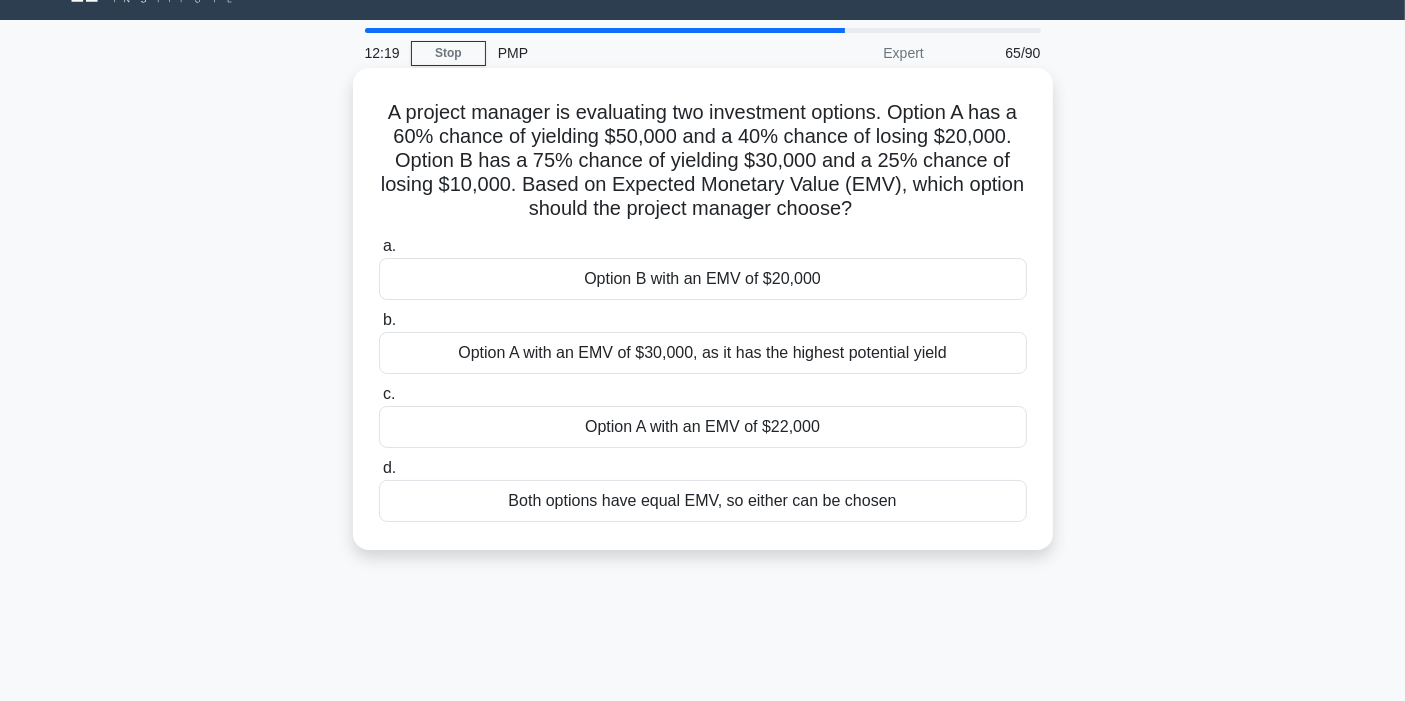 click on "Option B with an EMV of $20,000" at bounding box center (703, 279) 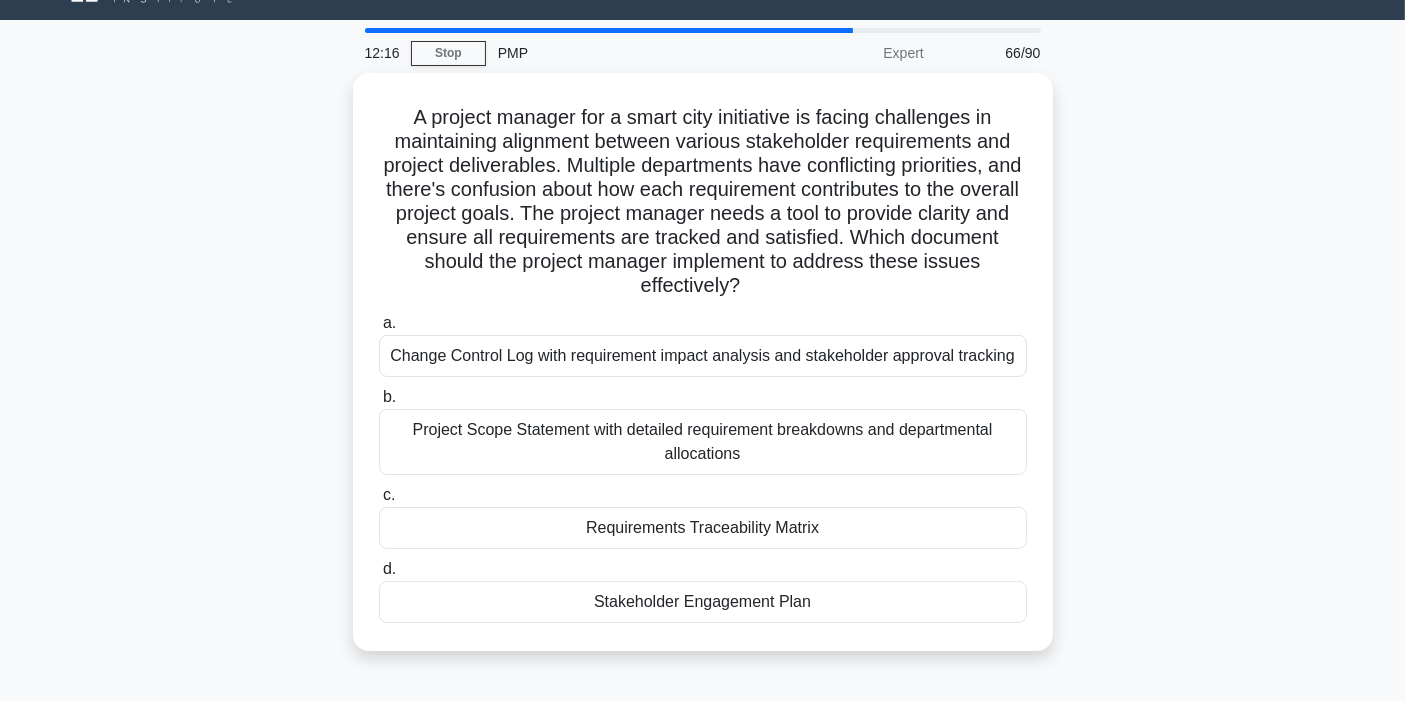 scroll, scrollTop: 88, scrollLeft: 0, axis: vertical 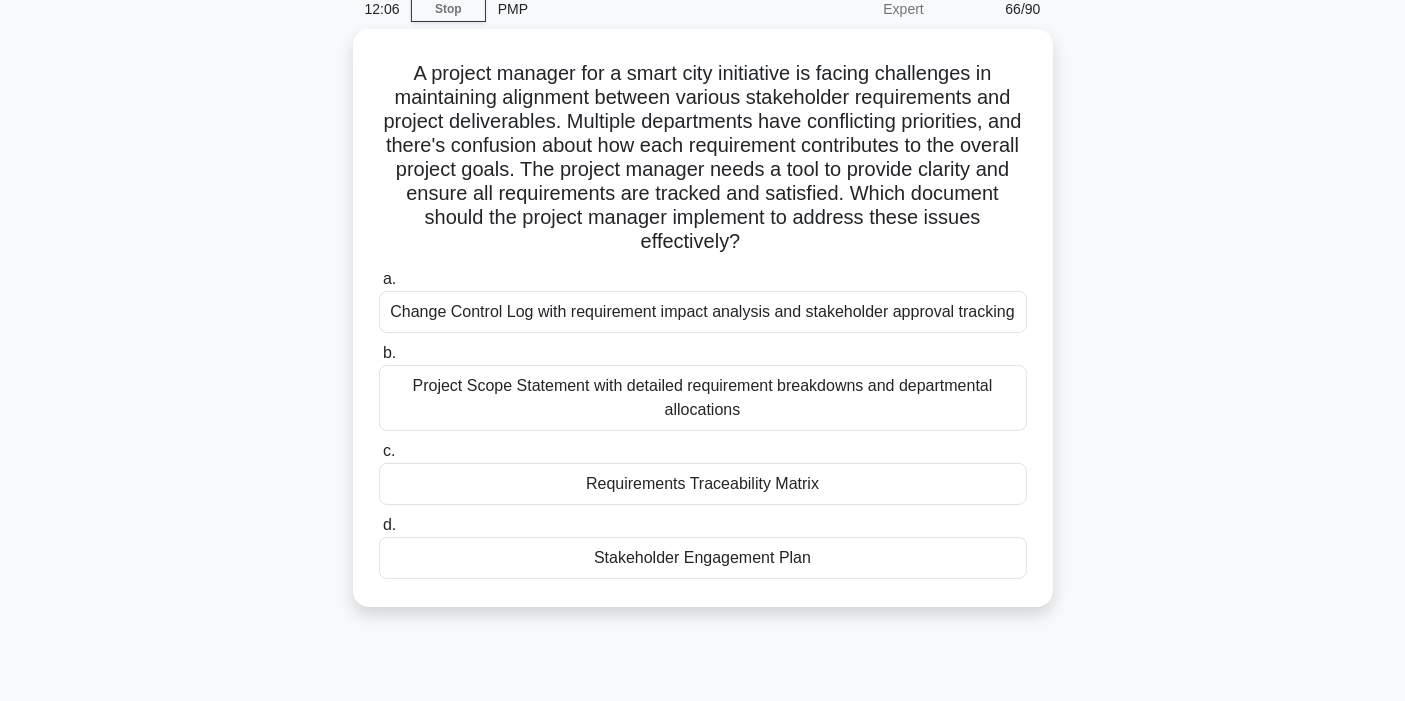 click on "A project manager for a smart city initiative is facing challenges in maintaining alignment between various stakeholder requirements and project deliverables. Multiple departments have conflicting priorities, and there's confusion about how each requirement contributes to the overall project goals. The project manager needs a tool to provide clarity and ensure all requirements are tracked and satisfied. Which document should the project manager implement to address these issues effectively?
.spinner_0XTQ{transform-origin:center;animation:spinner_y6GP .75s linear infinite}@keyframes spinner_y6GP{100%{transform:rotate(360deg)}}
a. b. c. d." at bounding box center [703, 330] 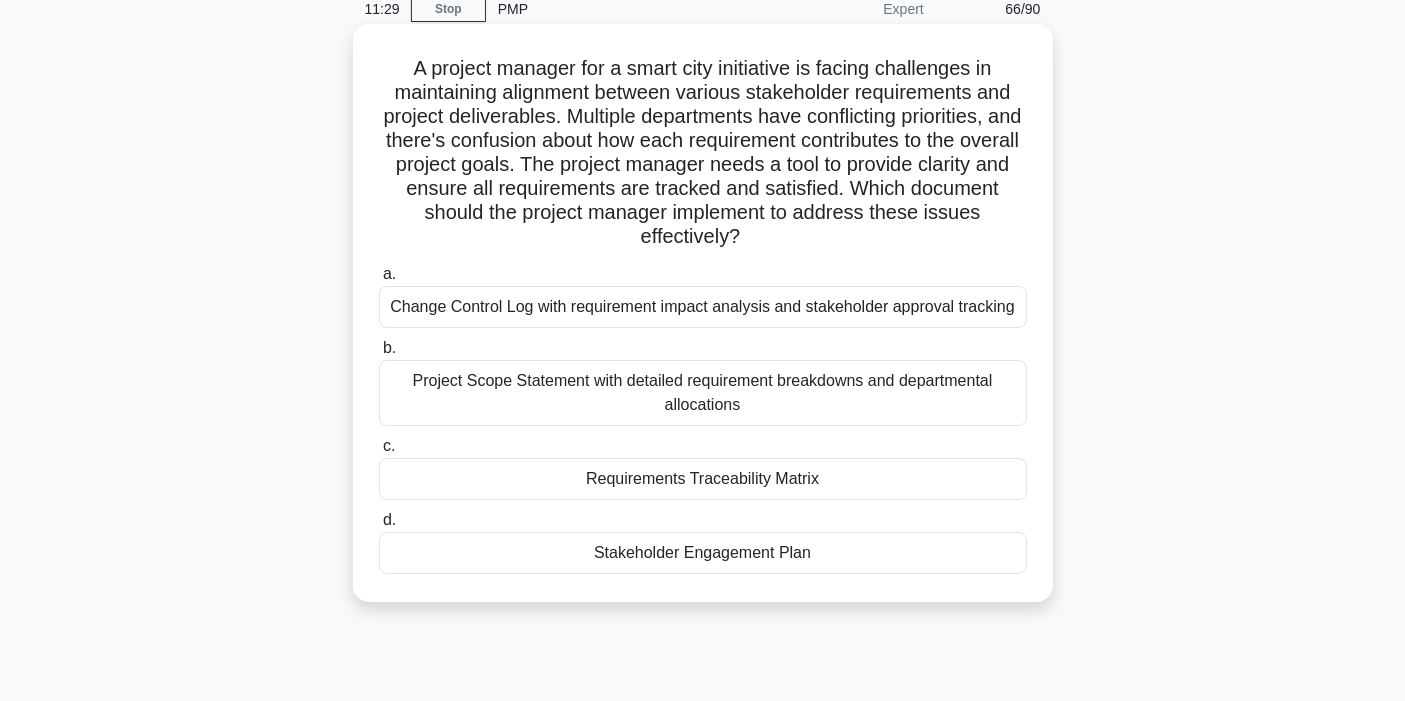 click on "Requirements Traceability Matrix" at bounding box center [703, 479] 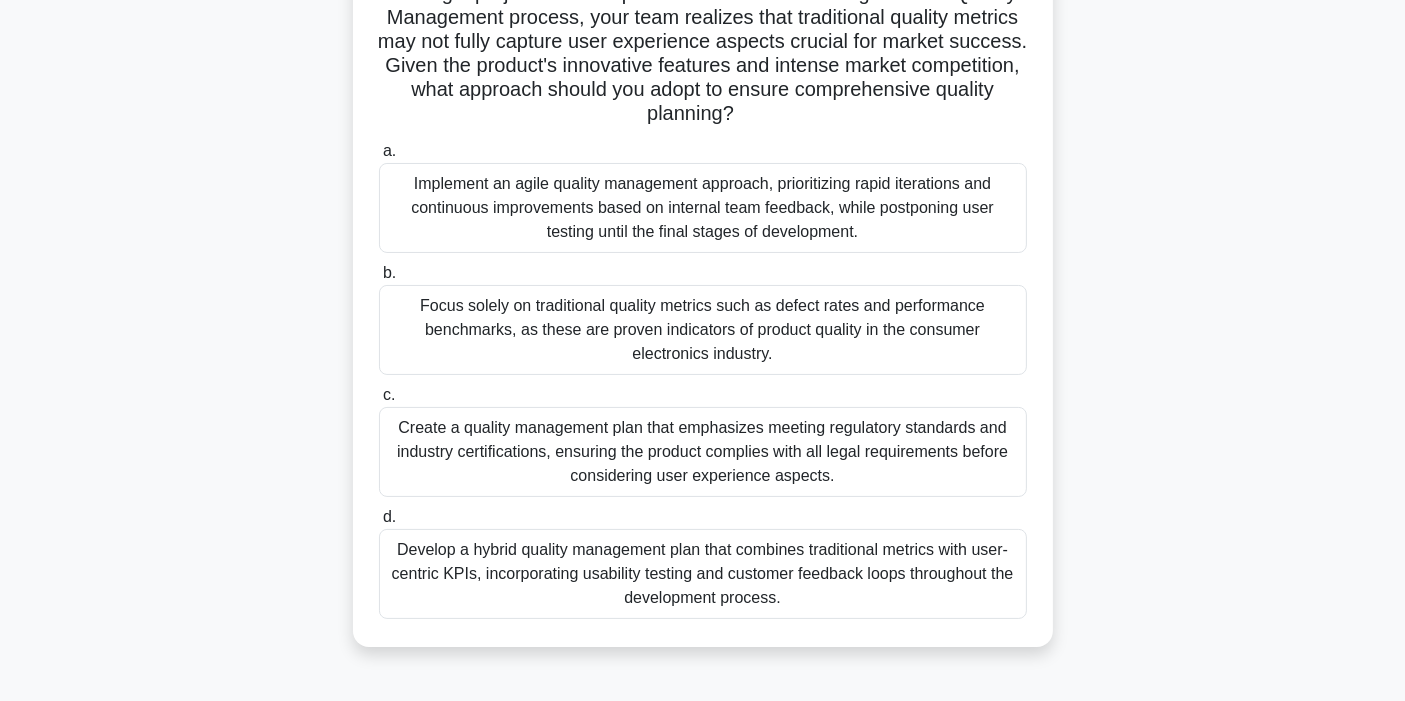 scroll, scrollTop: 222, scrollLeft: 0, axis: vertical 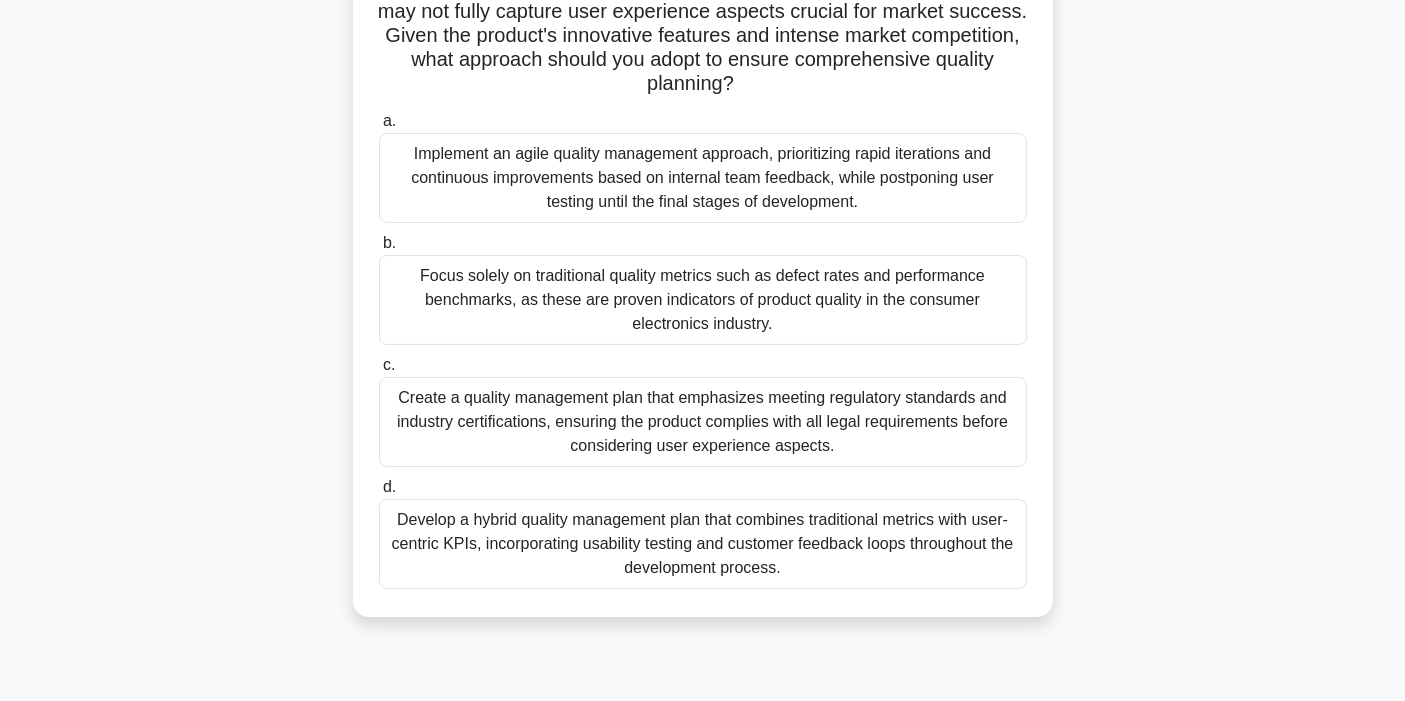 click on "As the project manager for a consumer electronics company, you're leading a project to develop a new smartwatch. During the Plan Quality Management process, your team realizes that traditional quality metrics may not fully capture user experience aspects crucial for market success. Given the product's innovative features and intense market competition, what approach should you adopt to ensure comprehensive quality planning?
.spinner_0XTQ{transform-origin:center;animation:spinner_y6GP .75s linear infinite}@keyframes spinner_y6GP{100%{transform:rotate(360deg)}}
a.
b. c. d." at bounding box center (703, 268) 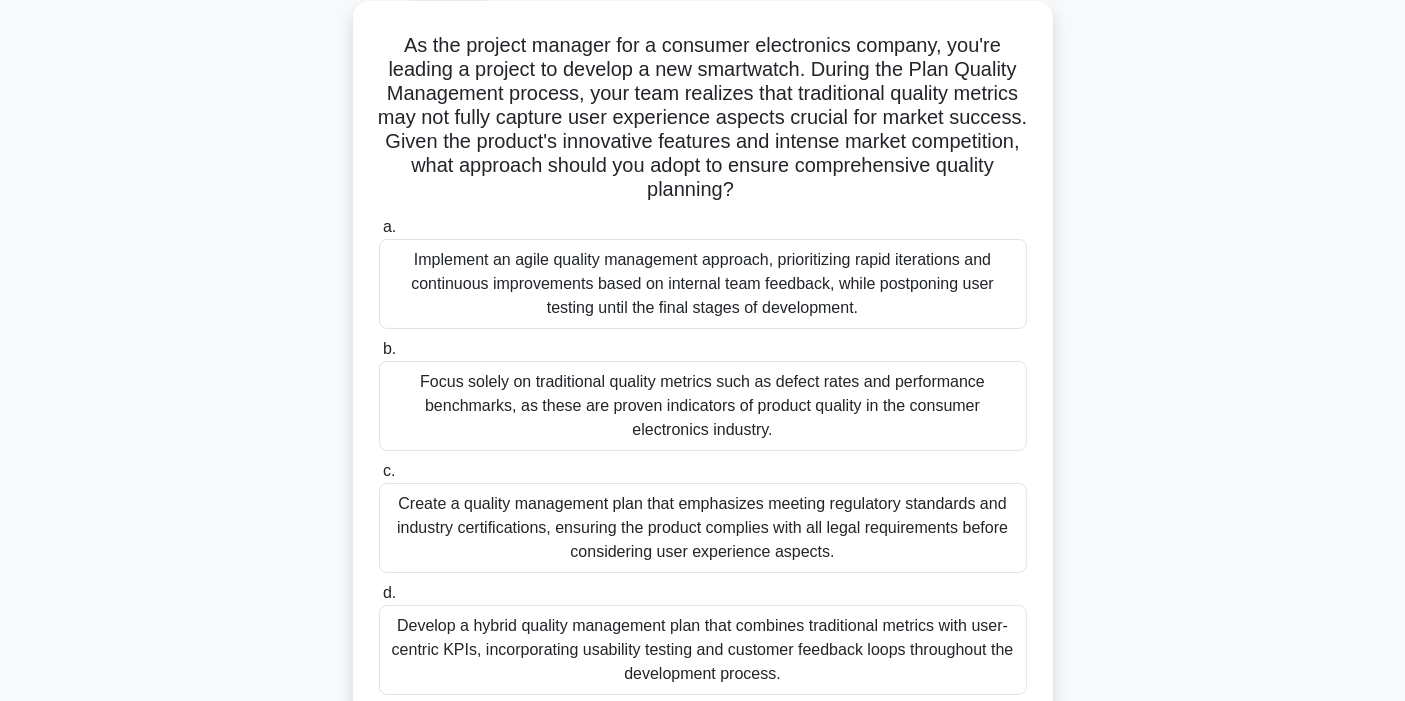 scroll, scrollTop: 222, scrollLeft: 0, axis: vertical 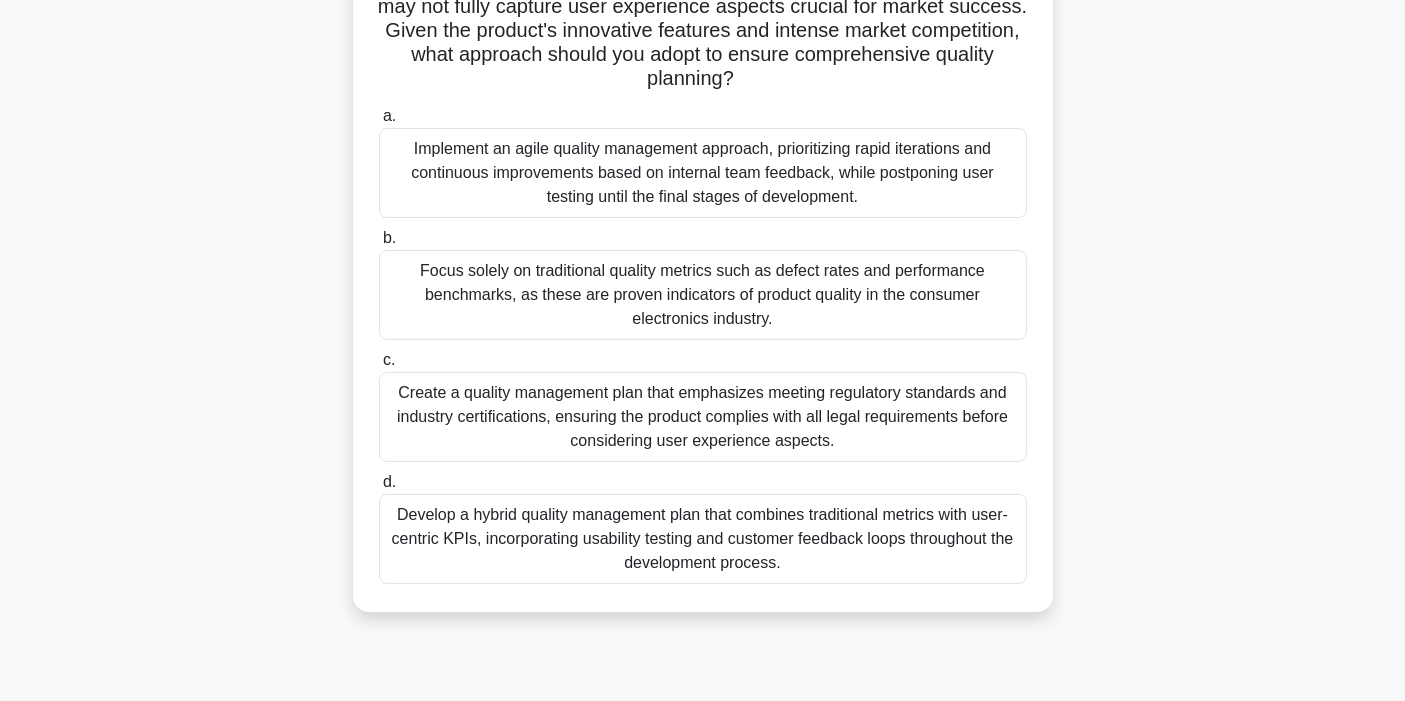 click on "Develop a hybrid quality management plan that combines traditional metrics with user-centric KPIs, incorporating usability testing and customer feedback loops throughout the development process." at bounding box center [703, 539] 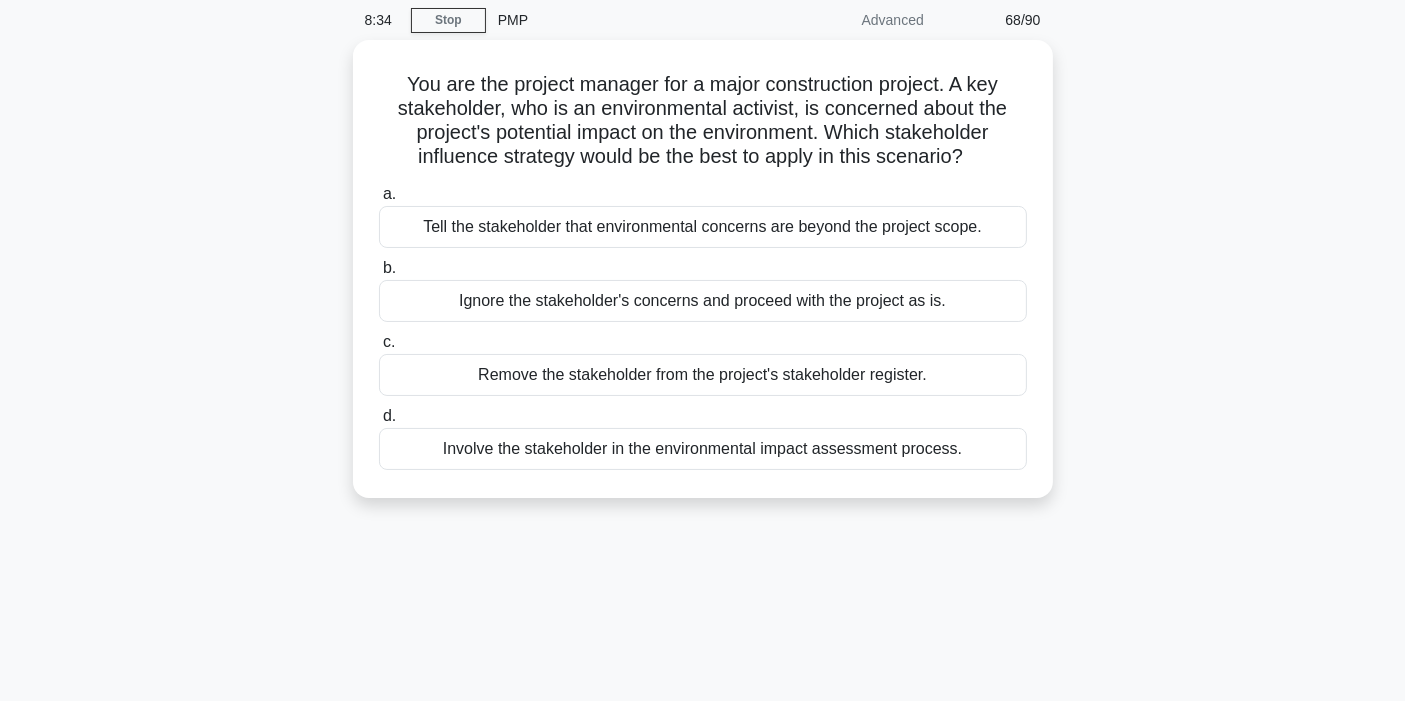 scroll, scrollTop: 111, scrollLeft: 0, axis: vertical 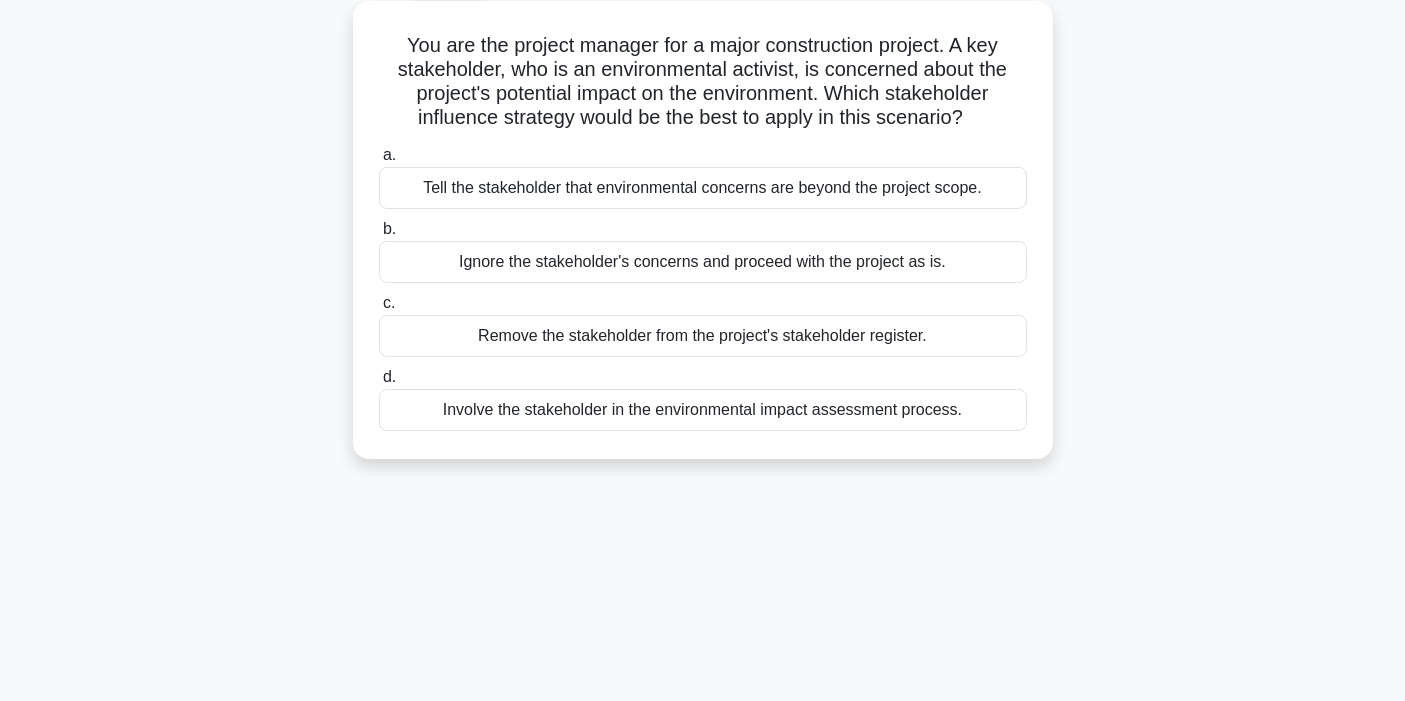 click on "Involve the stakeholder in the environmental impact assessment process." at bounding box center (703, 410) 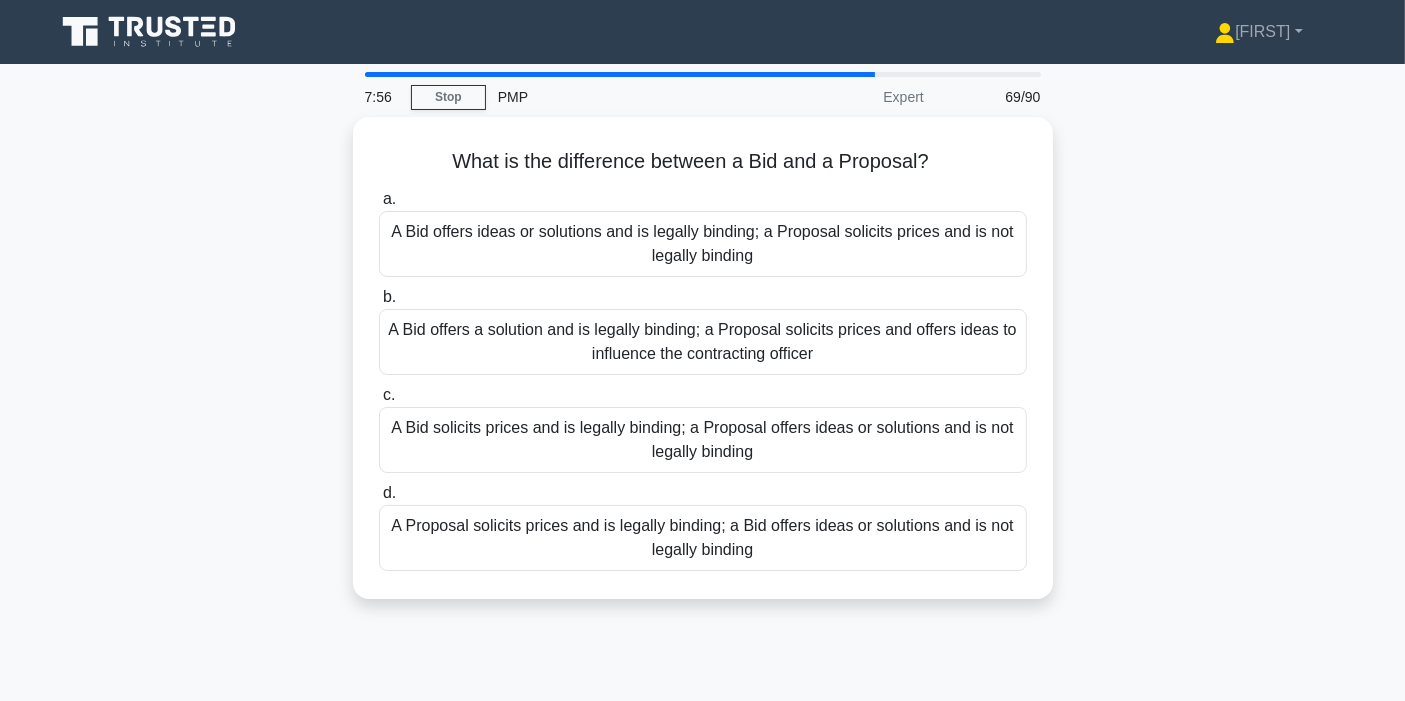 scroll, scrollTop: 111, scrollLeft: 0, axis: vertical 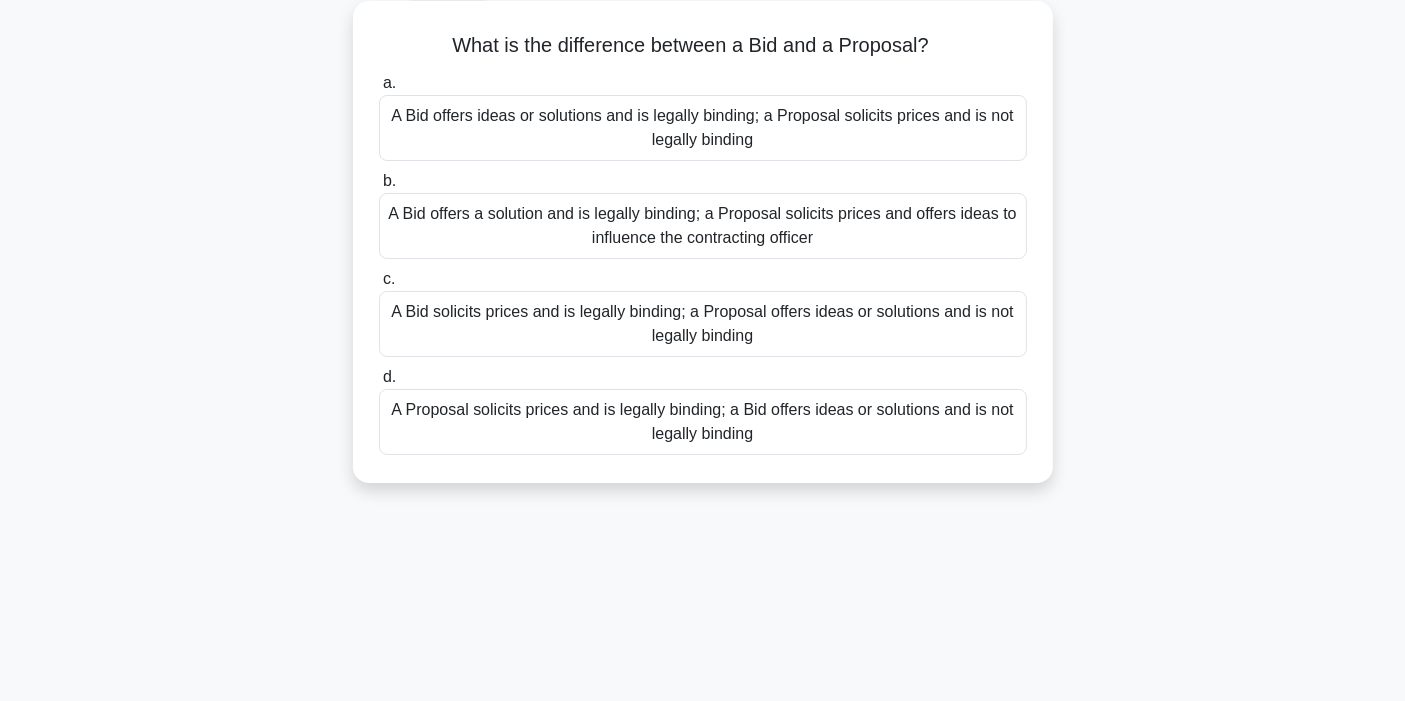 click on "A Bid solicits prices and is legally binding; a Proposal offers ideas or solutions and is not legally binding" at bounding box center (703, 324) 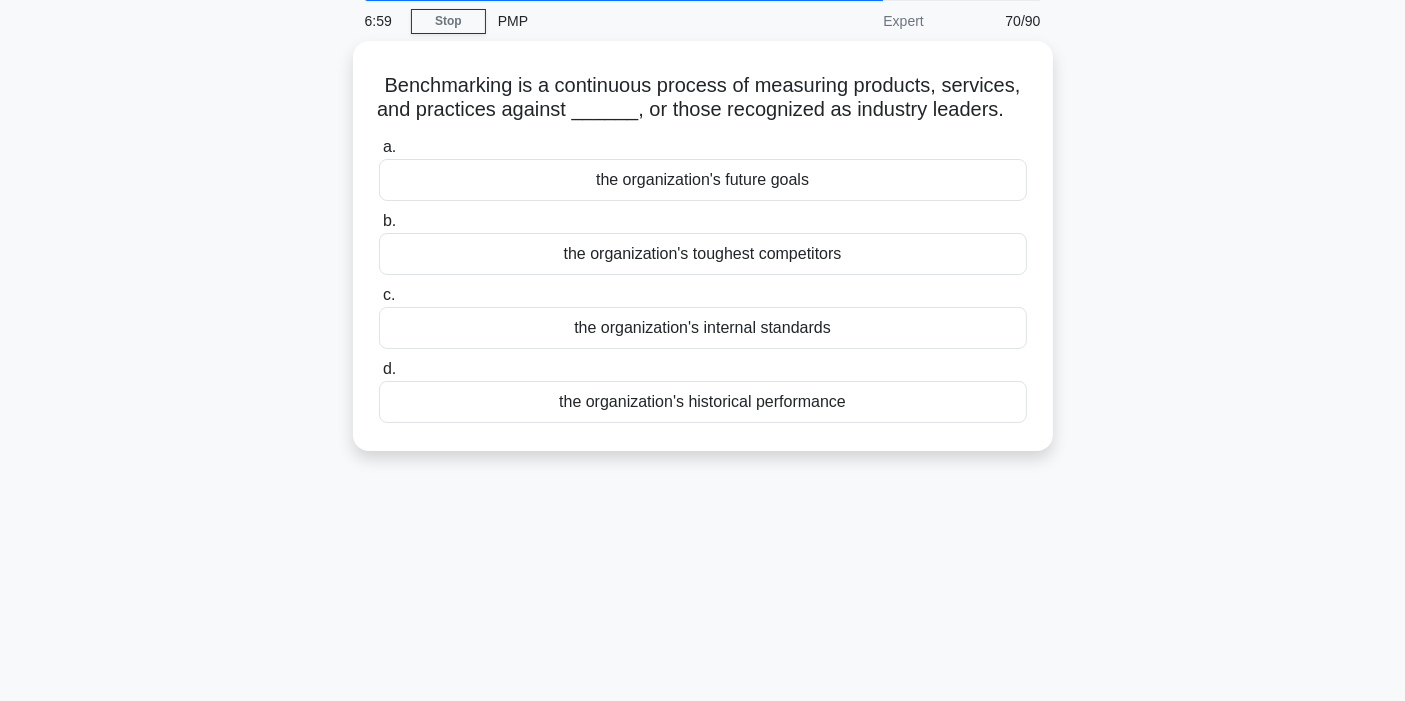 scroll, scrollTop: 111, scrollLeft: 0, axis: vertical 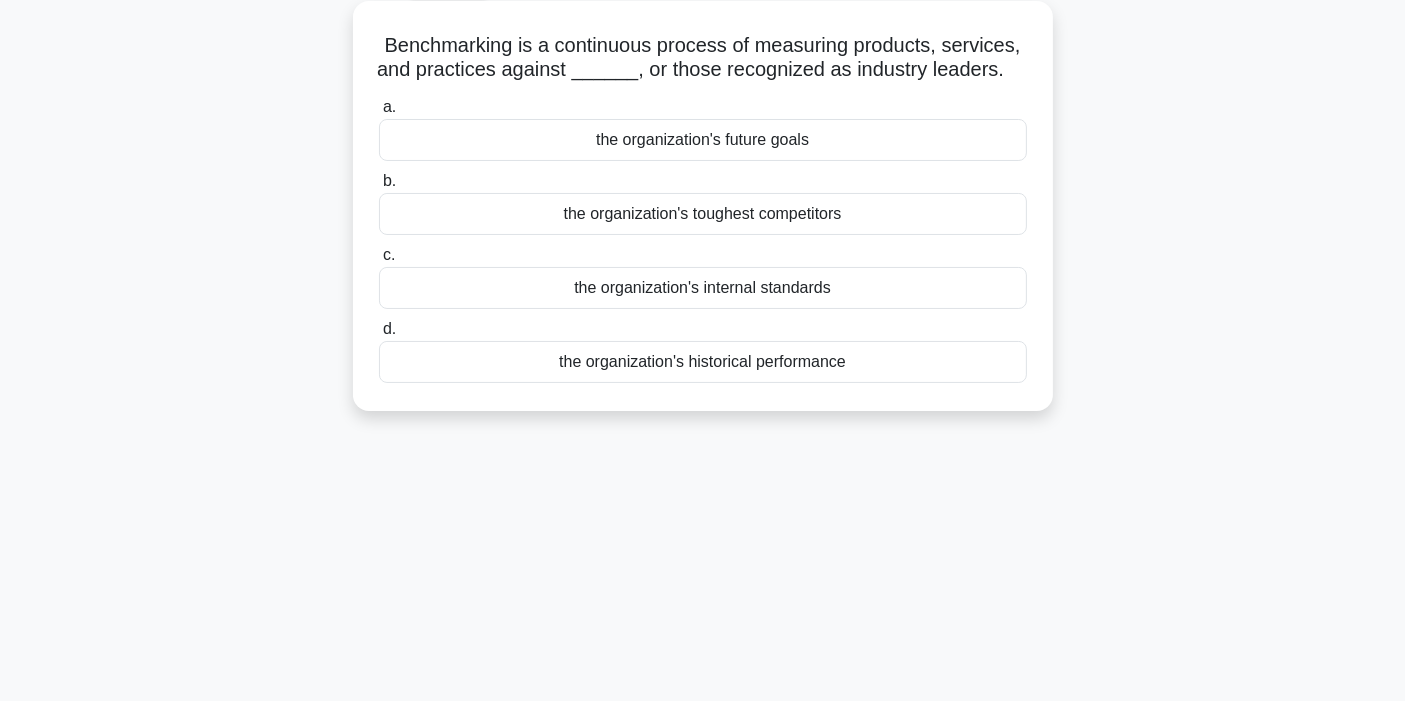 click on "the organization's toughest competitors" at bounding box center [703, 214] 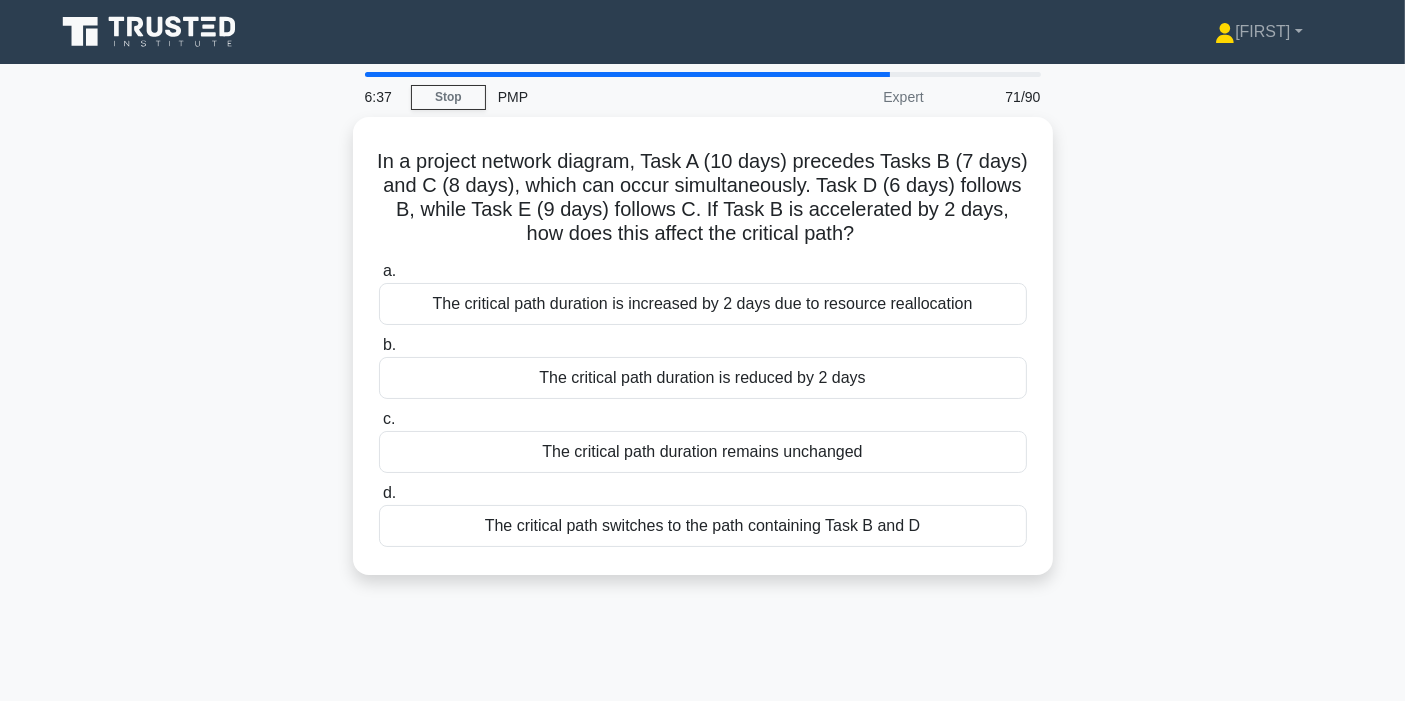scroll, scrollTop: 111, scrollLeft: 0, axis: vertical 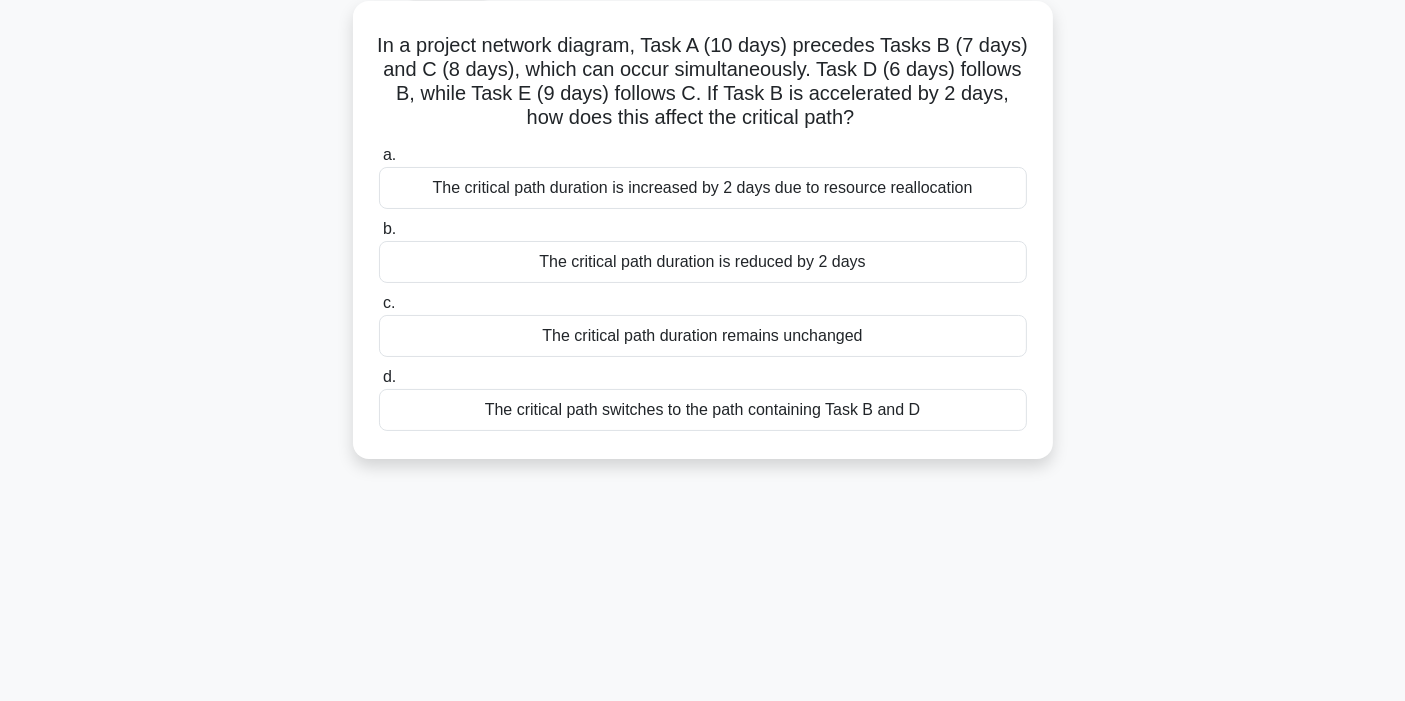 click on "The critical path duration is reduced by 2 days" at bounding box center [703, 262] 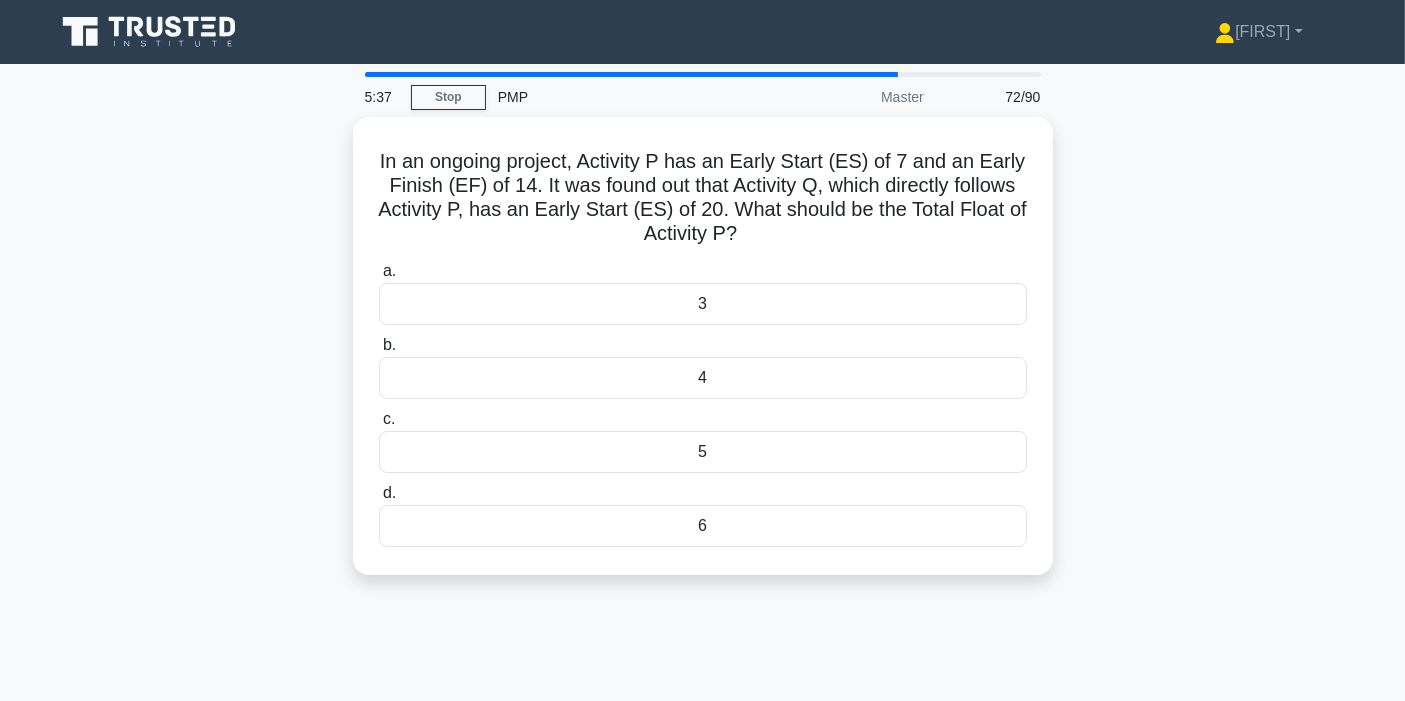 scroll, scrollTop: 111, scrollLeft: 0, axis: vertical 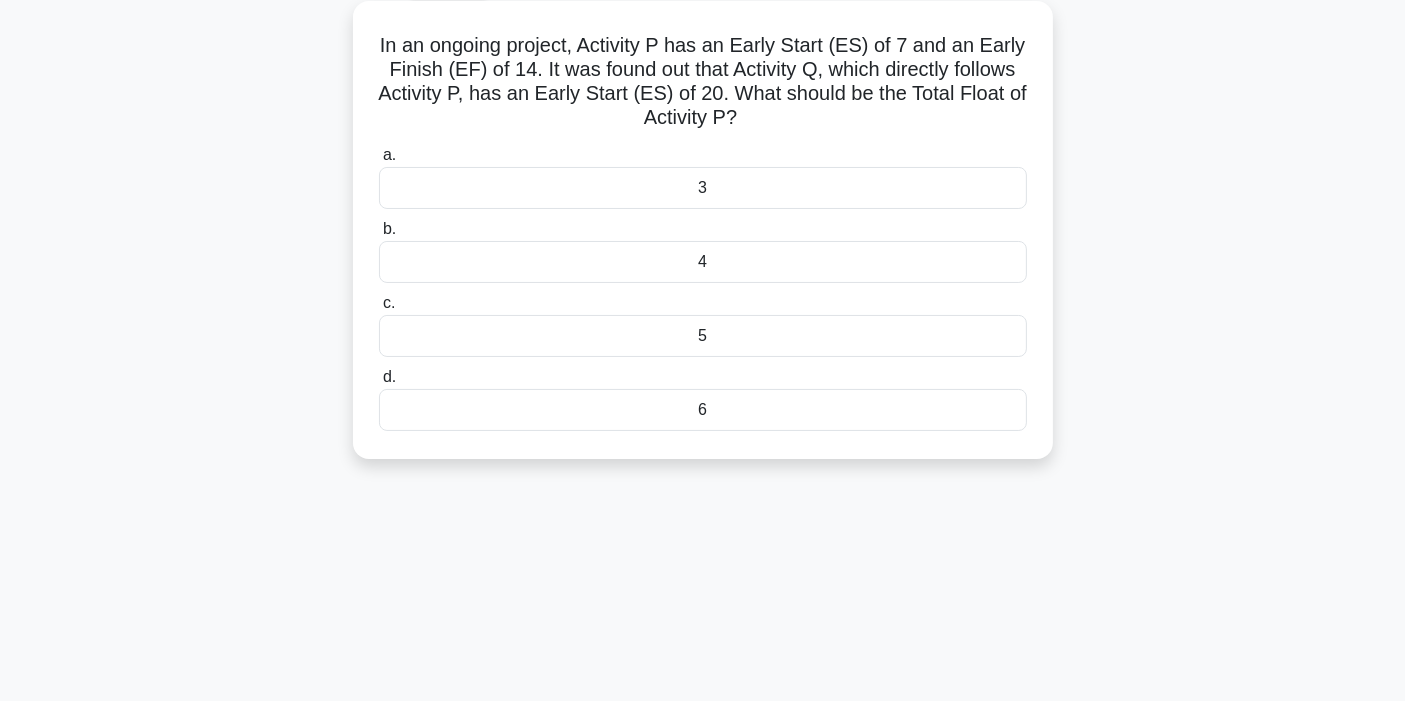 click on "6" at bounding box center [703, 410] 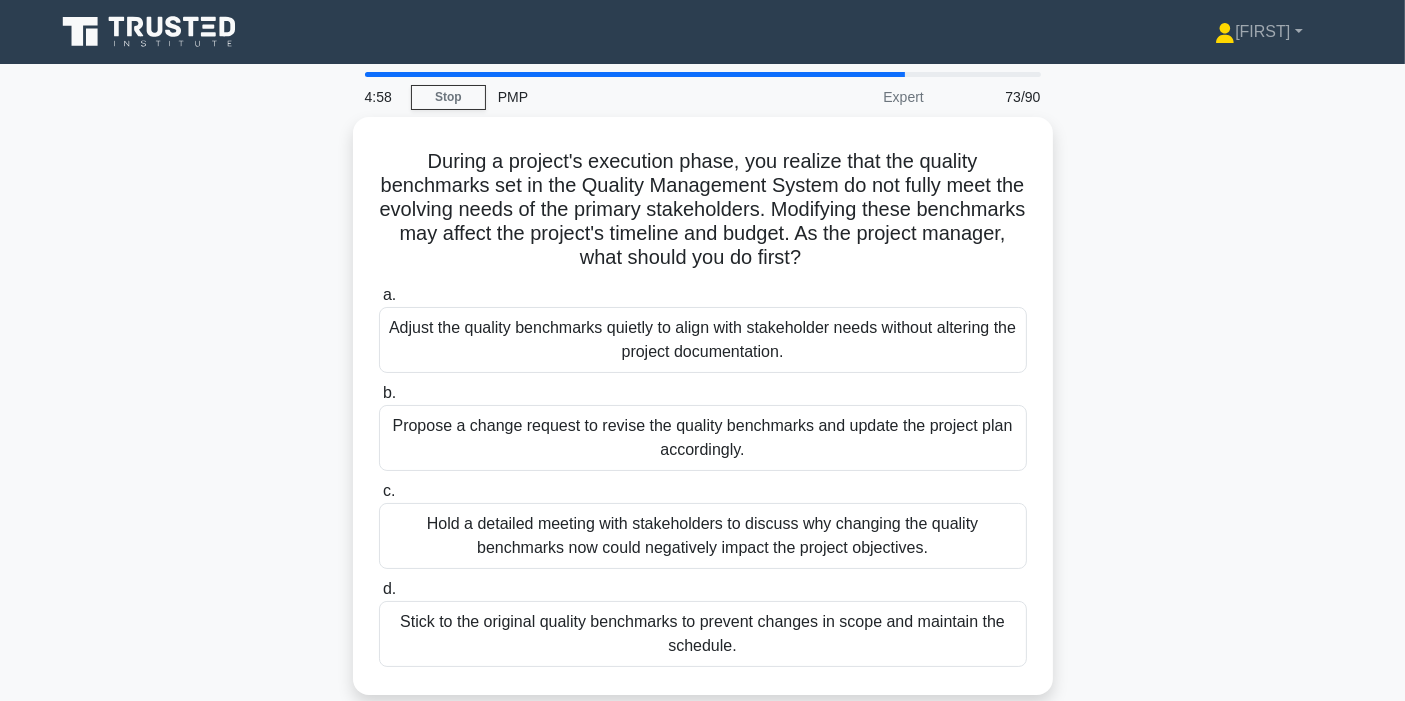 scroll, scrollTop: 111, scrollLeft: 0, axis: vertical 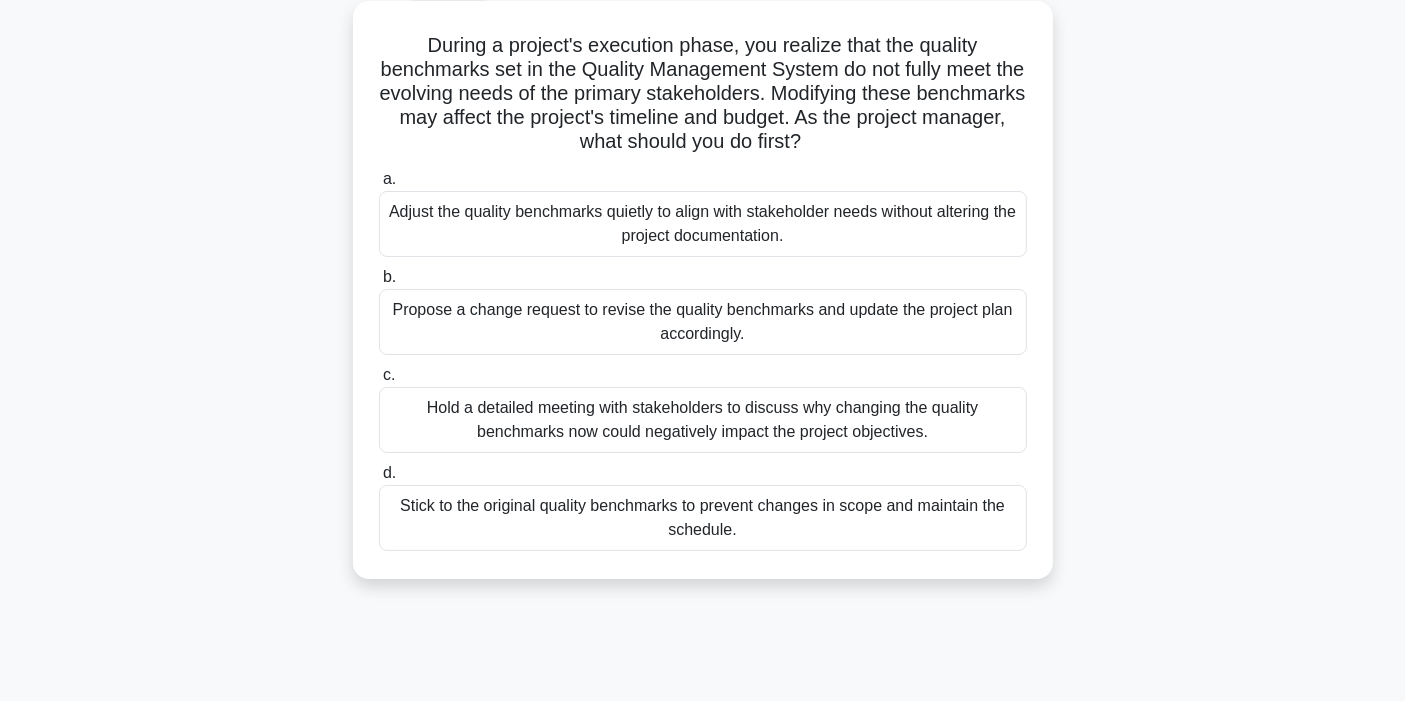 click on "Propose a change request to revise the quality benchmarks and update the project plan accordingly." at bounding box center (703, 322) 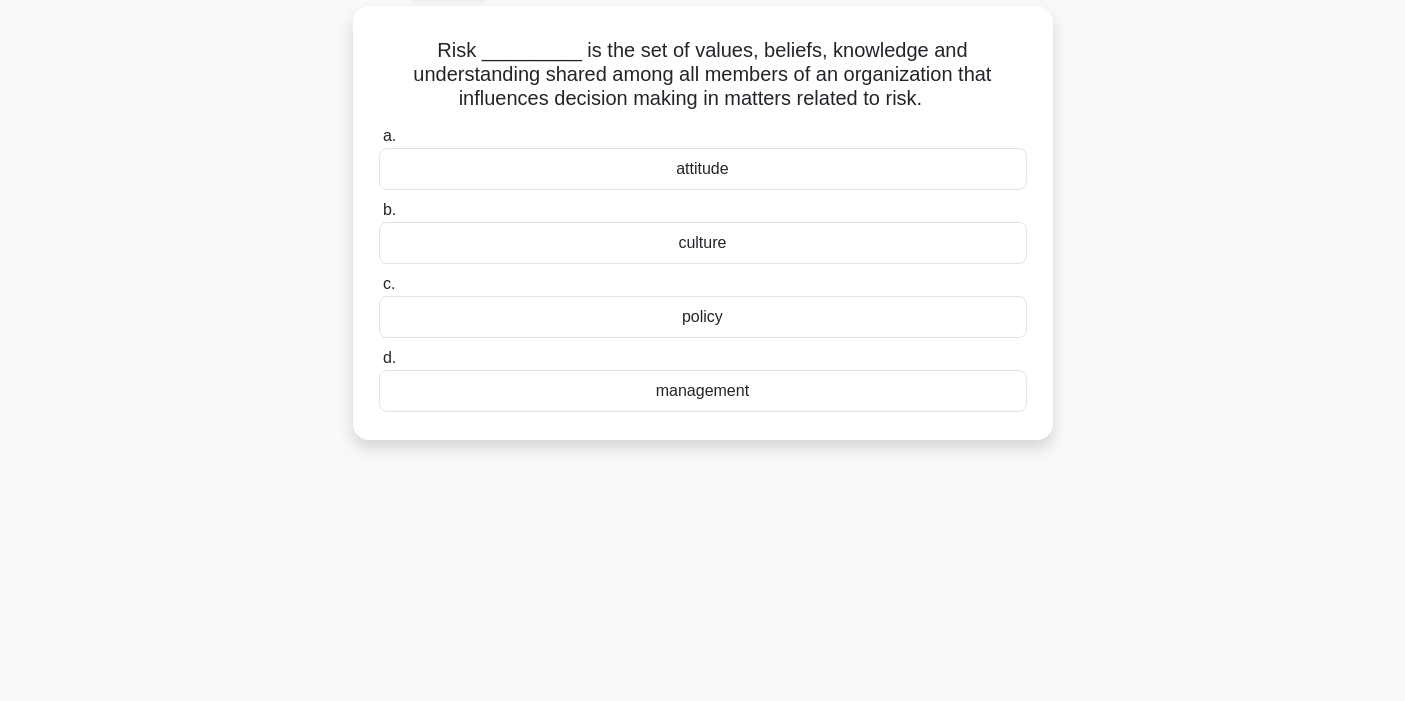 scroll, scrollTop: 0, scrollLeft: 0, axis: both 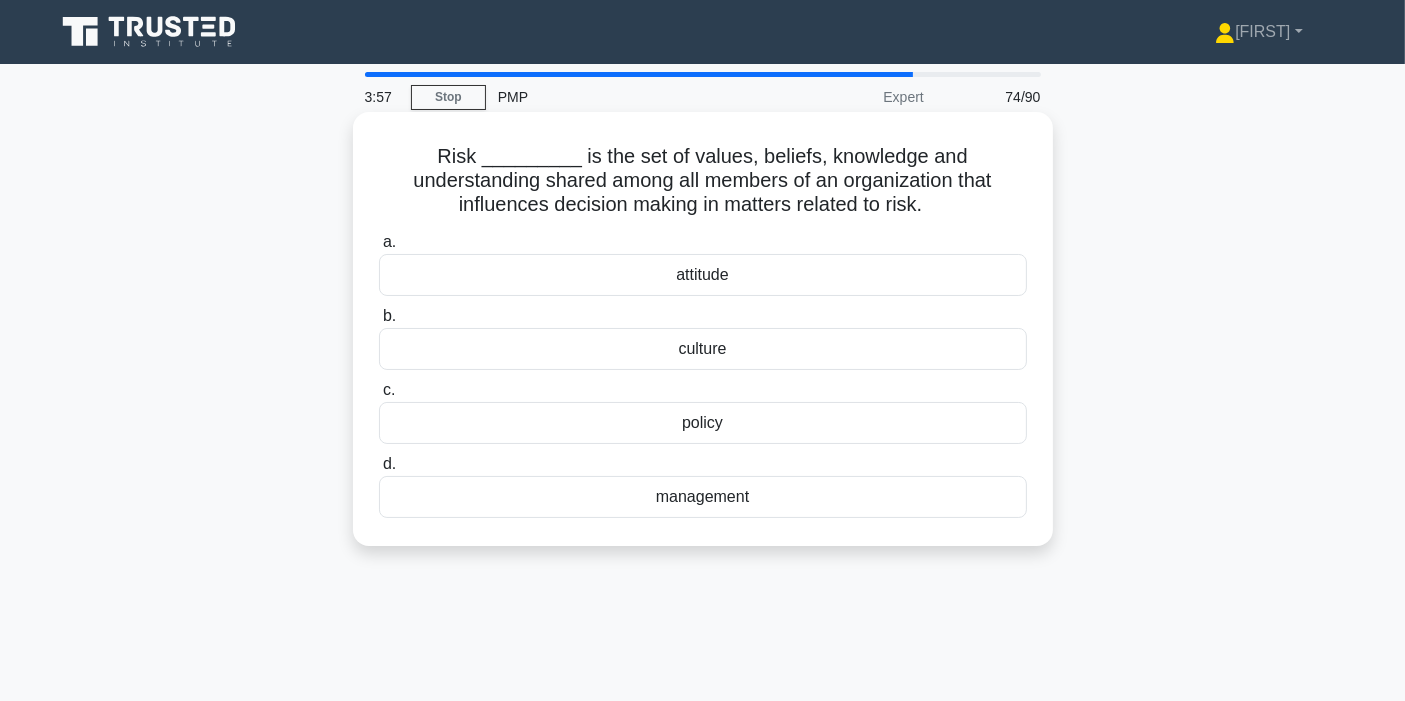 click on "attitude" at bounding box center [703, 275] 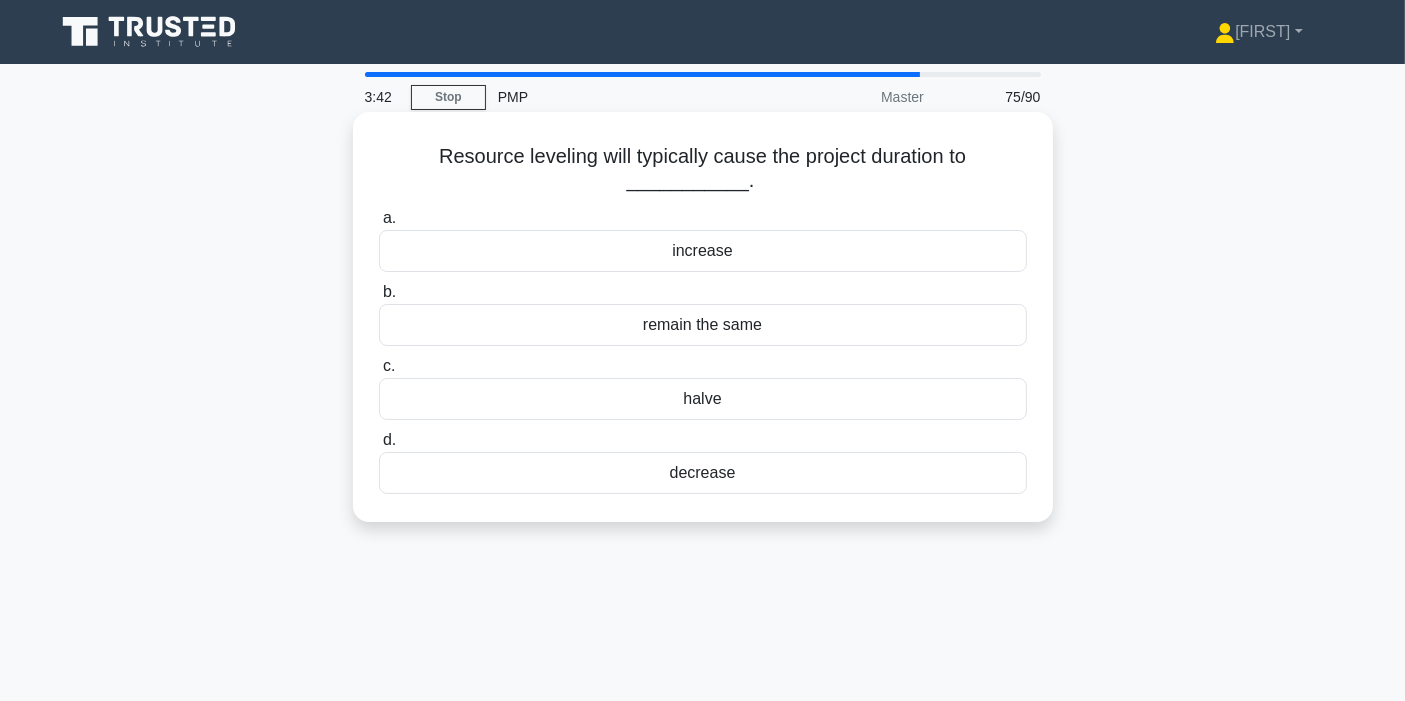click on "increase" at bounding box center [703, 251] 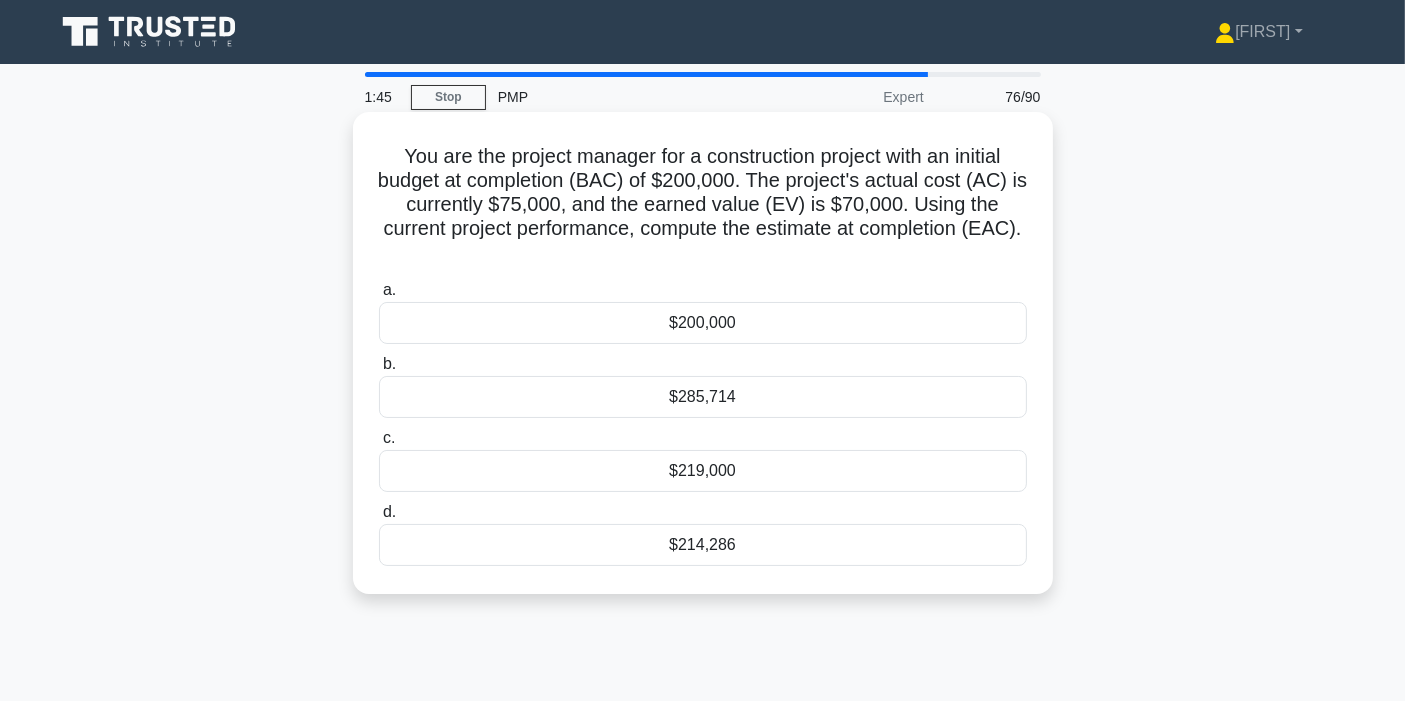 click on "$219,000" at bounding box center [703, 471] 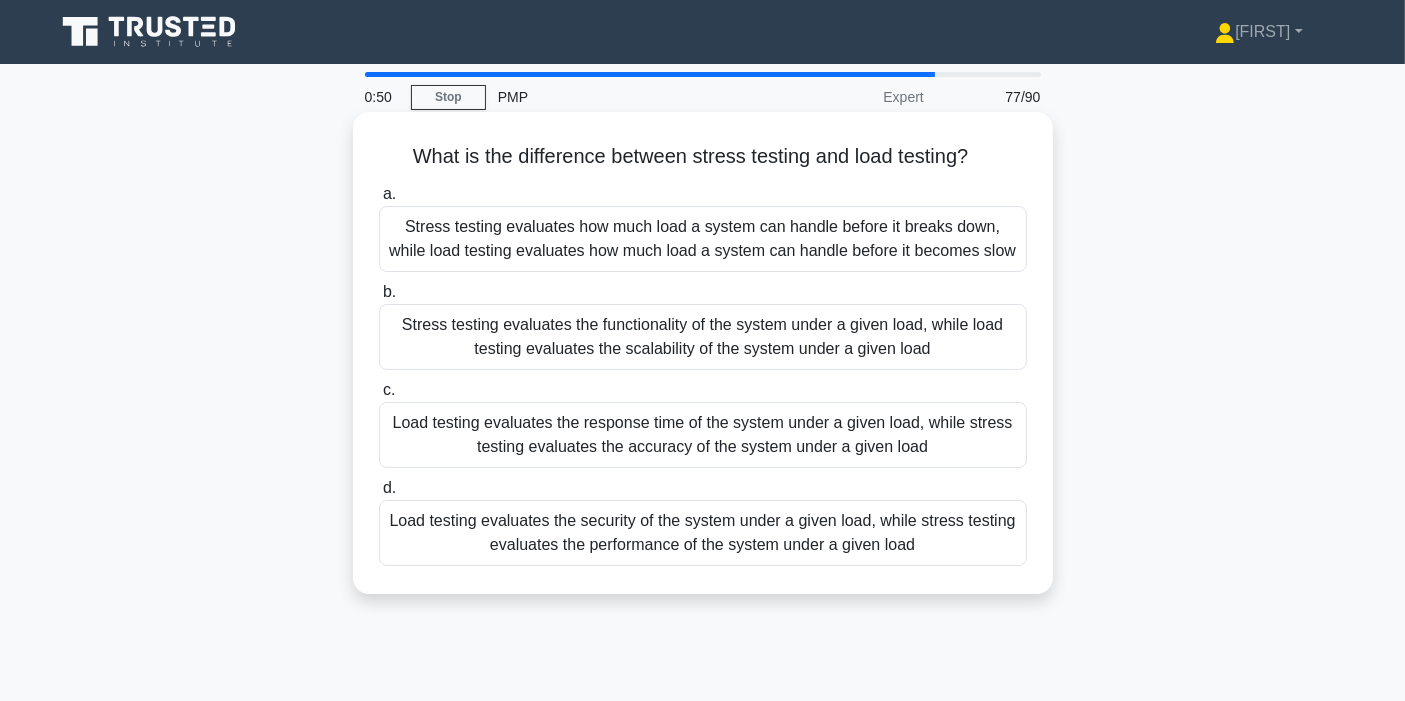 click on "Stress testing evaluates how much load a system can handle before it breaks down, while load testing evaluates how much load a system can handle before it becomes slow" at bounding box center (703, 239) 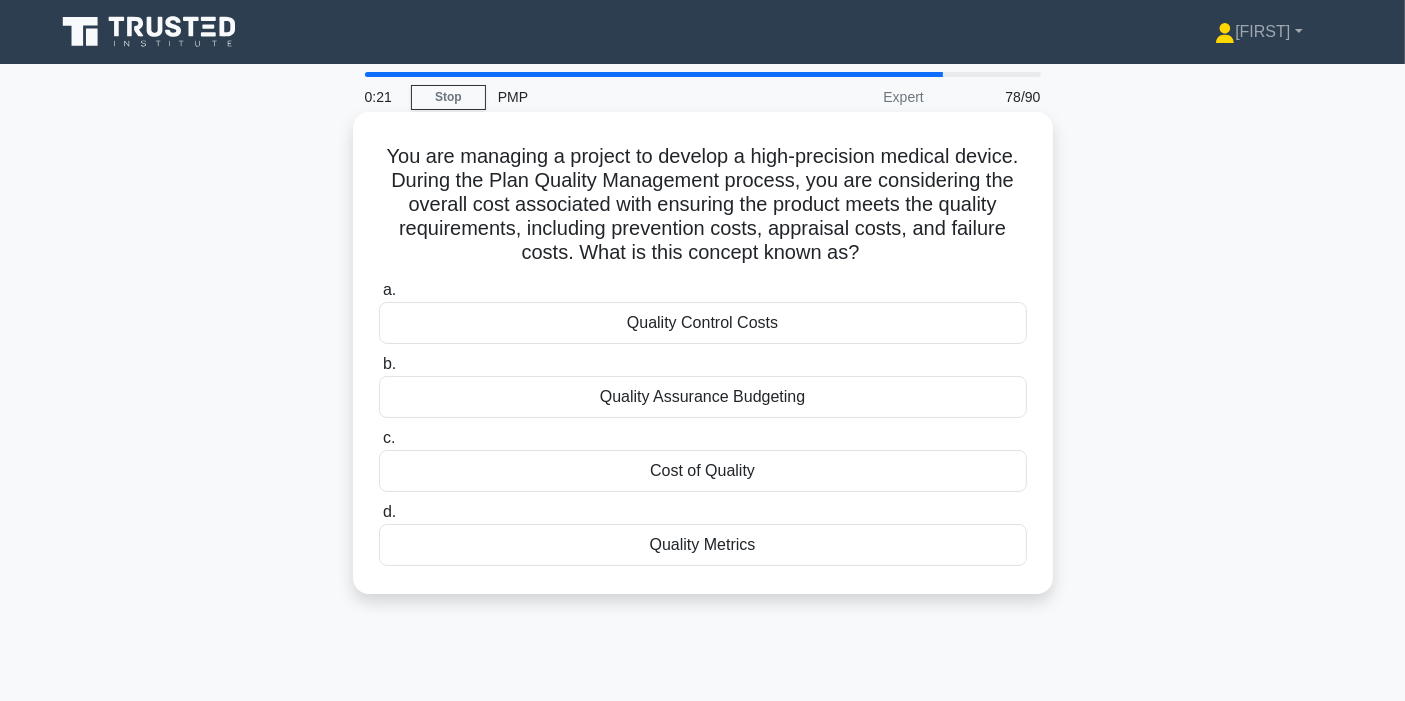 click on "Cost of Quality" at bounding box center [703, 471] 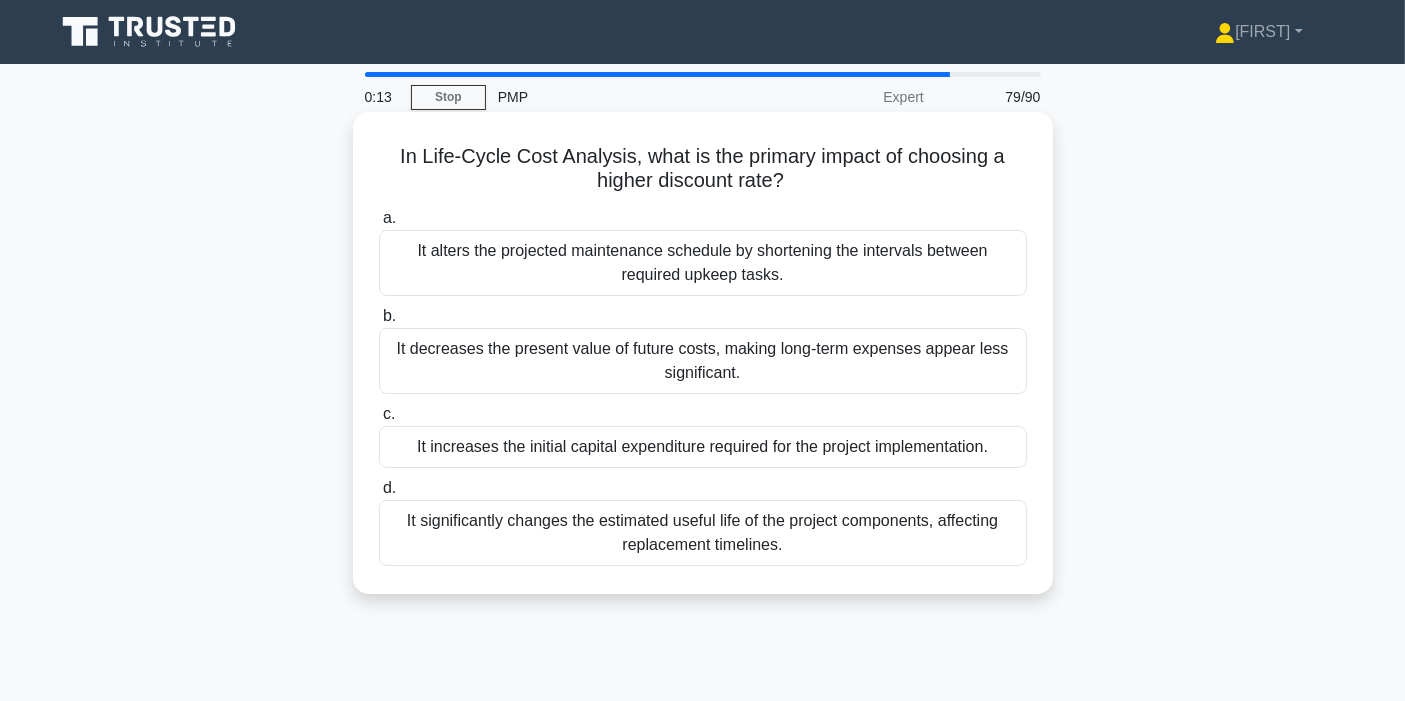 click on "It significantly changes the estimated useful life of the project components, affecting replacement timelines." at bounding box center [703, 533] 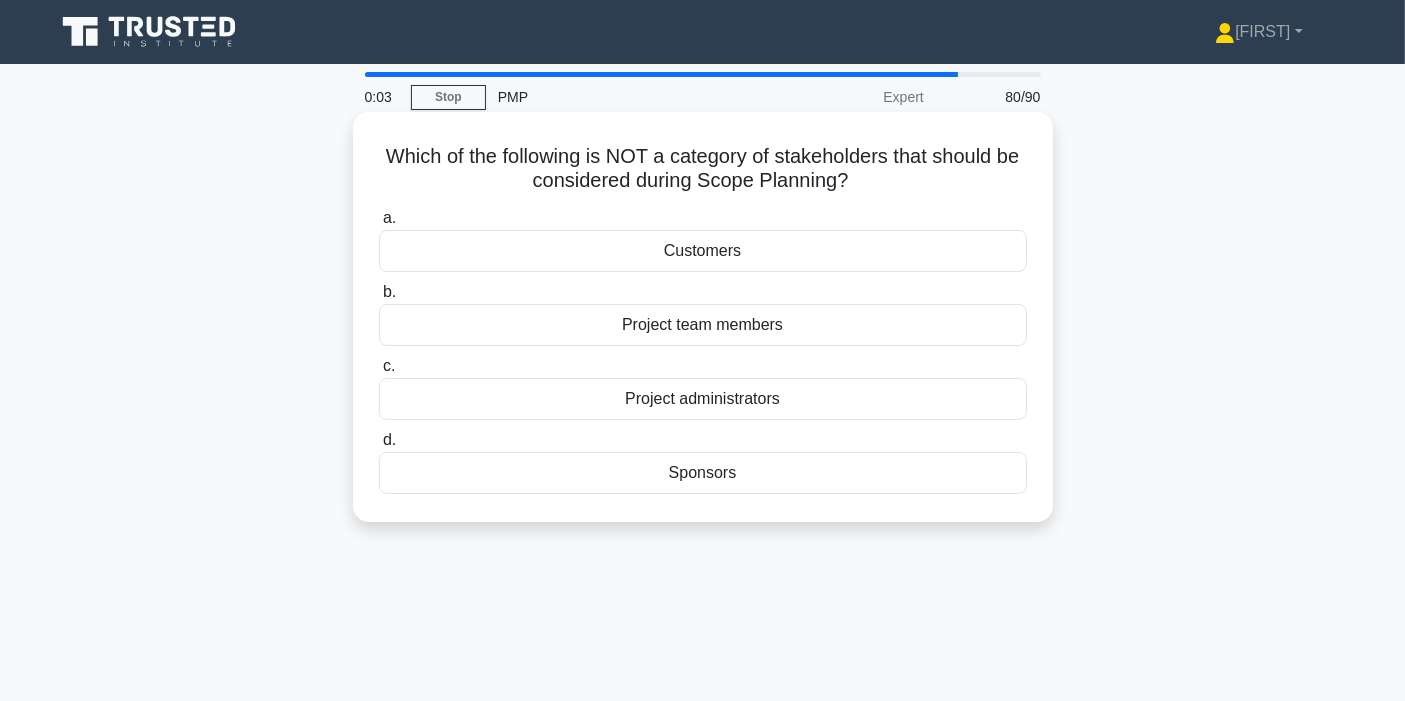 click on "Sponsors" at bounding box center (703, 473) 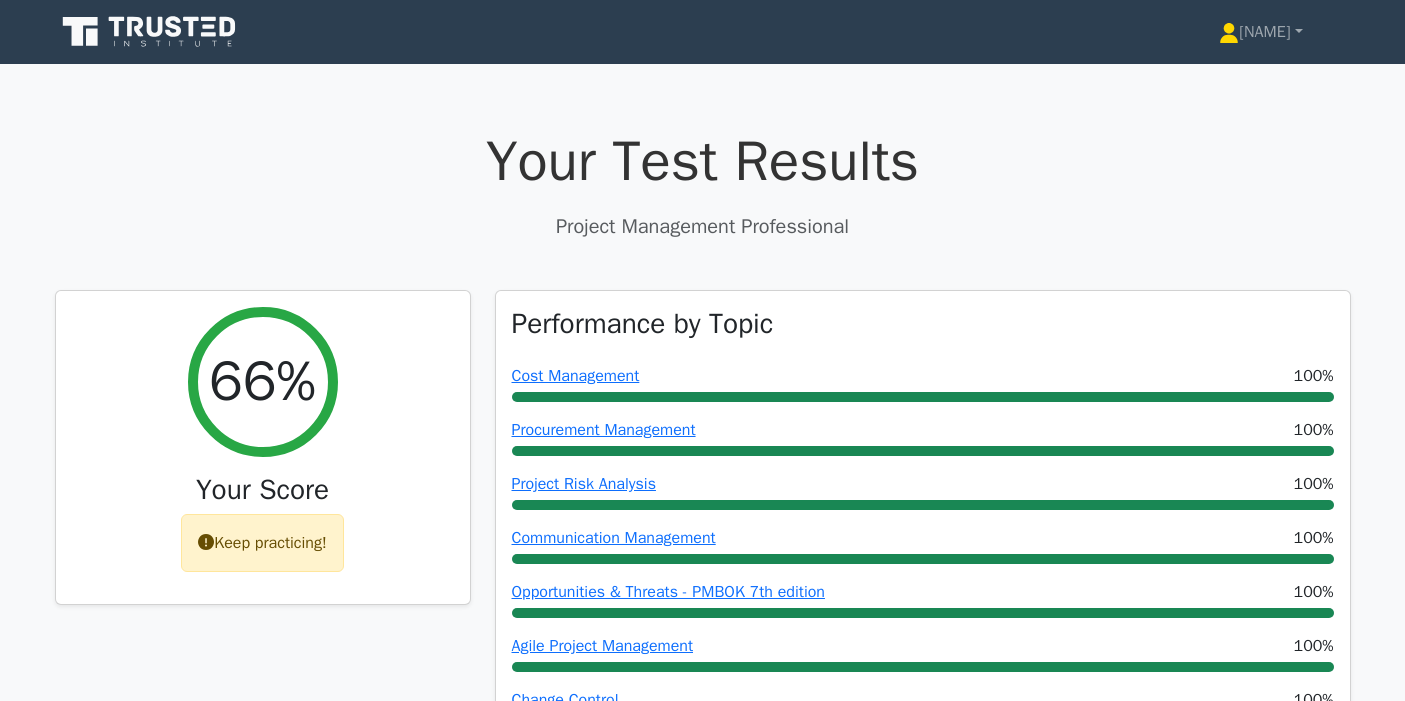 scroll, scrollTop: 0, scrollLeft: 0, axis: both 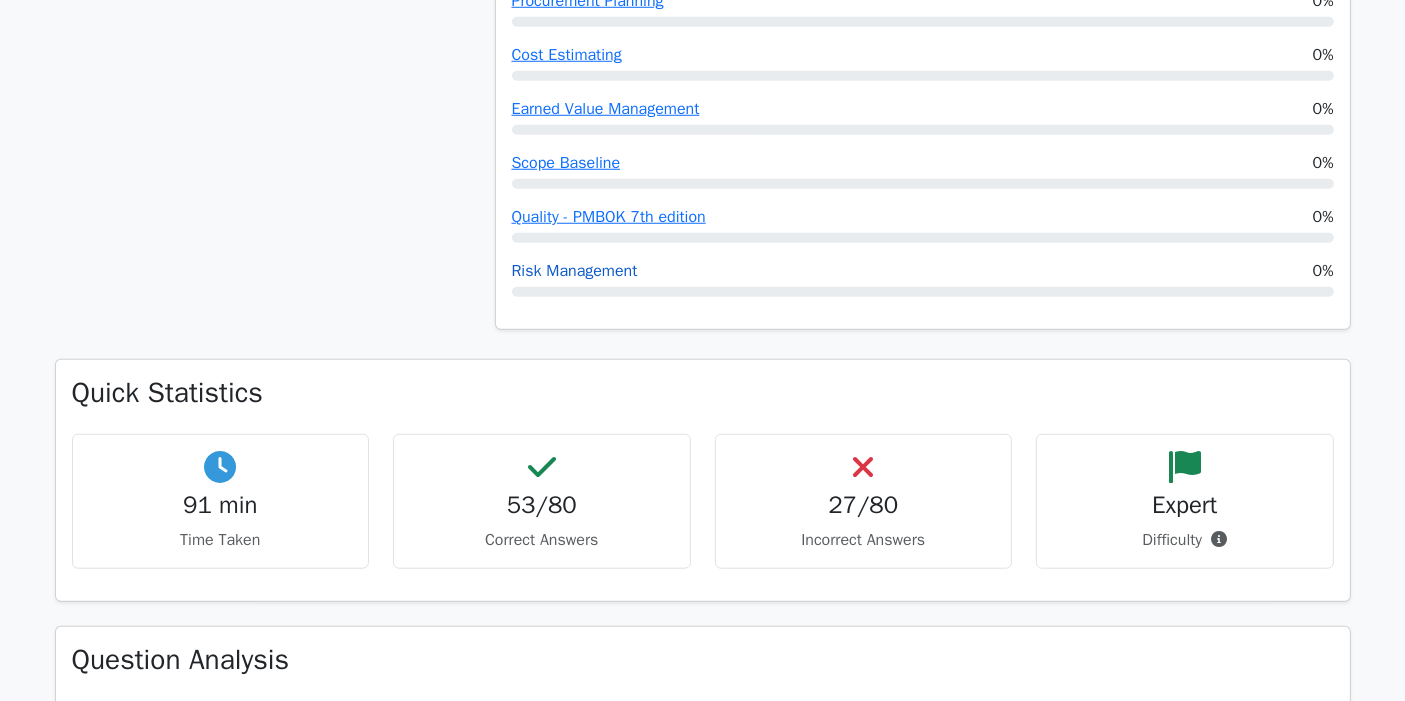 click on "Risk Management" at bounding box center (575, 271) 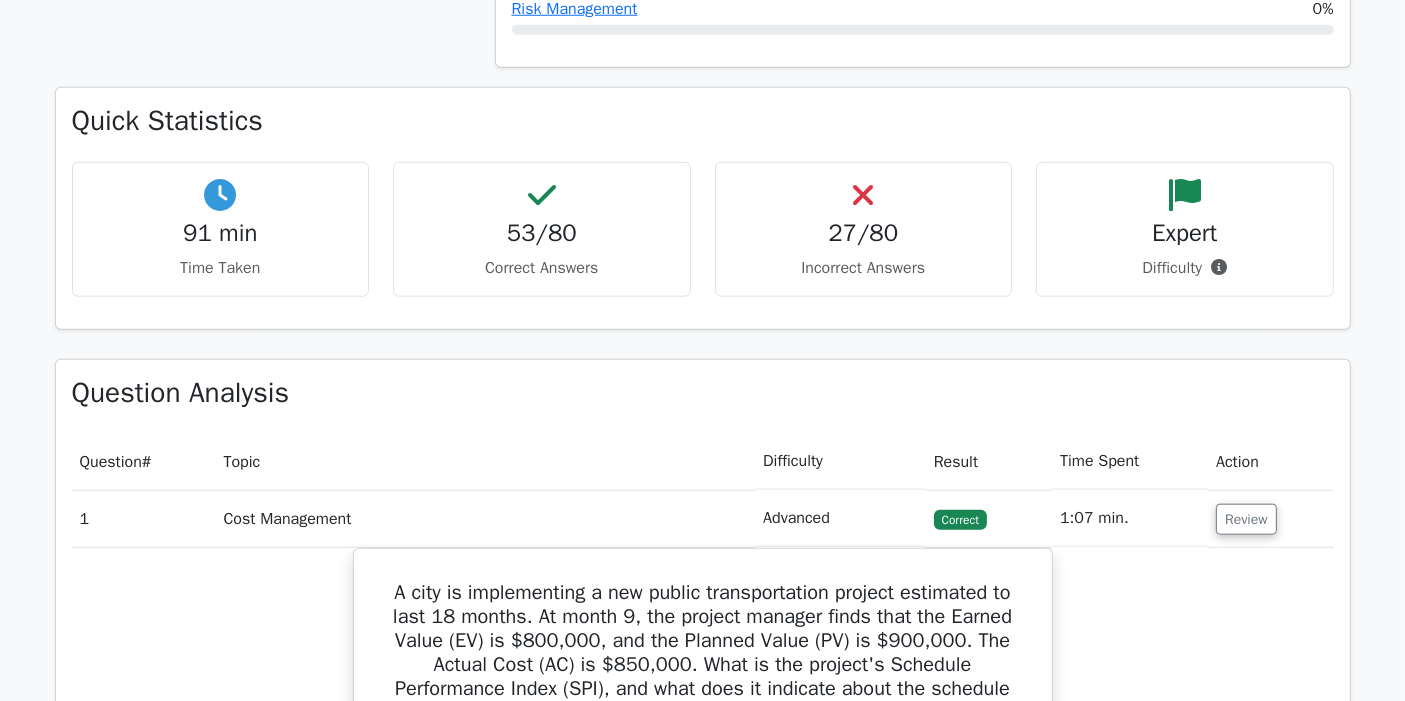 scroll, scrollTop: 1888, scrollLeft: 0, axis: vertical 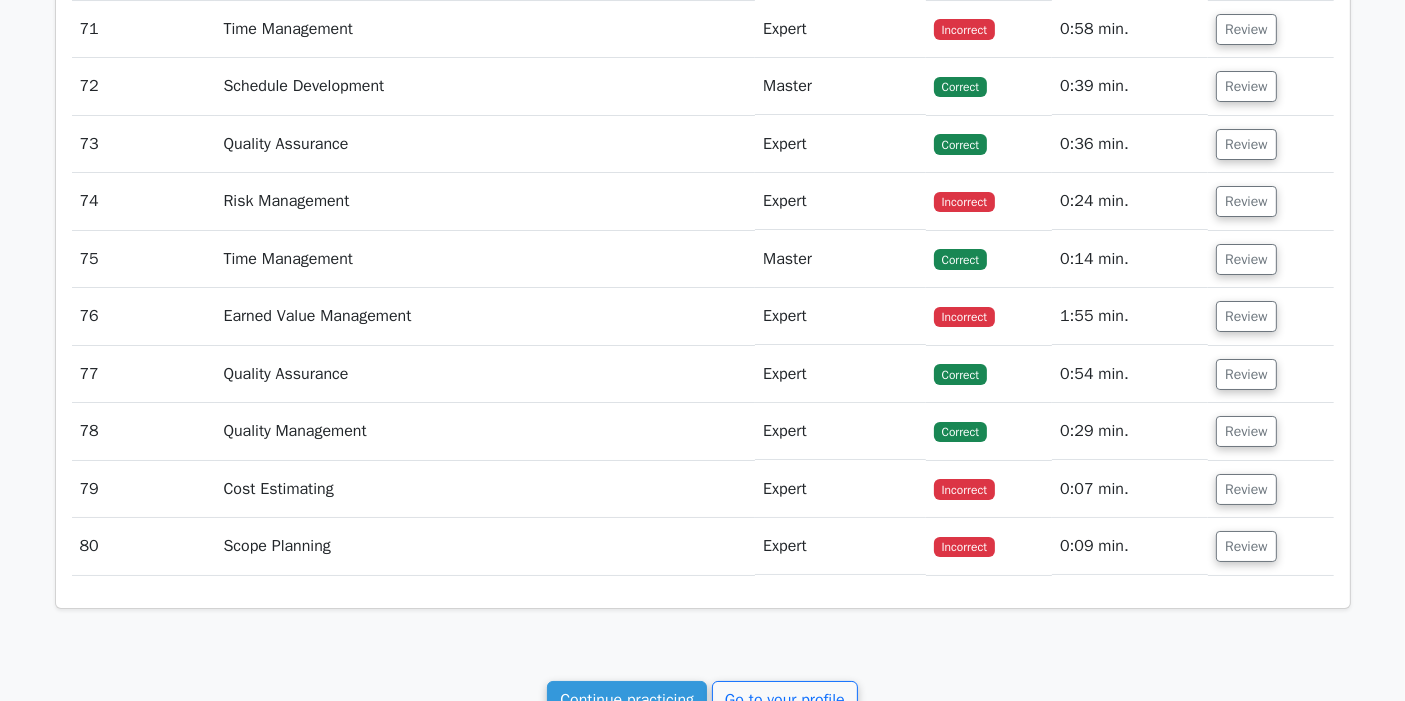 click on "Your Test Results
Project Management Professional
66%
Your Score
Keep practicing!
Performance by Topic
Cost Management
100%
Procurement Management
100% 100%" at bounding box center (702, -3253) 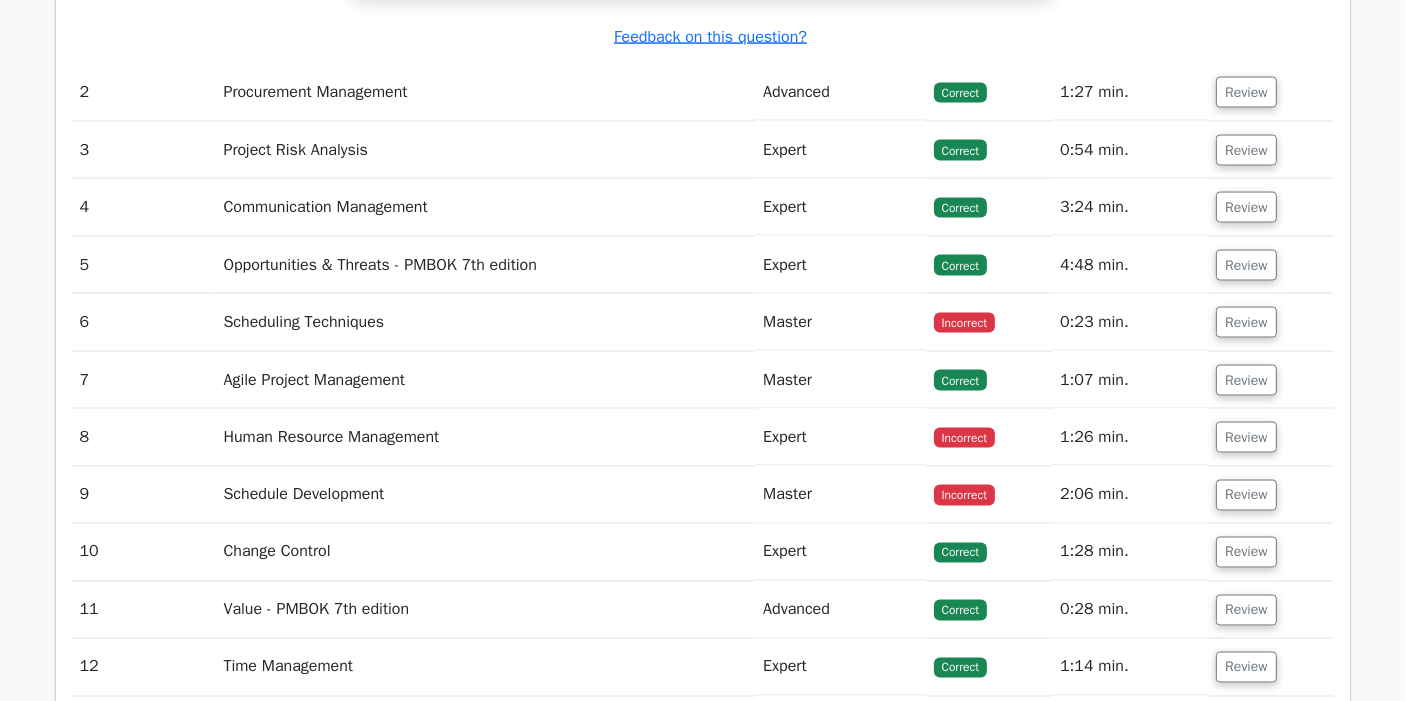 scroll, scrollTop: 3288, scrollLeft: 0, axis: vertical 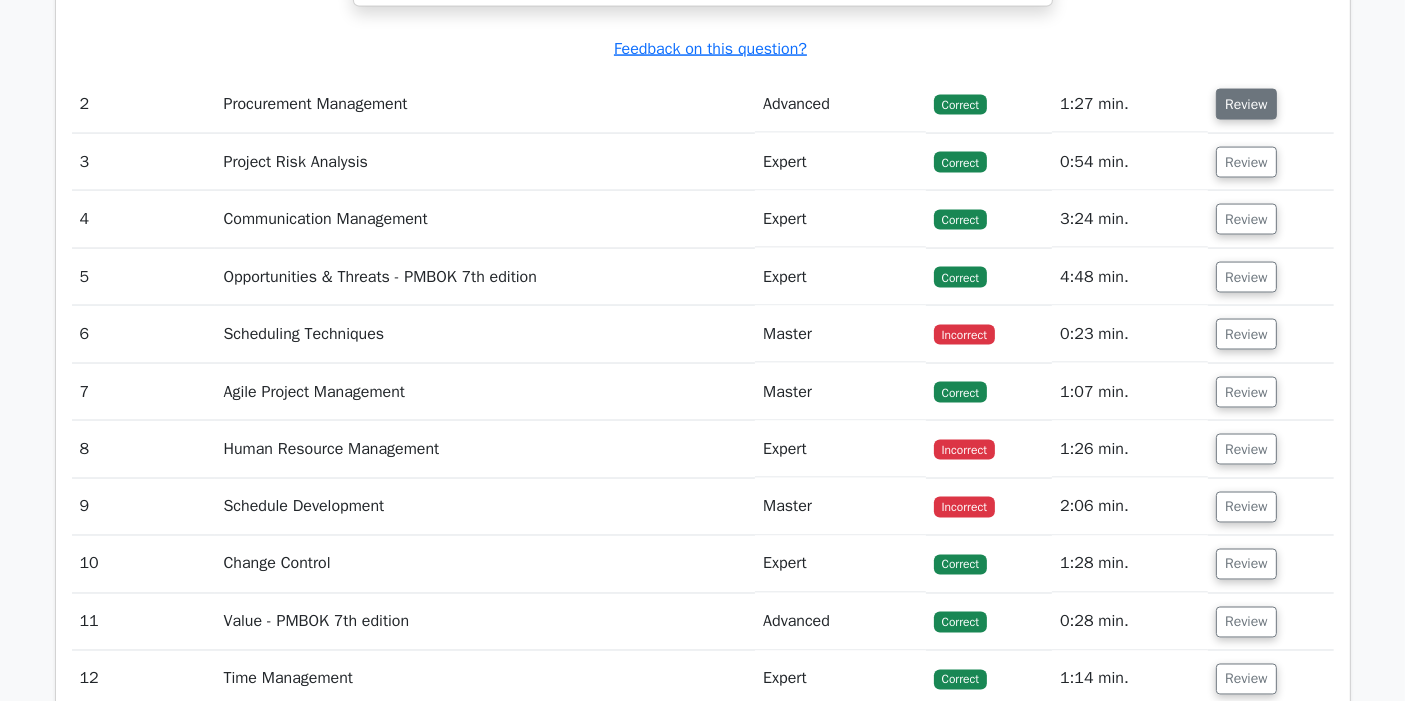 click on "Review" at bounding box center (1246, 104) 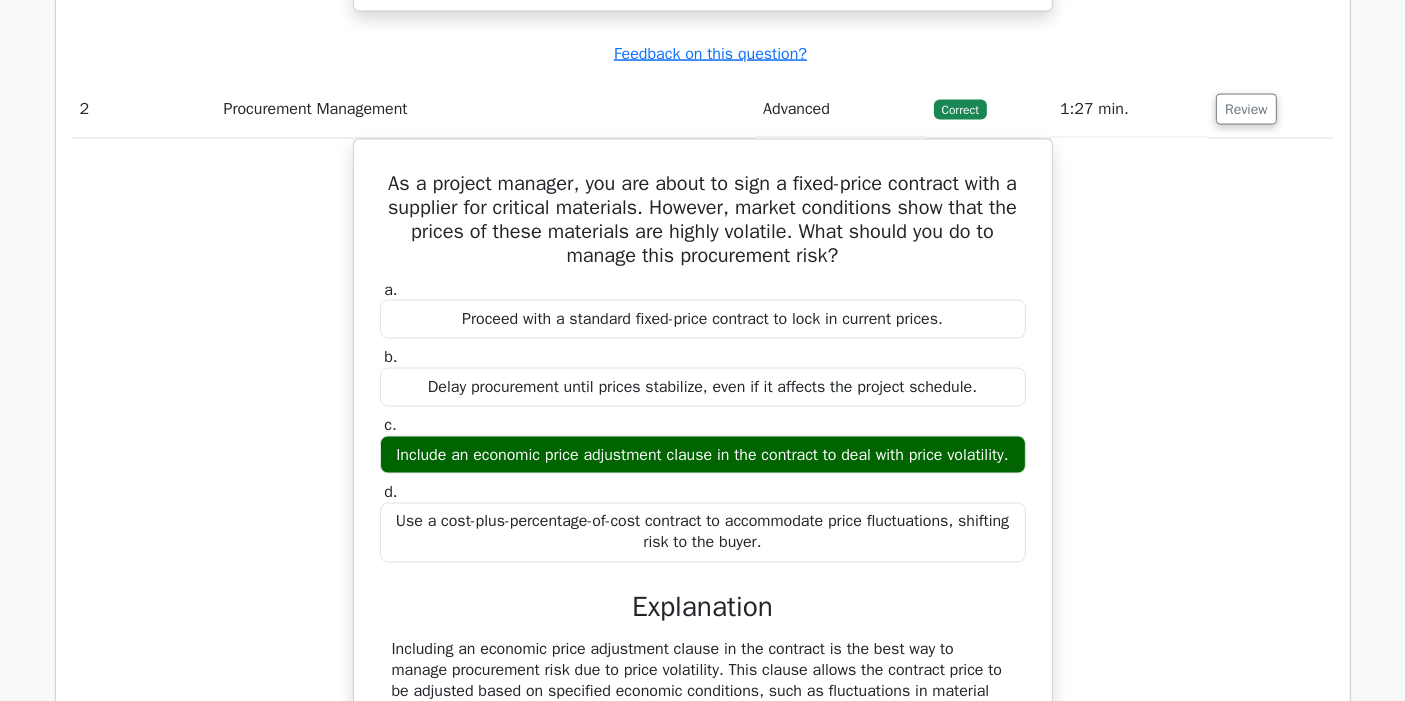 click on "Your Test Results
Project Management Professional
66%
Your Score
Keep practicing!
Performance by Topic
Cost Management
100%
Procurement Management
100% 100%" at bounding box center (702, 1309) 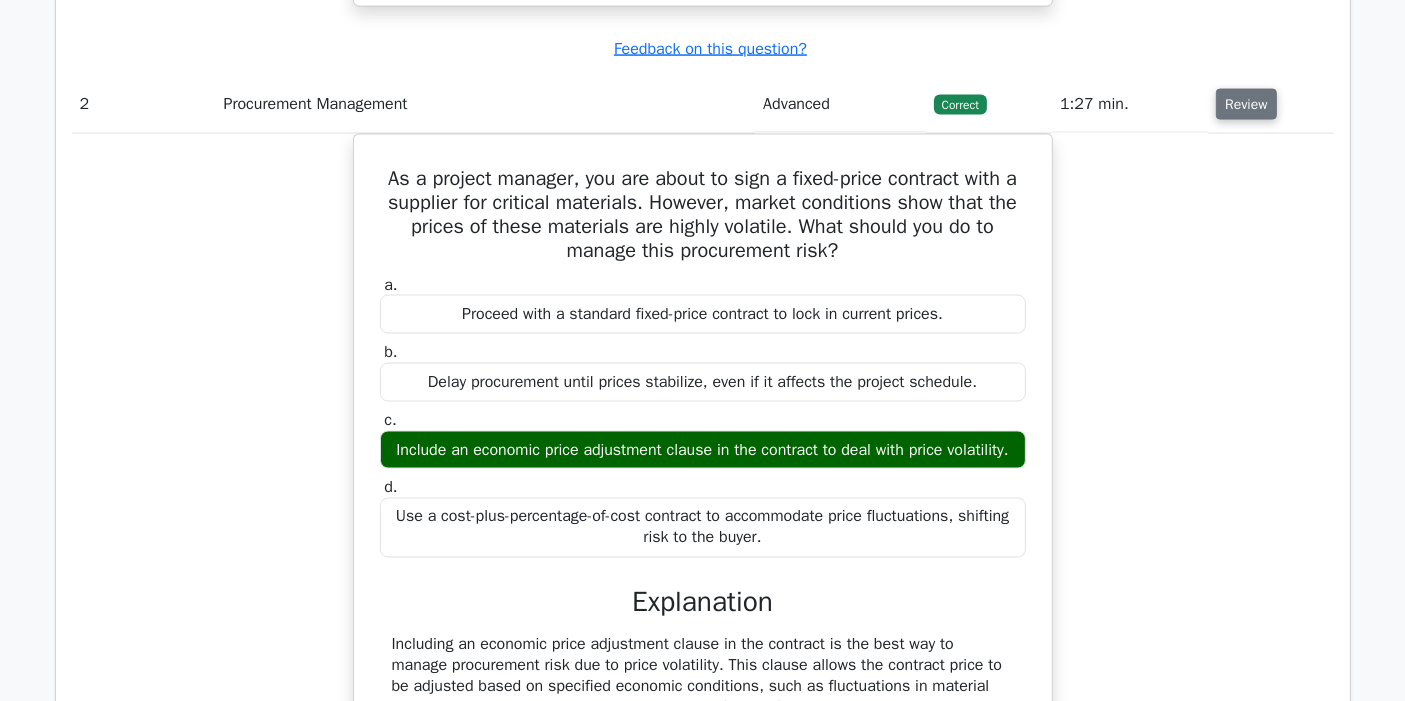 click on "Review" at bounding box center (1246, 104) 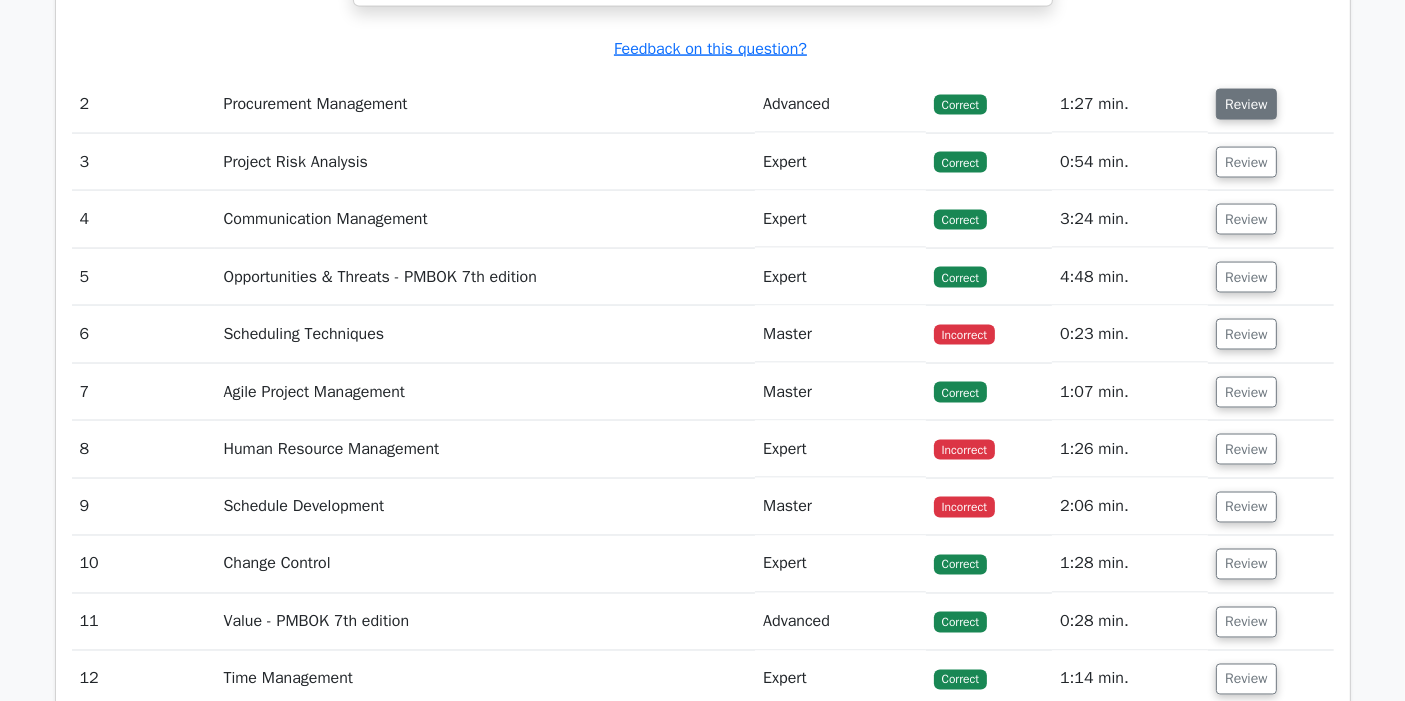 click on "Review" at bounding box center (1246, 104) 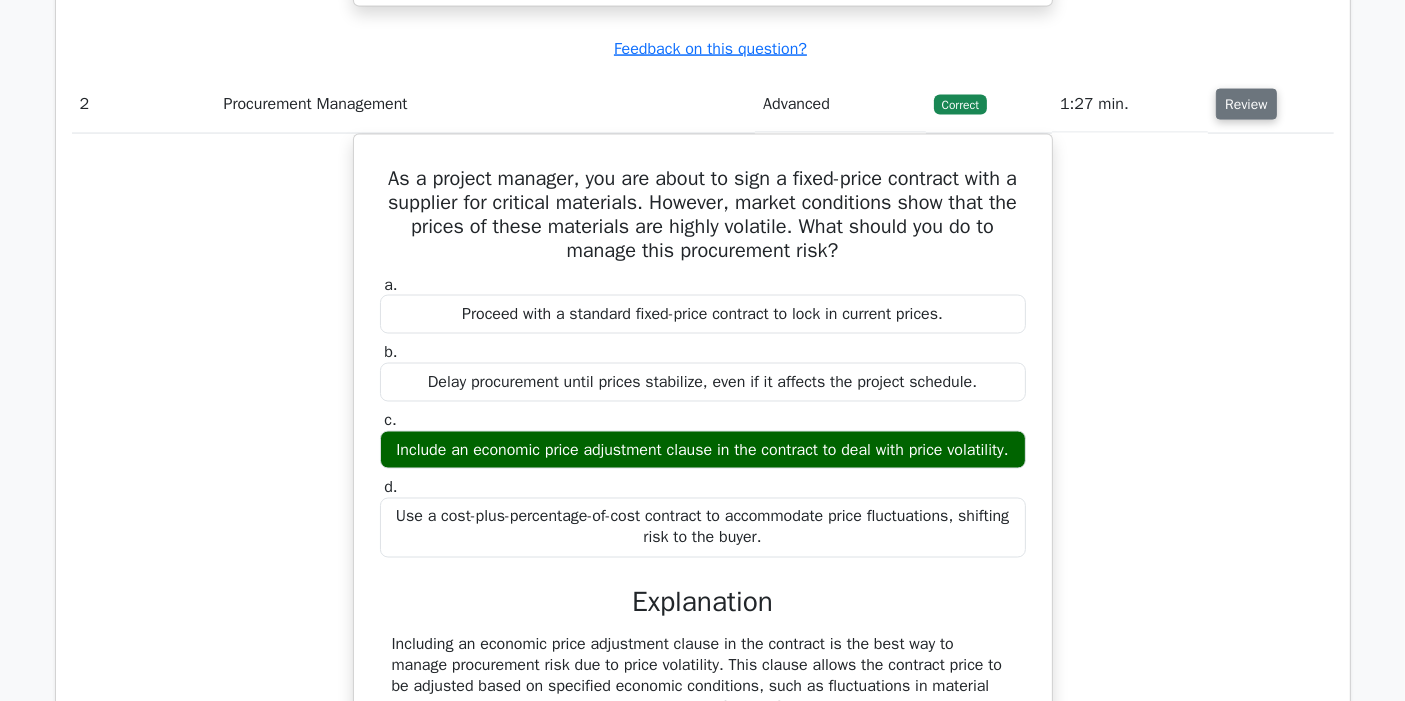 click on "Review" at bounding box center (1246, 104) 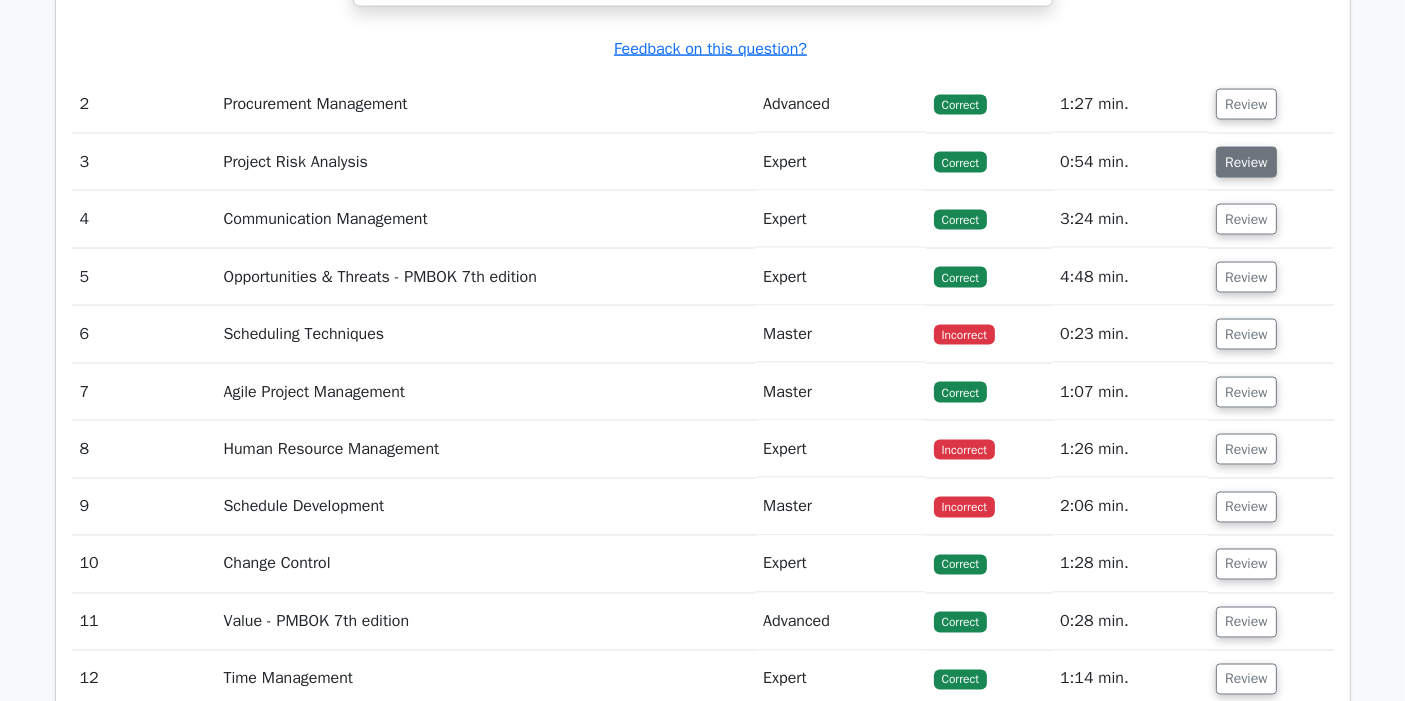 click on "Review" at bounding box center [1246, 162] 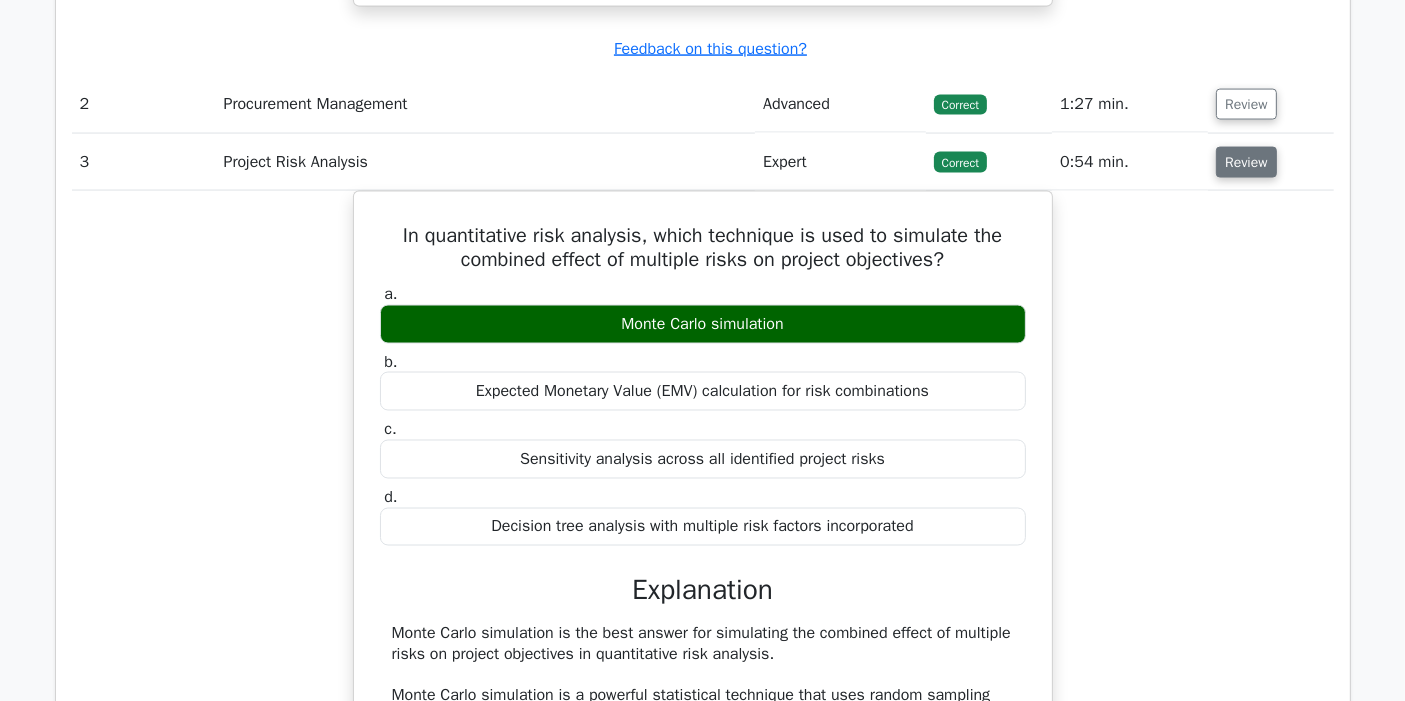 click on "Review" at bounding box center (1246, 162) 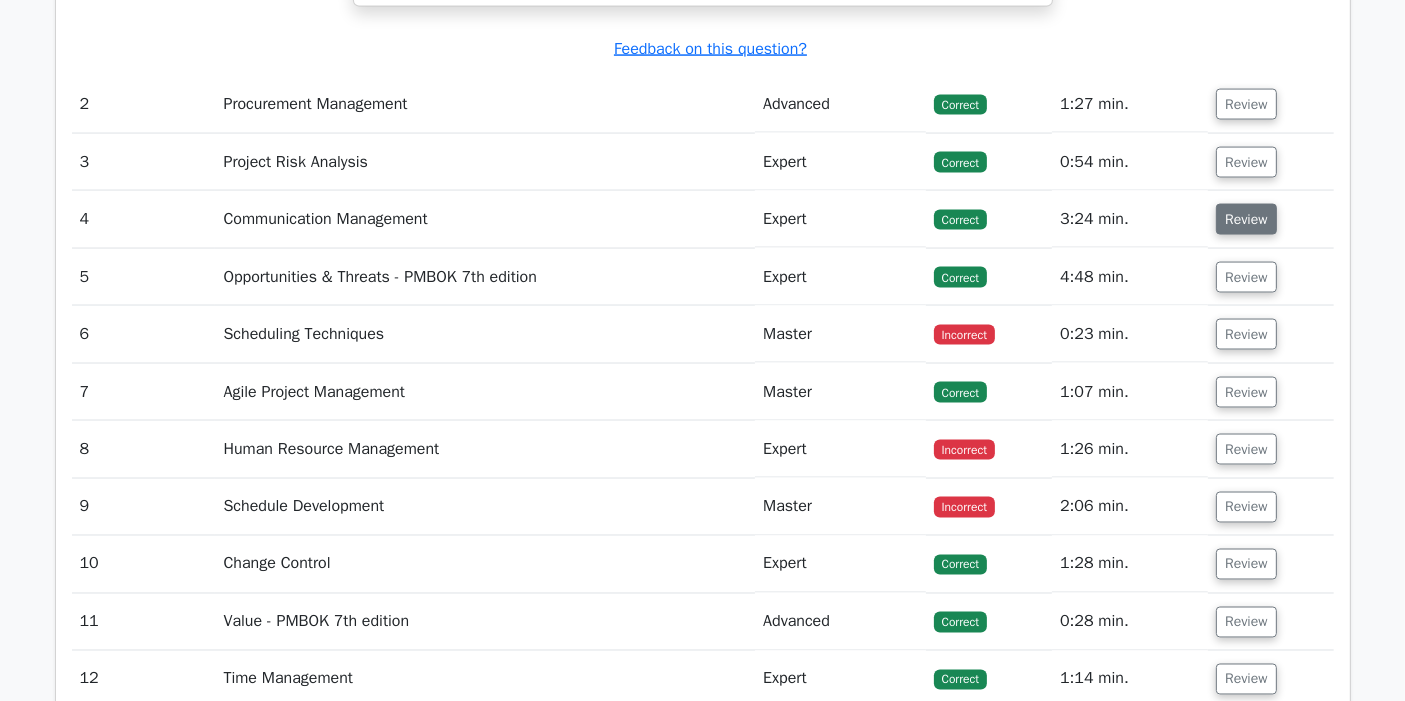 click on "Review" at bounding box center [1246, 219] 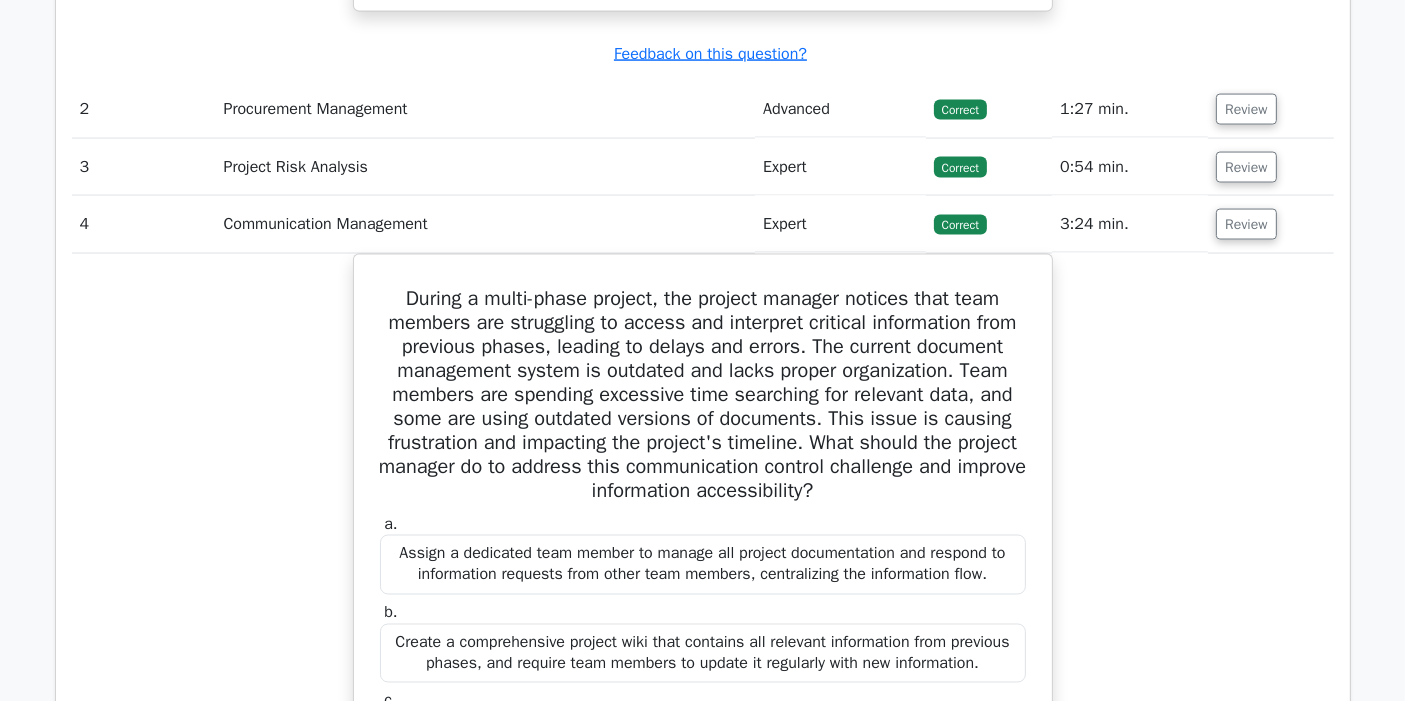 click on "Question Analysis
Question  #
Topic
Difficulty
Result
Time Spent
Action
1
Cost Management
Advanced
Correct" at bounding box center (703, 2312) 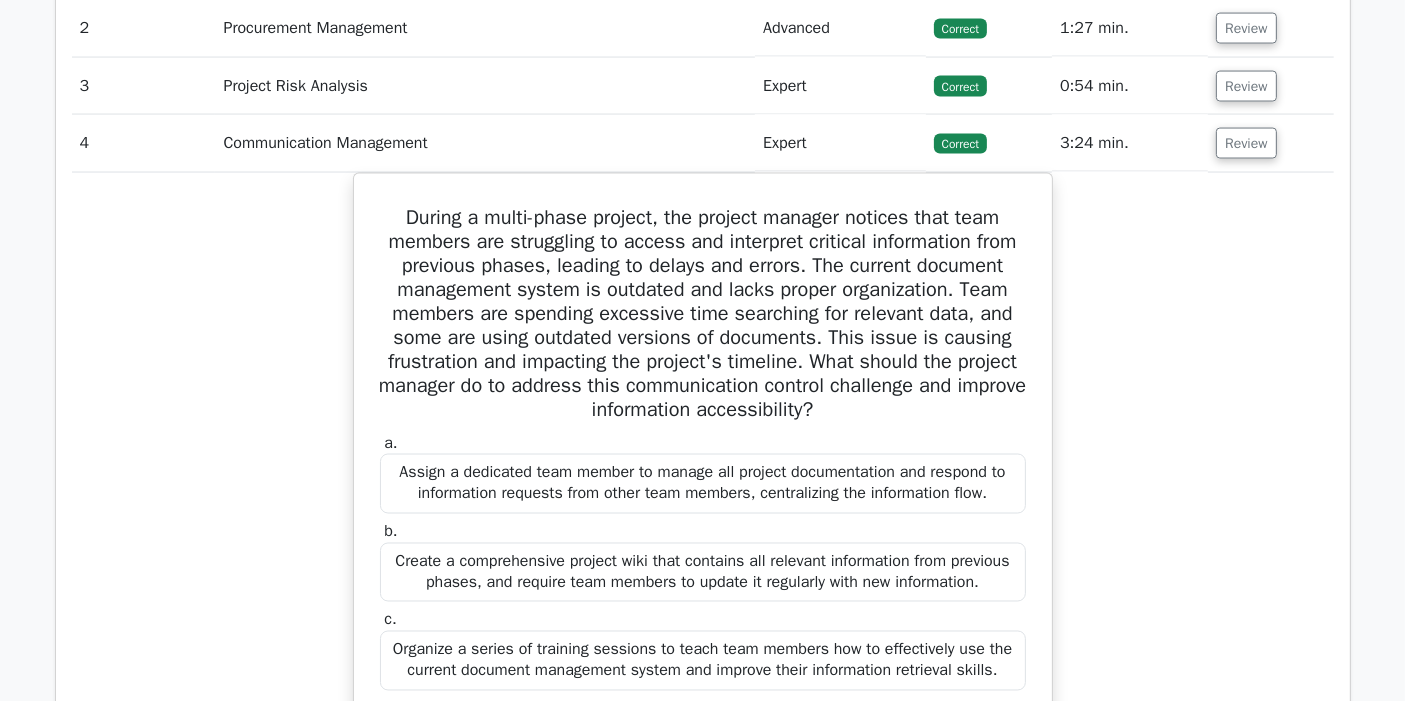 scroll, scrollTop: 3333, scrollLeft: 0, axis: vertical 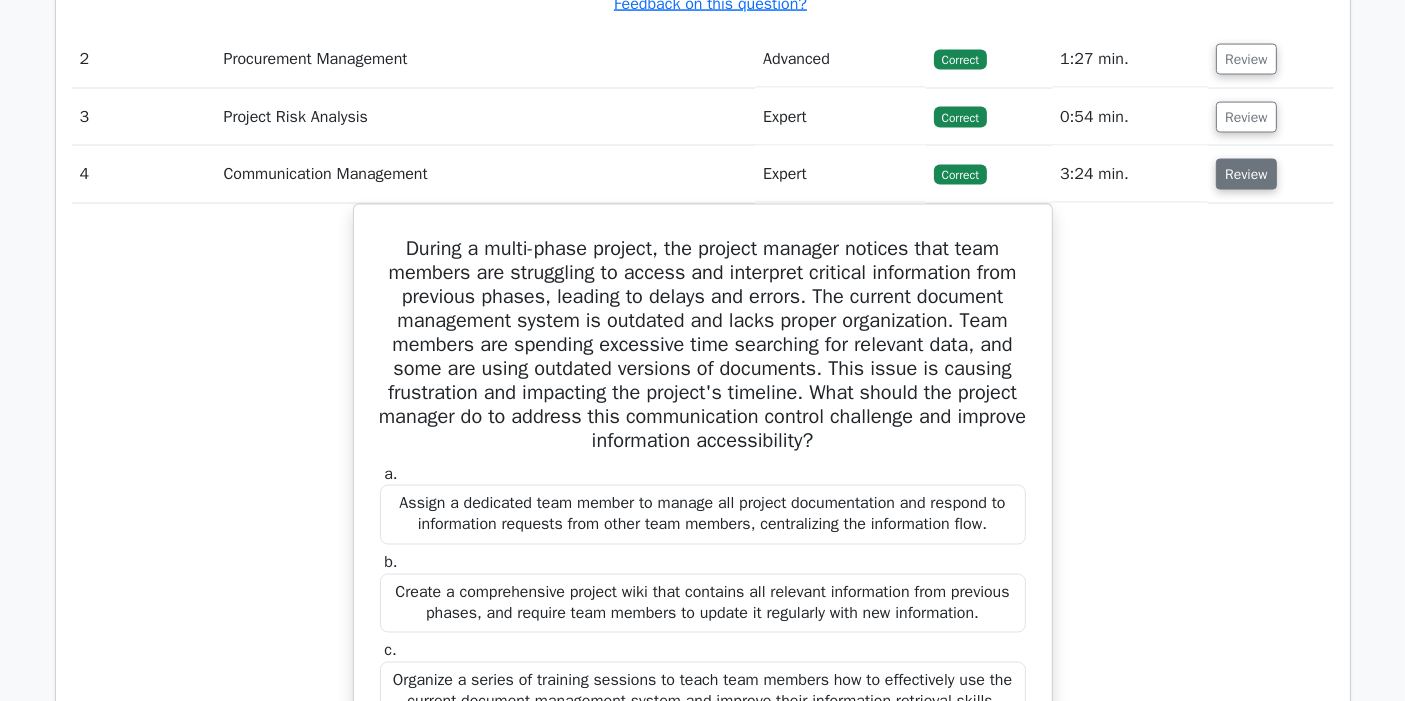 click on "Review" at bounding box center (1246, 174) 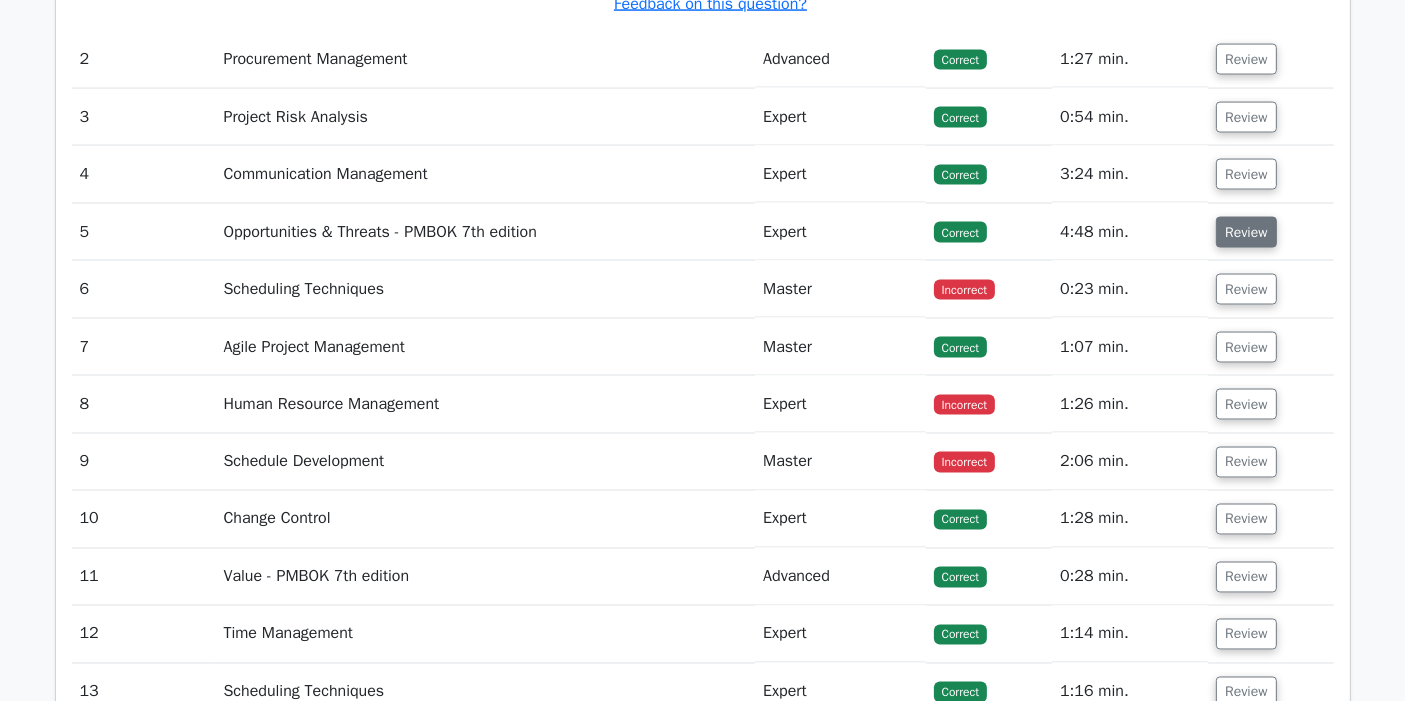 click on "Review" at bounding box center (1246, 232) 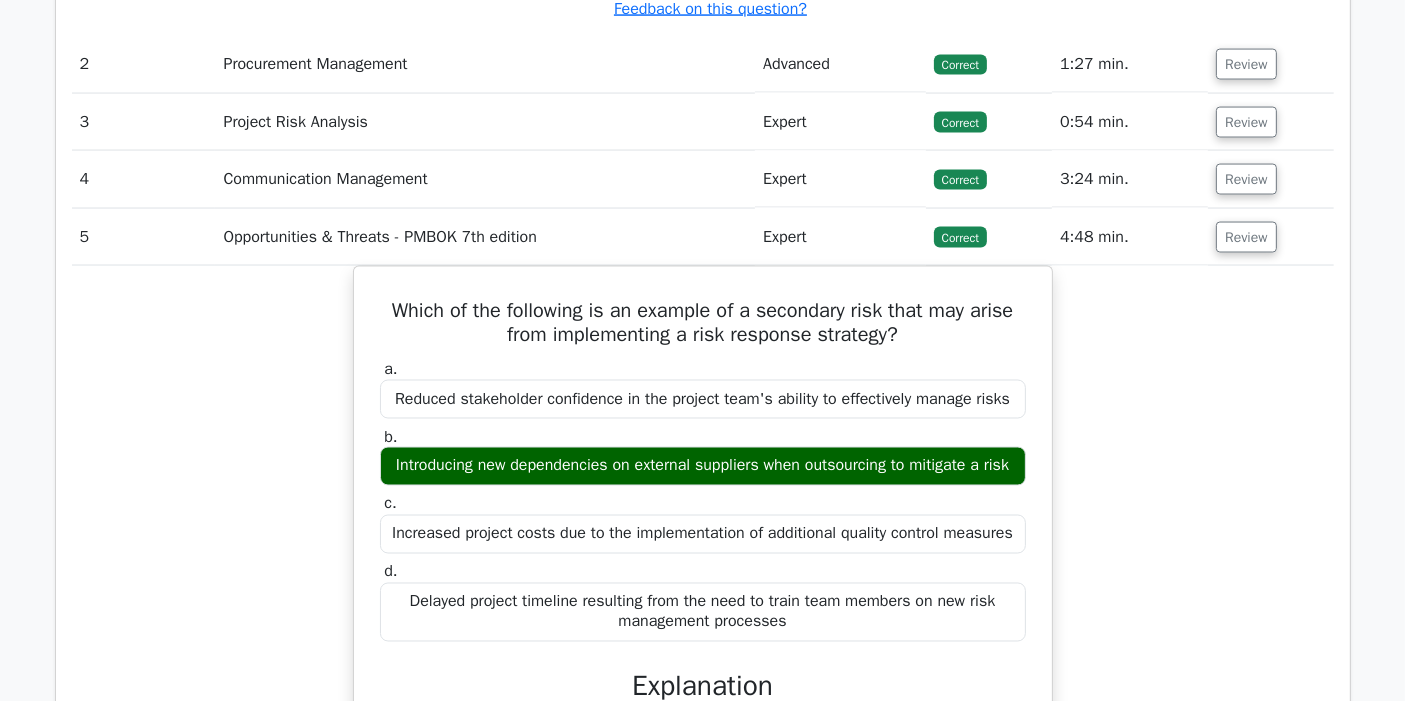 click on "Your Test Results
Project Management Professional
66%
Your Score
Keep practicing!
Performance by Topic
Cost Management
100%
Procurement Management
100% 100%" at bounding box center (702, 1094) 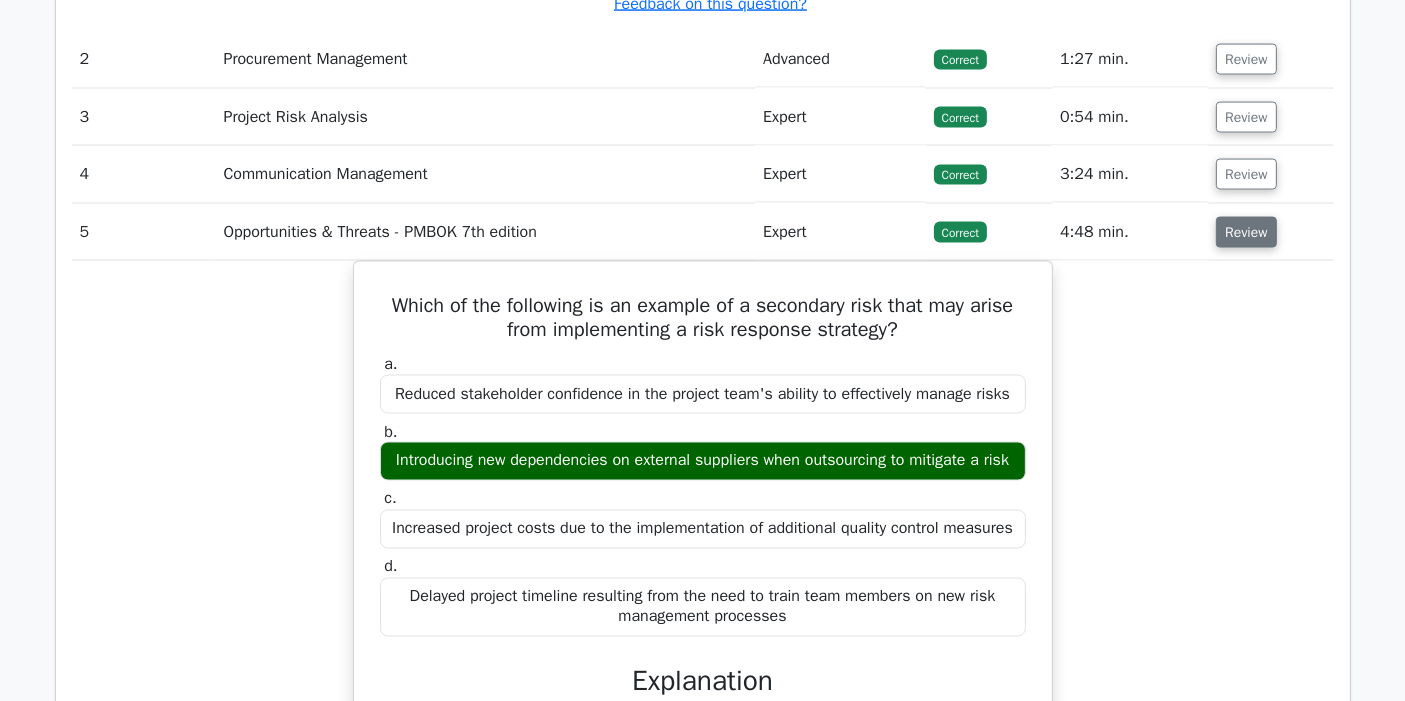 click on "Review" at bounding box center [1246, 232] 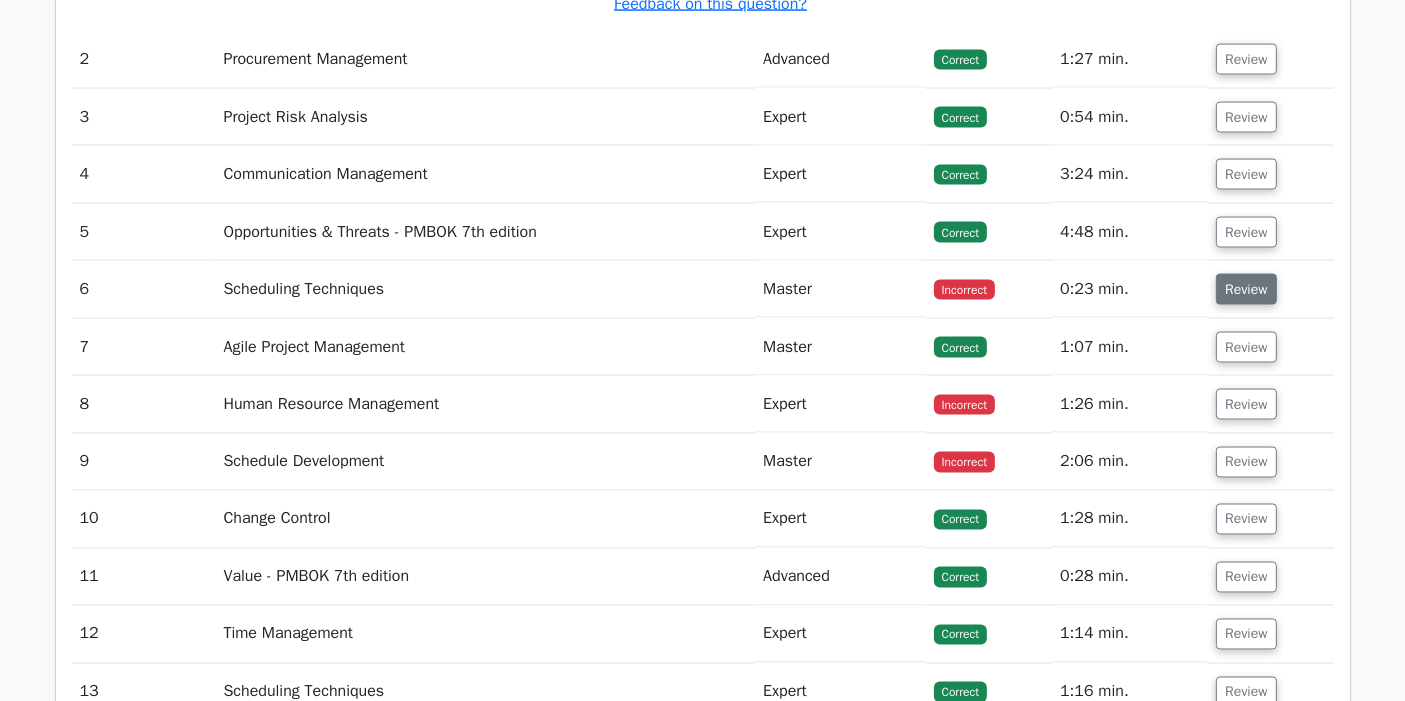 click on "Review" at bounding box center [1246, 289] 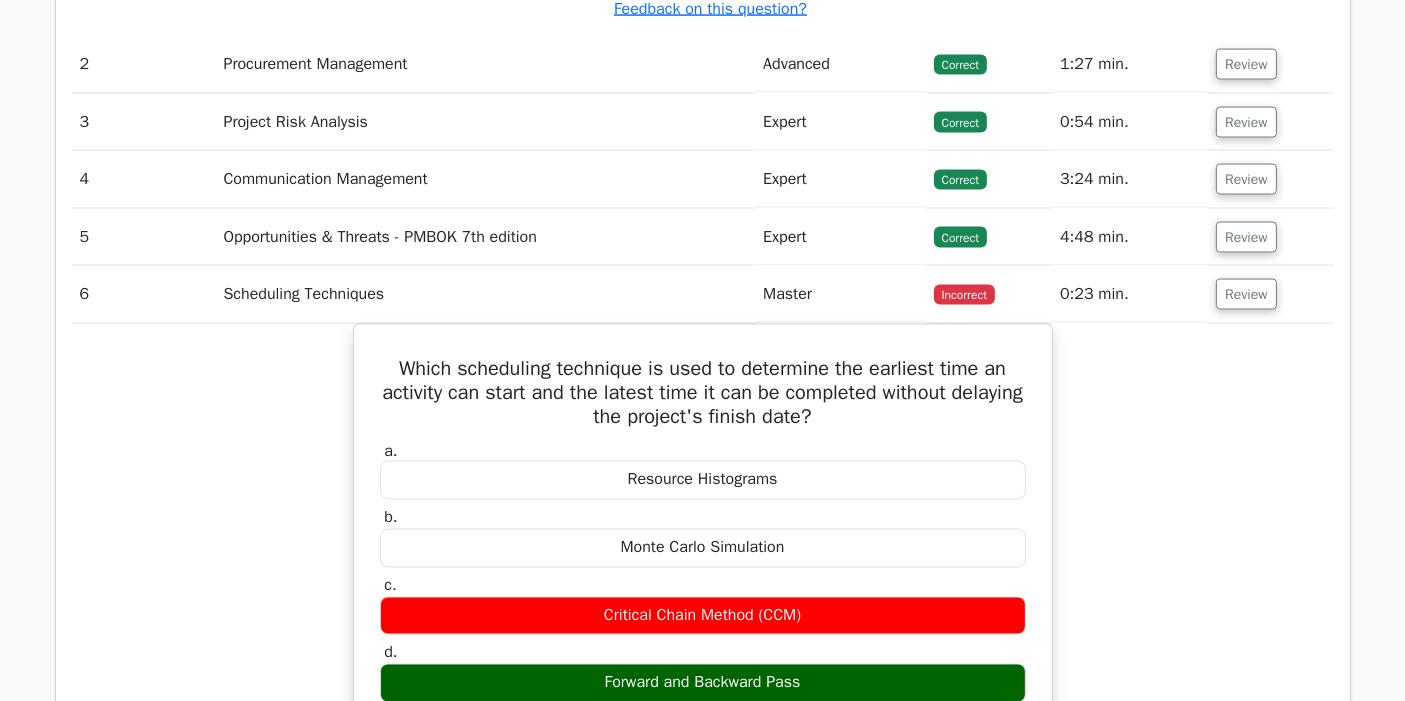 click on "Your Test Results
Project Management Professional
66%
Your Score
Keep practicing!
Performance by Topic
Cost Management
100%
Procurement Management
100% 100%" at bounding box center [702, 1168] 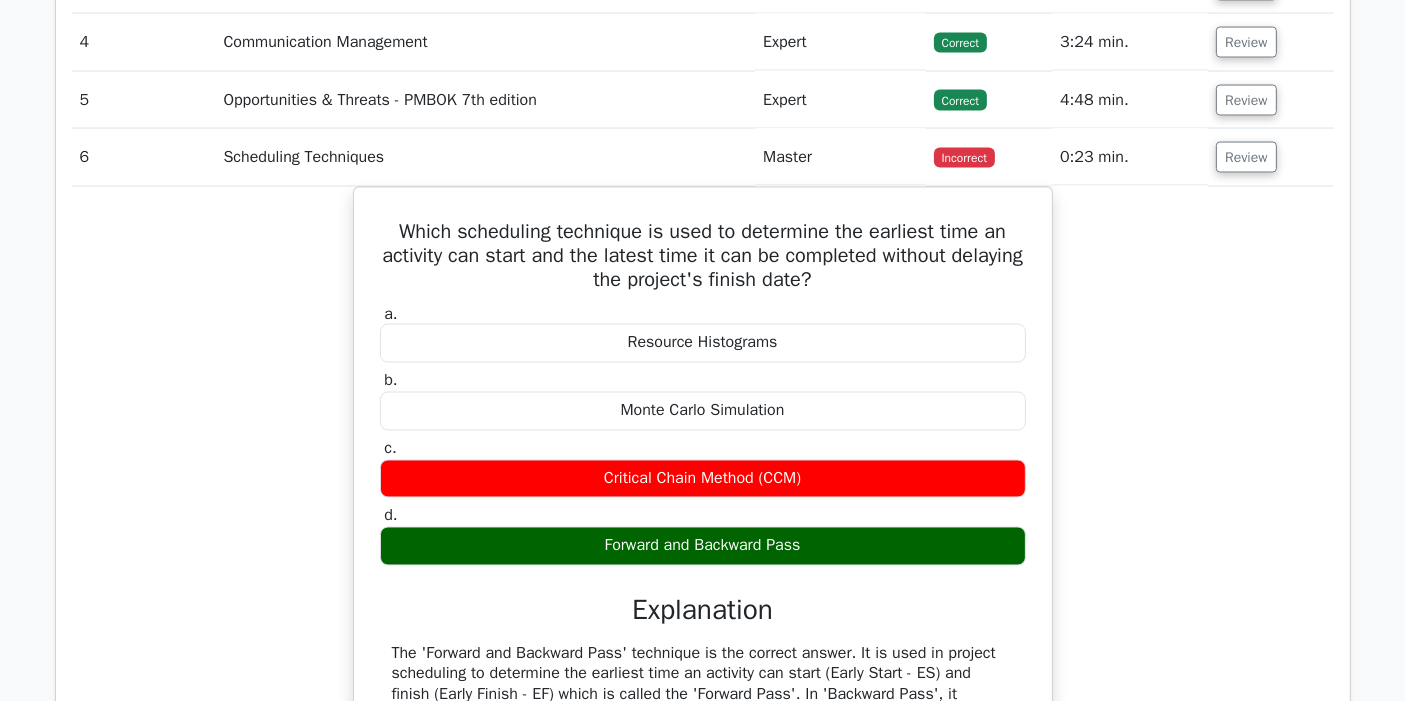 scroll, scrollTop: 3511, scrollLeft: 0, axis: vertical 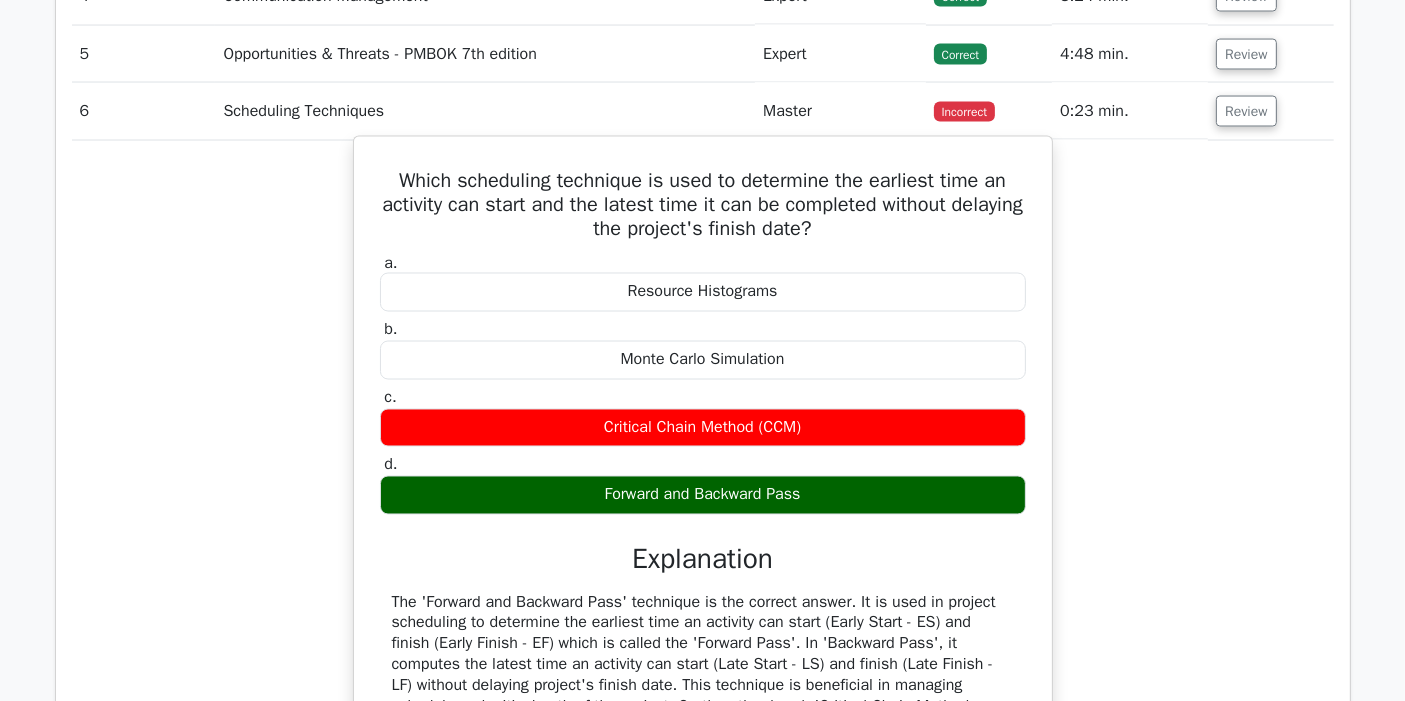 drag, startPoint x: 805, startPoint y: 486, endPoint x: 527, endPoint y: 294, distance: 337.85797 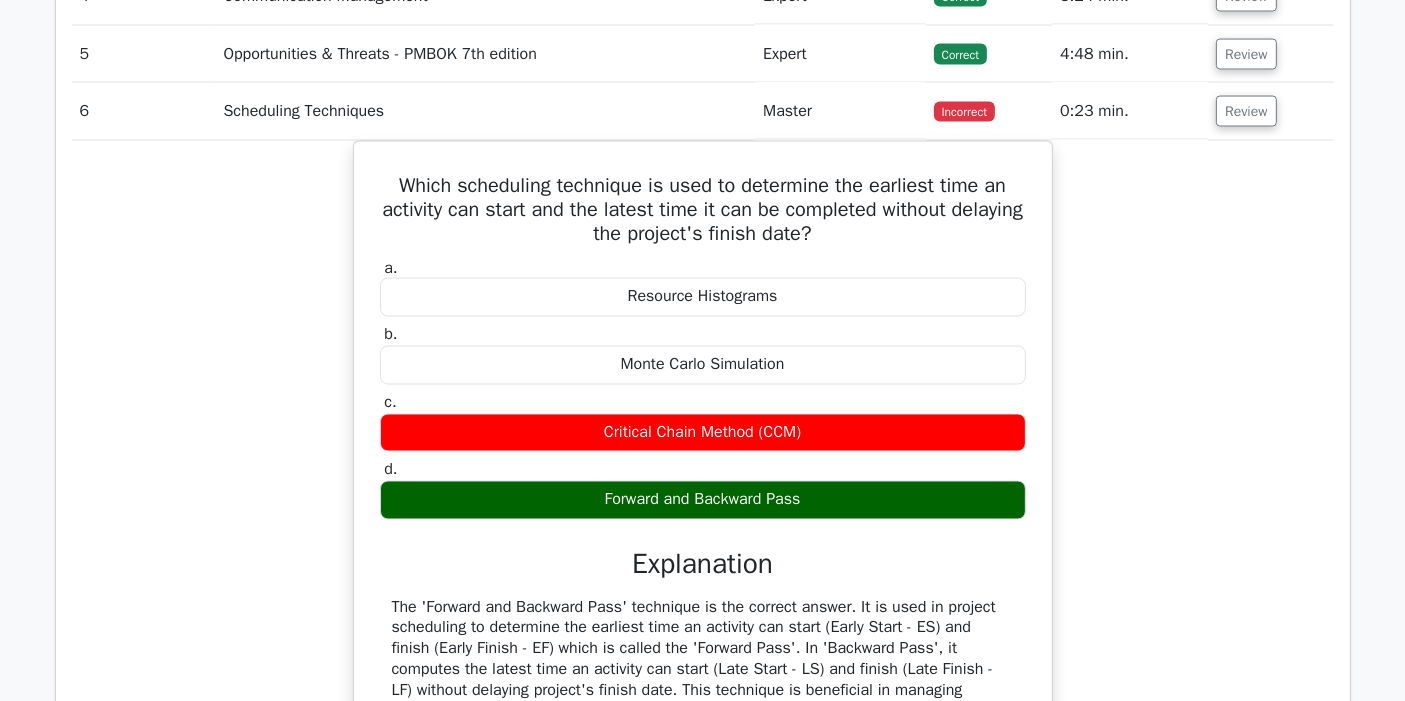 click on "Which scheduling technique is used to determine the earliest time an activity can start and the latest time it can be completed without delaying the project's finish date?
a.
Resource Histograms
b.
c. d." at bounding box center [703, 537] 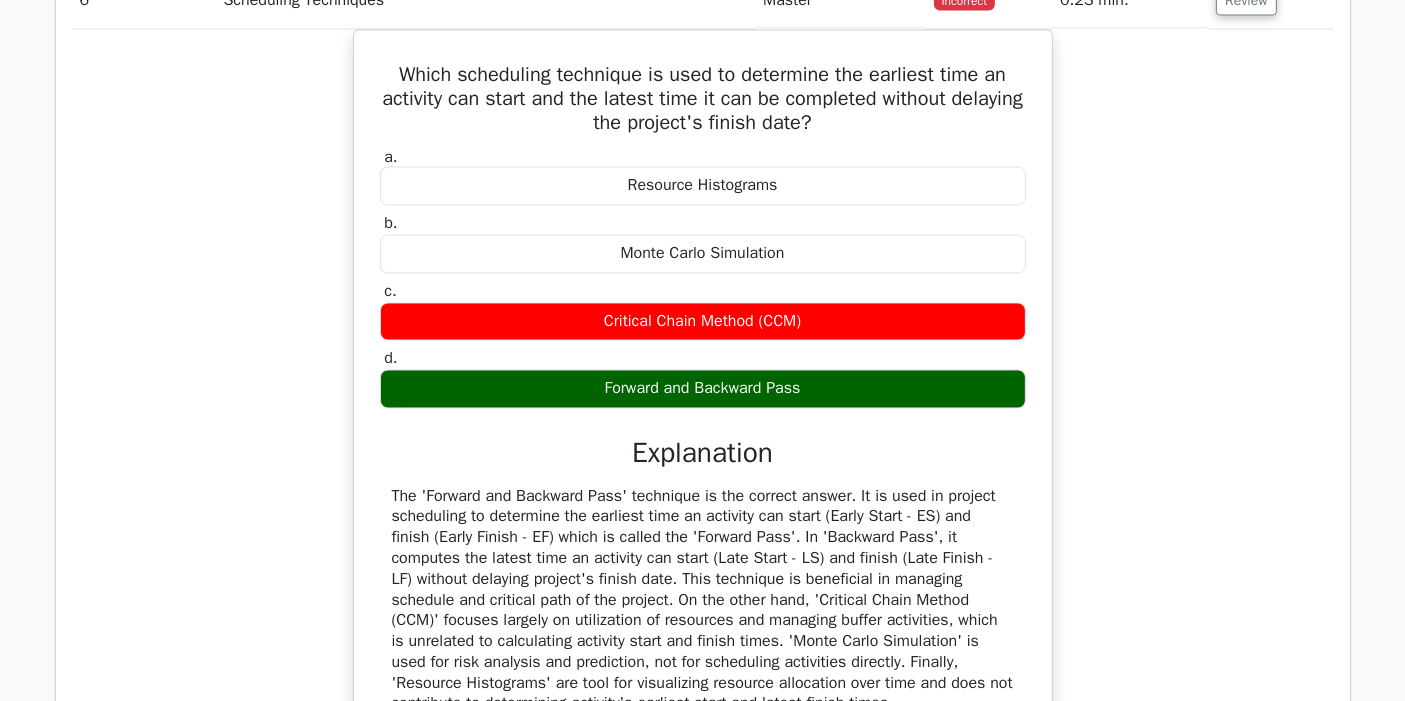 scroll, scrollTop: 3288, scrollLeft: 0, axis: vertical 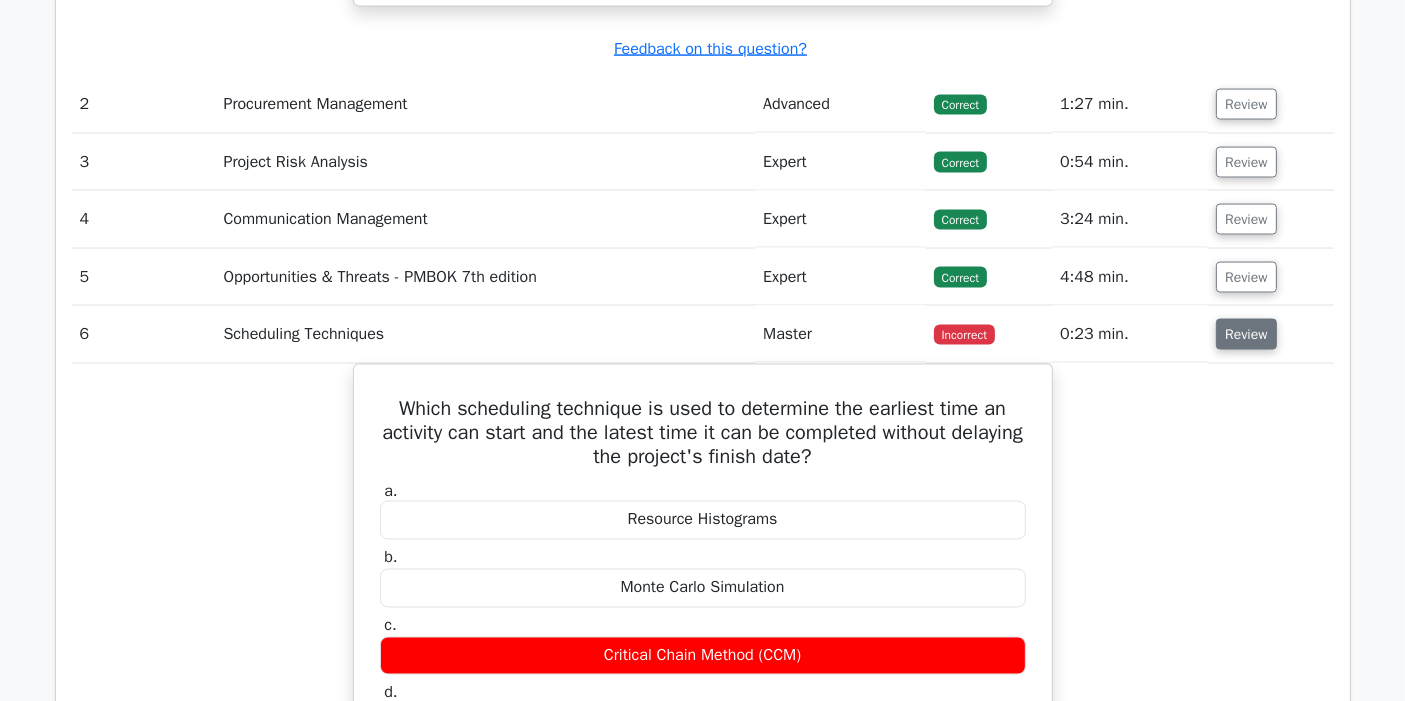 click on "Review" at bounding box center [1246, 334] 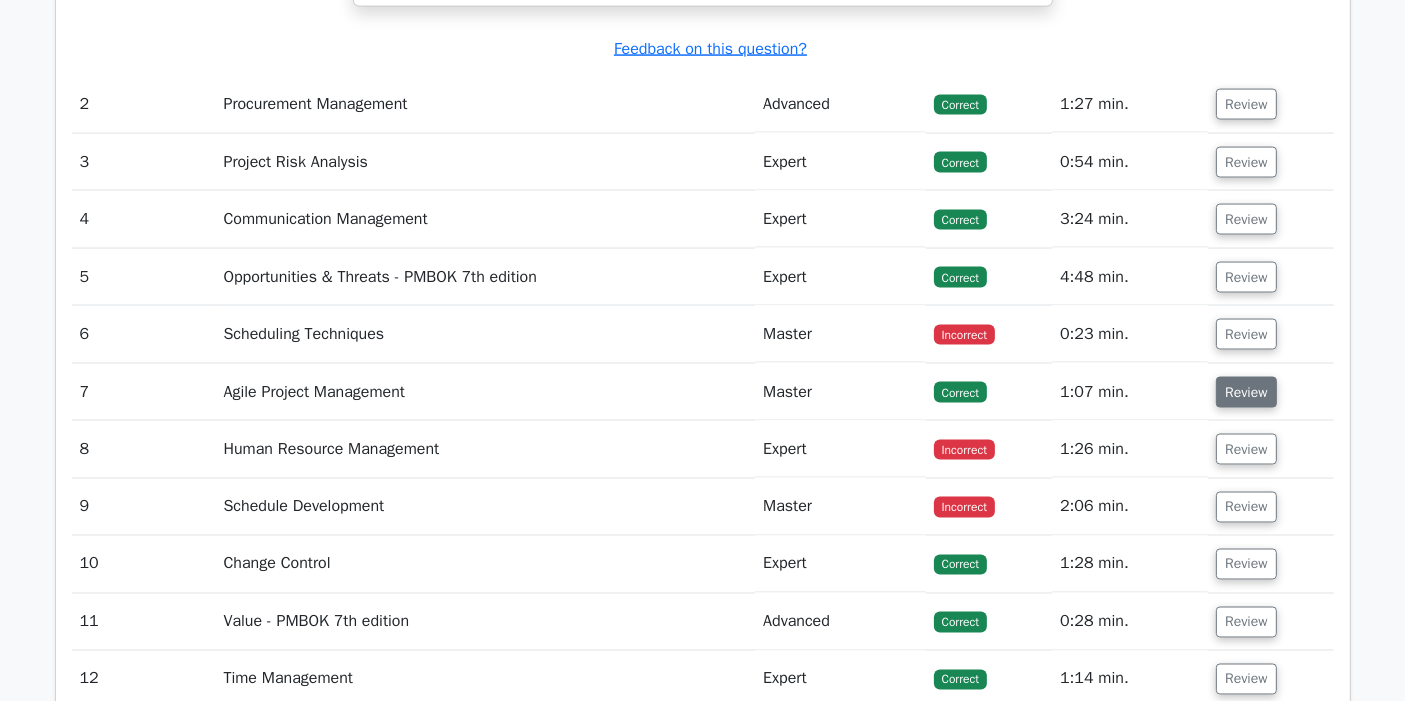 click on "Review" at bounding box center (1246, 392) 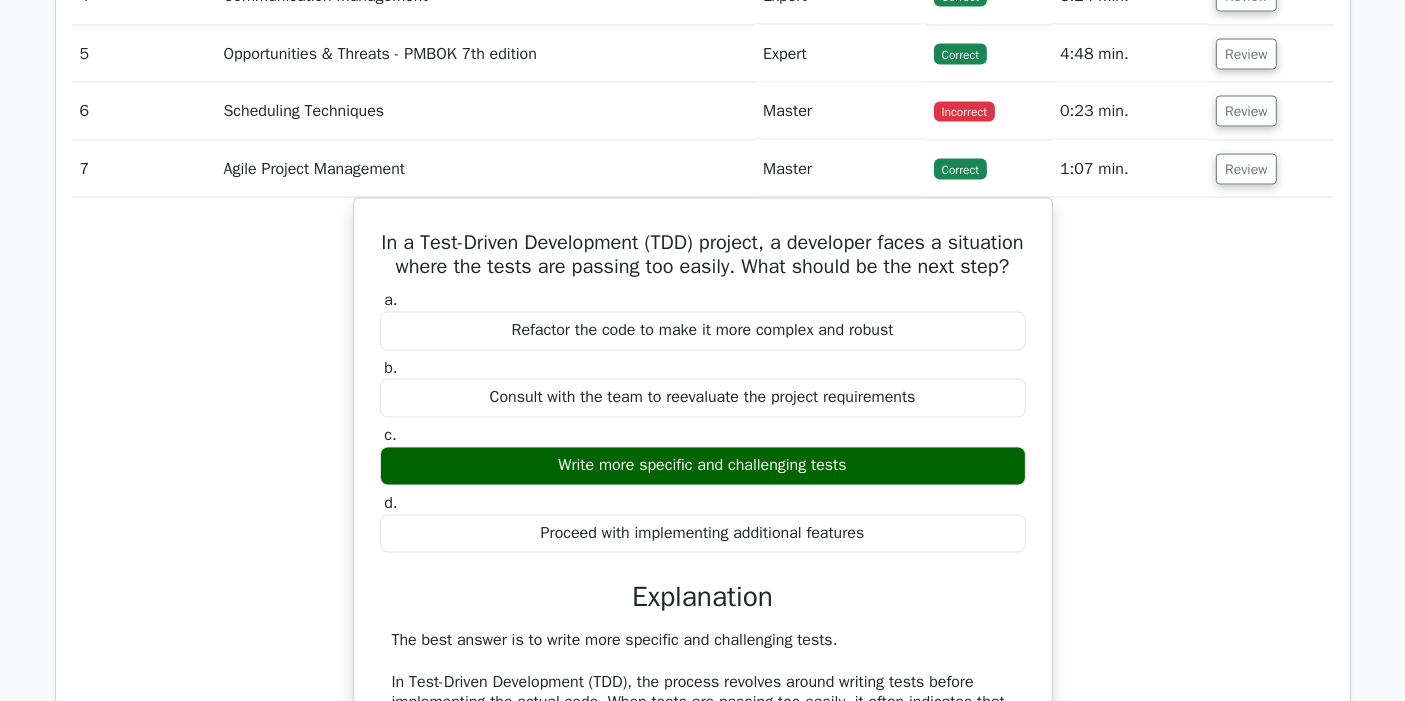 scroll, scrollTop: 3288, scrollLeft: 0, axis: vertical 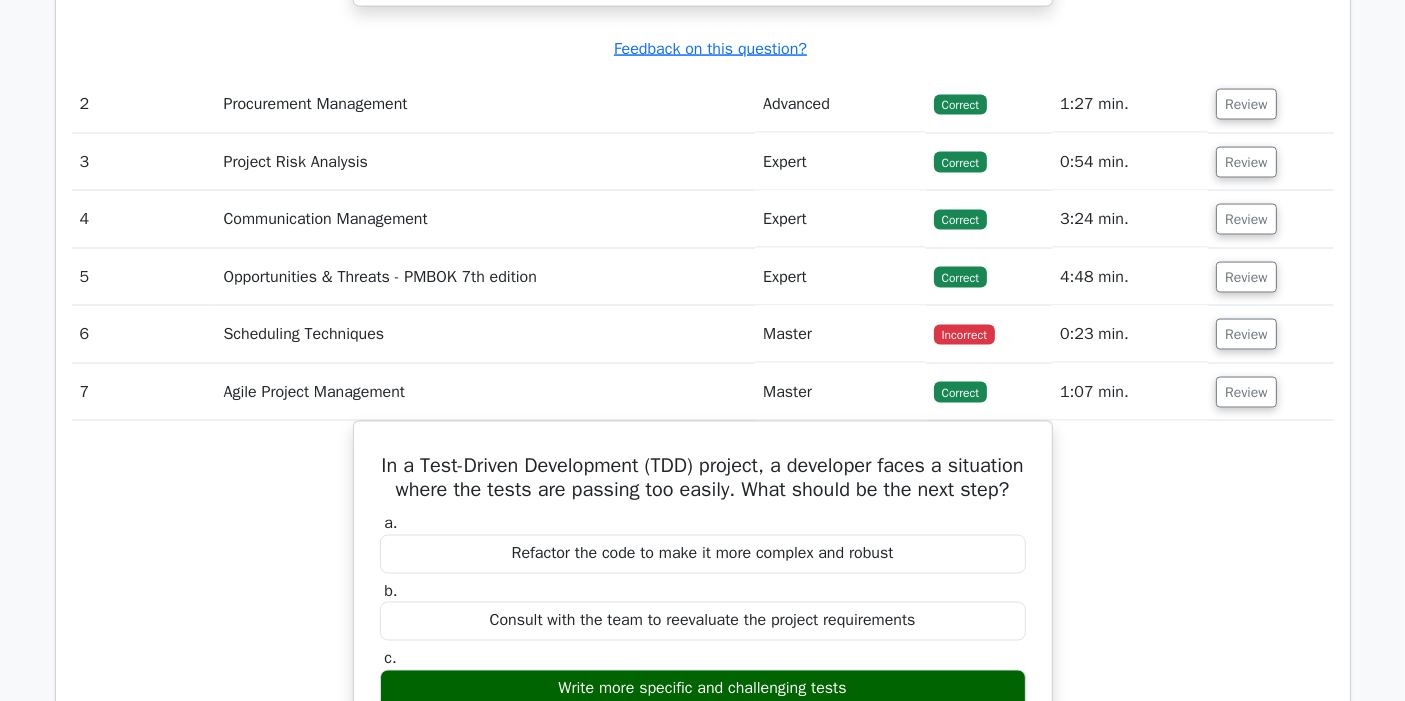 click on "Review" at bounding box center [1270, 392] 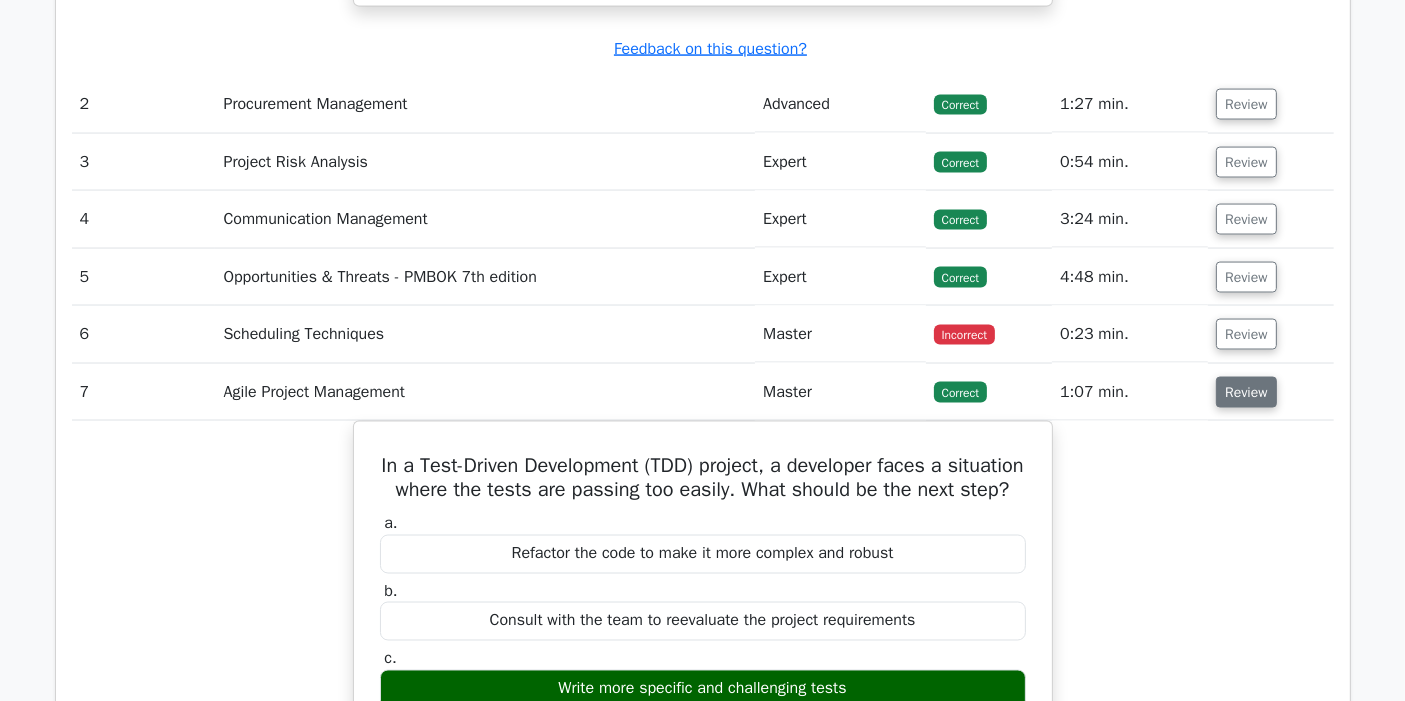 click on "Review" at bounding box center [1246, 392] 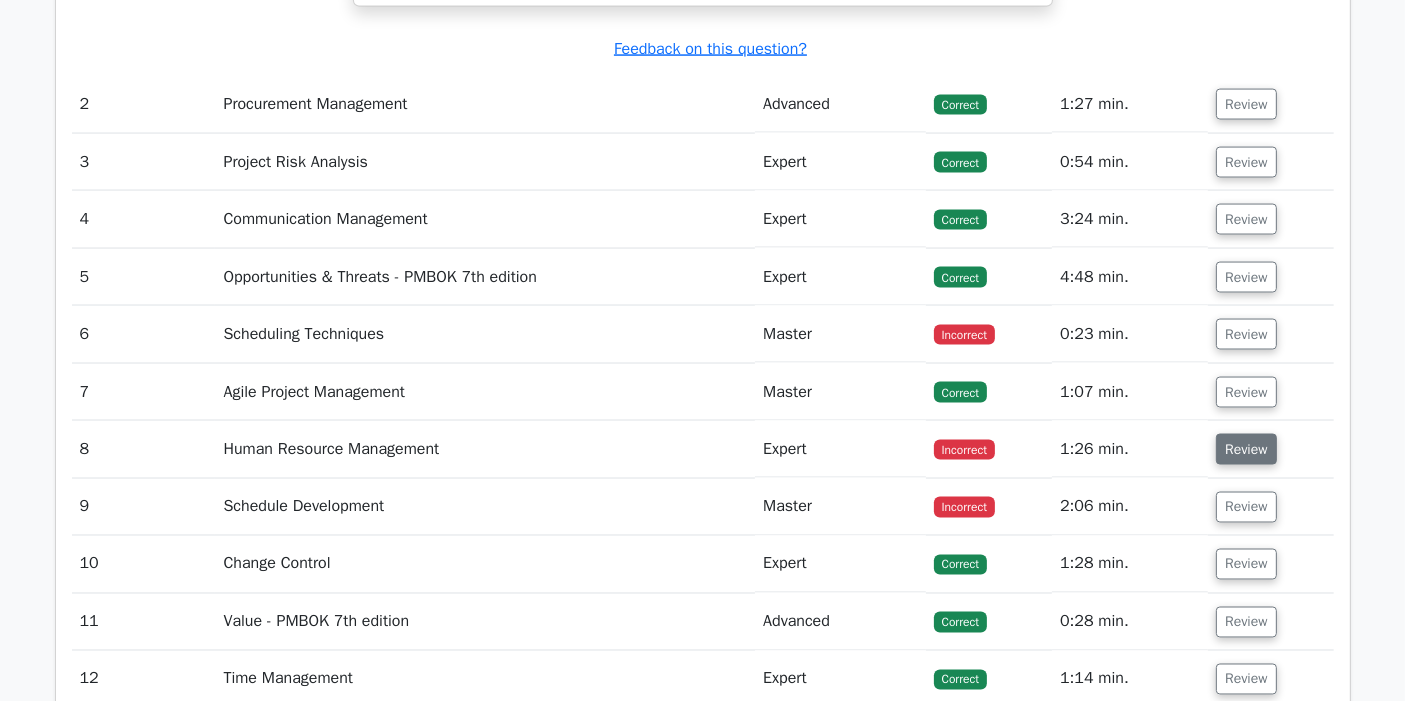 click on "Review" at bounding box center (1246, 449) 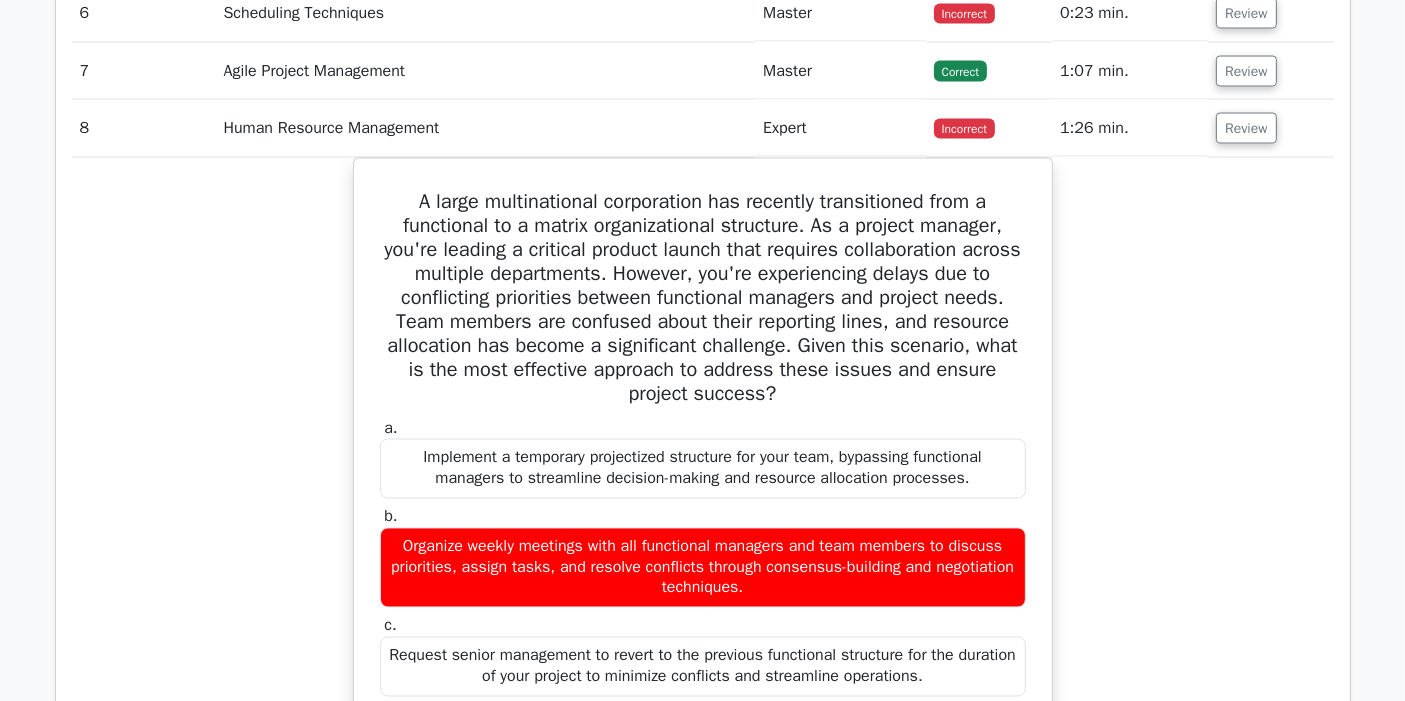 scroll, scrollTop: 3511, scrollLeft: 0, axis: vertical 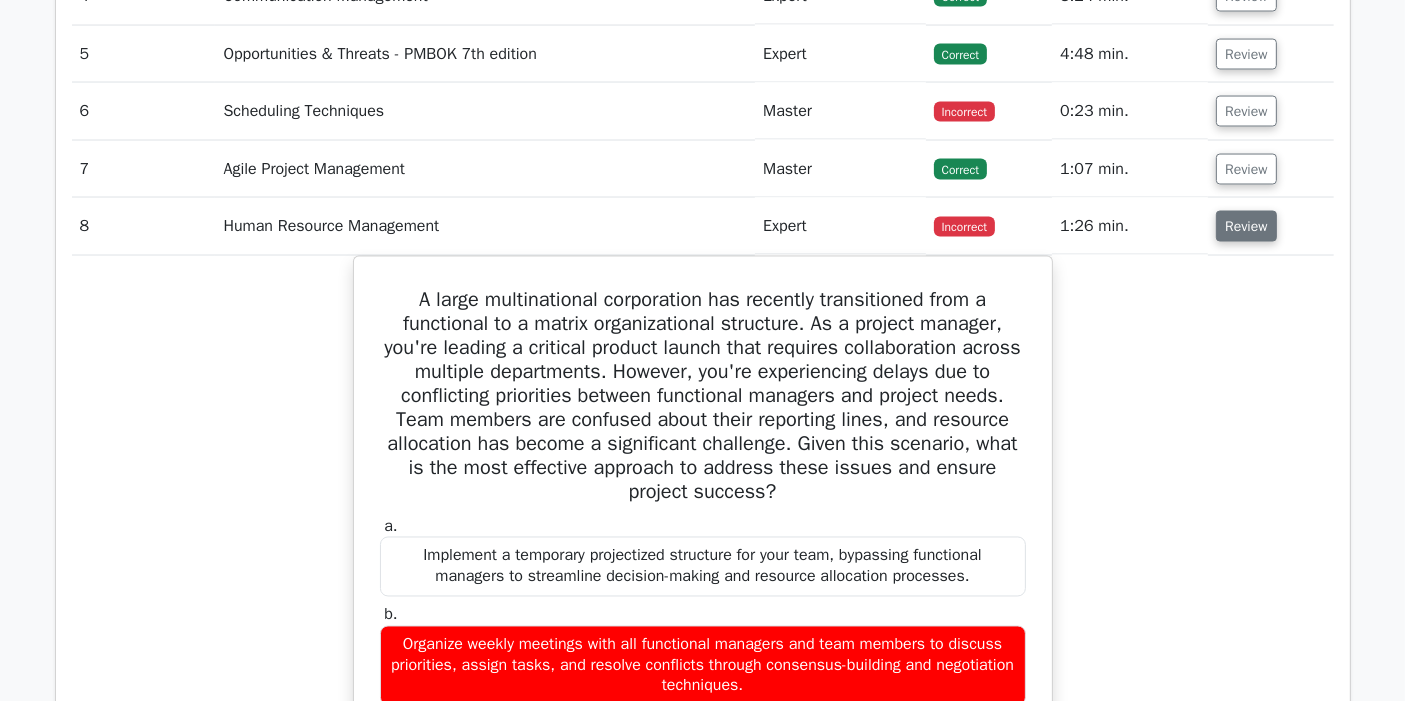 click on "Review" at bounding box center (1246, 226) 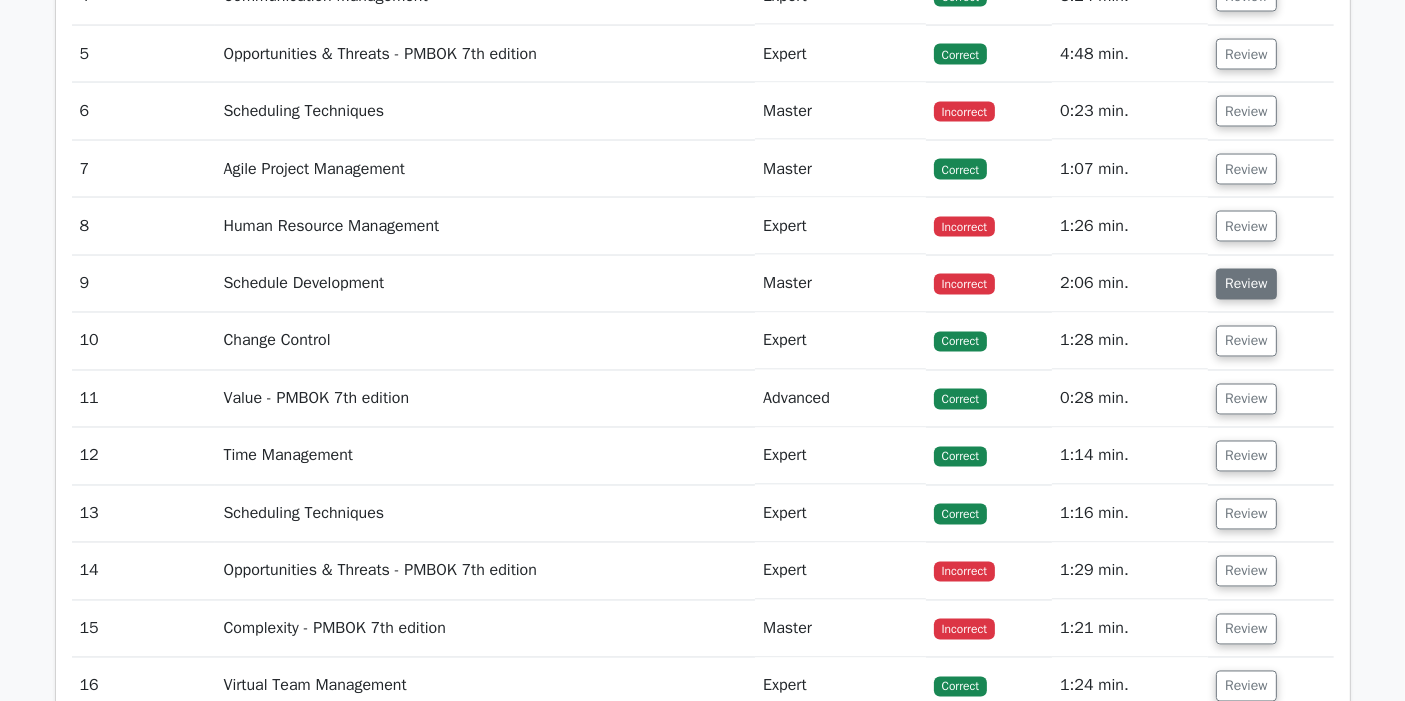 click on "Review" at bounding box center [1246, 284] 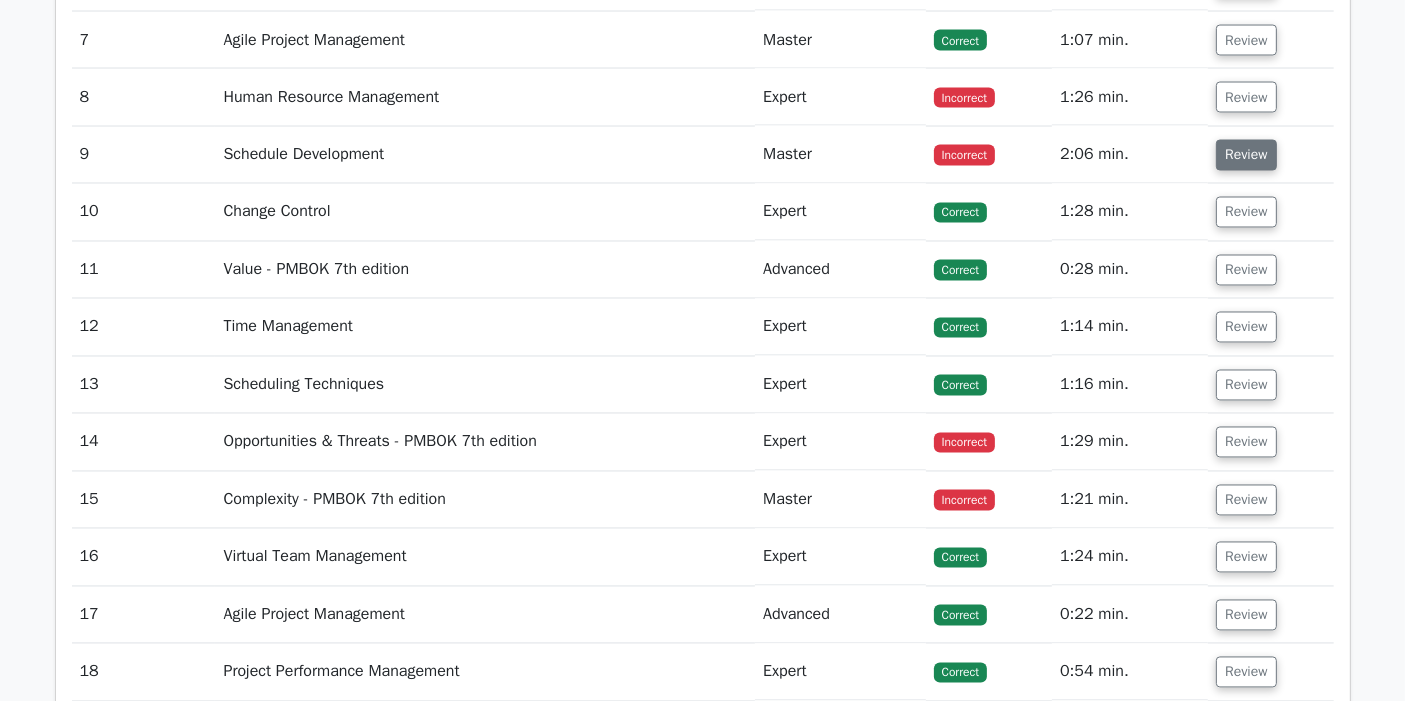 scroll, scrollTop: 3511, scrollLeft: 0, axis: vertical 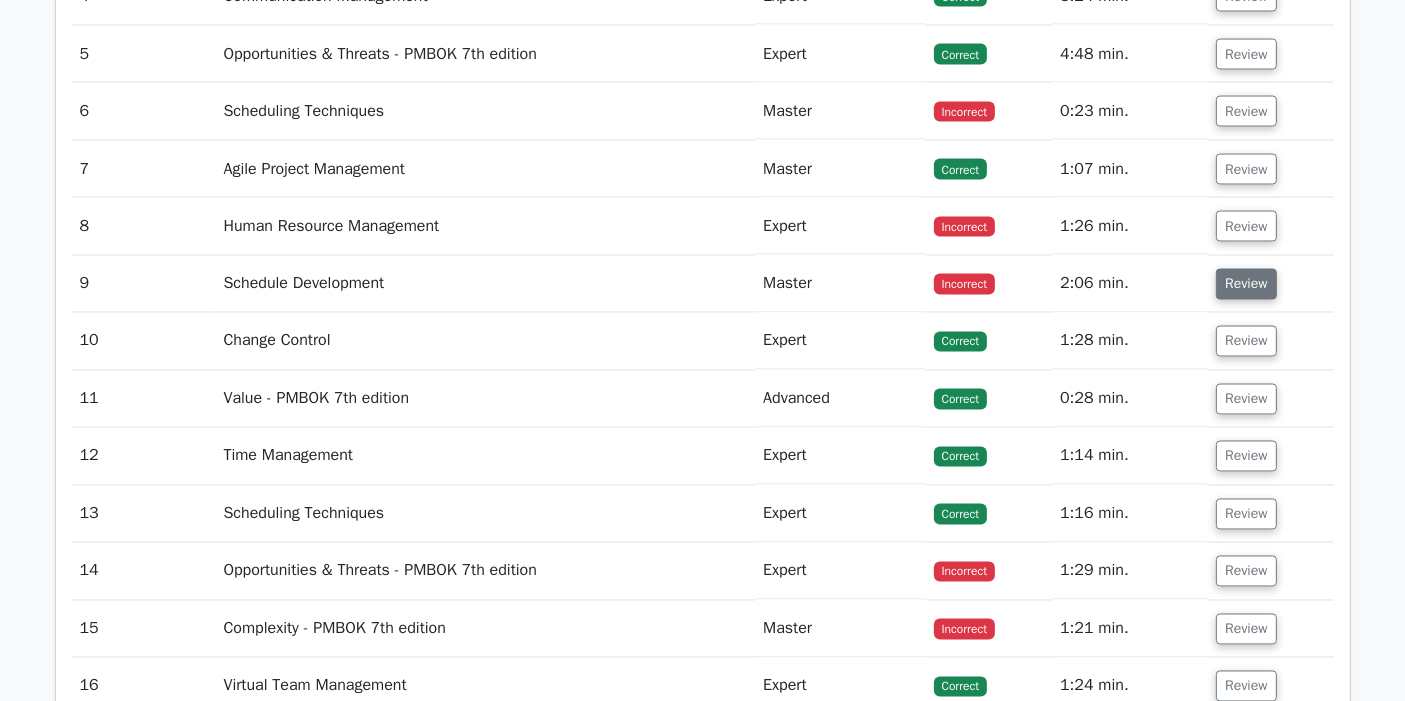 click on "Review" at bounding box center [1246, 284] 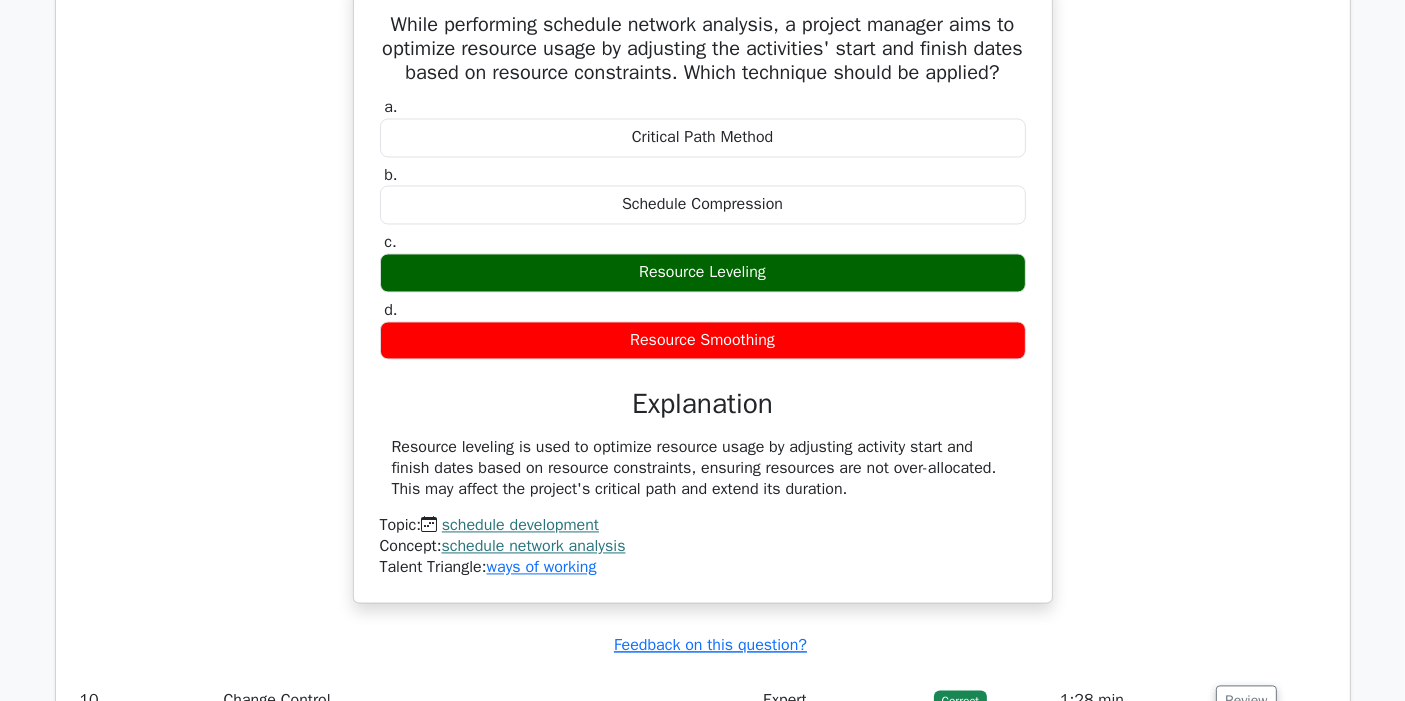scroll, scrollTop: 3733, scrollLeft: 0, axis: vertical 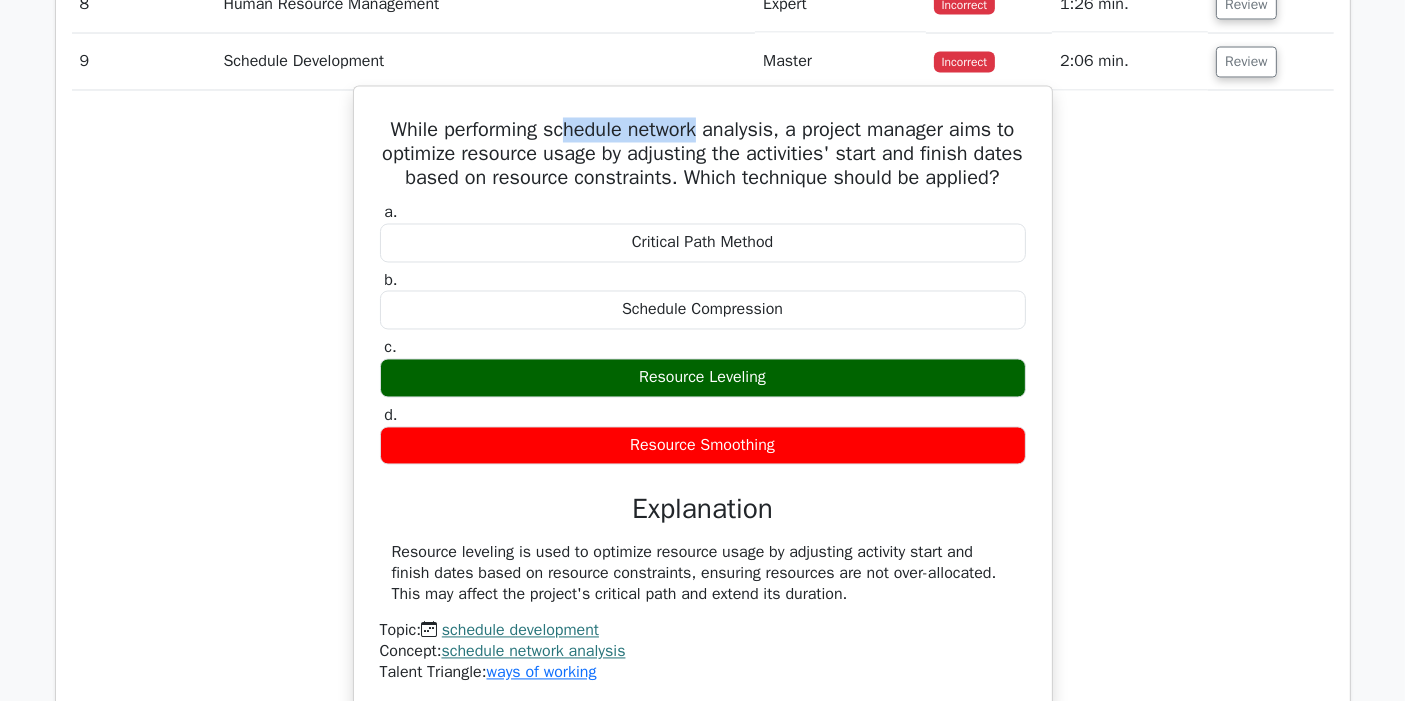 drag, startPoint x: 560, startPoint y: 125, endPoint x: 702, endPoint y: 125, distance: 142 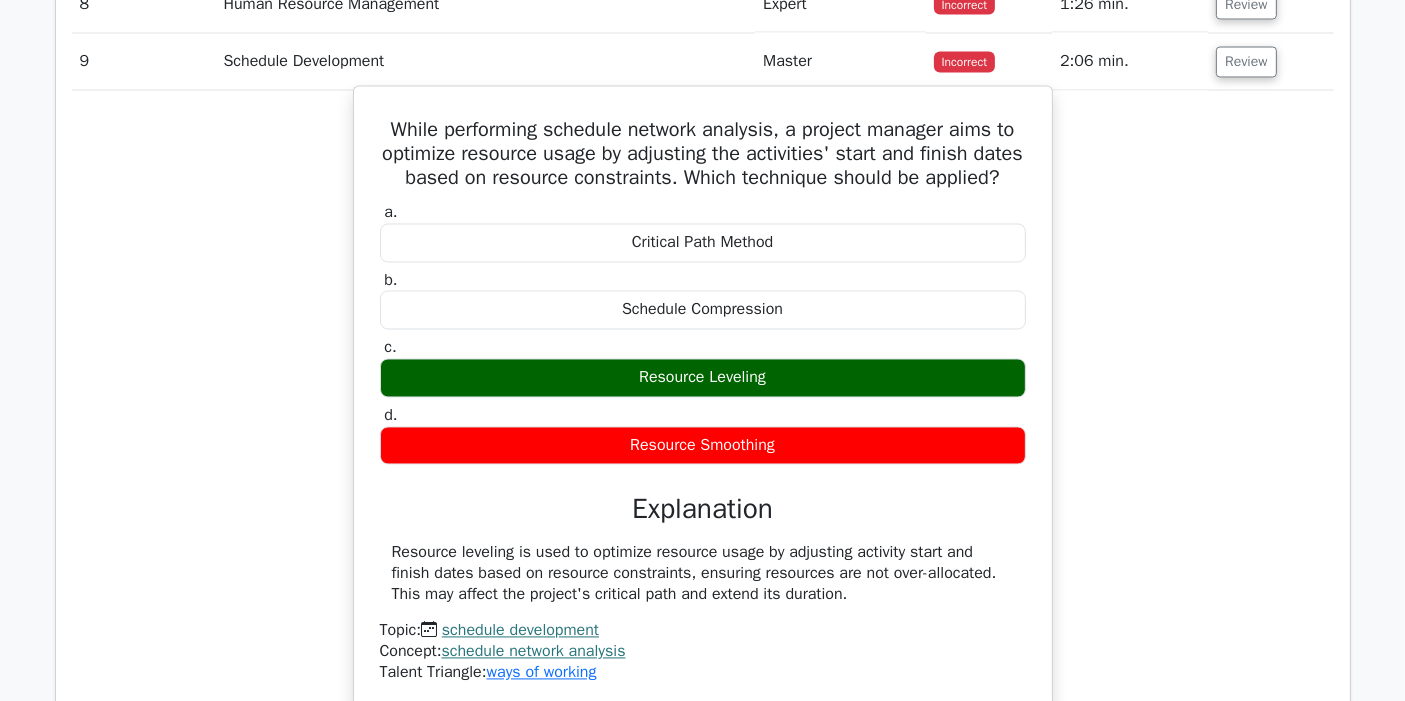 click on "While performing schedule network analysis, a project manager aims to optimize resource usage by adjusting the activities' start and finish dates based on resource constraints. Which technique should be applied?" at bounding box center [703, 155] 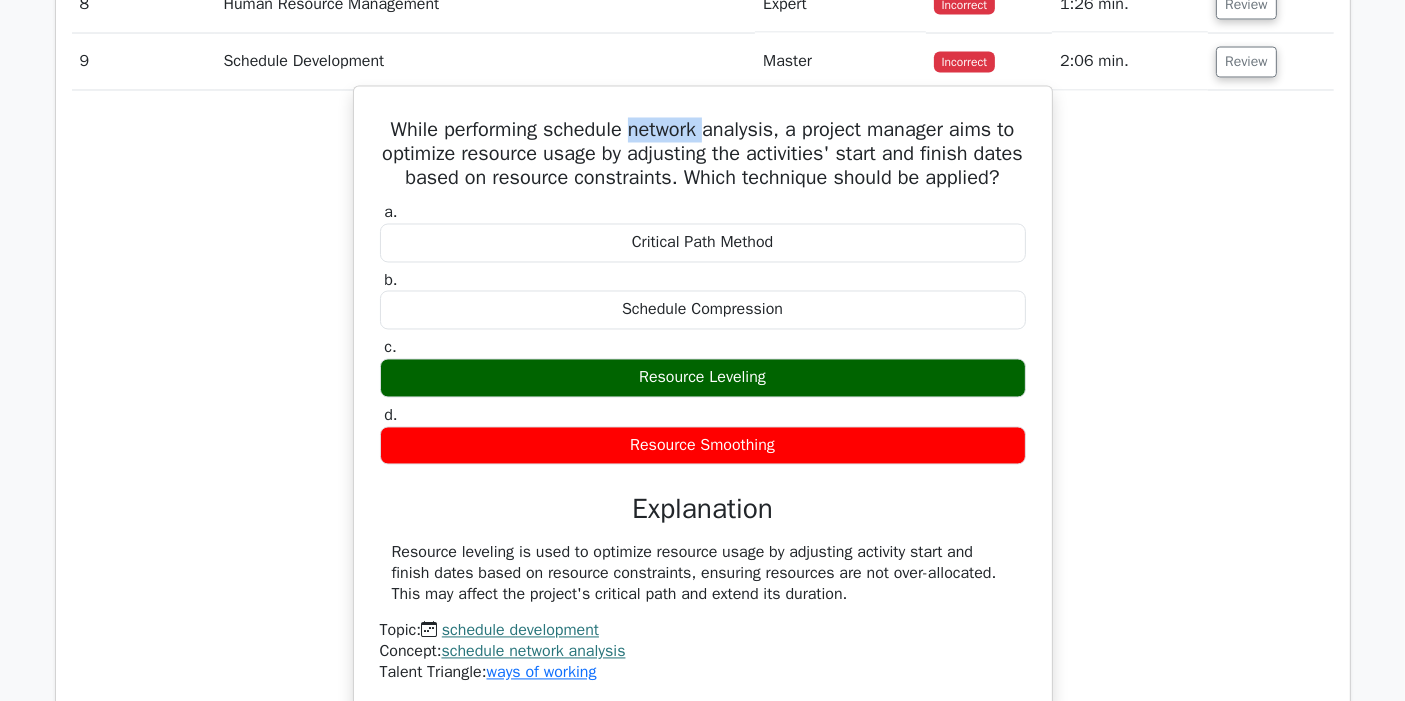 click on "While performing schedule network analysis, a project manager aims to optimize resource usage by adjusting the activities' start and finish dates based on resource constraints. Which technique should be applied?" at bounding box center (703, 155) 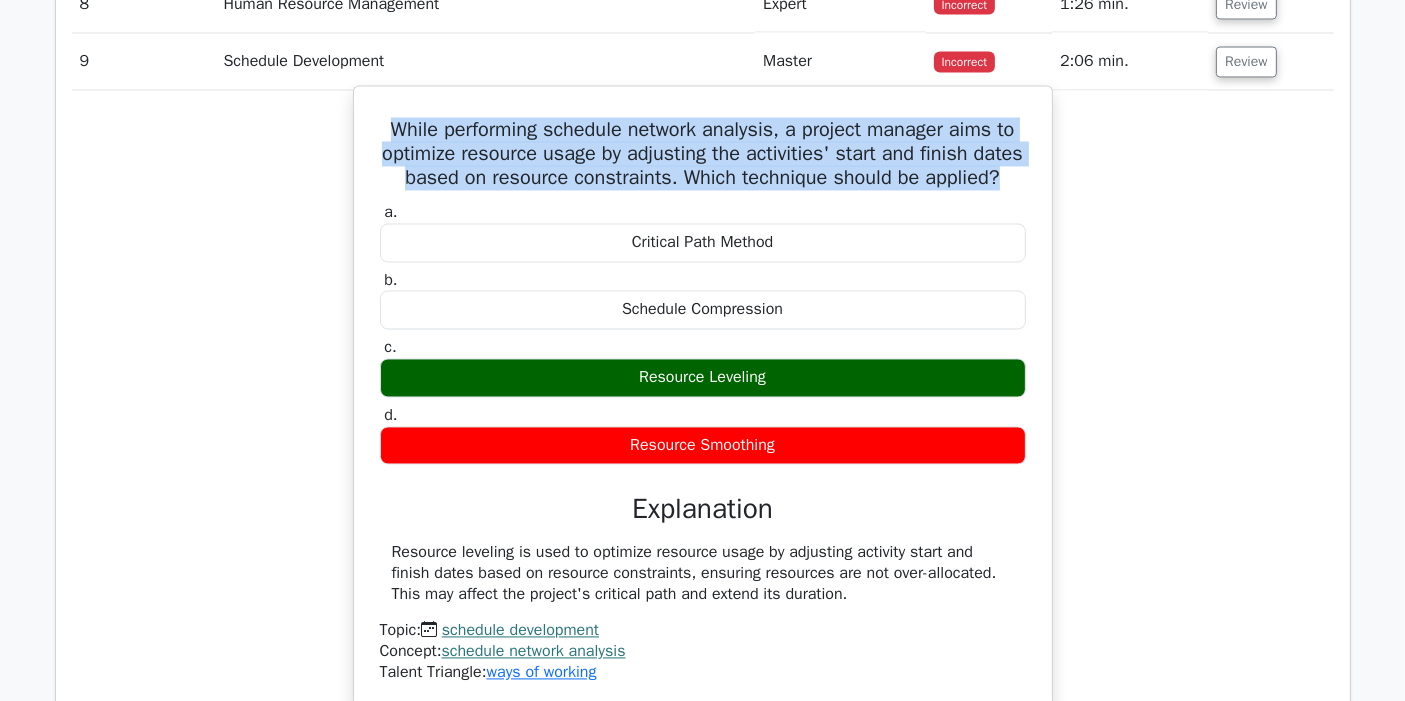 click on "While performing schedule network analysis, a project manager aims to optimize resource usage by adjusting the activities' start and finish dates based on resource constraints. Which technique should be applied?" at bounding box center [703, 155] 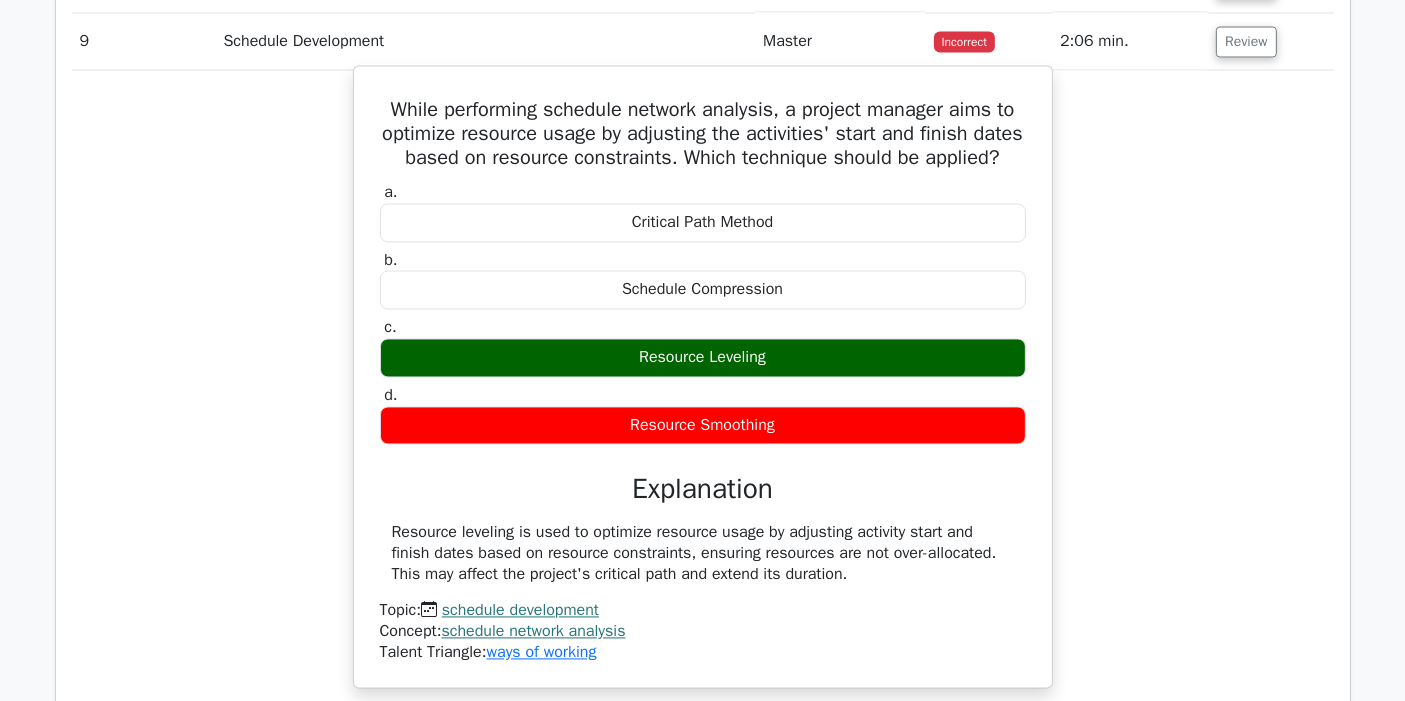 scroll, scrollTop: 3622, scrollLeft: 0, axis: vertical 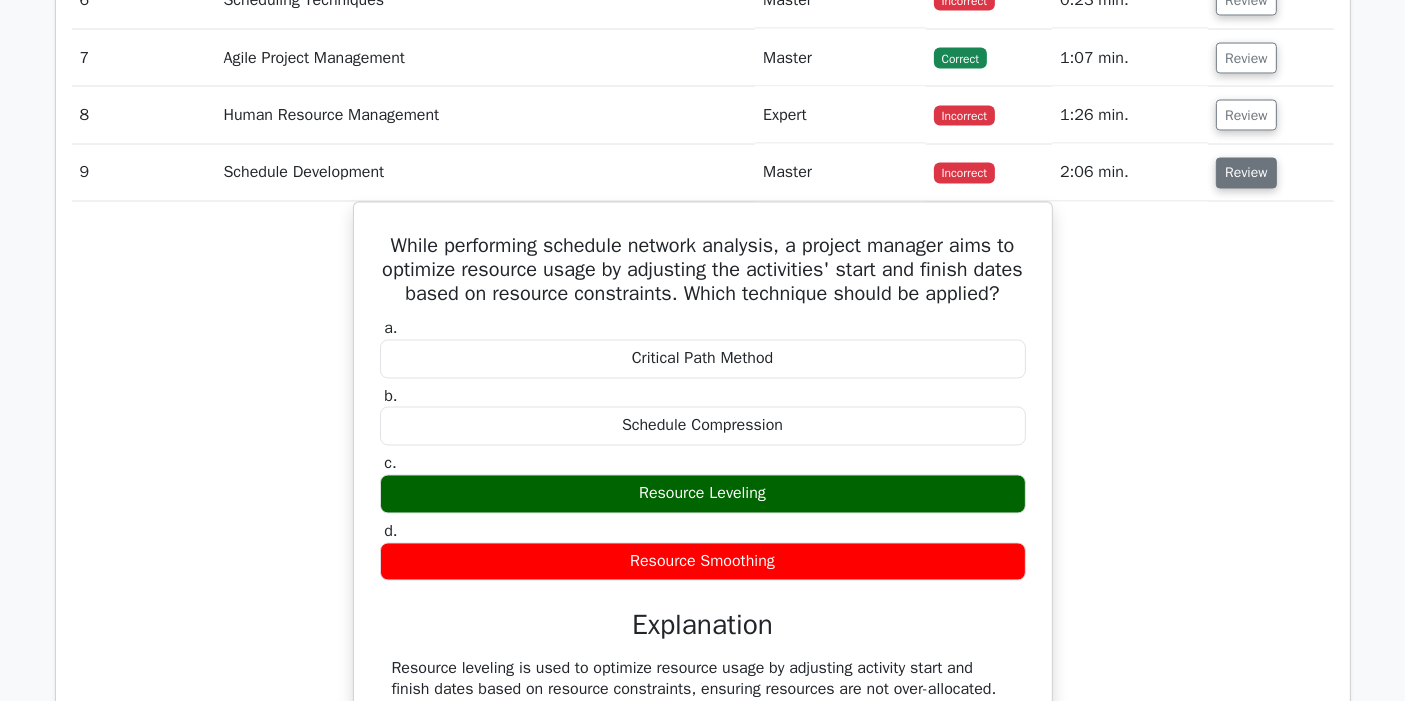 click on "Review" at bounding box center [1246, 173] 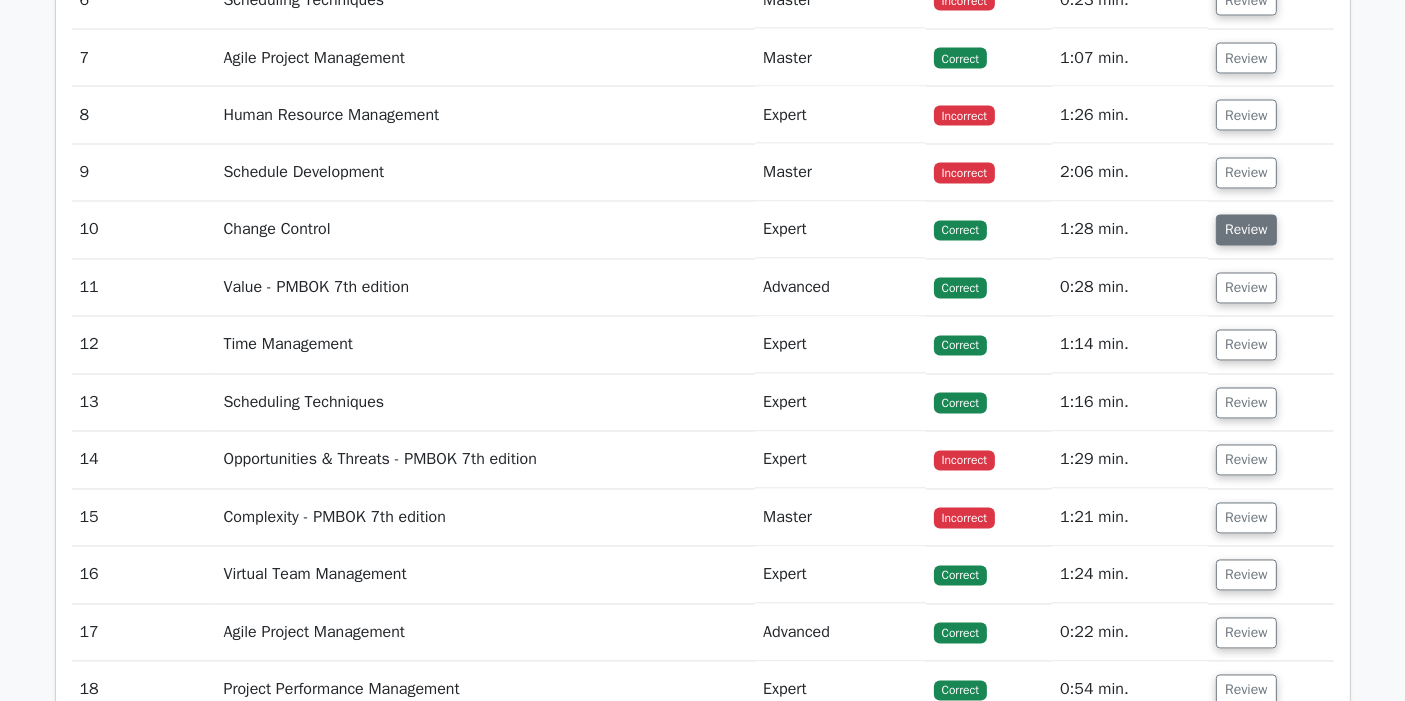click on "Review" at bounding box center (1246, 230) 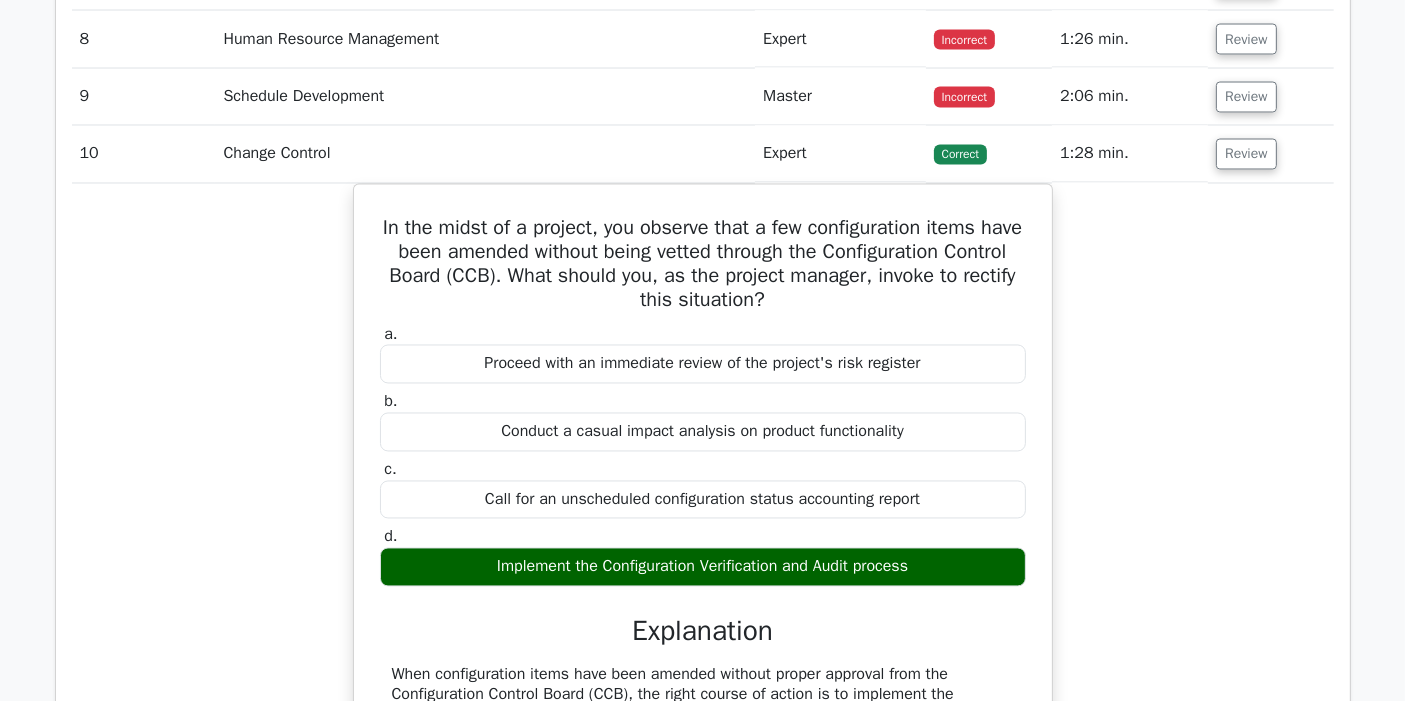 scroll, scrollTop: 3733, scrollLeft: 0, axis: vertical 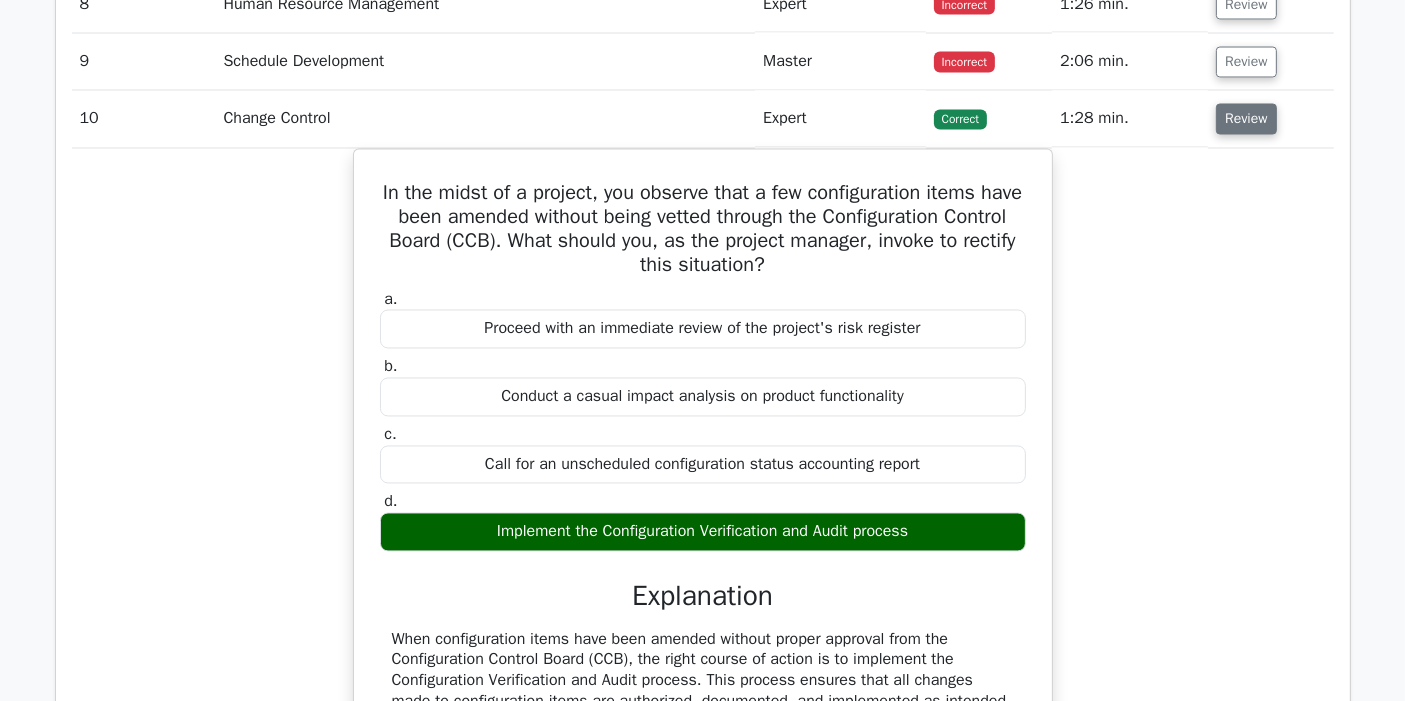 click on "Review" at bounding box center (1246, 119) 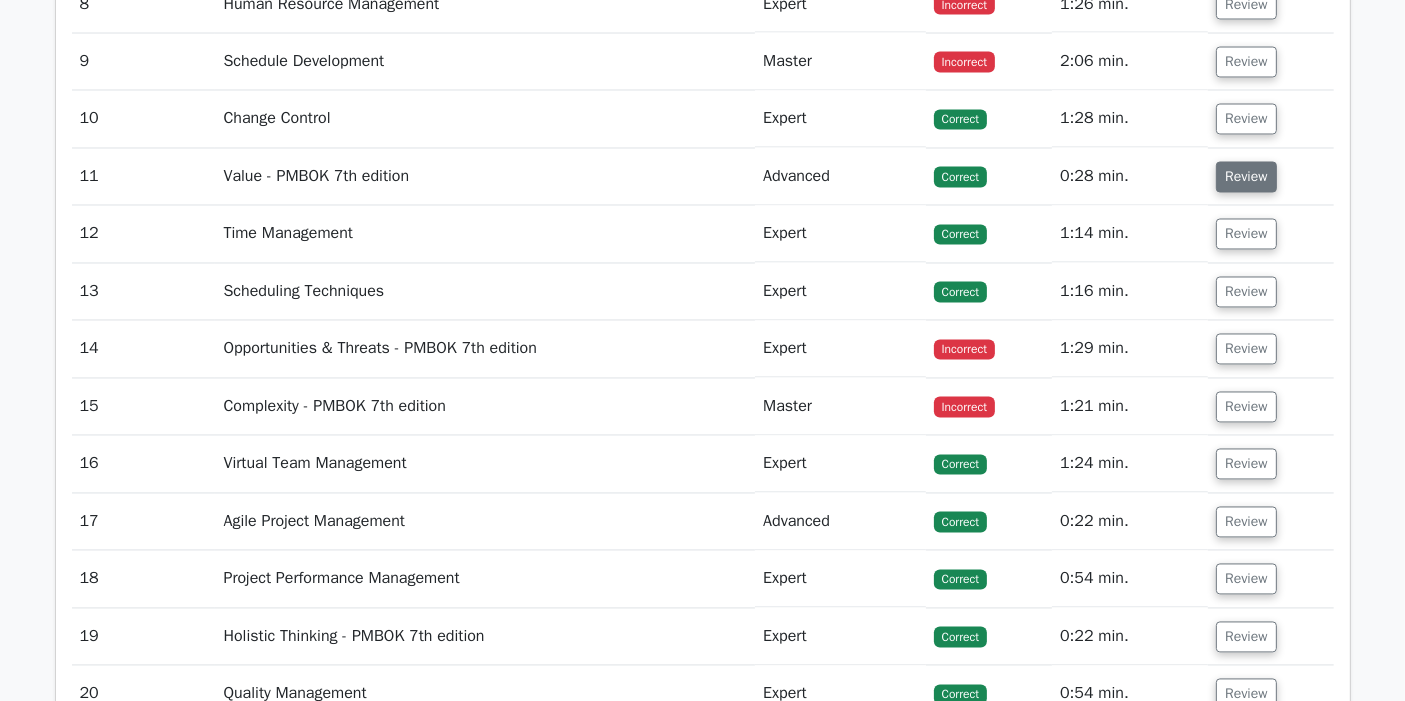 click on "Review" at bounding box center [1246, 177] 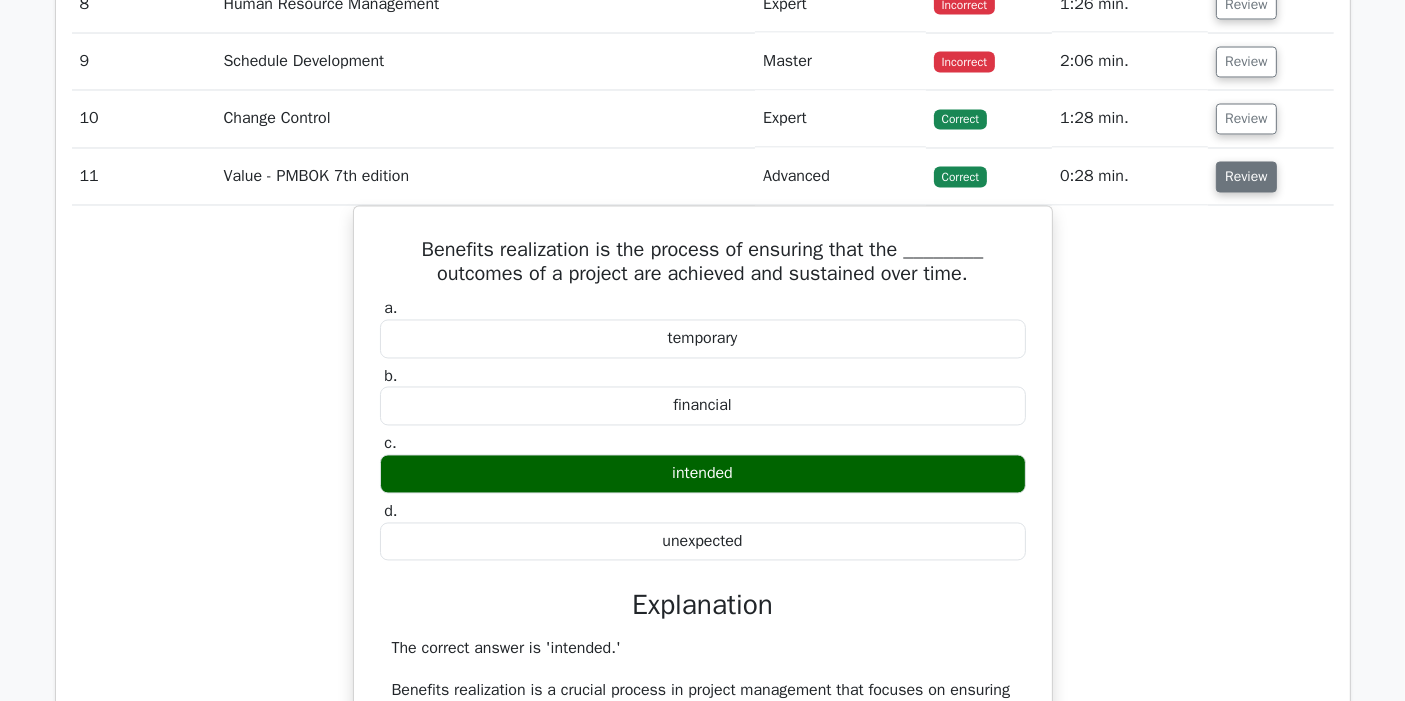 click on "Review" at bounding box center (1246, 177) 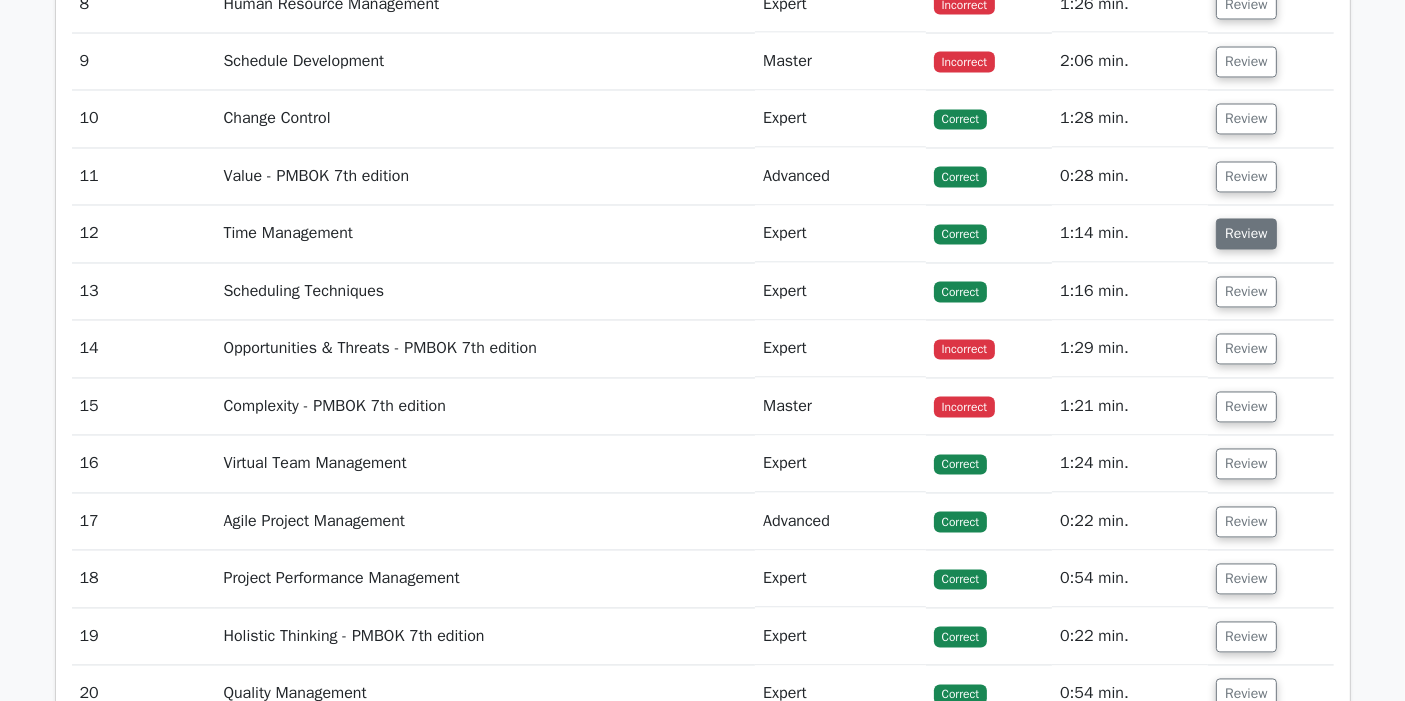 click on "Review" at bounding box center (1246, 234) 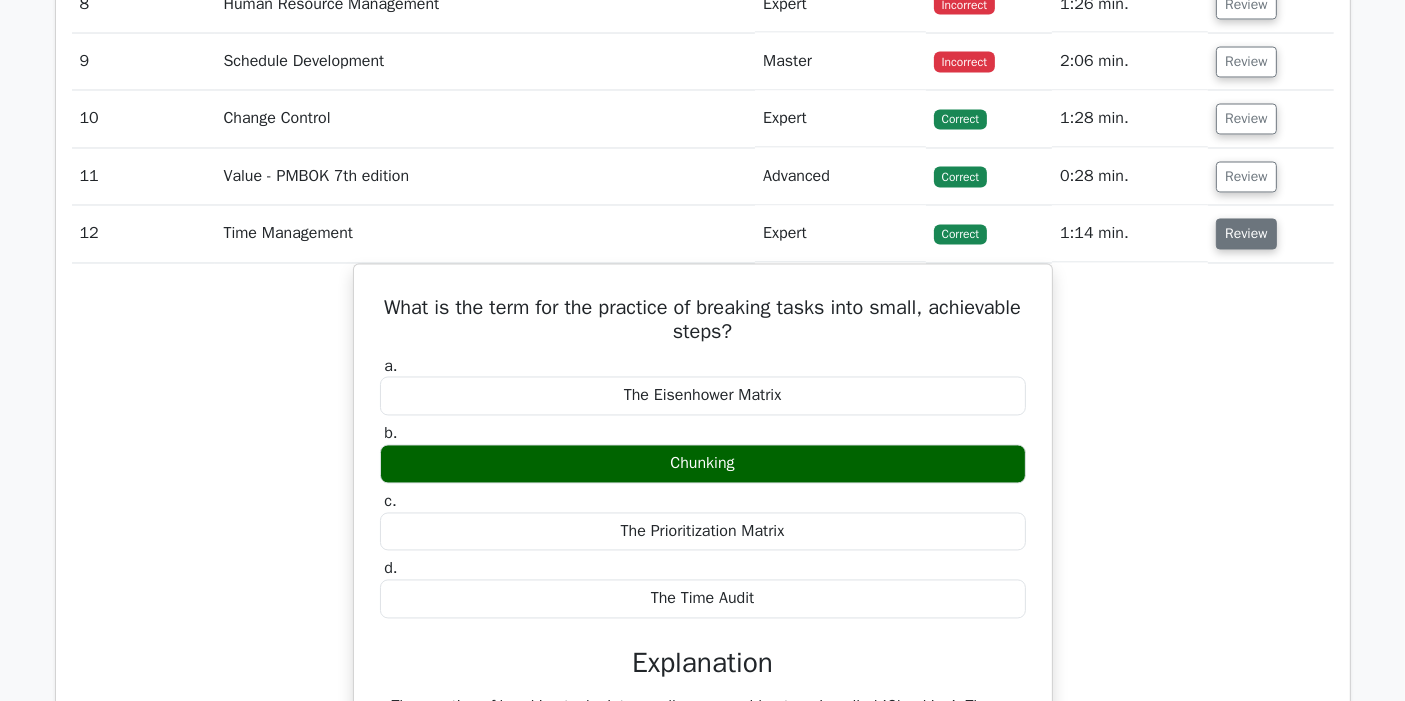 scroll, scrollTop: 3844, scrollLeft: 0, axis: vertical 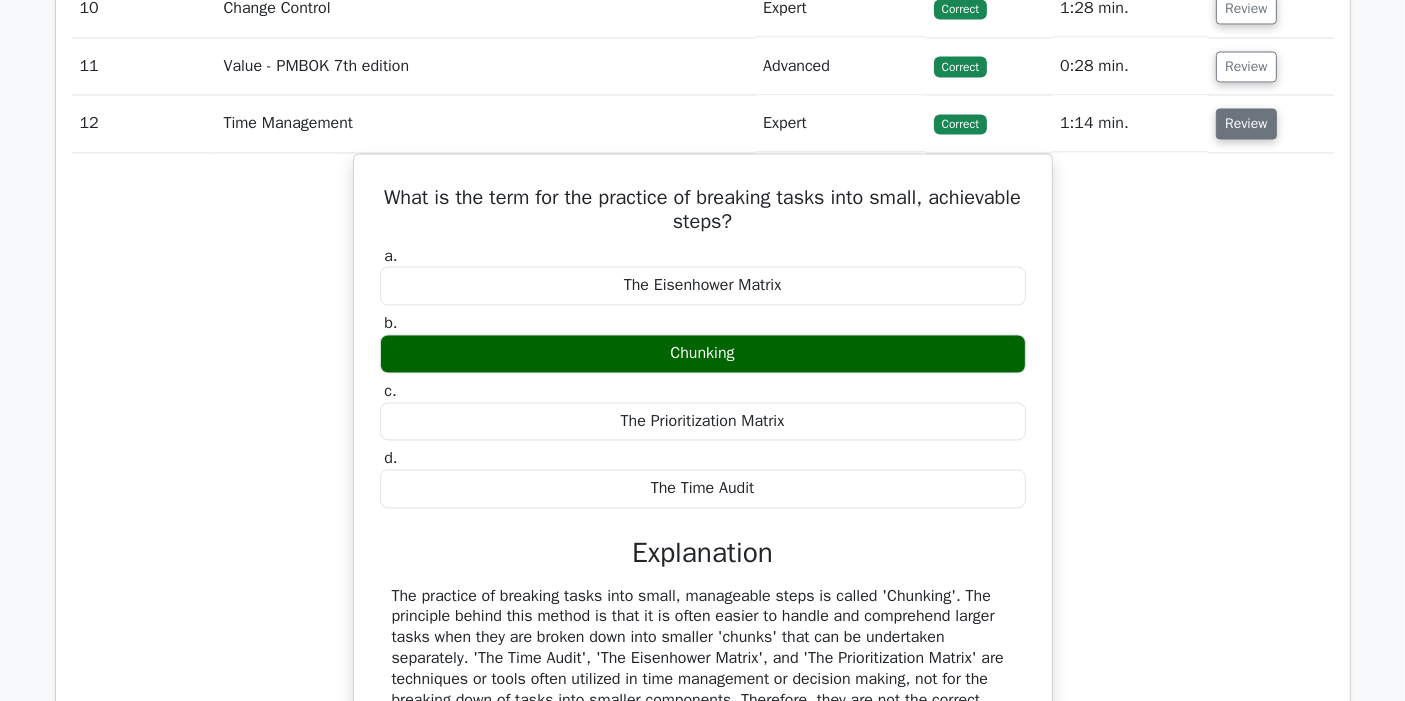 click on "Review" at bounding box center (1246, 123) 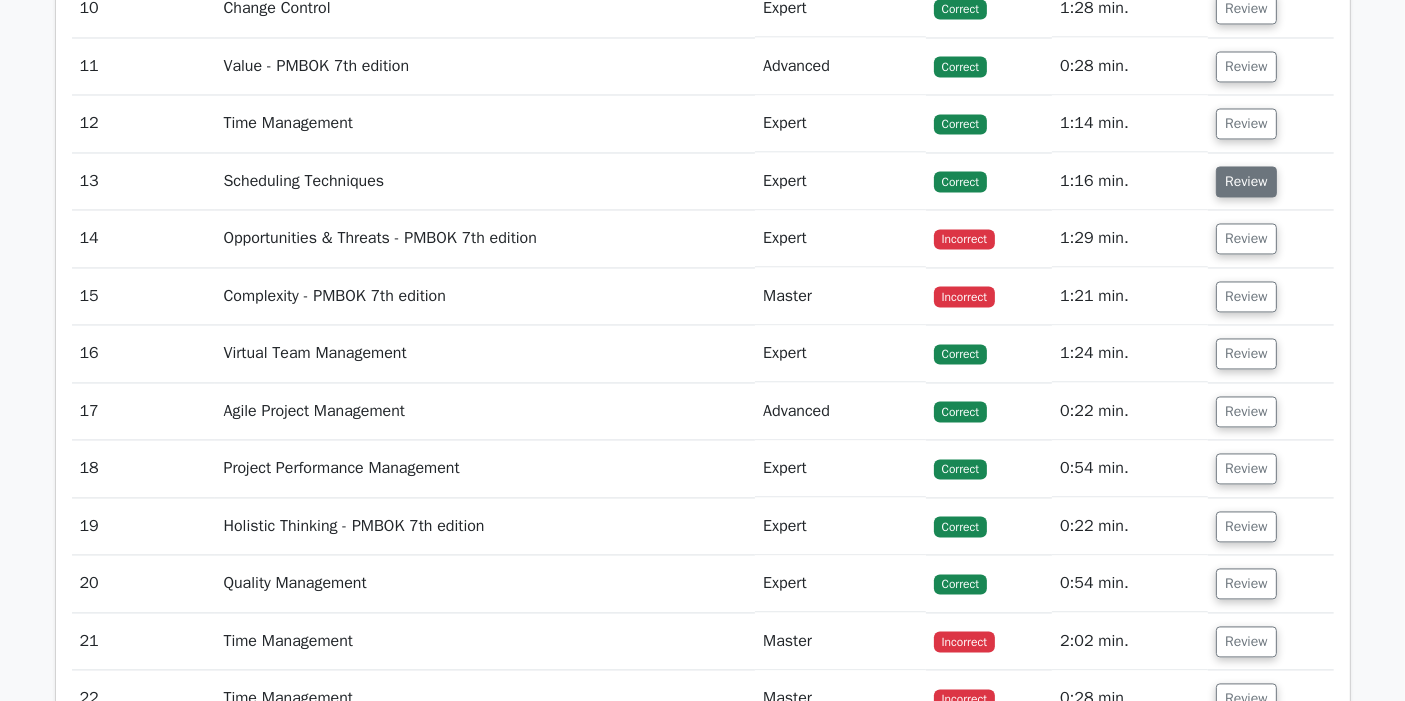 click on "Review" at bounding box center (1246, 181) 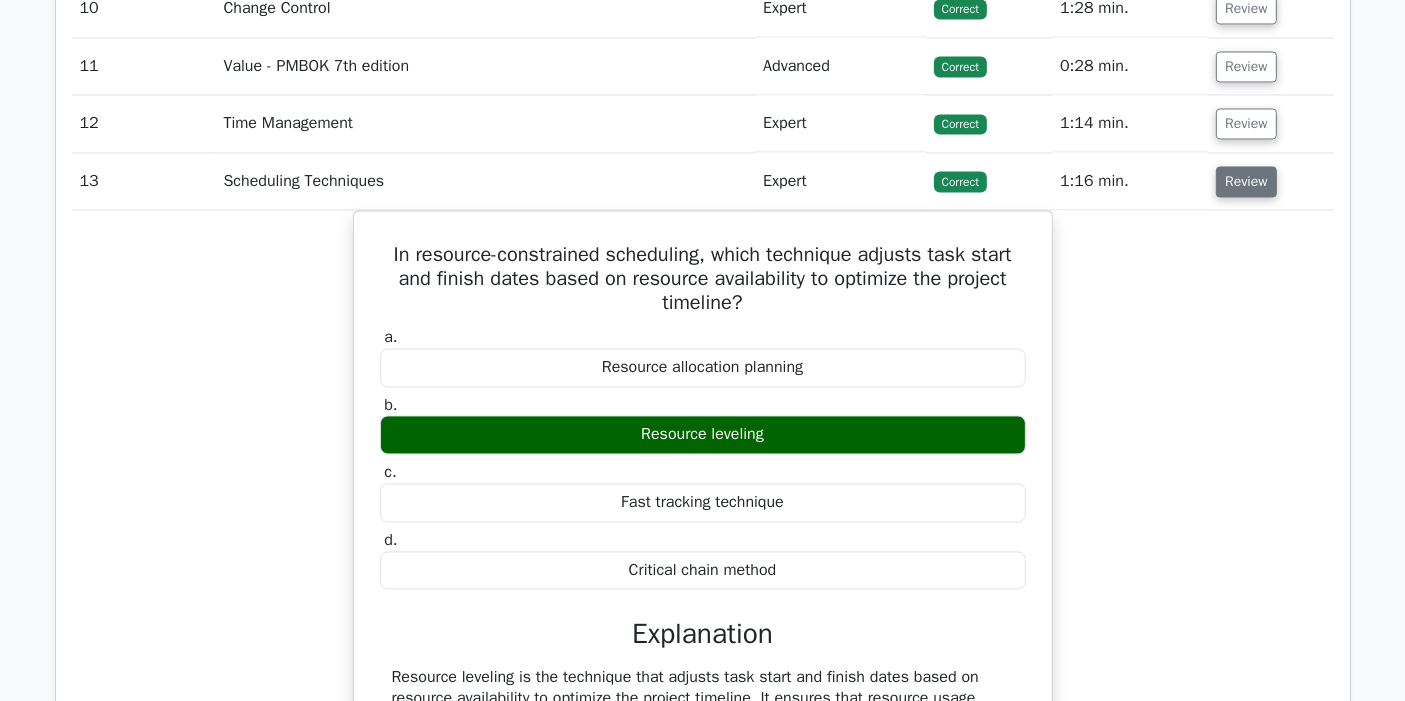 click on "Review" at bounding box center [1246, 181] 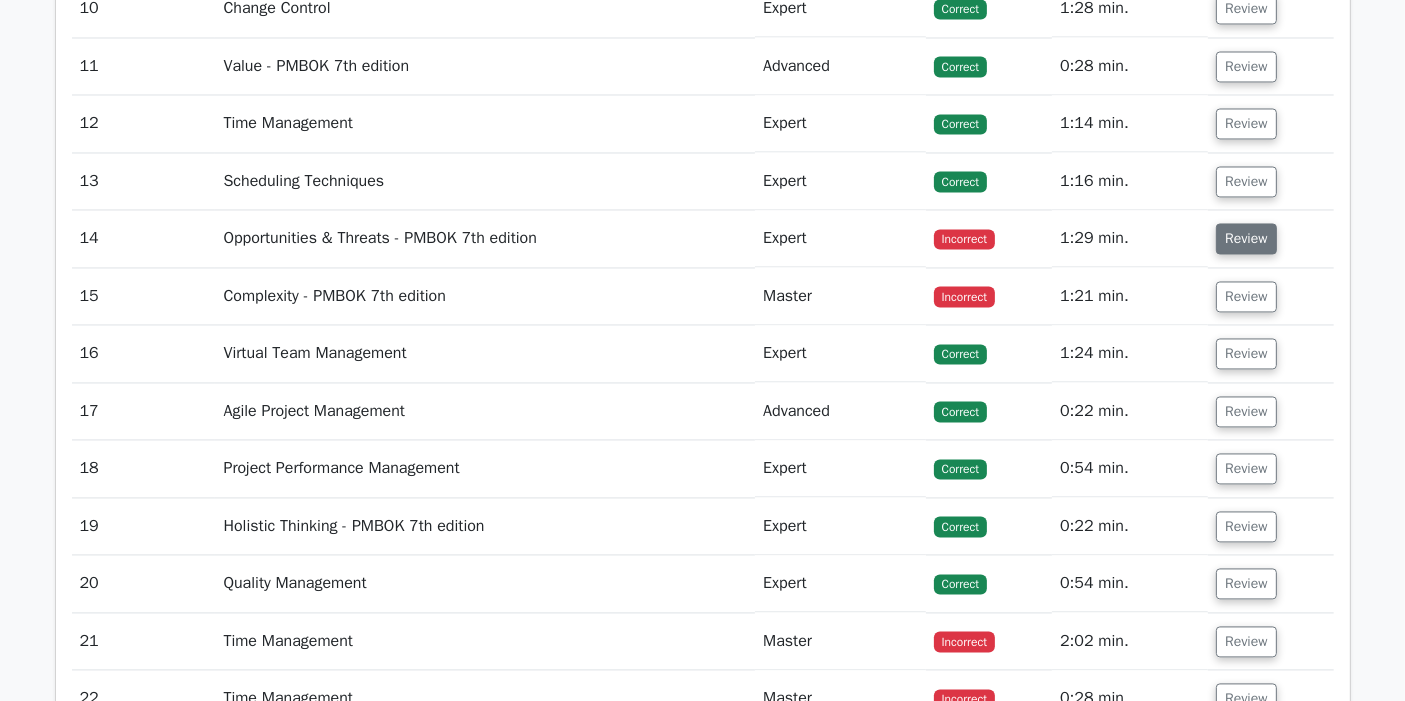 click on "Review" at bounding box center [1246, 238] 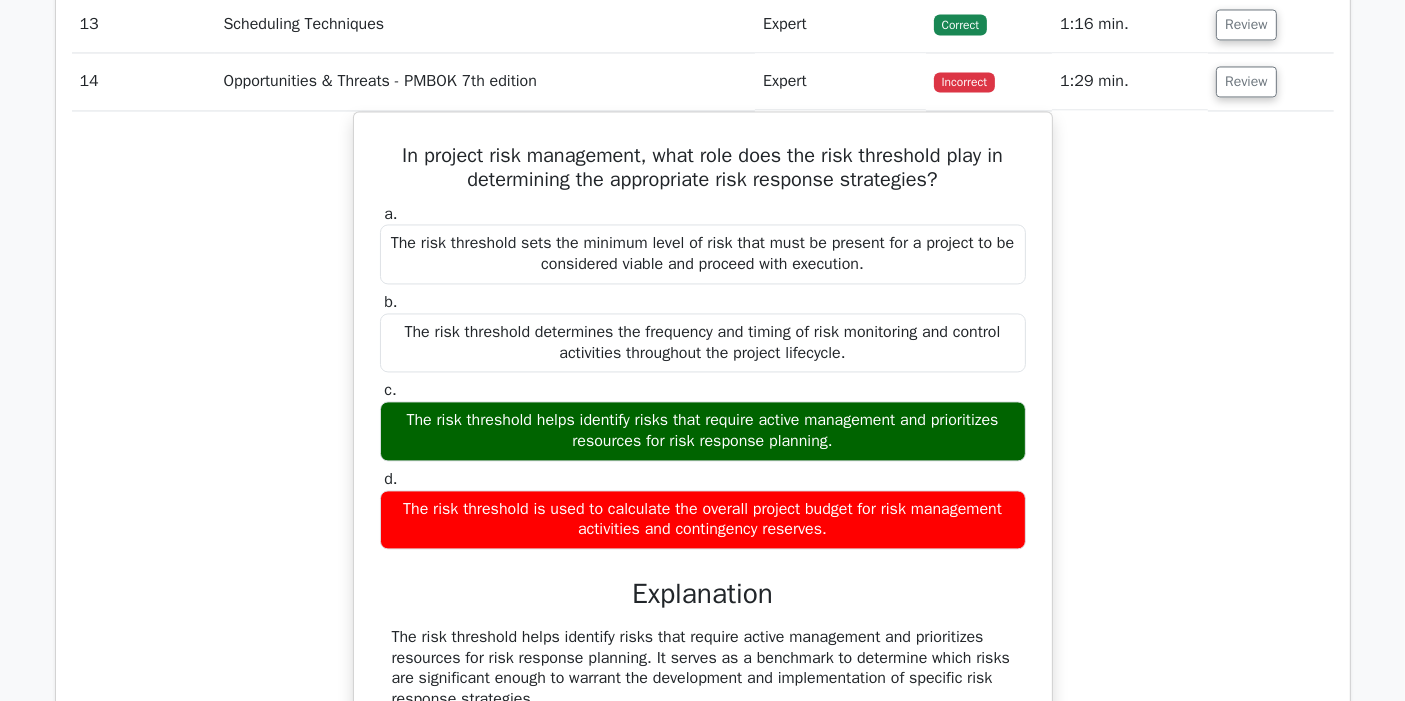 scroll, scrollTop: 3955, scrollLeft: 0, axis: vertical 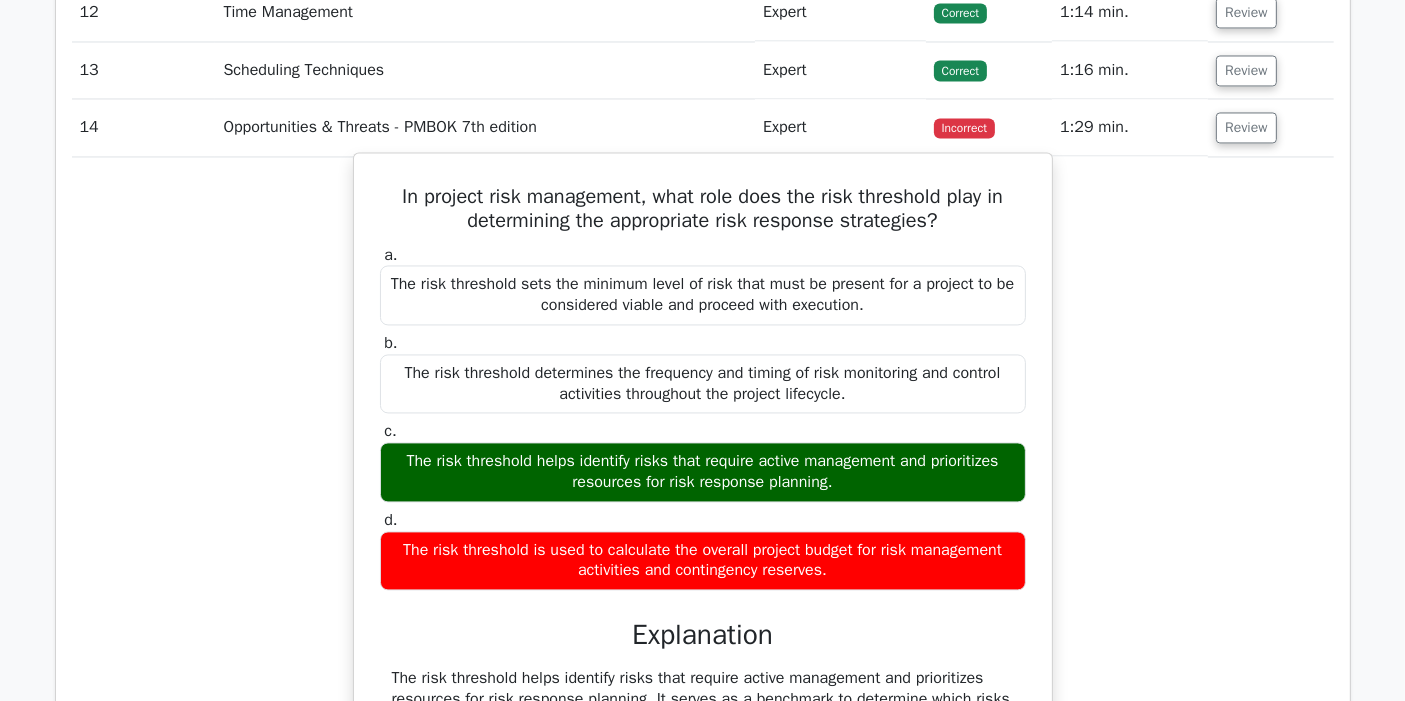 drag, startPoint x: 390, startPoint y: 184, endPoint x: 837, endPoint y: 566, distance: 587.99066 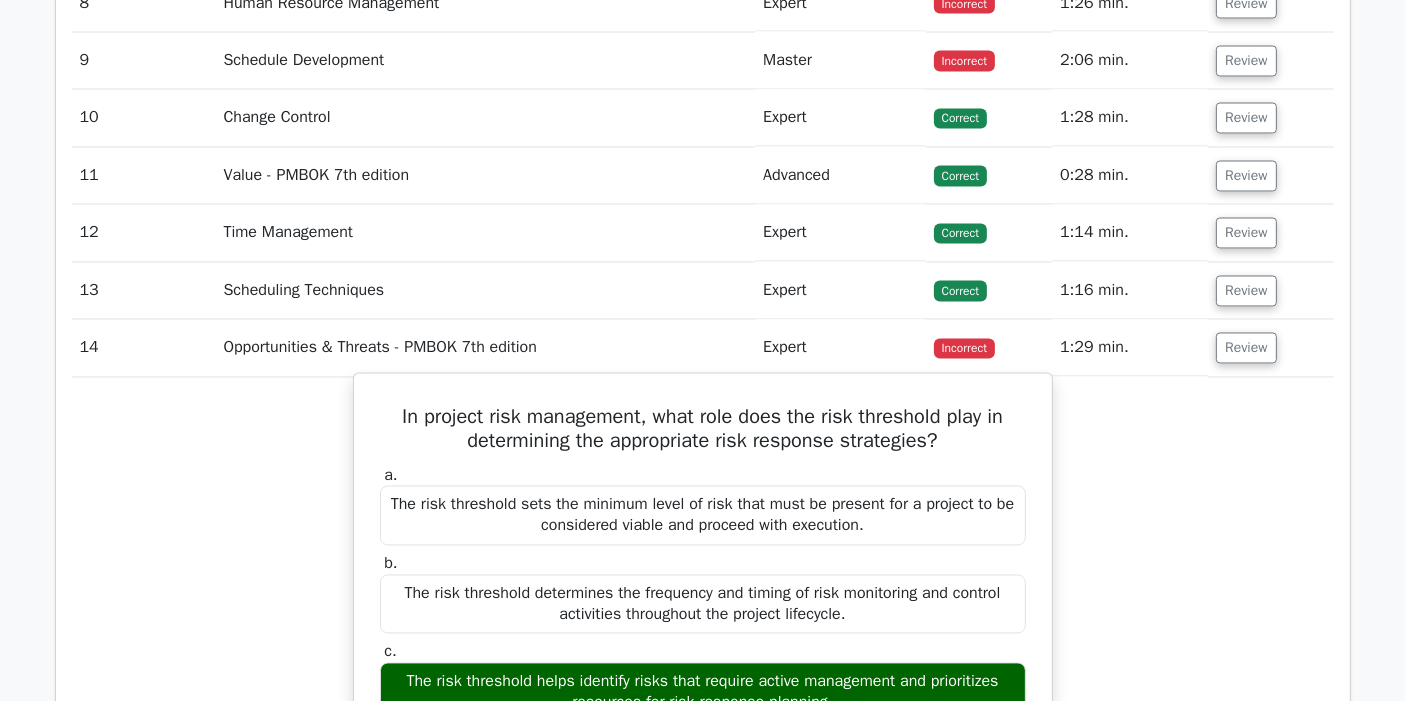scroll, scrollTop: 3733, scrollLeft: 0, axis: vertical 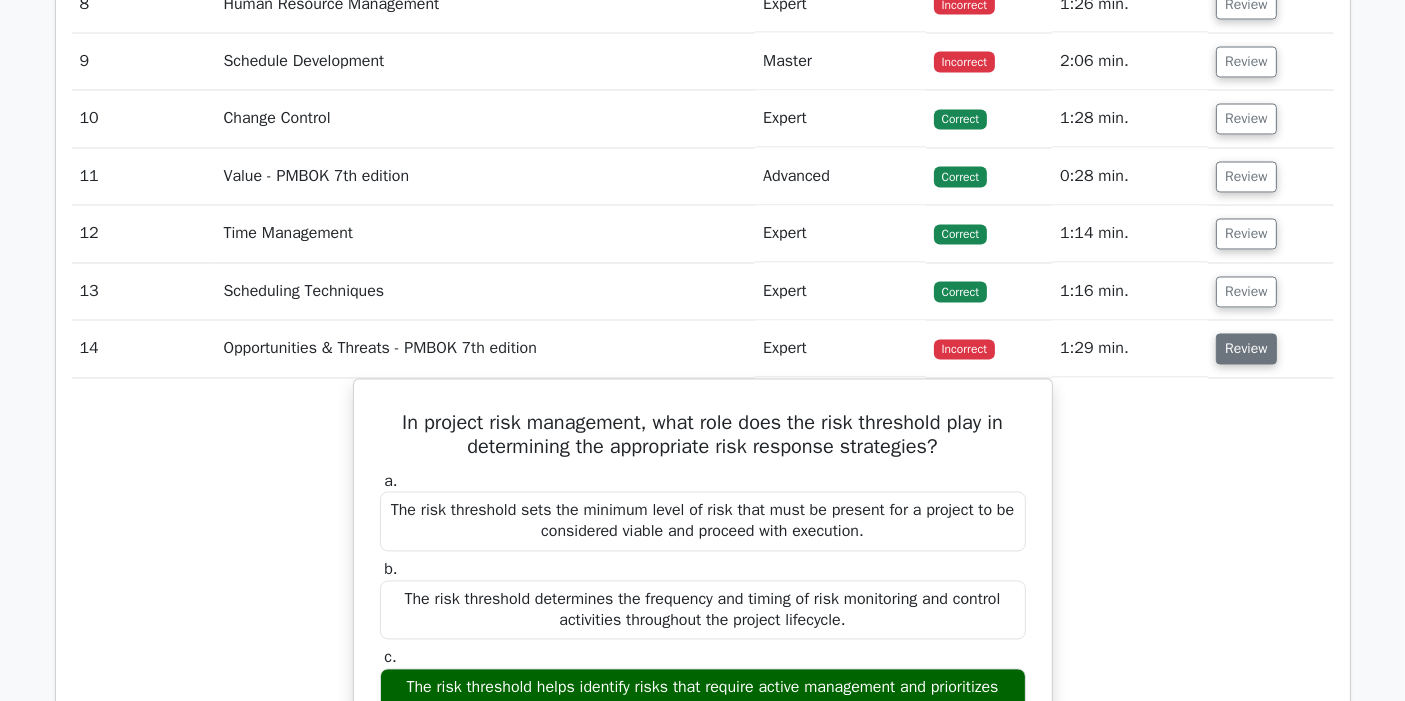 click on "Review" at bounding box center [1246, 349] 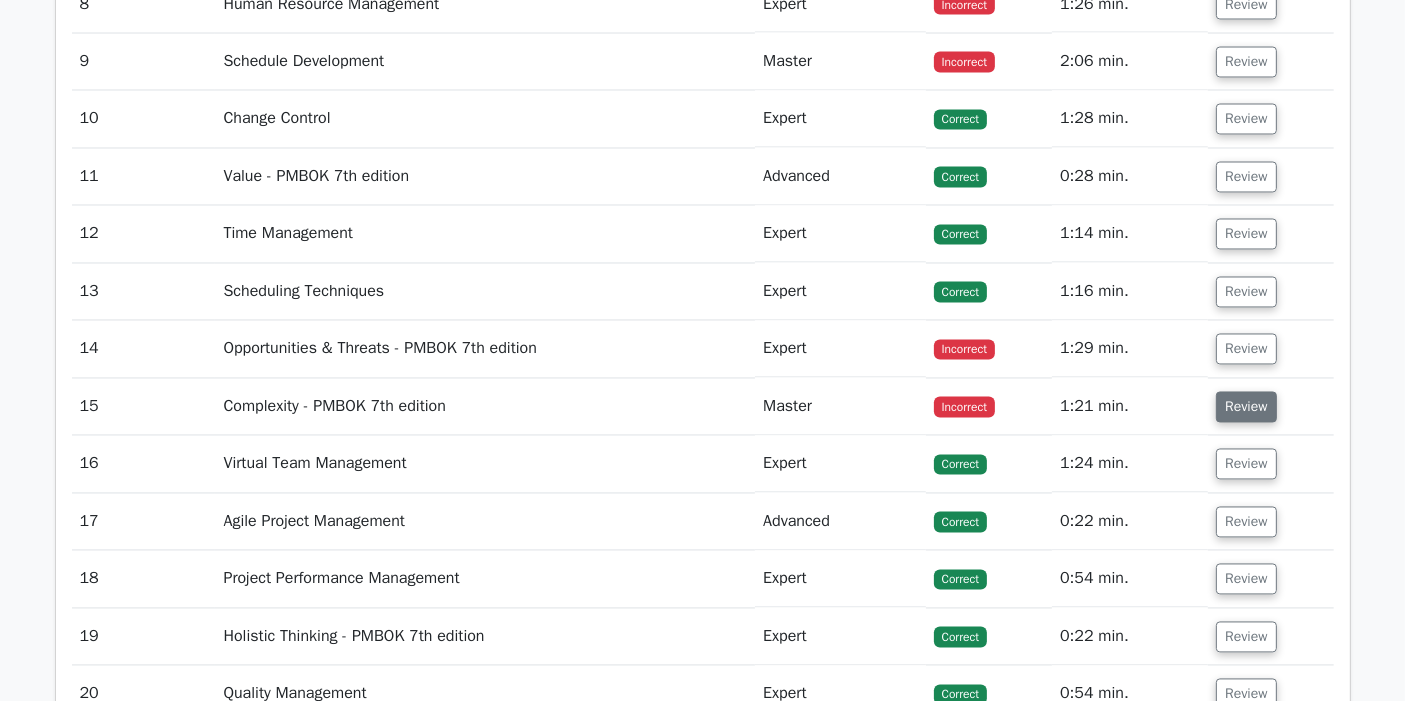 click on "Review" at bounding box center [1246, 407] 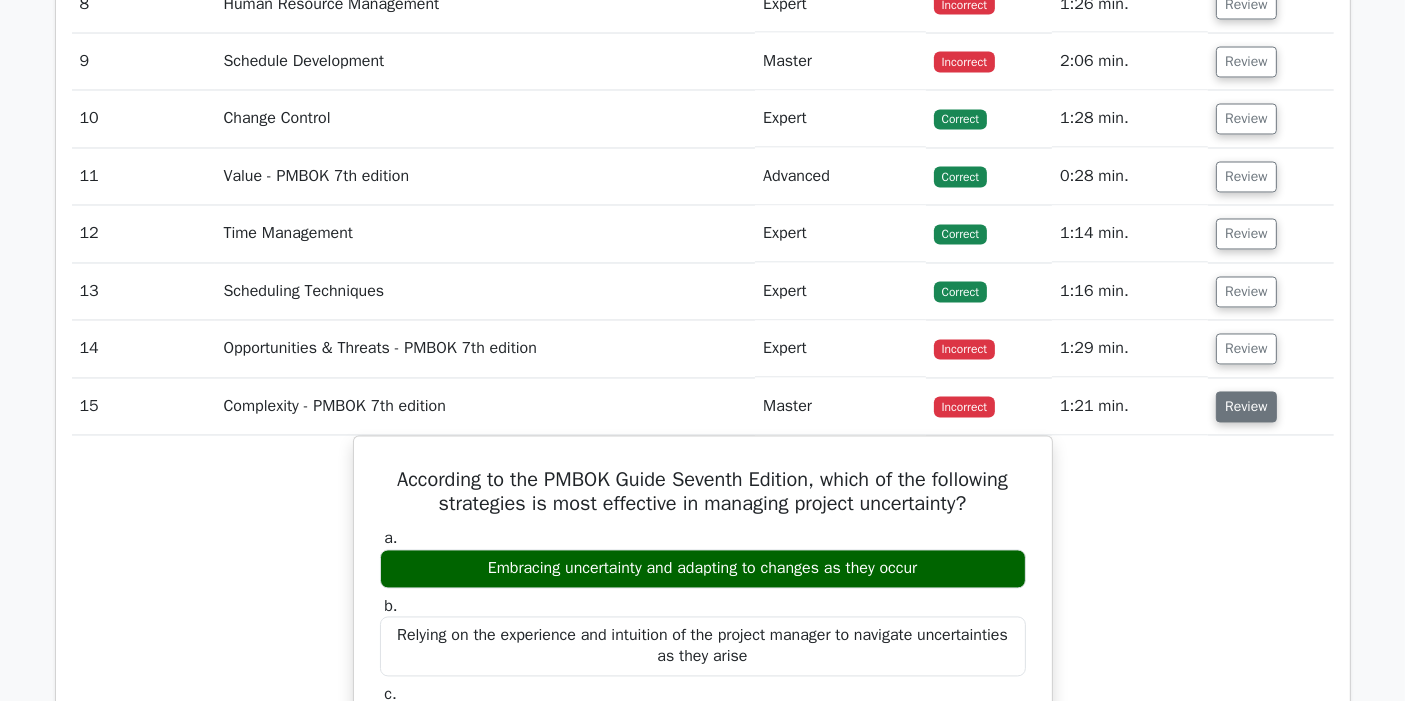 click on "Review" at bounding box center (1246, 407) 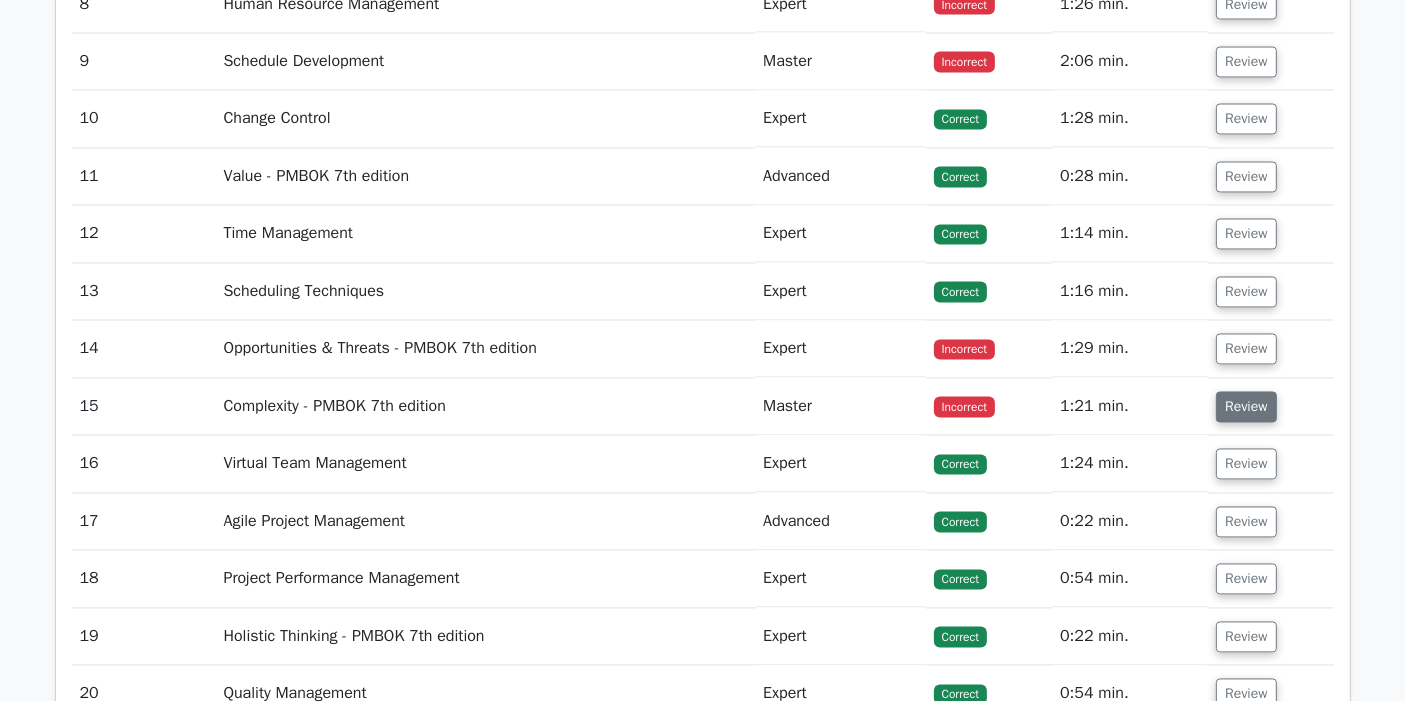 click on "Review" at bounding box center [1246, 407] 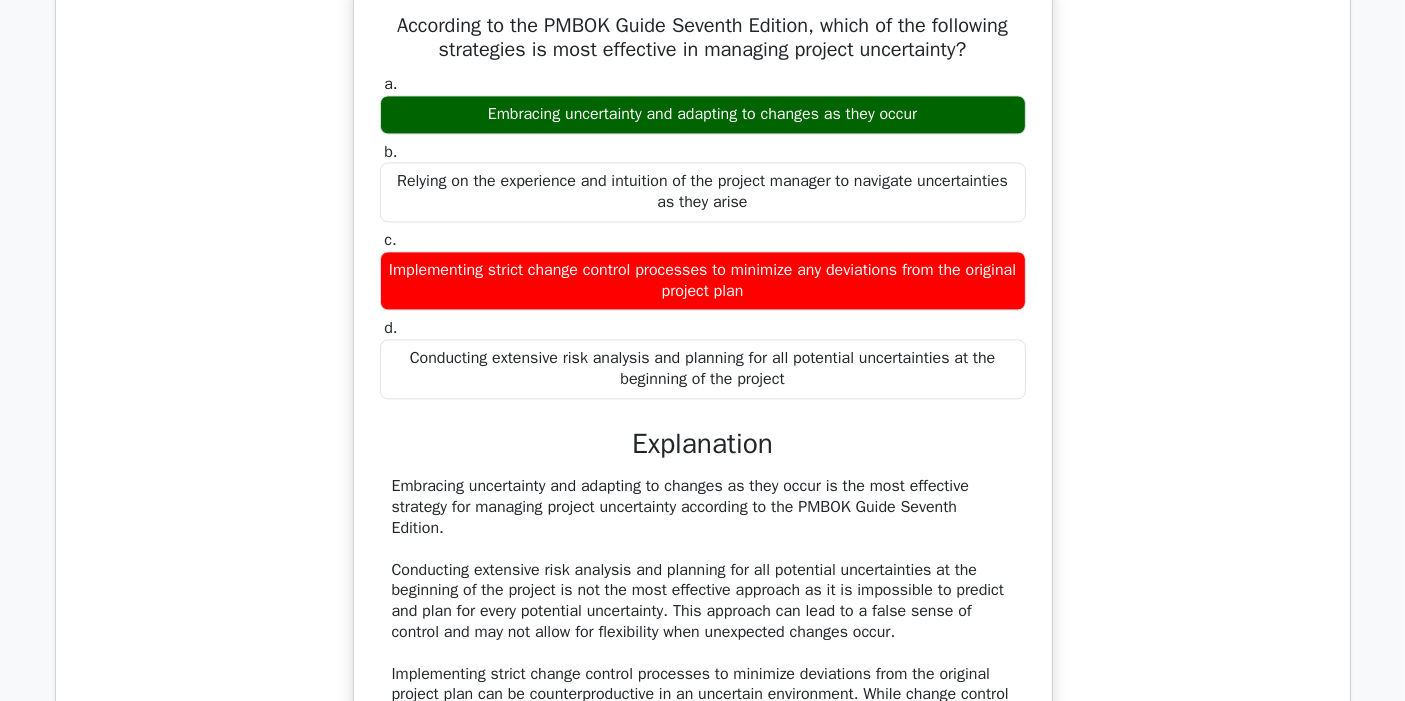 scroll, scrollTop: 3955, scrollLeft: 0, axis: vertical 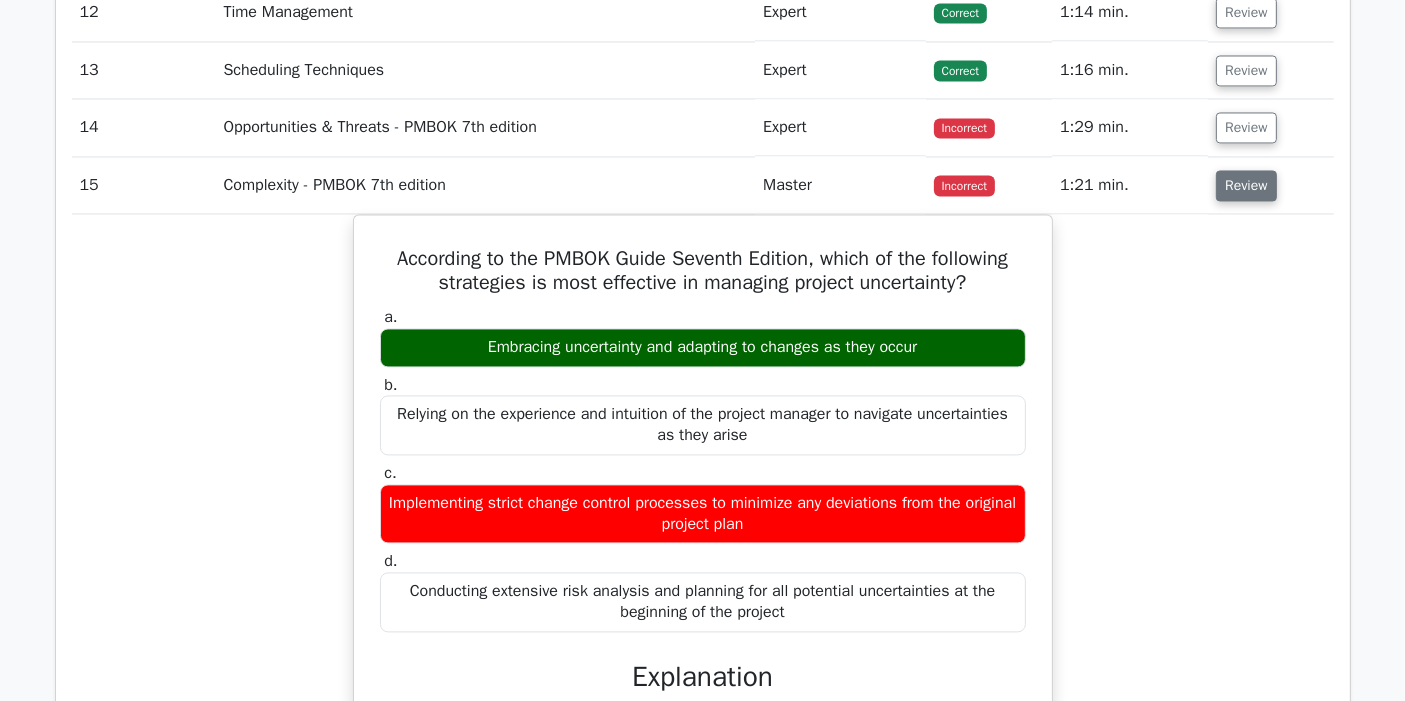 click on "Review" at bounding box center (1246, 185) 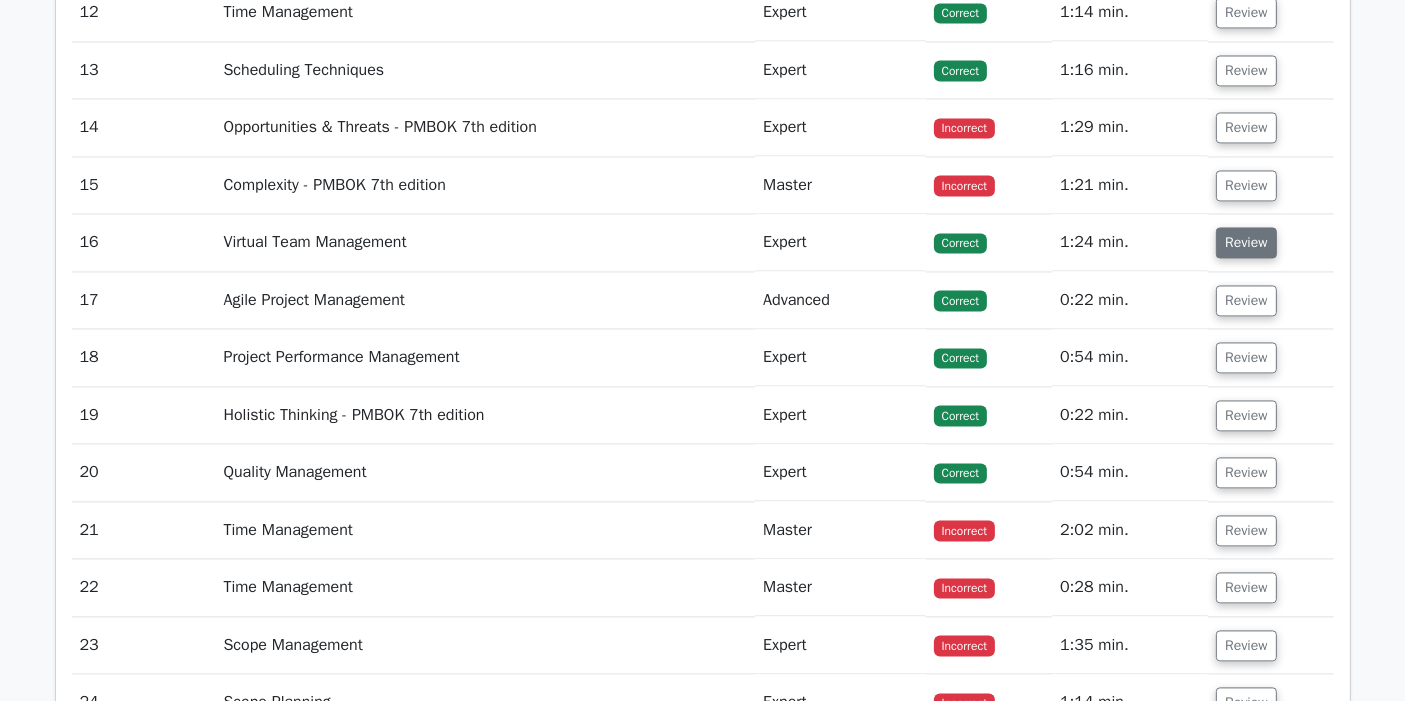 click on "Review" at bounding box center [1246, 242] 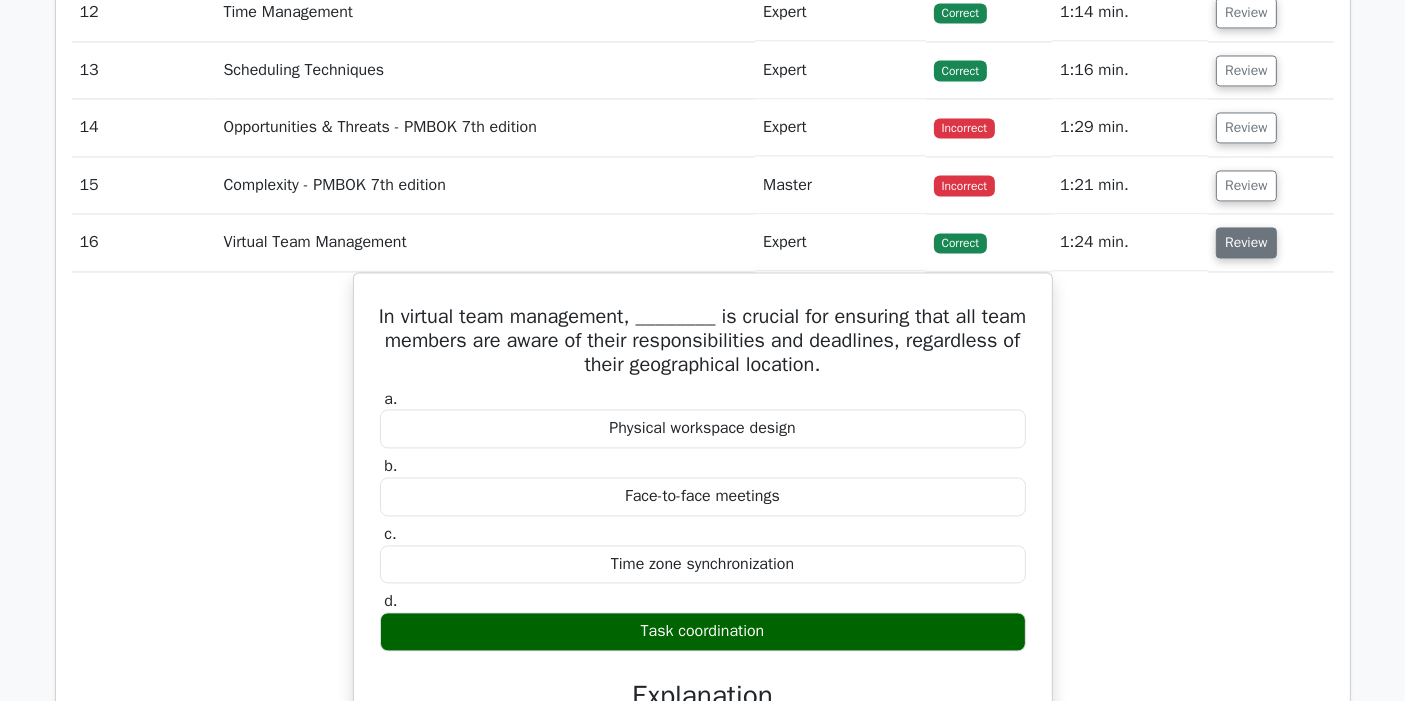 click on "Review" at bounding box center [1246, 242] 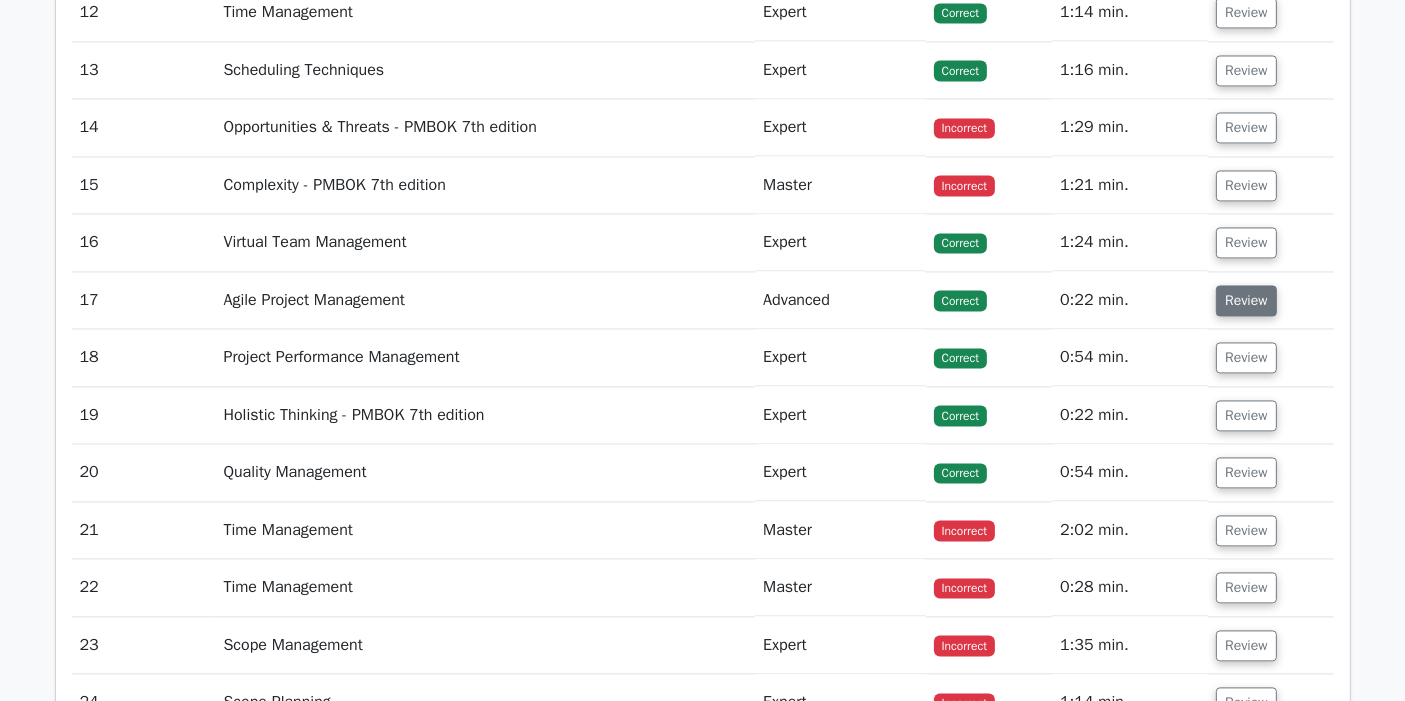 click on "Review" at bounding box center [1246, 300] 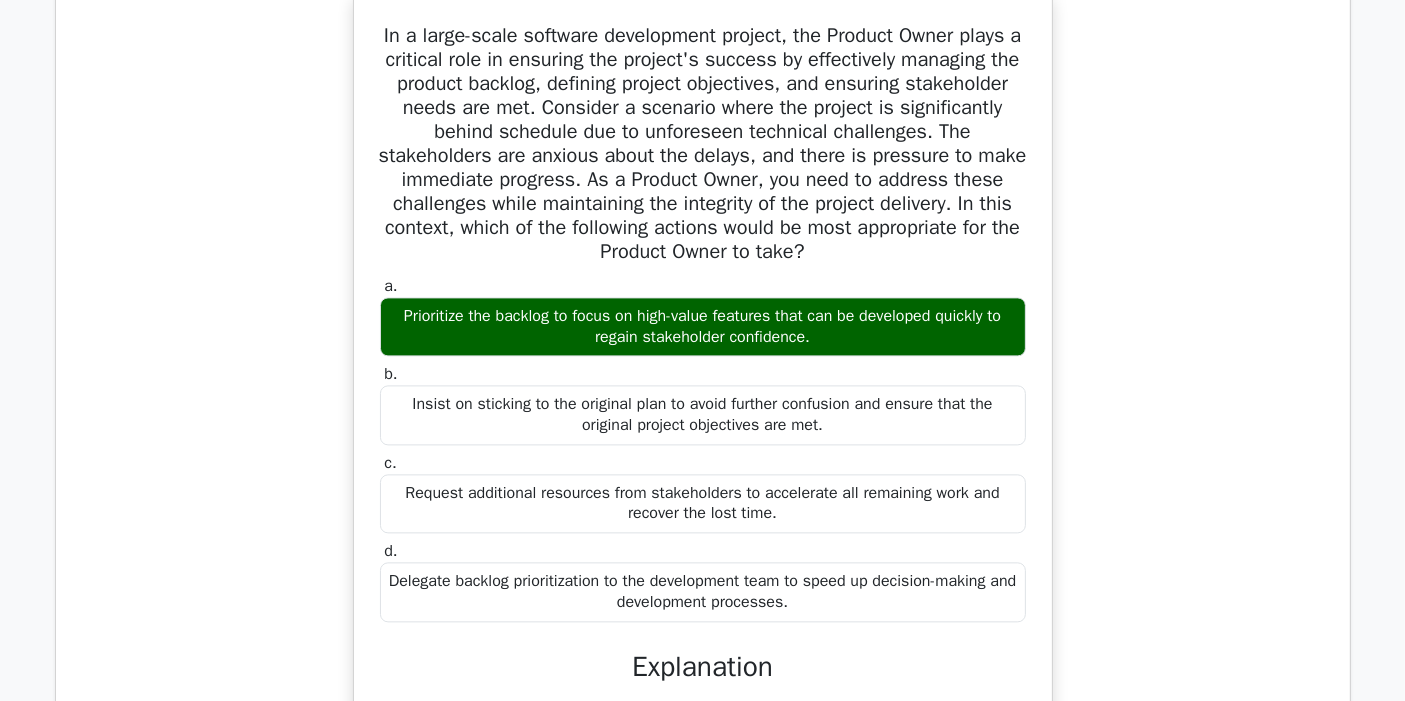scroll, scrollTop: 4066, scrollLeft: 0, axis: vertical 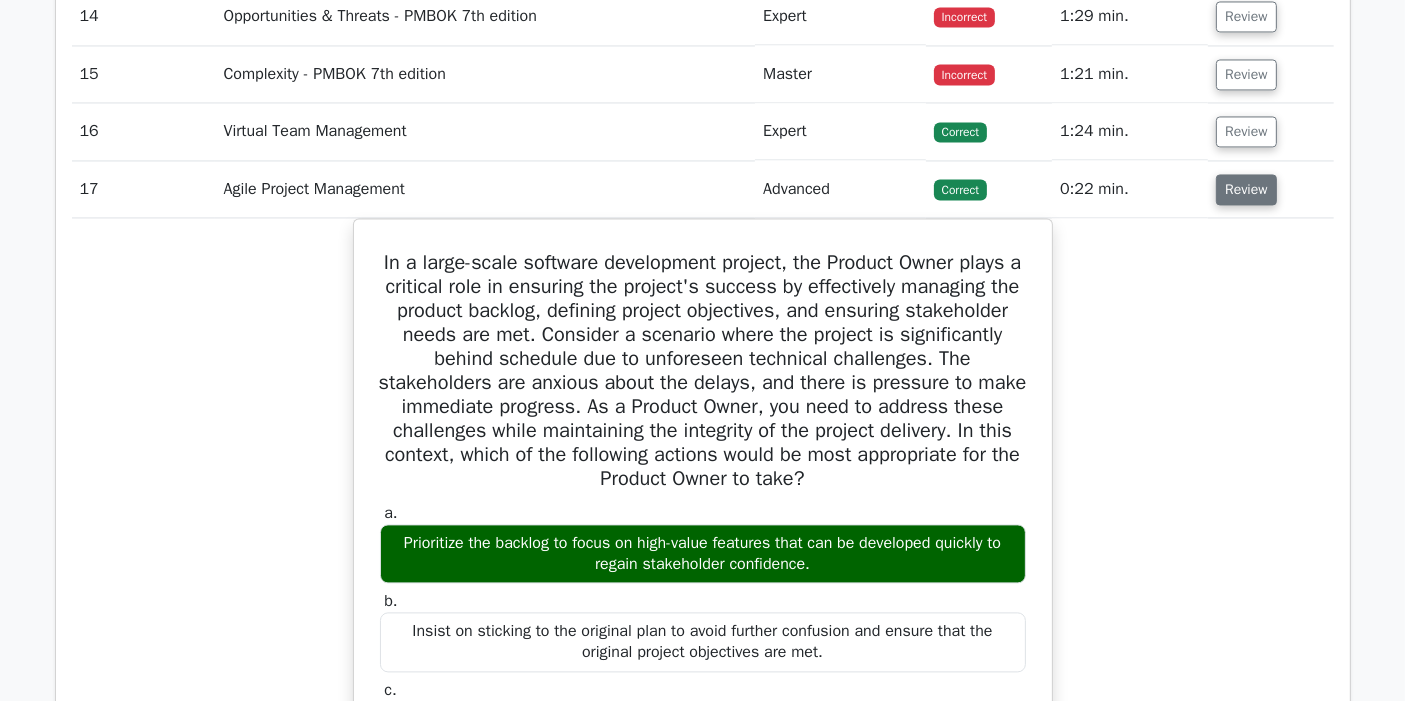 click on "Review" at bounding box center (1246, 189) 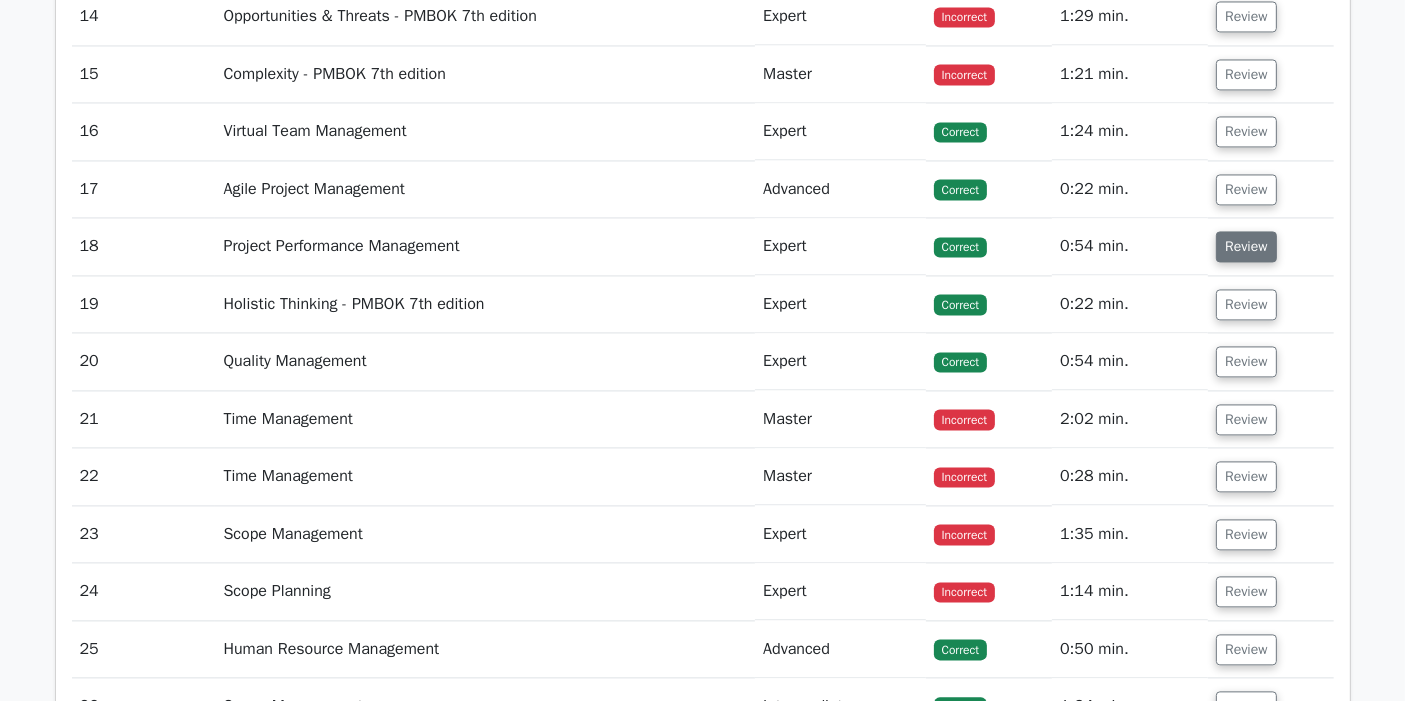 click on "Review" at bounding box center [1246, 246] 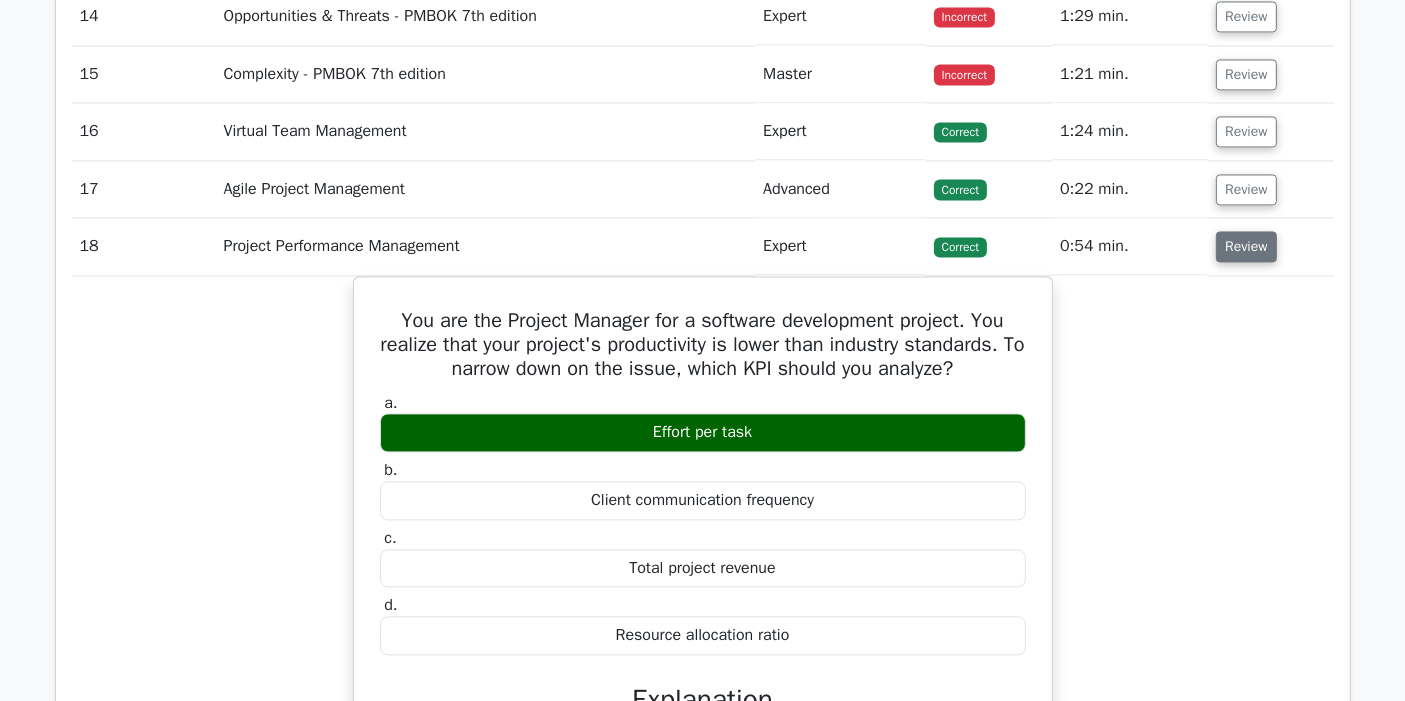 scroll, scrollTop: 4177, scrollLeft: 0, axis: vertical 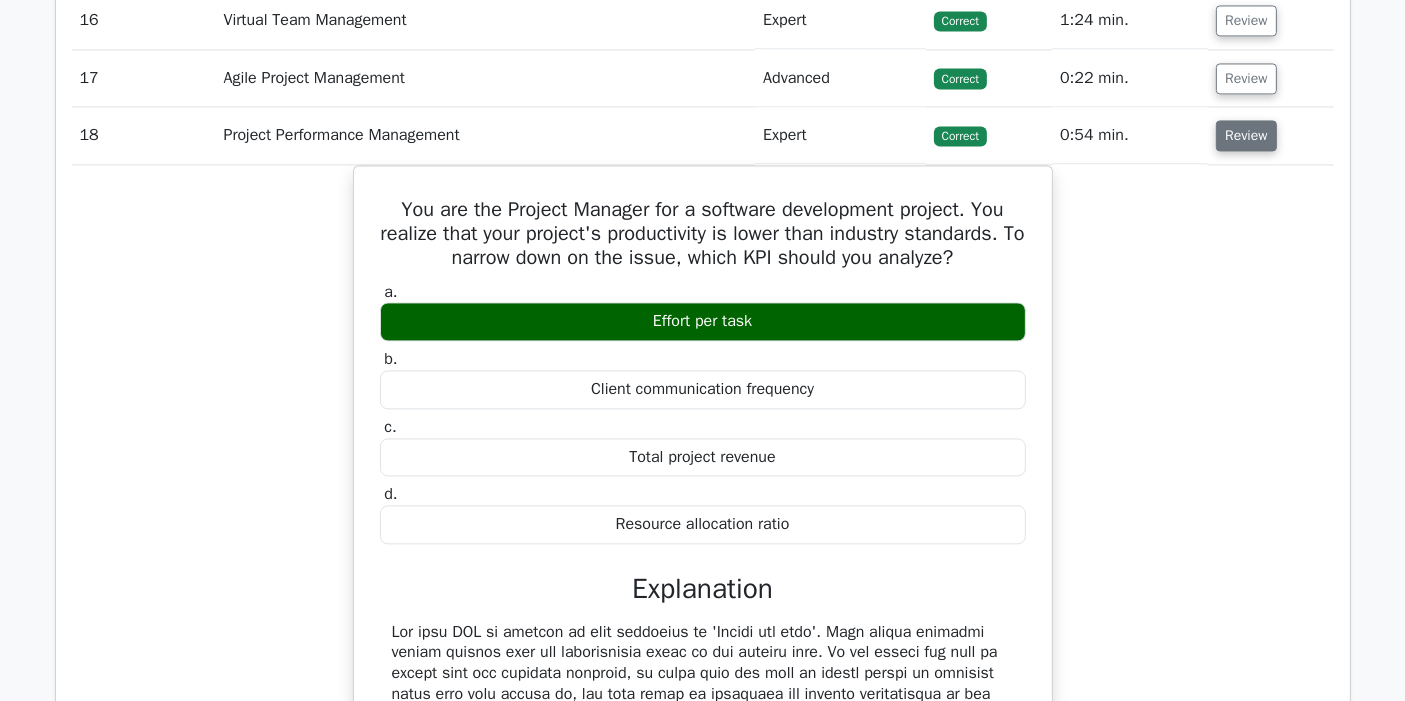 click on "Review" at bounding box center [1246, 135] 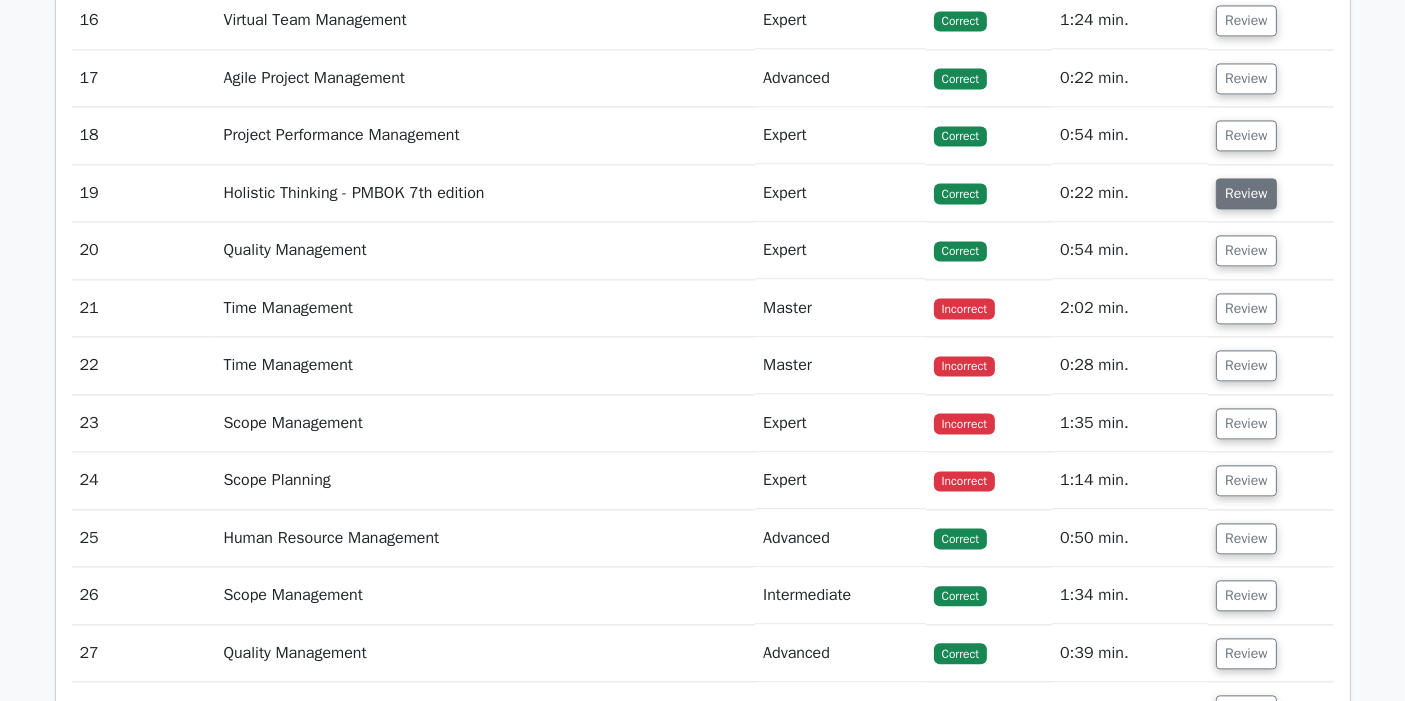 click on "Review" at bounding box center [1246, 193] 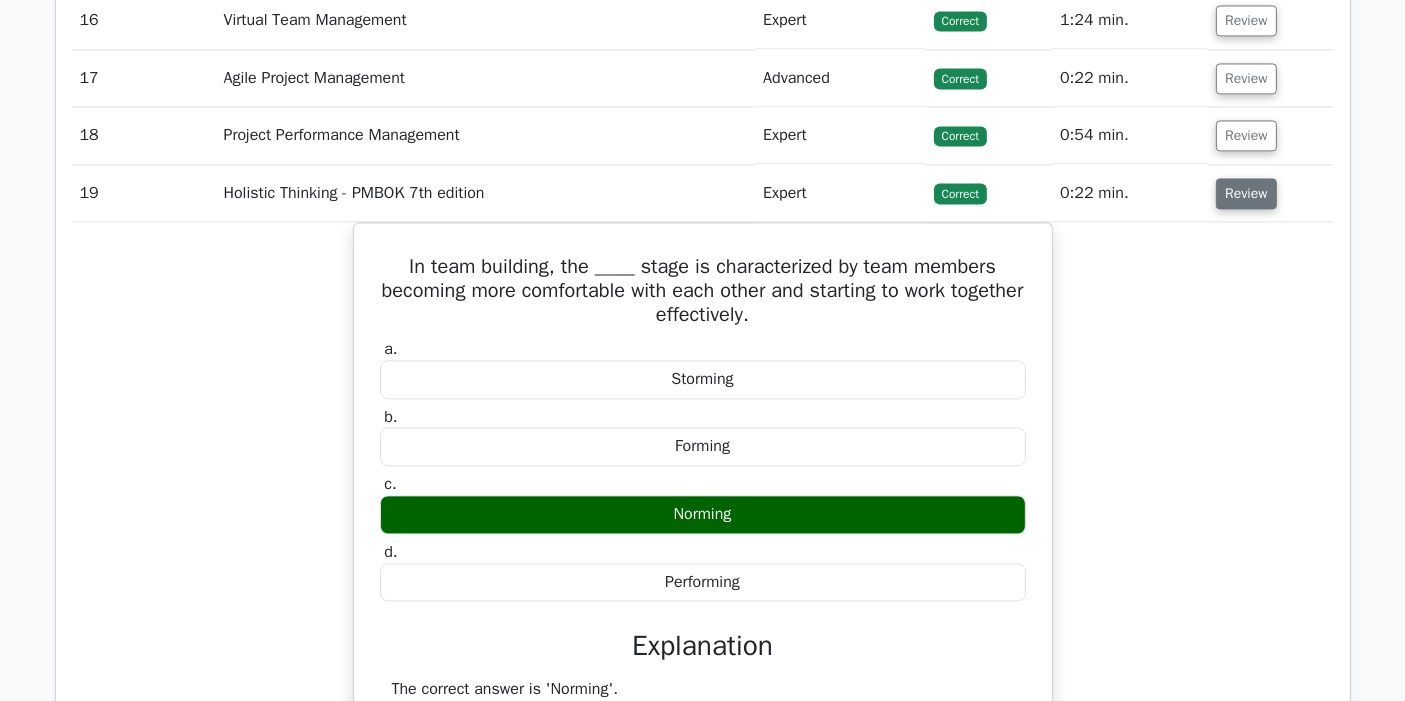 click on "Review" at bounding box center (1246, 193) 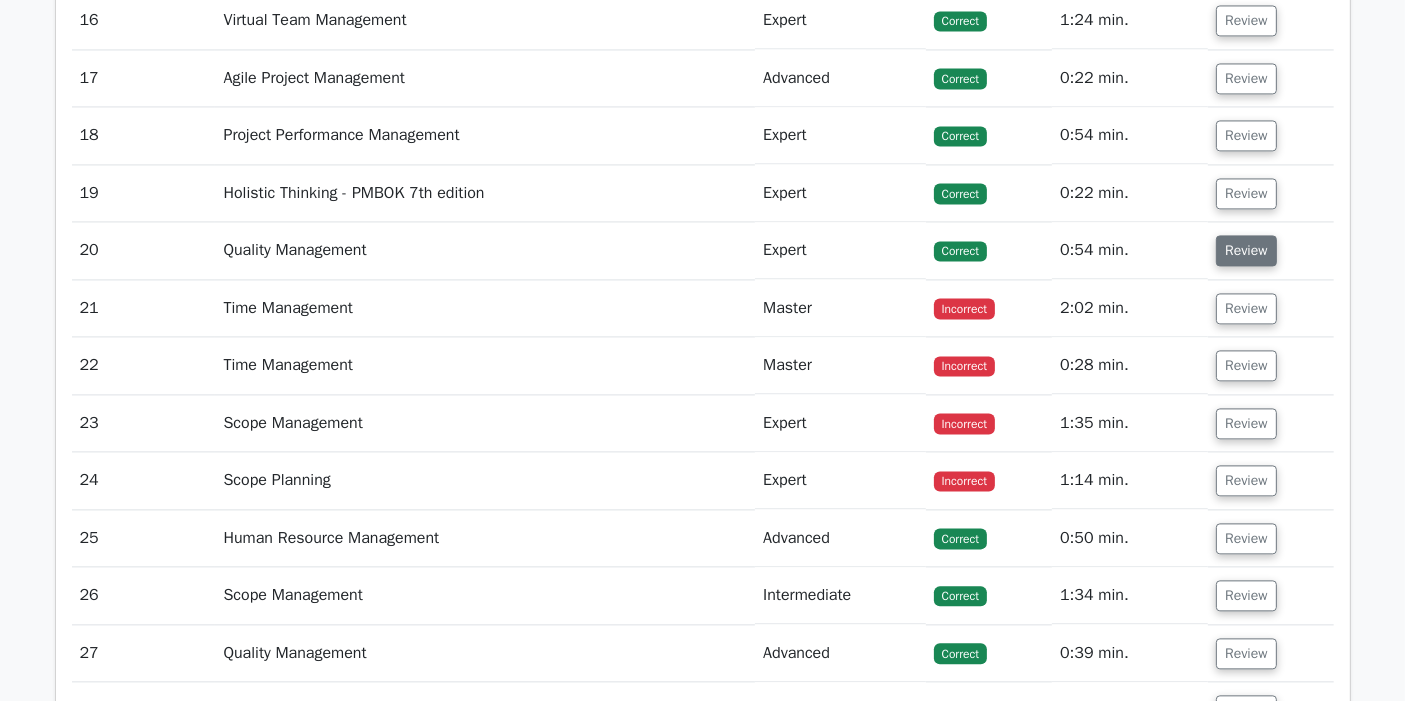 click on "Review" at bounding box center (1246, 250) 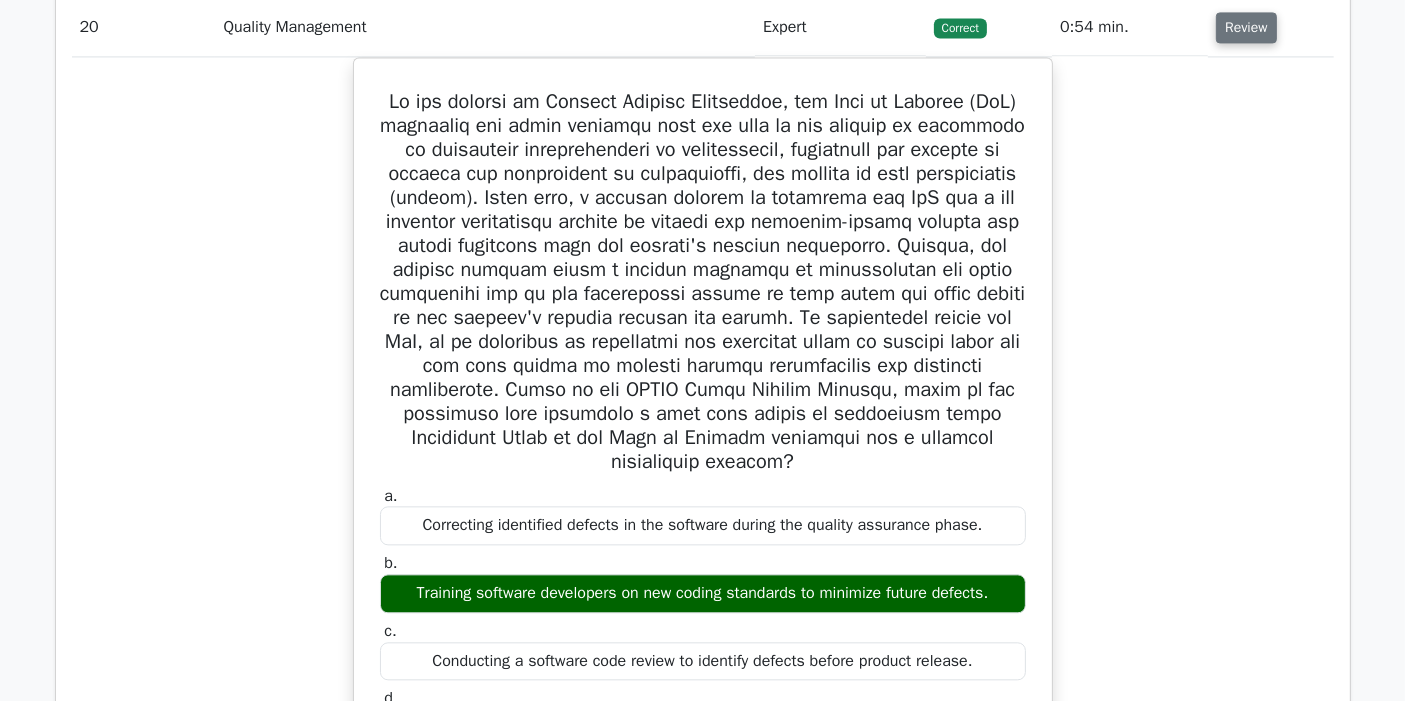 scroll, scrollTop: 4177, scrollLeft: 0, axis: vertical 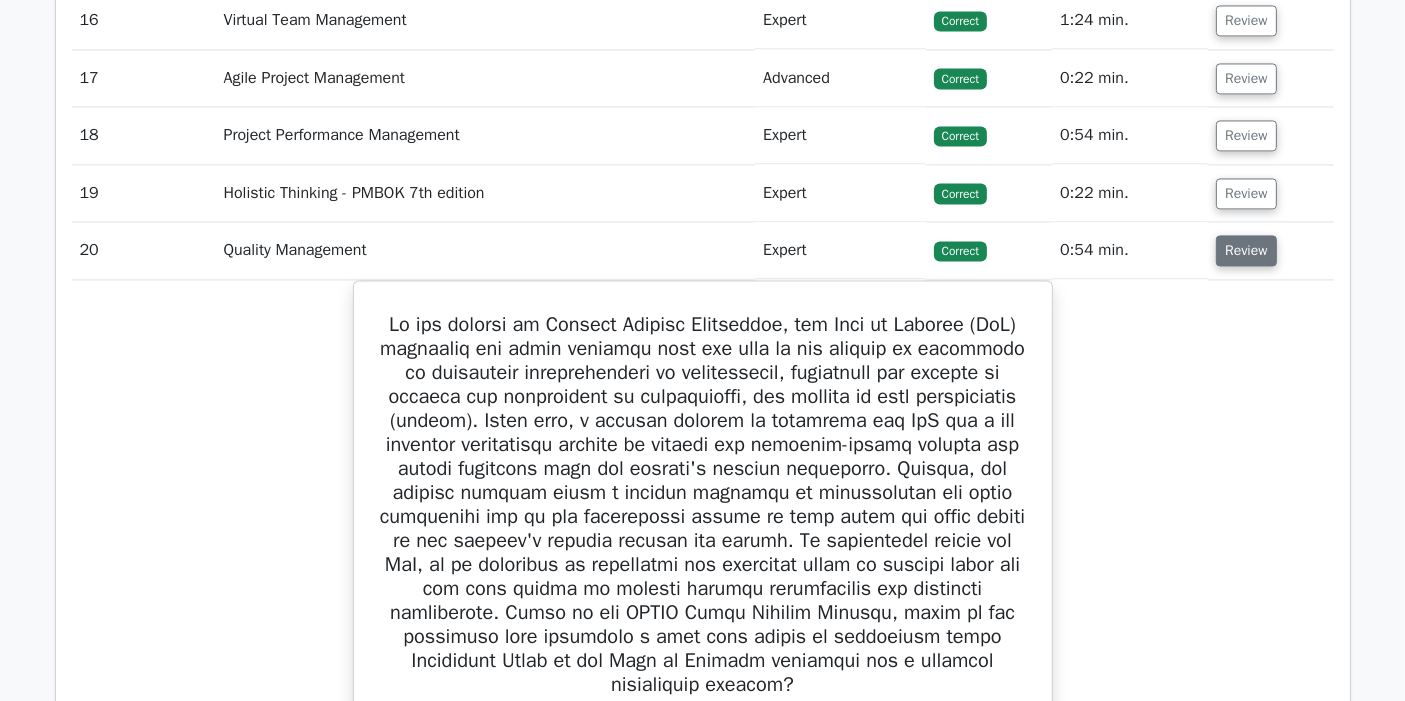 click on "Review" at bounding box center (1246, 250) 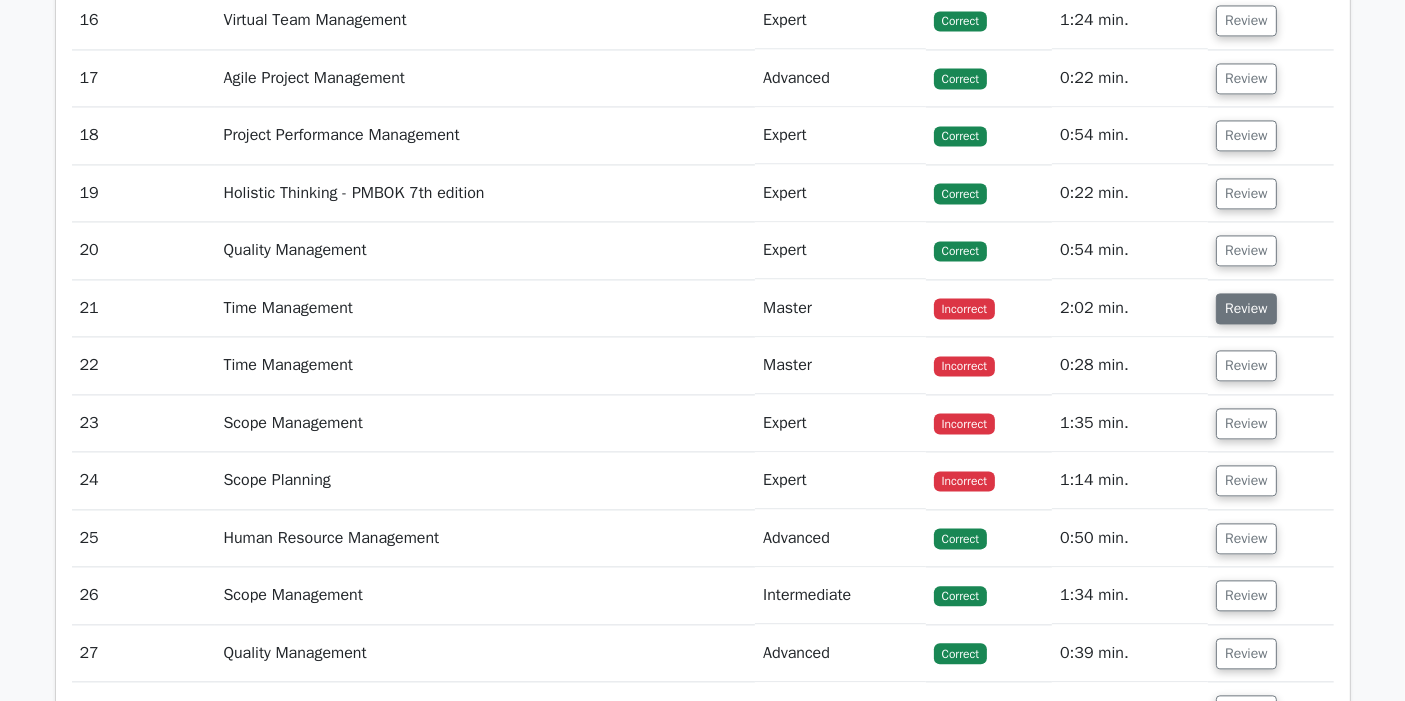 click on "Review" at bounding box center [1246, 308] 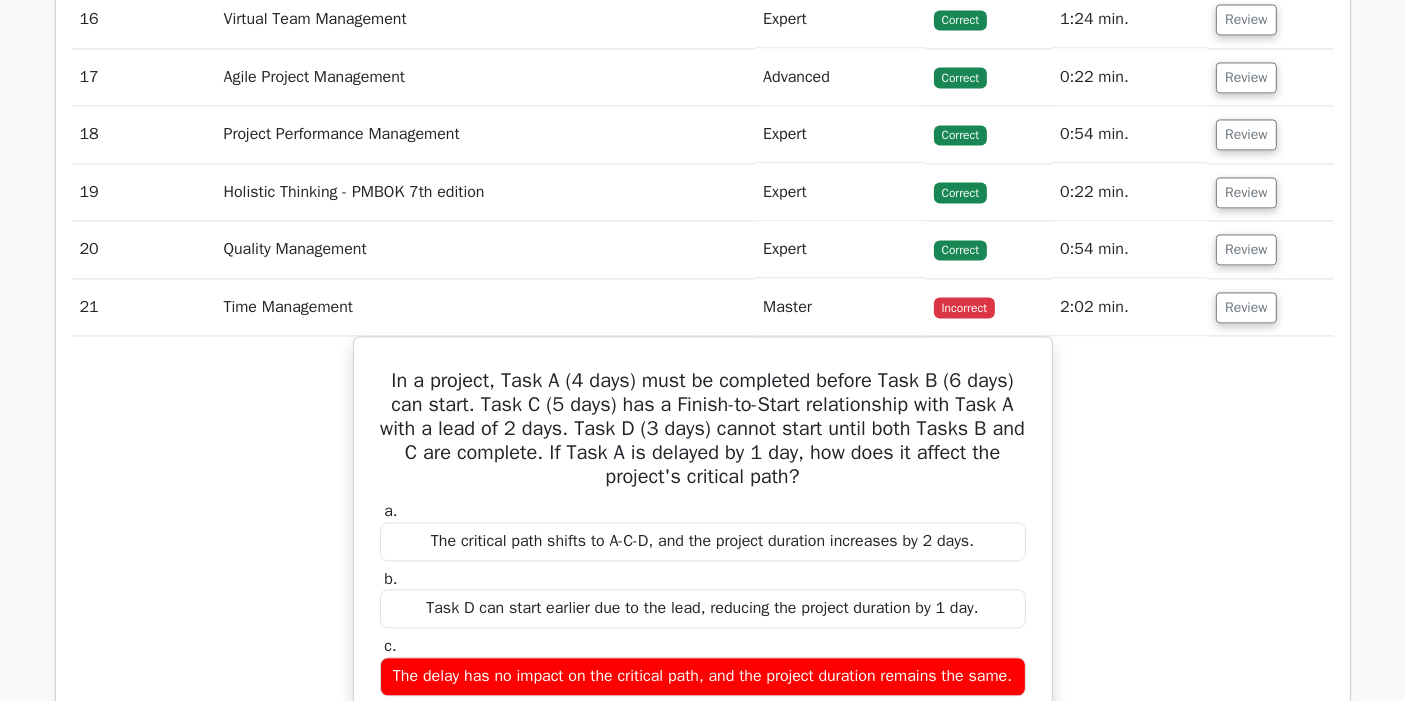 scroll, scrollTop: 4177, scrollLeft: 0, axis: vertical 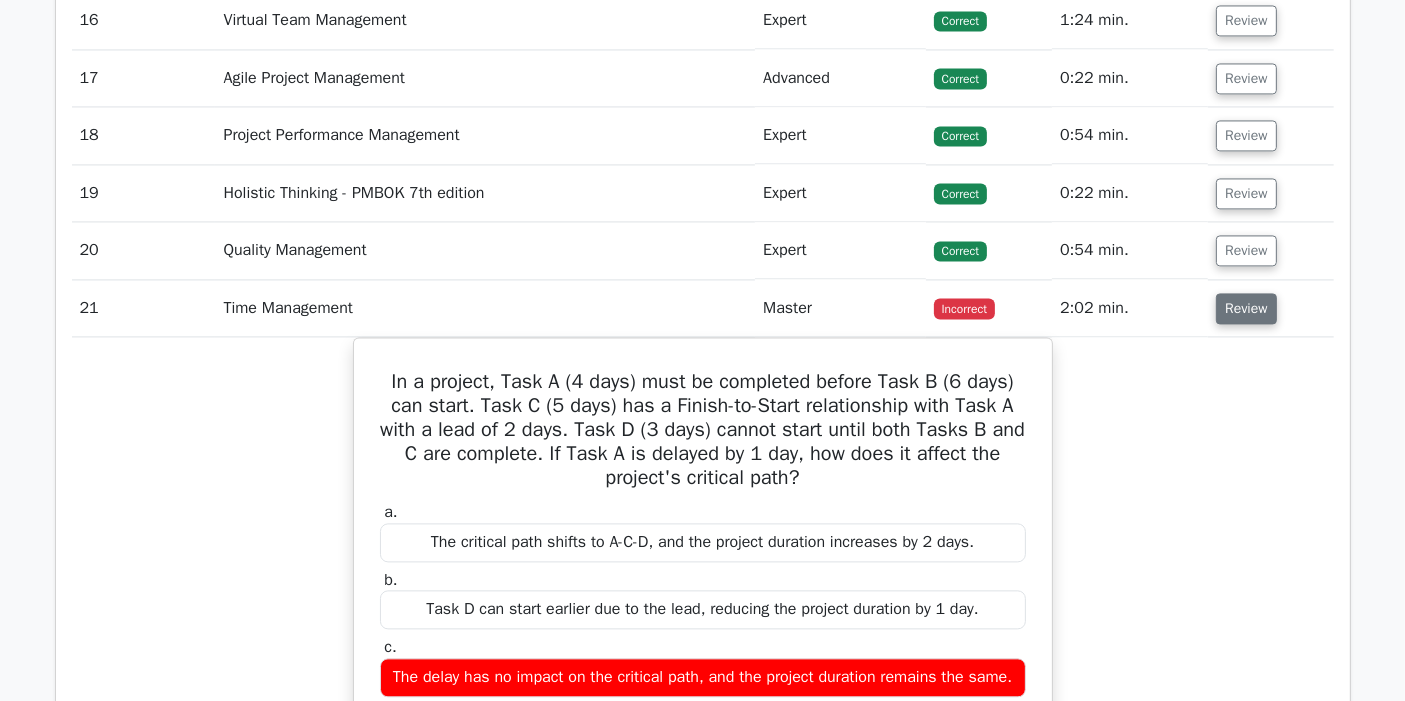 click on "Review" at bounding box center [1246, 308] 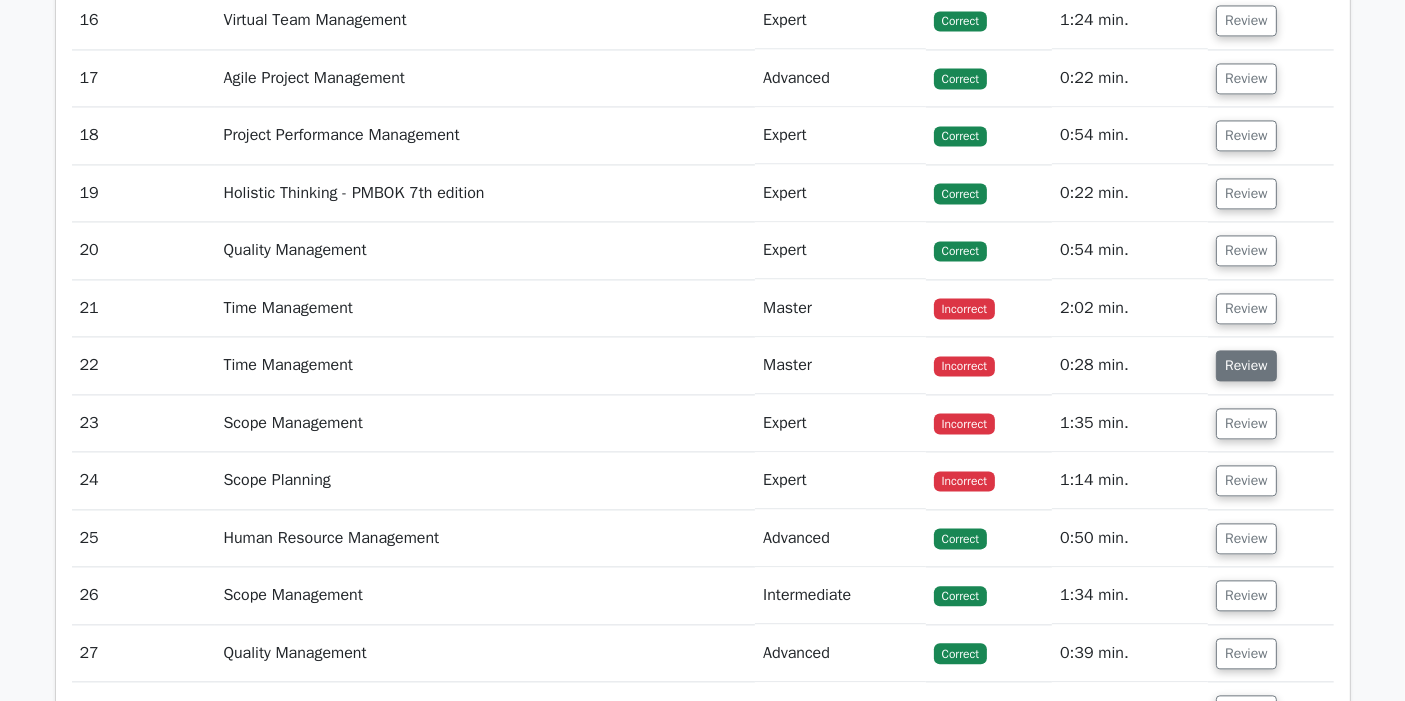 click on "Review" at bounding box center (1246, 365) 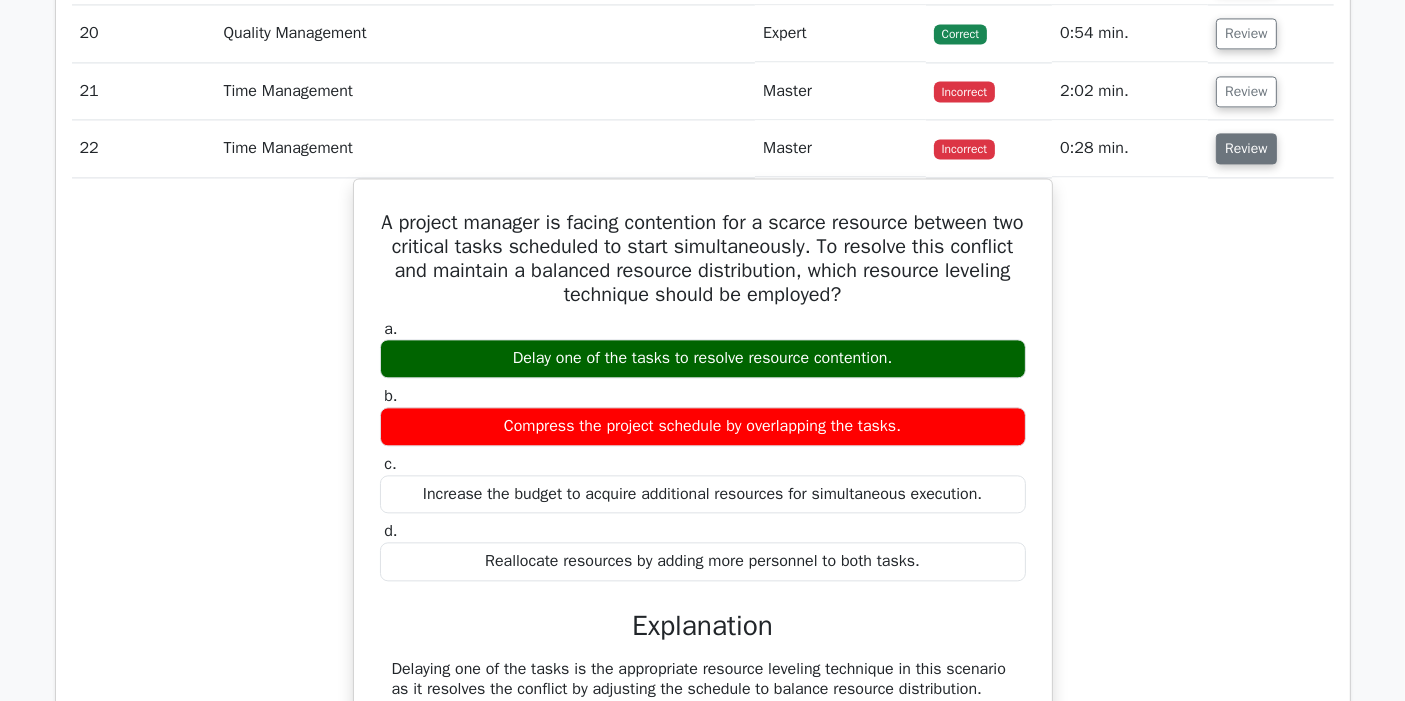 scroll, scrollTop: 4400, scrollLeft: 0, axis: vertical 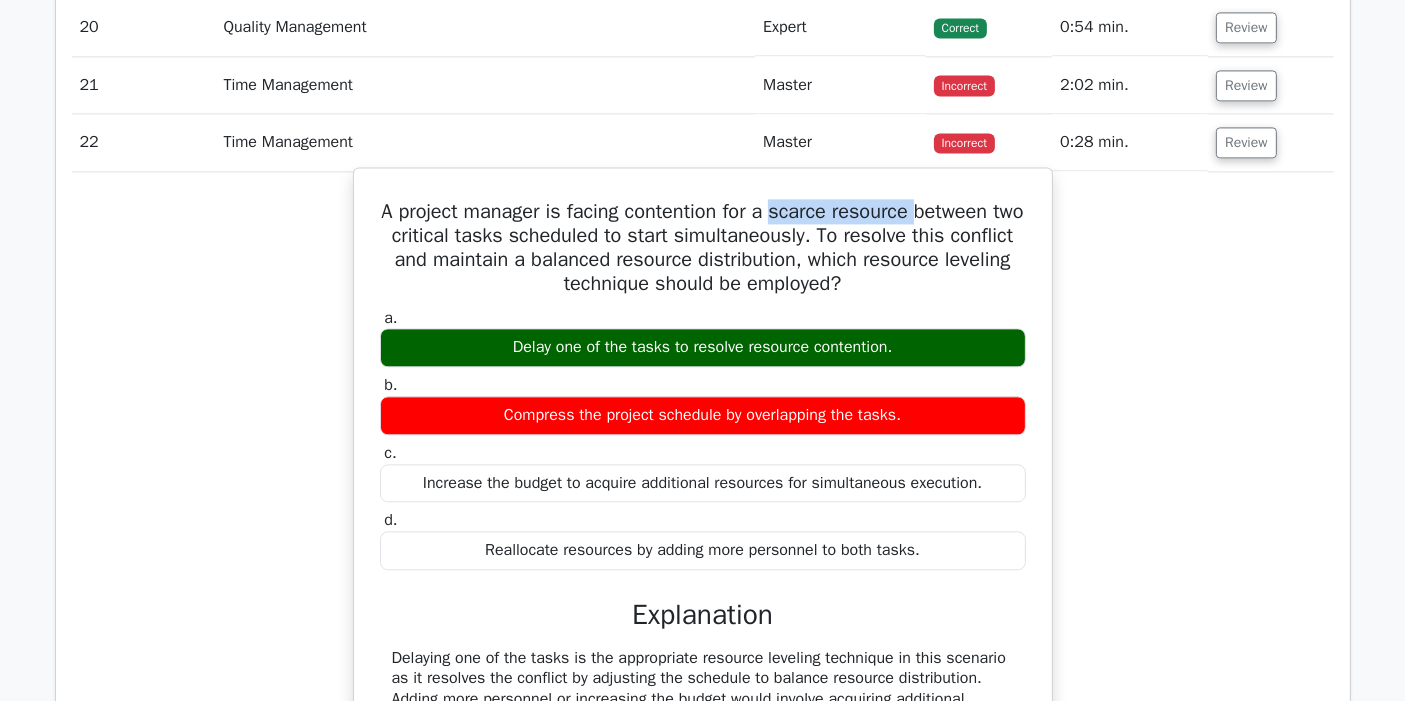 drag, startPoint x: 937, startPoint y: 200, endPoint x: 796, endPoint y: 209, distance: 141.28694 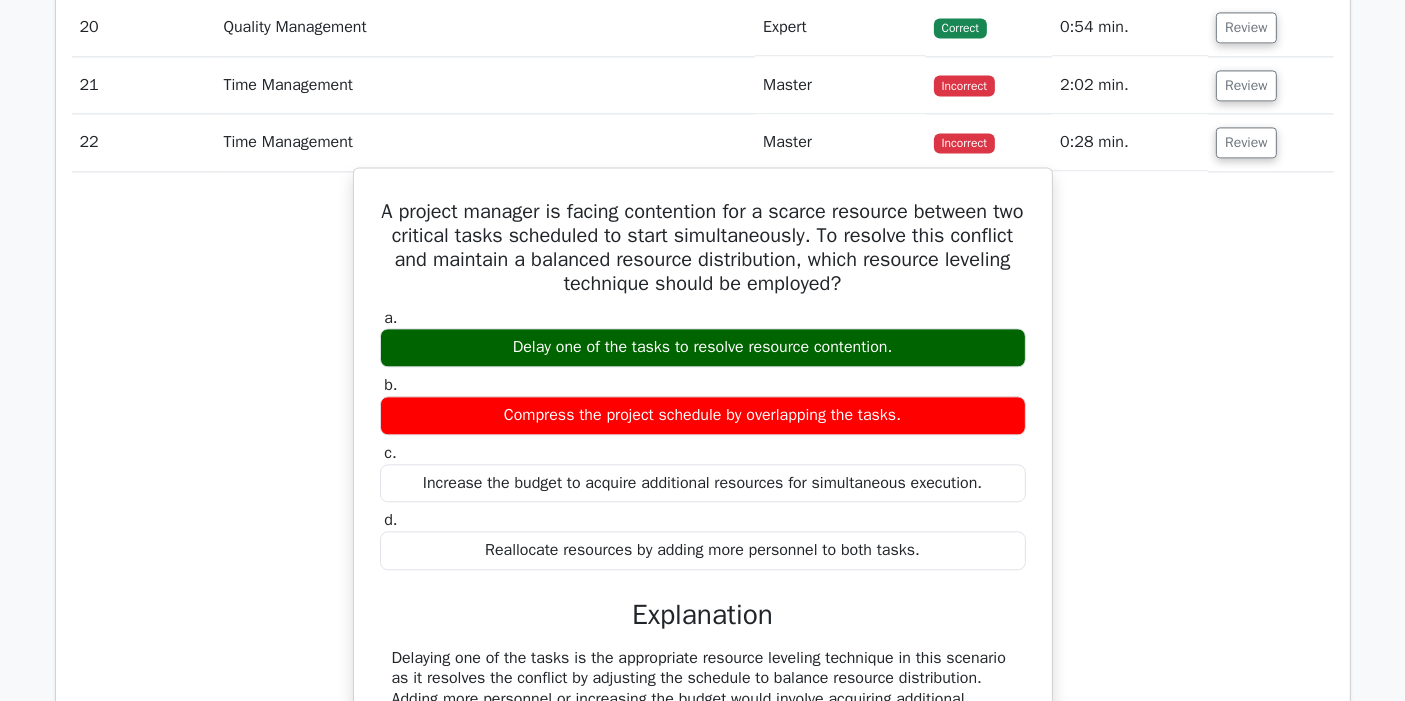 click on "Reallocate resources by adding more personnel to both tasks." at bounding box center (703, 550) 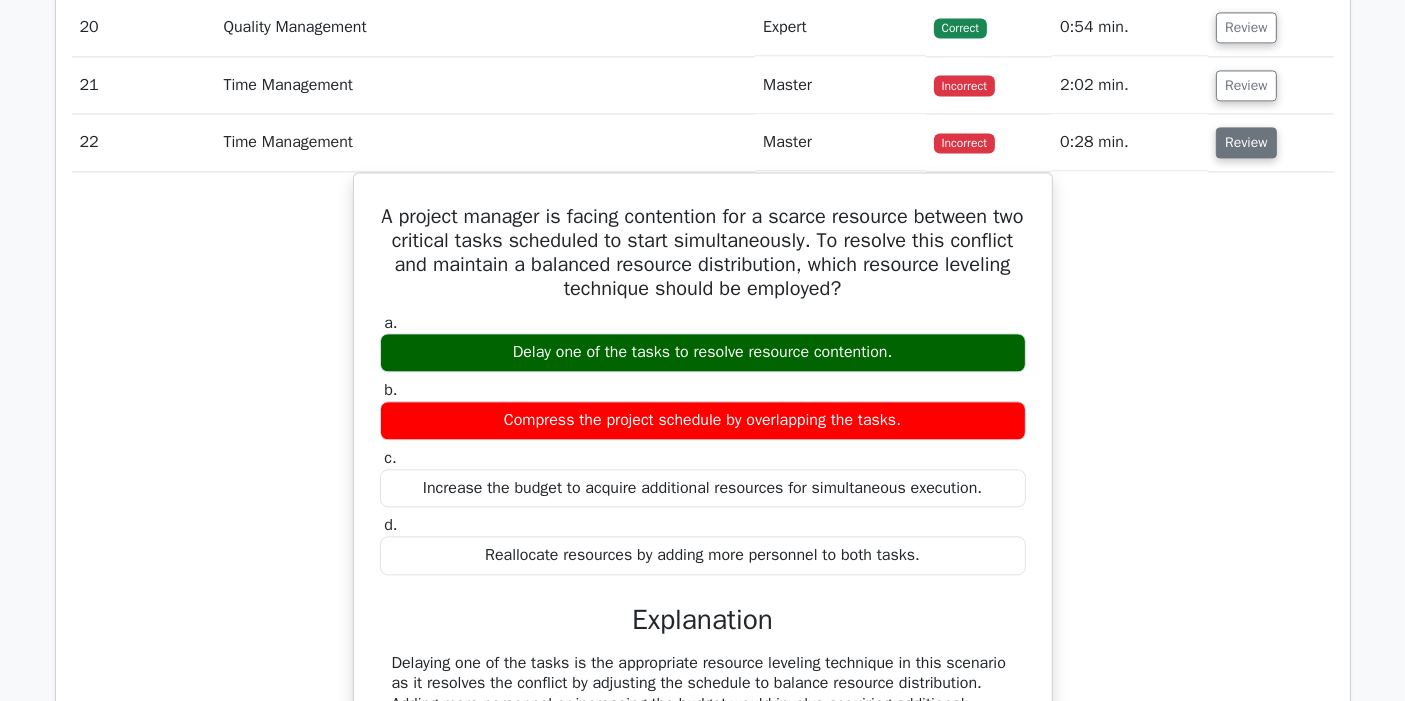 click on "Review" at bounding box center [1246, 142] 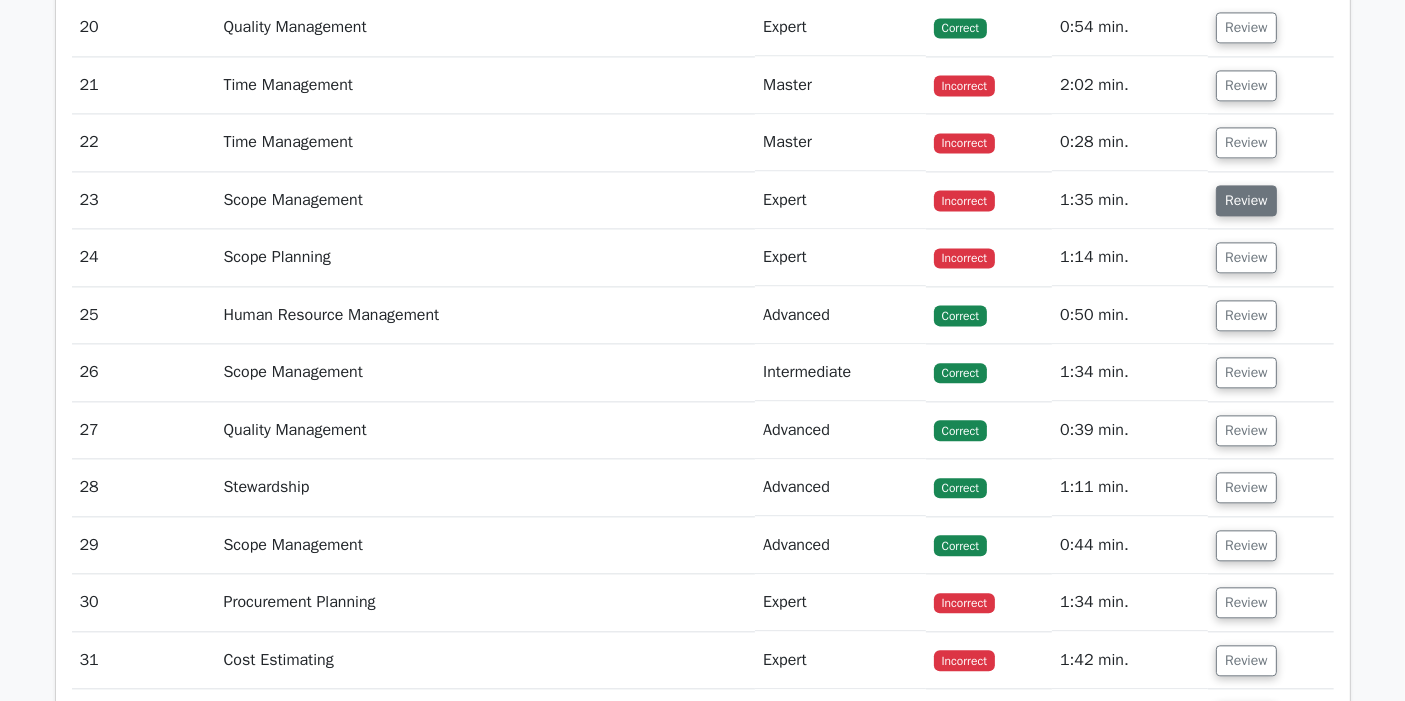 click on "Review" at bounding box center (1246, 200) 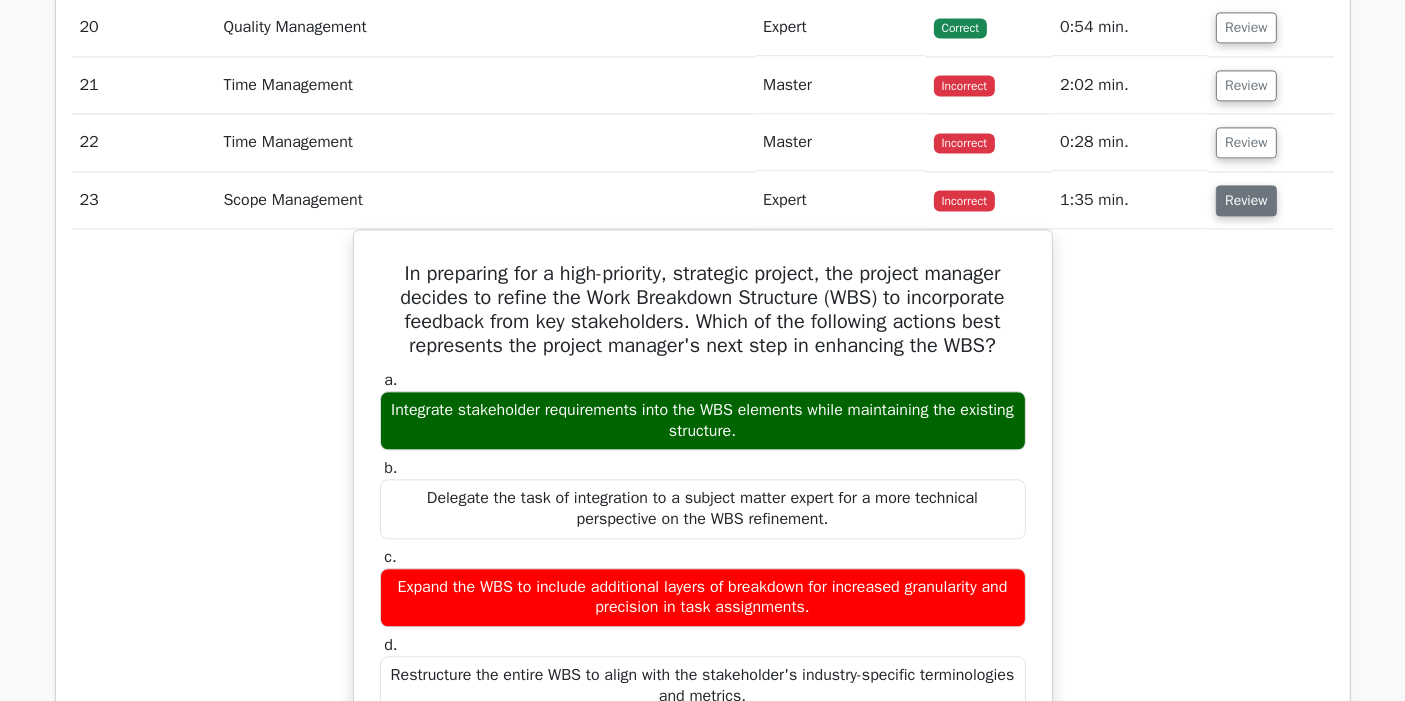 click on "Review" at bounding box center [1246, 200] 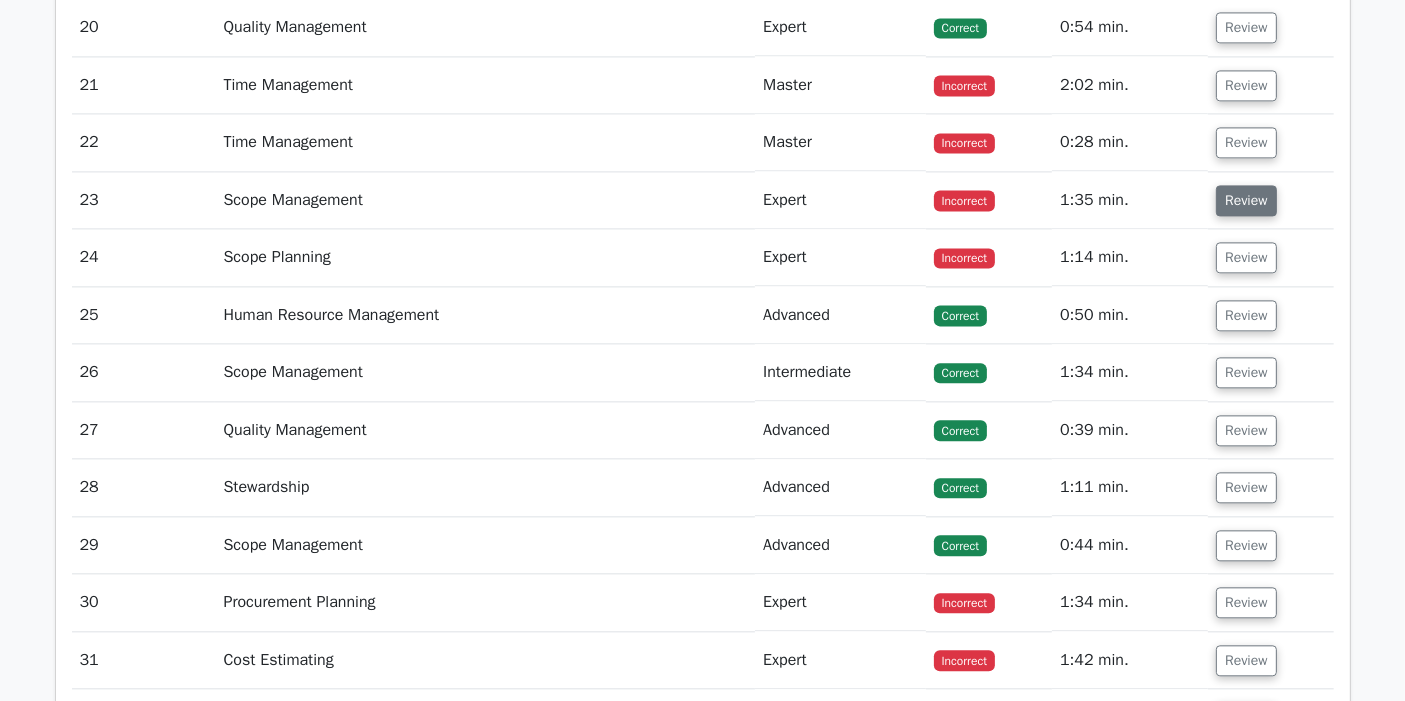 click on "Review" at bounding box center [1246, 200] 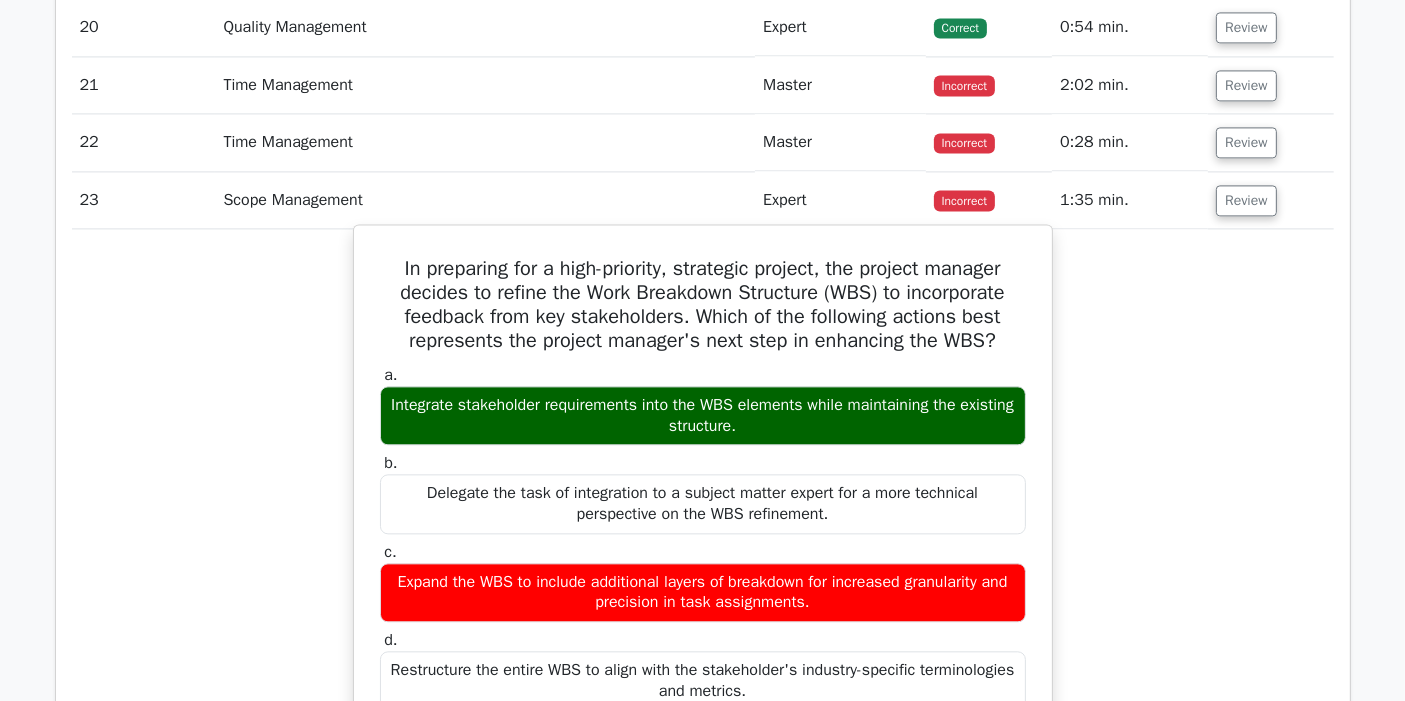scroll, scrollTop: 4511, scrollLeft: 0, axis: vertical 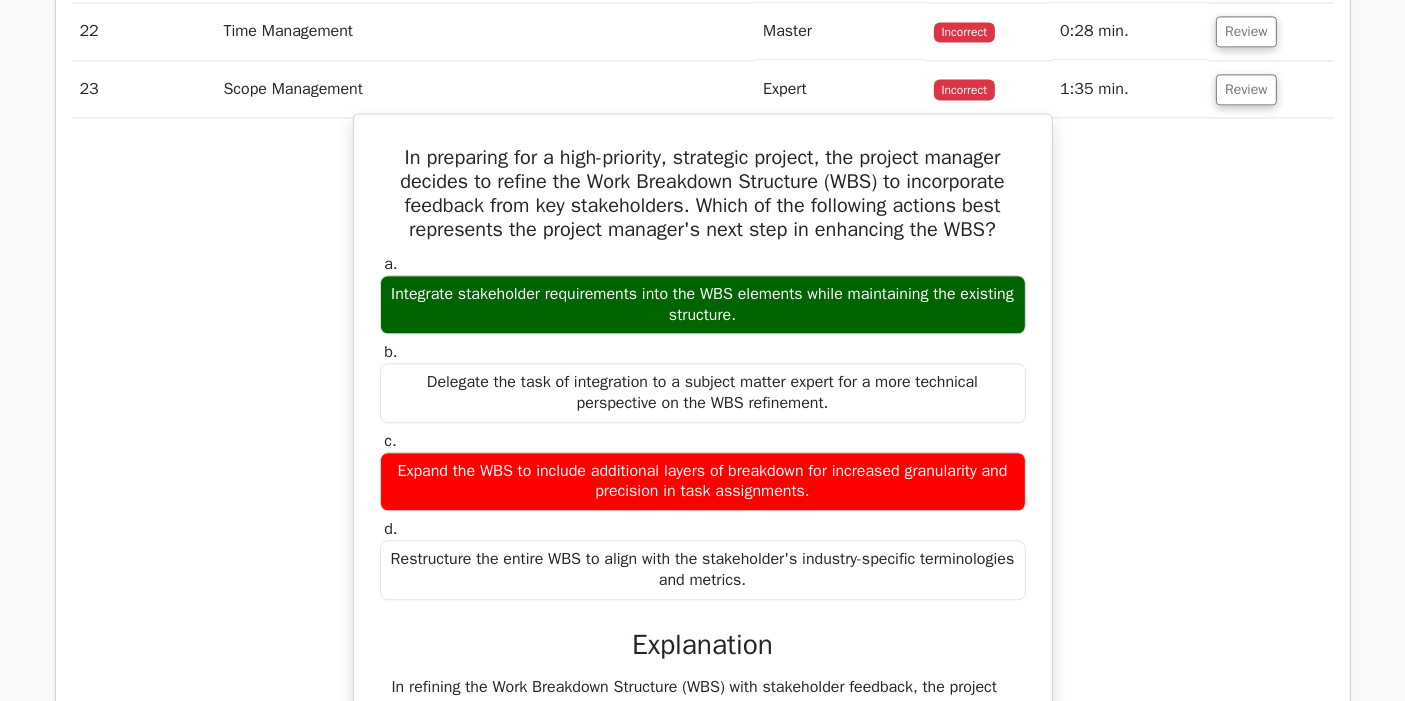 drag, startPoint x: 382, startPoint y: 138, endPoint x: 760, endPoint y: 567, distance: 571.77356 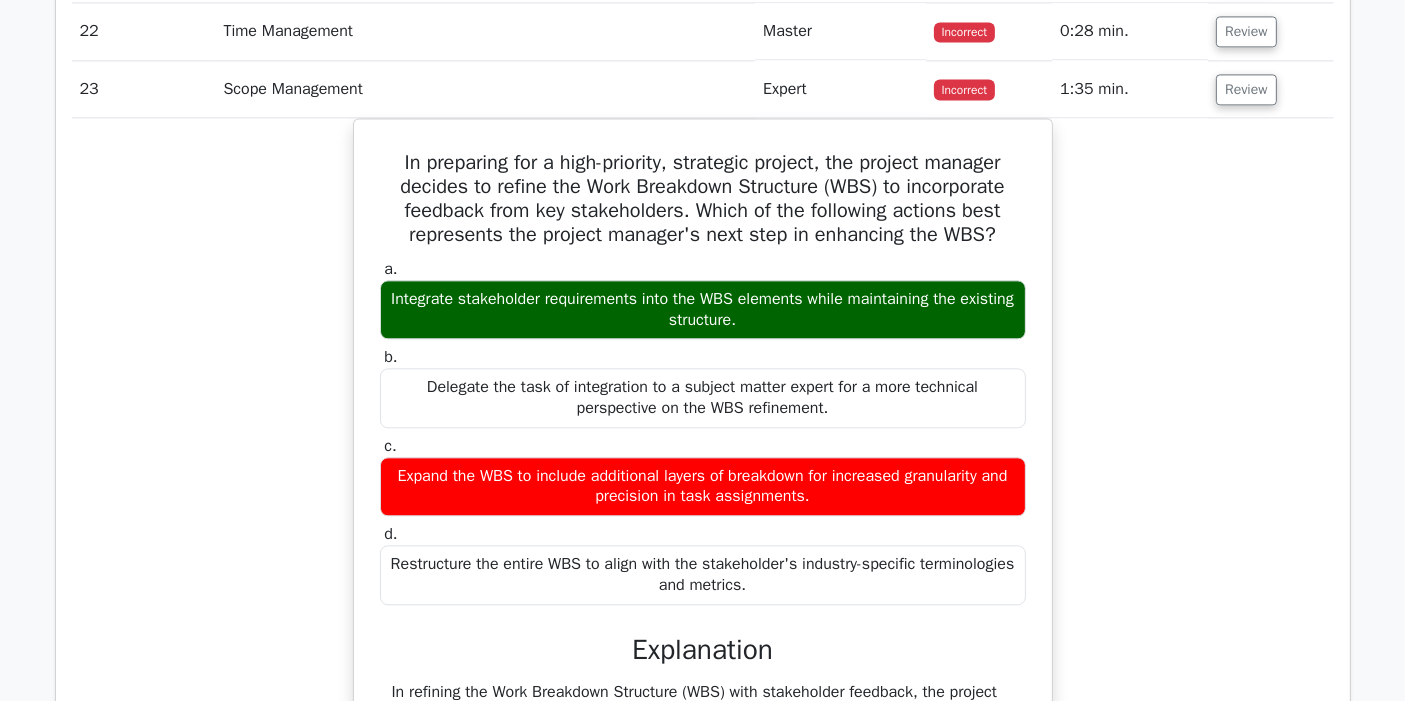 click on "In preparing for a high-priority, strategic project, the project manager decides to refine the Work Breakdown Structure (WBS) to incorporate feedback from key stakeholders. Which of the following actions best represents the project manager's next step in enhancing the WBS?
a.
Integrate stakeholder requirements into the WBS elements while maintaining the existing structure.
b. c. d." at bounding box center (703, 703) 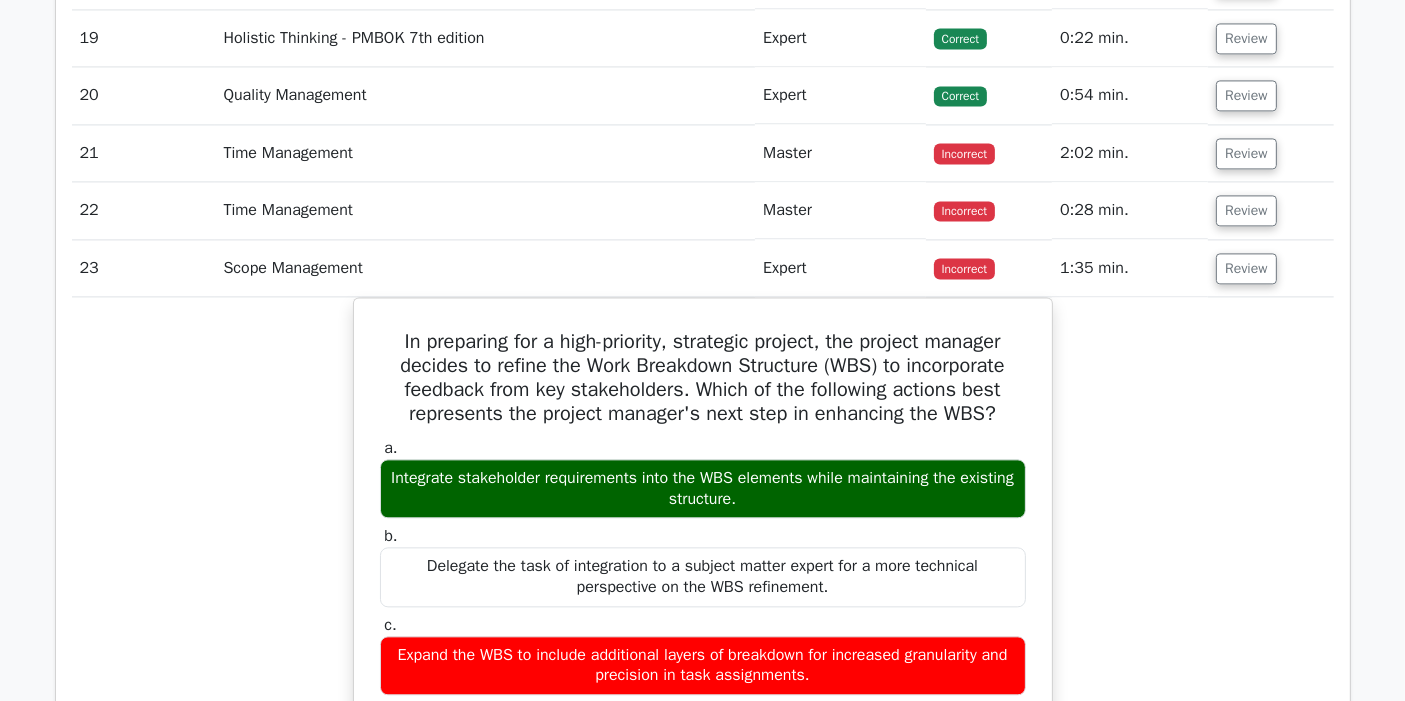 scroll, scrollTop: 4177, scrollLeft: 0, axis: vertical 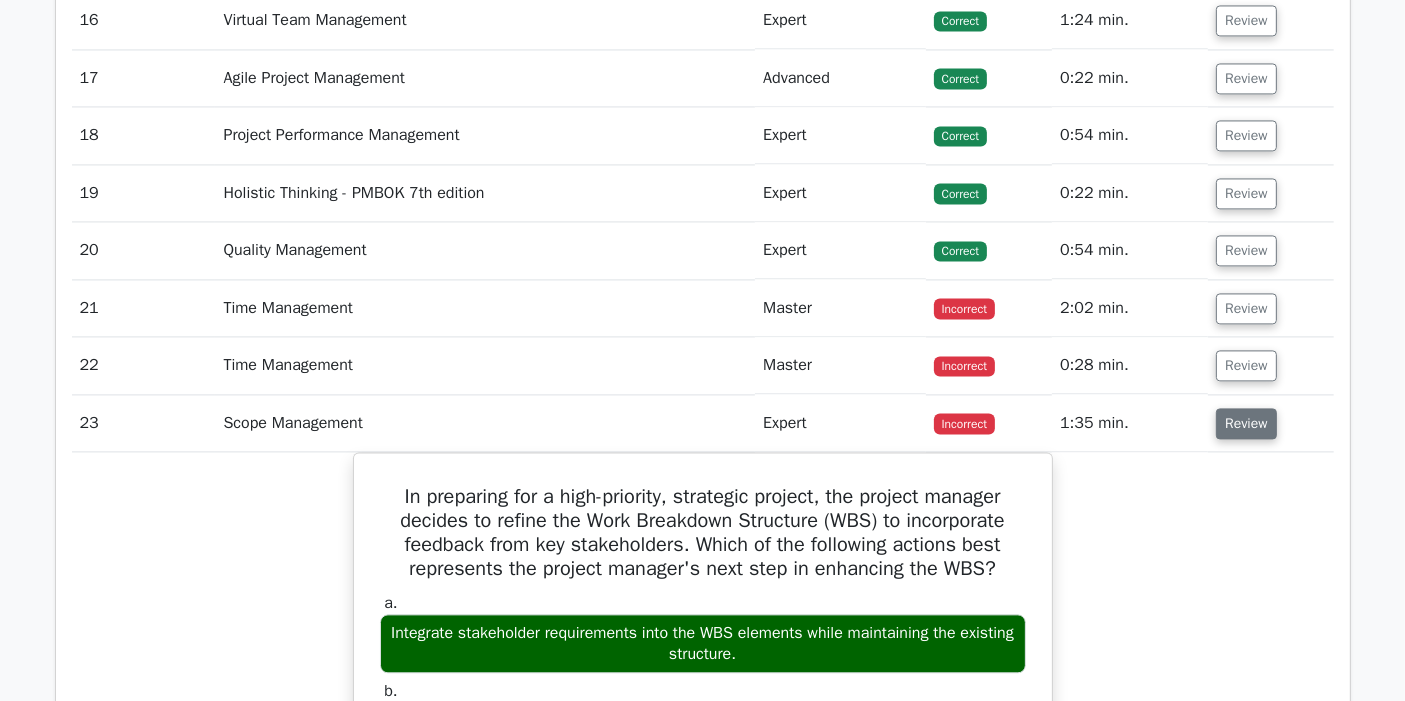 click on "Review" at bounding box center [1246, 423] 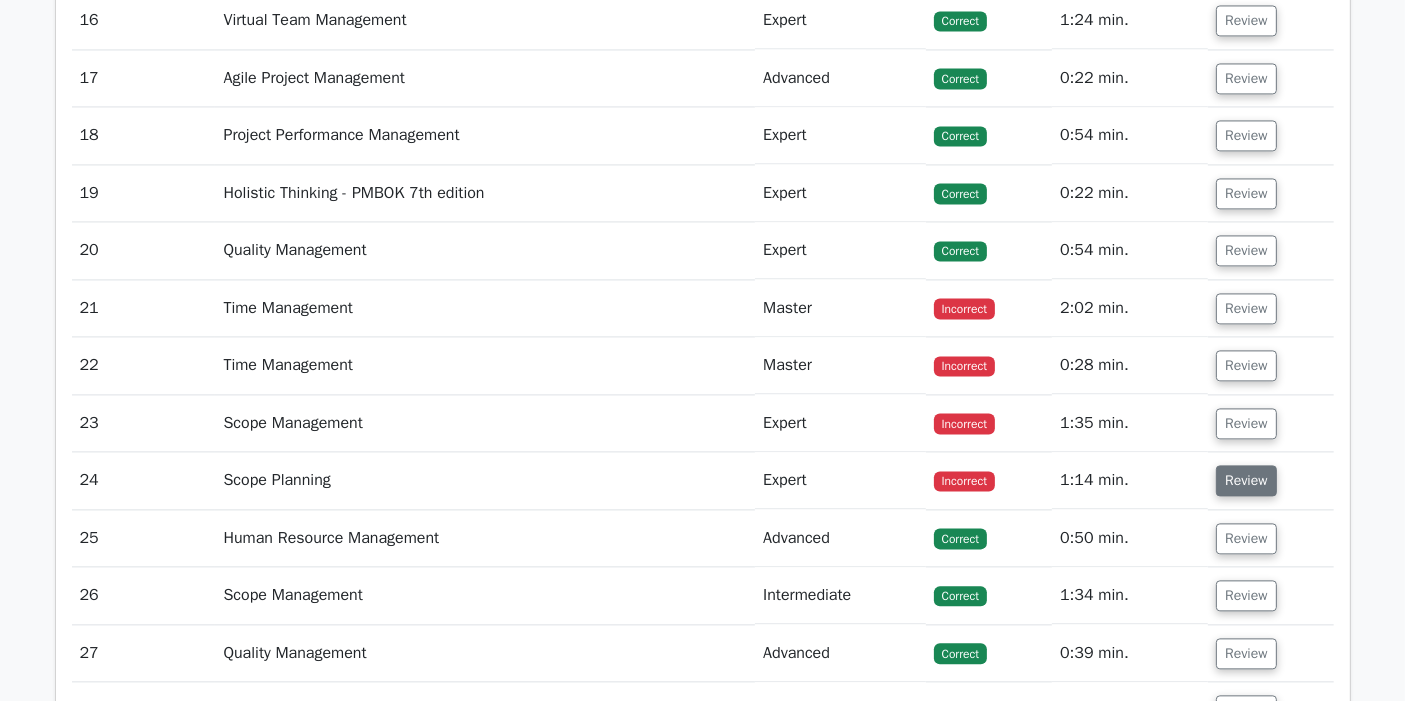 click on "Review" at bounding box center (1246, 480) 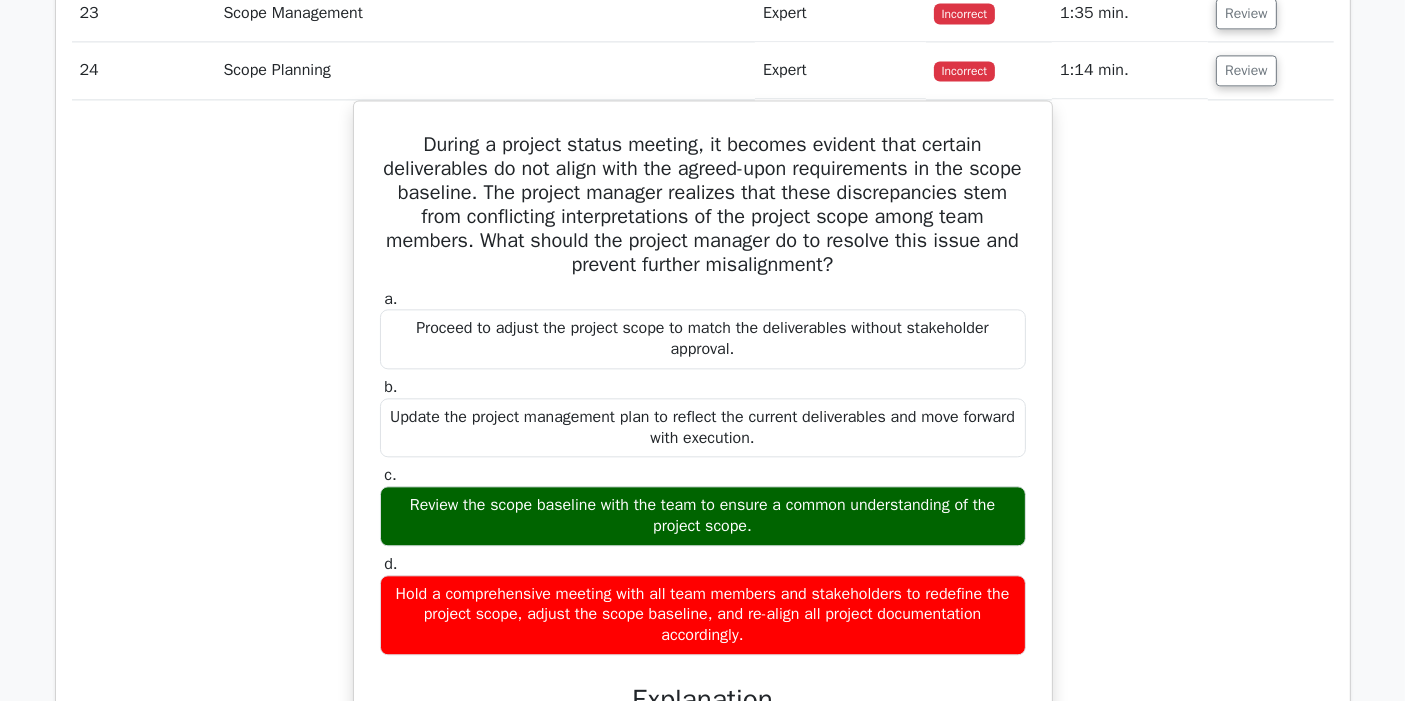 scroll, scrollTop: 4622, scrollLeft: 0, axis: vertical 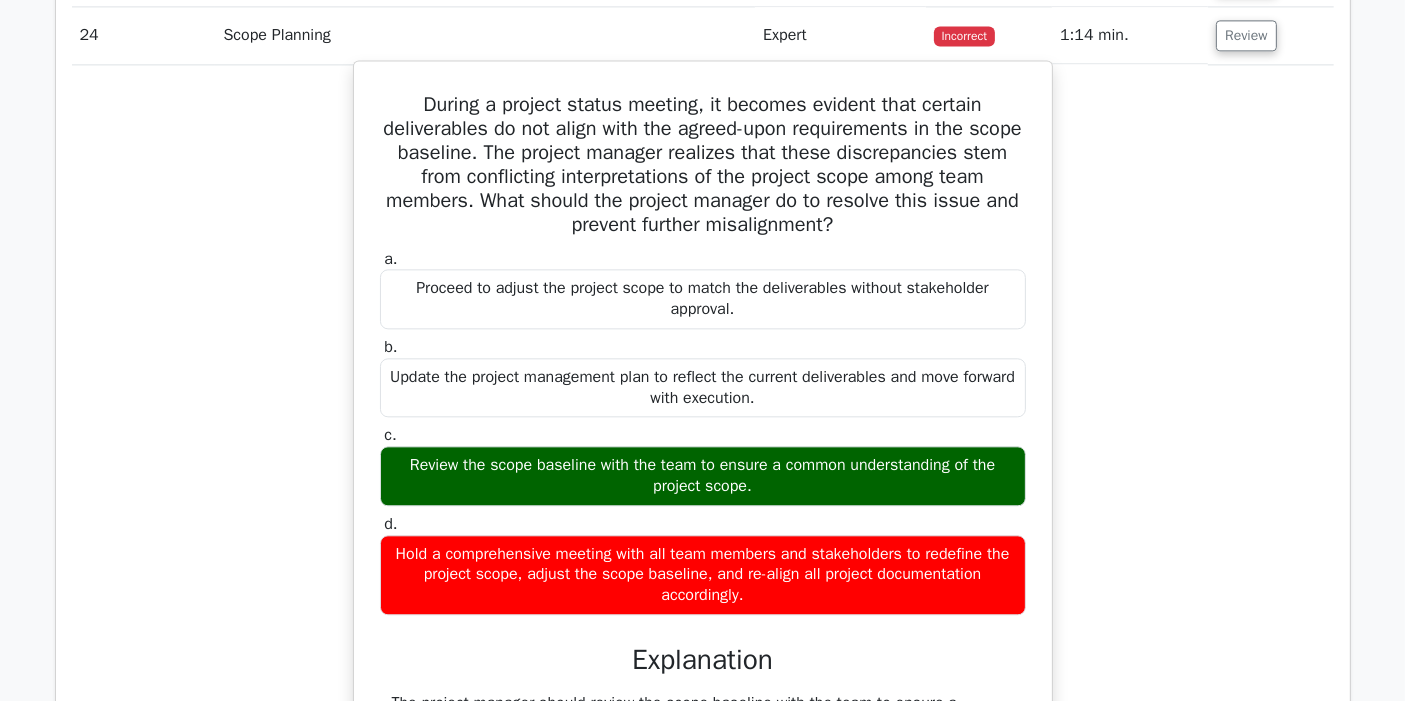click on "During a project status meeting, it becomes evident that certain deliverables do not align with the agreed-upon requirements in the scope baseline. The project manager realizes that these discrepancies stem from conflicting interpretations of the project scope among team members. What should the project manager do to resolve this issue and prevent further misalignment?" at bounding box center (703, 165) 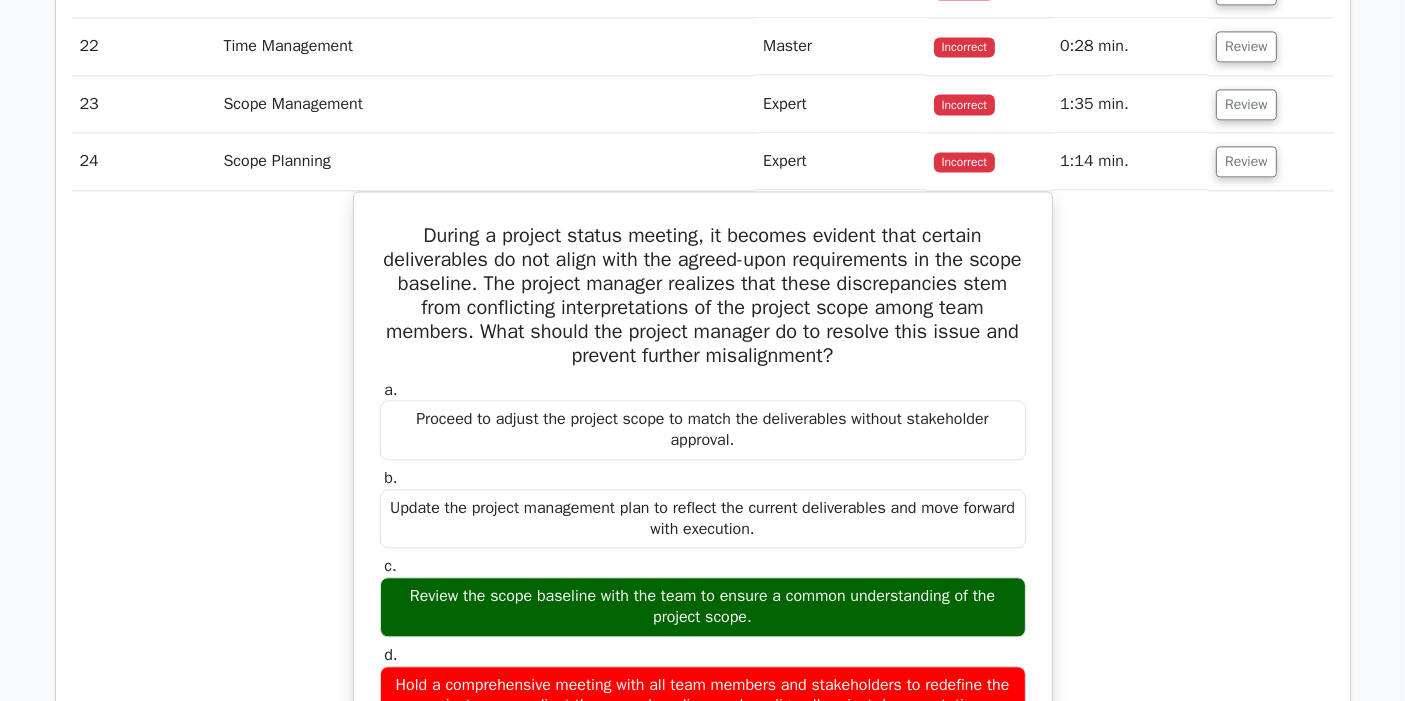 scroll, scrollTop: 4400, scrollLeft: 0, axis: vertical 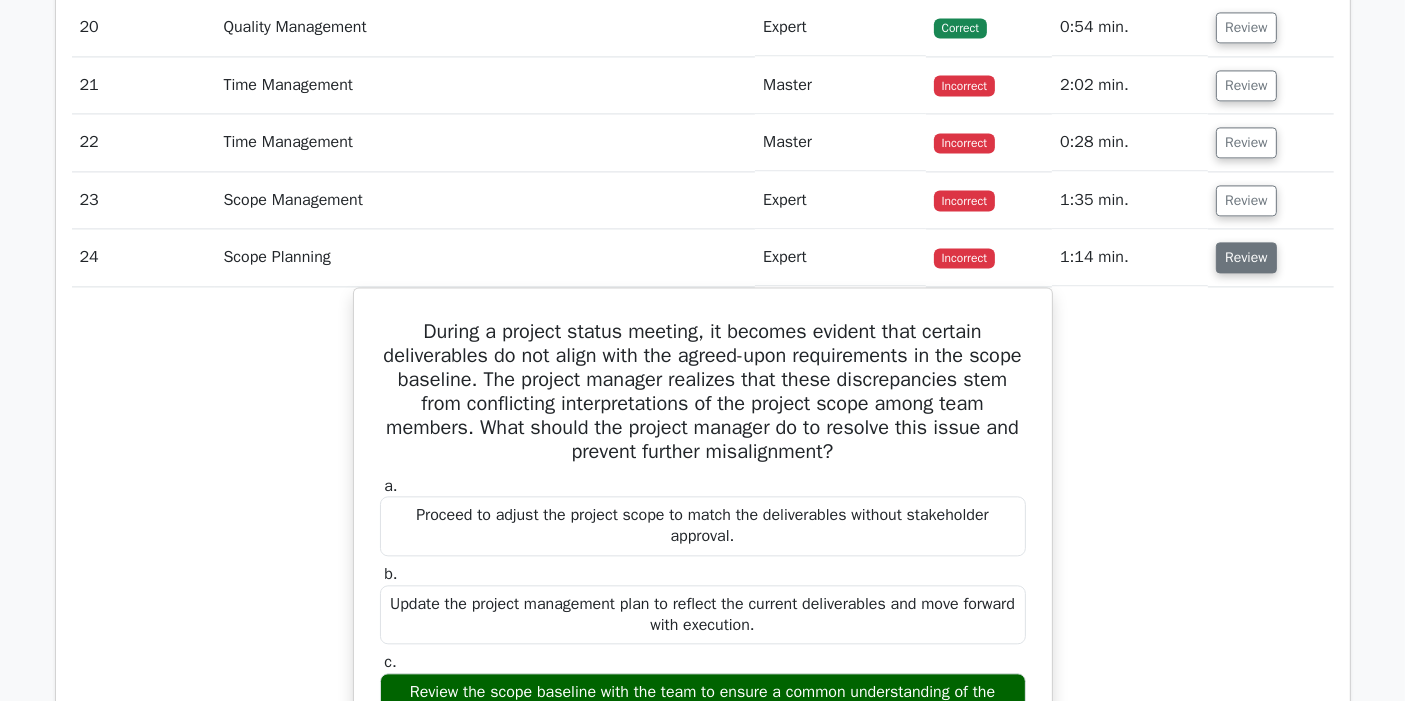 click on "Review" at bounding box center [1246, 257] 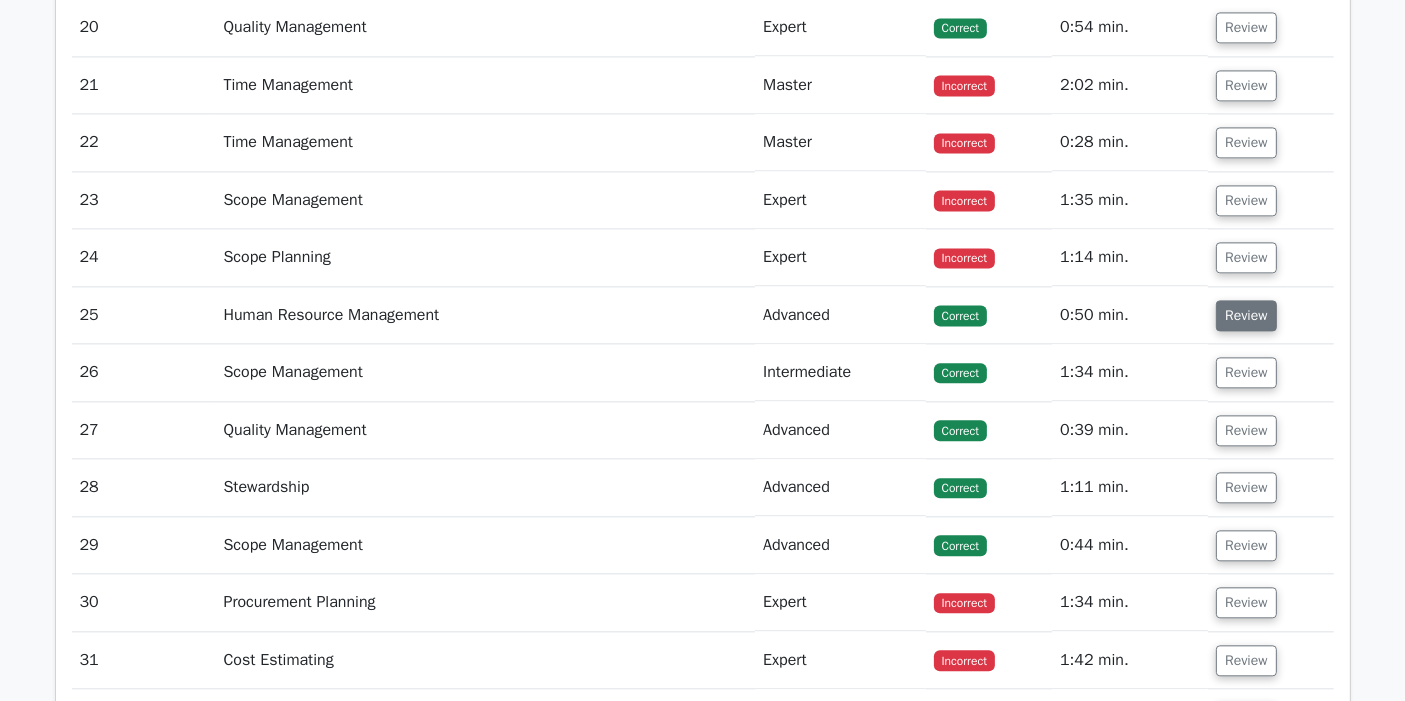 click on "Review" at bounding box center (1246, 315) 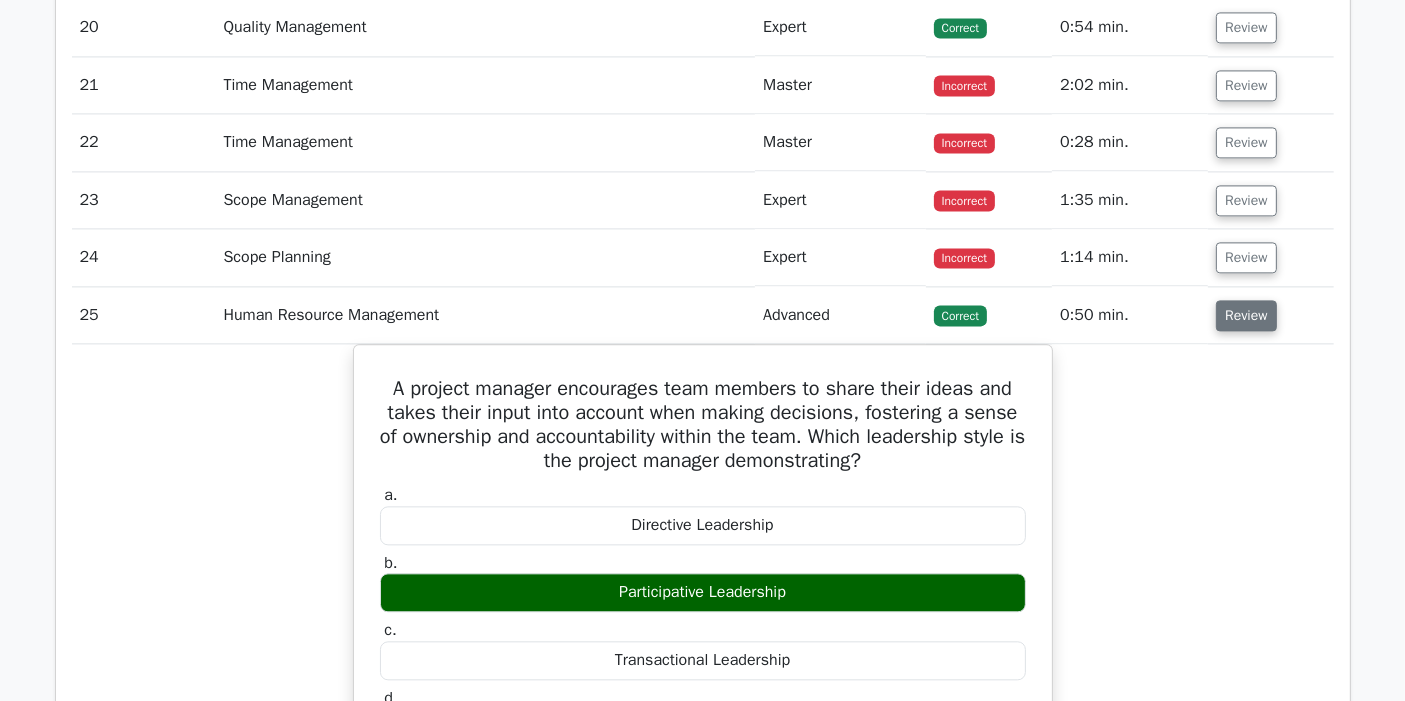 click on "Review" at bounding box center (1246, 315) 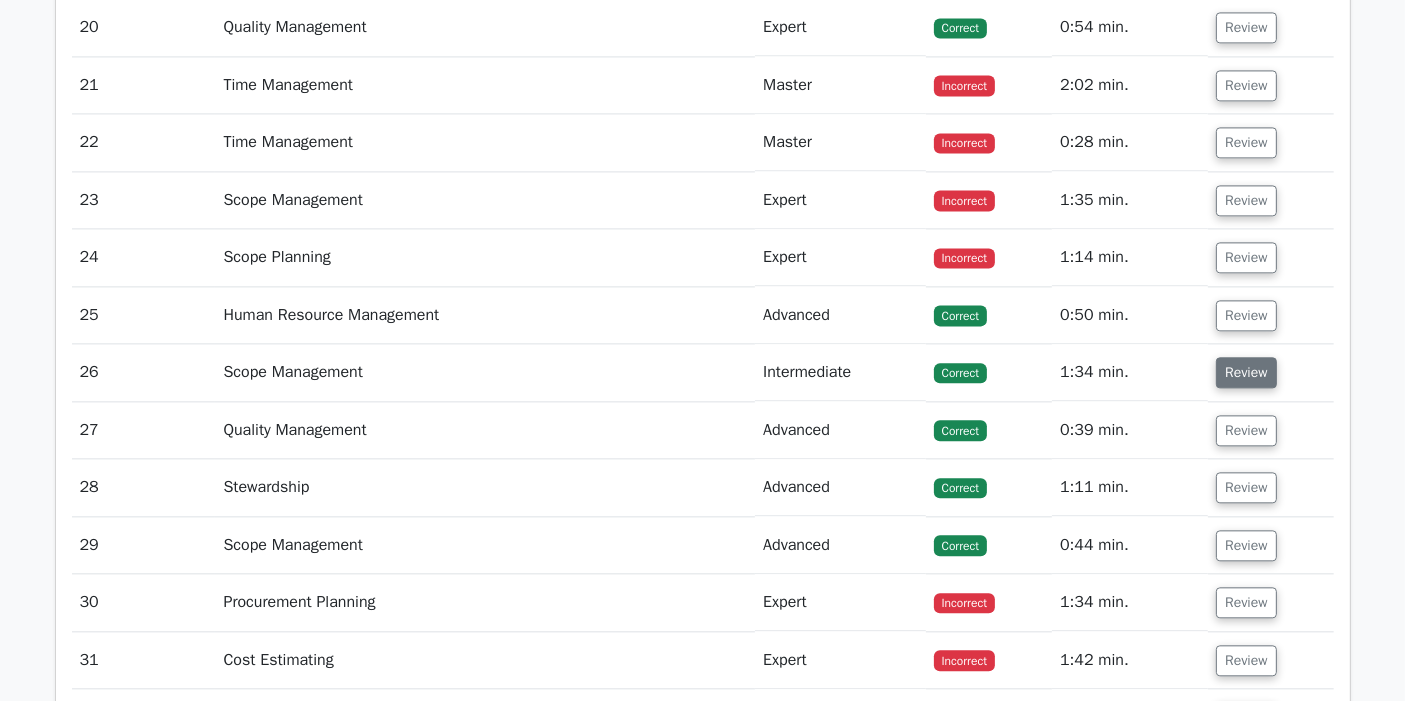 click on "Review" at bounding box center (1246, 372) 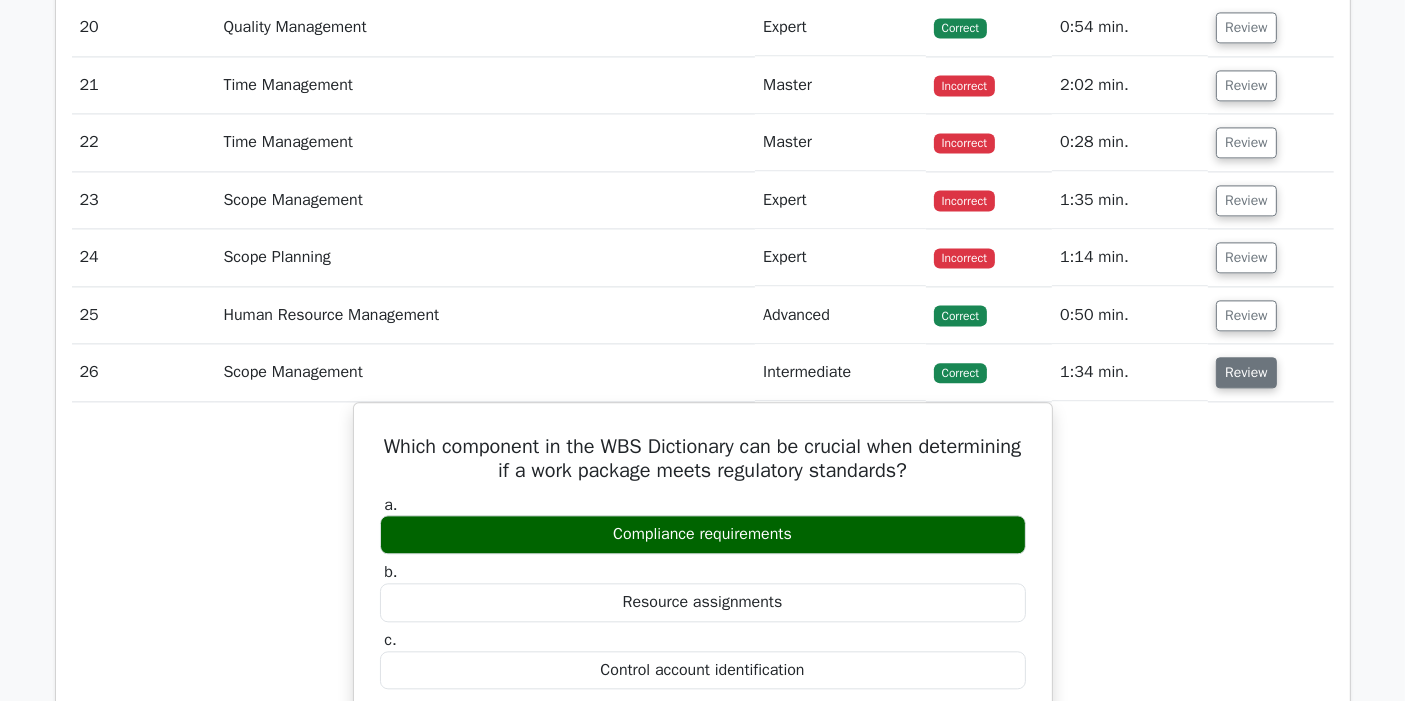 click on "Review" at bounding box center [1246, 372] 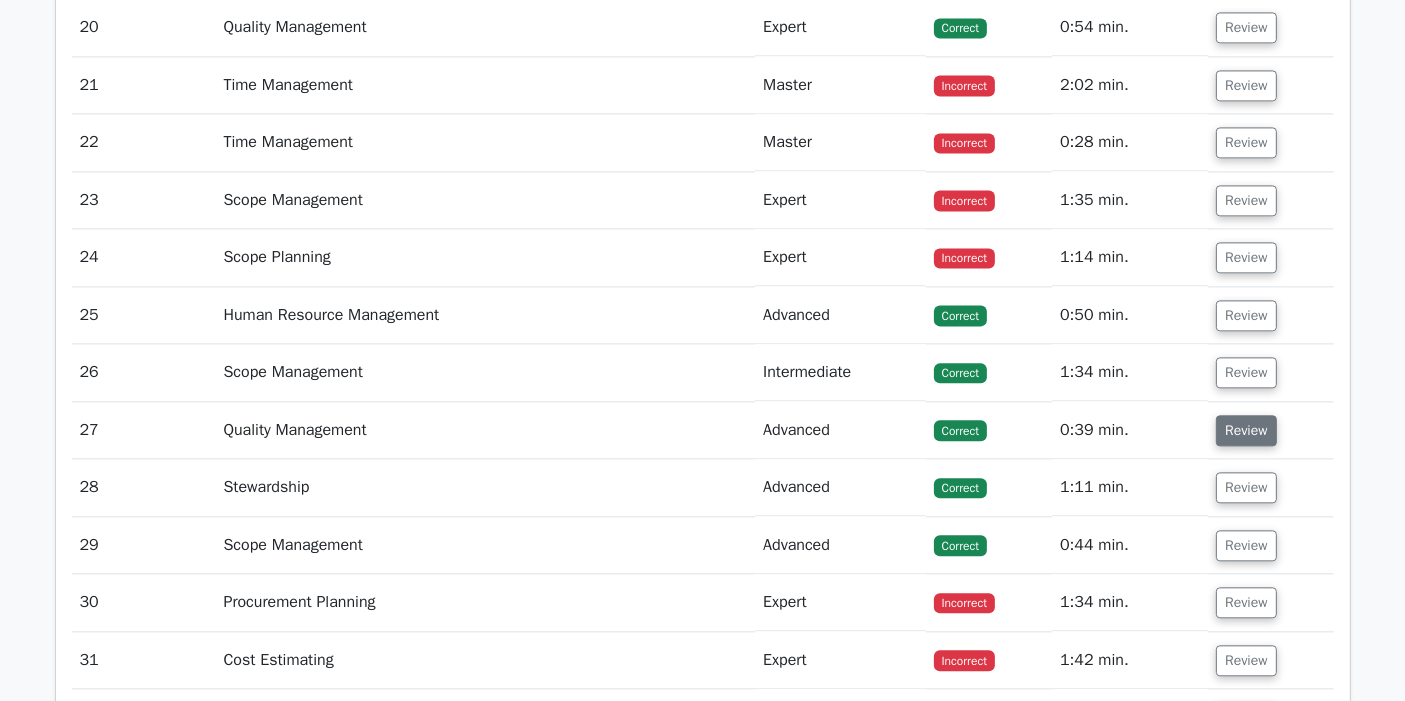 click on "Review" at bounding box center (1246, 430) 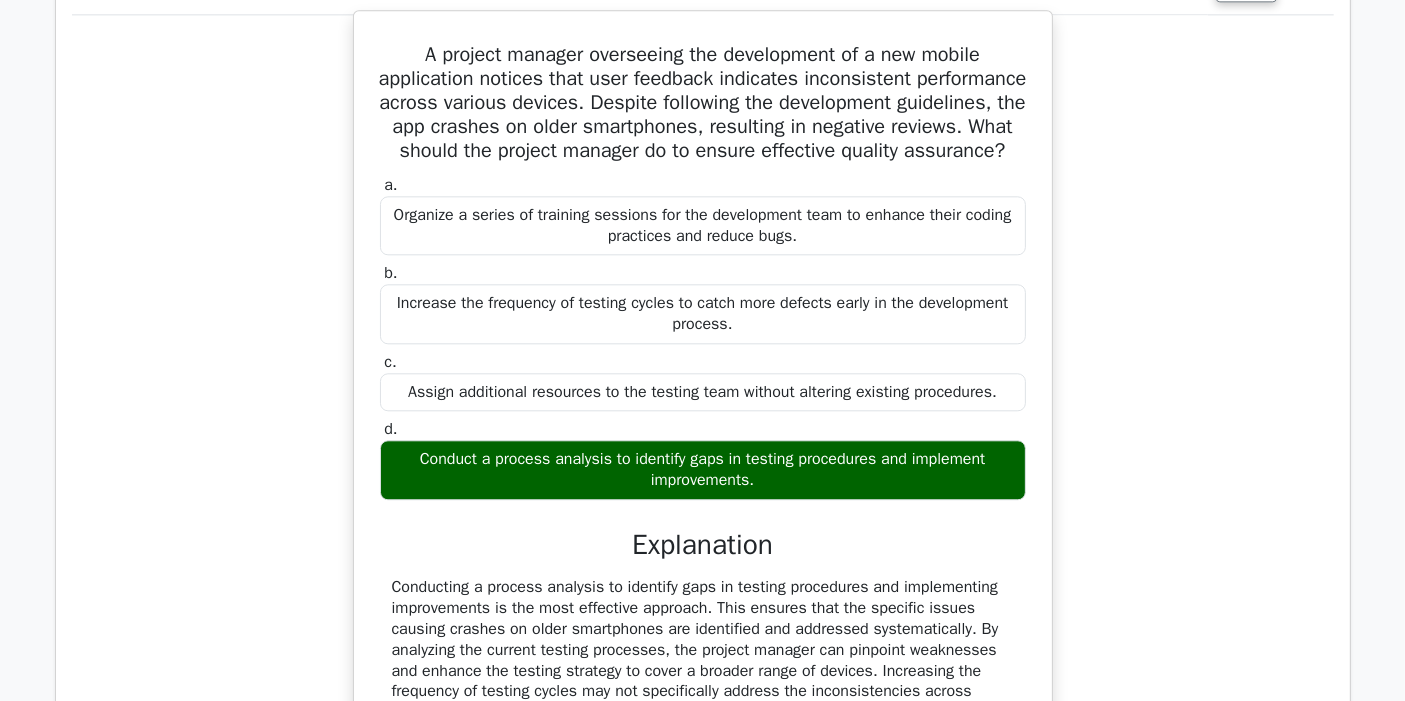 scroll, scrollTop: 4511, scrollLeft: 0, axis: vertical 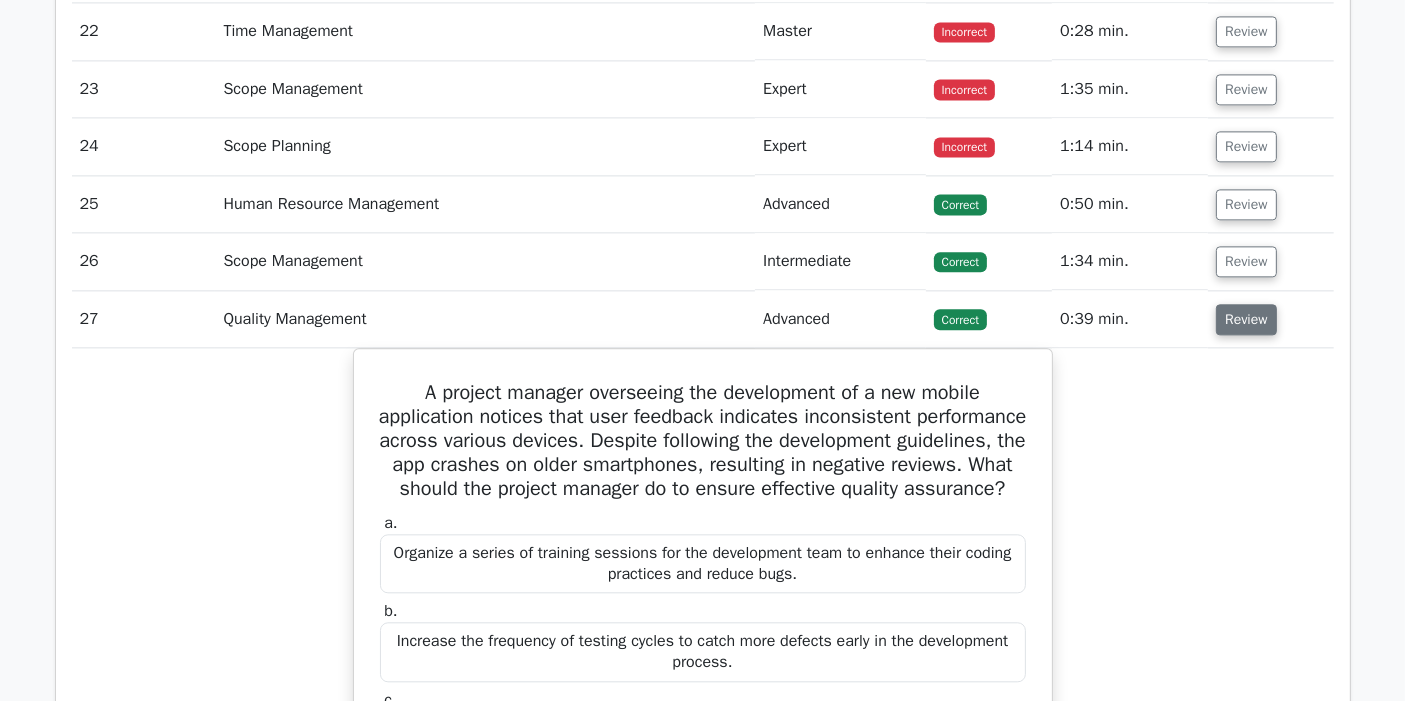 click on "Review" at bounding box center (1246, 319) 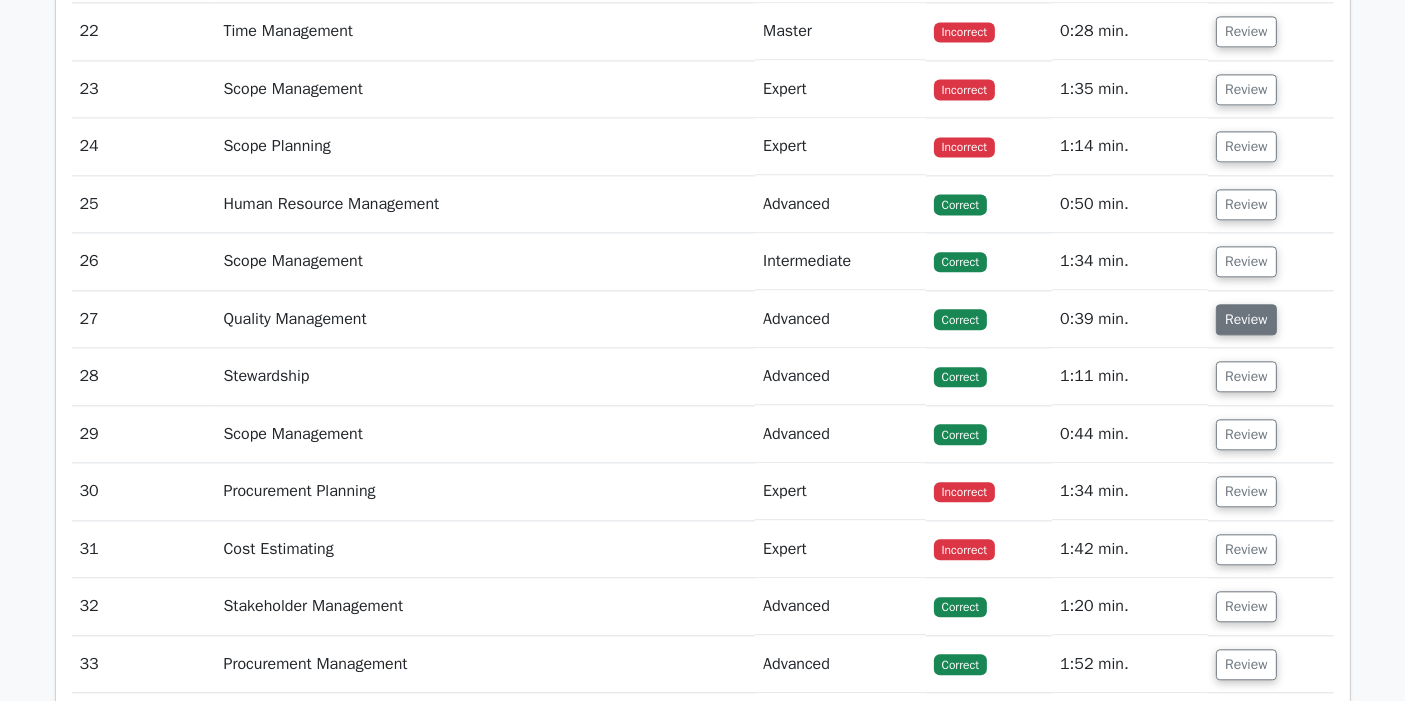 scroll, scrollTop: 4733, scrollLeft: 0, axis: vertical 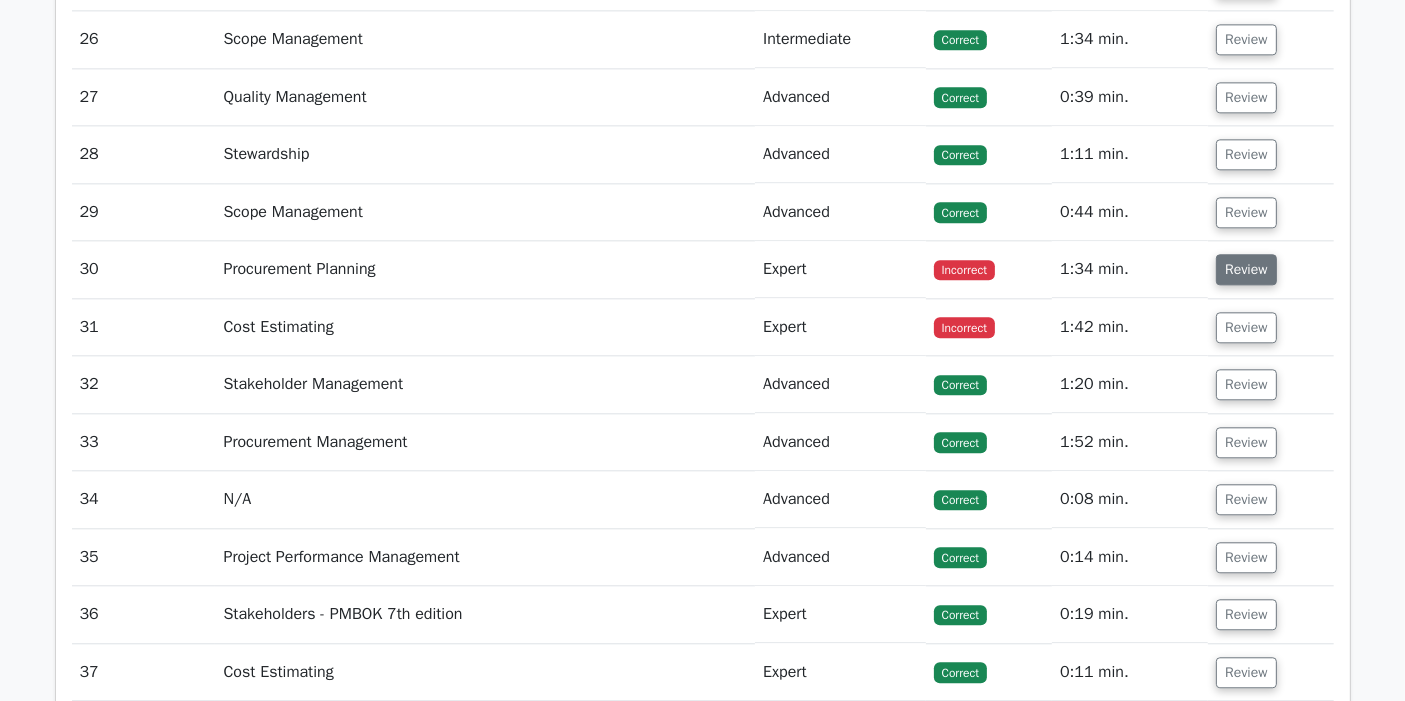 click on "Review" at bounding box center (1246, 269) 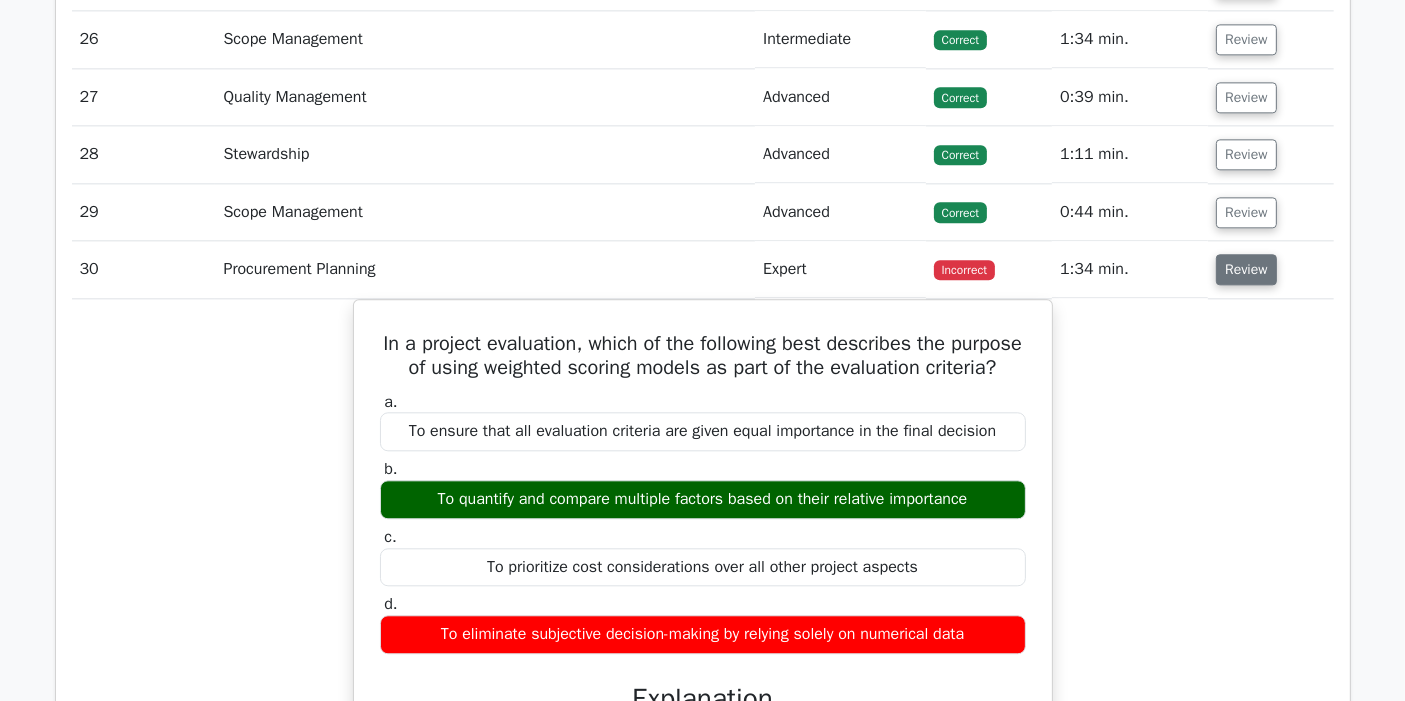 click on "Review" at bounding box center [1246, 269] 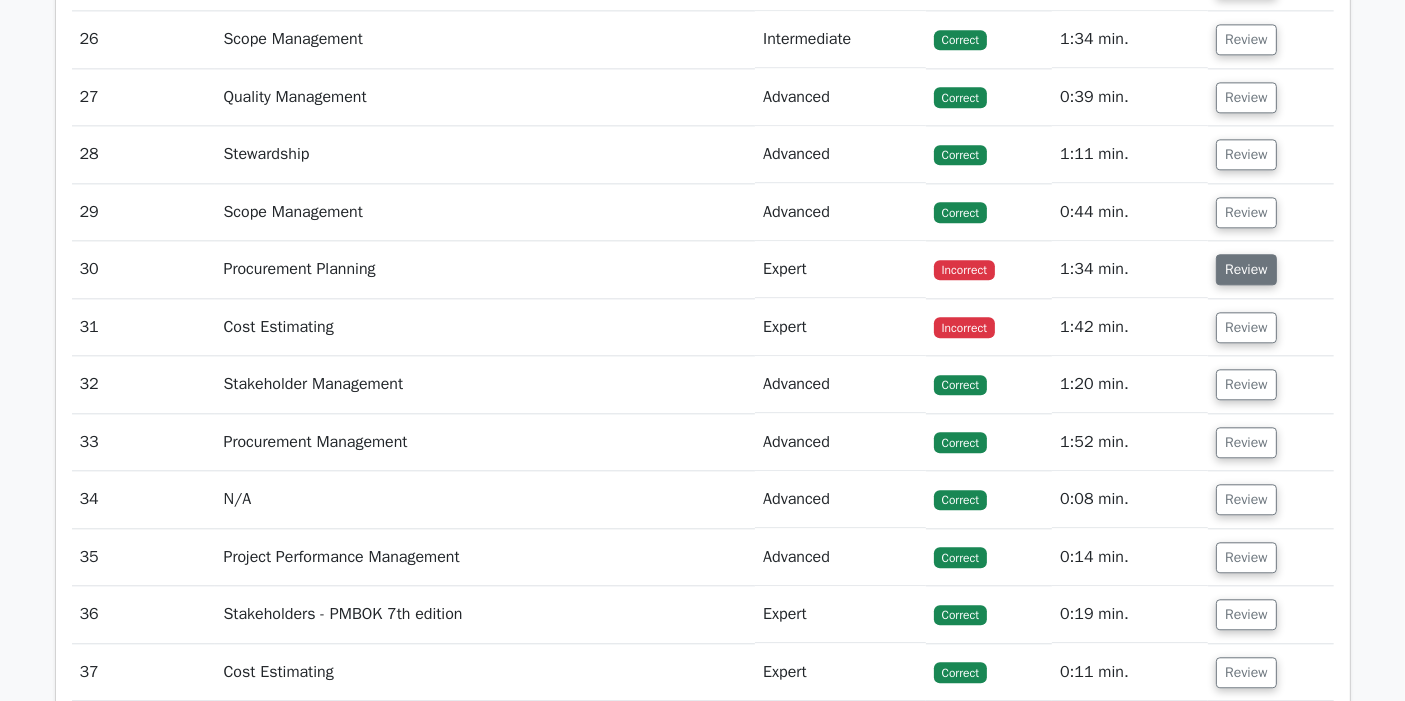 click on "Review" at bounding box center (1246, 269) 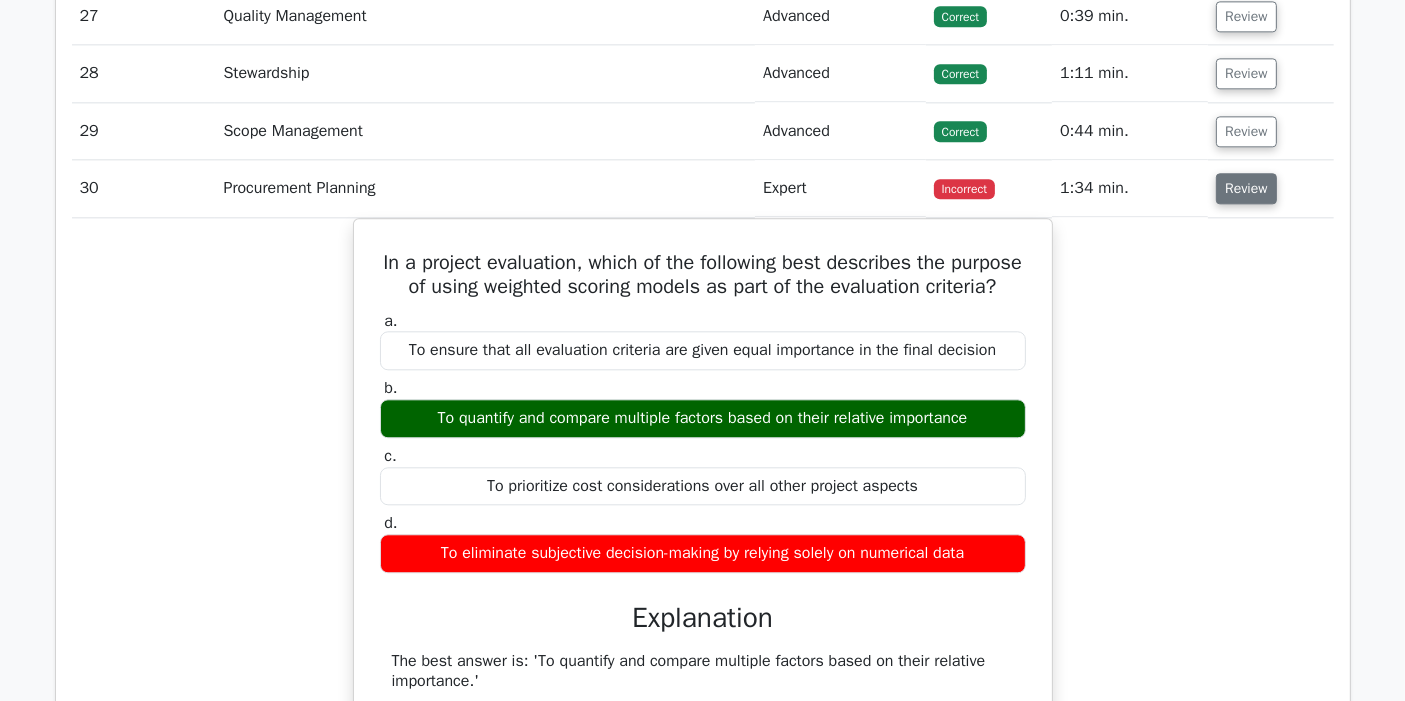 scroll, scrollTop: 4844, scrollLeft: 0, axis: vertical 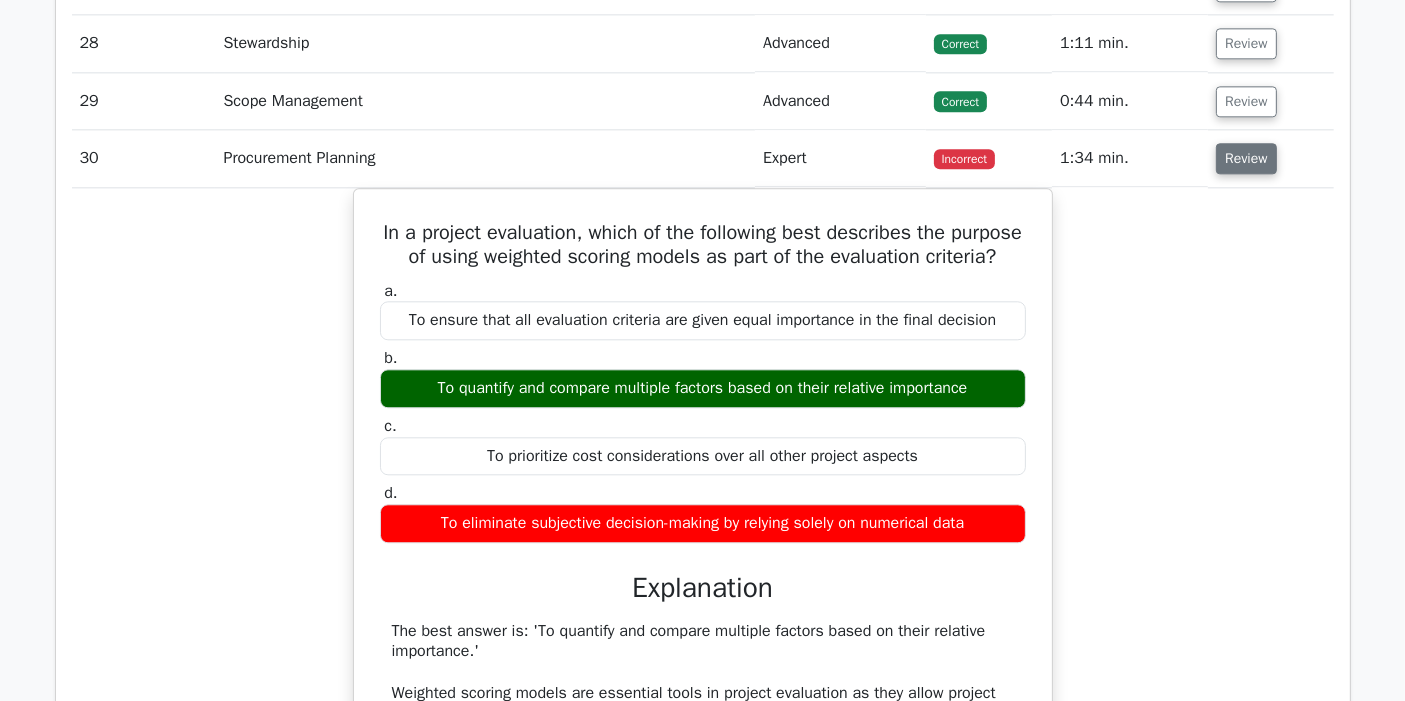 click on "Review" at bounding box center [1246, 158] 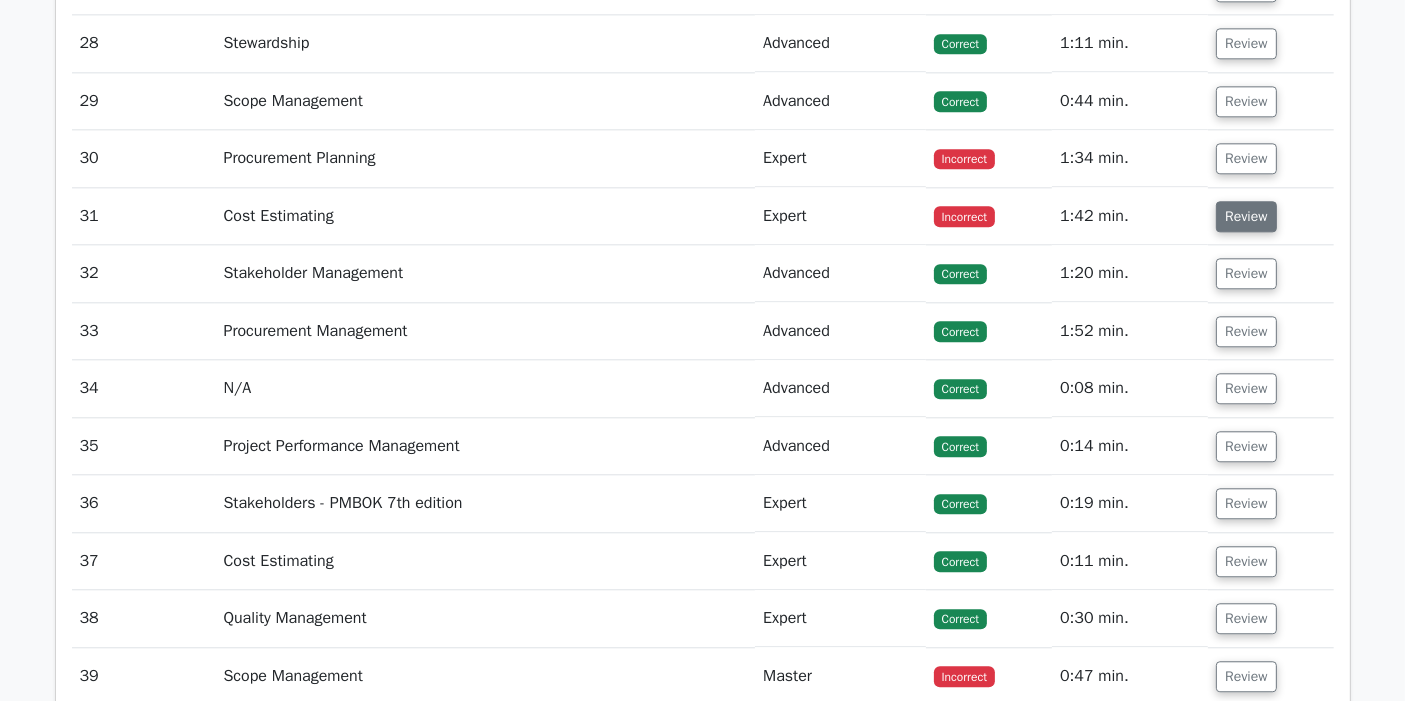 click on "Review" at bounding box center [1246, 216] 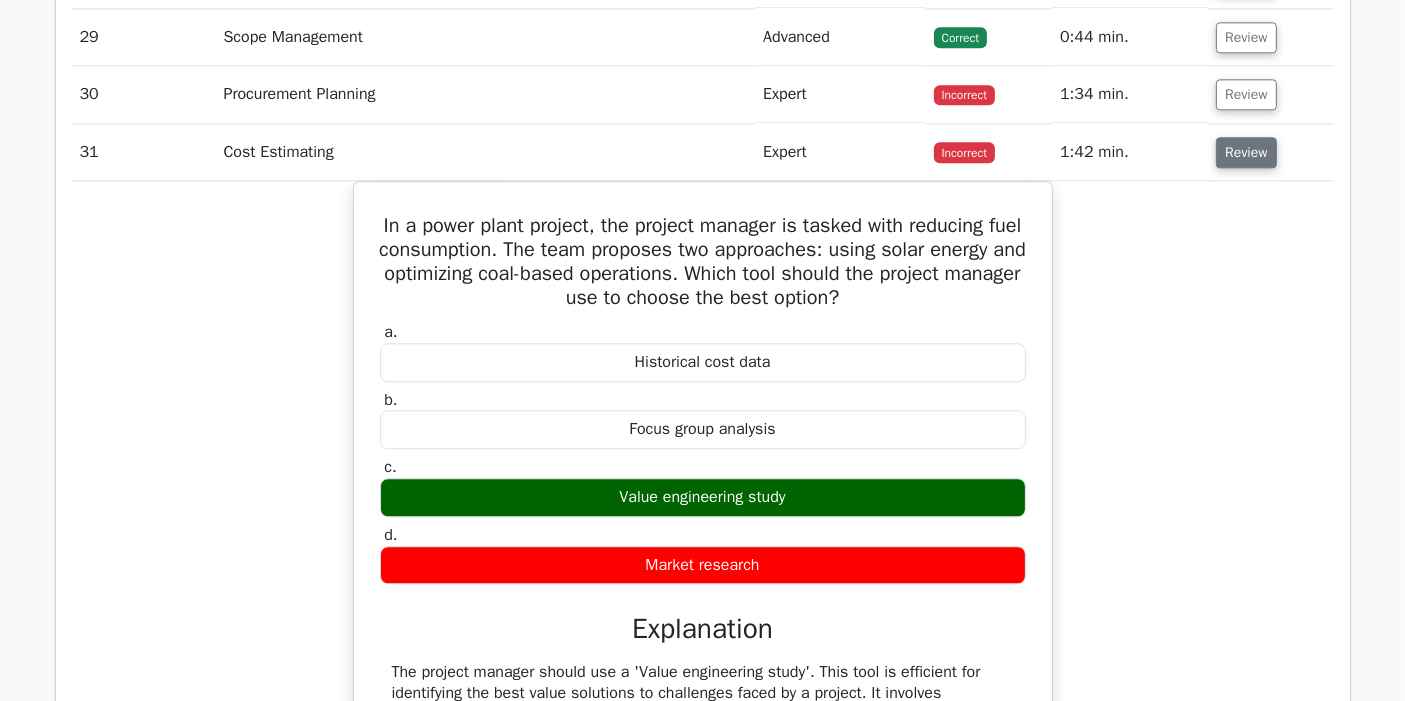 scroll, scrollTop: 4955, scrollLeft: 0, axis: vertical 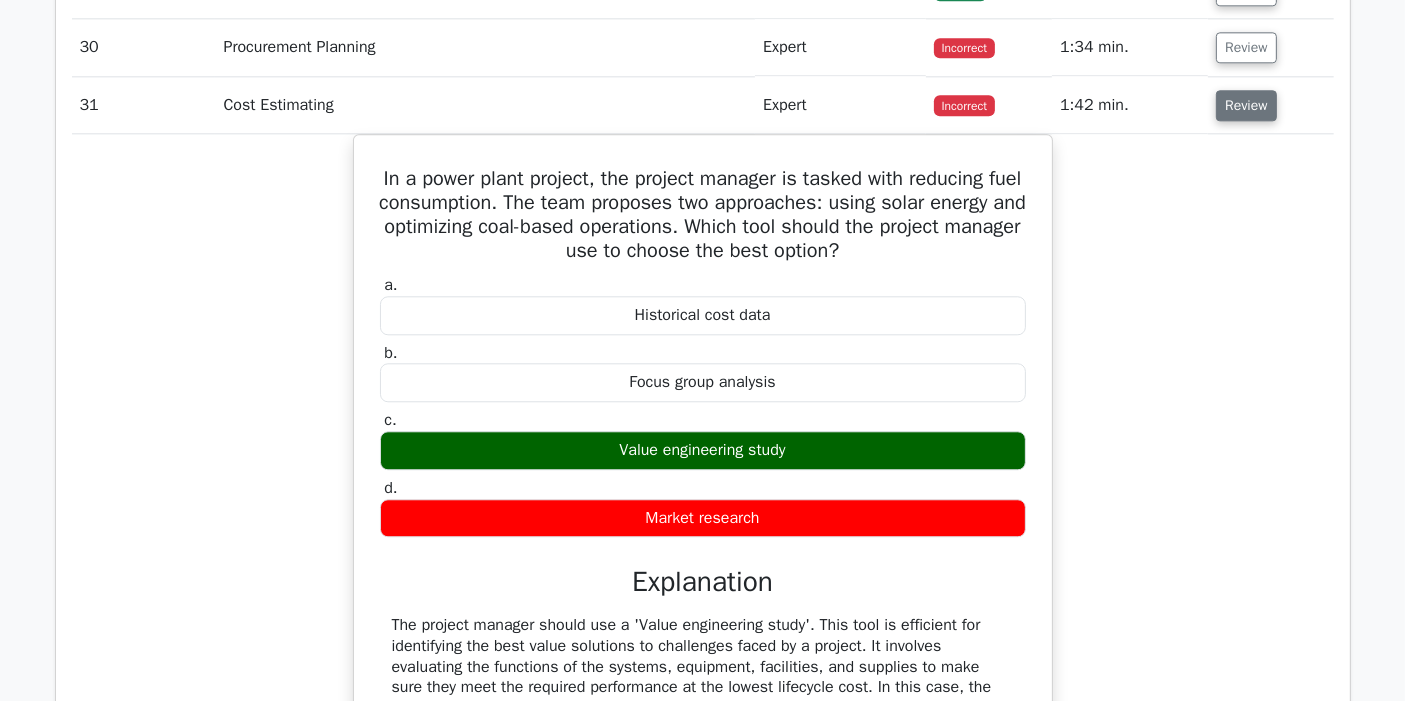 click on "Review" at bounding box center (1246, 105) 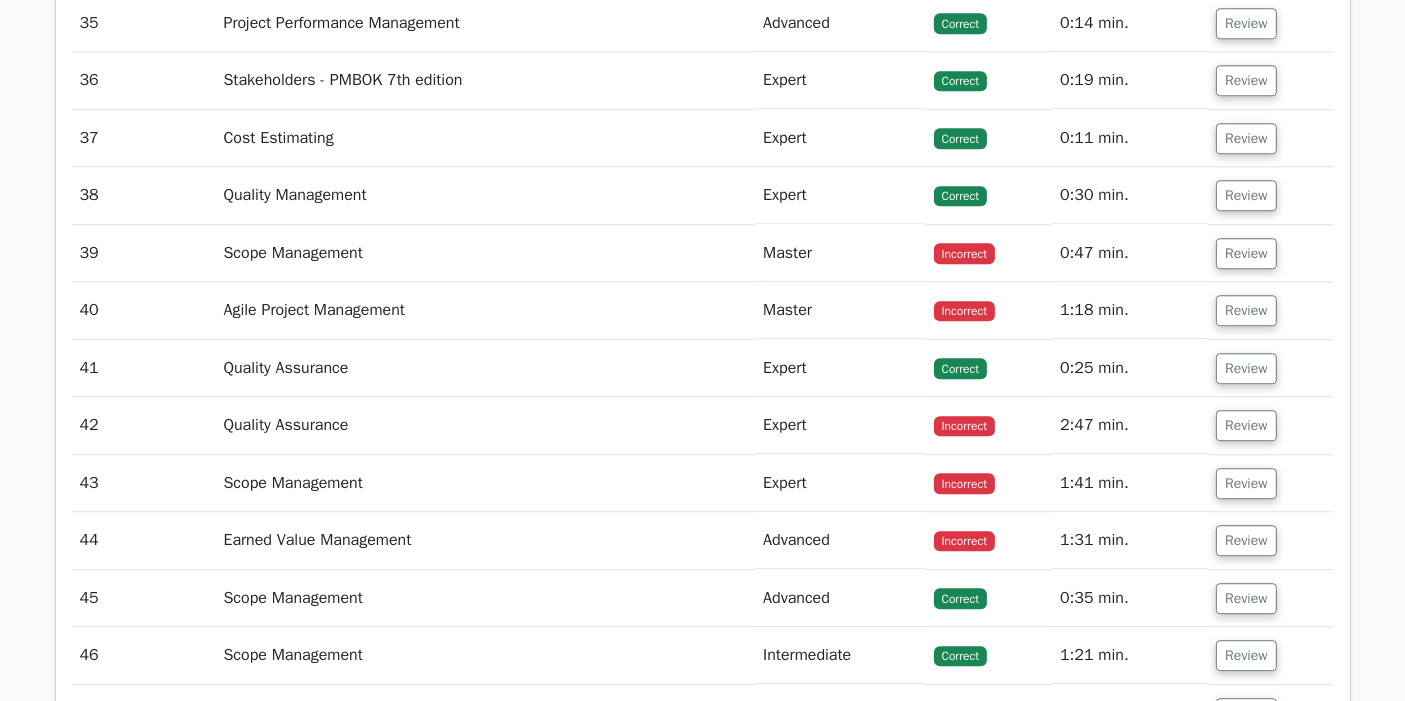 scroll, scrollTop: 5288, scrollLeft: 0, axis: vertical 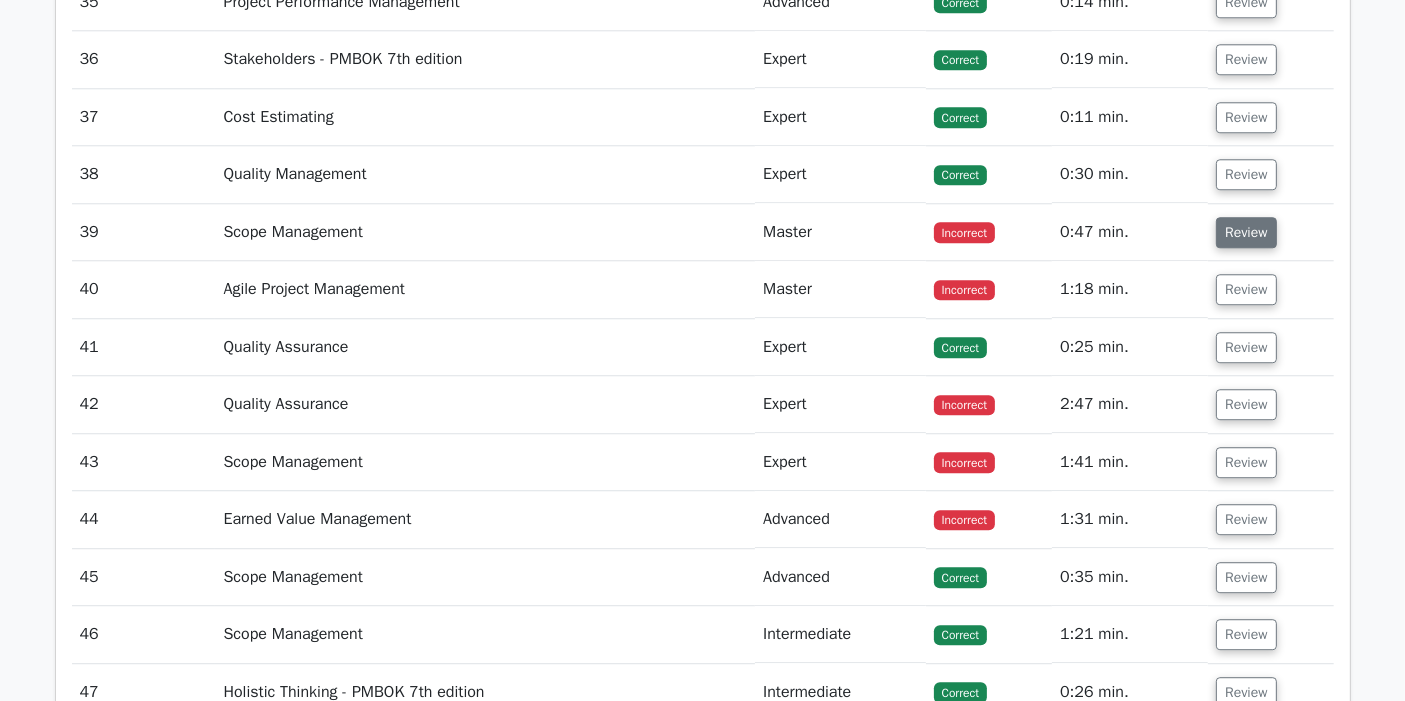 click on "Review" at bounding box center [1246, 232] 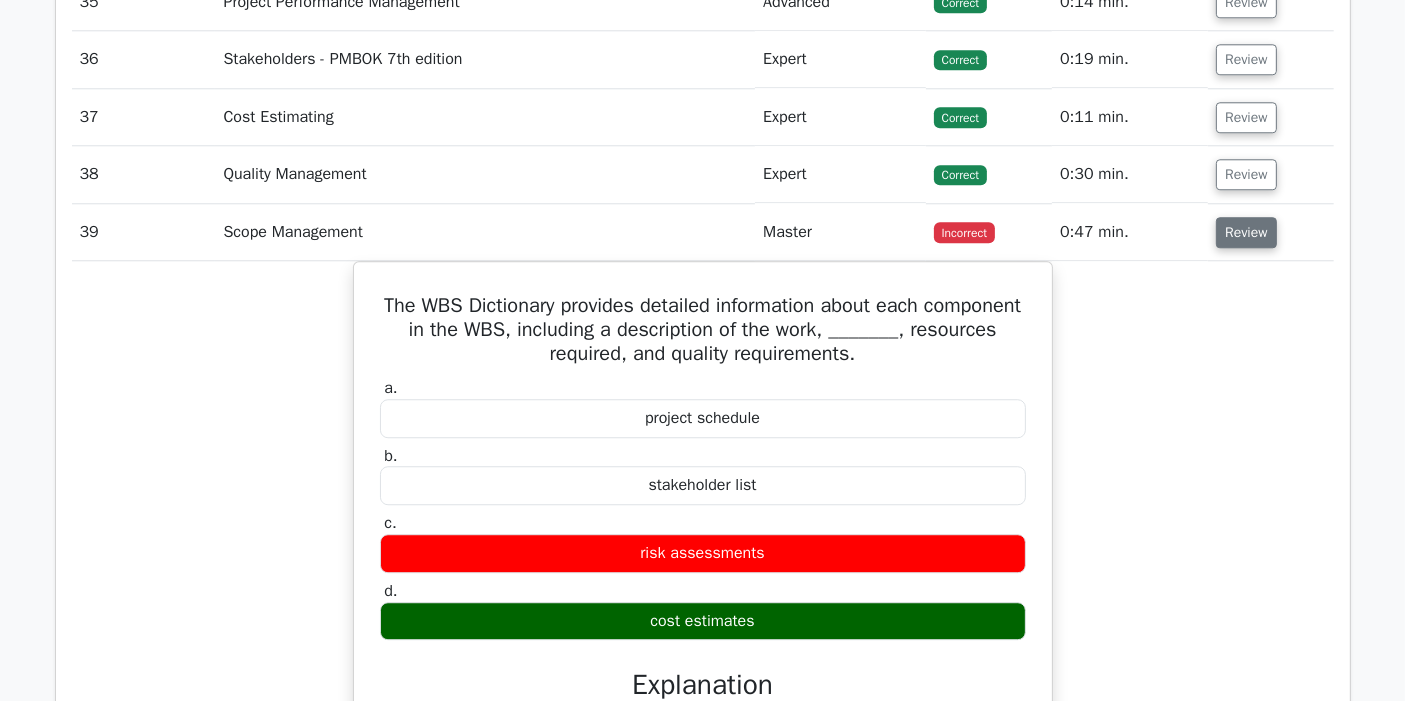 click on "Review" at bounding box center [1246, 232] 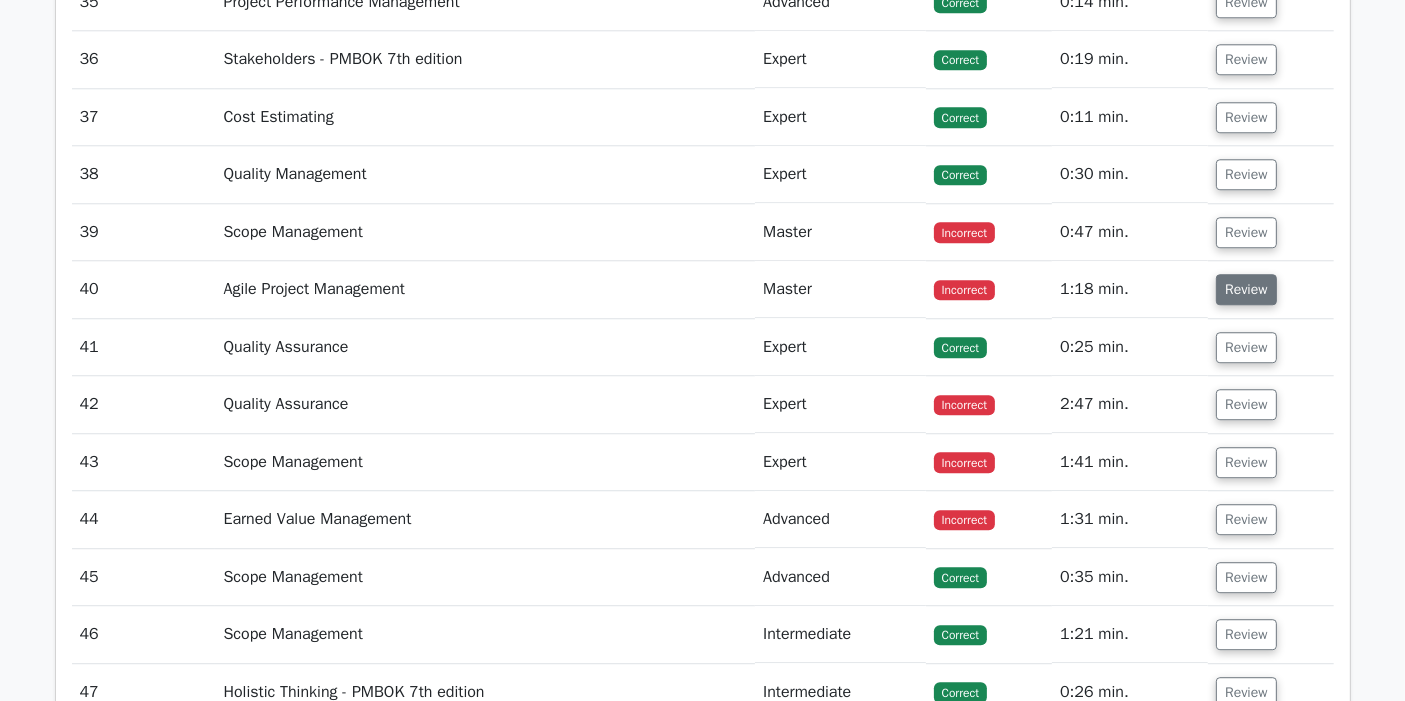 click on "Review" at bounding box center [1246, 289] 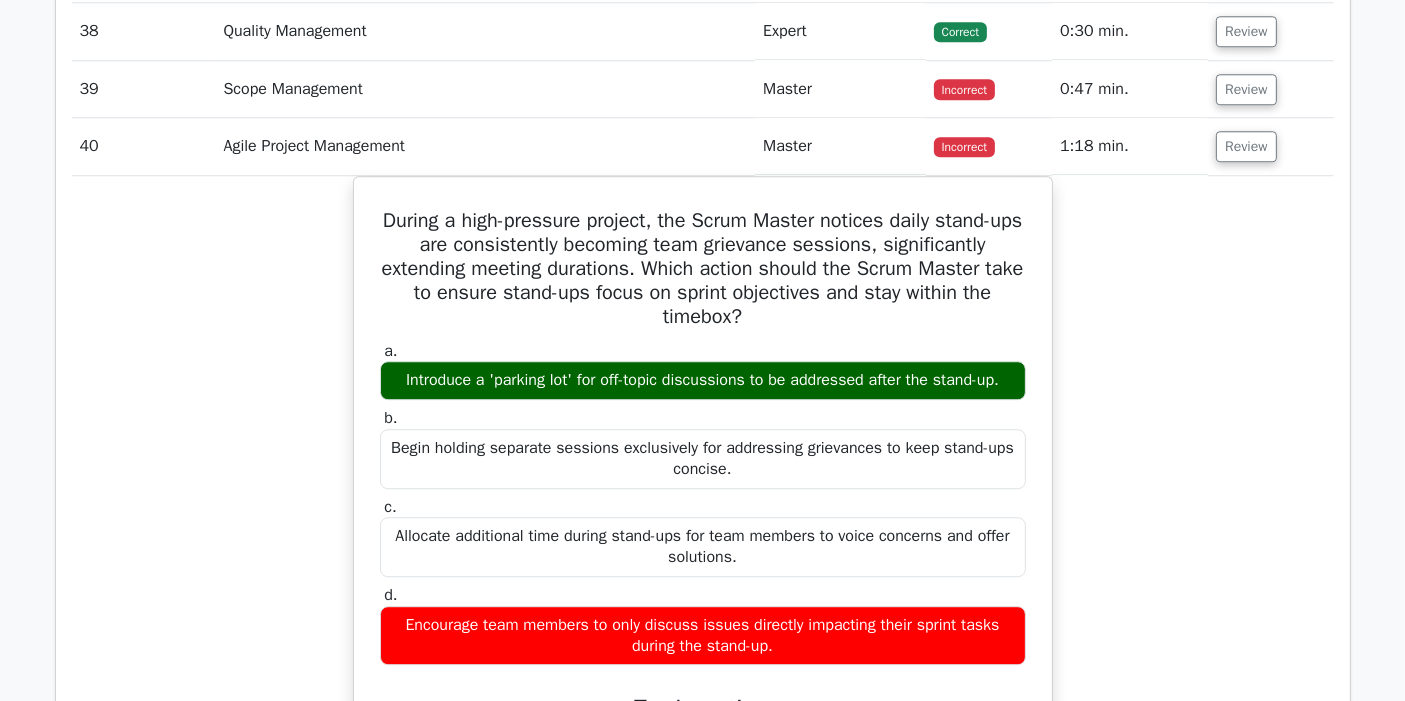 scroll, scrollTop: 5400, scrollLeft: 0, axis: vertical 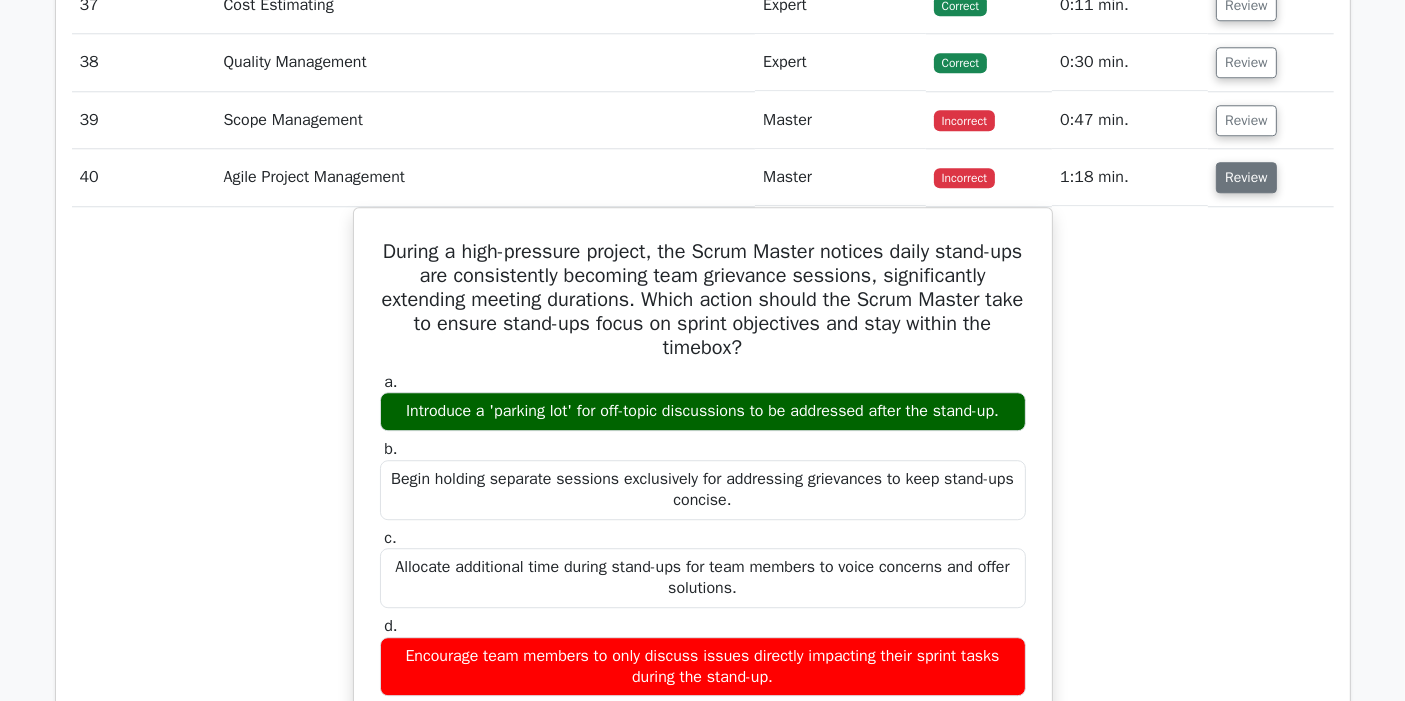 click on "Review" at bounding box center [1246, 177] 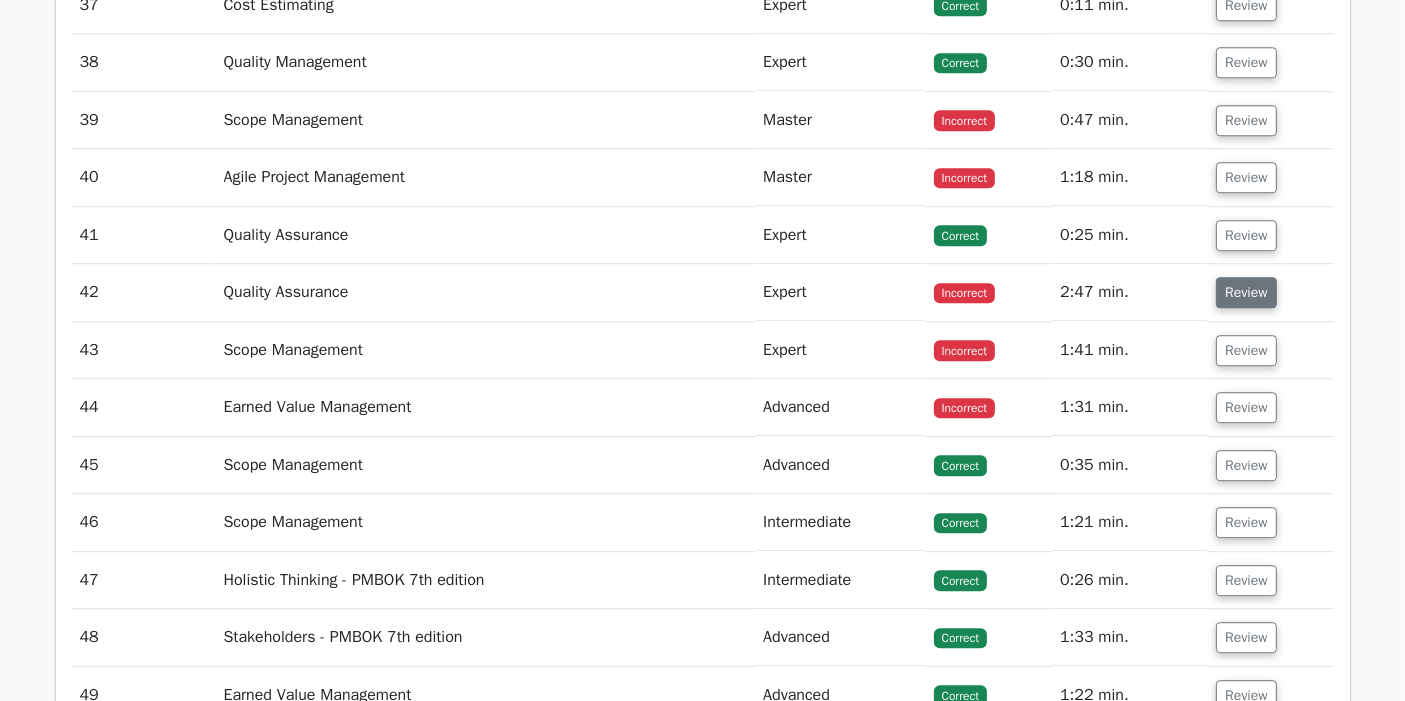 click on "Review" at bounding box center [1246, 292] 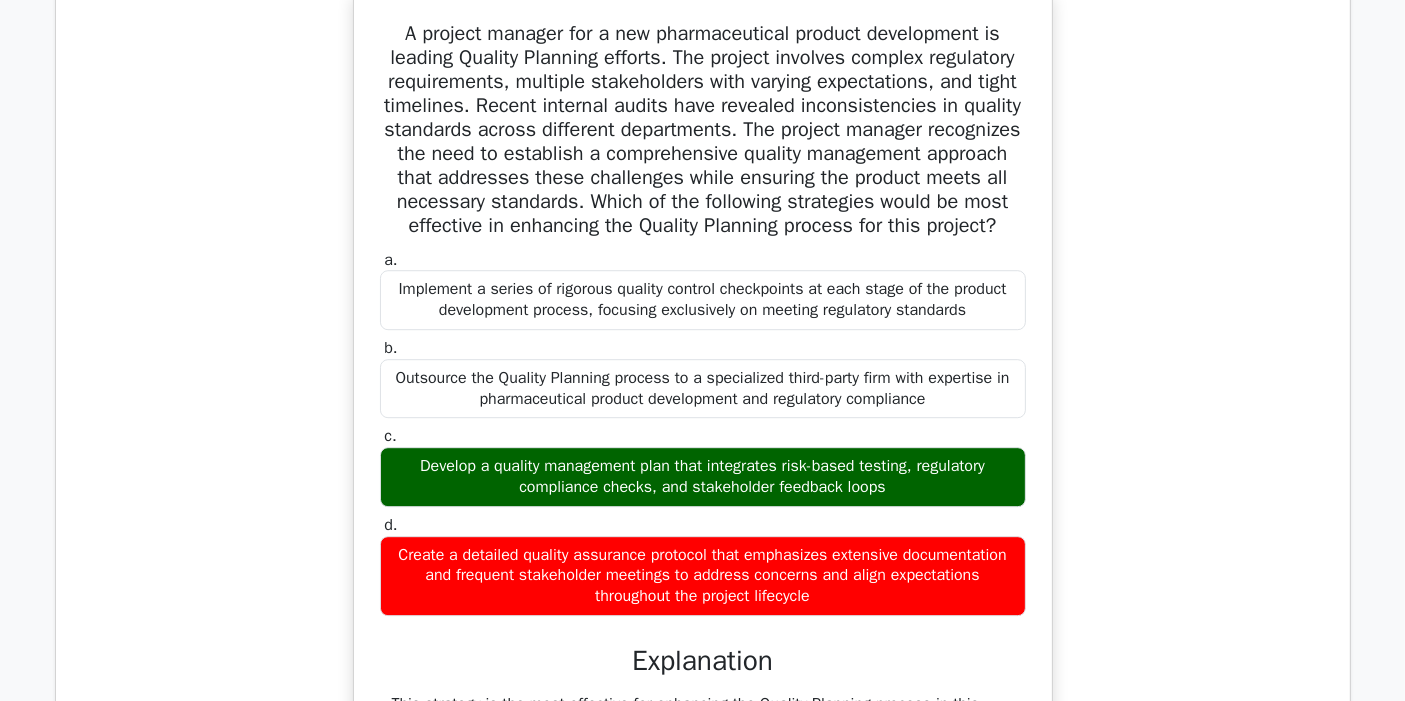 scroll, scrollTop: 5511, scrollLeft: 0, axis: vertical 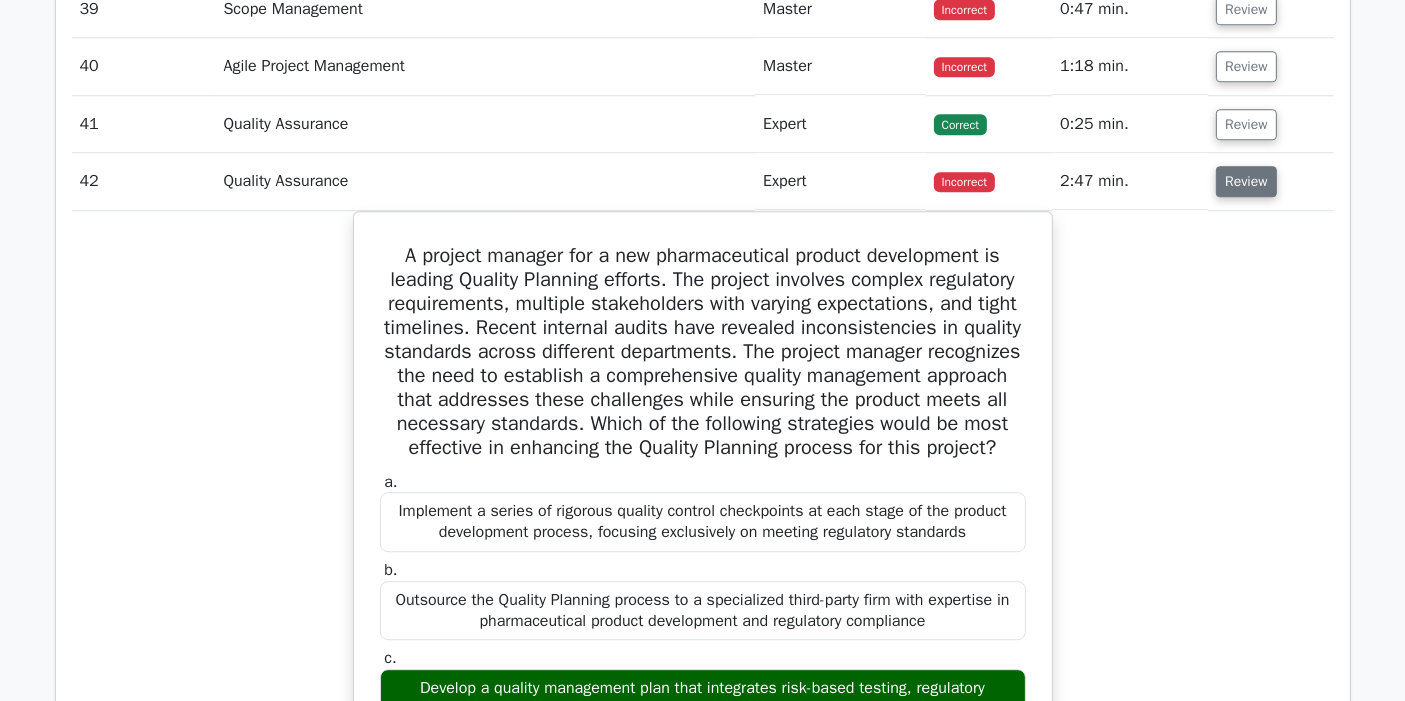 click on "Review" at bounding box center [1246, 181] 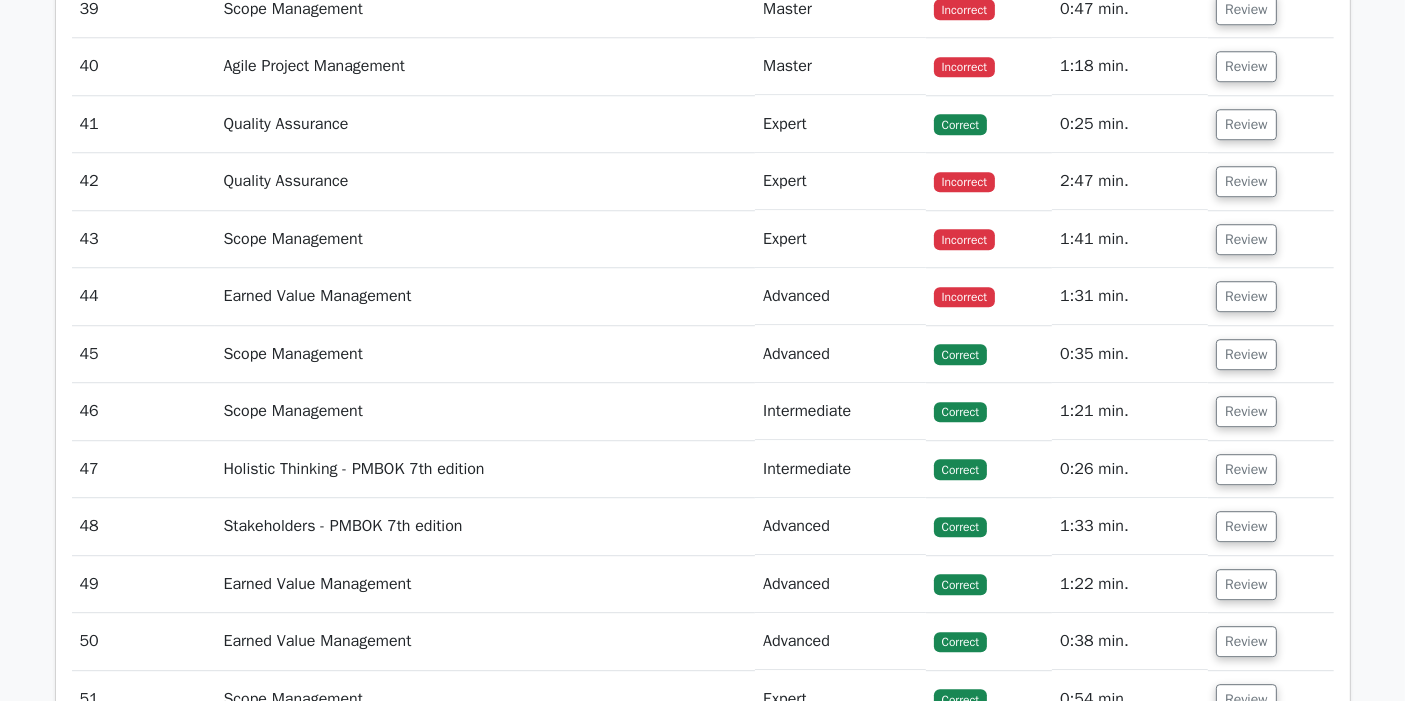 click on "Review" at bounding box center (1270, 239) 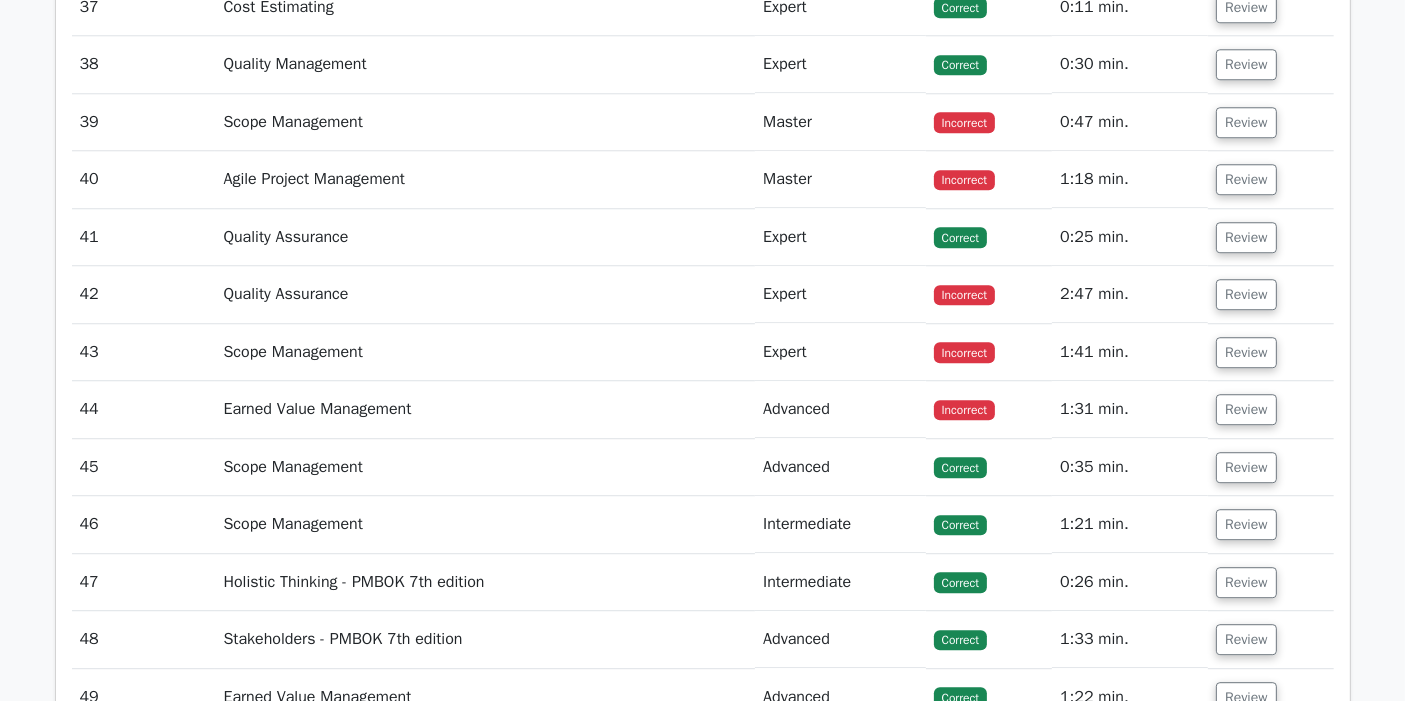 scroll, scrollTop: 5288, scrollLeft: 0, axis: vertical 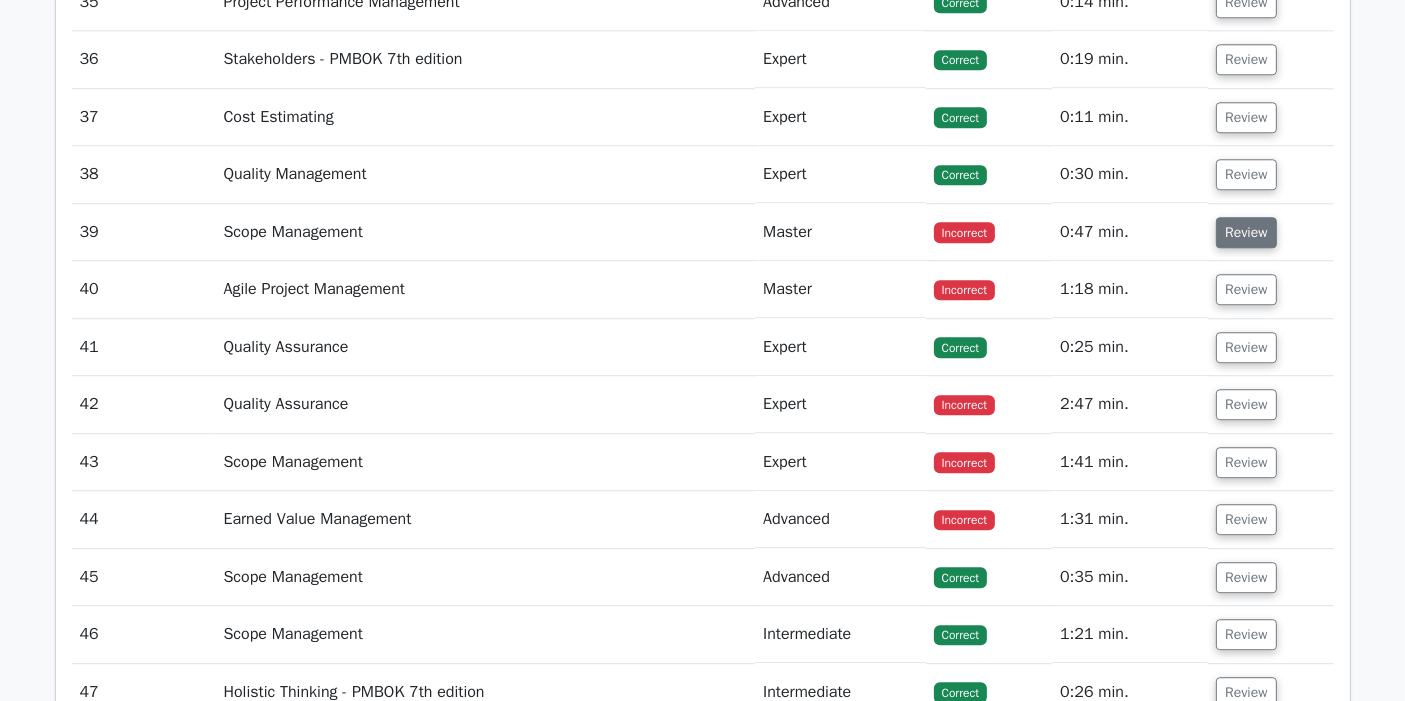 click on "Review" at bounding box center (1246, 232) 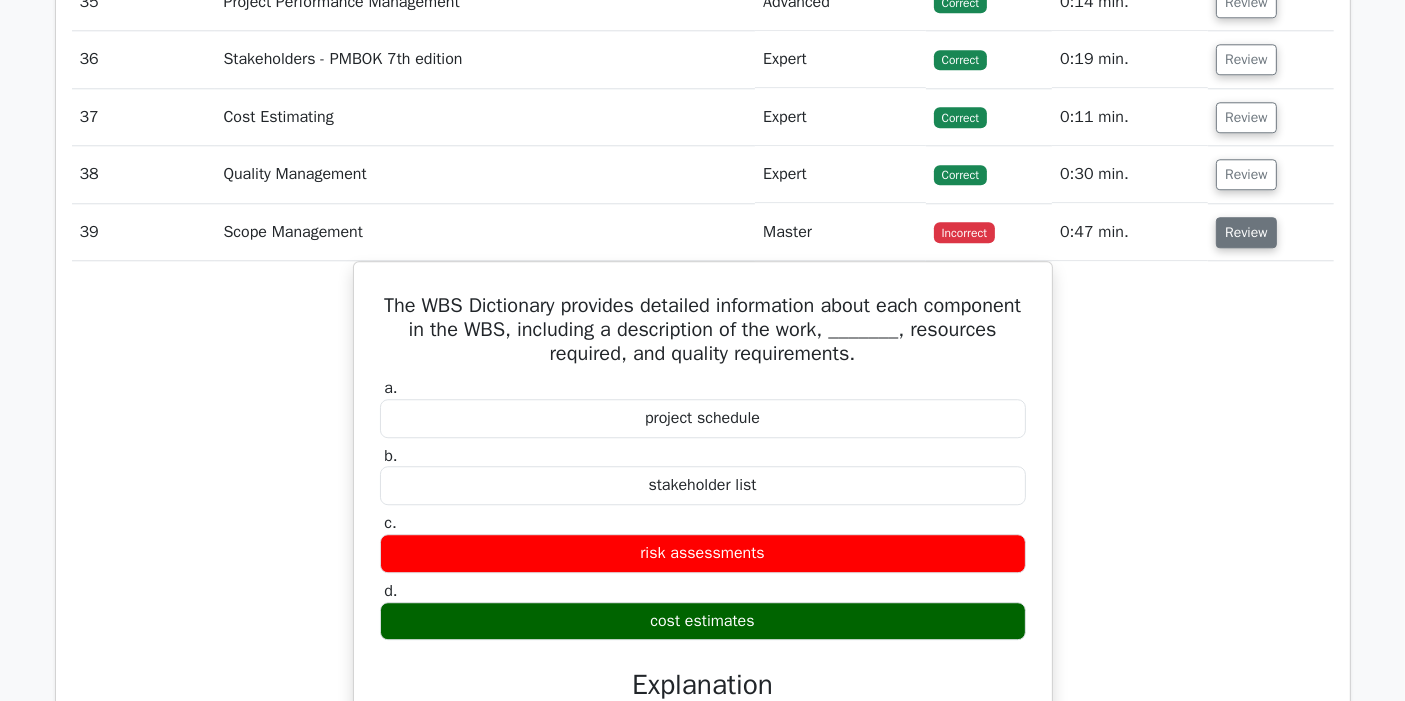 click on "Review" at bounding box center (1246, 232) 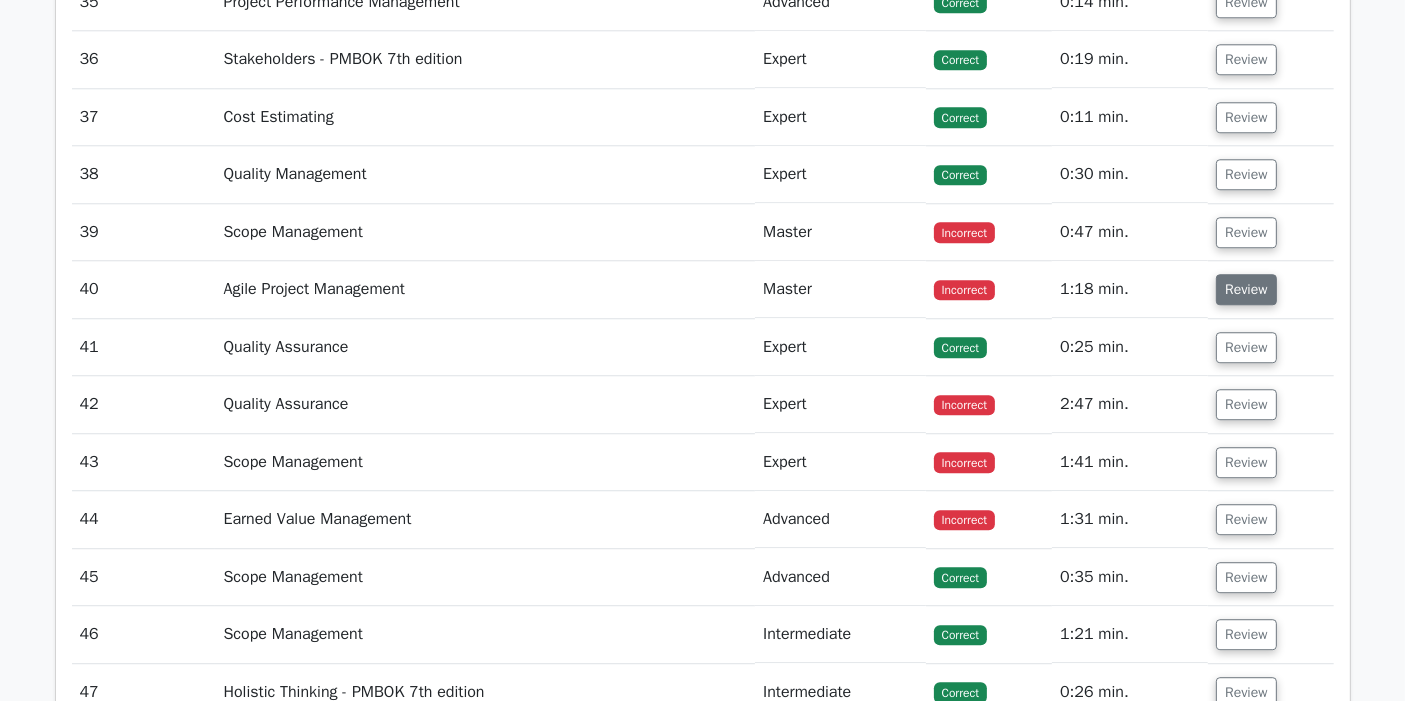 click on "Review" at bounding box center (1246, 289) 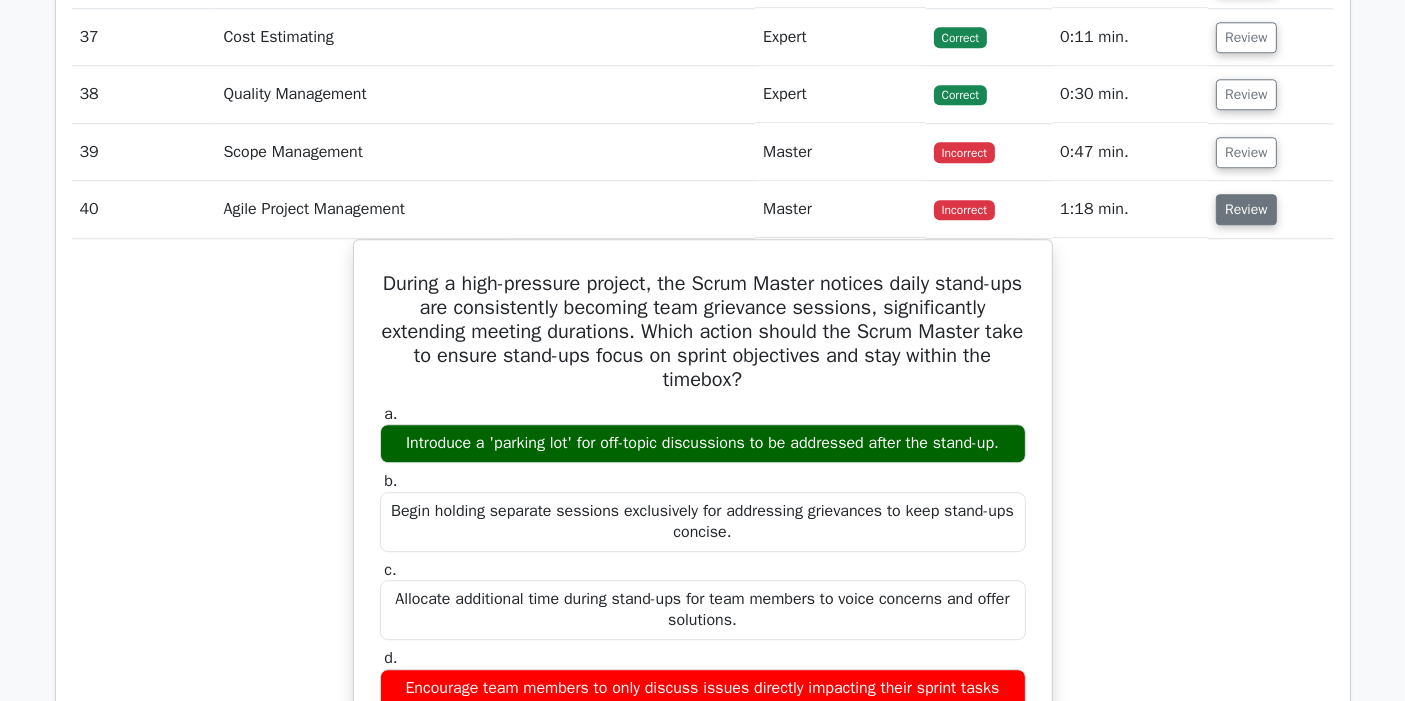 scroll, scrollTop: 5400, scrollLeft: 0, axis: vertical 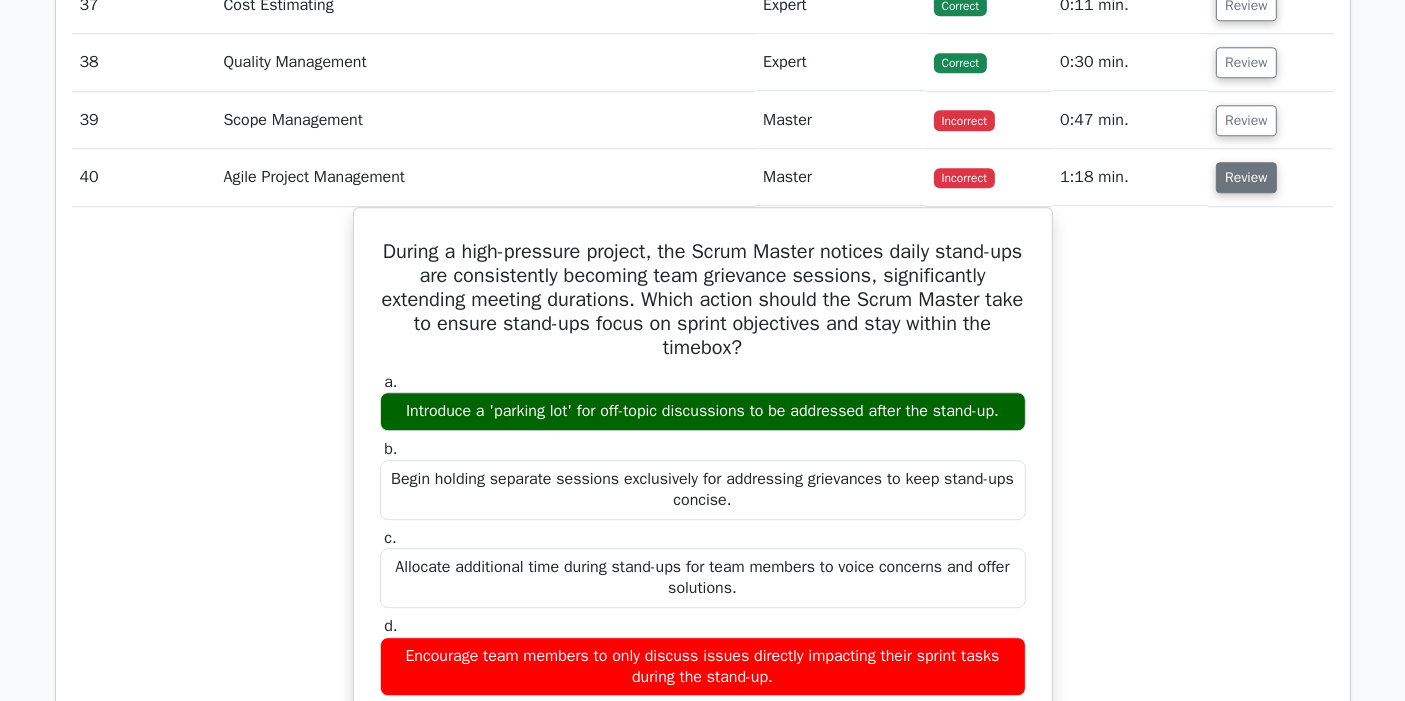 click on "Review" at bounding box center (1246, 177) 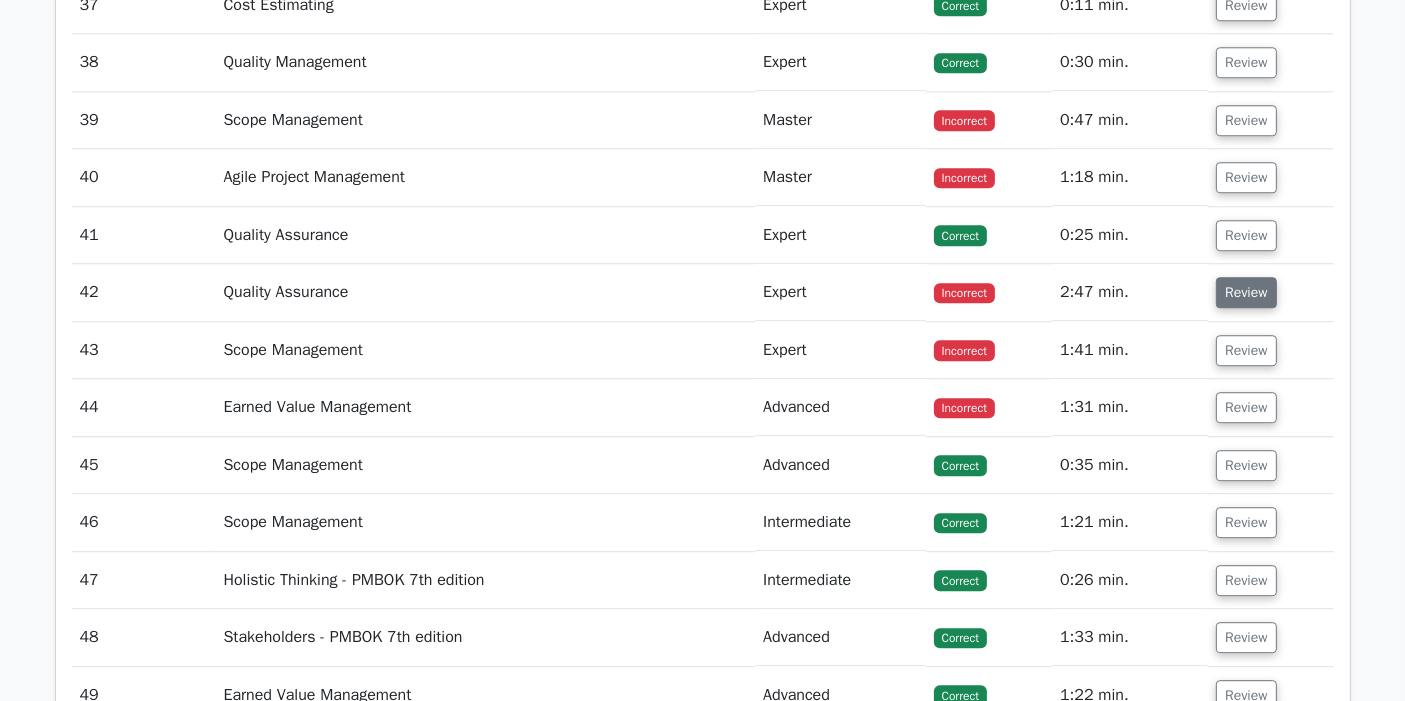 click on "Review" at bounding box center (1246, 292) 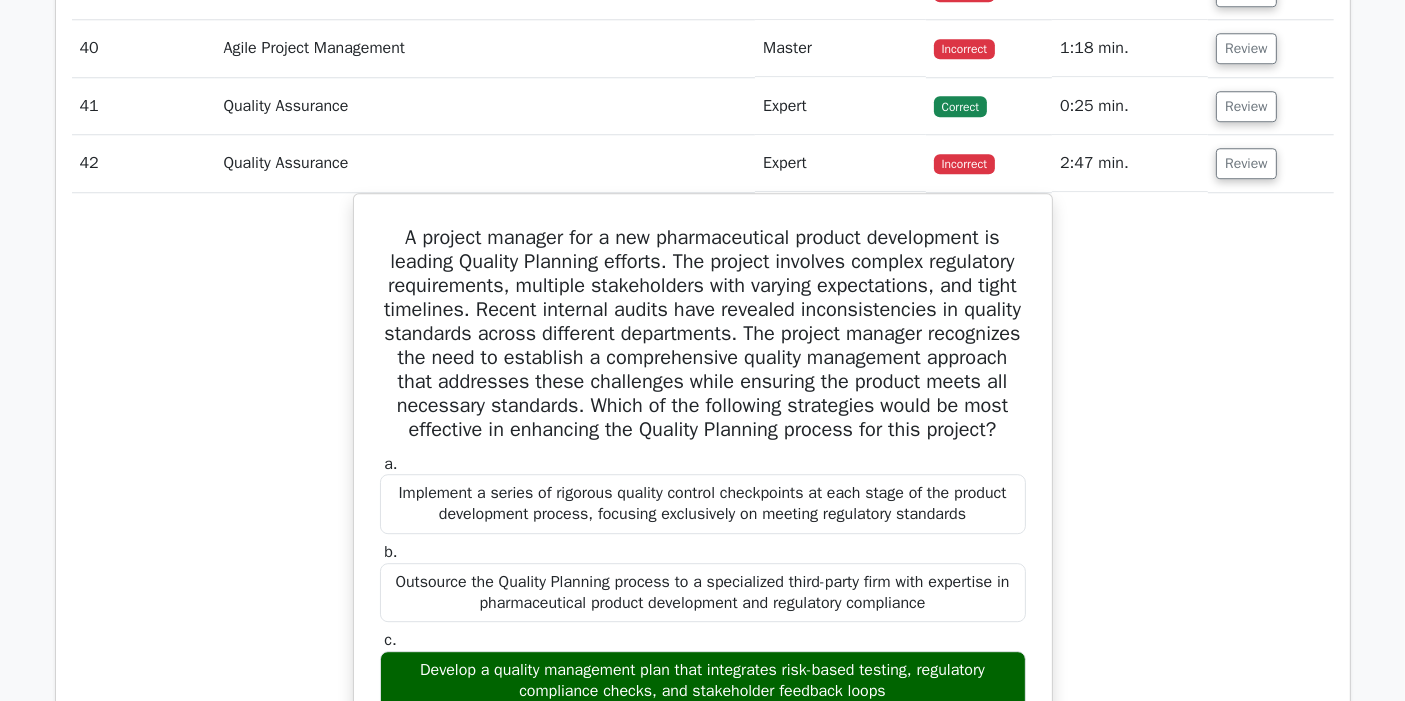 scroll, scrollTop: 5511, scrollLeft: 0, axis: vertical 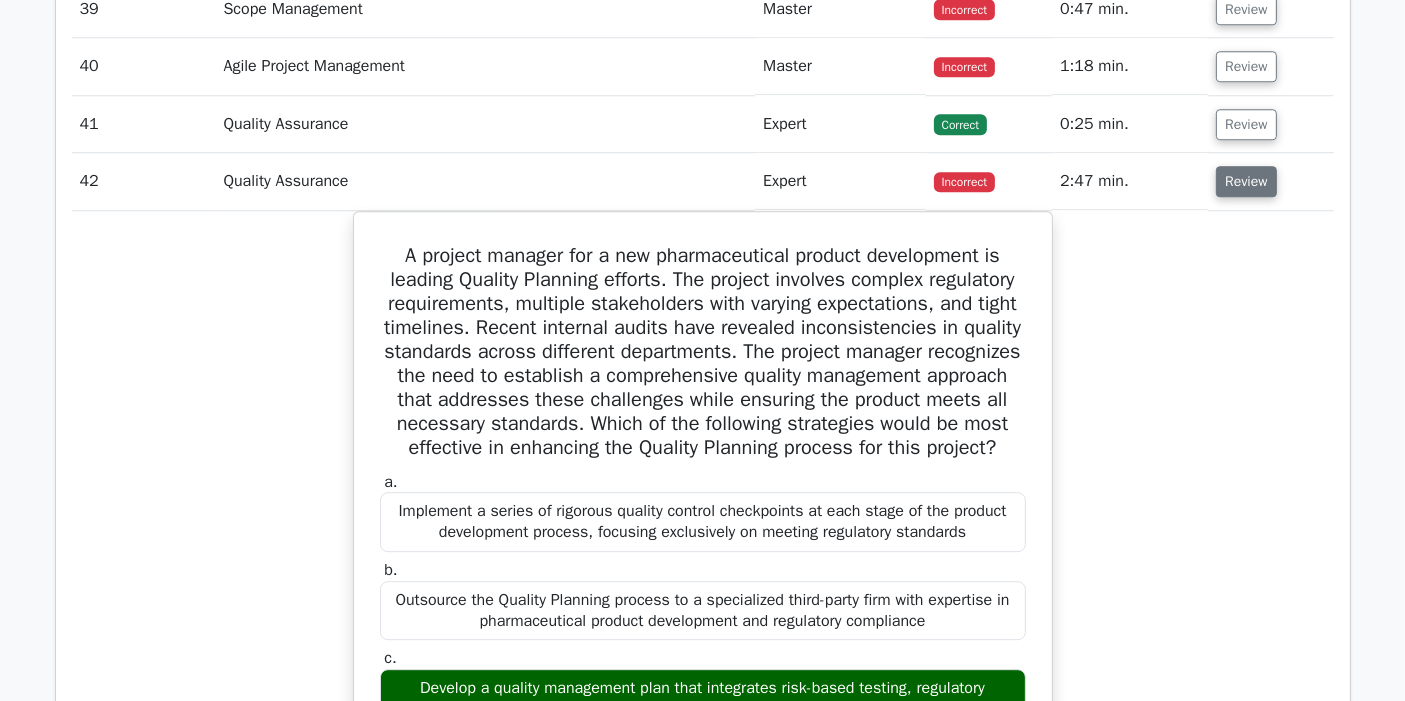 click on "Review" at bounding box center [1246, 181] 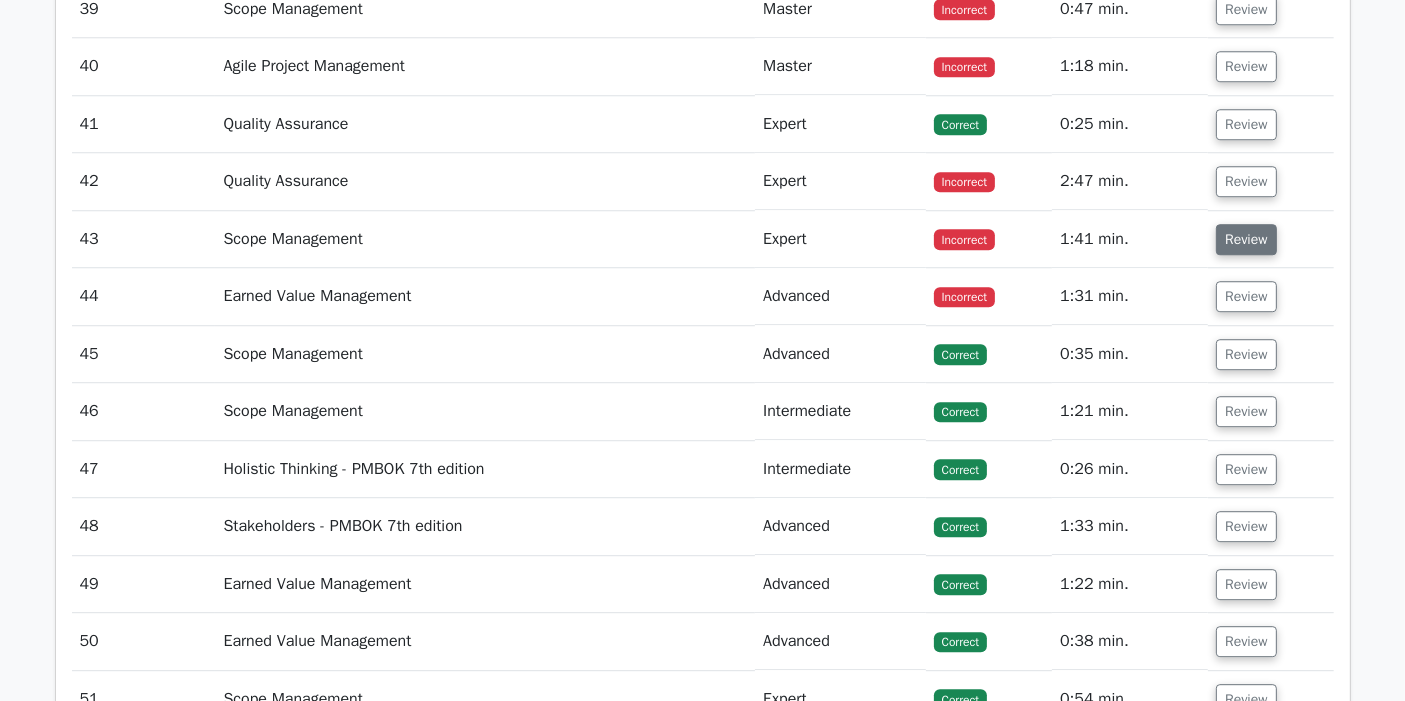 click on "Review" at bounding box center [1246, 239] 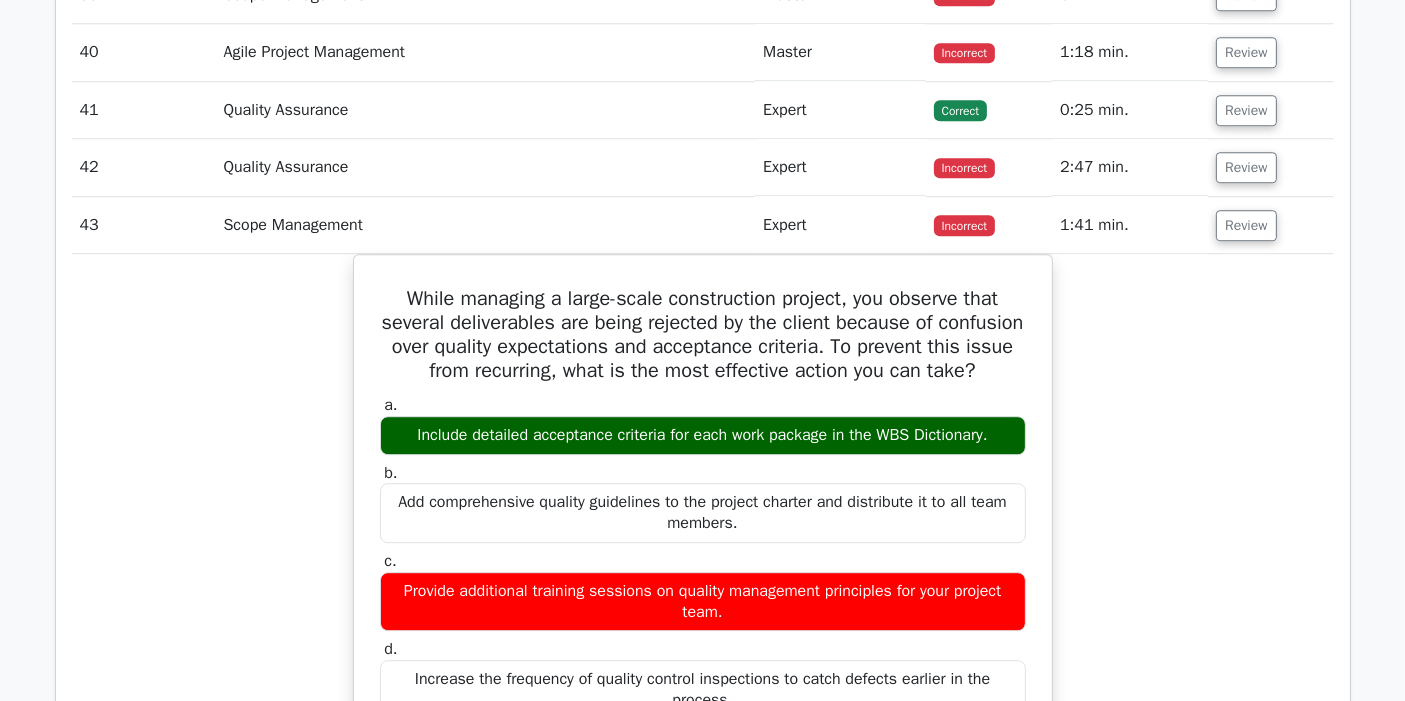 scroll, scrollTop: 5511, scrollLeft: 0, axis: vertical 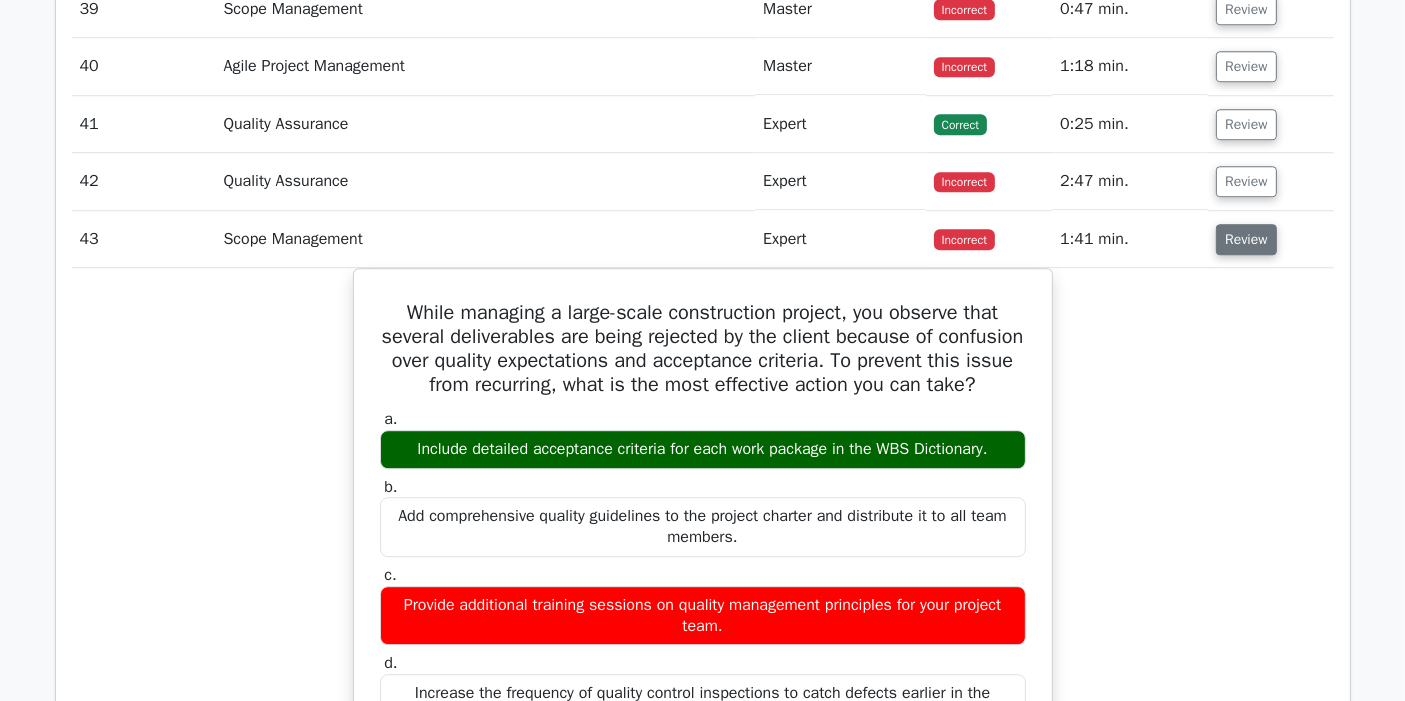 click on "Review" at bounding box center (1246, 239) 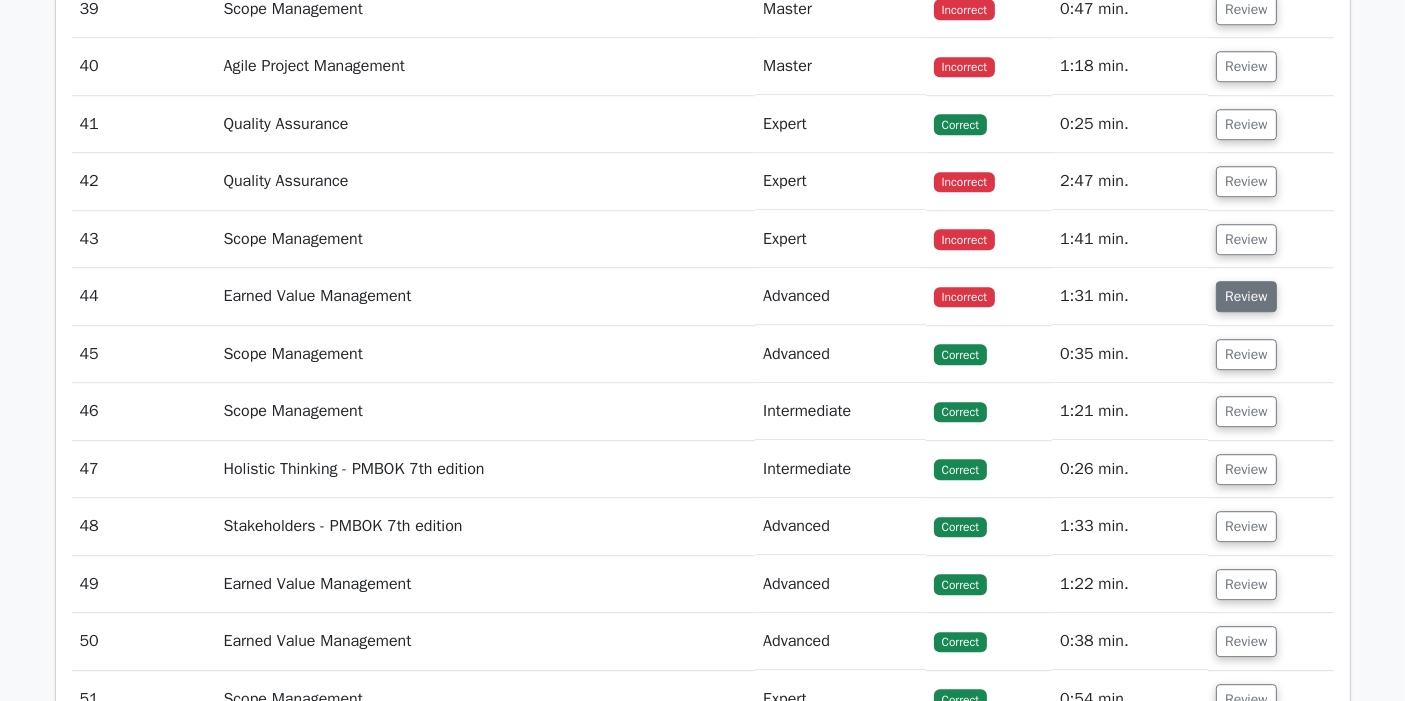 click on "Review" at bounding box center [1246, 296] 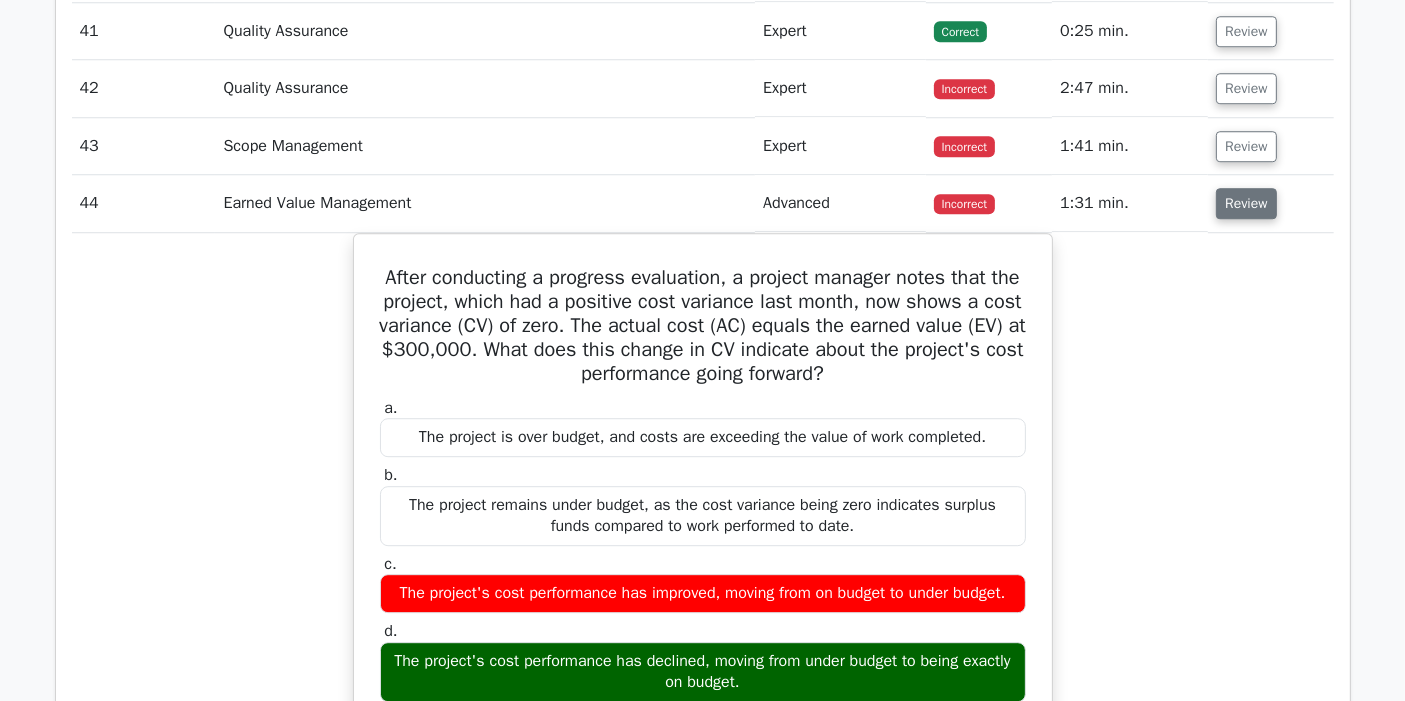 scroll, scrollTop: 5733, scrollLeft: 0, axis: vertical 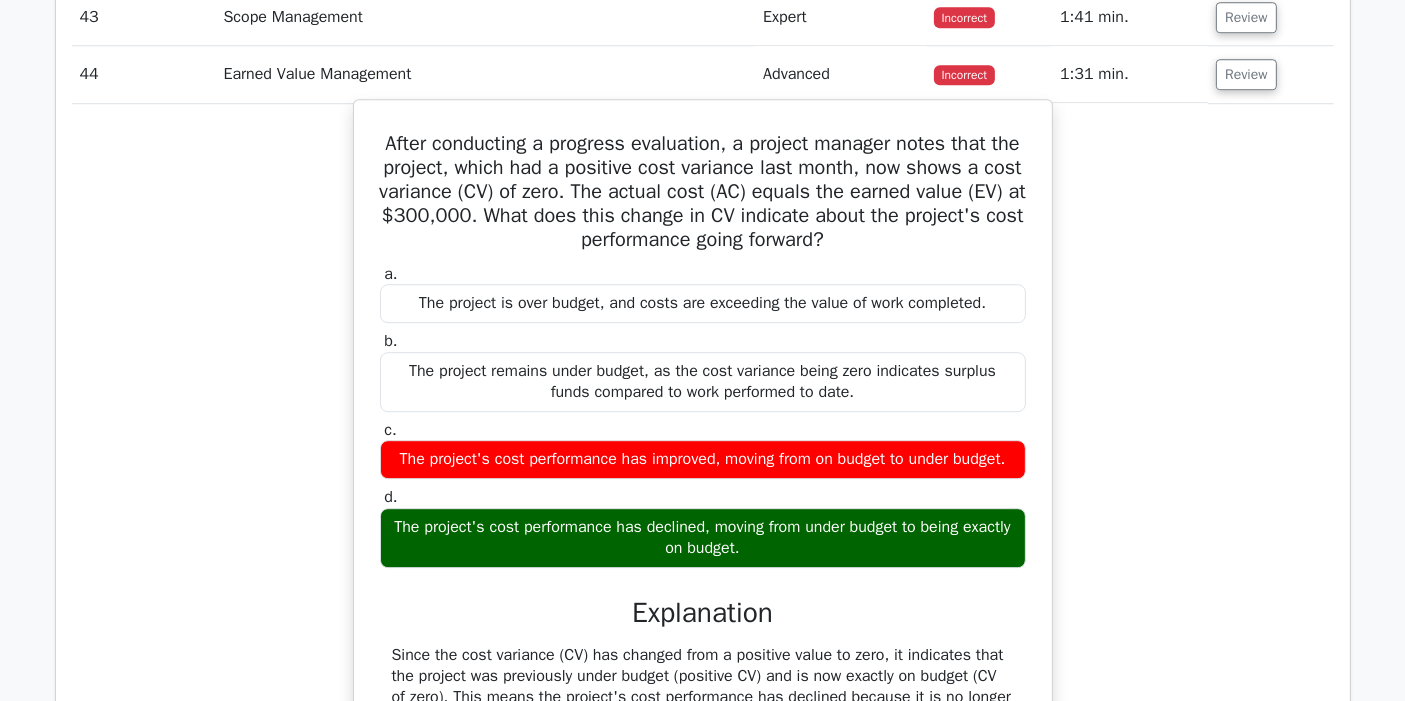 click on "After conducting a progress evaluation, a project manager notes that the project, which had a positive cost variance last month, now shows a cost variance (CV) of zero. The actual cost (AC) equals the earned value (EV) at $300,000. What does this change in CV indicate about the project's cost performance going forward?" at bounding box center [703, 192] 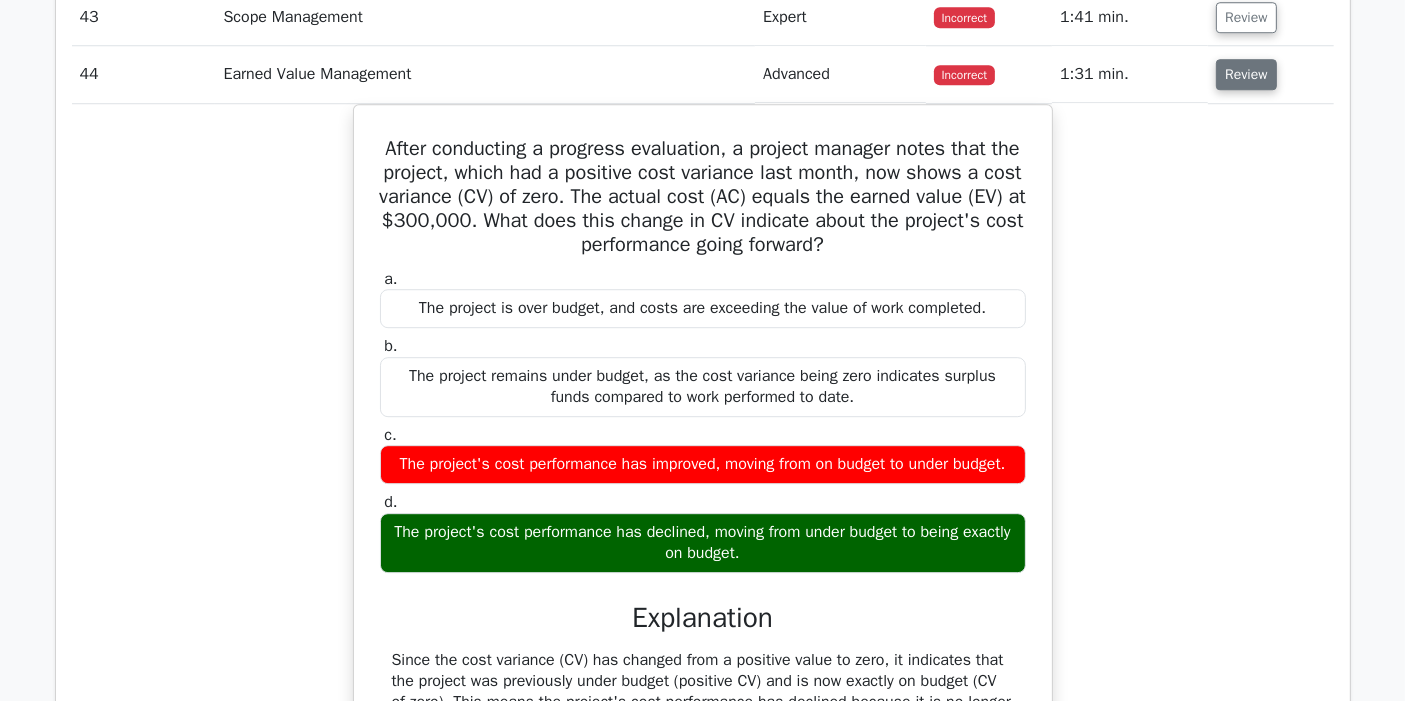 click on "Review" at bounding box center [1246, 74] 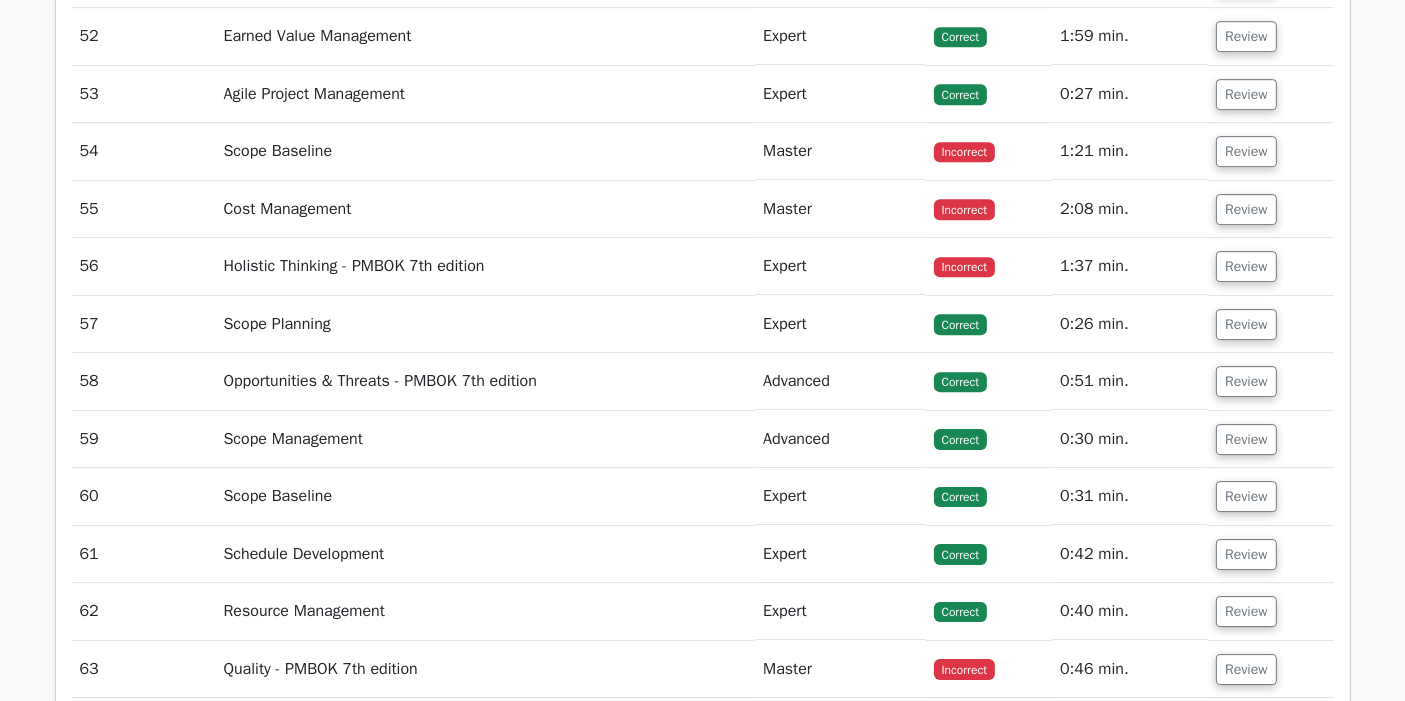 scroll, scrollTop: 6177, scrollLeft: 0, axis: vertical 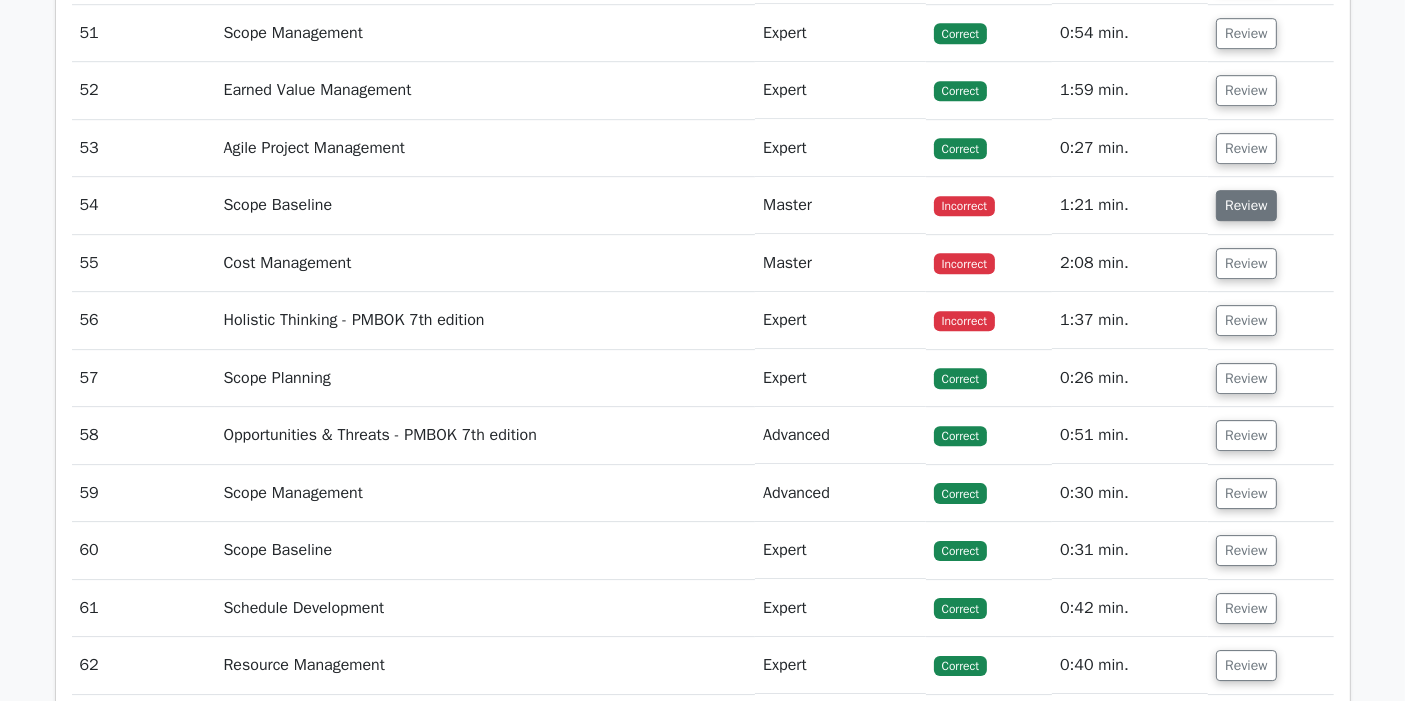 click on "Review" at bounding box center (1246, 205) 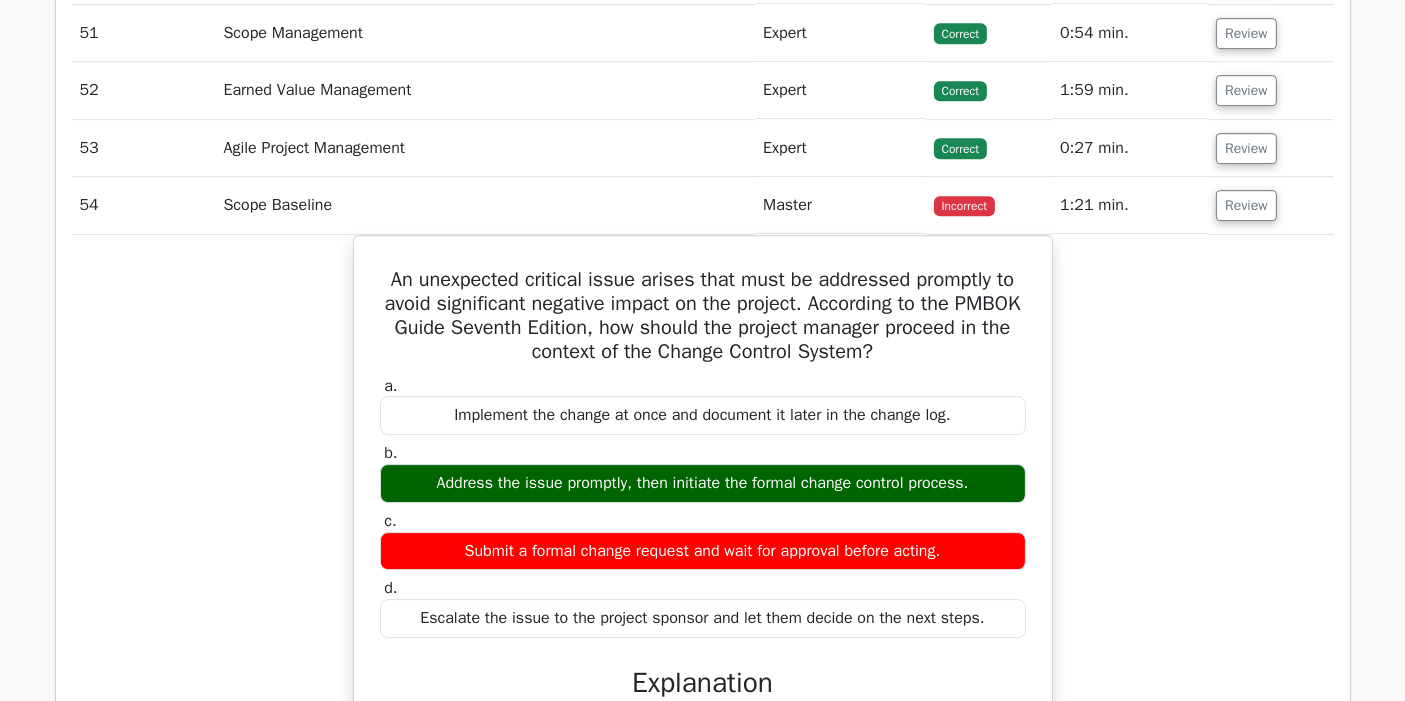 click on "An unexpected critical issue arises that must be addressed promptly to avoid significant negative impact on the project. According to the PMBOK Guide Seventh Edition, how should the project manager proceed in the context of the Change Control System?
a.
Implement the change at once and document it later in the change log.
b. c." at bounding box center [703, 685] 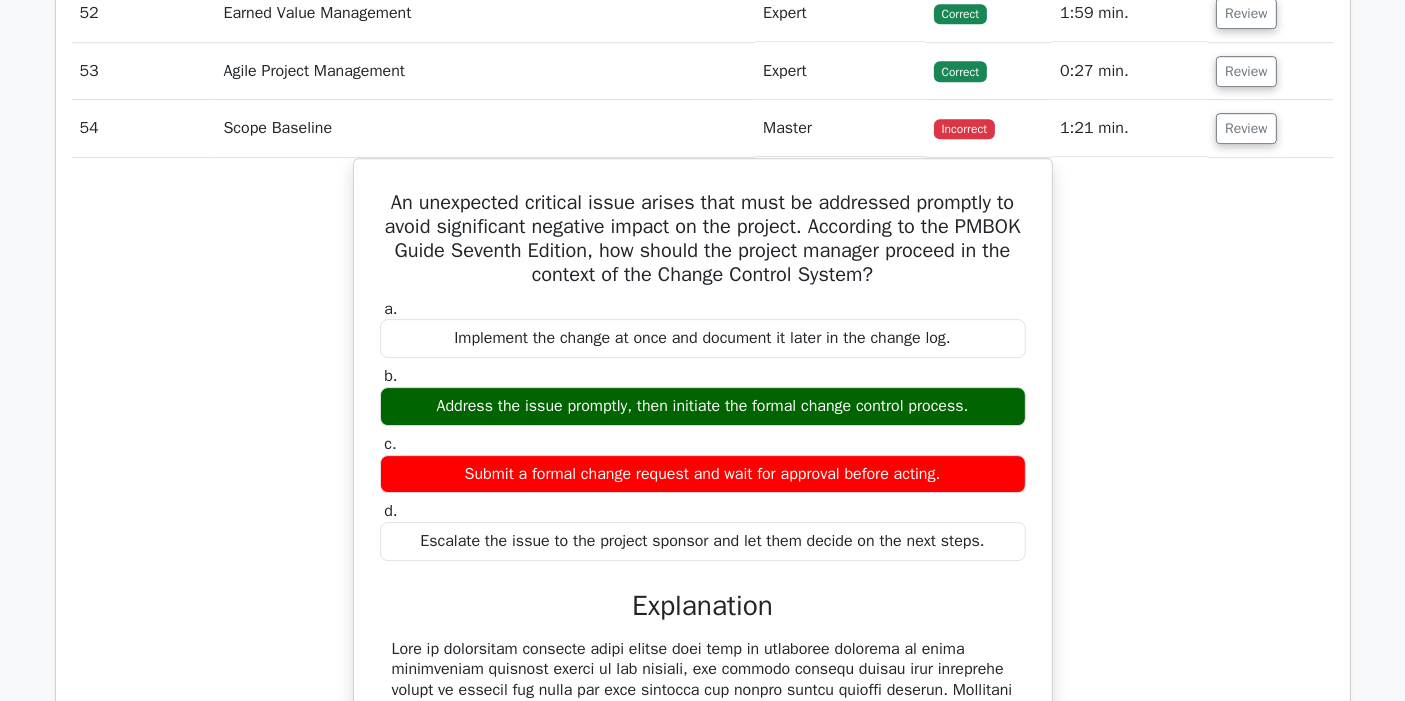 scroll, scrollTop: 6288, scrollLeft: 0, axis: vertical 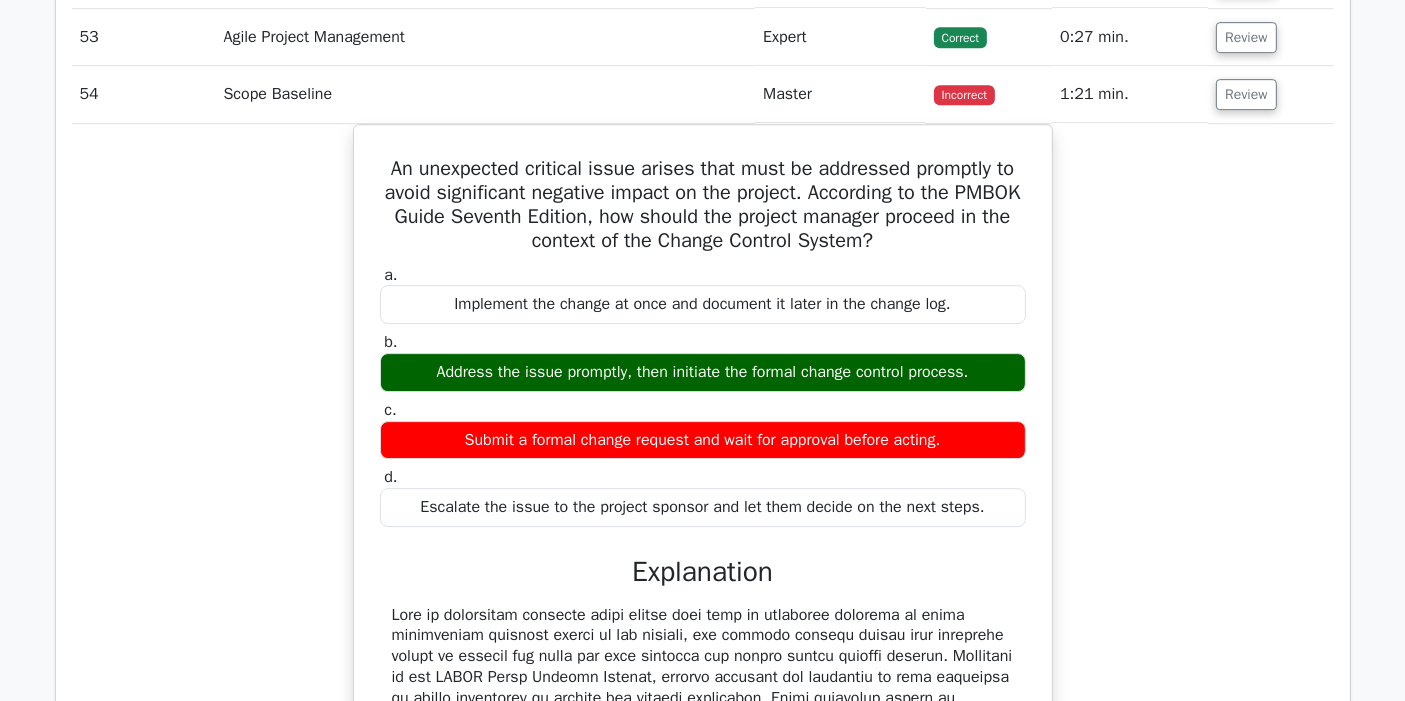 click on "An unexpected critical issue arises that must be addressed promptly to avoid significant negative impact on the project. According to the PMBOK Guide Seventh Edition, how should the project manager proceed in the context of the Change Control System?
a.
Implement the change at once and document it later in the change log.
b. c." at bounding box center [703, 574] 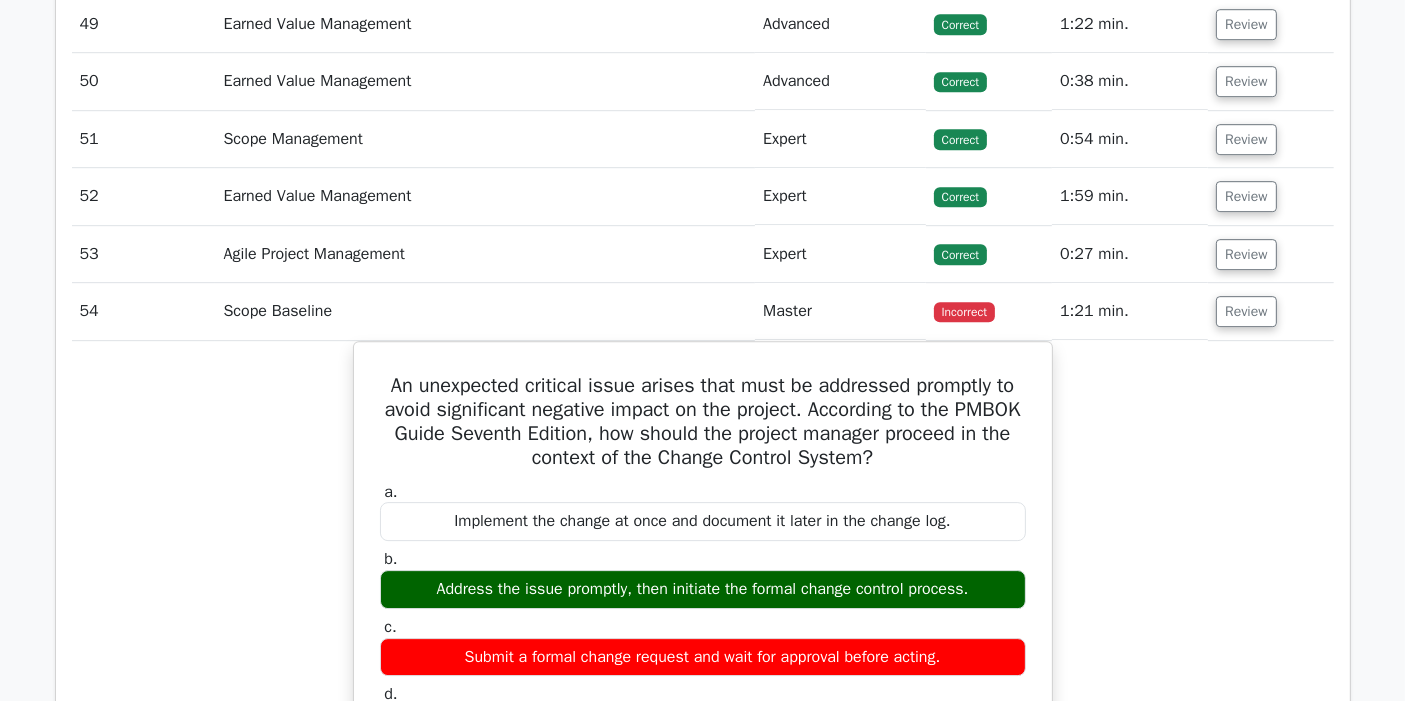 scroll, scrollTop: 6066, scrollLeft: 0, axis: vertical 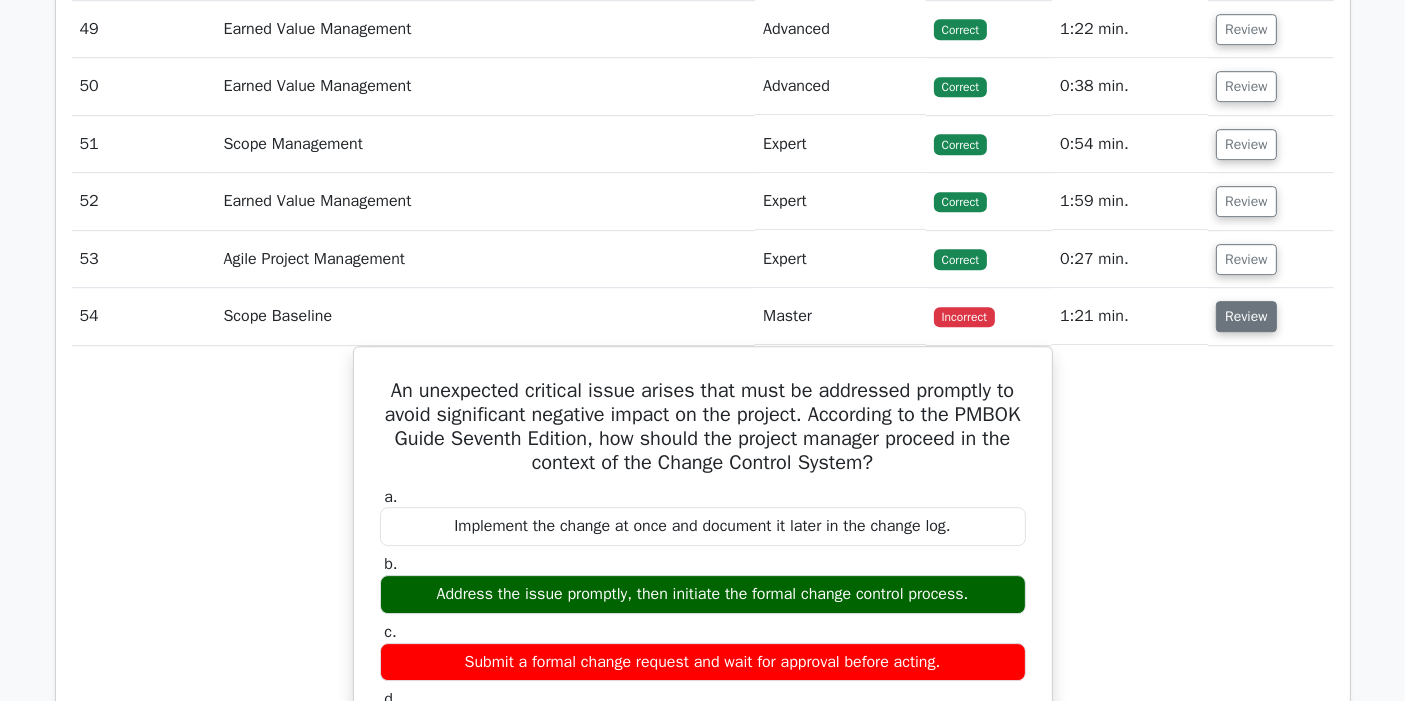 click on "Review" at bounding box center [1246, 316] 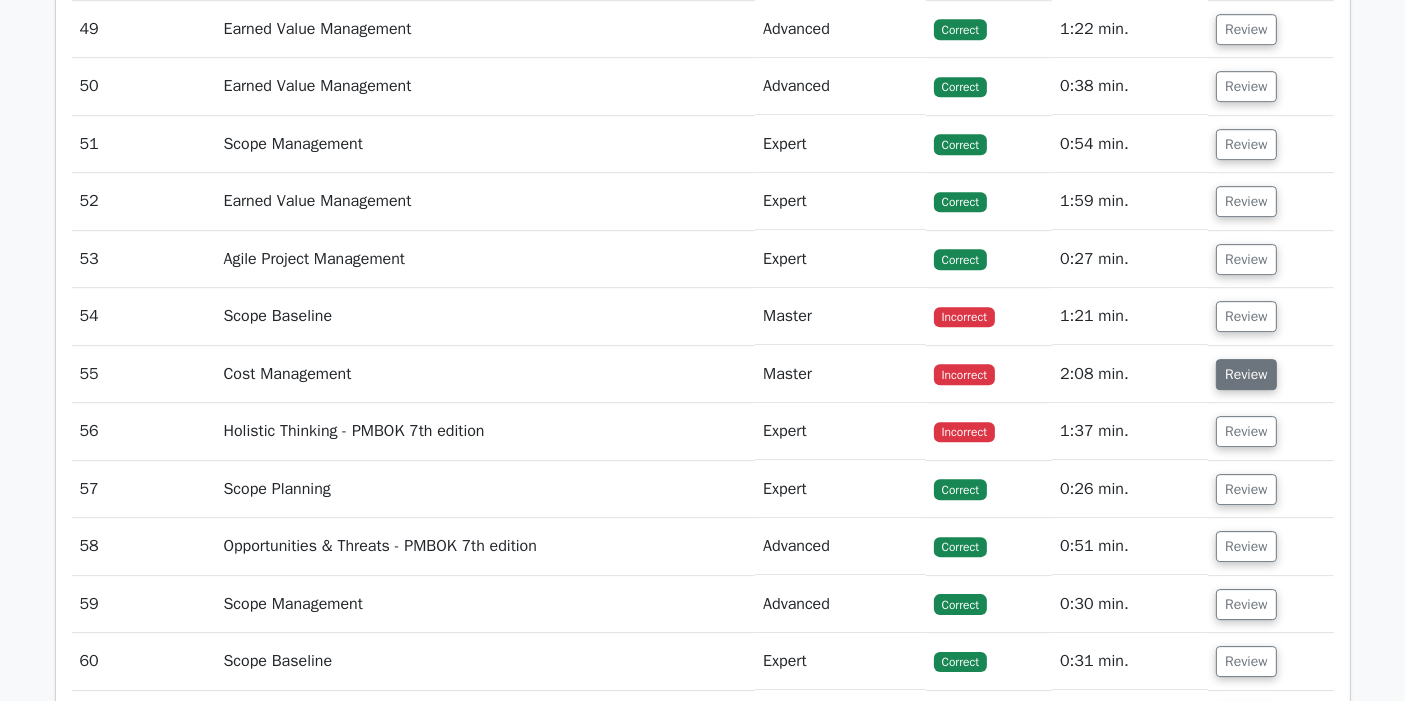 click on "Review" at bounding box center (1246, 374) 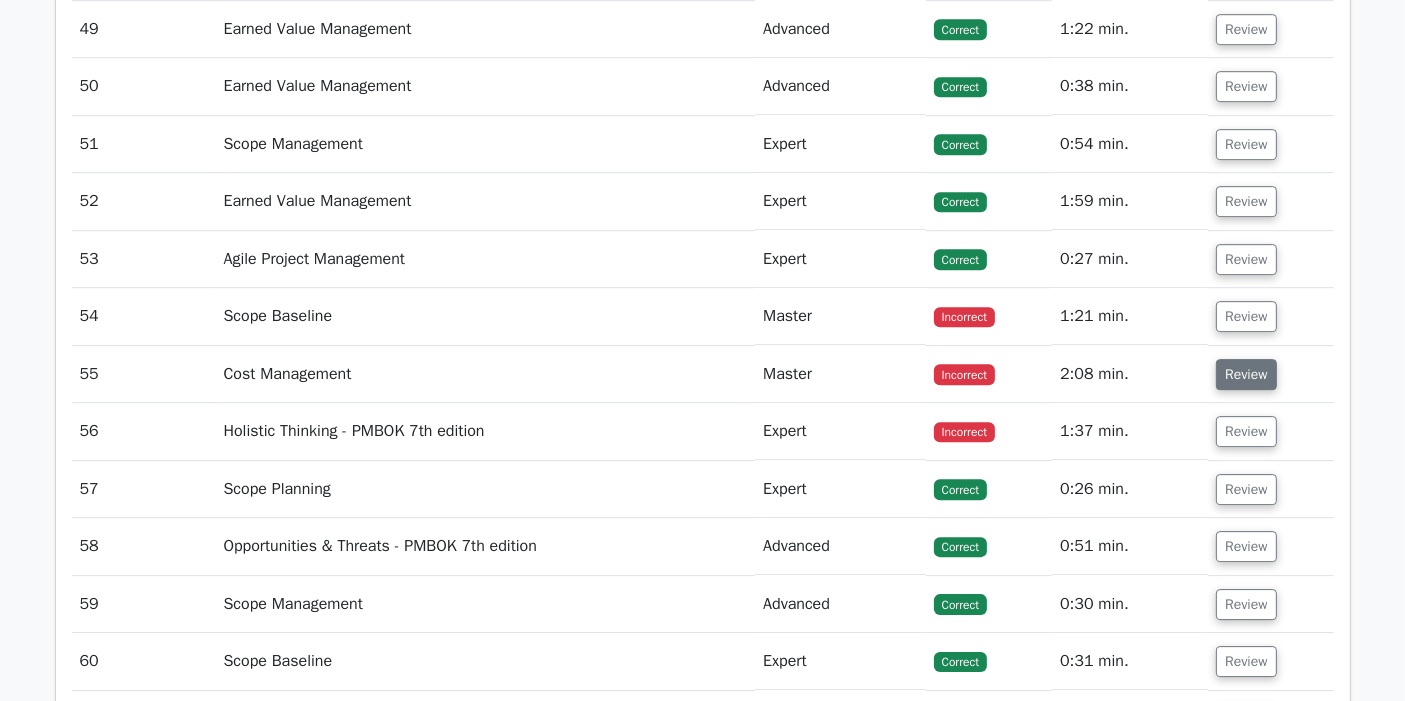 click on "Review" at bounding box center (1246, 374) 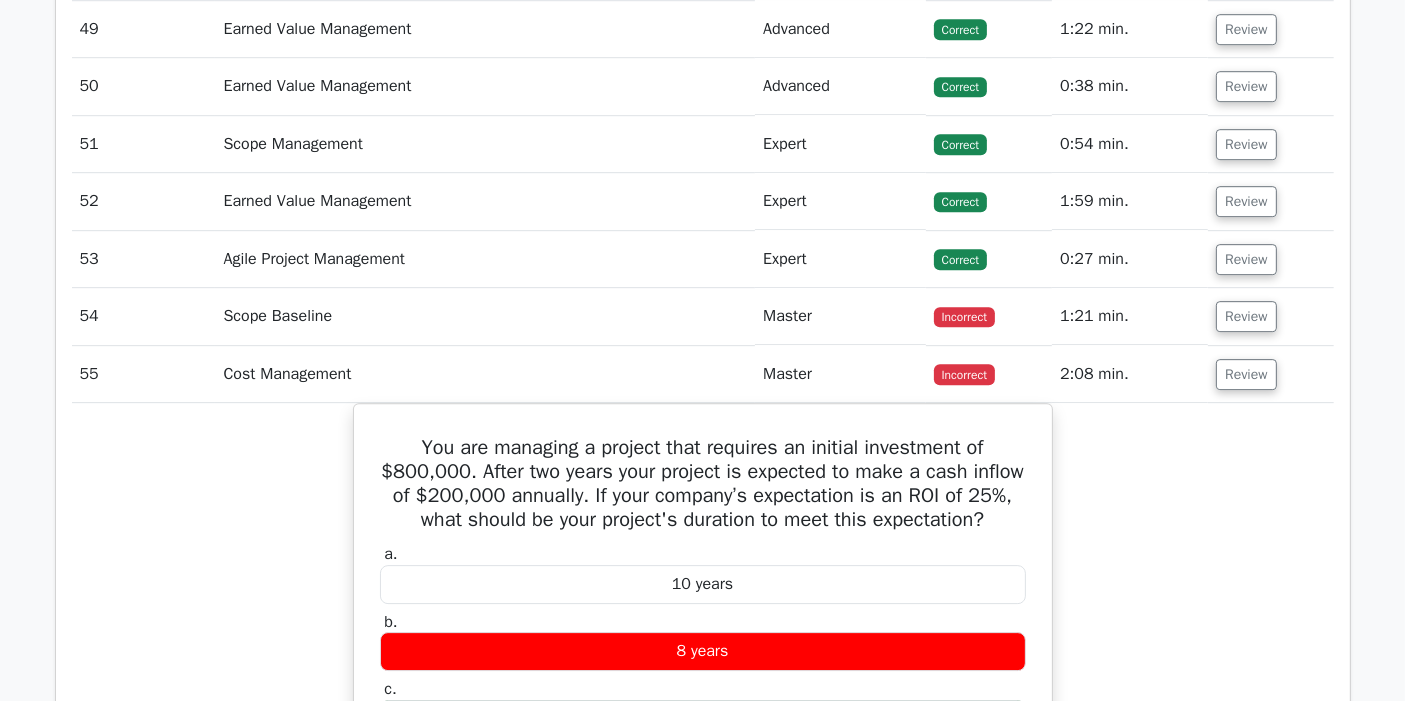 click on "You are managing a project that requires an initial investment of $800,000. After two years your project is expected to make a cash inflow of $200,000 annually. If your company’s expectation is an ROI of 25%, what should be your project's duration to meet this expectation?
a.
10 years
b.
c. d." at bounding box center (703, 749) 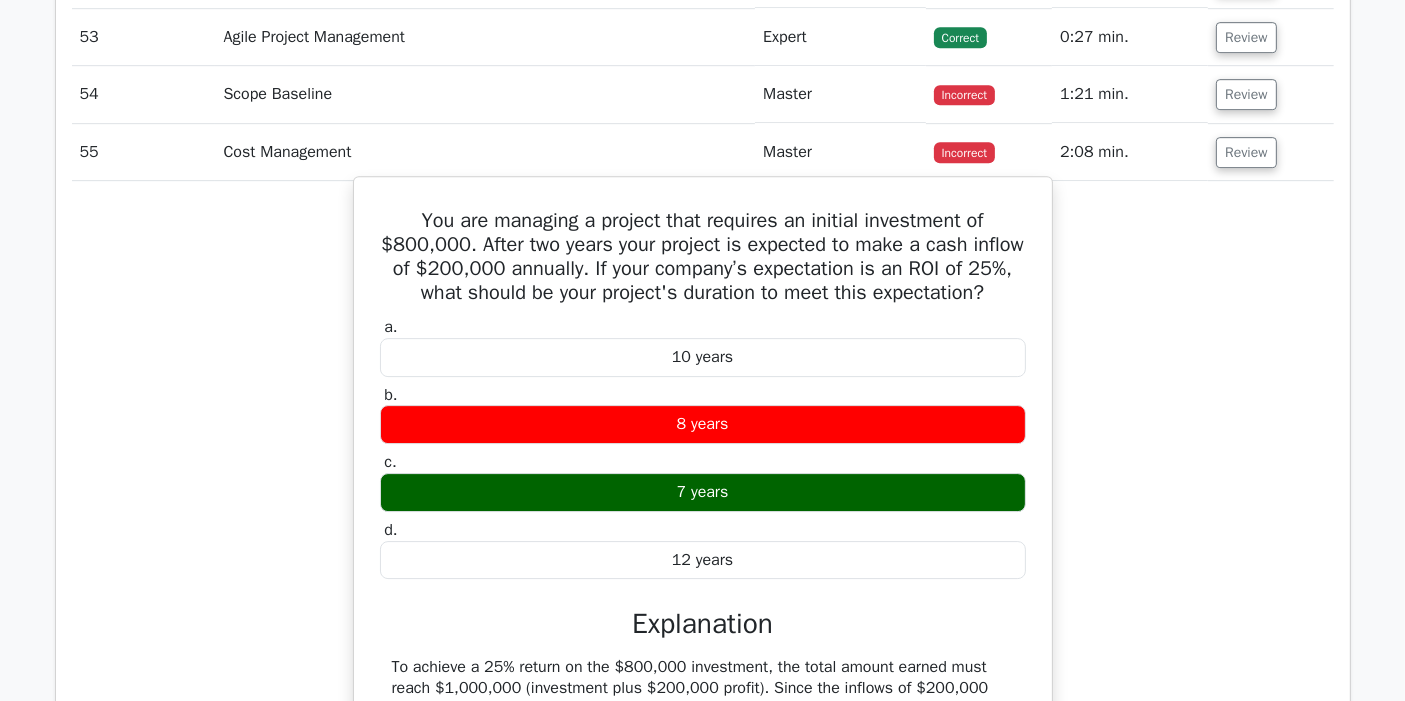 scroll, scrollTop: 6400, scrollLeft: 0, axis: vertical 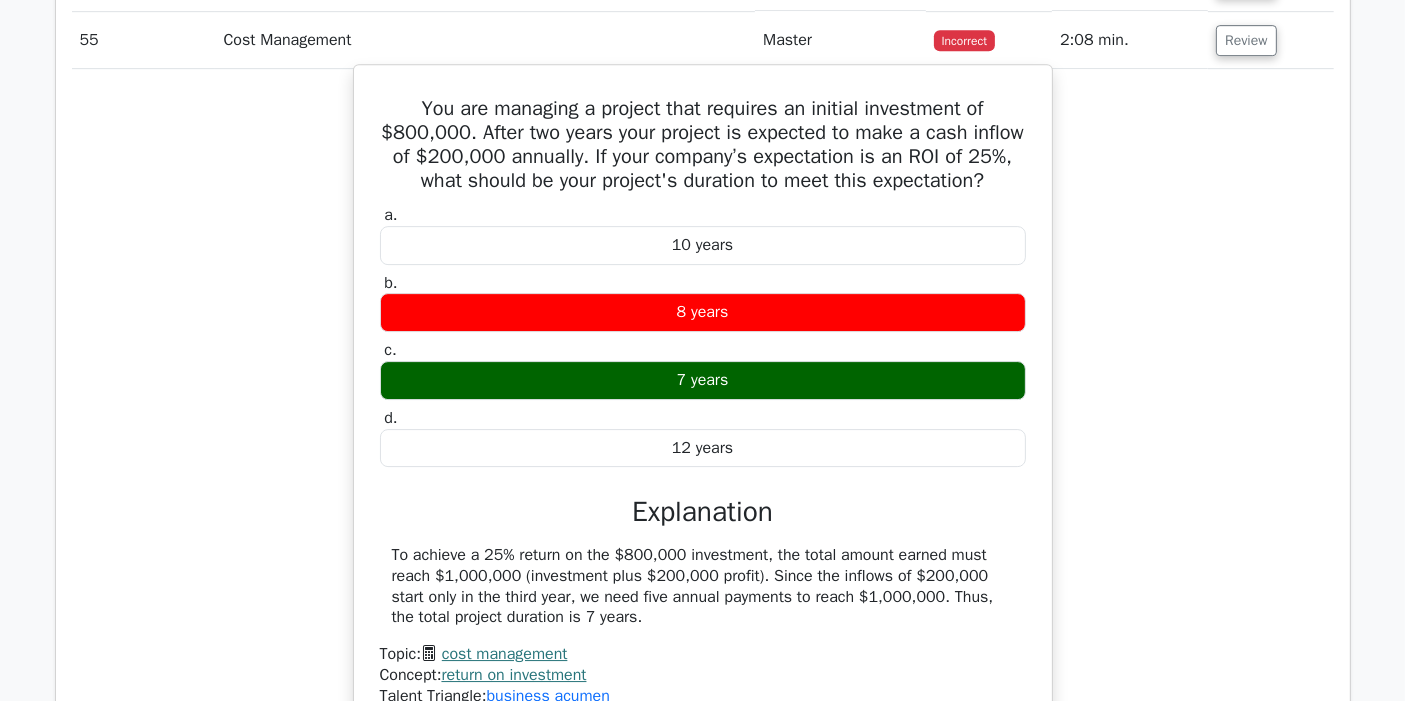 drag, startPoint x: 582, startPoint y: 589, endPoint x: 562, endPoint y: 548, distance: 45.617977 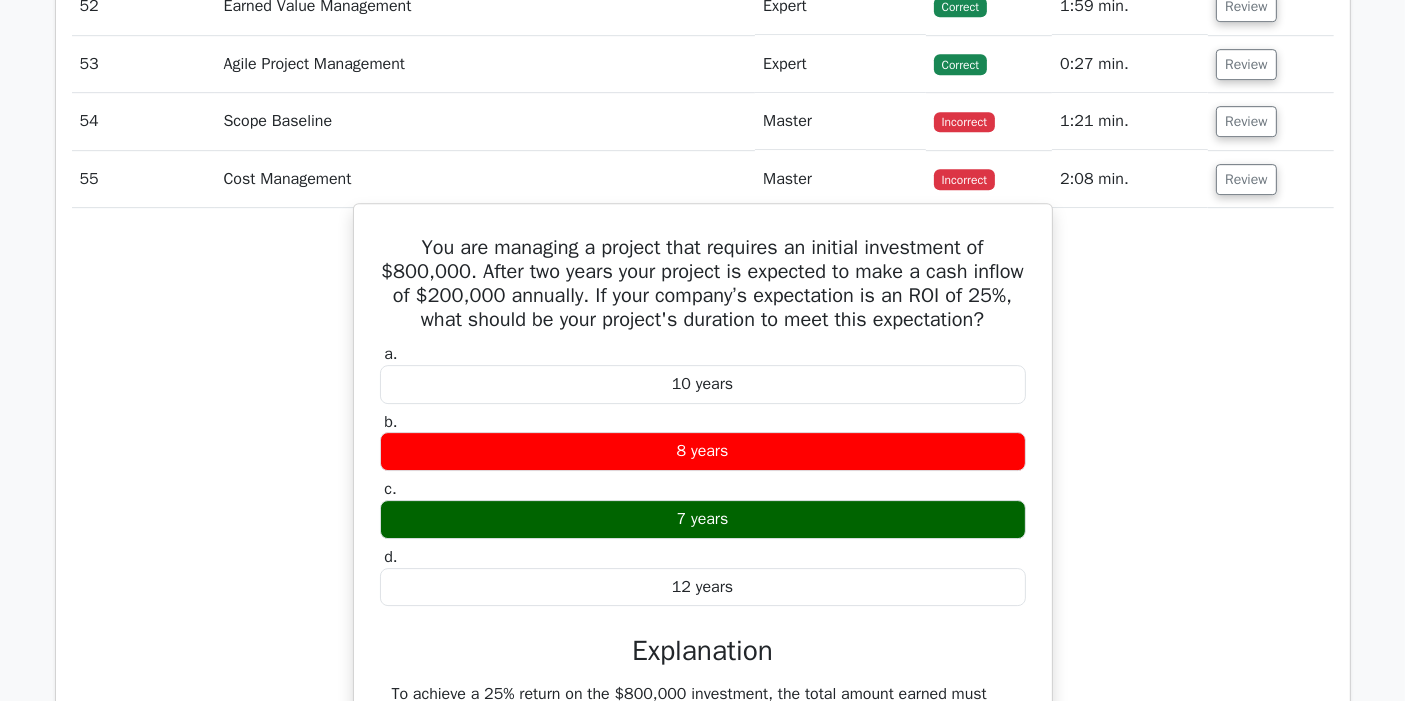 scroll, scrollTop: 6288, scrollLeft: 0, axis: vertical 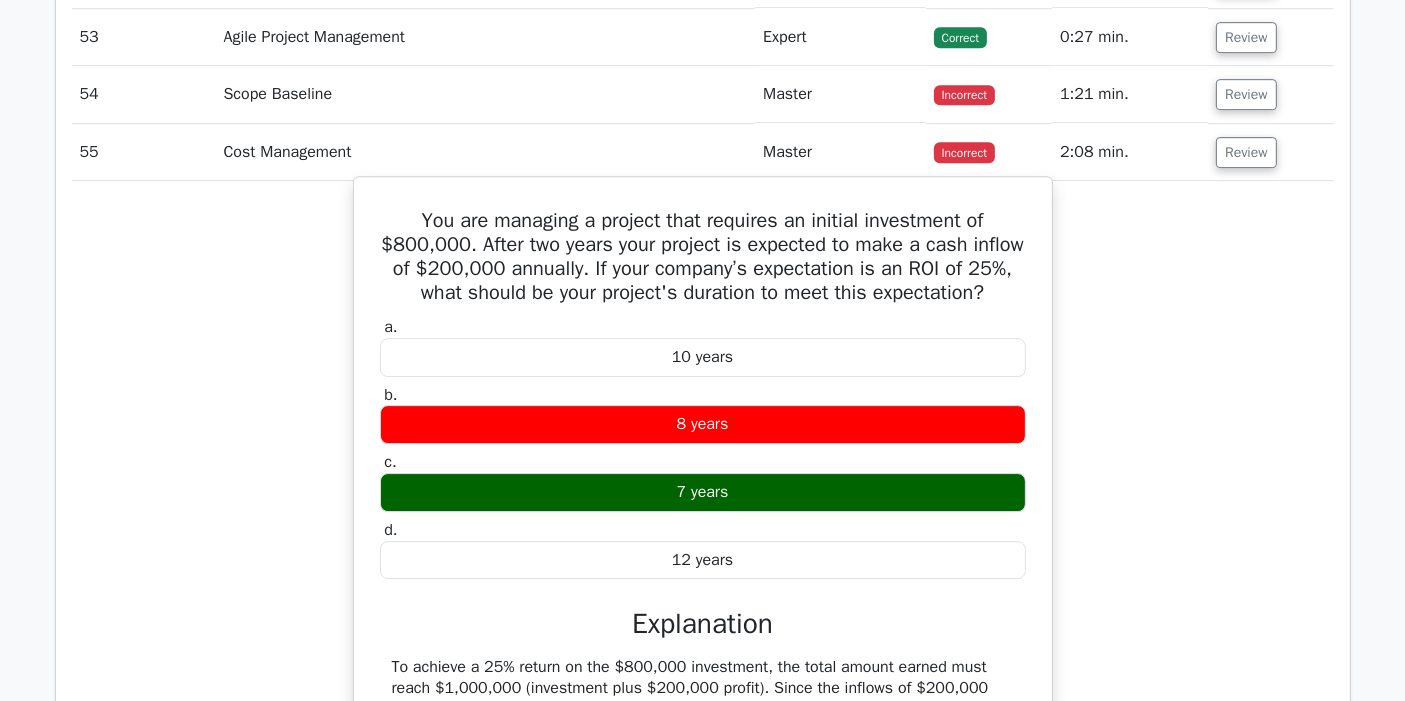 click on "12 years" at bounding box center [703, 560] 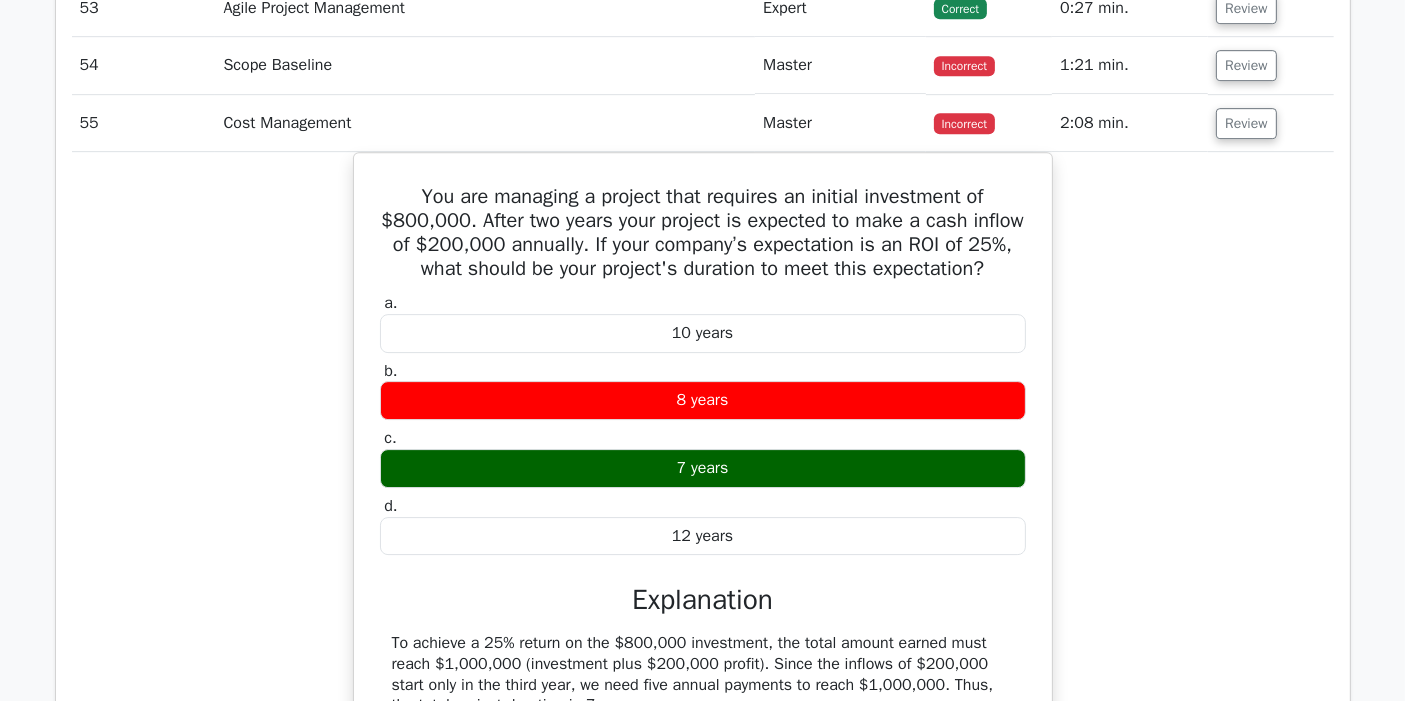 scroll, scrollTop: 6288, scrollLeft: 0, axis: vertical 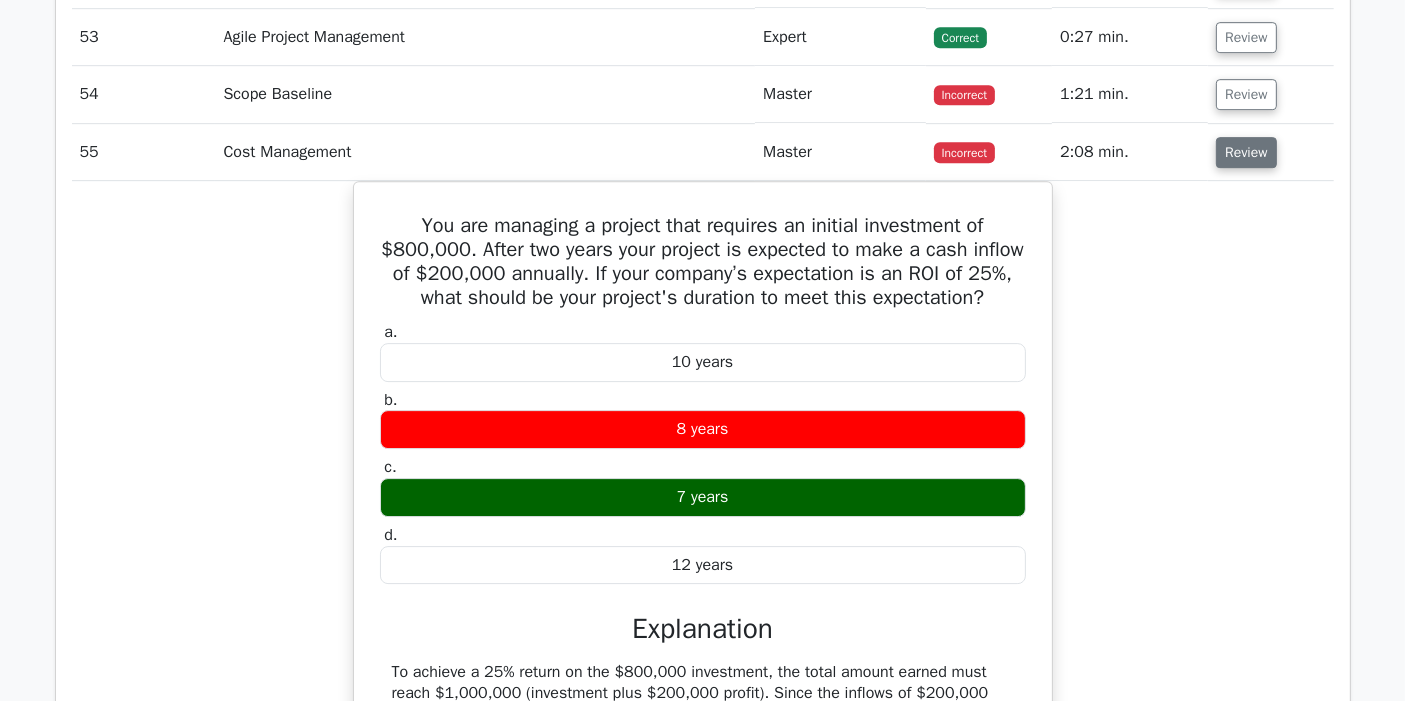 click on "Review" at bounding box center [1246, 152] 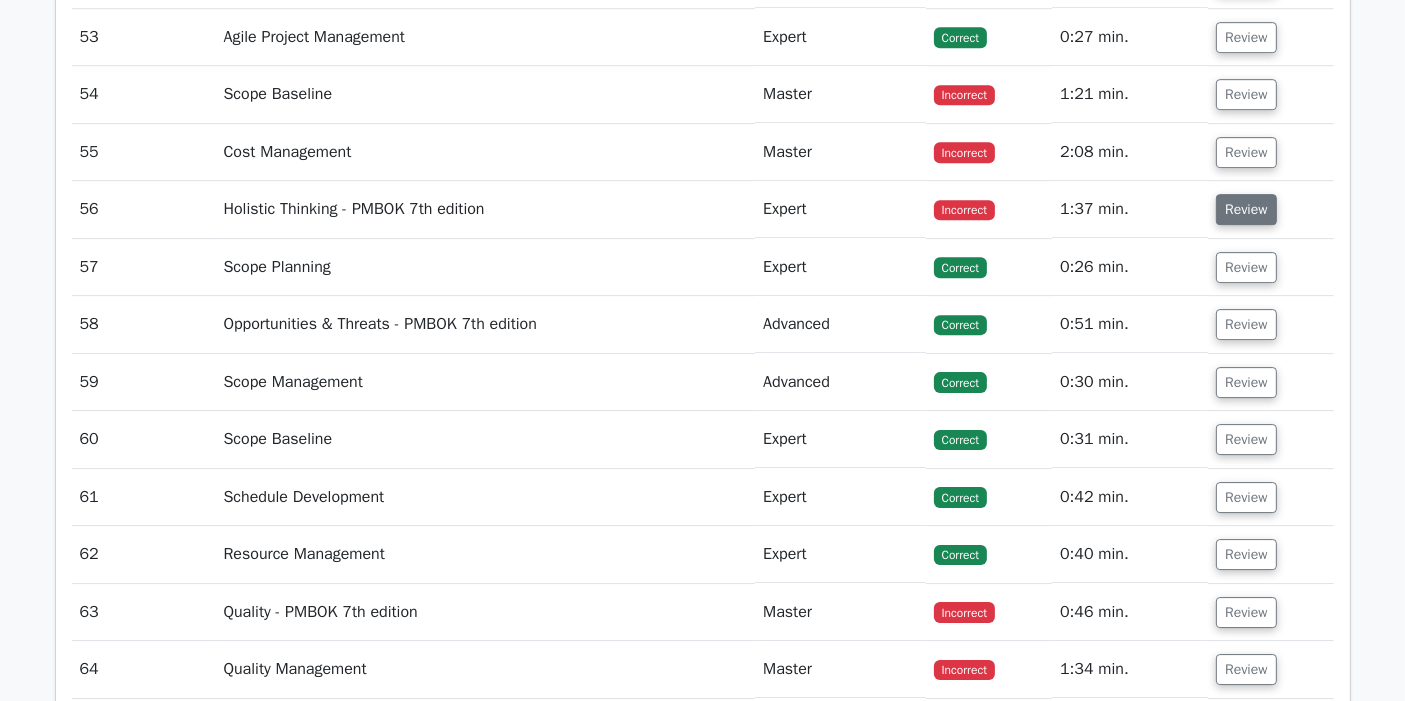 click on "Review" at bounding box center [1246, 209] 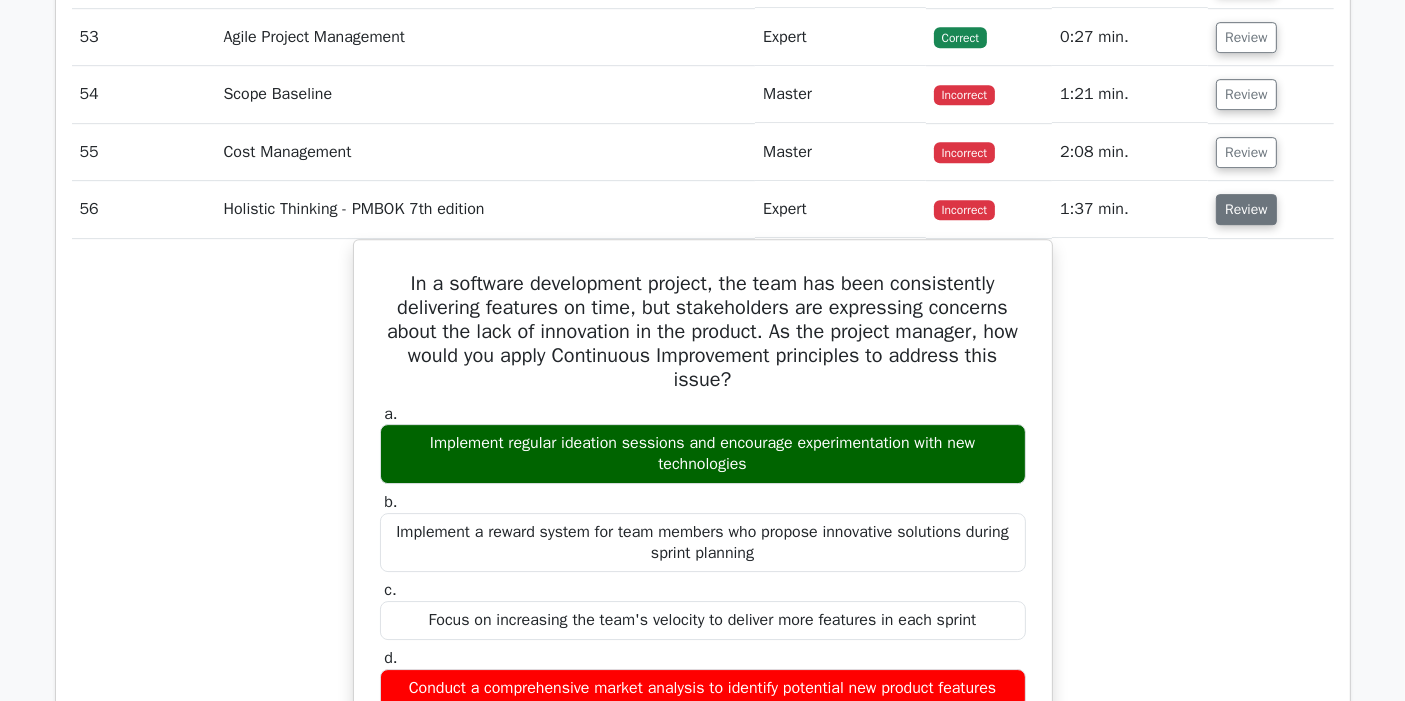 click on "Review" at bounding box center (1246, 209) 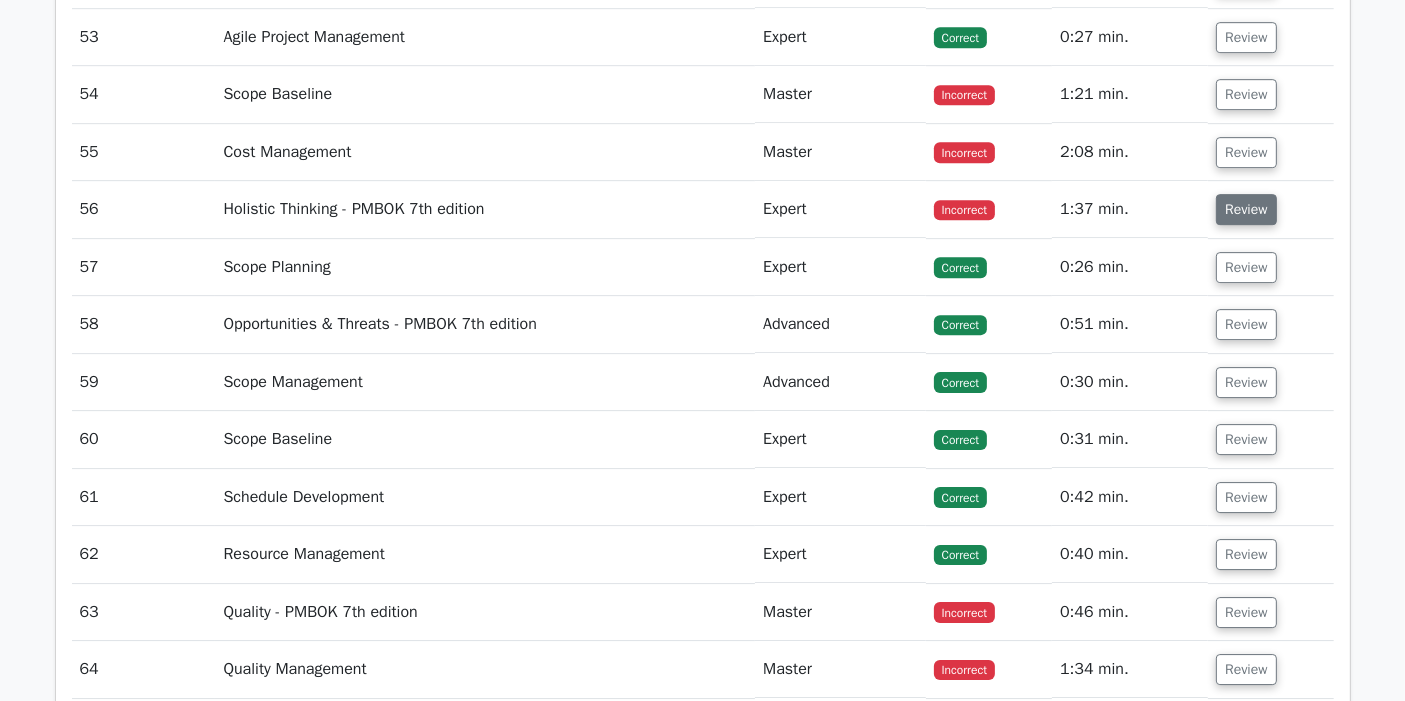 click on "Review" at bounding box center [1246, 209] 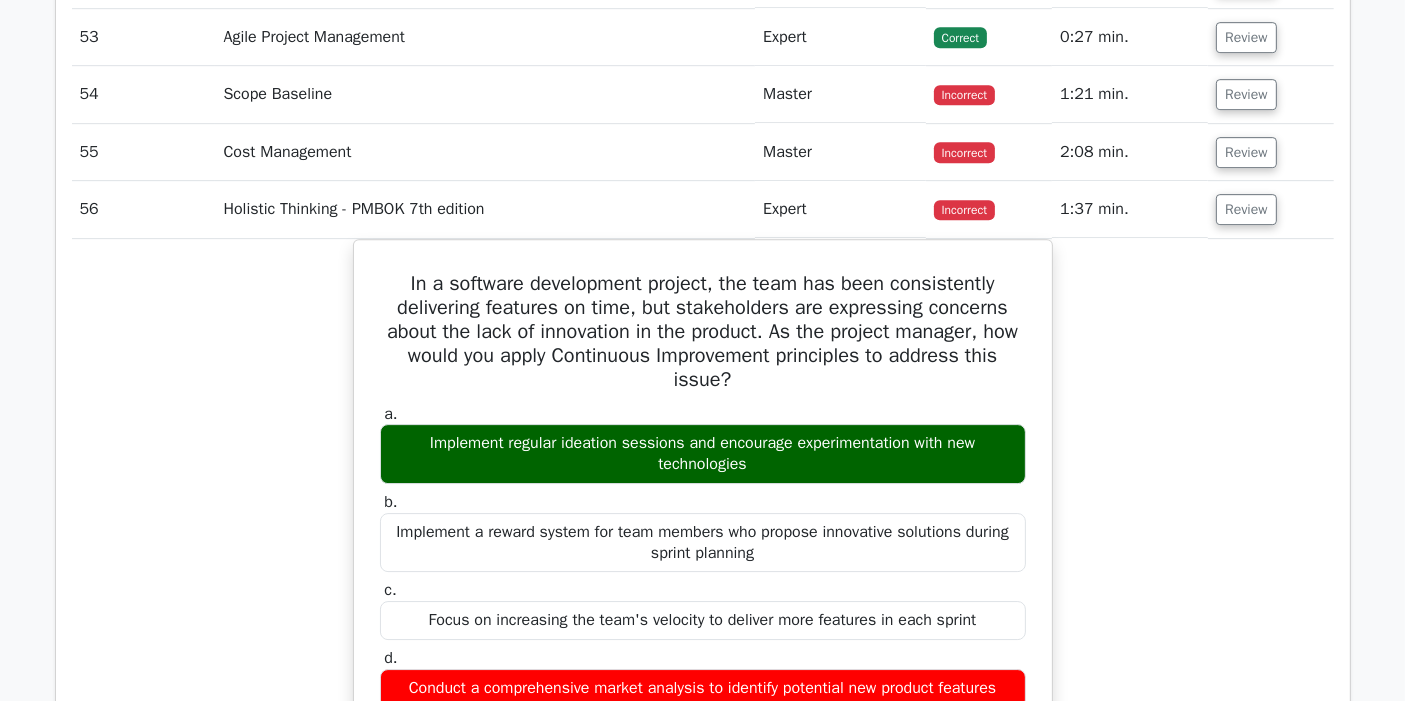 click on "In a software development project, the team has been consistently delivering features on time, but stakeholders are expressing concerns about the lack of innovation in the product. As the project manager, how would you apply Continuous Improvement principles to address this issue?
a.
Implement regular ideation sessions and encourage experimentation with new technologies
b. c. d." at bounding box center [703, 888] 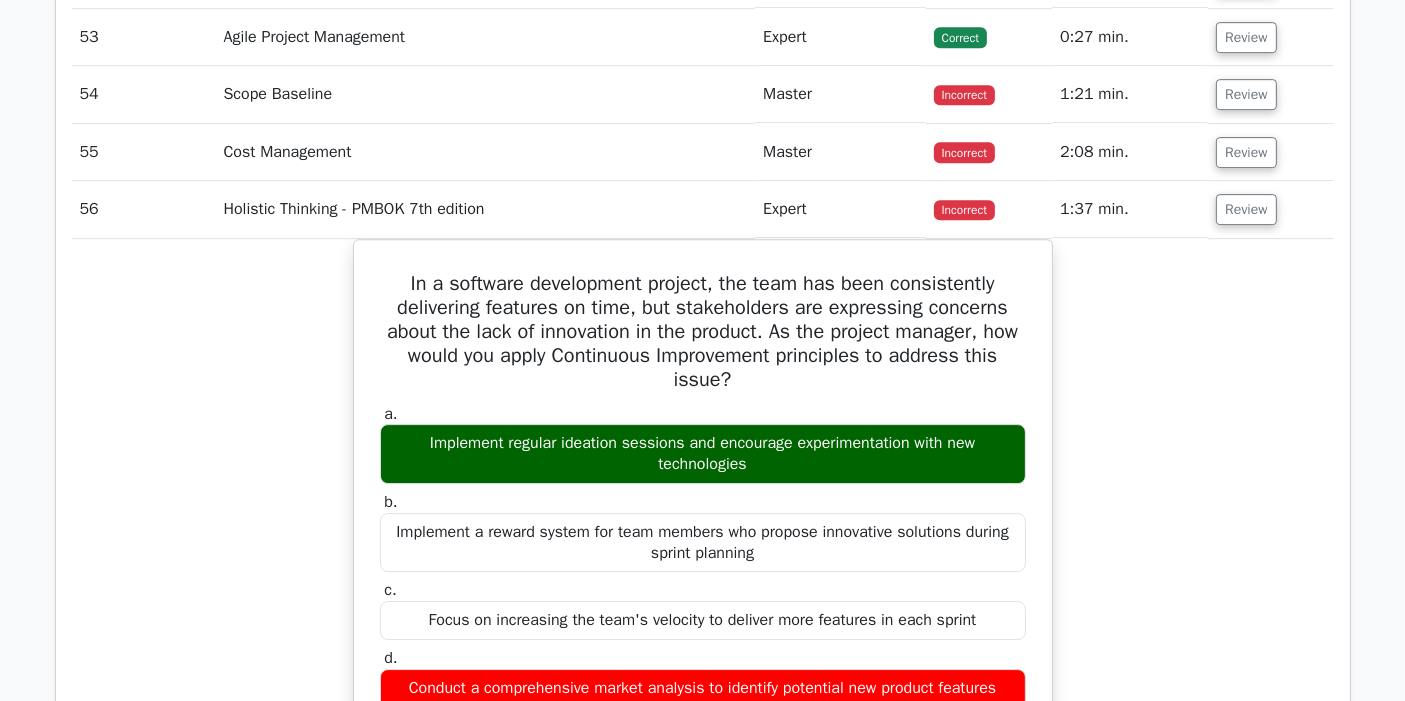 scroll, scrollTop: 6066, scrollLeft: 0, axis: vertical 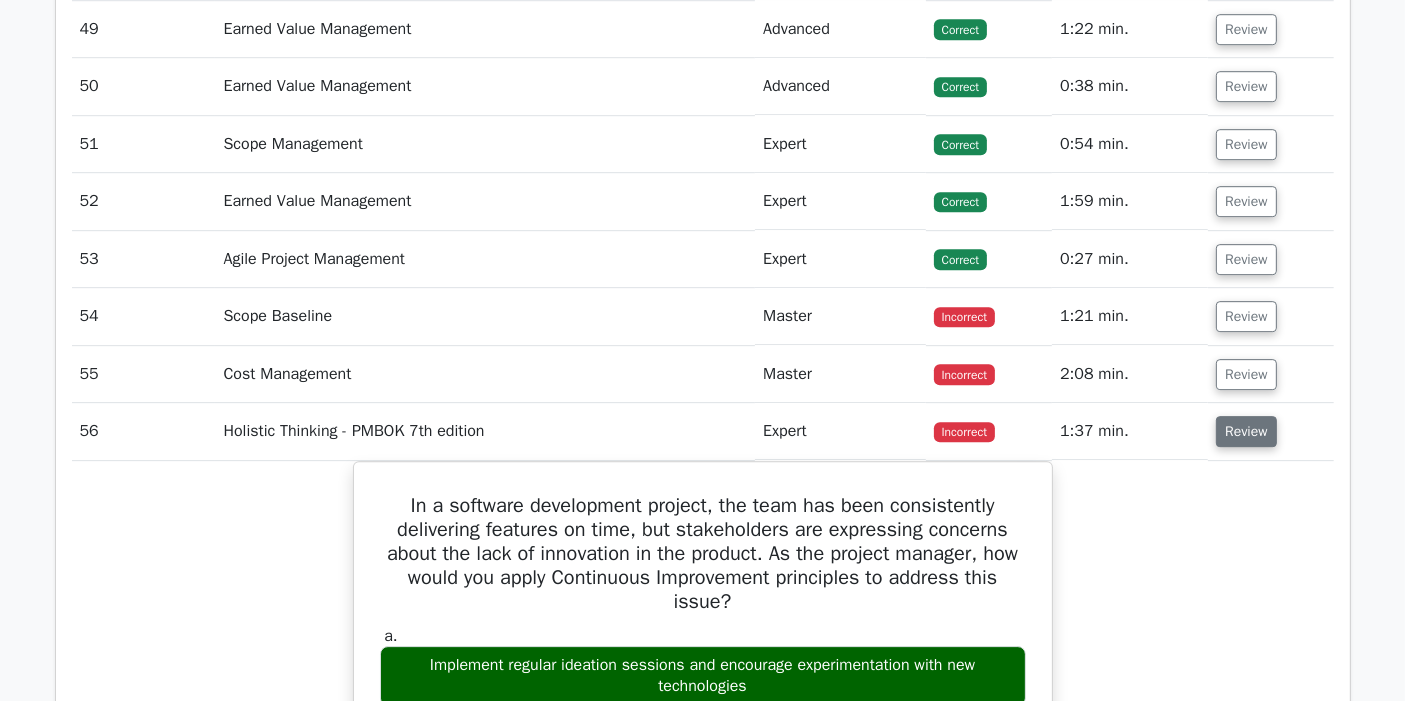 click on "Review" at bounding box center (1246, 431) 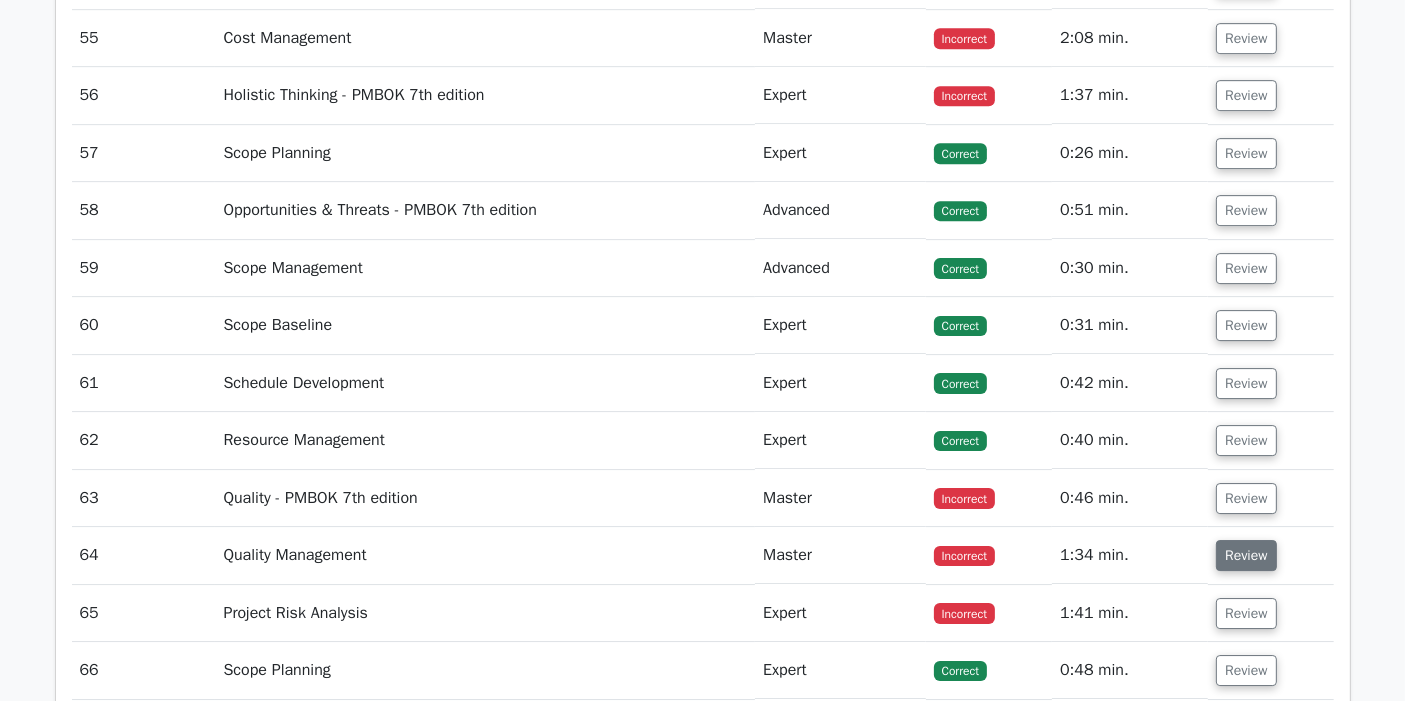 scroll, scrollTop: 6394, scrollLeft: 0, axis: vertical 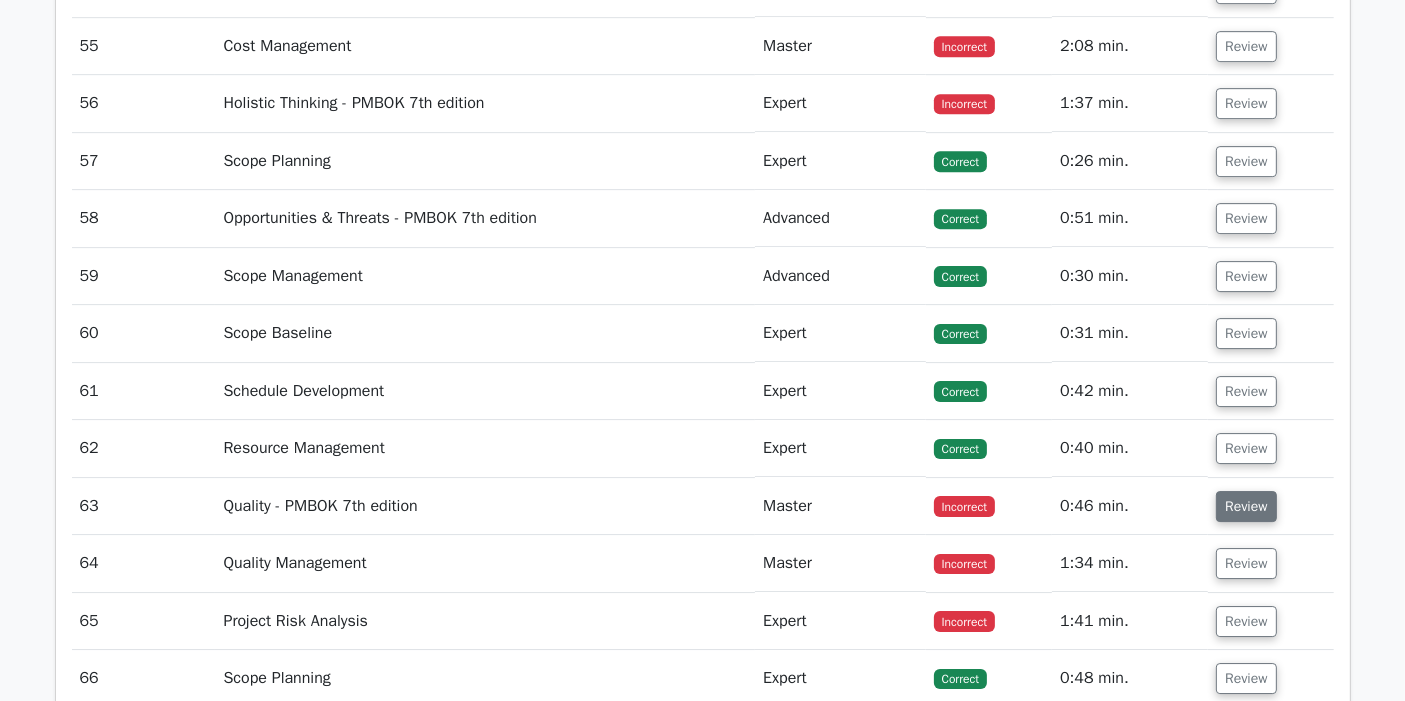 click on "Review" at bounding box center [1246, 506] 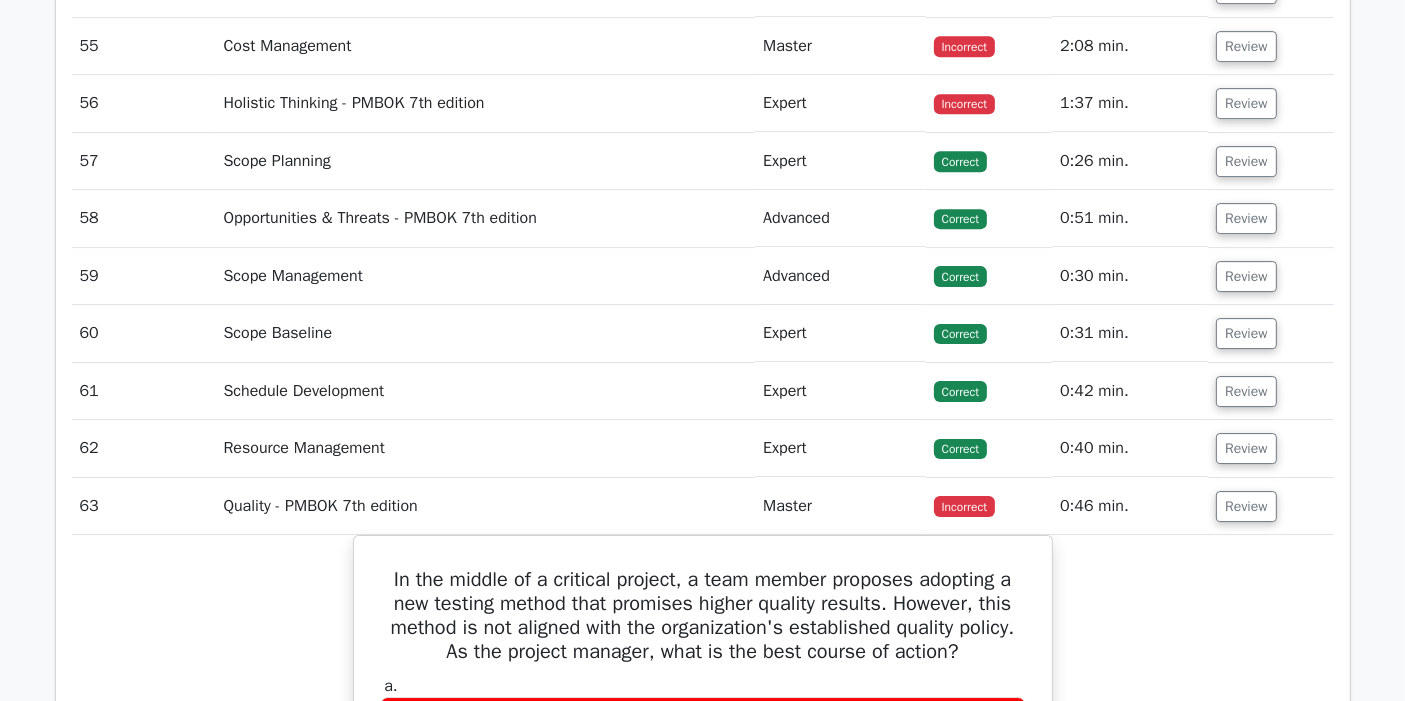 scroll, scrollTop: 6728, scrollLeft: 0, axis: vertical 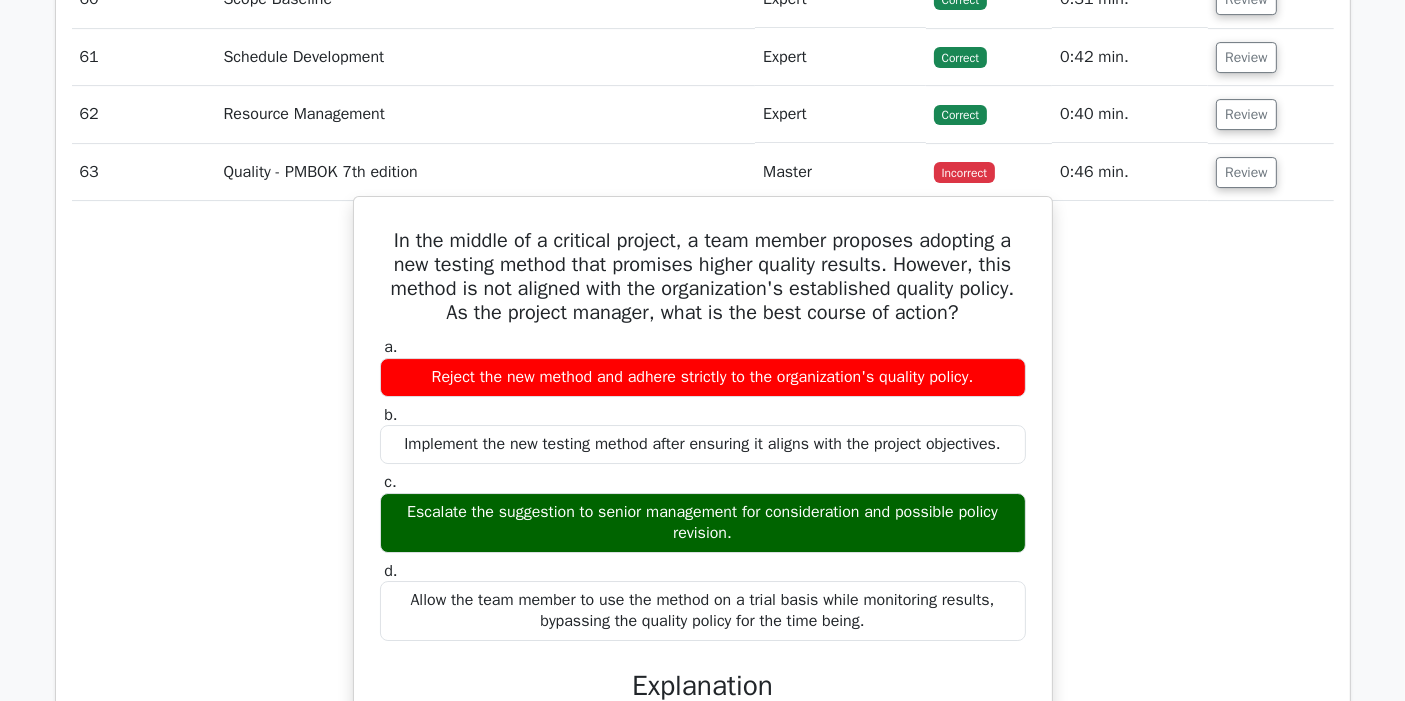 drag, startPoint x: 416, startPoint y: 230, endPoint x: 877, endPoint y: 594, distance: 587.3815 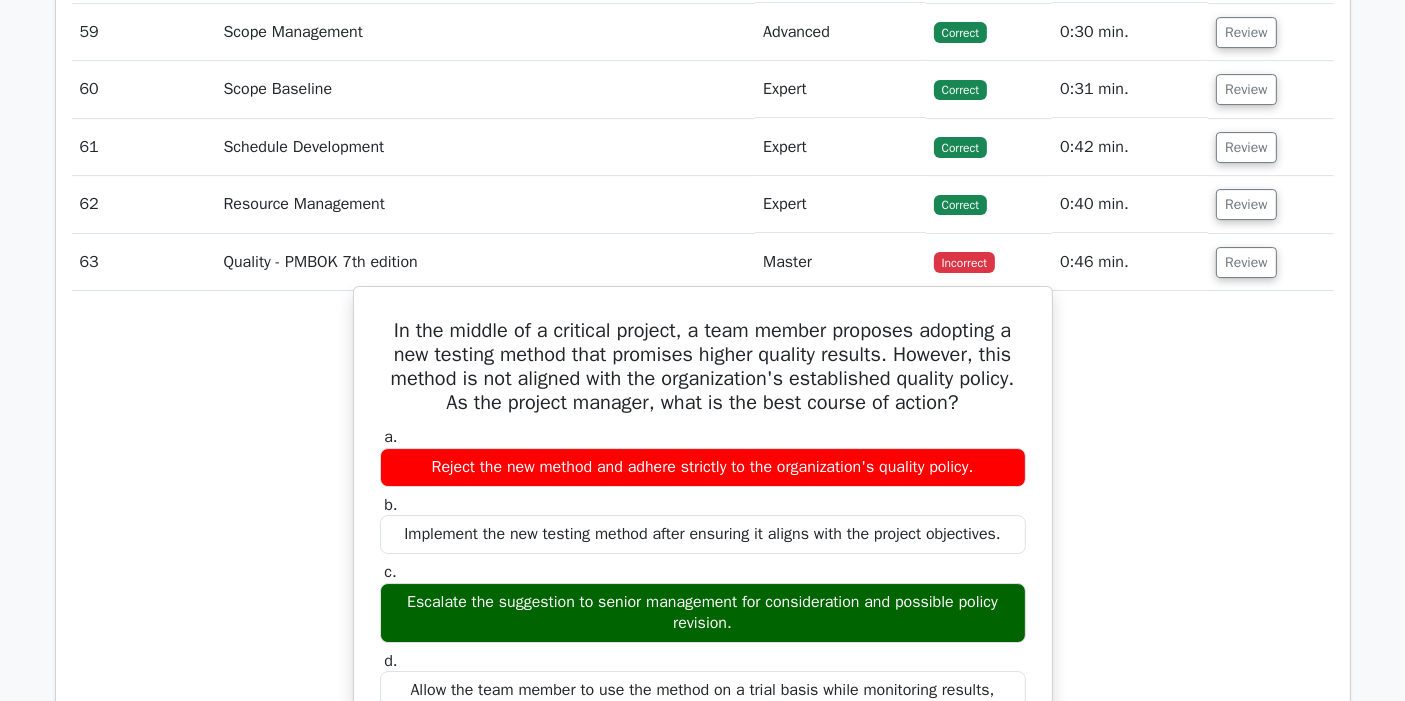 scroll, scrollTop: 6617, scrollLeft: 0, axis: vertical 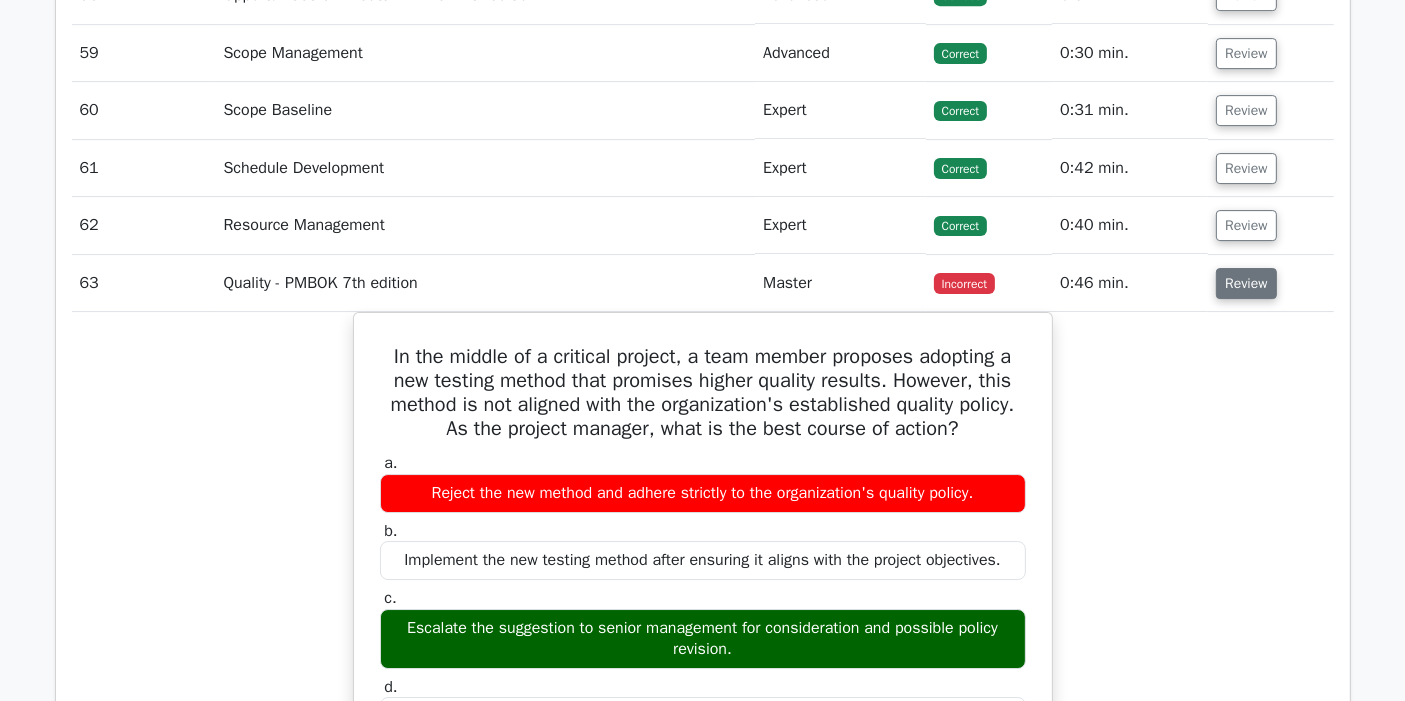 click on "Review" at bounding box center (1246, 283) 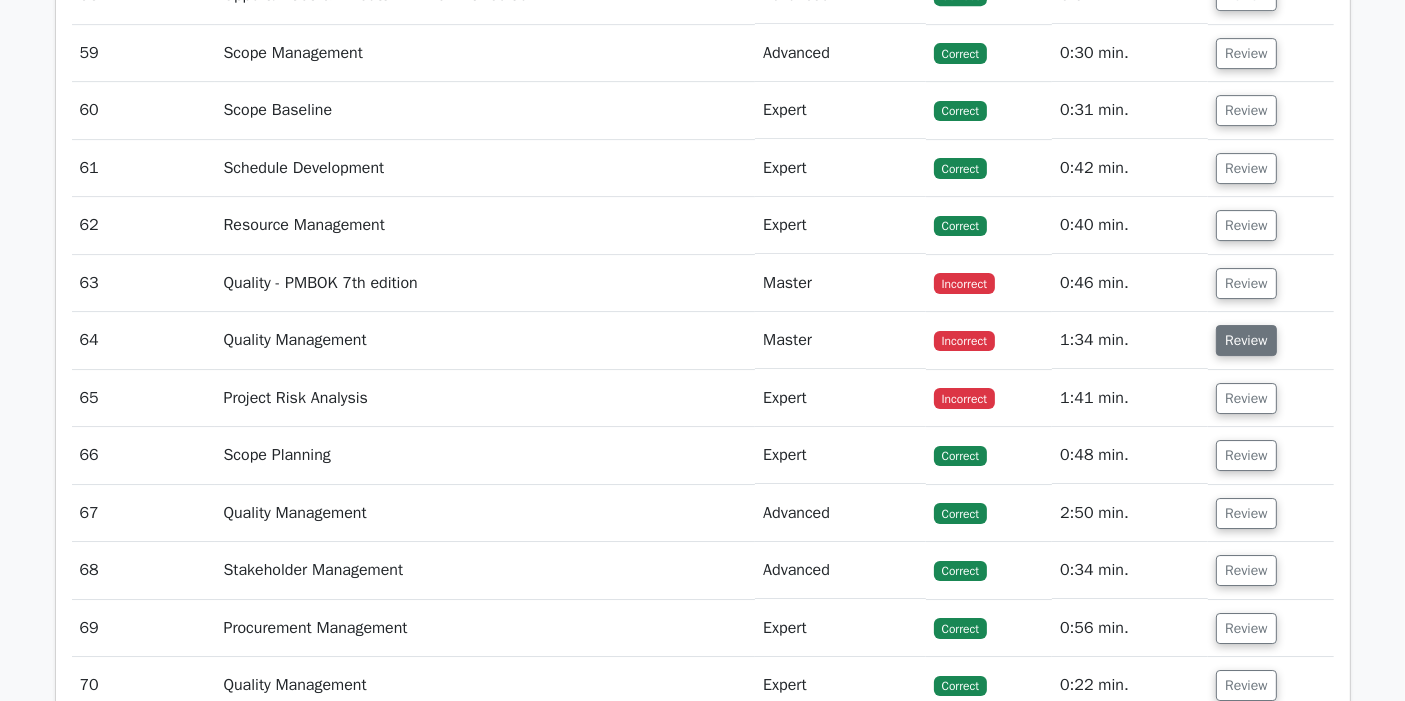 click on "Review" at bounding box center (1246, 340) 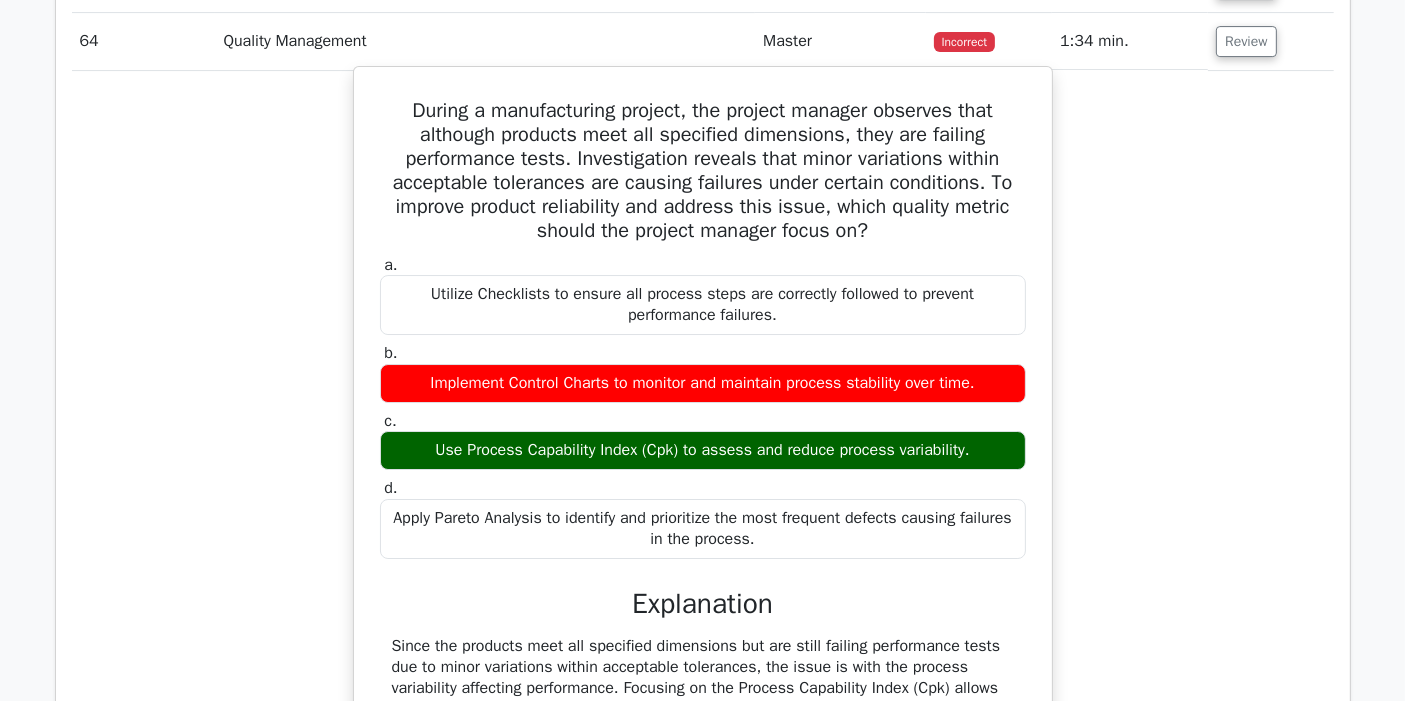 scroll, scrollTop: 6950, scrollLeft: 0, axis: vertical 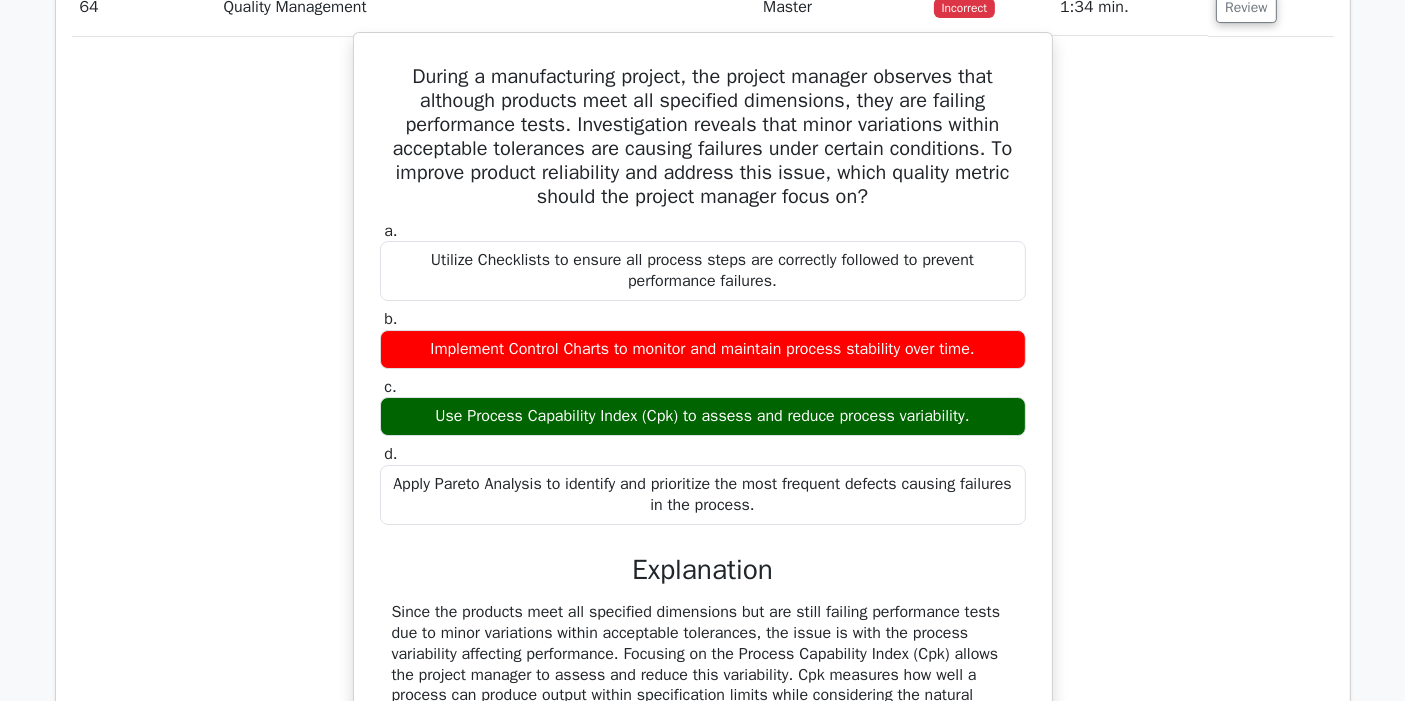 type 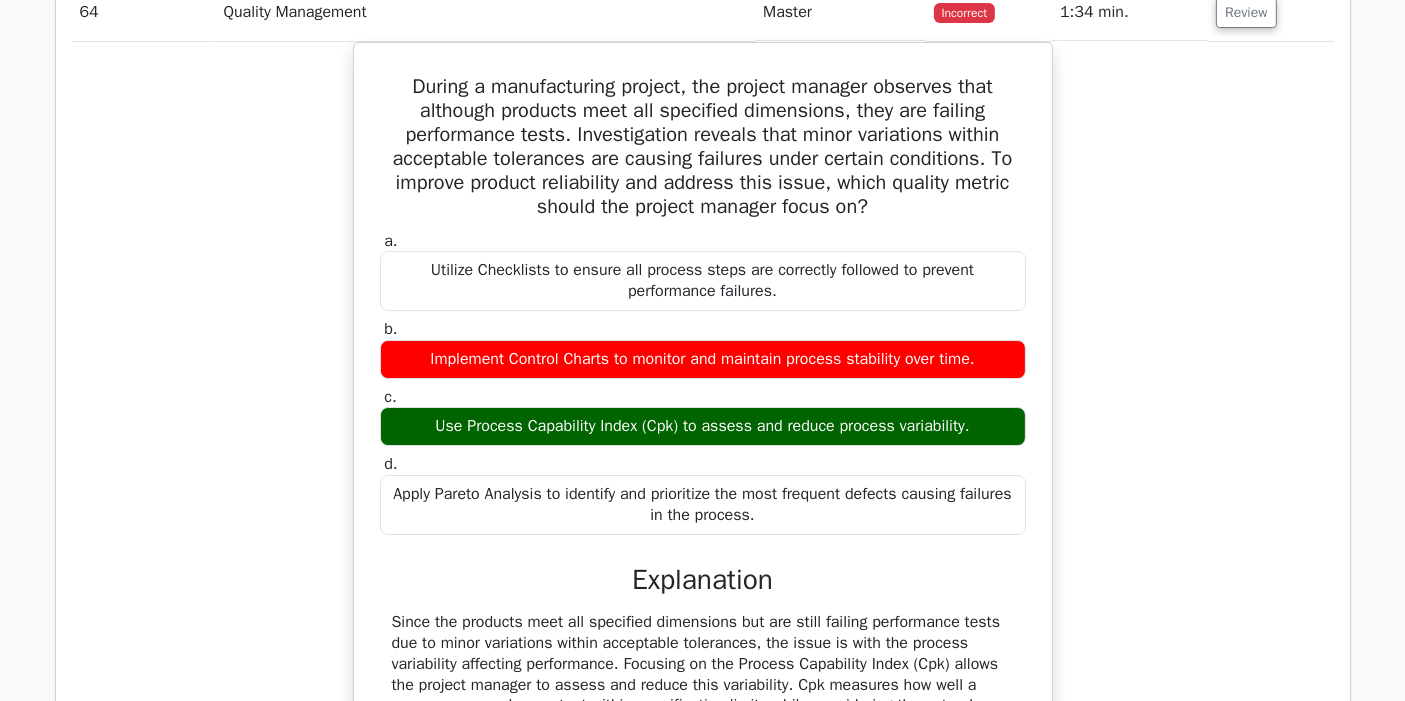click on "Your Test Results
Project Management Professional
66%
Your Score
Keep practicing!
Performance by Topic
Cost Management
100%
Procurement Management
100% 100%" at bounding box center [702, -2350] 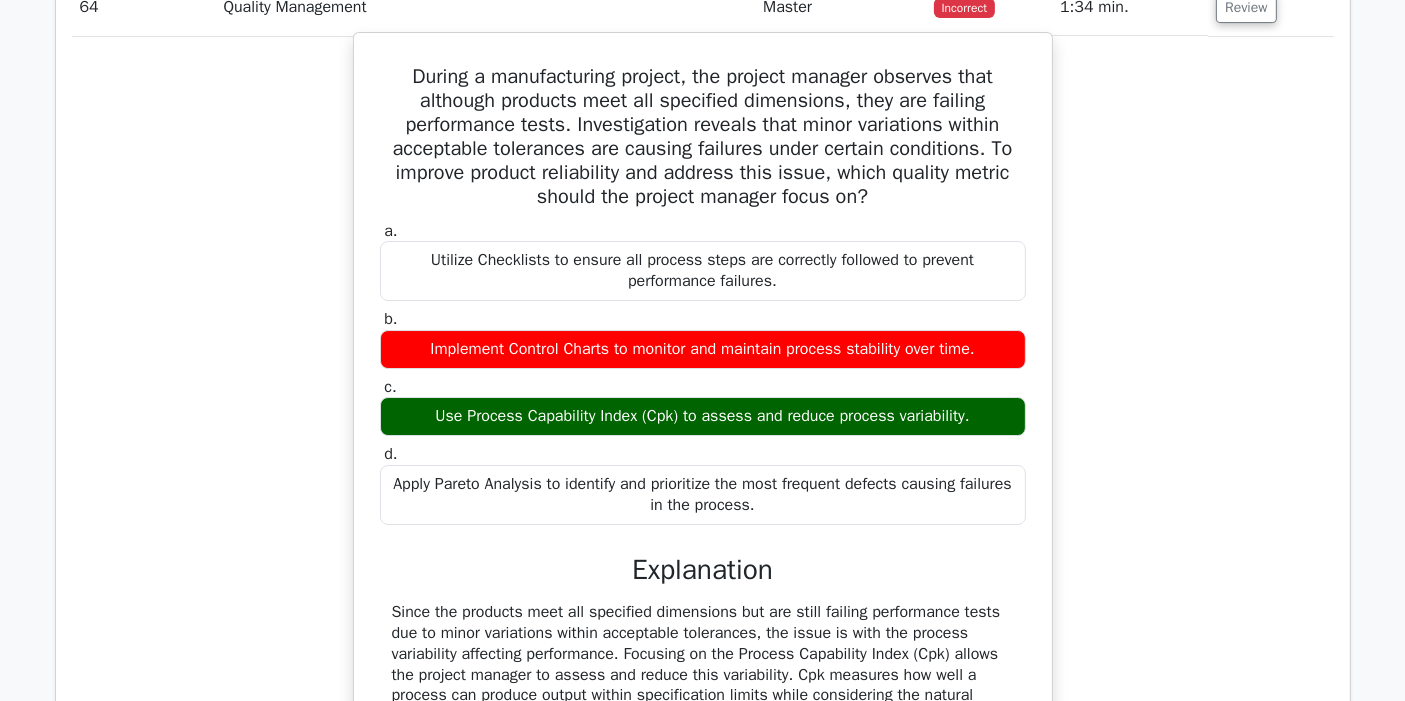 click on "During a manufacturing project, the project manager observes that although products meet all specified dimensions, they are failing performance tests. Investigation reveals that minor variations within acceptable tolerances are causing failures under certain conditions. To improve product reliability and address this issue, which quality metric should the project manager focus on?" at bounding box center (703, 137) 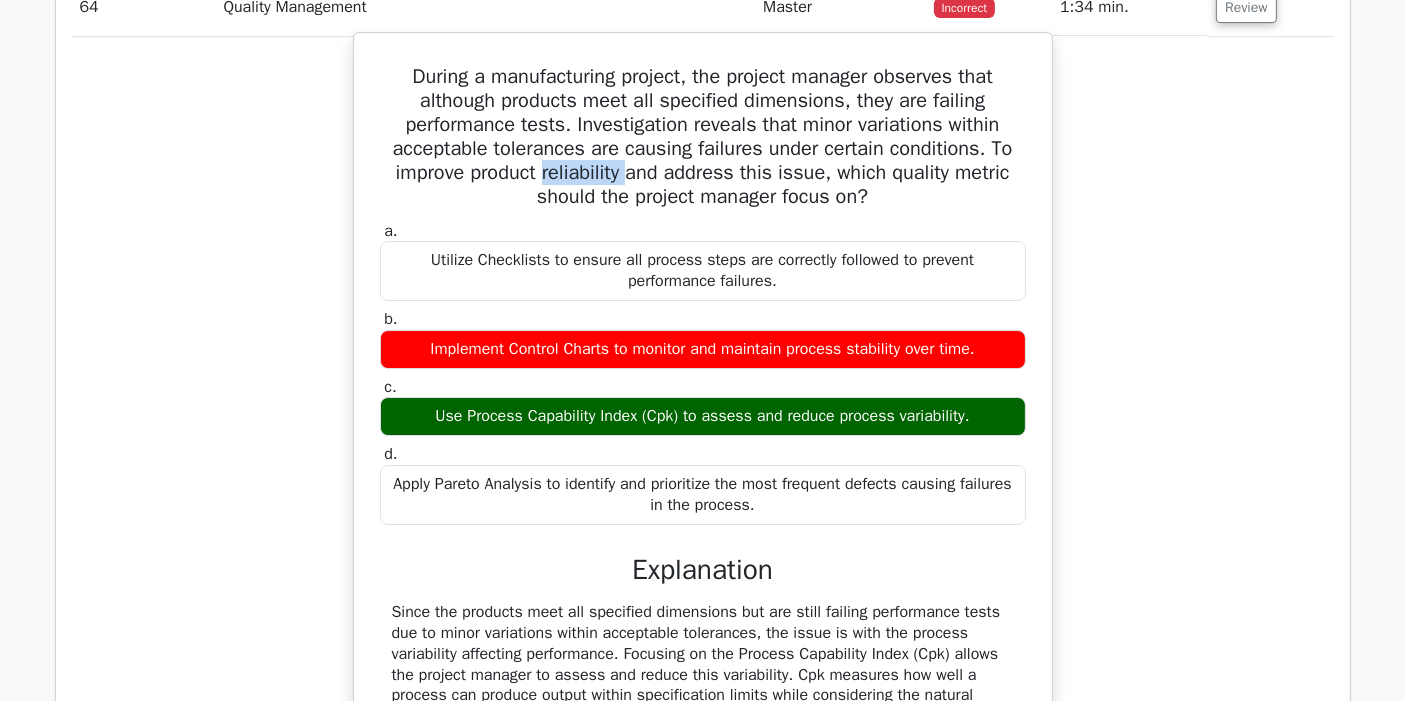 click on "During a manufacturing project, the project manager observes that although products meet all specified dimensions, they are failing performance tests. Investigation reveals that minor variations within acceptable tolerances are causing failures under certain conditions. To improve product reliability and address this issue, which quality metric should the project manager focus on?" at bounding box center (703, 137) 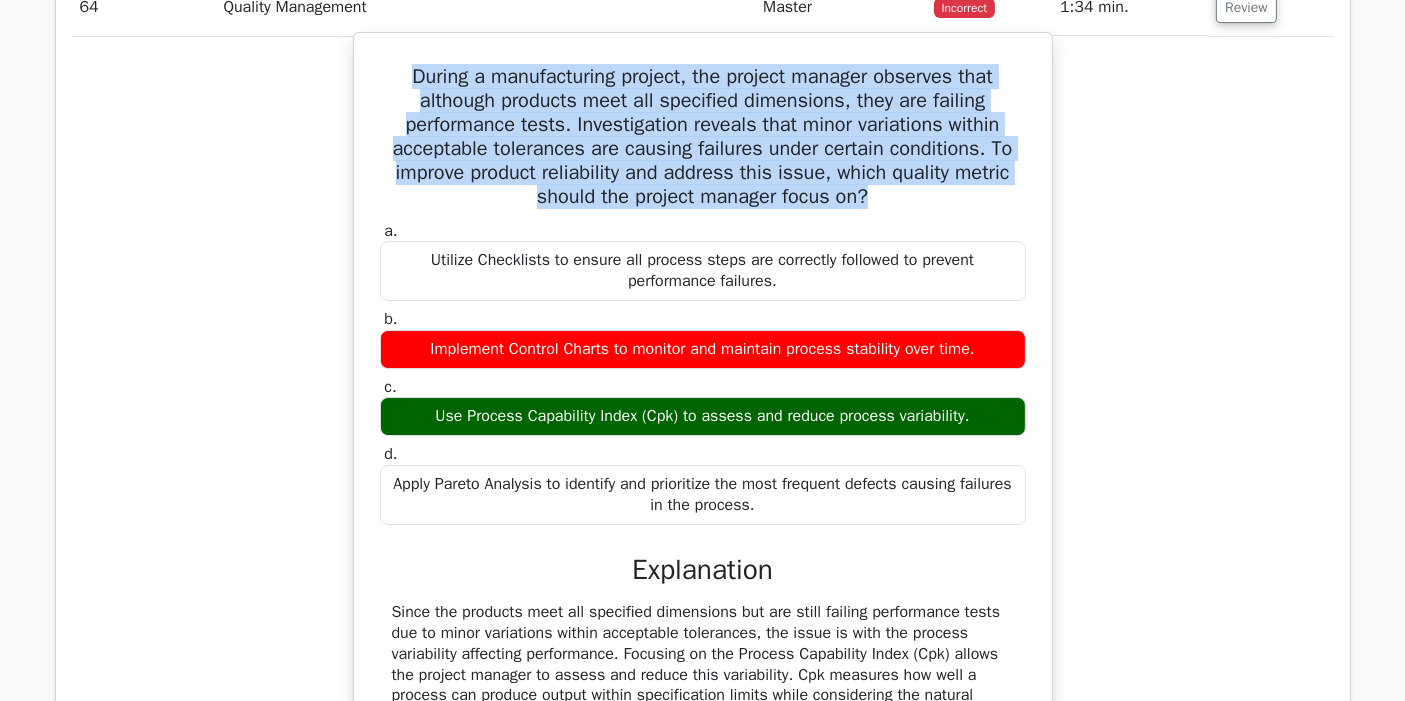 click on "During a manufacturing project, the project manager observes that although products meet all specified dimensions, they are failing performance tests. Investigation reveals that minor variations within acceptable tolerances are causing failures under certain conditions. To improve product reliability and address this issue, which quality metric should the project manager focus on?" at bounding box center (703, 137) 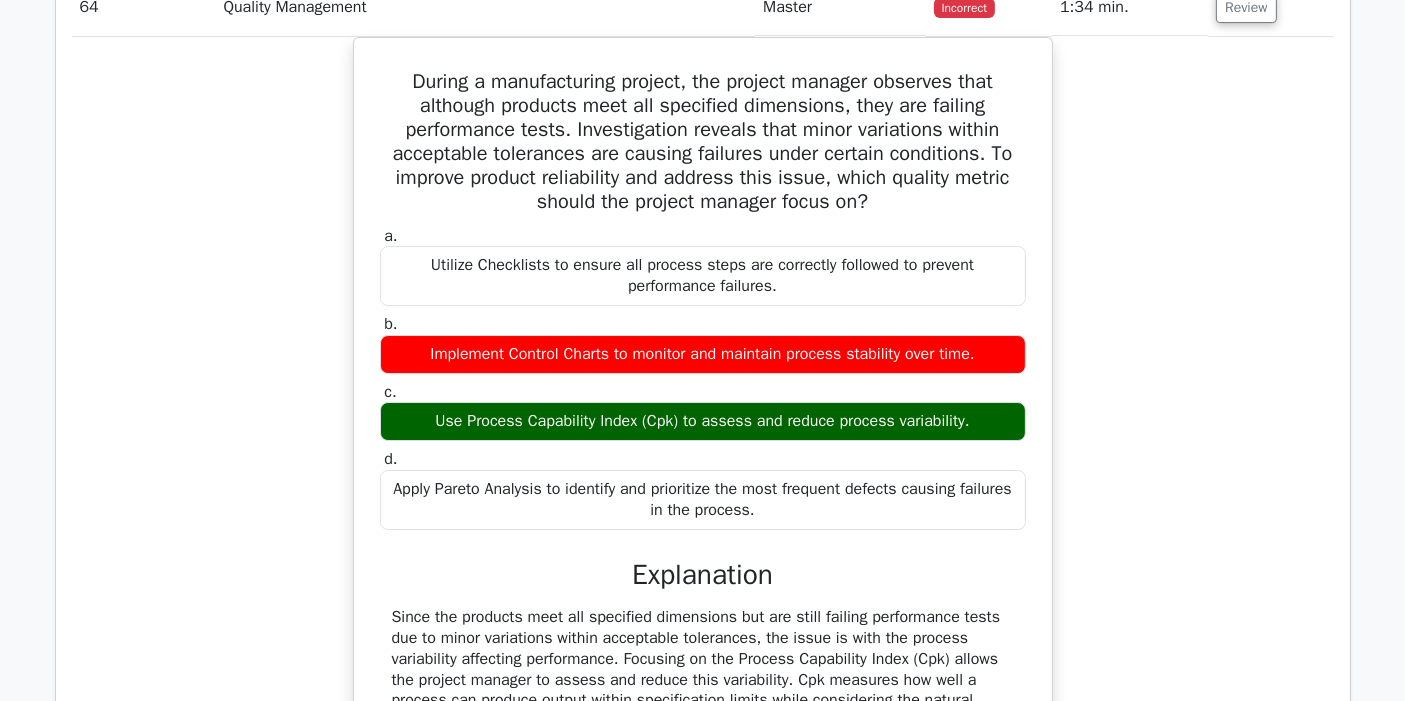click on "During a manufacturing project, the project manager observes that although products meet all specified dimensions, they are failing performance tests. Investigation reveals that minor variations within acceptable tolerances are causing failures under certain conditions. To improve product reliability and address this issue, which quality metric should the project manager focus on?
a.
Utilize Checklists to ensure all process steps are correctly followed to prevent performance failures.
b. c. d." at bounding box center (703, 531) 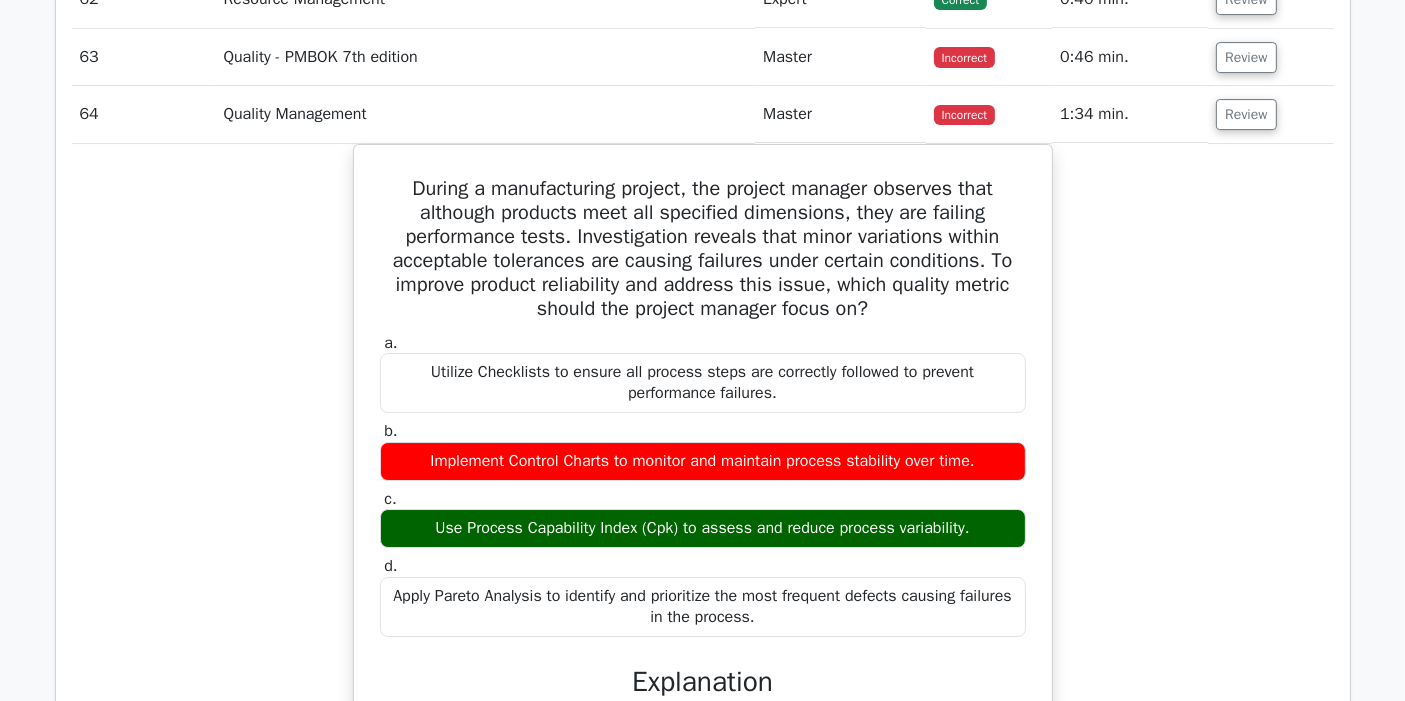 scroll, scrollTop: 6839, scrollLeft: 0, axis: vertical 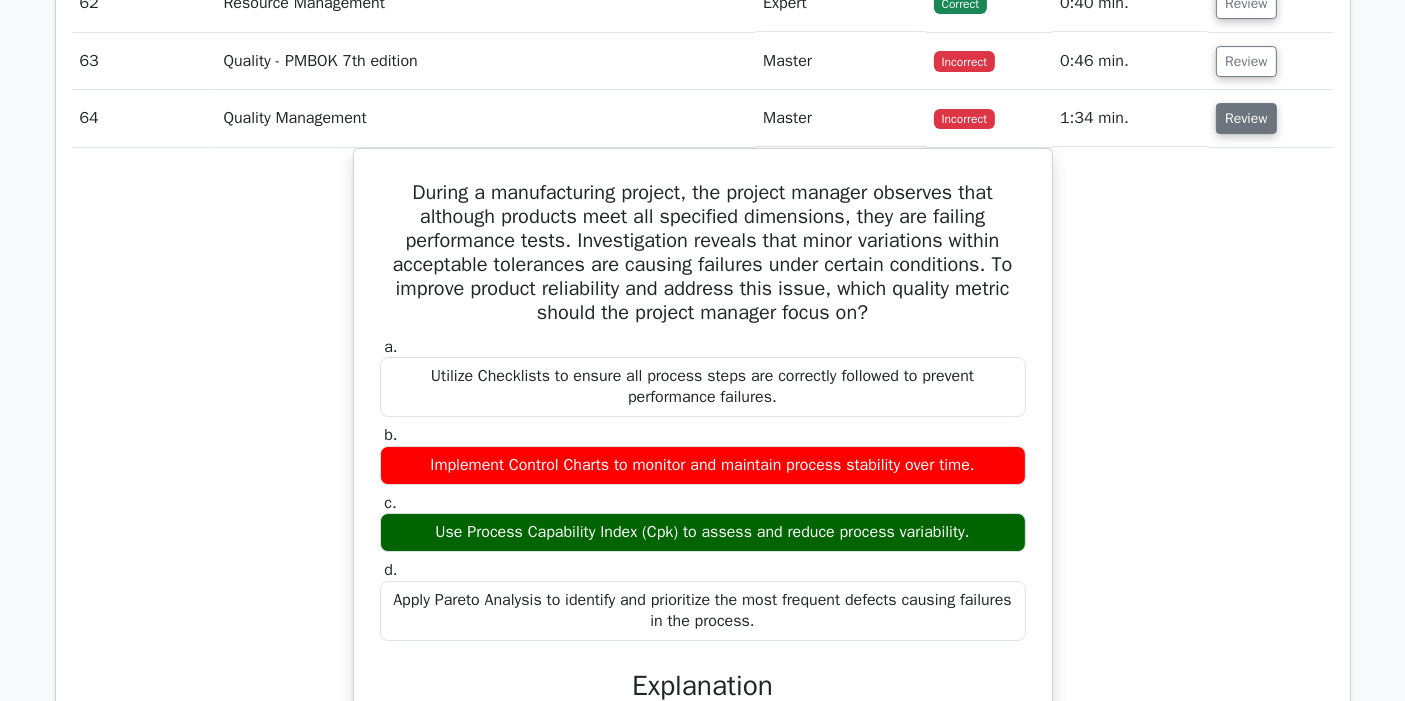 click on "Review" at bounding box center (1246, 118) 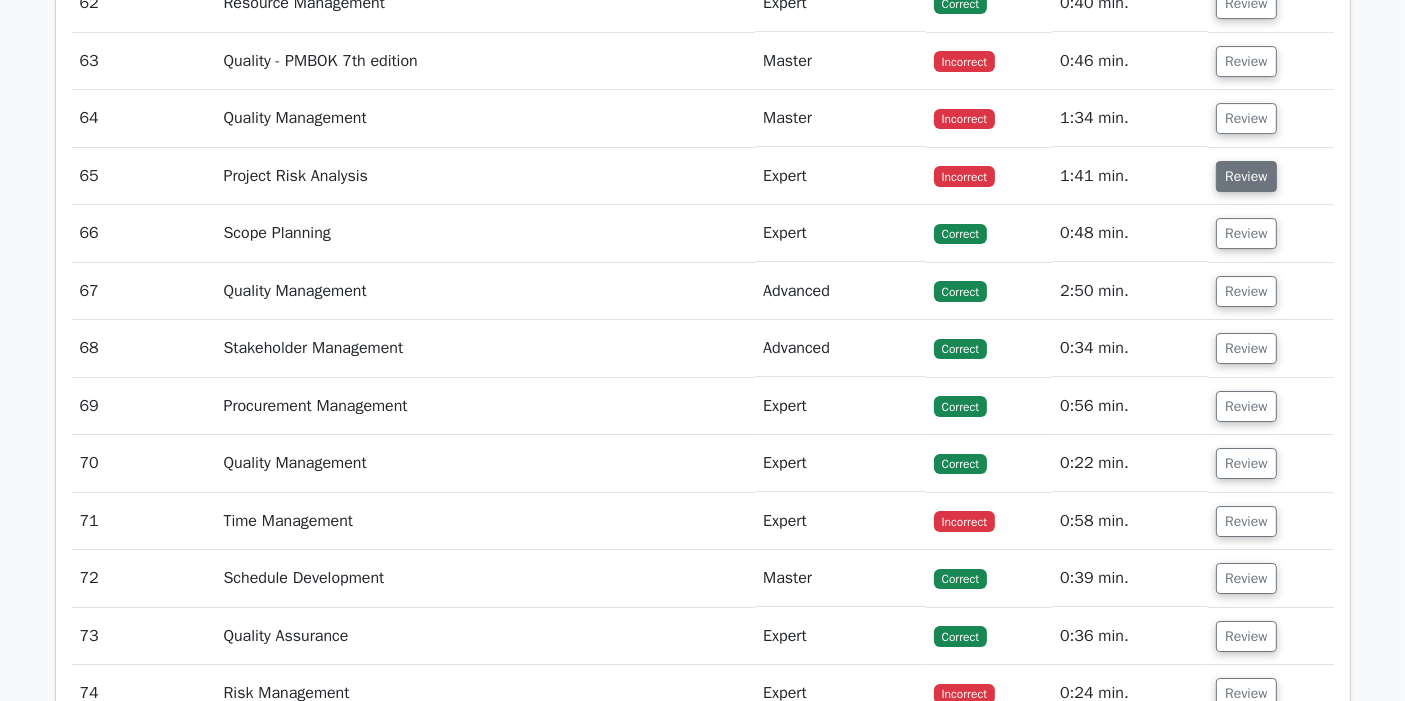 click on "Review" at bounding box center (1246, 176) 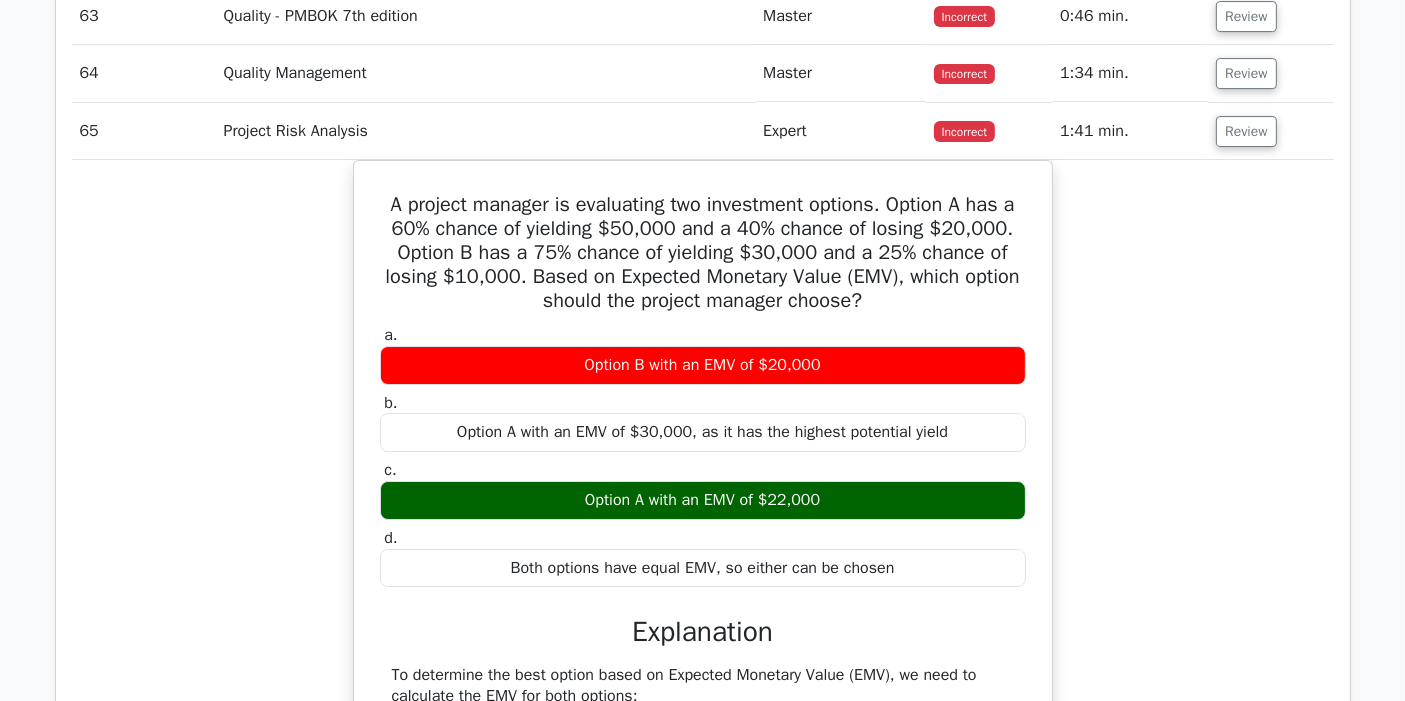 scroll, scrollTop: 6839, scrollLeft: 0, axis: vertical 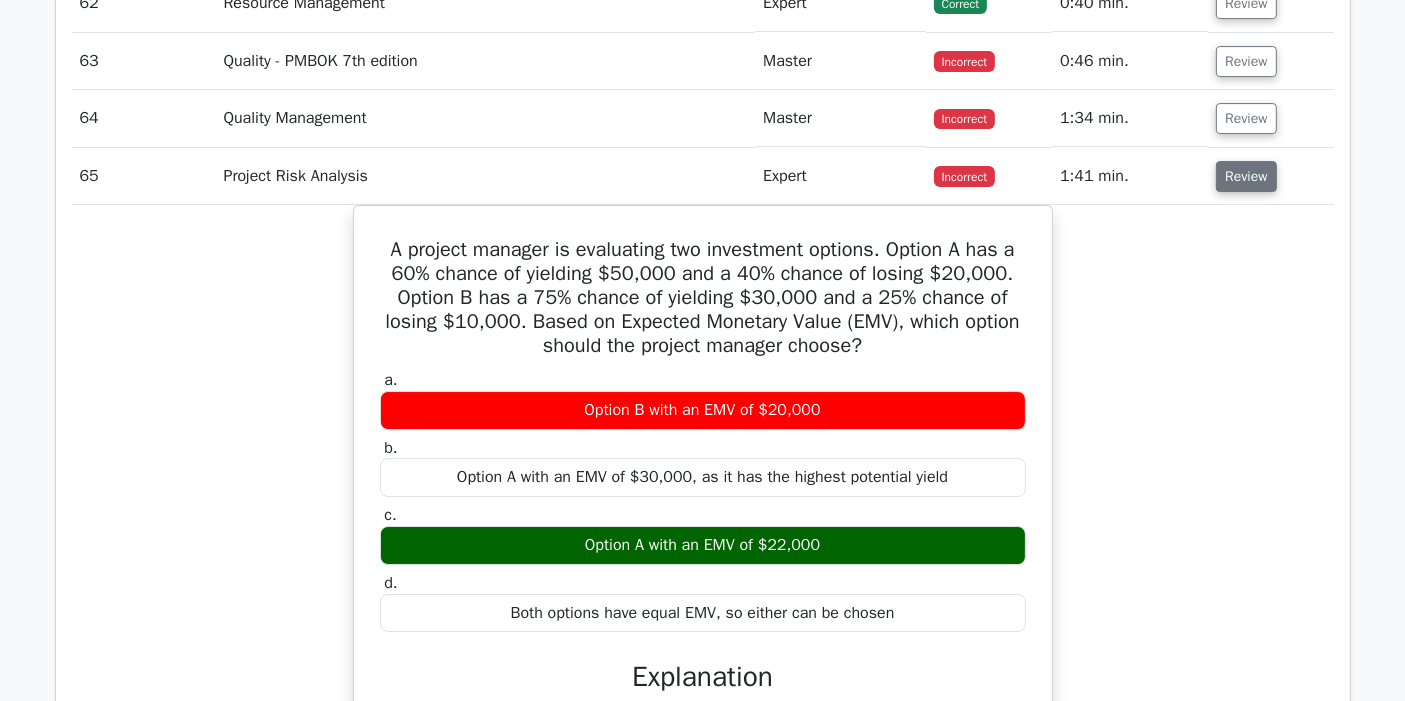 click on "Review" at bounding box center (1246, 176) 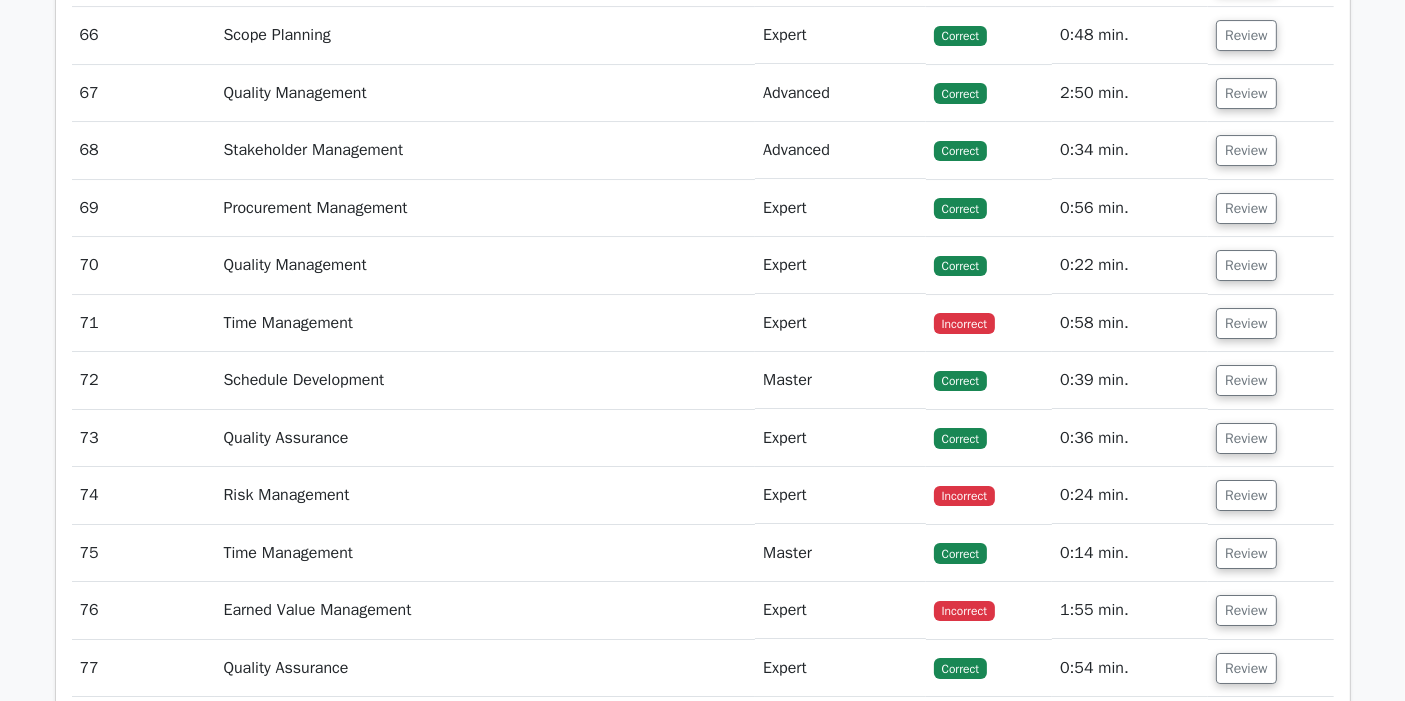 scroll, scrollTop: 7061, scrollLeft: 0, axis: vertical 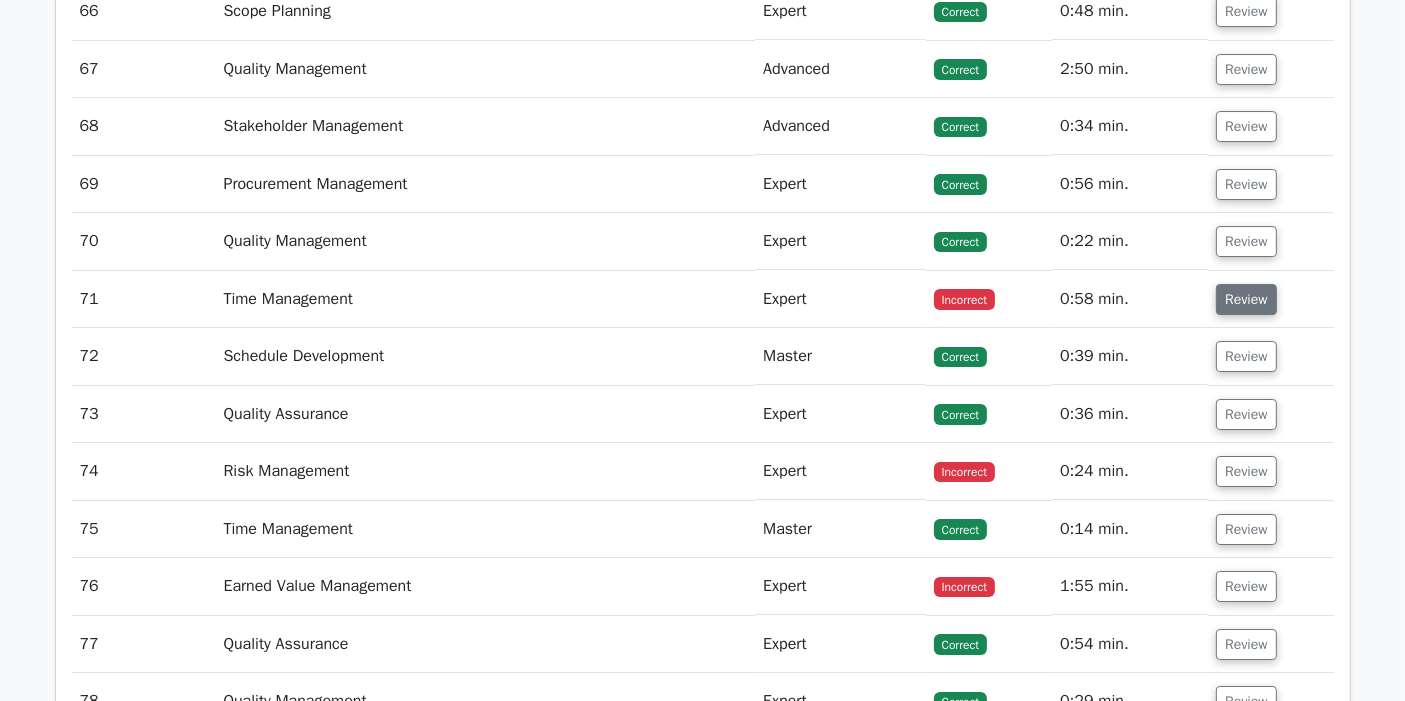 click on "Review" at bounding box center (1246, 299) 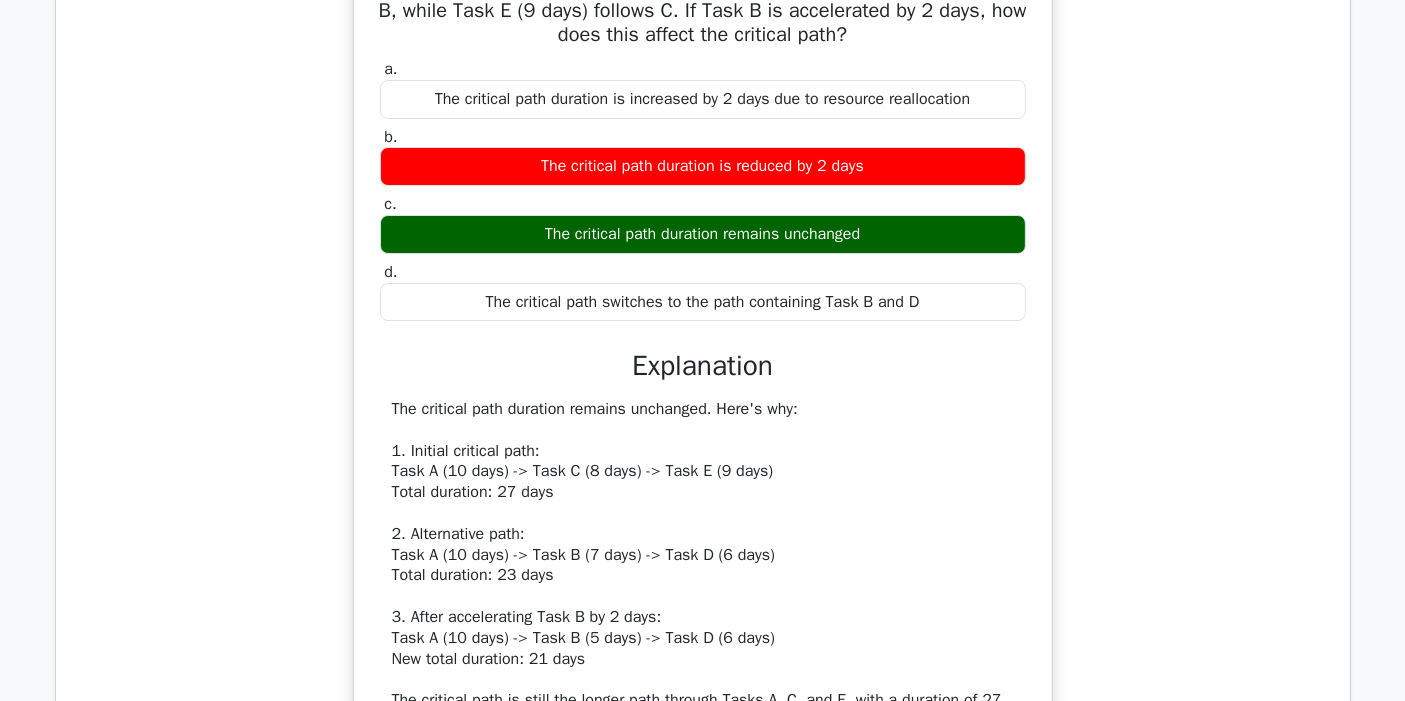 scroll, scrollTop: 7505, scrollLeft: 0, axis: vertical 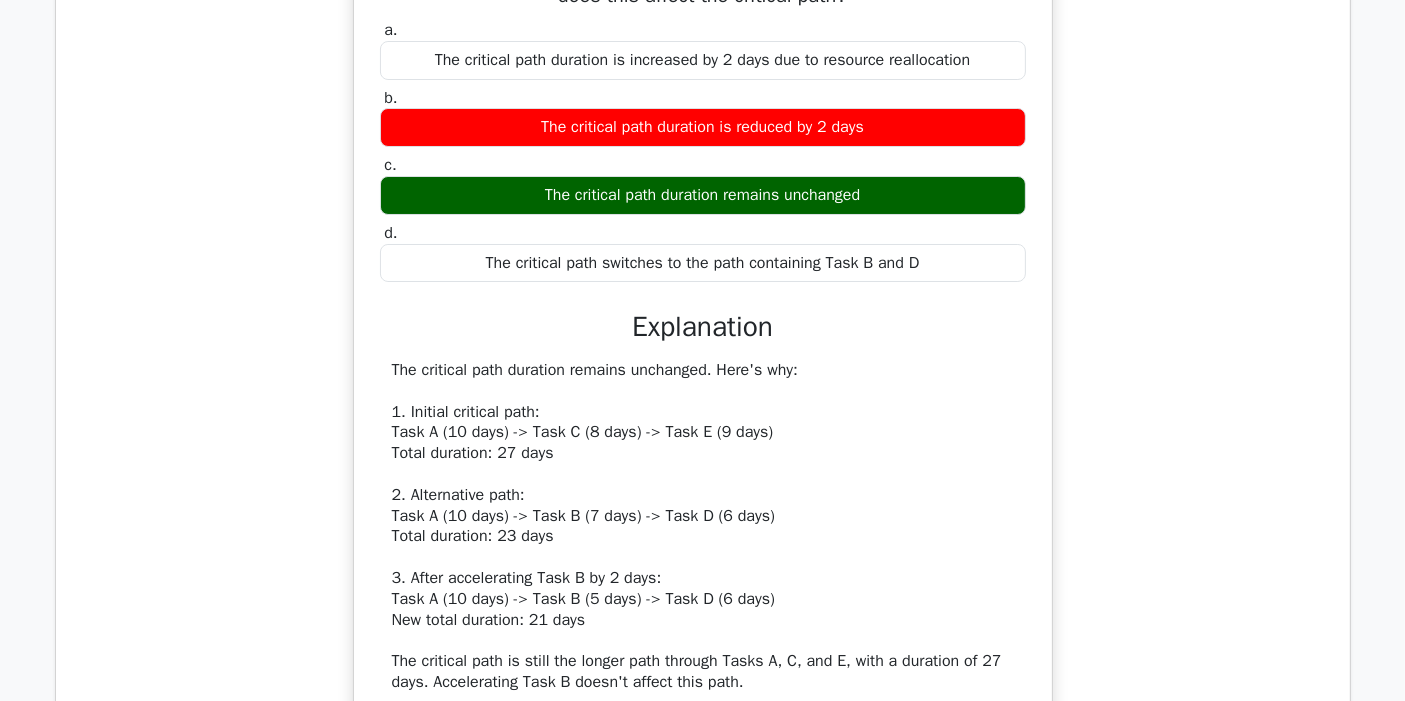 click on "The critical path duration remains unchanged. Here's why: 1. Initial critical path:    Task A (10 days) -> Task C (8 days) -> Task E (9 days)    Total duration: 27 days 2. Alternative path:    Task A (10 days) -> Task B (7 days) -> Task D (6 days)    Total duration: 23 days 3. After accelerating Task B by 2 days:    Task A (10 days) -> Task B (5 days) -> Task D (6 days)    New total duration: 21 days The critical path is still the longer path through Tasks A, C, and E, with a duration of 27 days. Accelerating Task B doesn't affect this path. Reducing Task B's duration by 2 days doesn't change the critical path or its duration. The path through B and D is still shorter than the critical path. Increasing the critical path duration is incorrect as no changes were made to the critical path tasks. Switching the critical path to B and D is incorrect because even after acceleration, this path is still shorter than the original critical path." at bounding box center [703, 620] 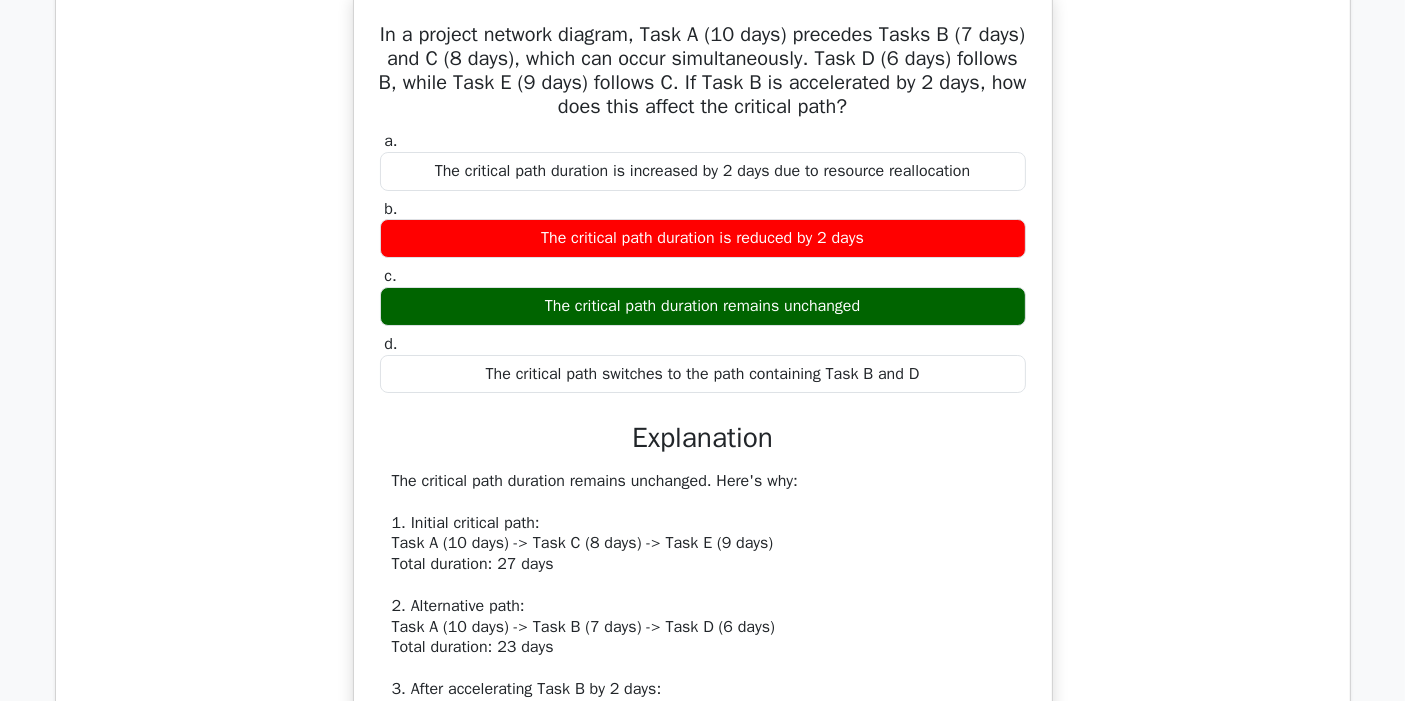 scroll, scrollTop: 7061, scrollLeft: 0, axis: vertical 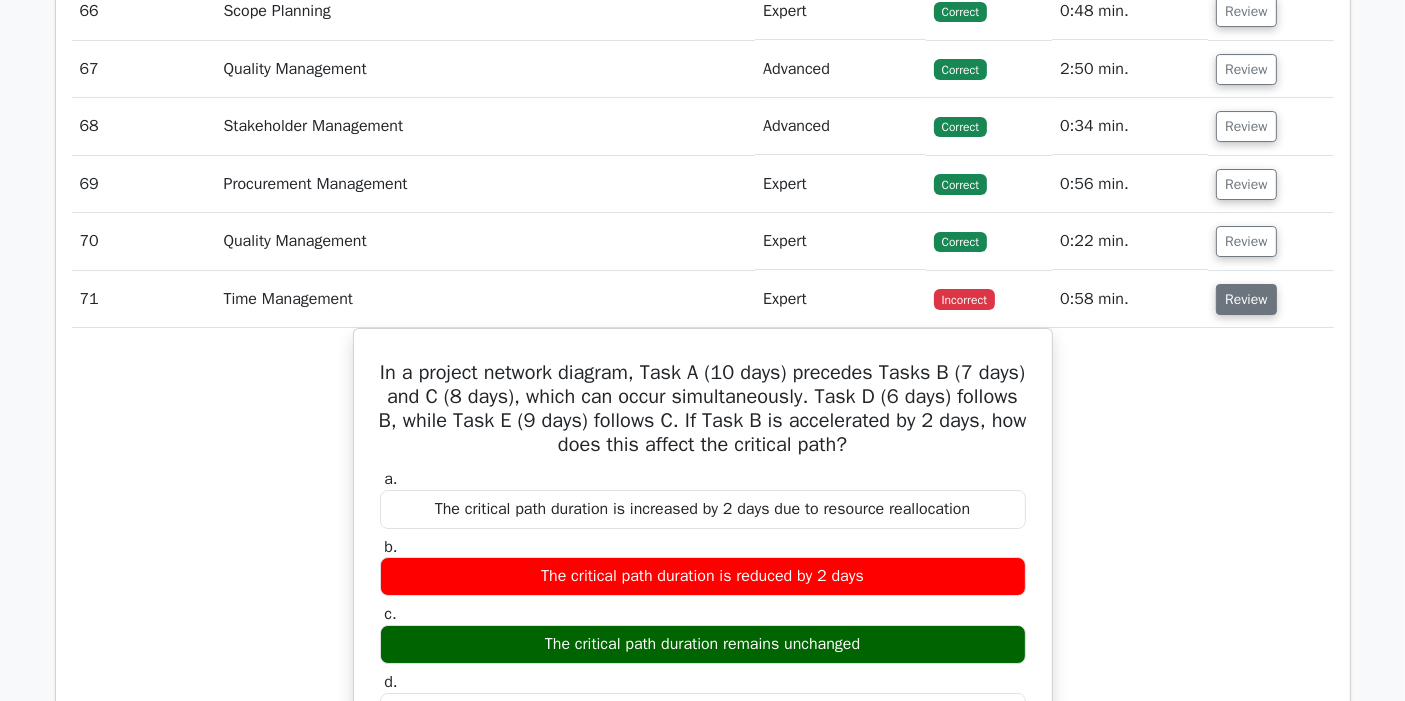 click on "Review" at bounding box center [1246, 299] 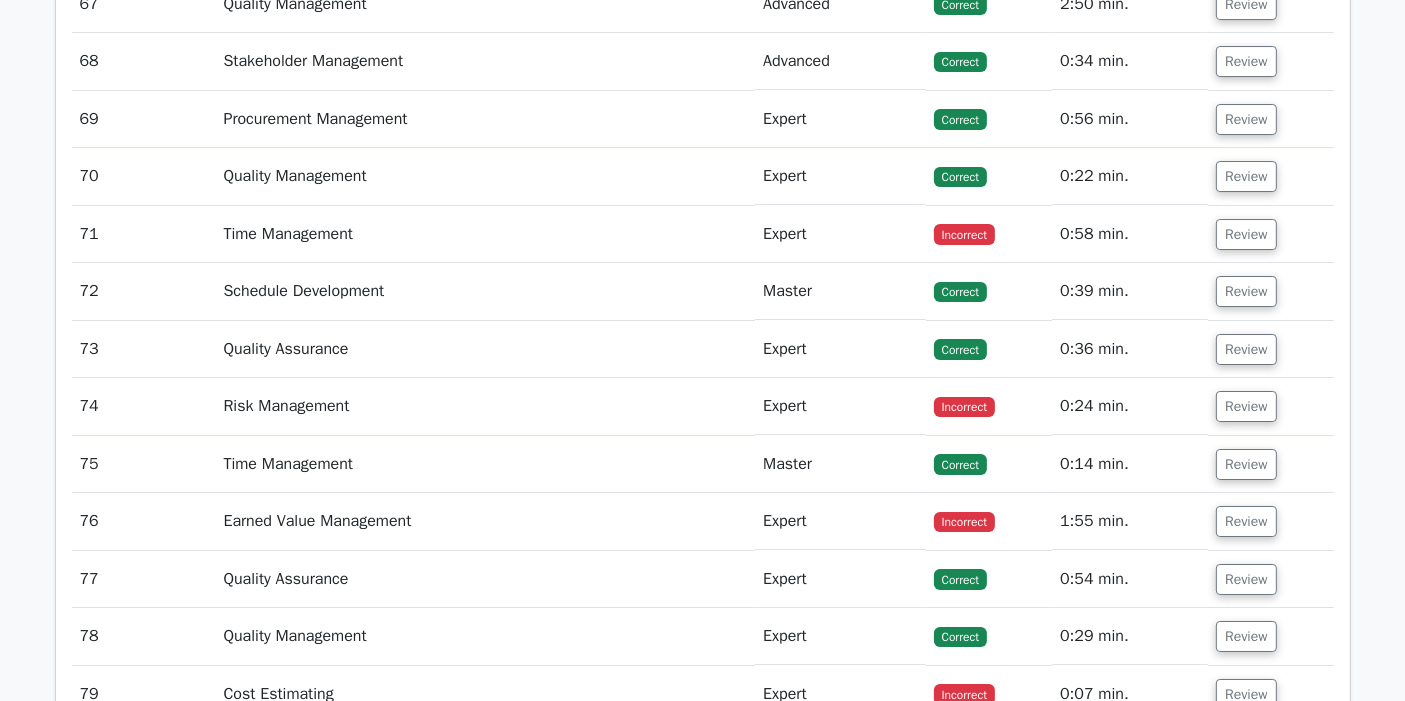 scroll, scrollTop: 7172, scrollLeft: 0, axis: vertical 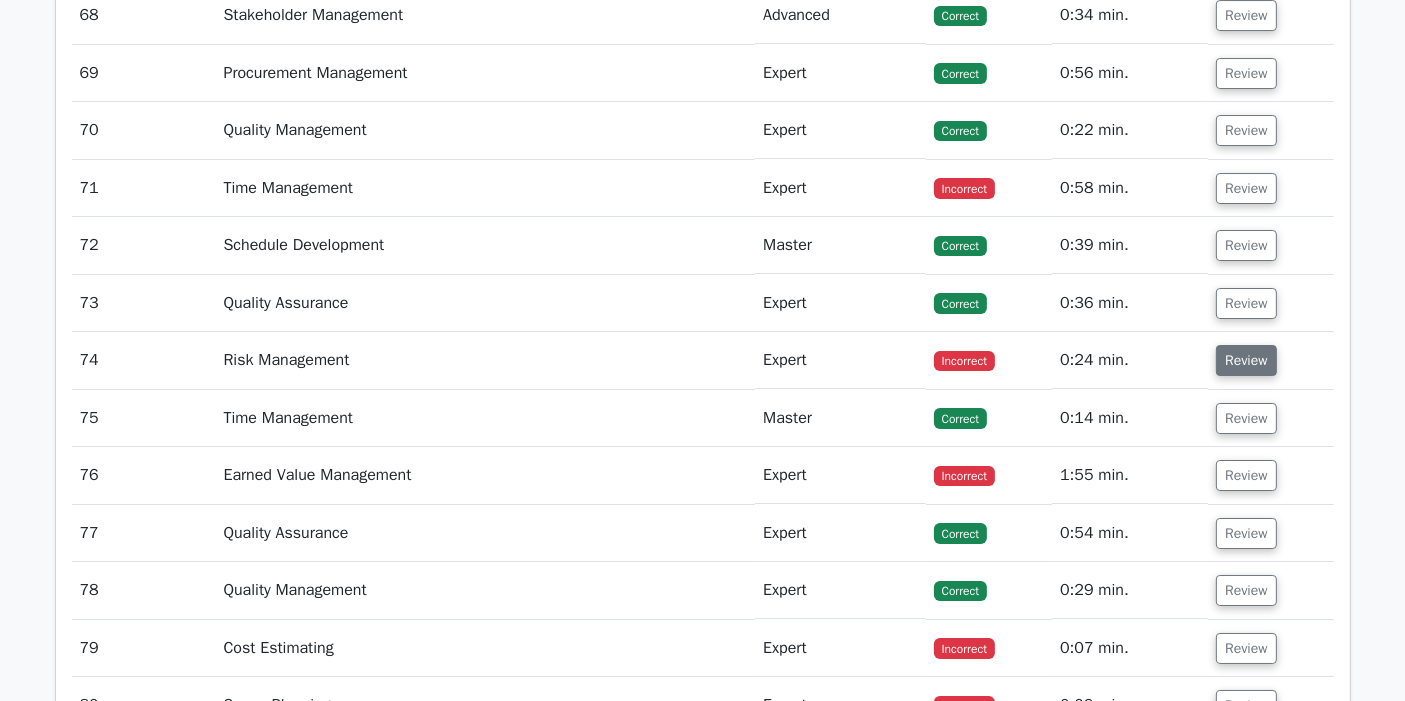 click on "Review" at bounding box center [1246, 360] 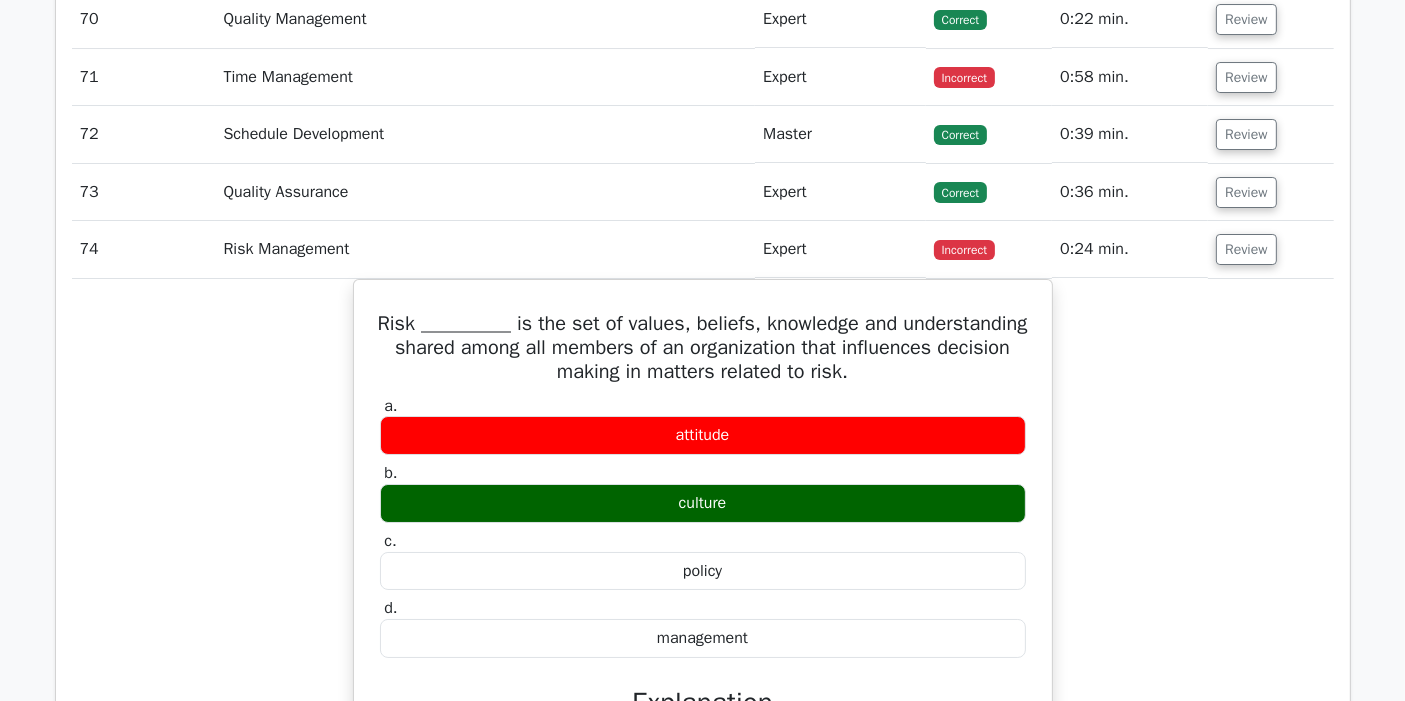 scroll, scrollTop: 7394, scrollLeft: 0, axis: vertical 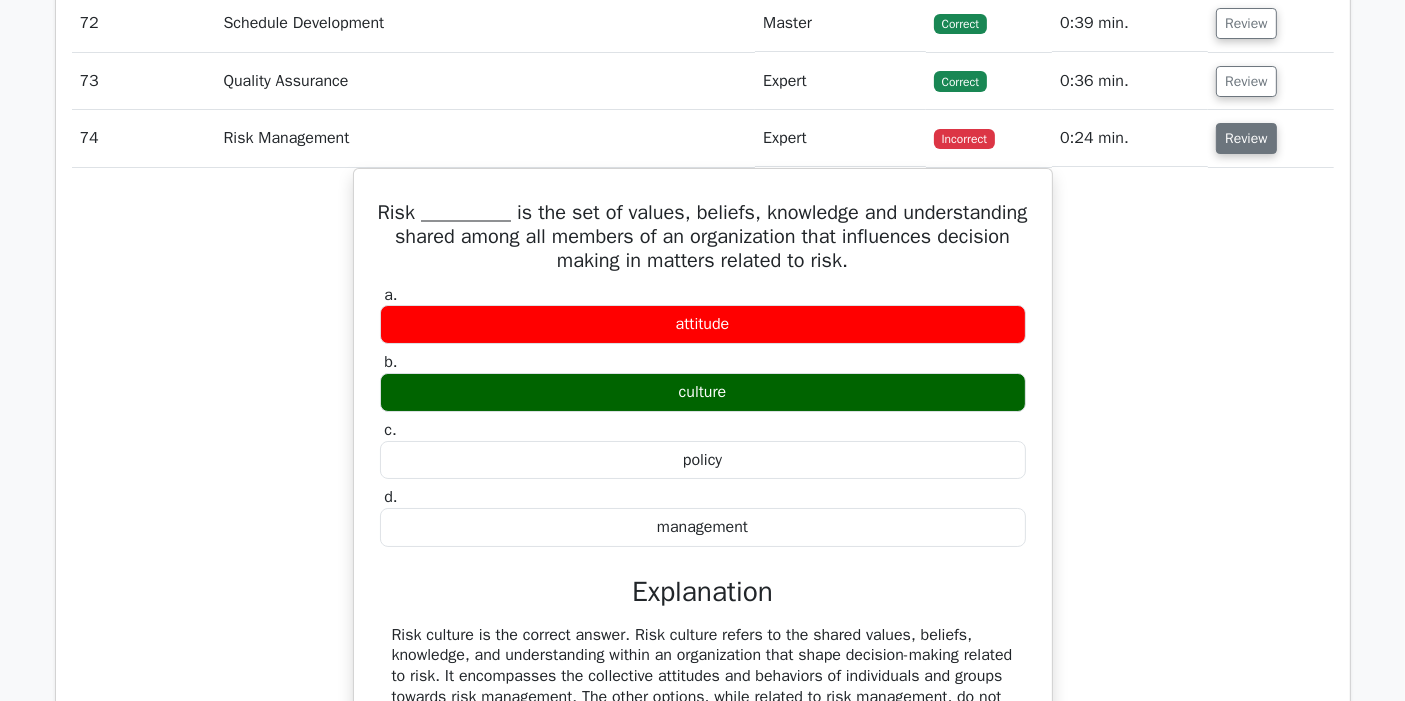 click on "Review" at bounding box center (1246, 138) 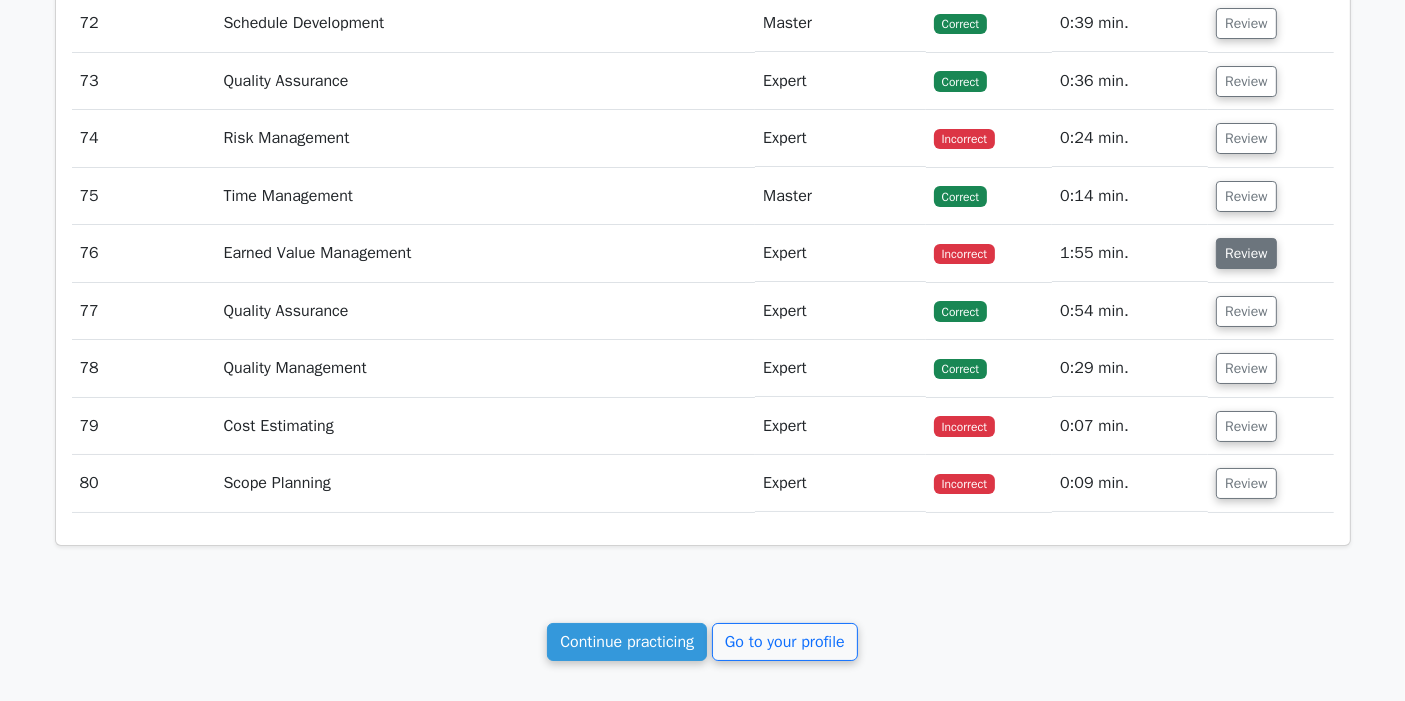 click on "Review" at bounding box center (1246, 253) 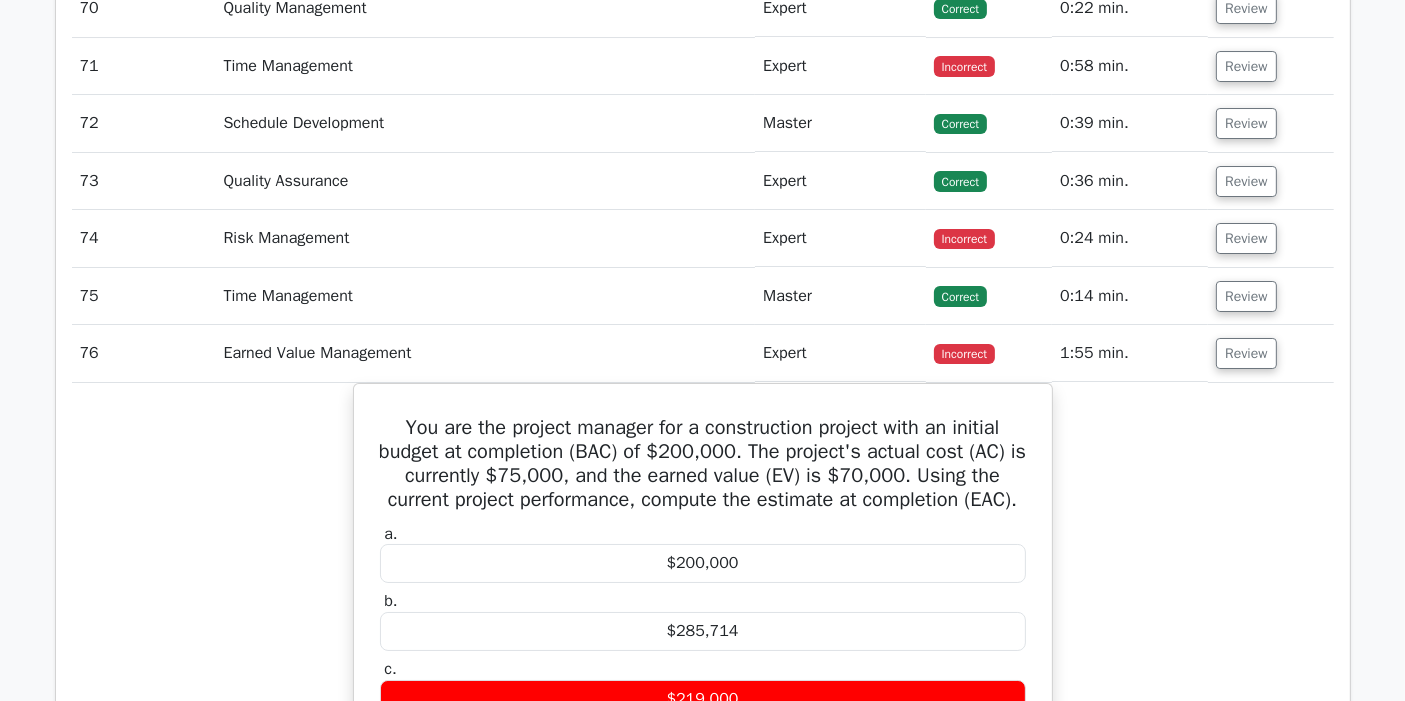 scroll, scrollTop: 7283, scrollLeft: 0, axis: vertical 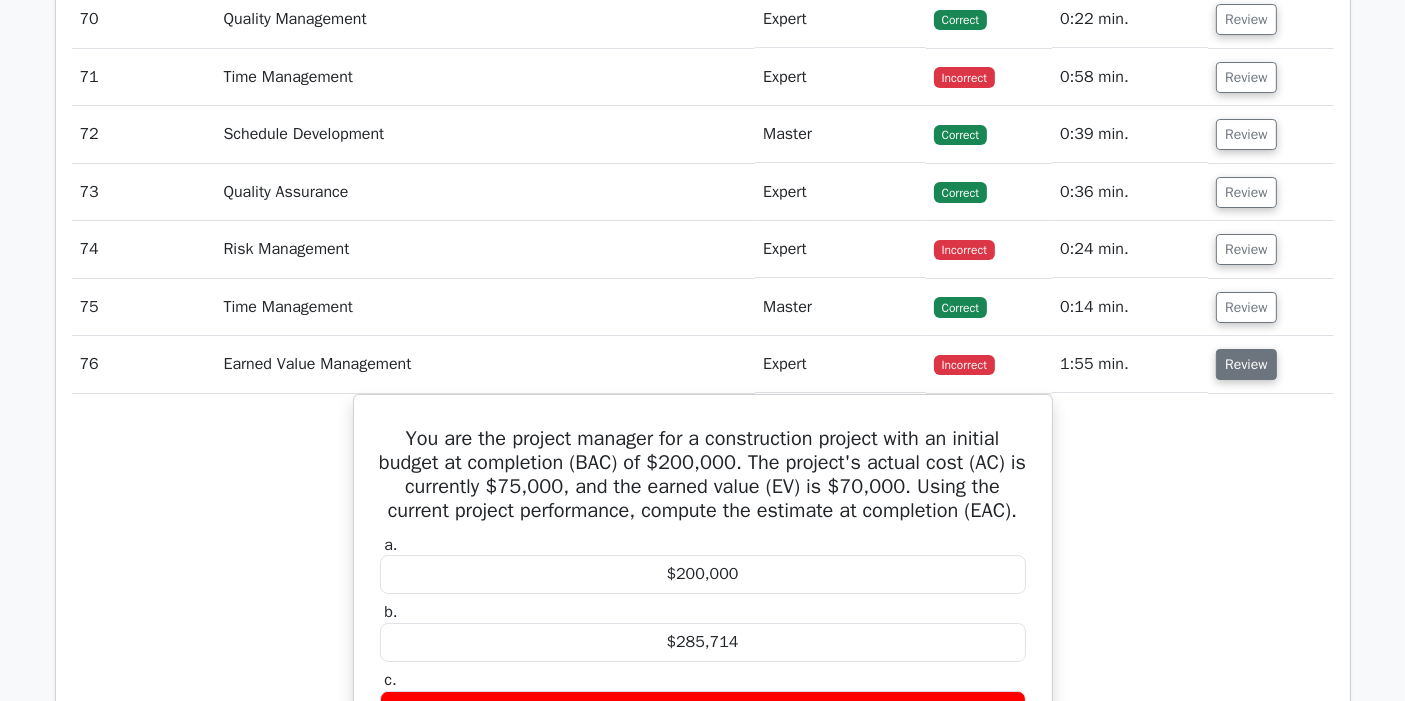 click on "Review" at bounding box center (1246, 364) 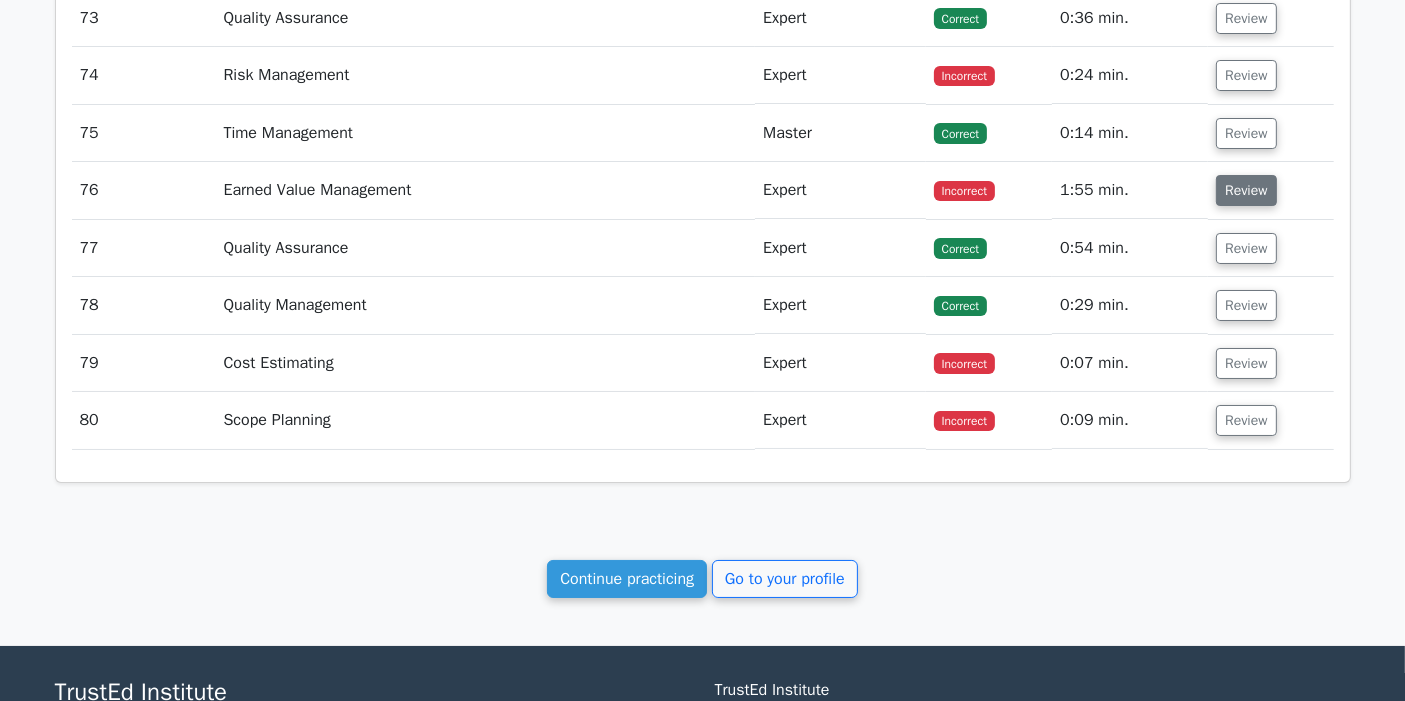 scroll, scrollTop: 7505, scrollLeft: 0, axis: vertical 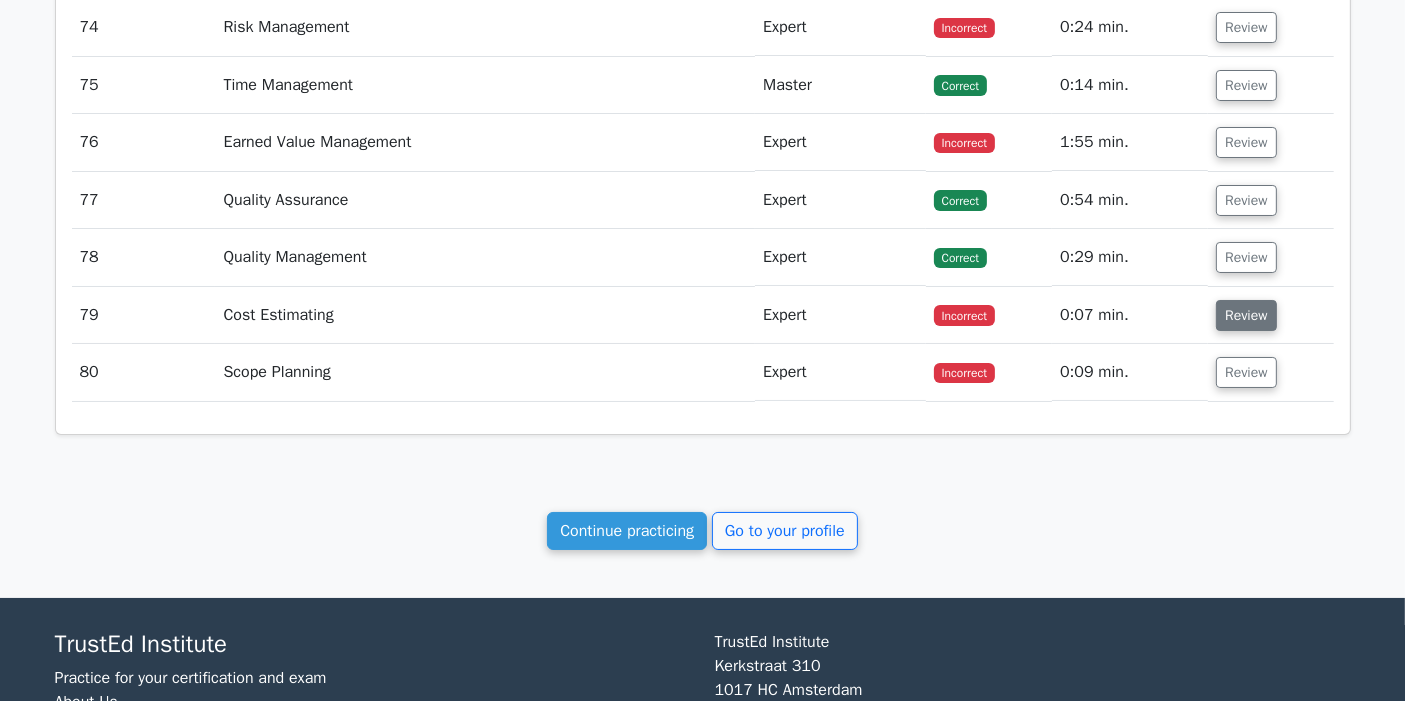 click on "Review" at bounding box center [1246, 315] 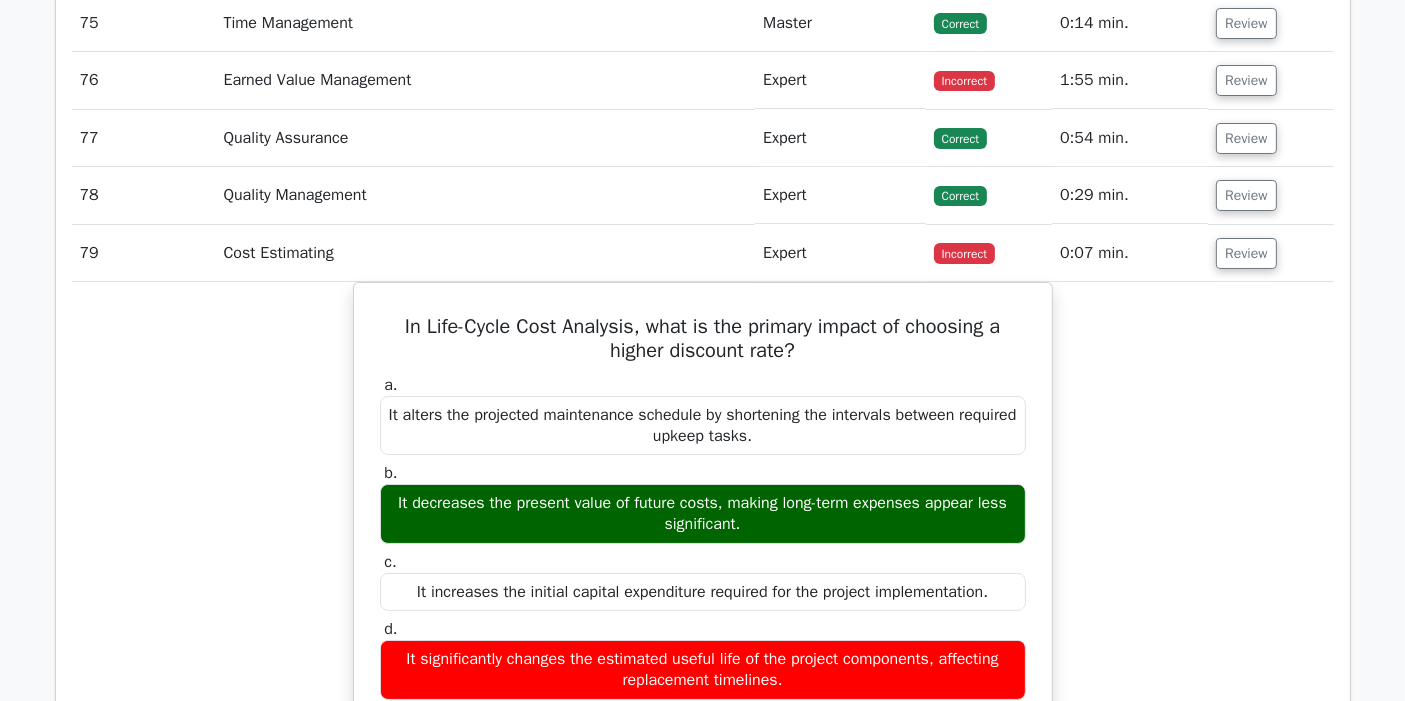 scroll, scrollTop: 7617, scrollLeft: 0, axis: vertical 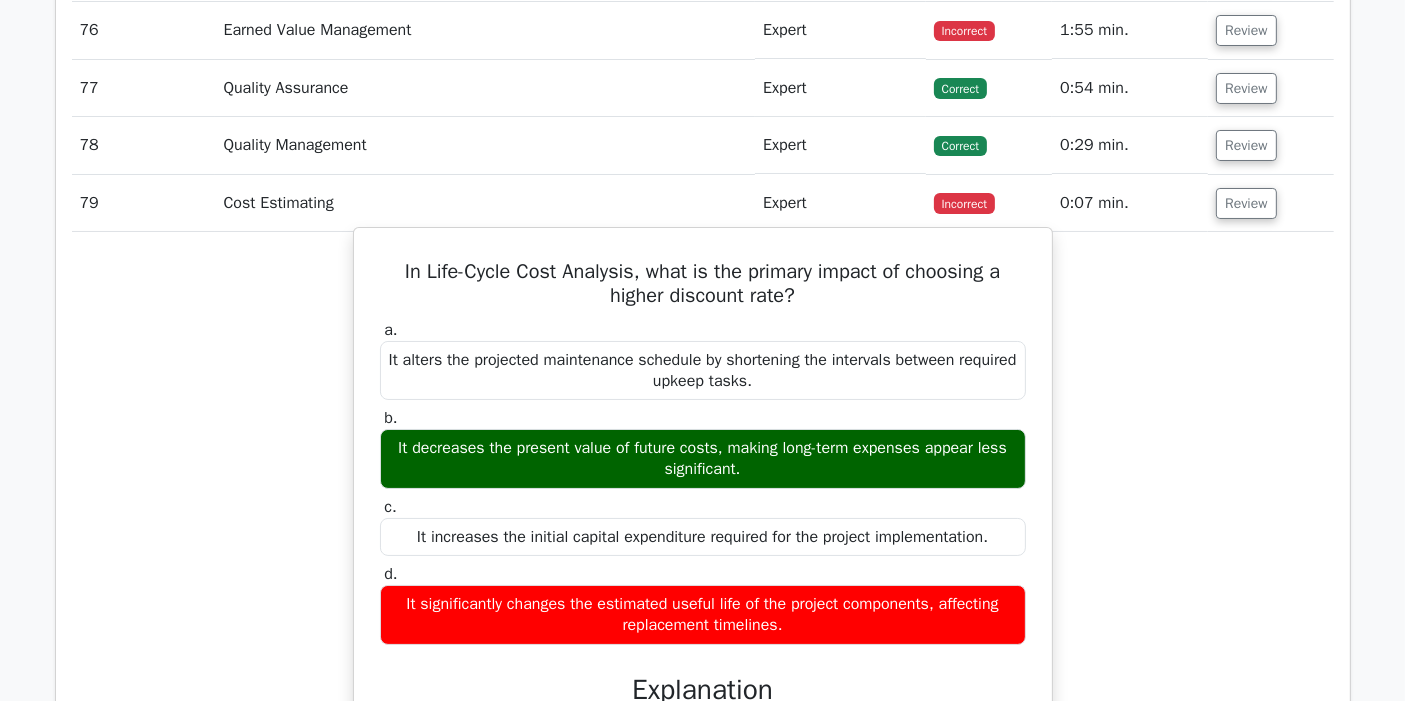 click on "In Life-Cycle Cost Analysis, what is the primary impact of choosing a higher discount rate?" at bounding box center [703, 284] 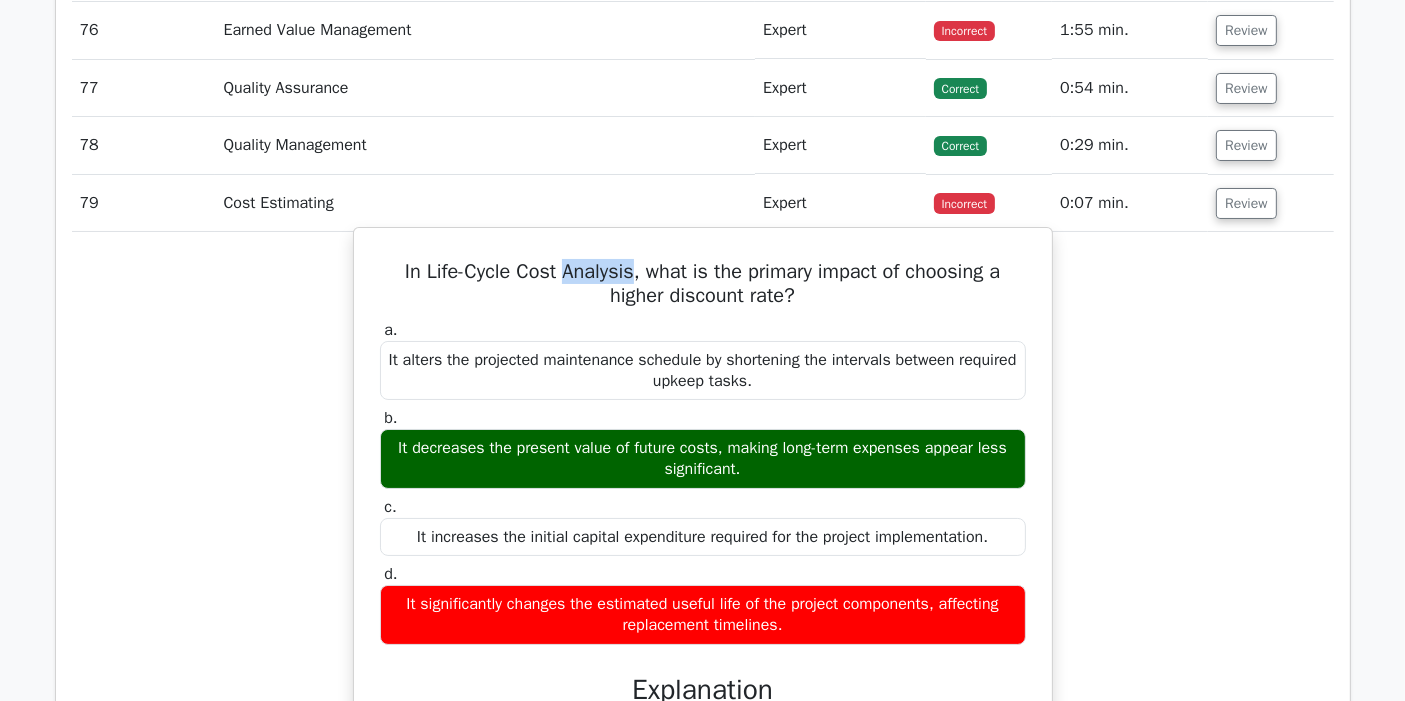 click on "In Life-Cycle Cost Analysis, what is the primary impact of choosing a higher discount rate?" at bounding box center (703, 284) 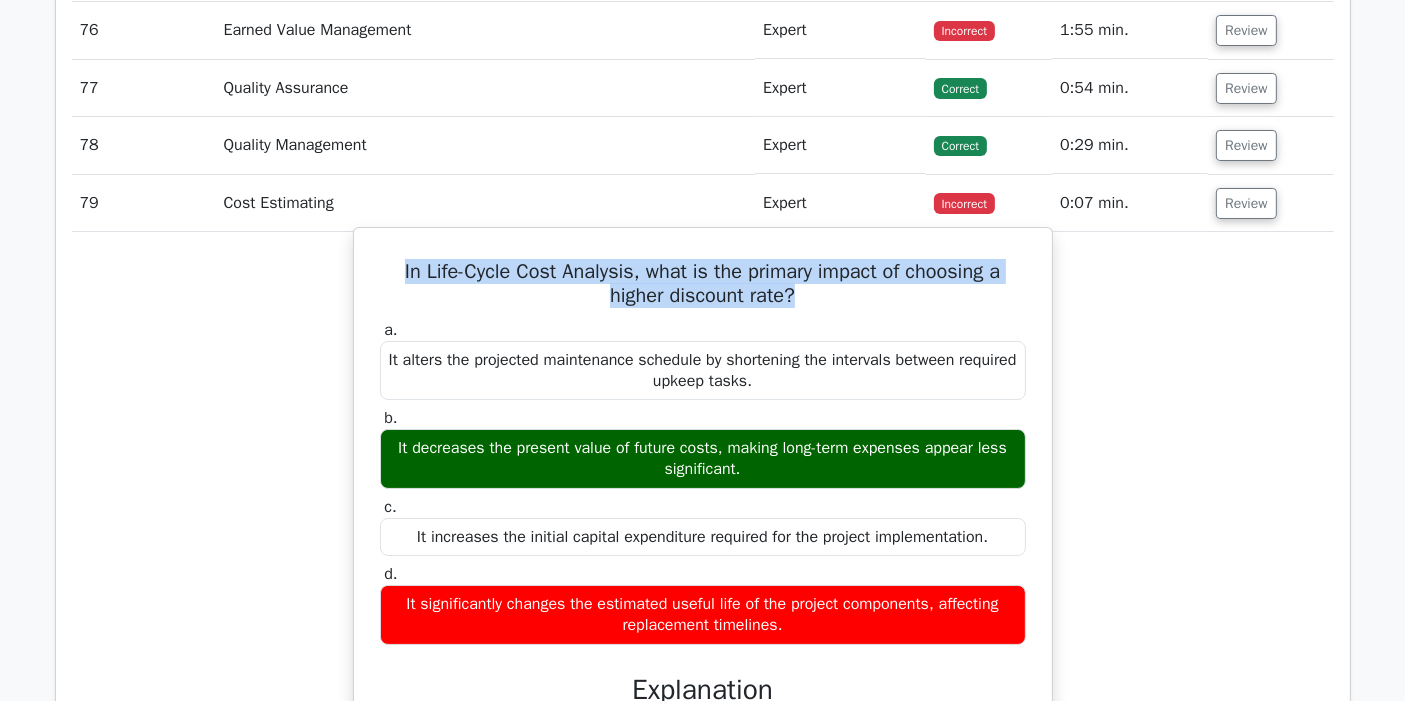 click on "In Life-Cycle Cost Analysis, what is the primary impact of choosing a higher discount rate?" at bounding box center [703, 284] 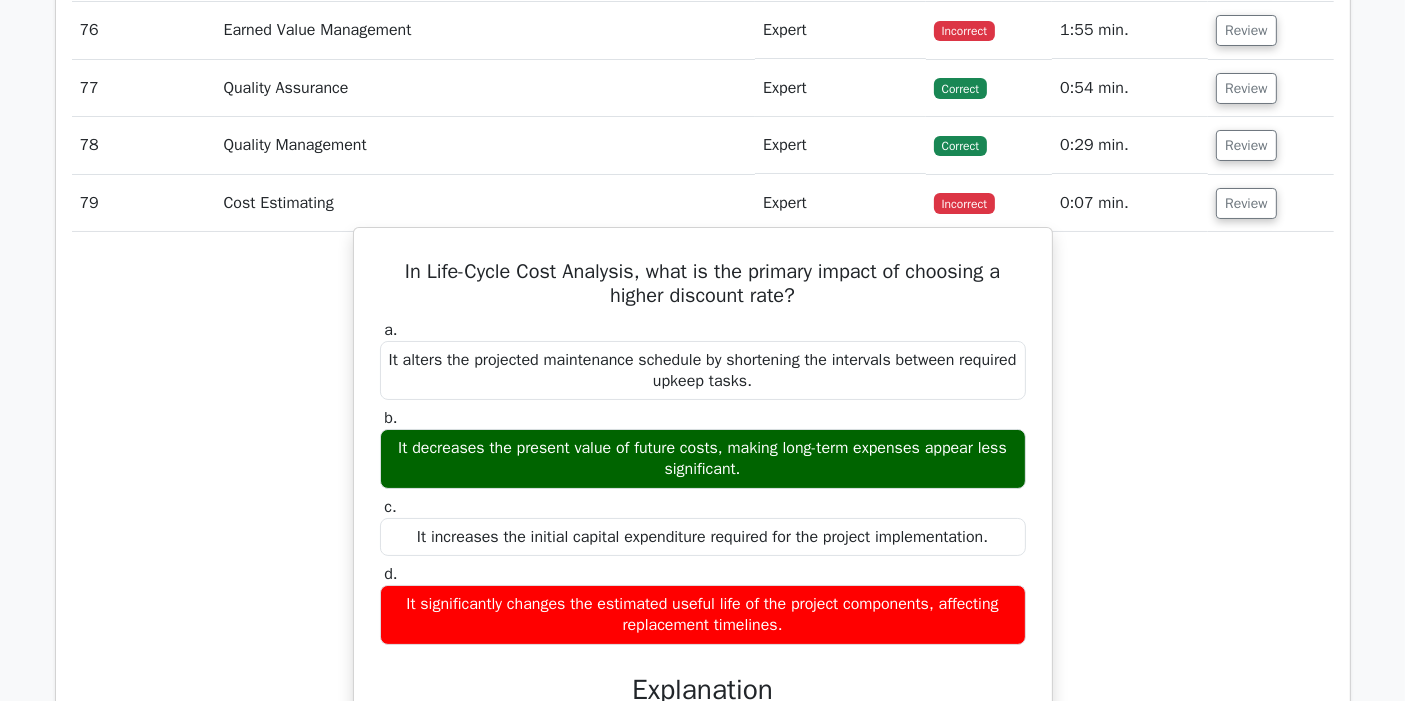 click on "a.
It alters the projected maintenance schedule by shortening the intervals between required upkeep tasks." at bounding box center (703, 360) 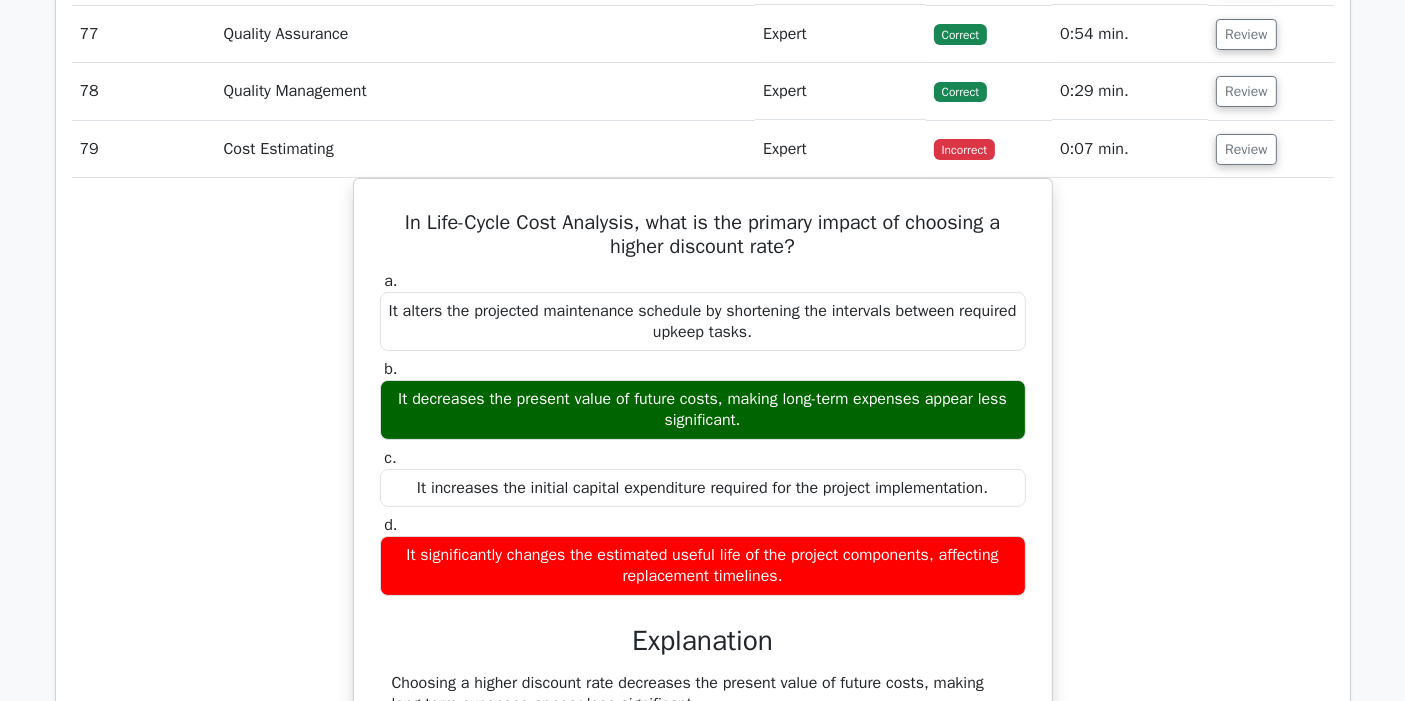 scroll, scrollTop: 7617, scrollLeft: 0, axis: vertical 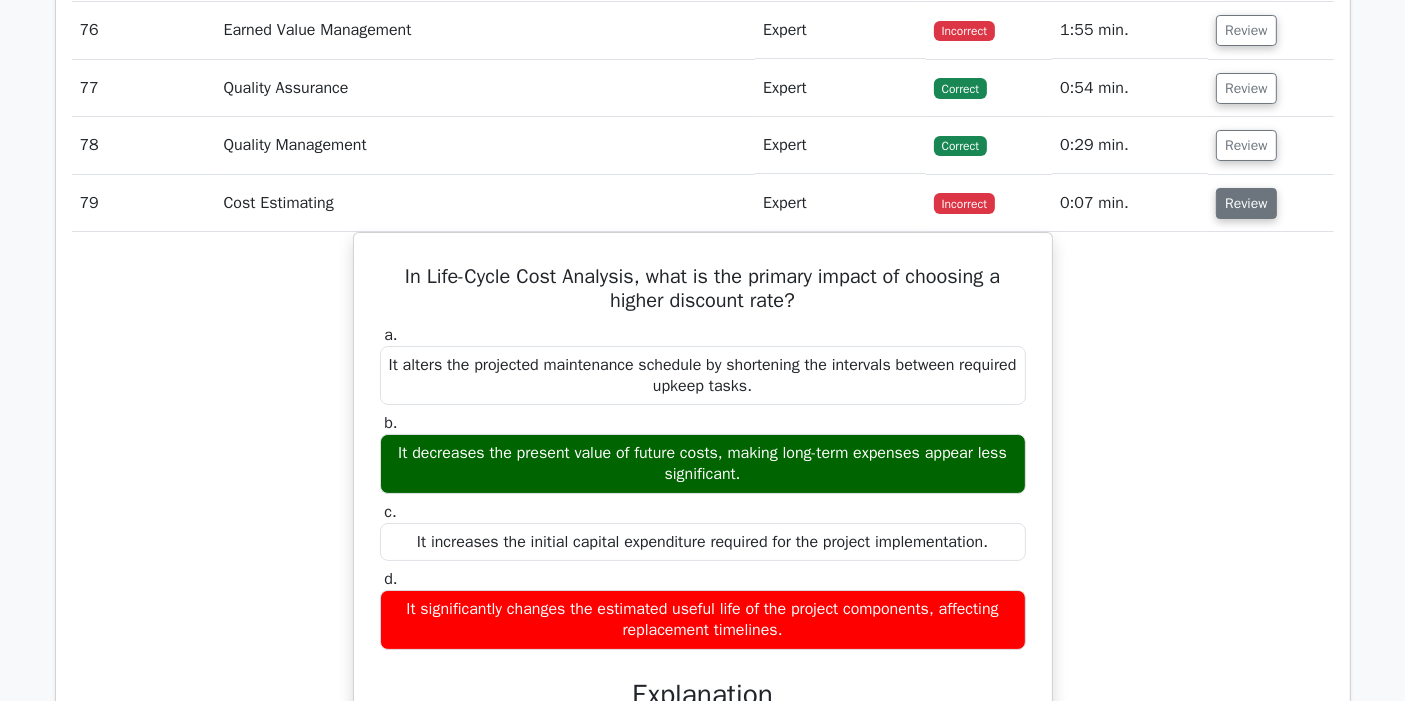 click on "Review" at bounding box center [1246, 203] 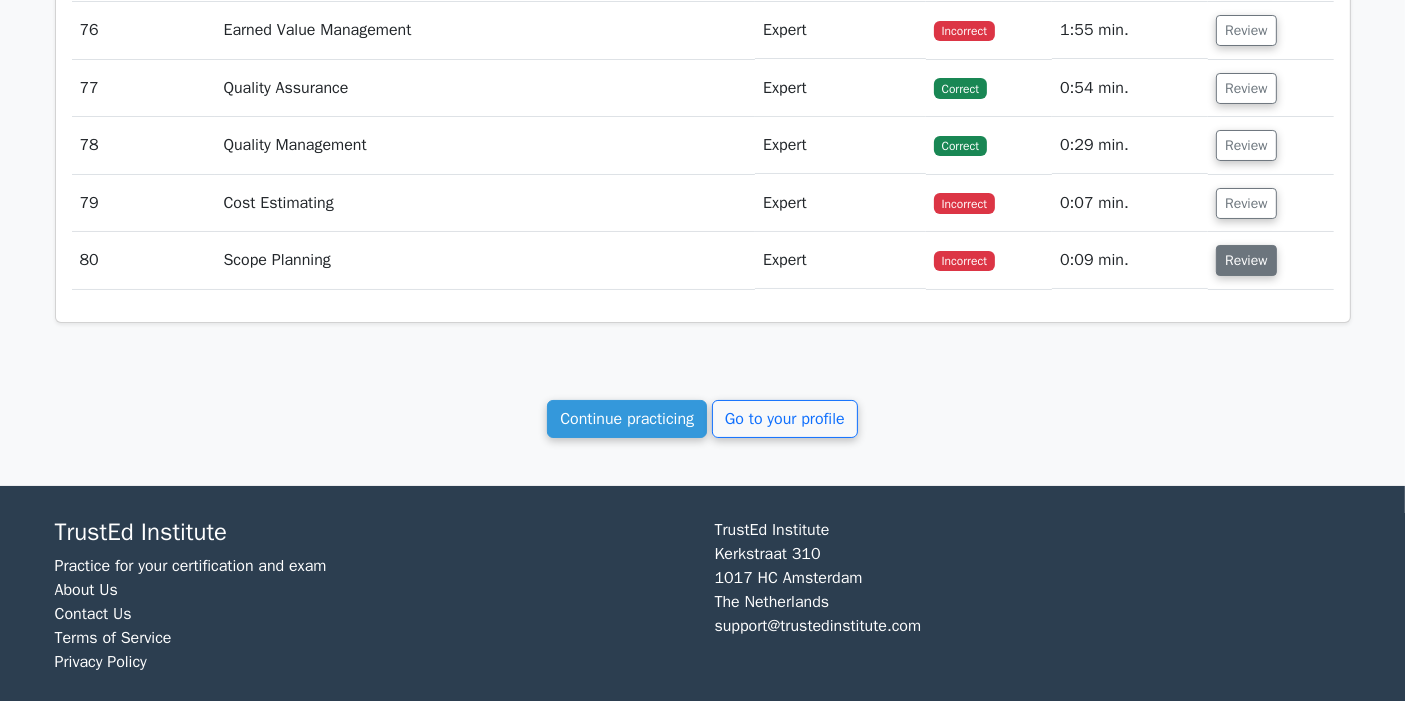 click on "Review" at bounding box center [1246, 260] 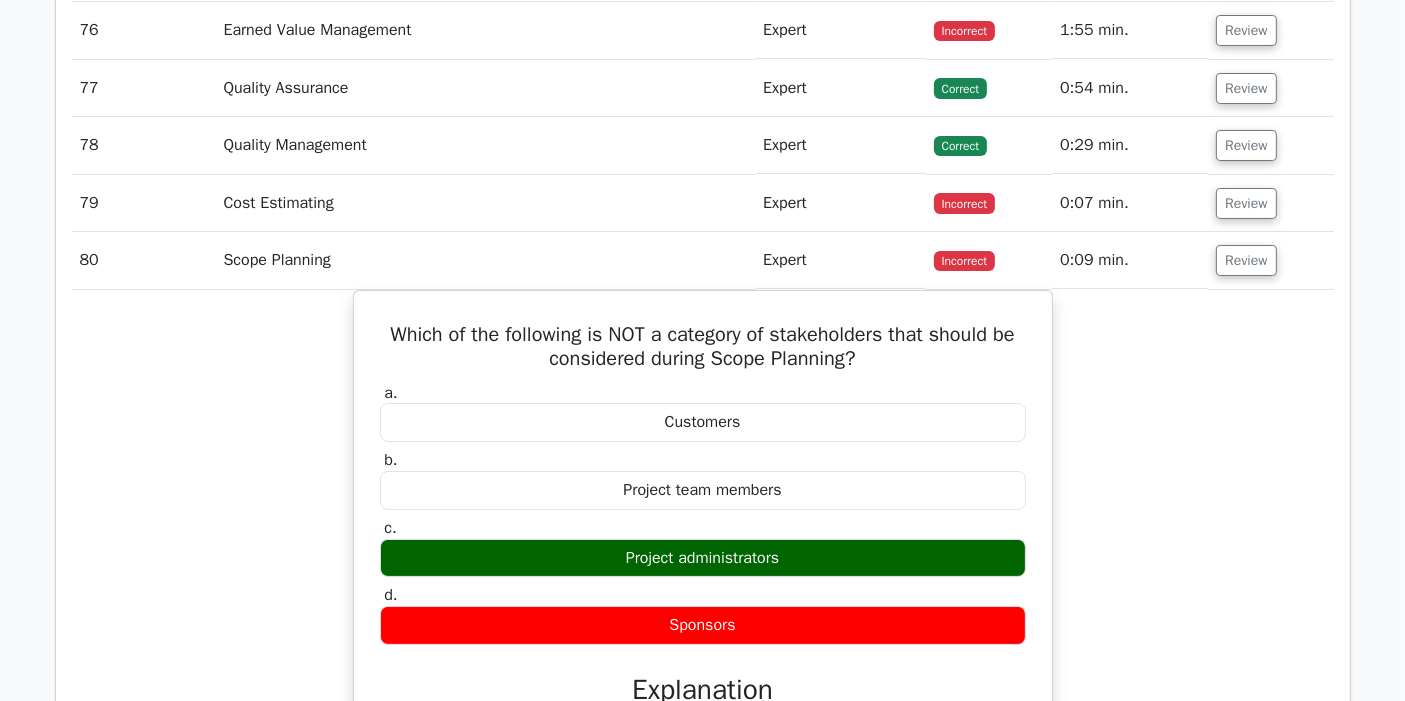 scroll, scrollTop: 7728, scrollLeft: 0, axis: vertical 